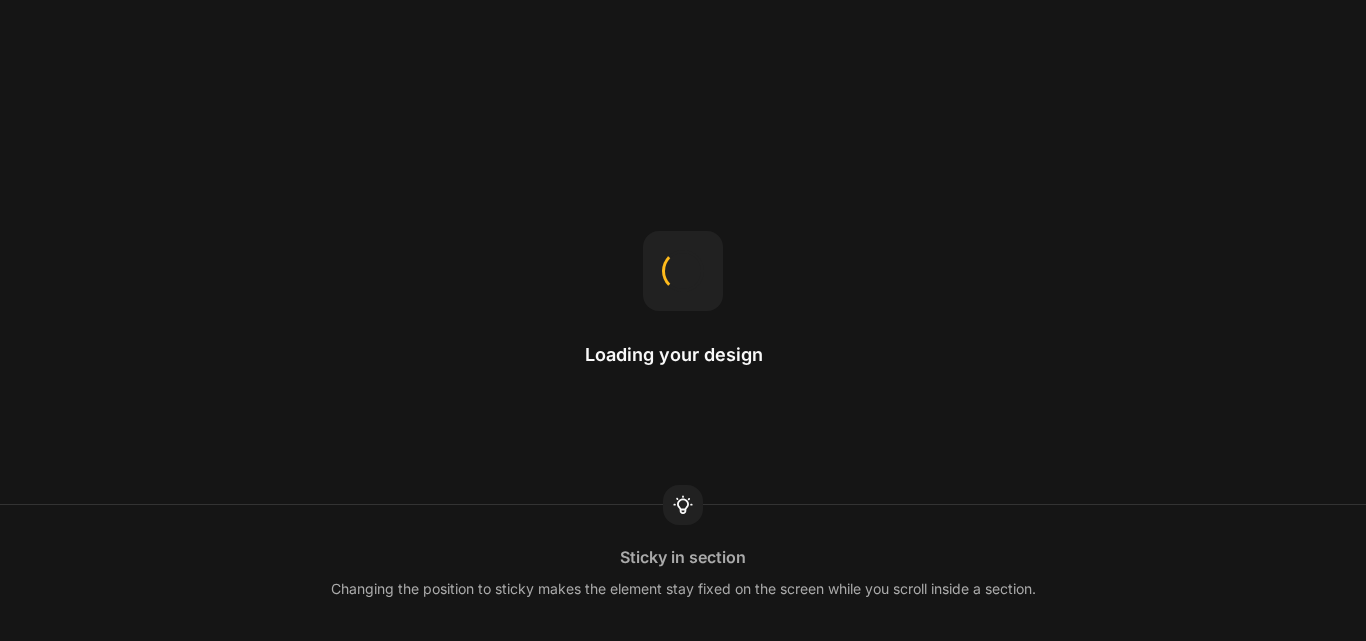 scroll, scrollTop: 0, scrollLeft: 0, axis: both 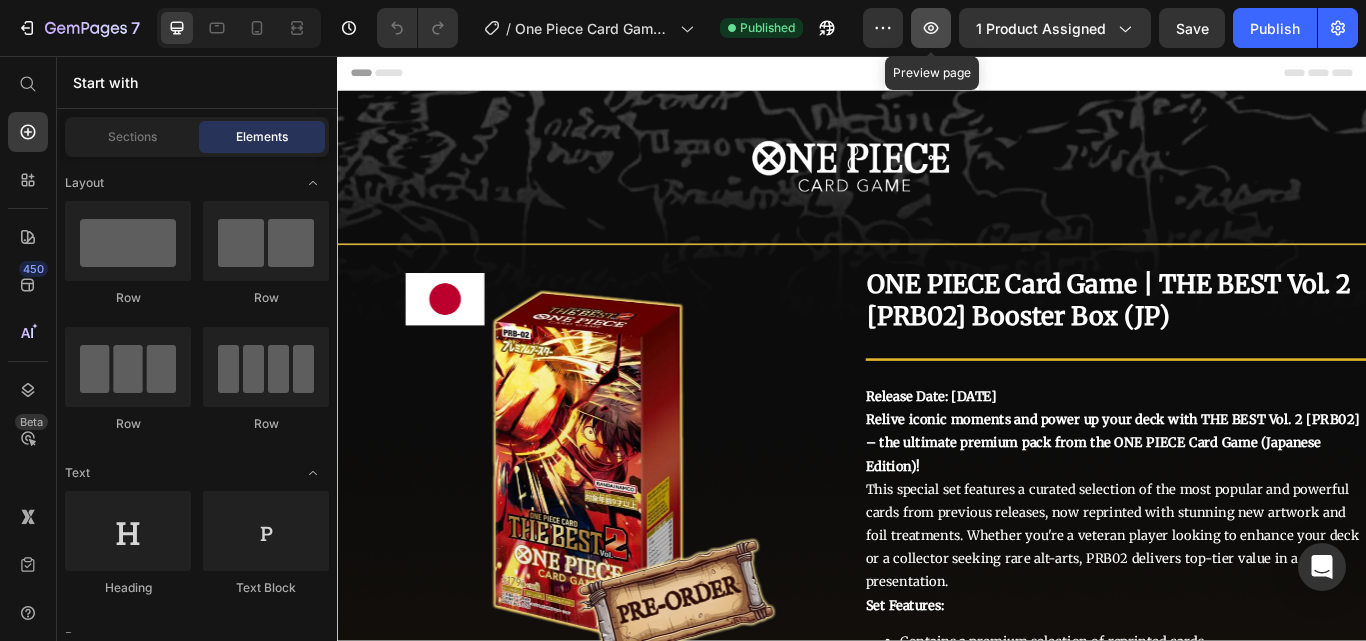 click 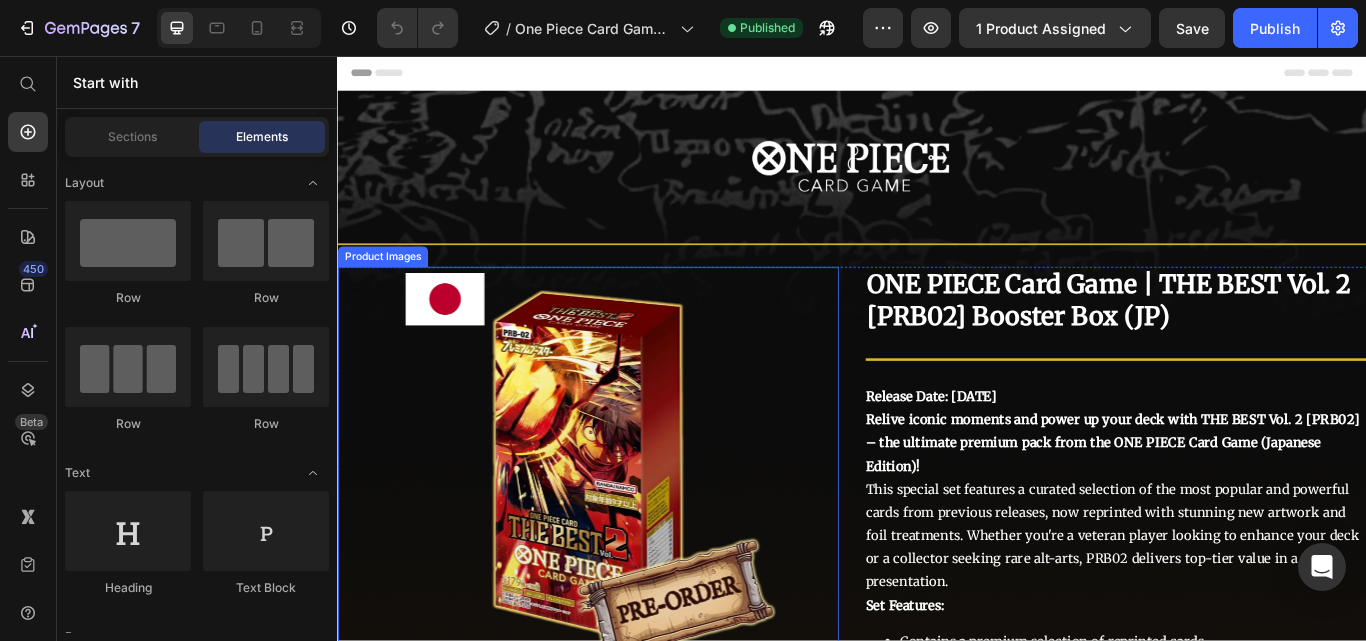 click at bounding box center [629, 533] 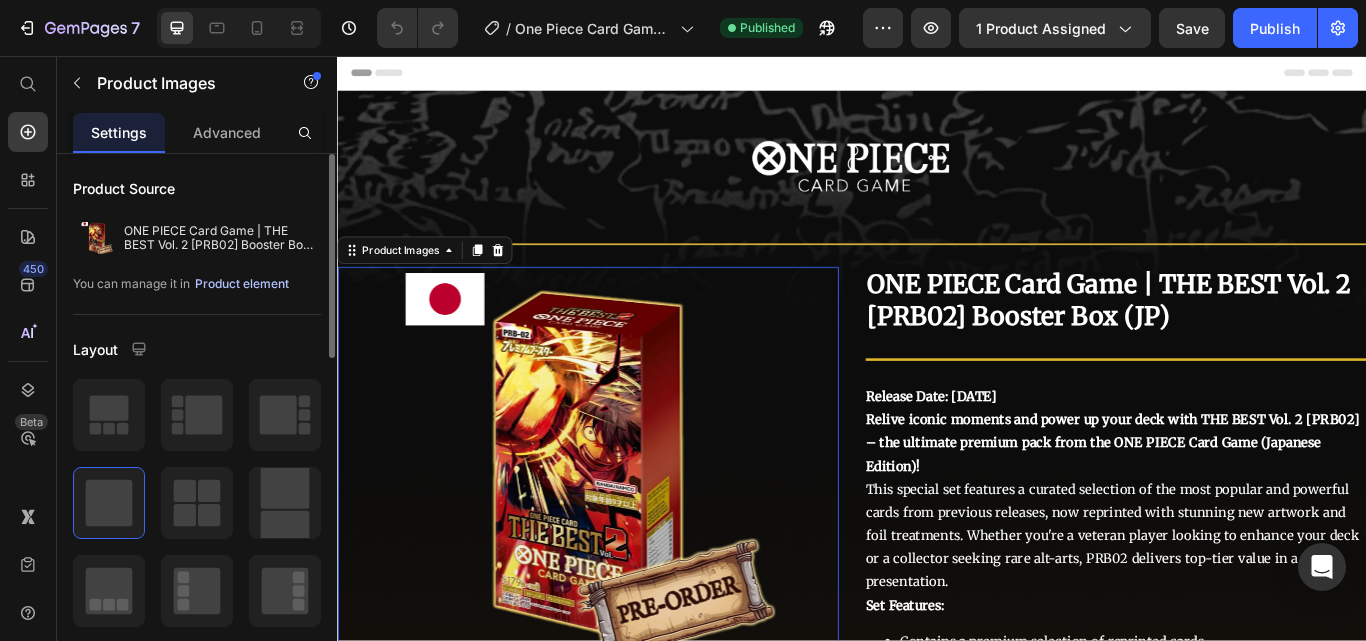 click on "Product element" at bounding box center [242, 284] 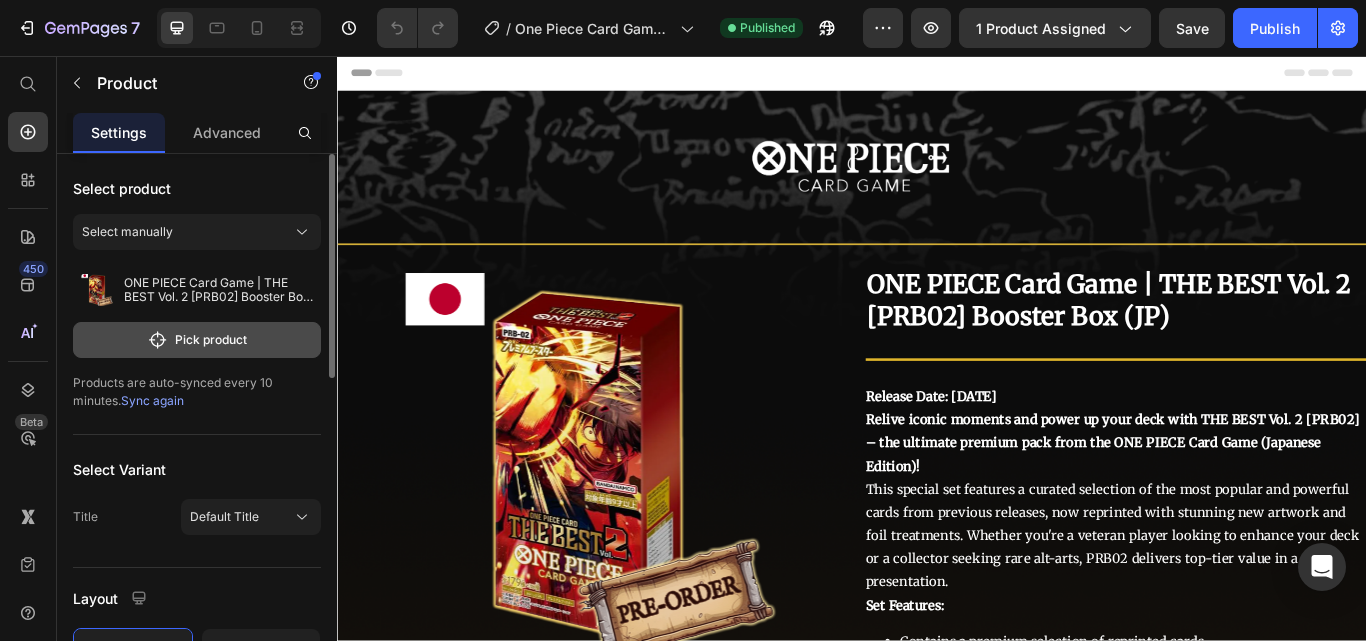 click on "Pick product" at bounding box center [197, 340] 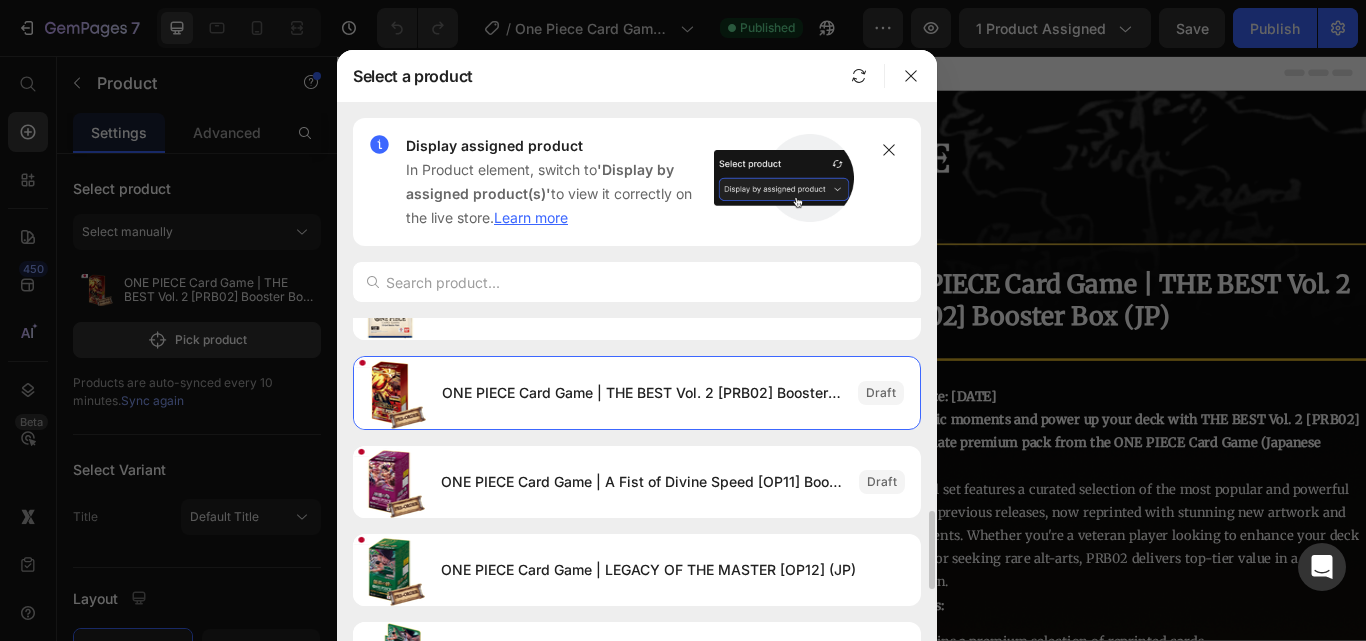 scroll, scrollTop: 242, scrollLeft: 0, axis: vertical 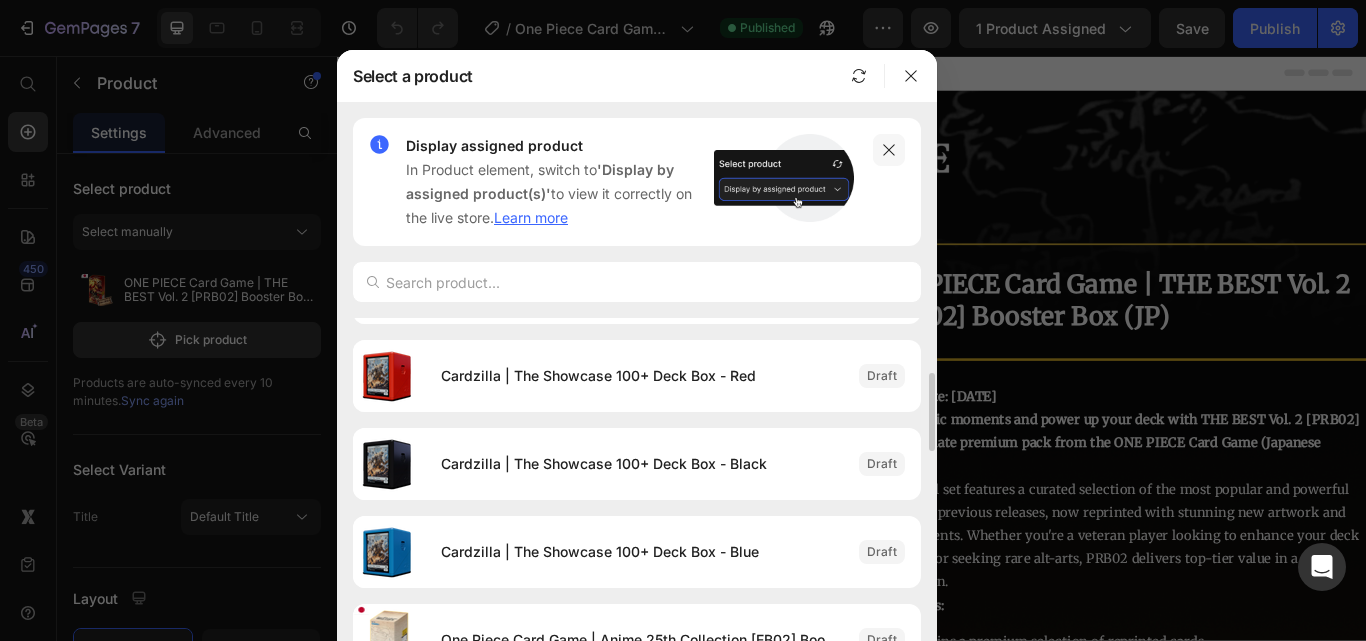 click 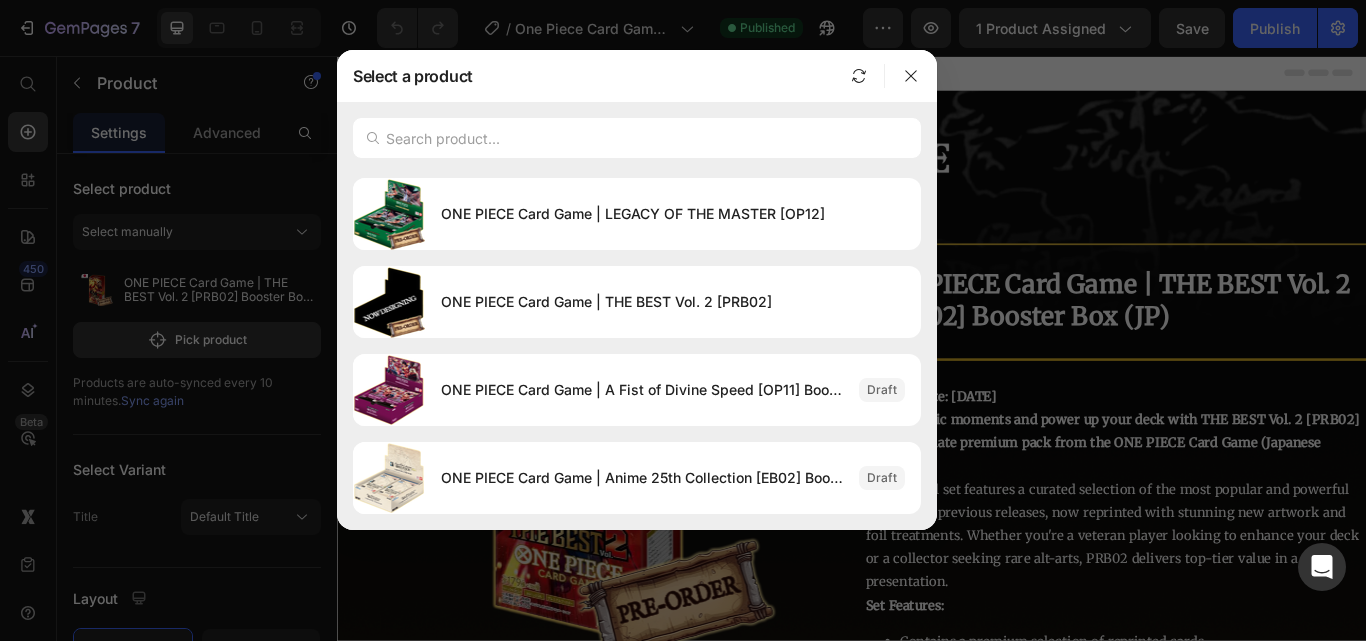 scroll, scrollTop: 642, scrollLeft: 0, axis: vertical 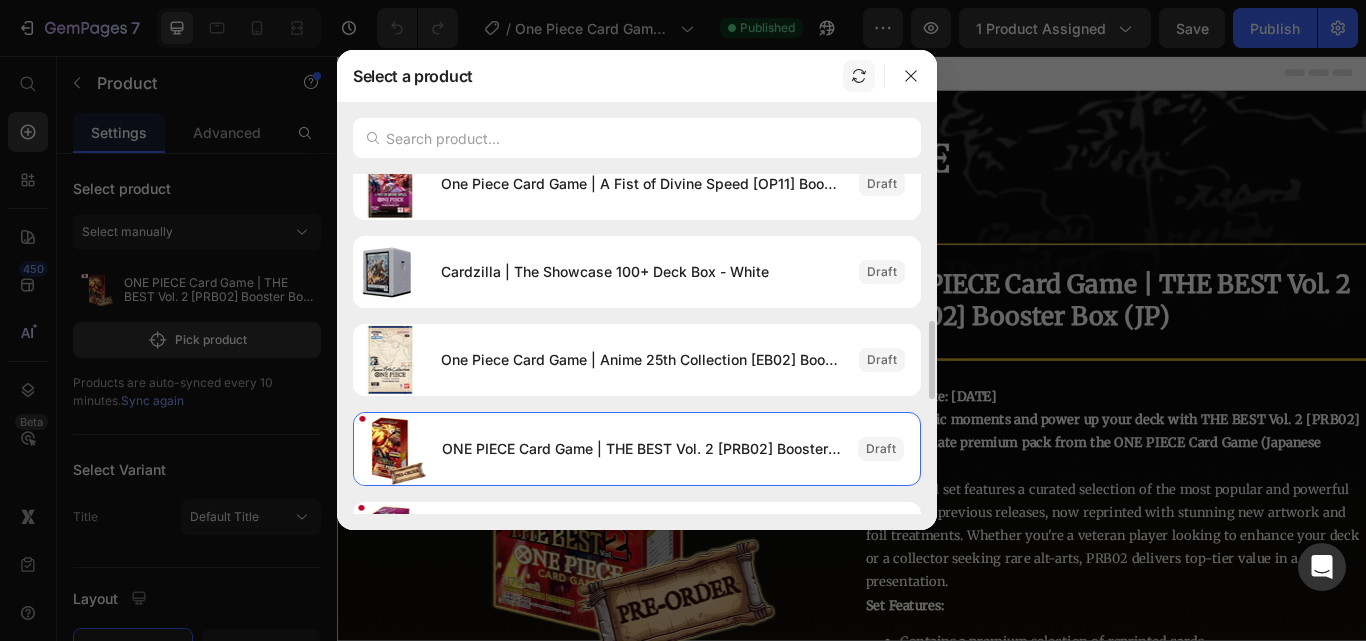 click 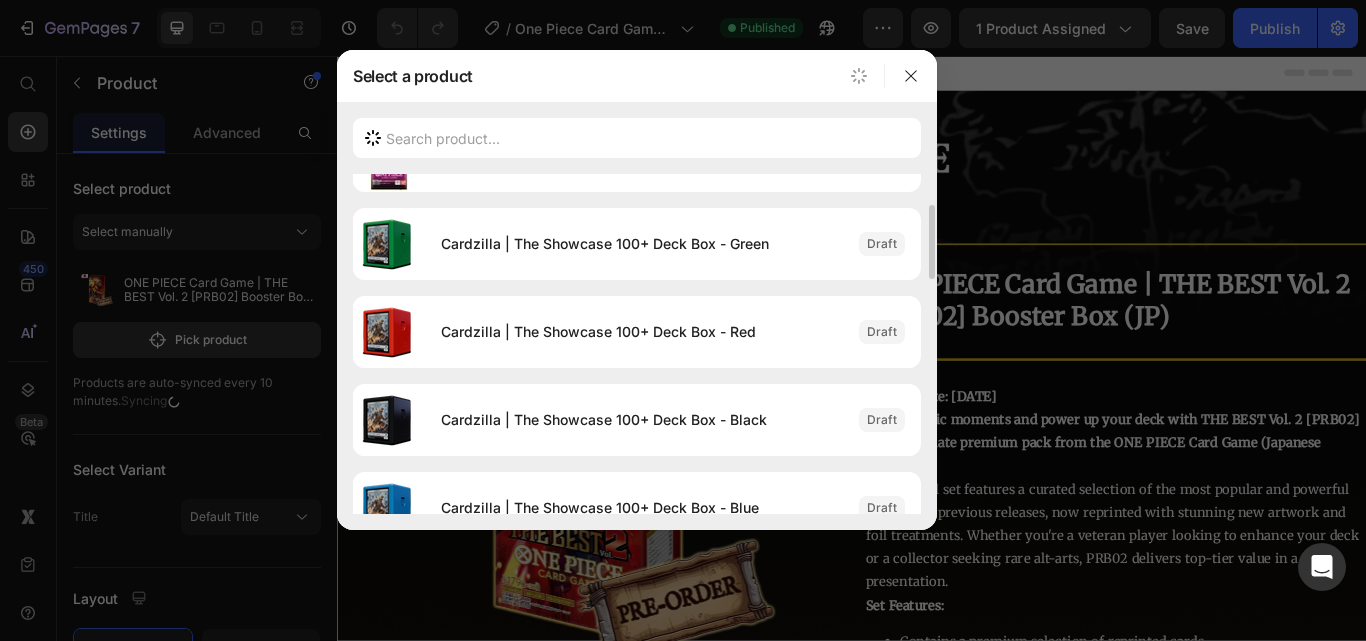 scroll, scrollTop: 0, scrollLeft: 0, axis: both 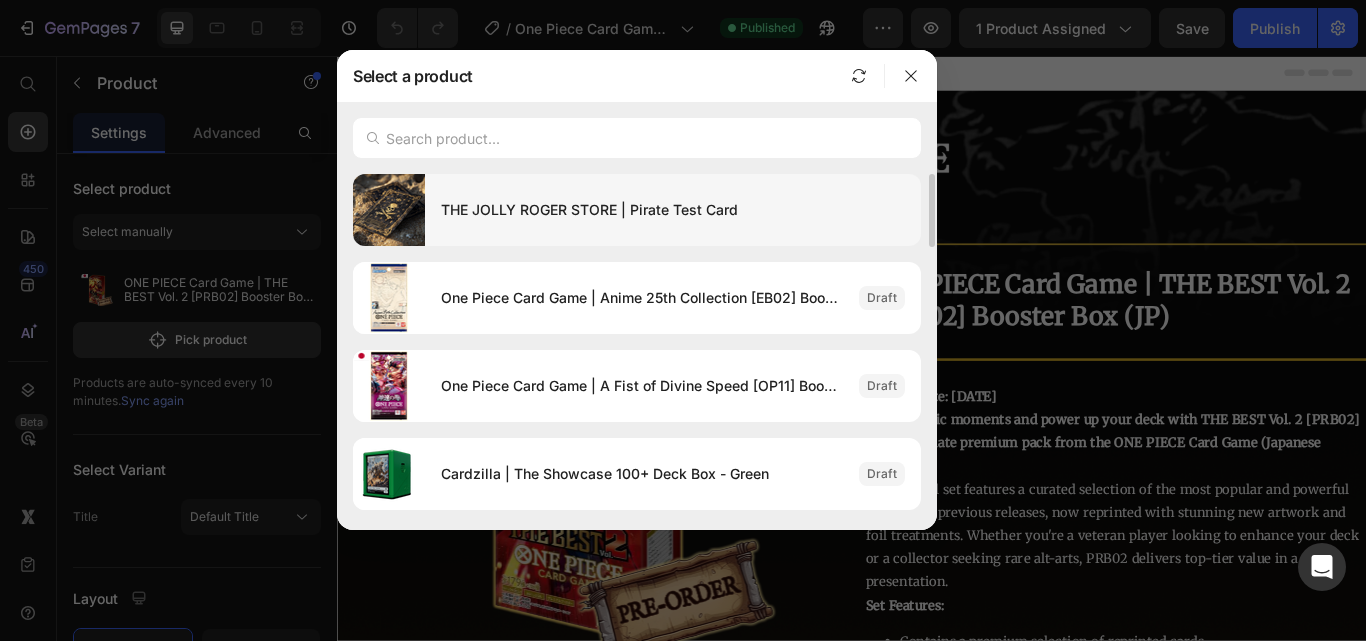 click on "THE JOLLY ROGER STORE | Pirate Test Card" at bounding box center [673, 210] 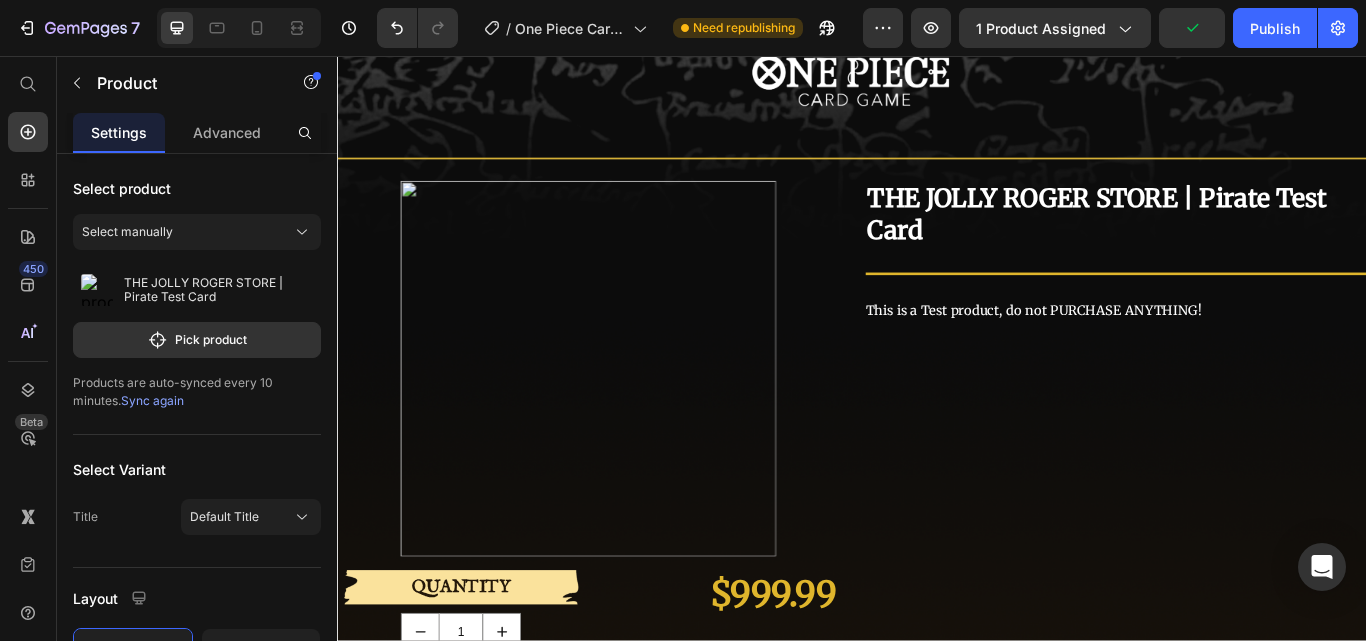 scroll, scrollTop: 0, scrollLeft: 0, axis: both 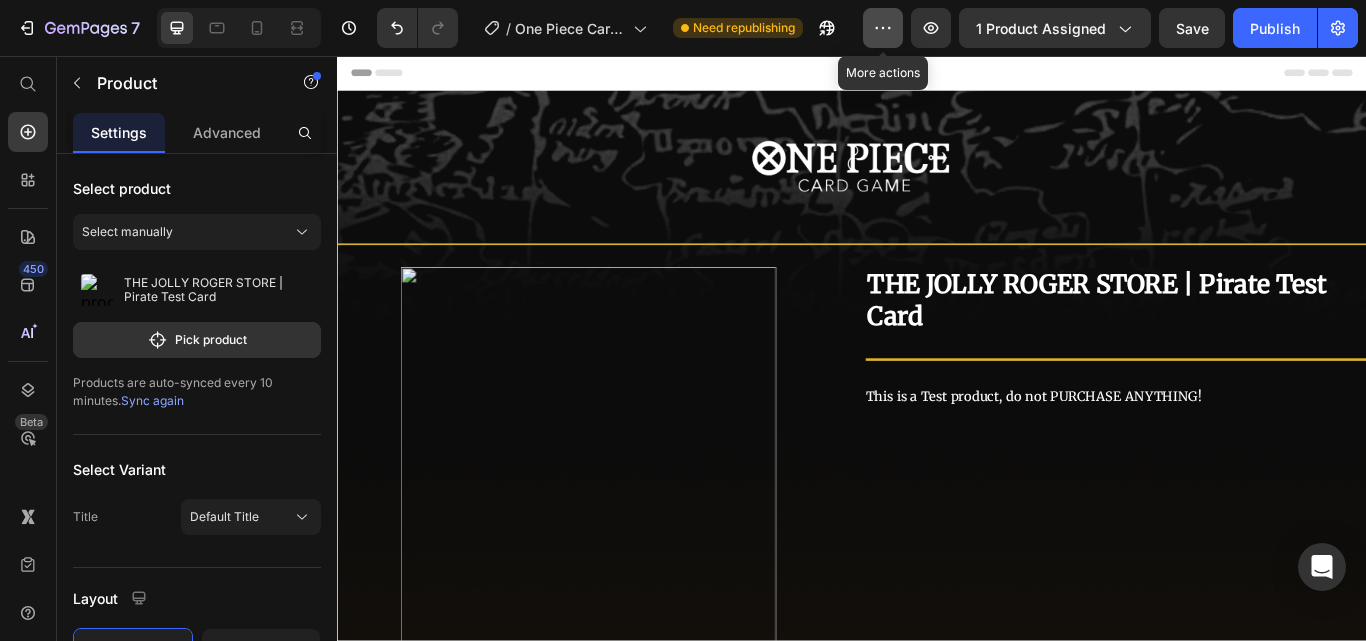 click 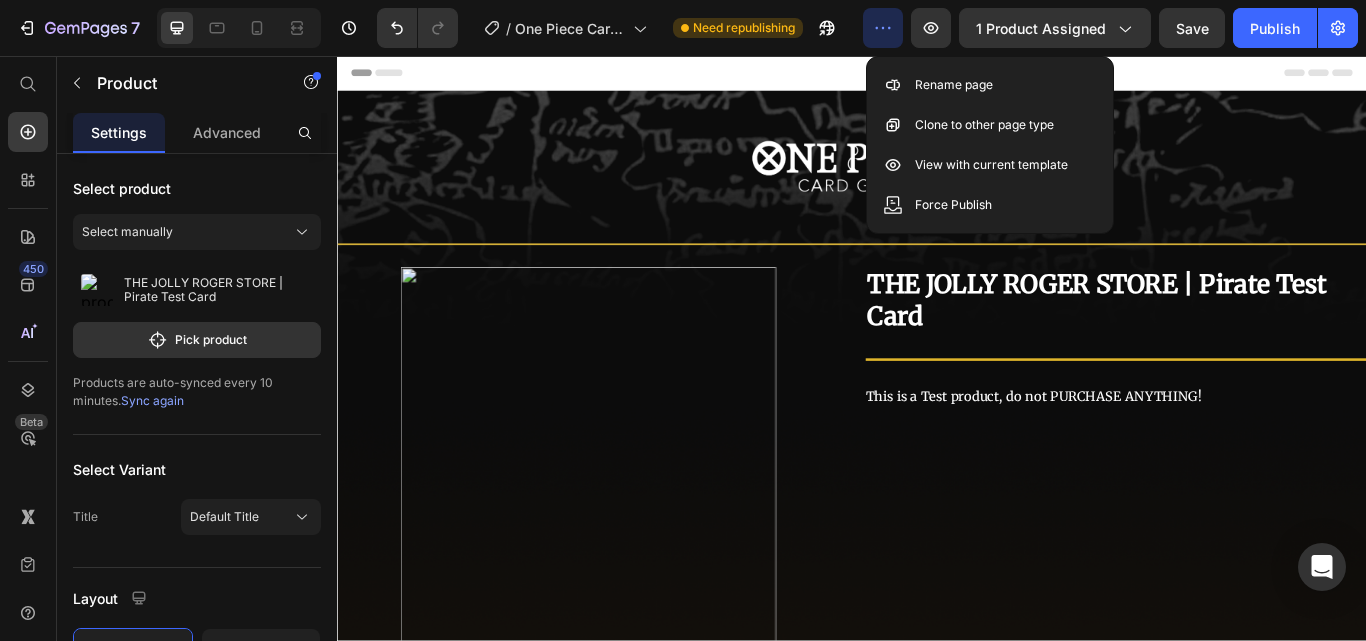 click 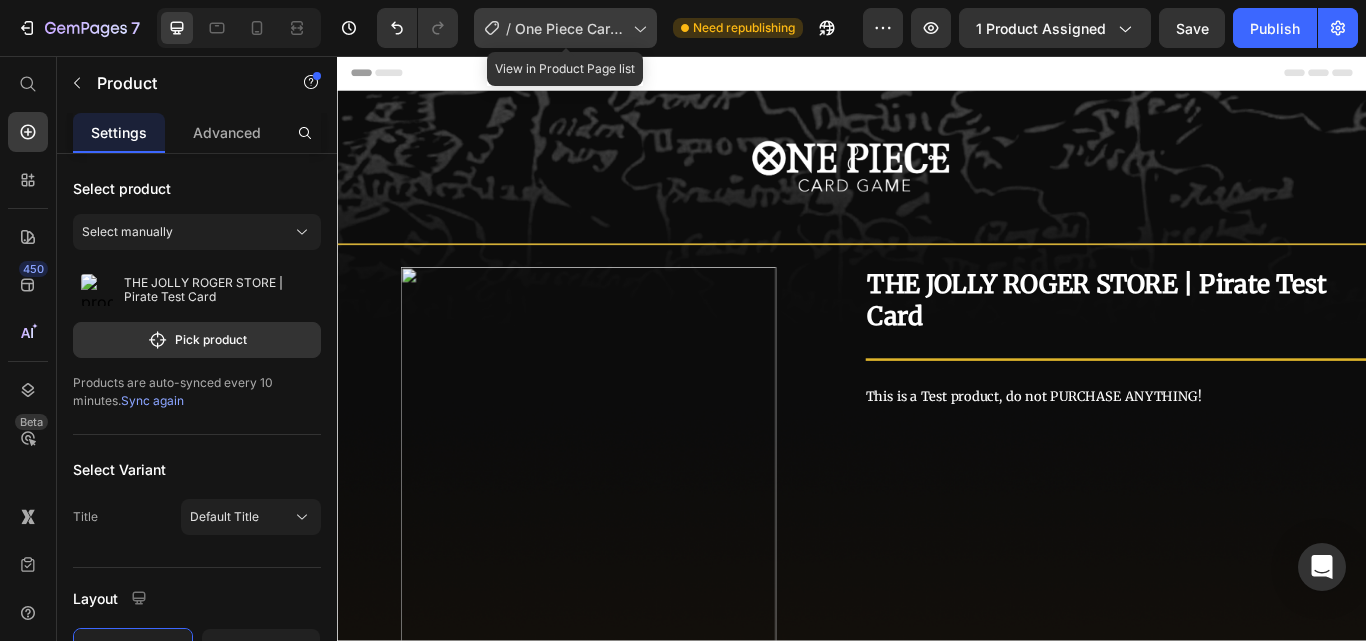 click on "One Piece Card Game - The Best Vol. 2 (PRB02) - JP | The Jolly Roger Store" at bounding box center [570, 28] 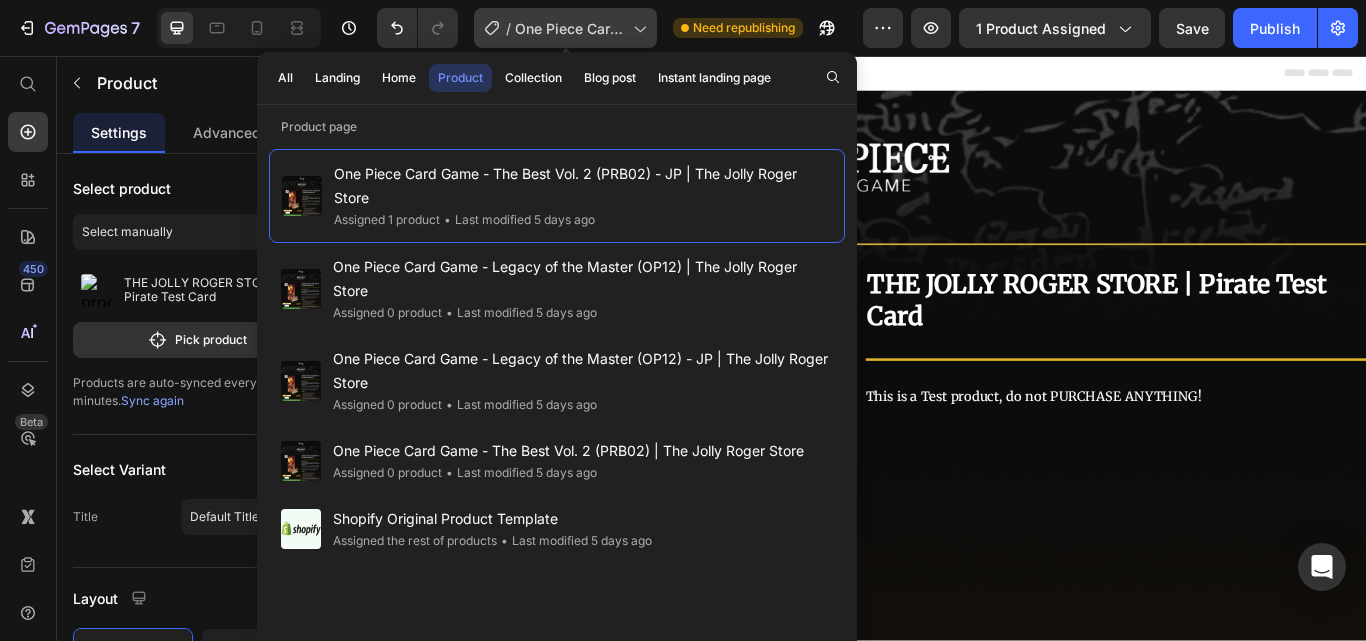 click on "/  One Piece Card Game - The Best Vol. 2 (PRB02) - JP | The Jolly Roger Store" 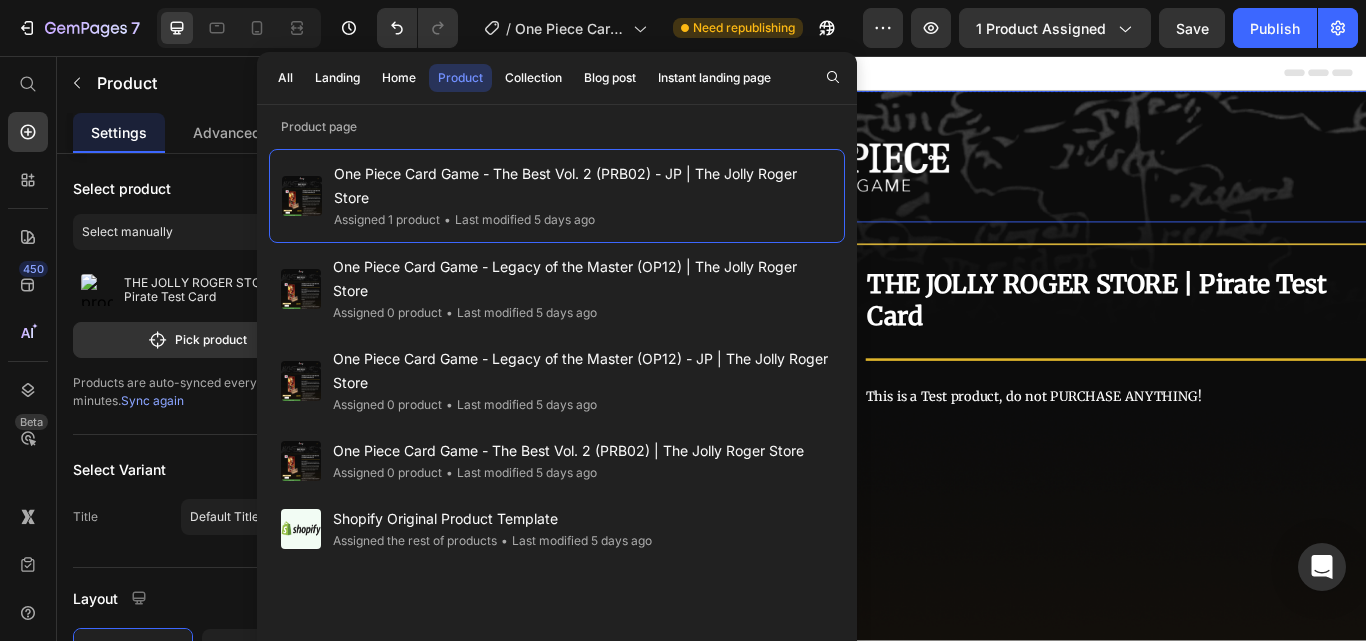 click at bounding box center [937, 173] 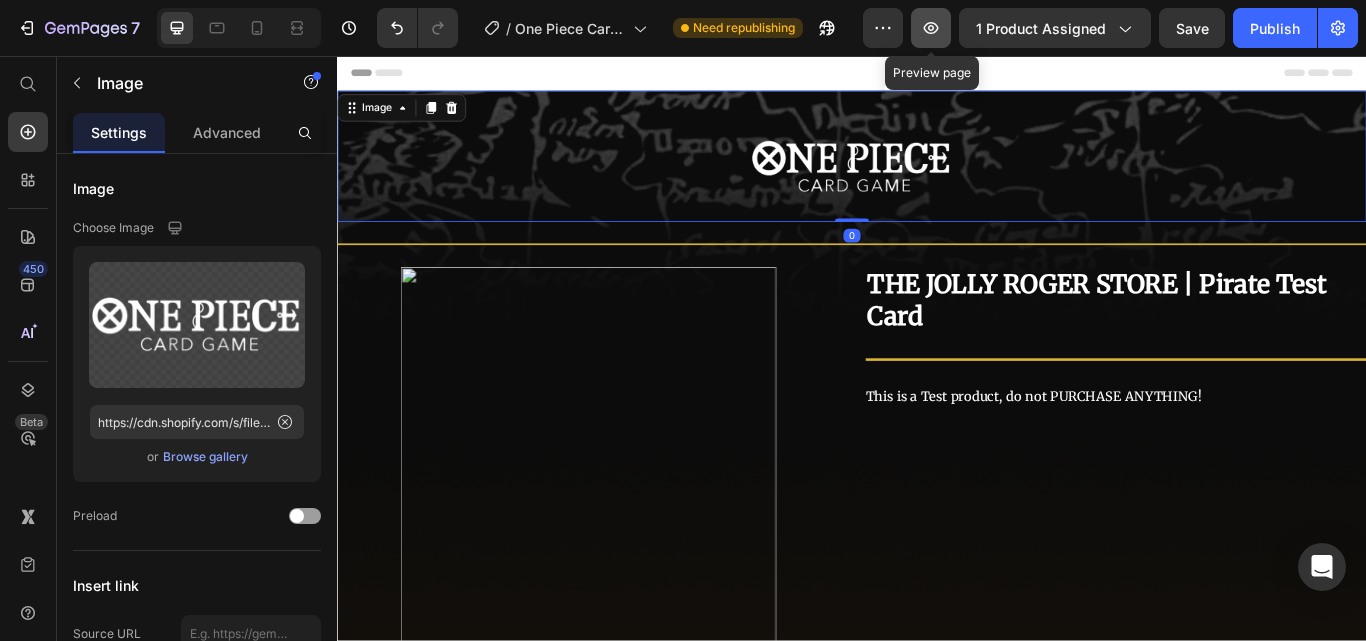 click 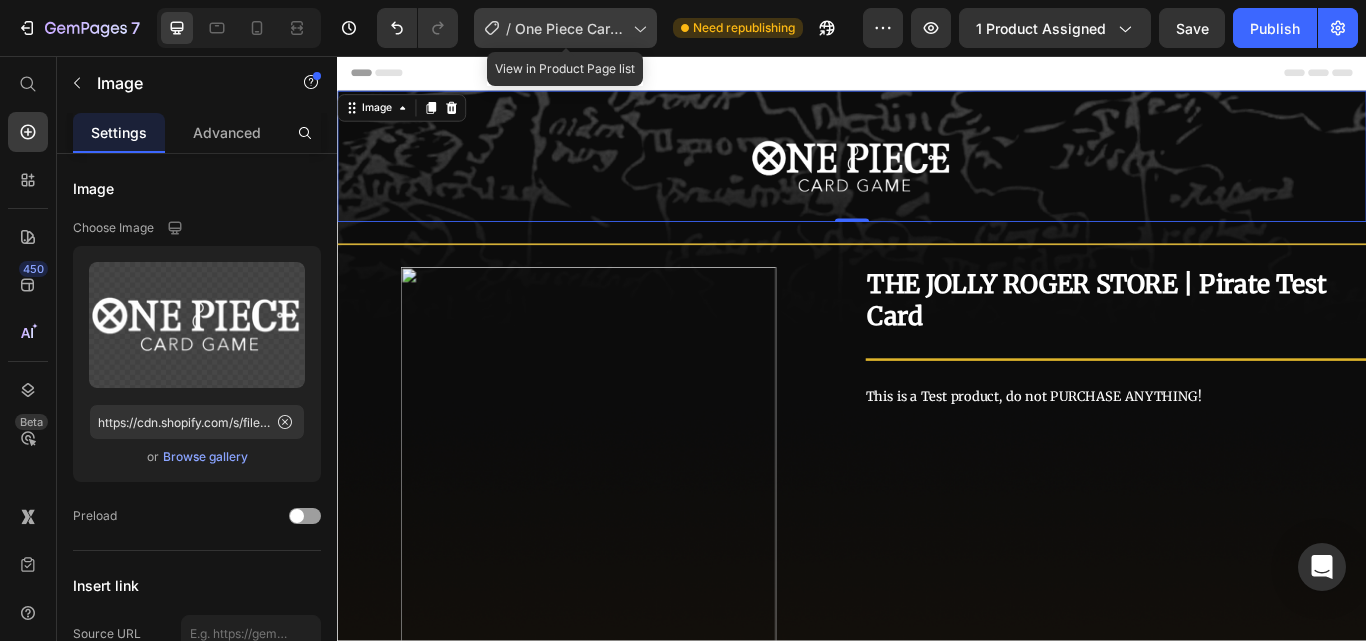 click on "One Piece Card Game - The Best Vol. 2 (PRB02) - JP | The Jolly Roger Store" at bounding box center (570, 28) 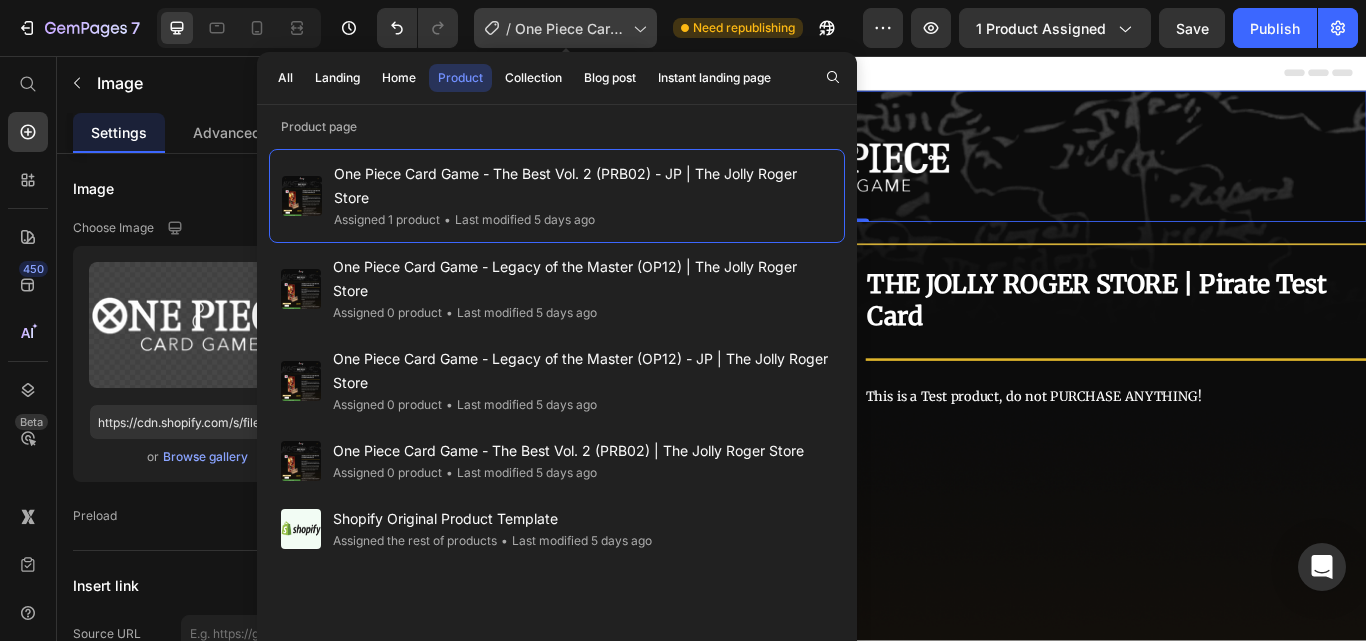 click 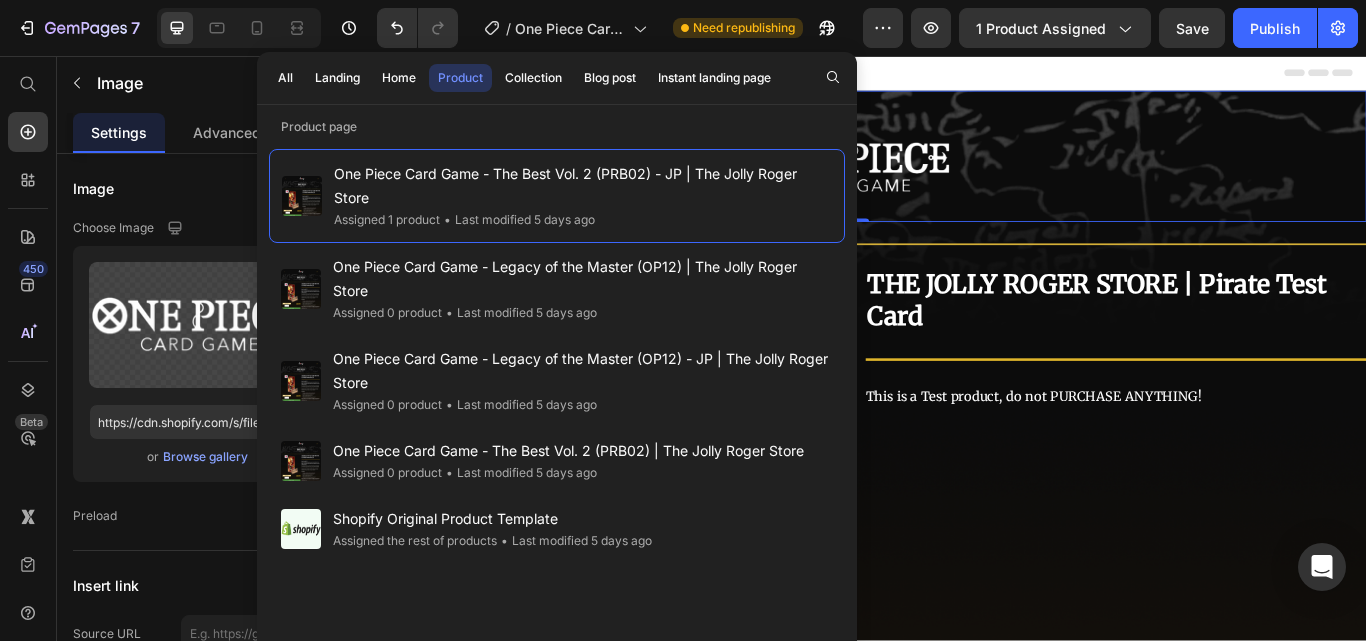 click at bounding box center (937, 173) 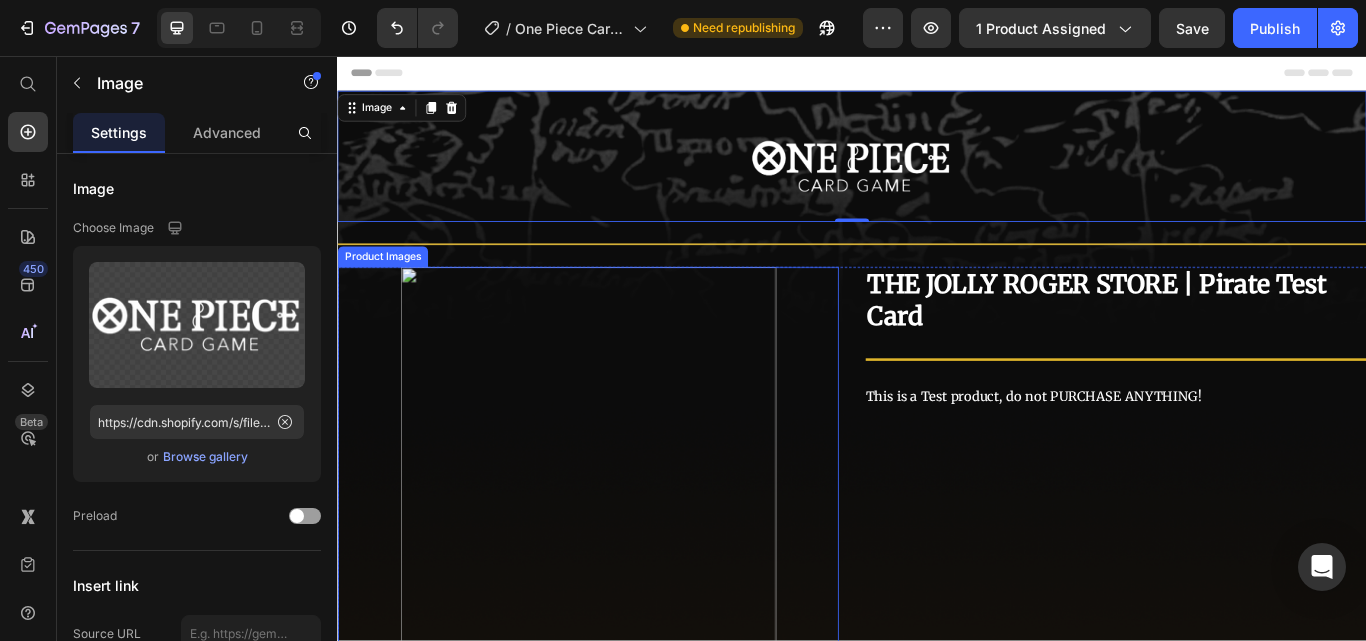 click at bounding box center (629, 521) 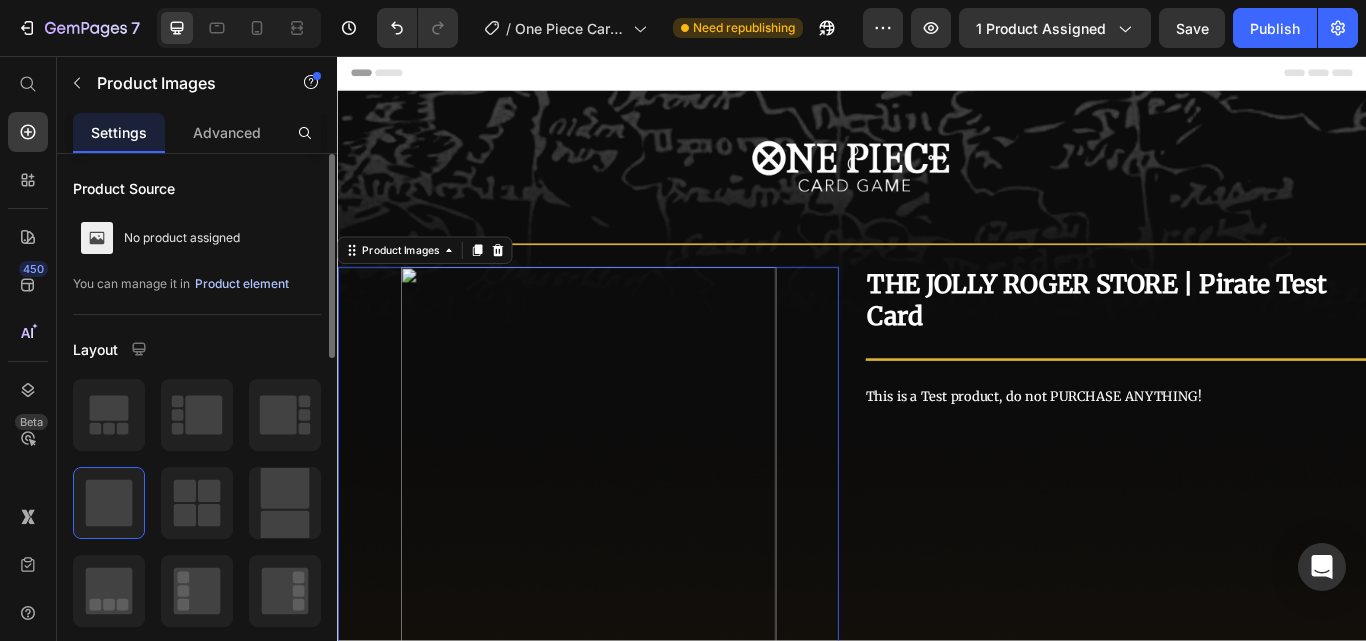 click on "Product element" at bounding box center (242, 284) 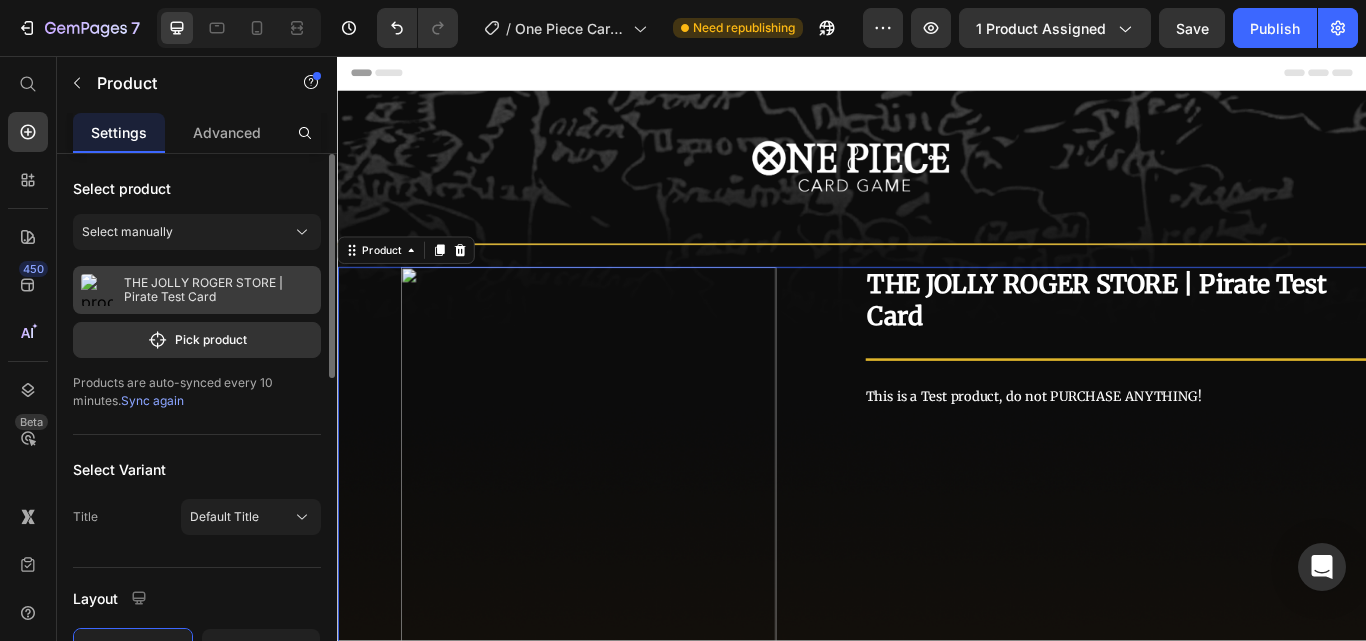 click on "THE JOLLY ROGER STORE | Pirate Test Card" at bounding box center [218, 290] 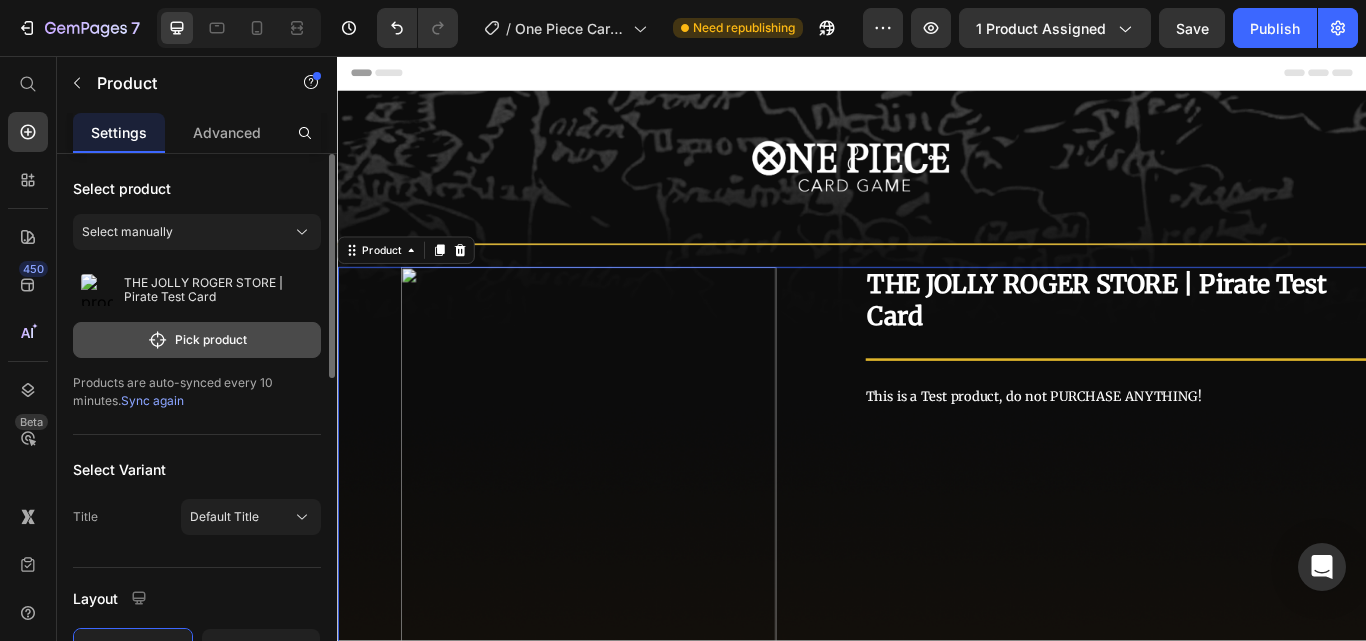 click on "Pick product" at bounding box center (197, 340) 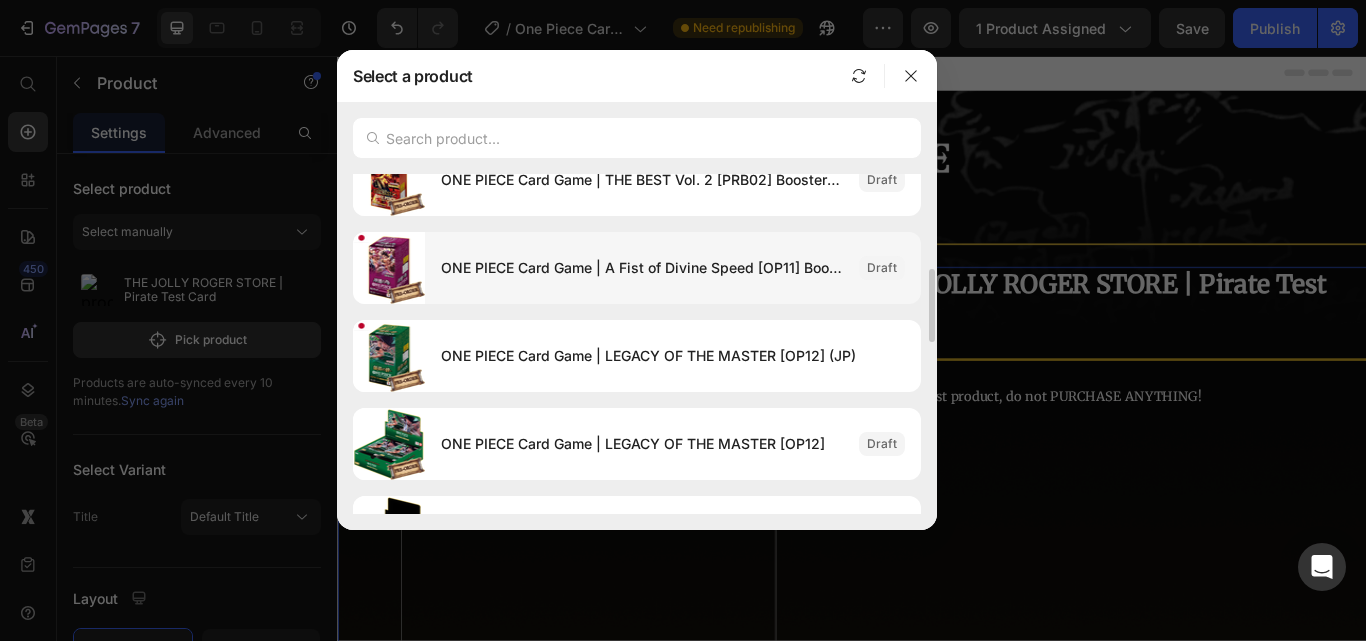 scroll, scrollTop: 900, scrollLeft: 0, axis: vertical 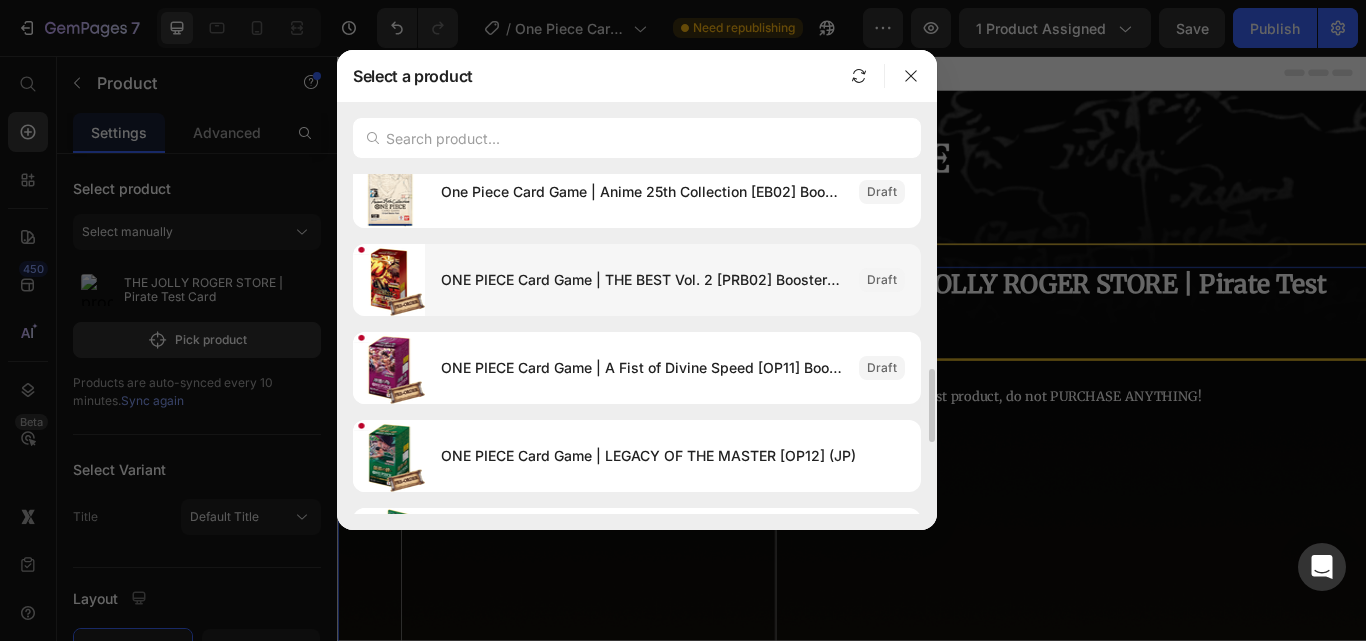 click on "ONE PIECE Card Game | THE BEST Vol. 2 [PRB02] Booster Box (JP)" at bounding box center [642, 280] 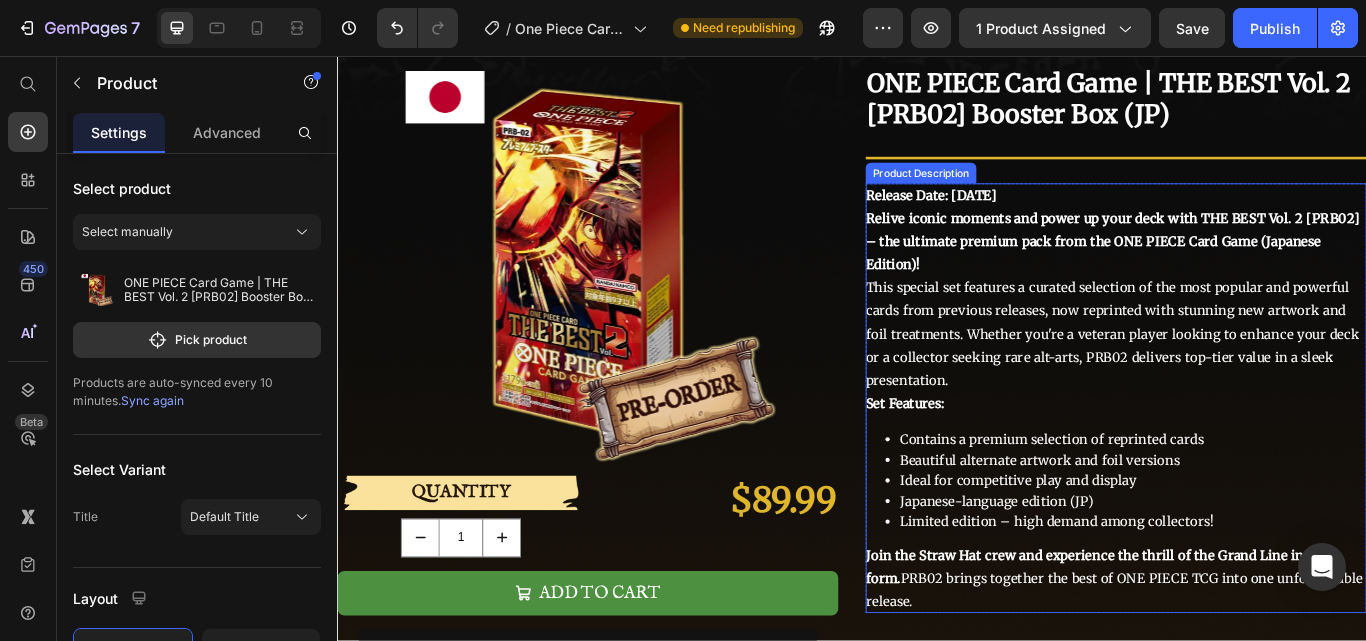 scroll, scrollTop: 200, scrollLeft: 0, axis: vertical 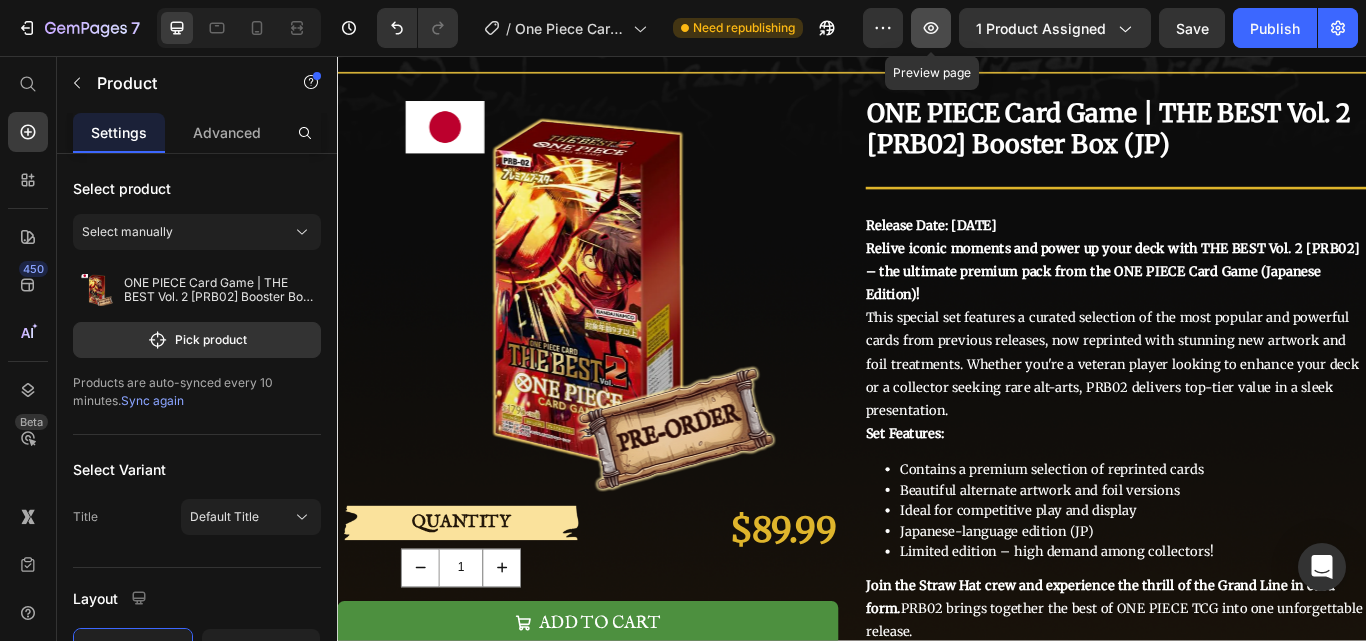 click 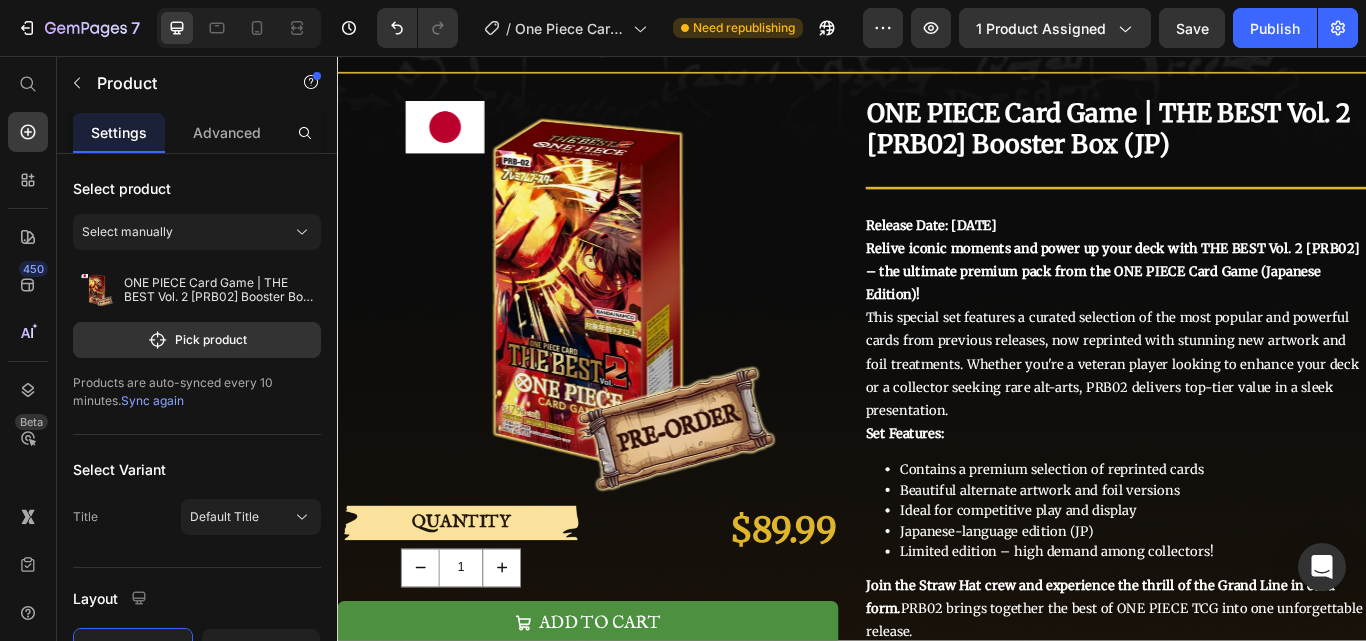 scroll, scrollTop: 0, scrollLeft: 0, axis: both 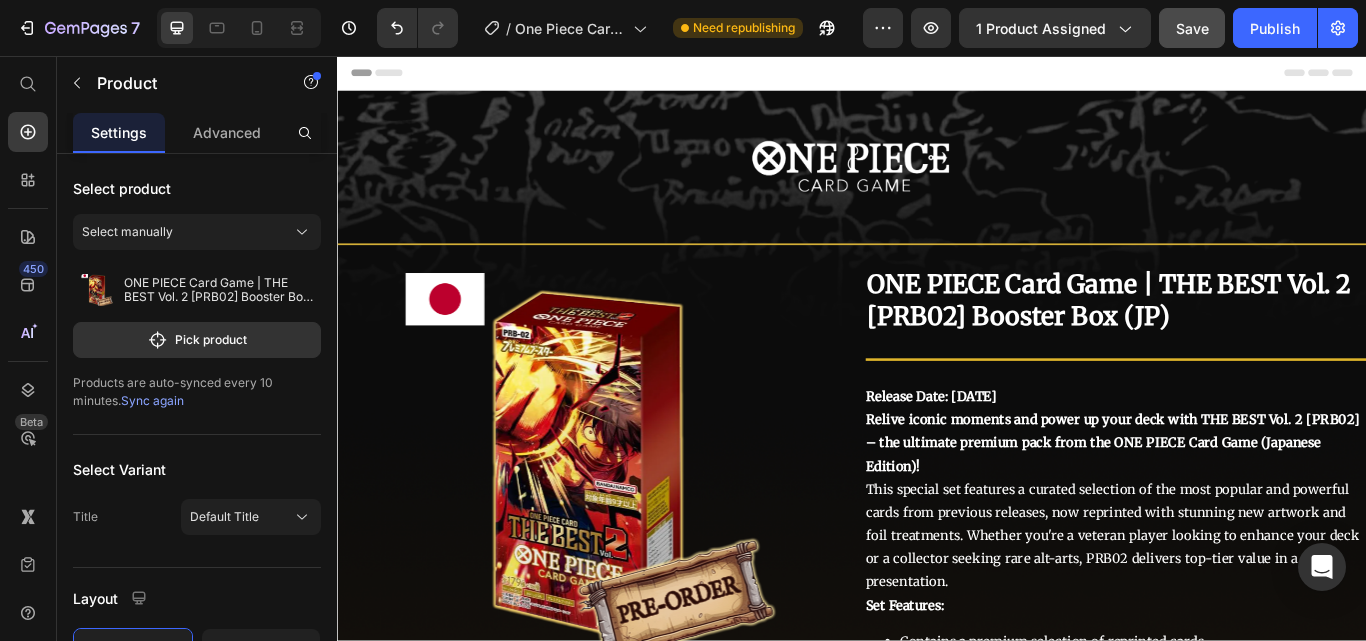 click on "Save" at bounding box center (1192, 28) 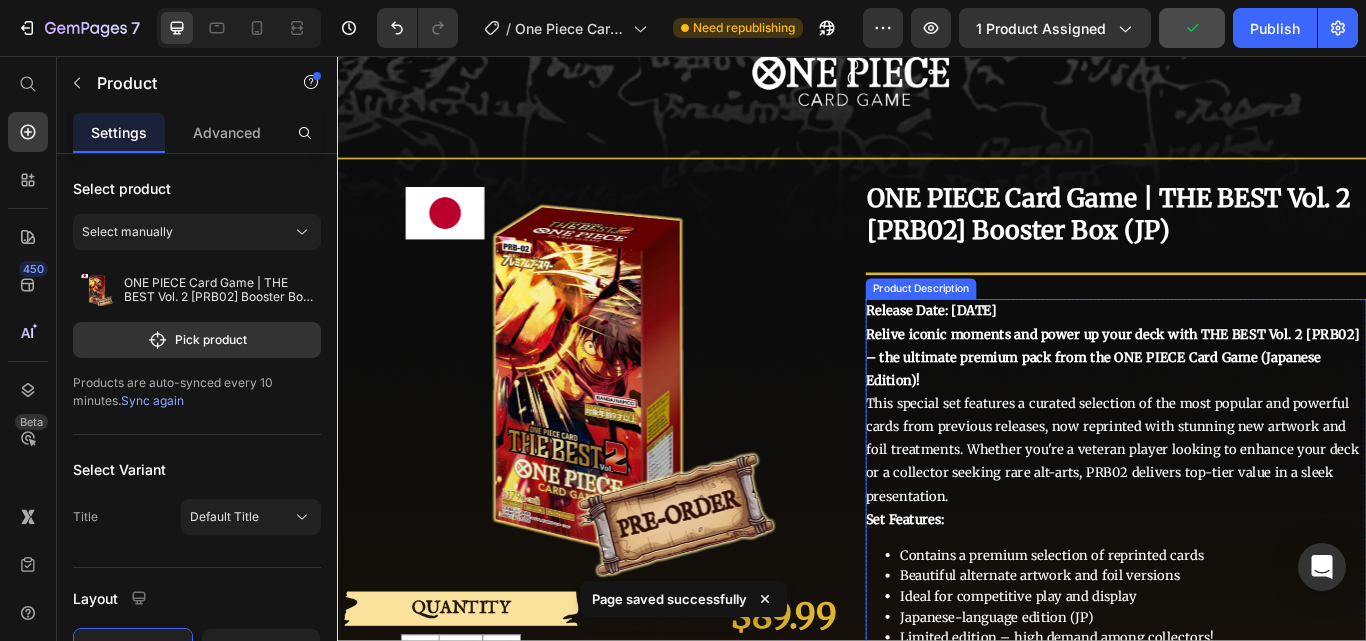 scroll, scrollTop: 200, scrollLeft: 0, axis: vertical 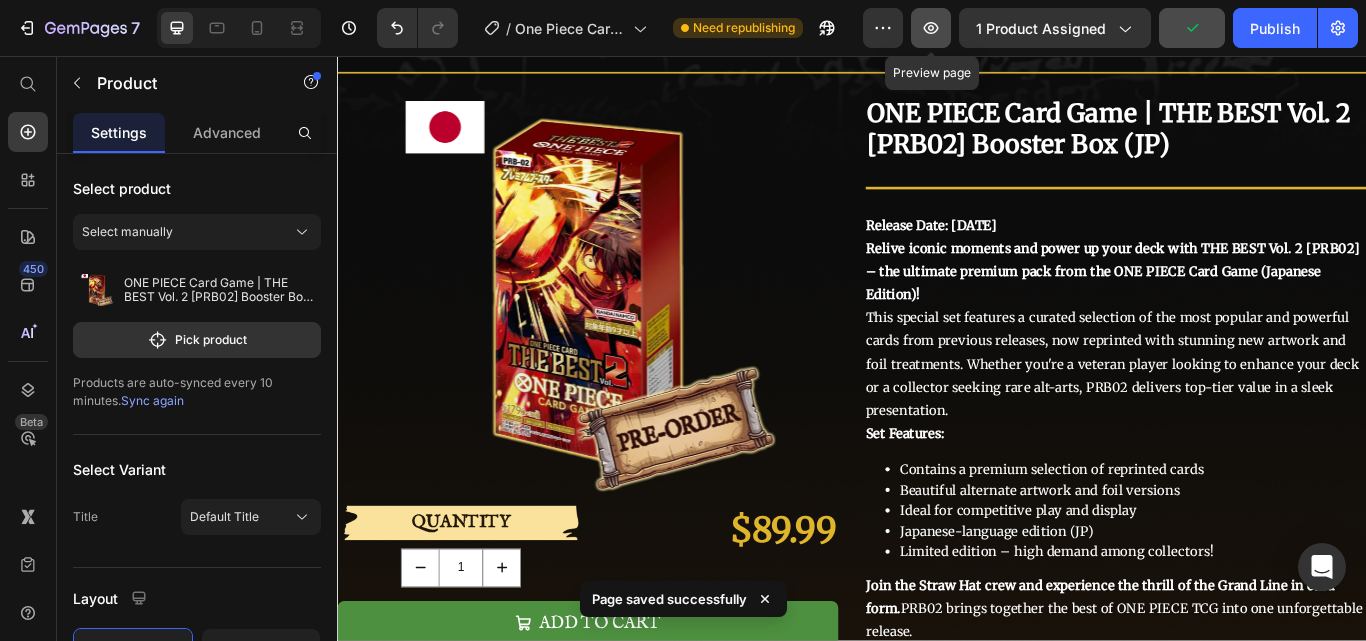 click 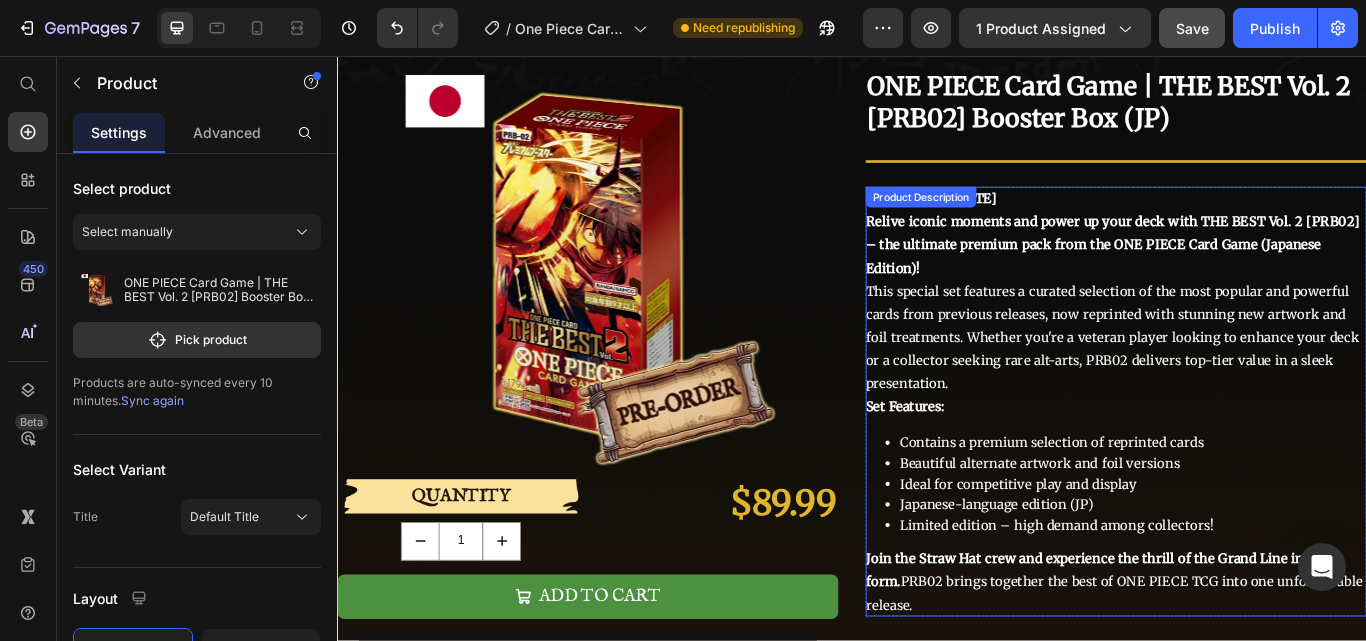 scroll, scrollTop: 200, scrollLeft: 0, axis: vertical 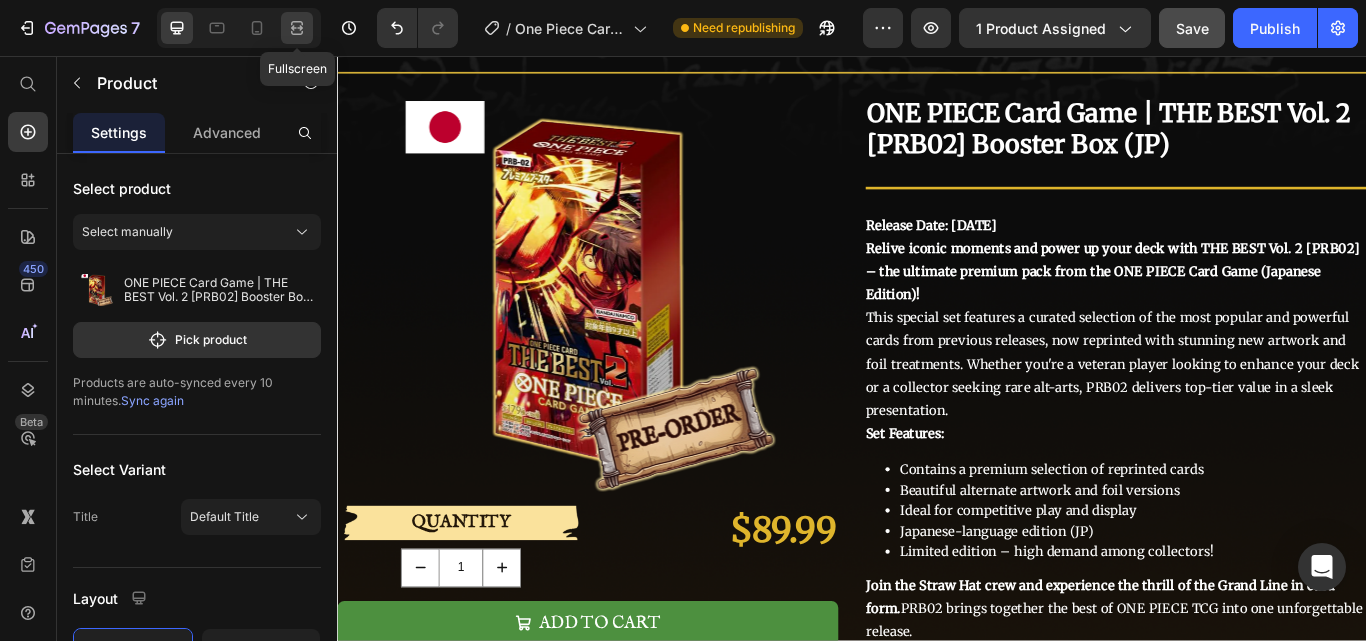 click 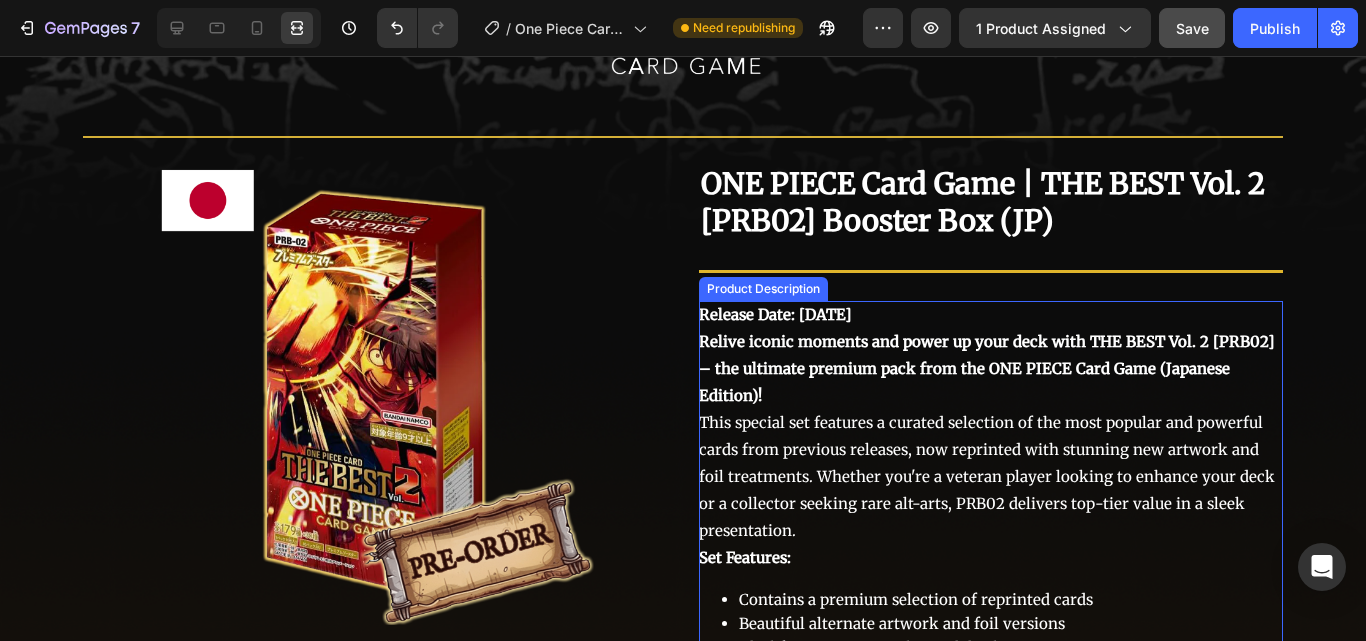 scroll, scrollTop: 0, scrollLeft: 0, axis: both 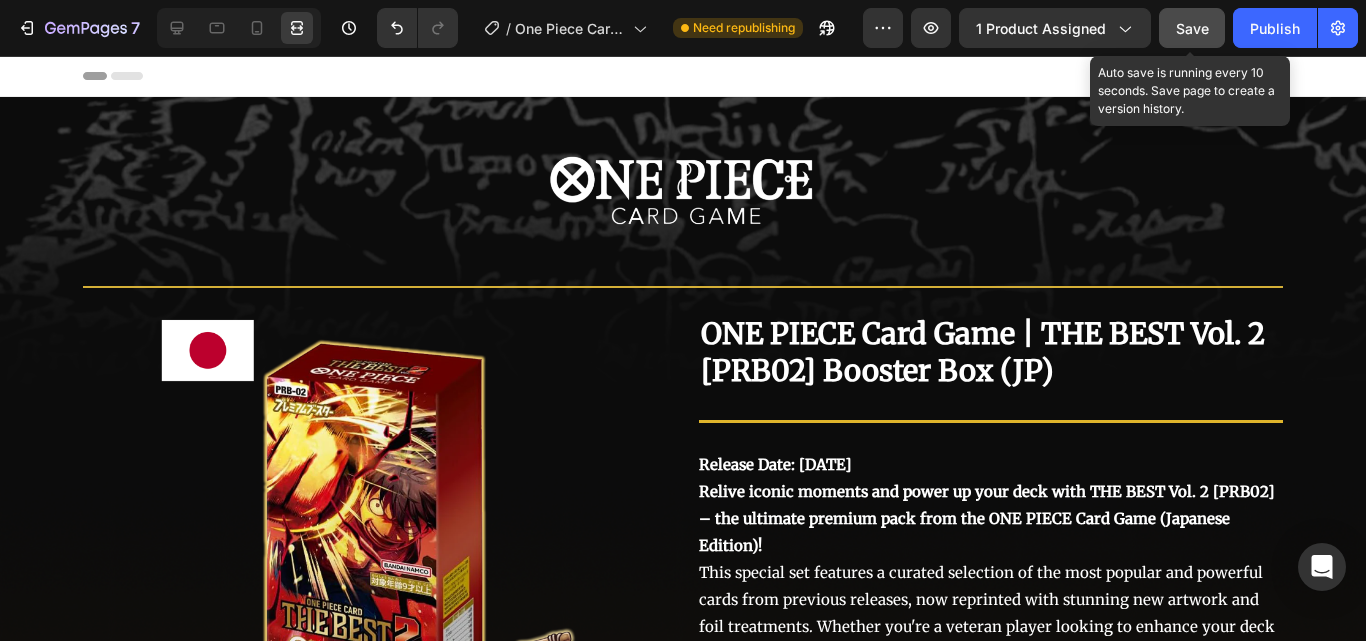 click on "Save" 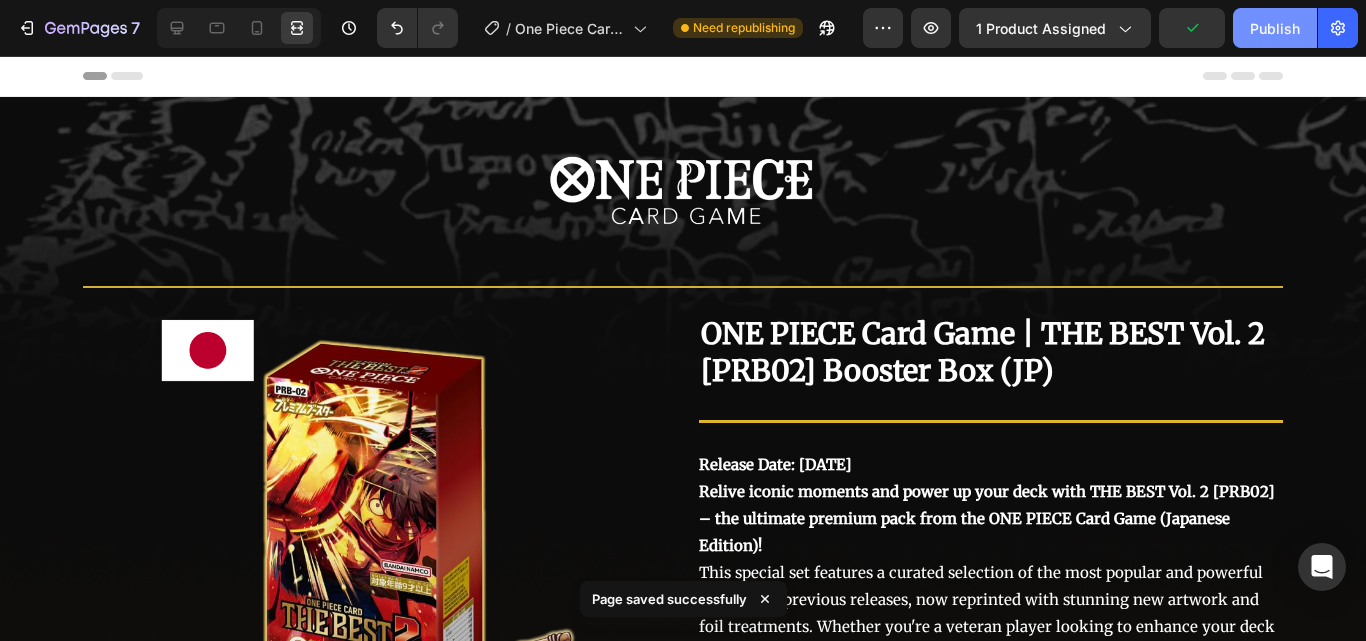 click on "Publish" at bounding box center [1275, 28] 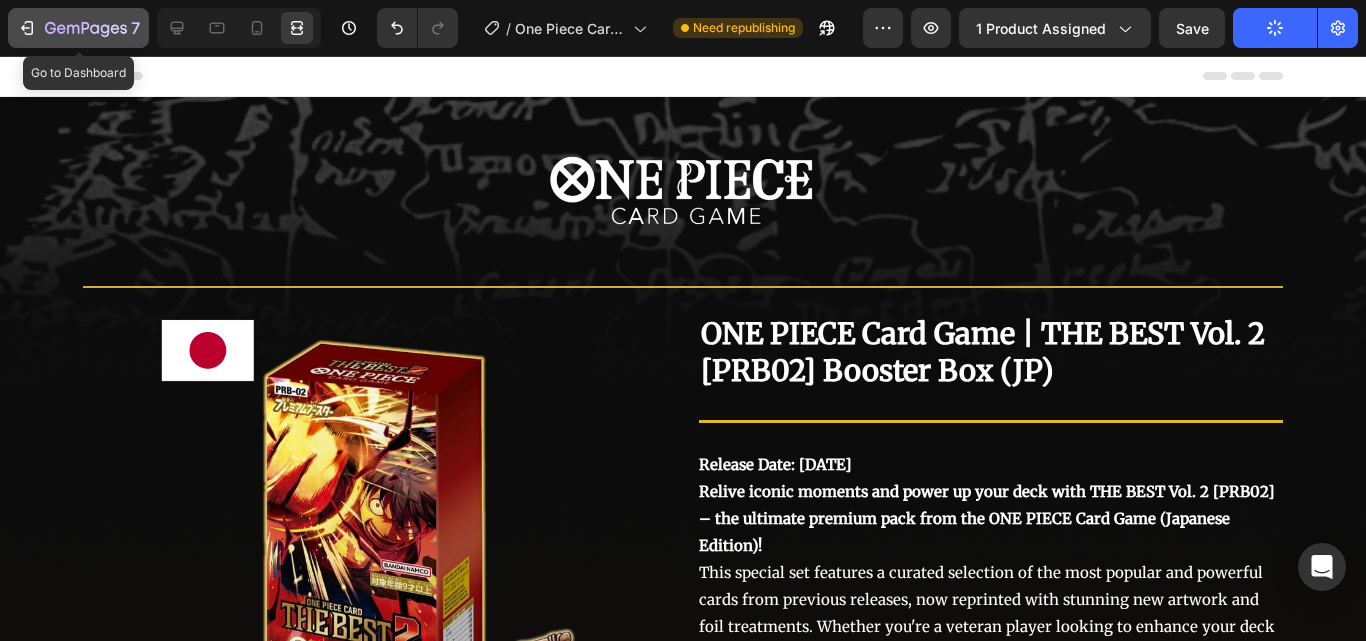 click 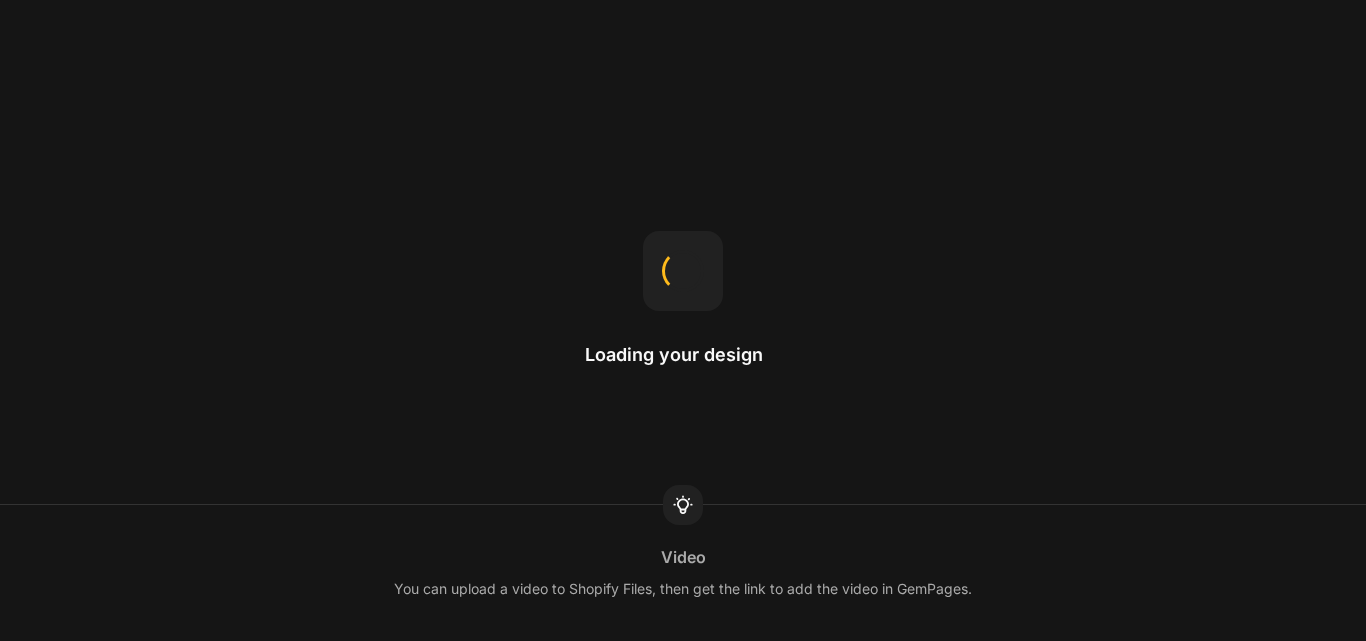 scroll, scrollTop: 0, scrollLeft: 0, axis: both 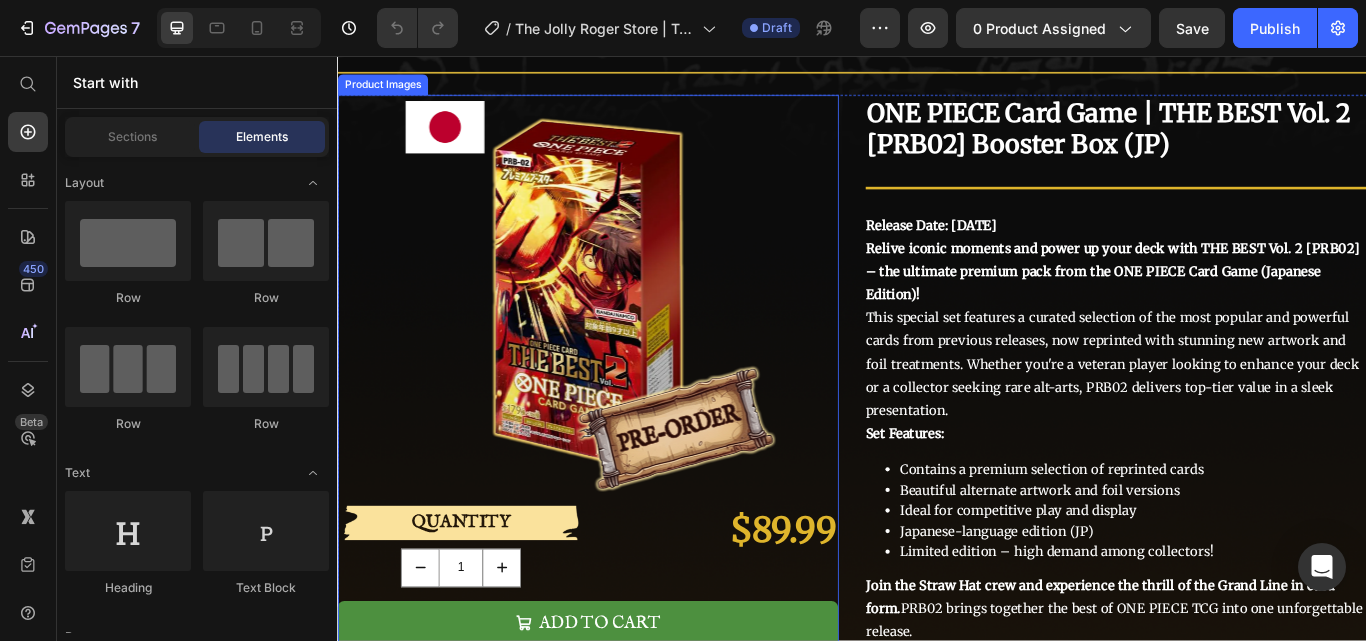 click at bounding box center (629, 333) 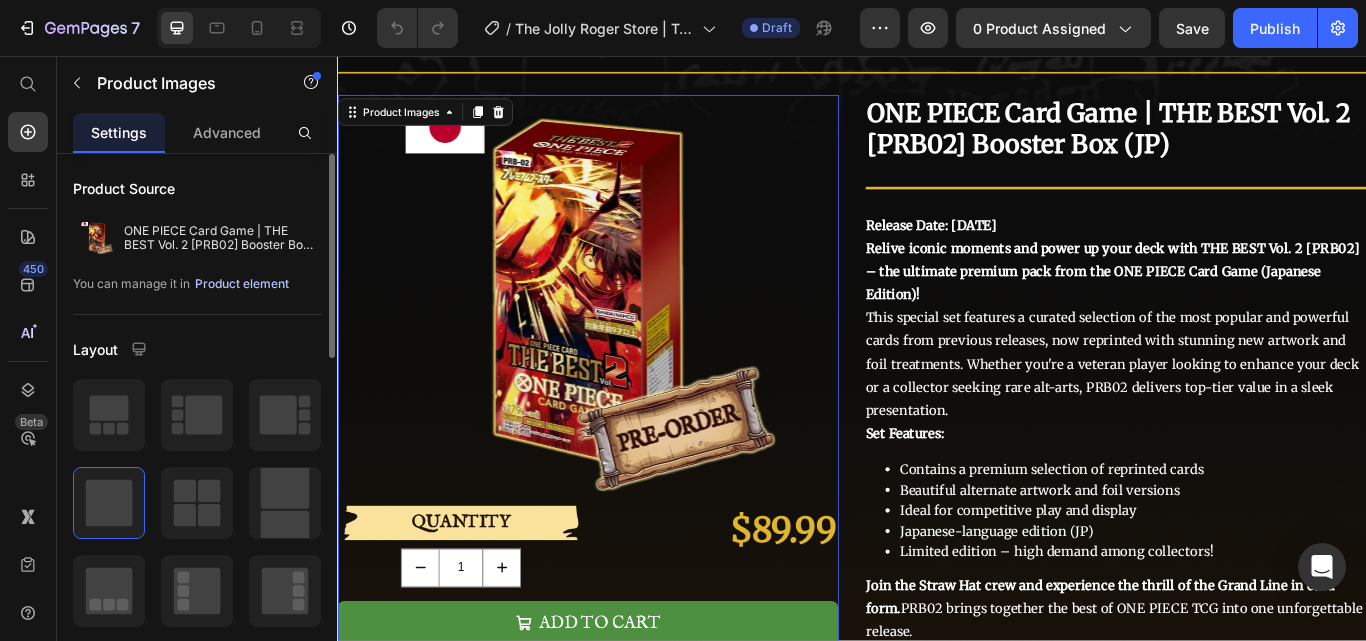 click on "Product element" at bounding box center (242, 284) 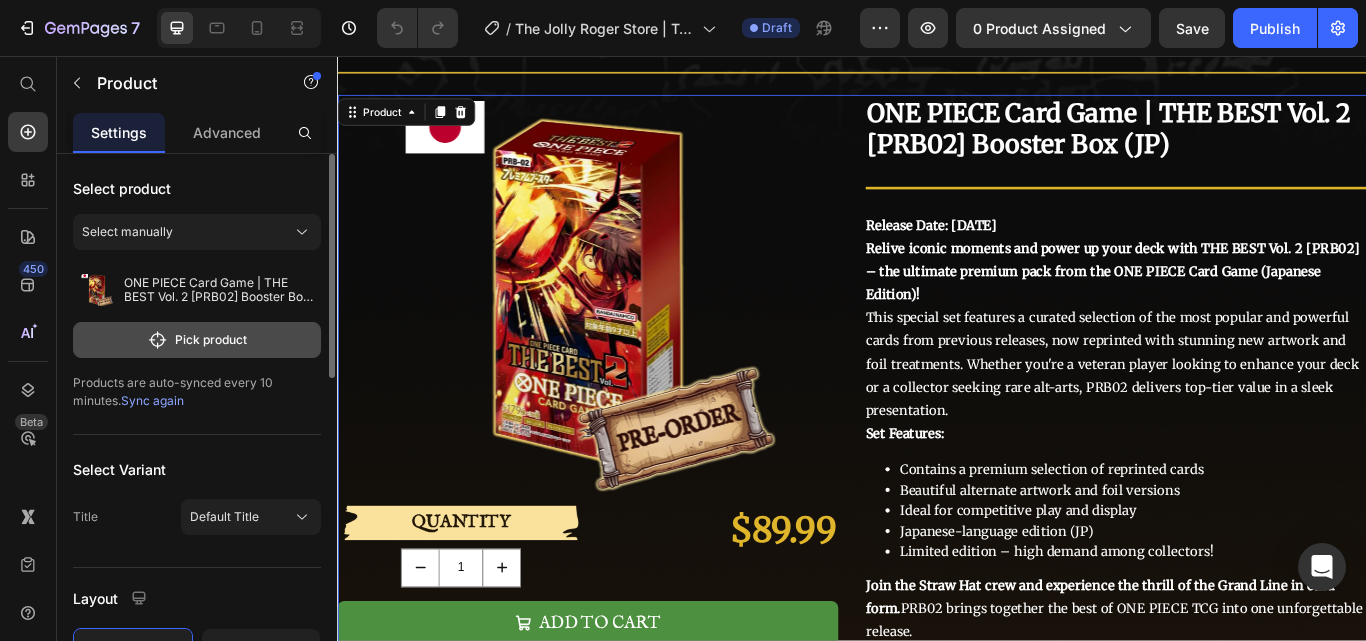 click on "Pick product" at bounding box center [197, 340] 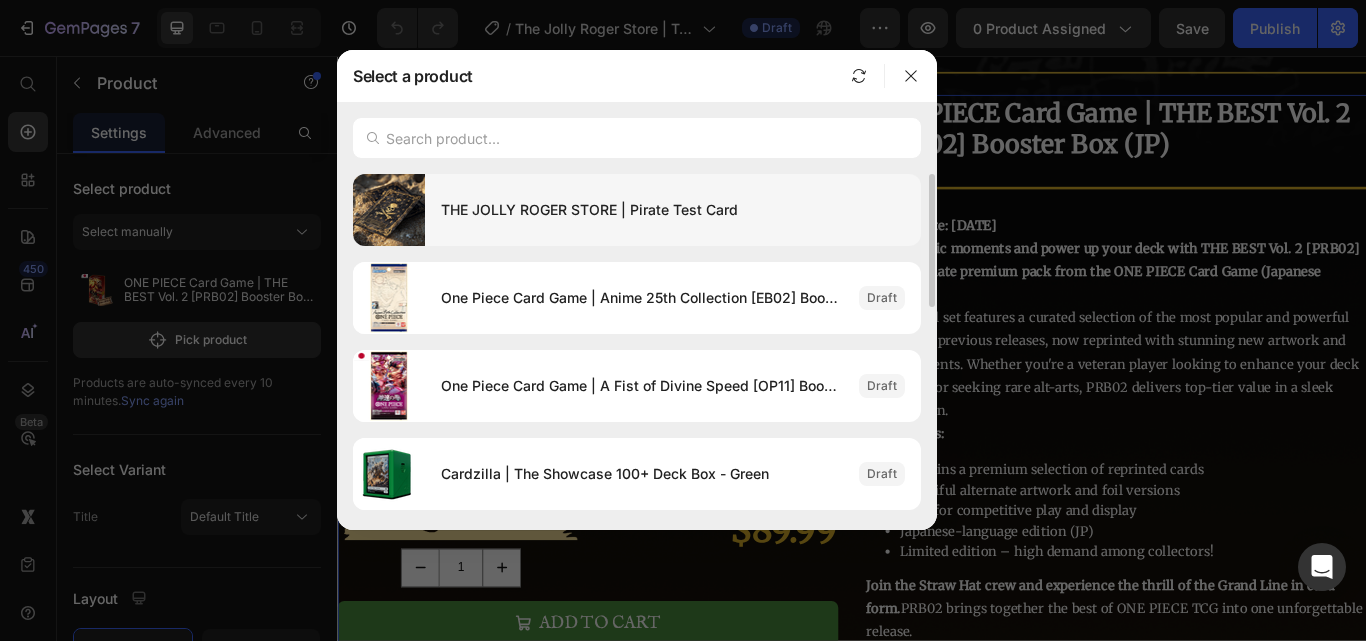 click on "THE JOLLY ROGER STORE | Pirate Test Card" at bounding box center (673, 210) 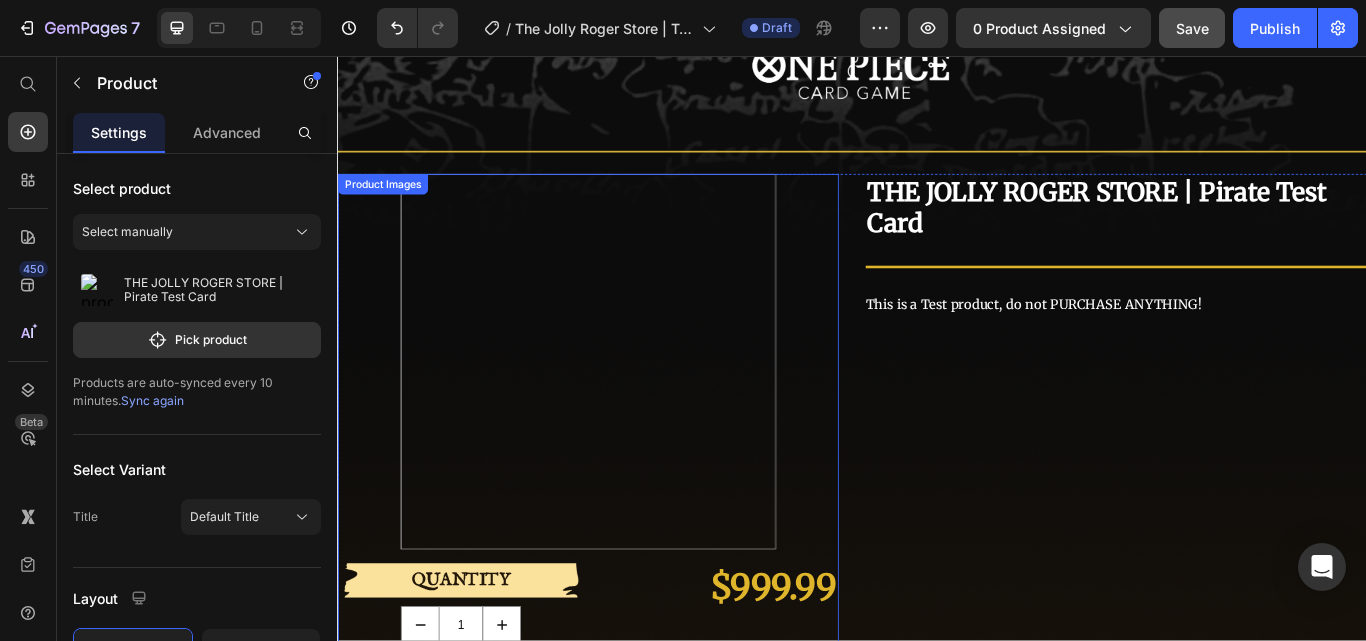 scroll, scrollTop: 100, scrollLeft: 0, axis: vertical 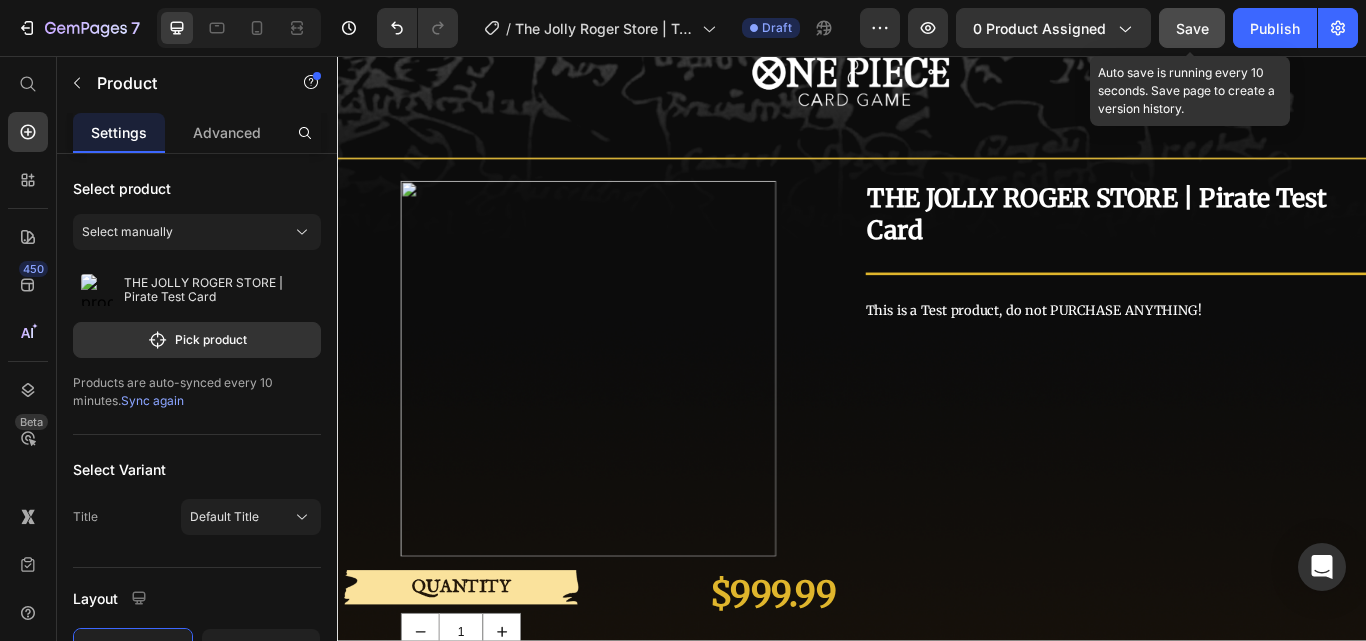 click on "Save" at bounding box center (1192, 28) 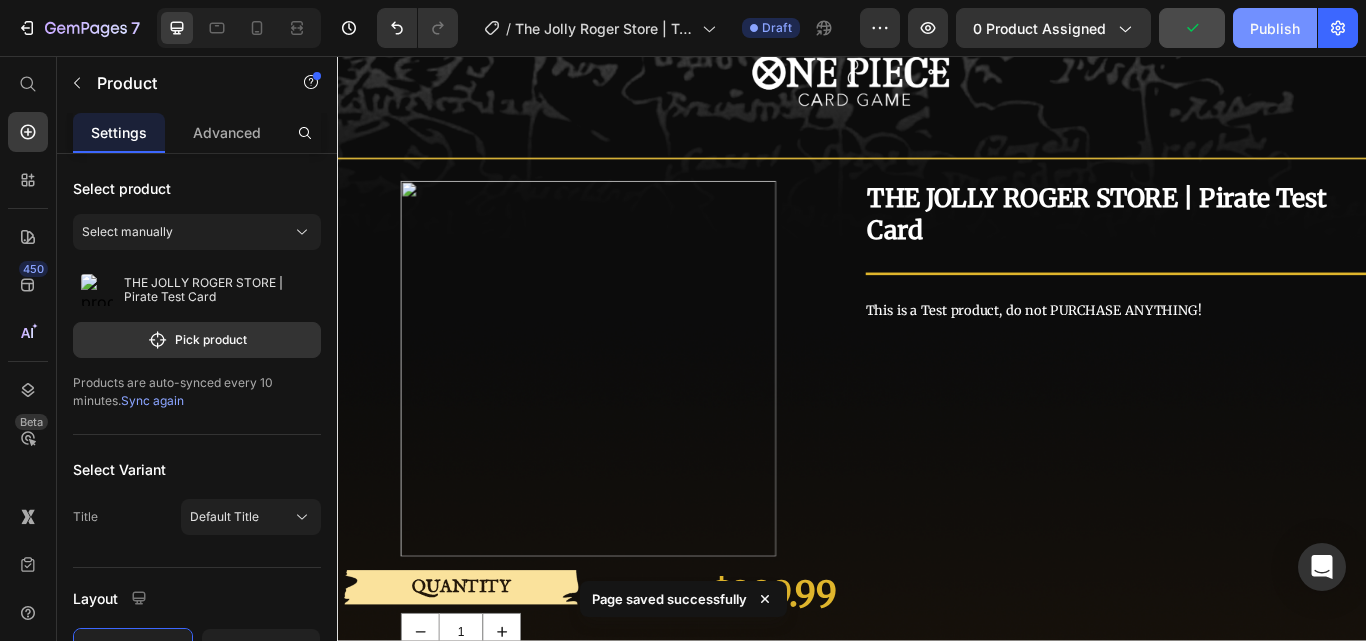 click on "Publish" at bounding box center (1275, 28) 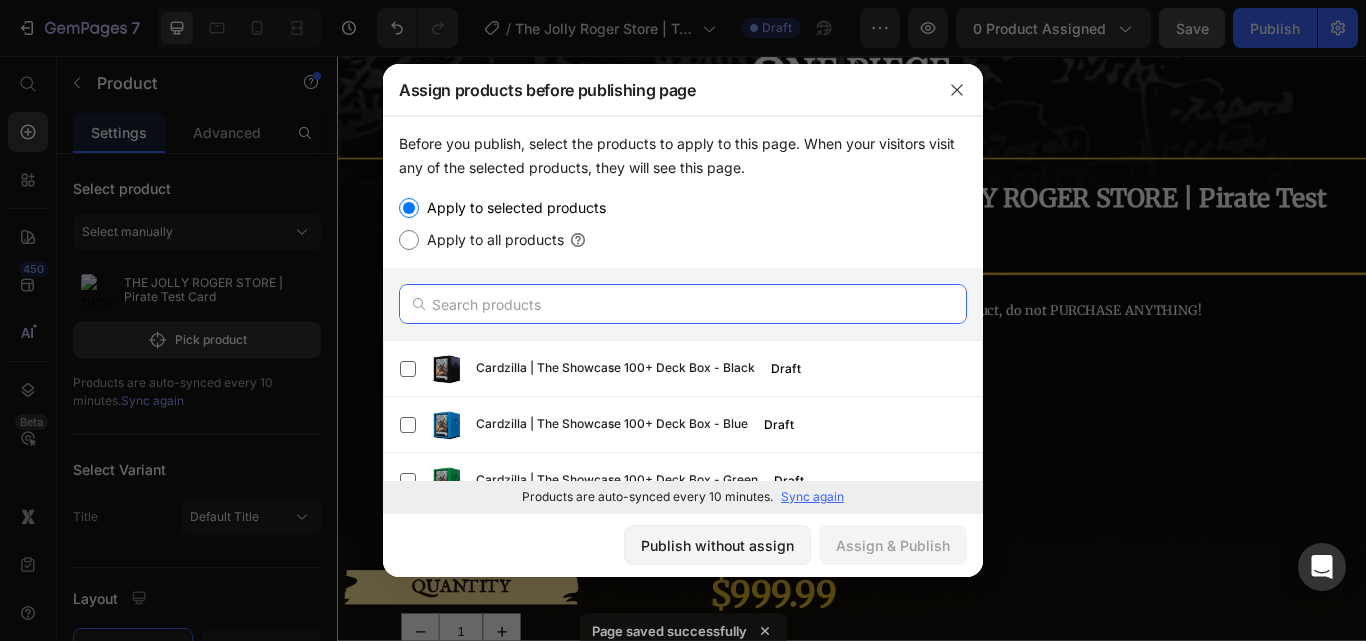click at bounding box center (683, 304) 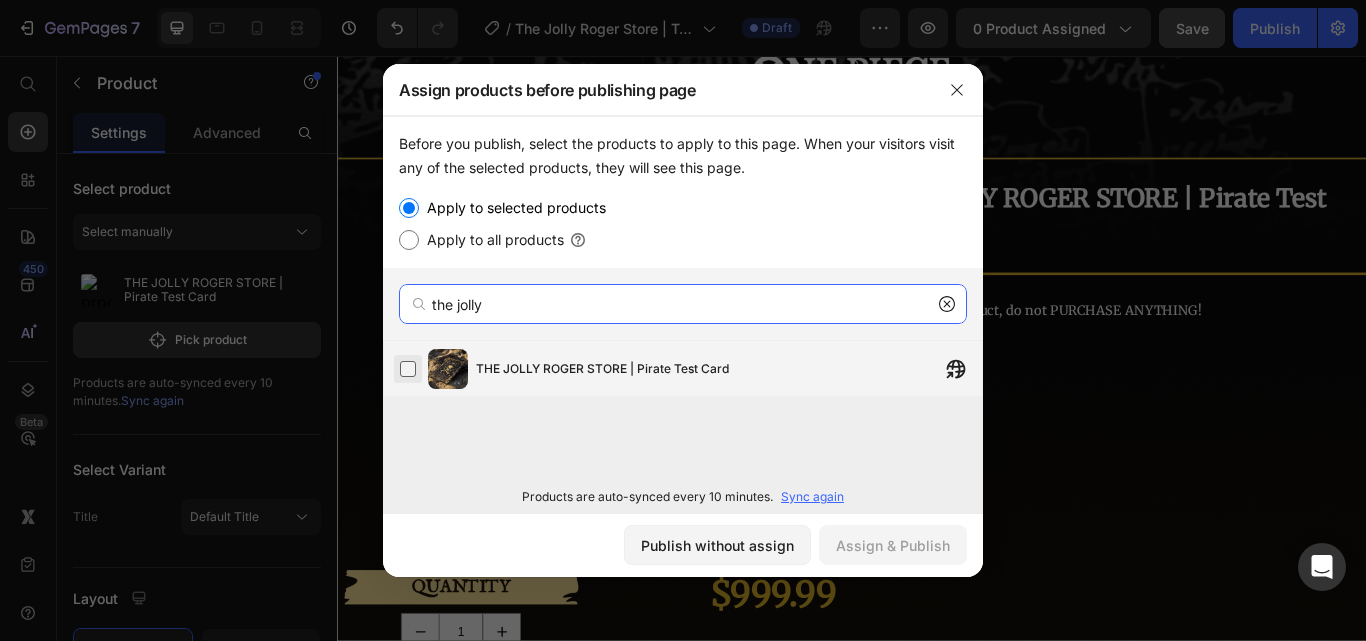 type on "the jolly" 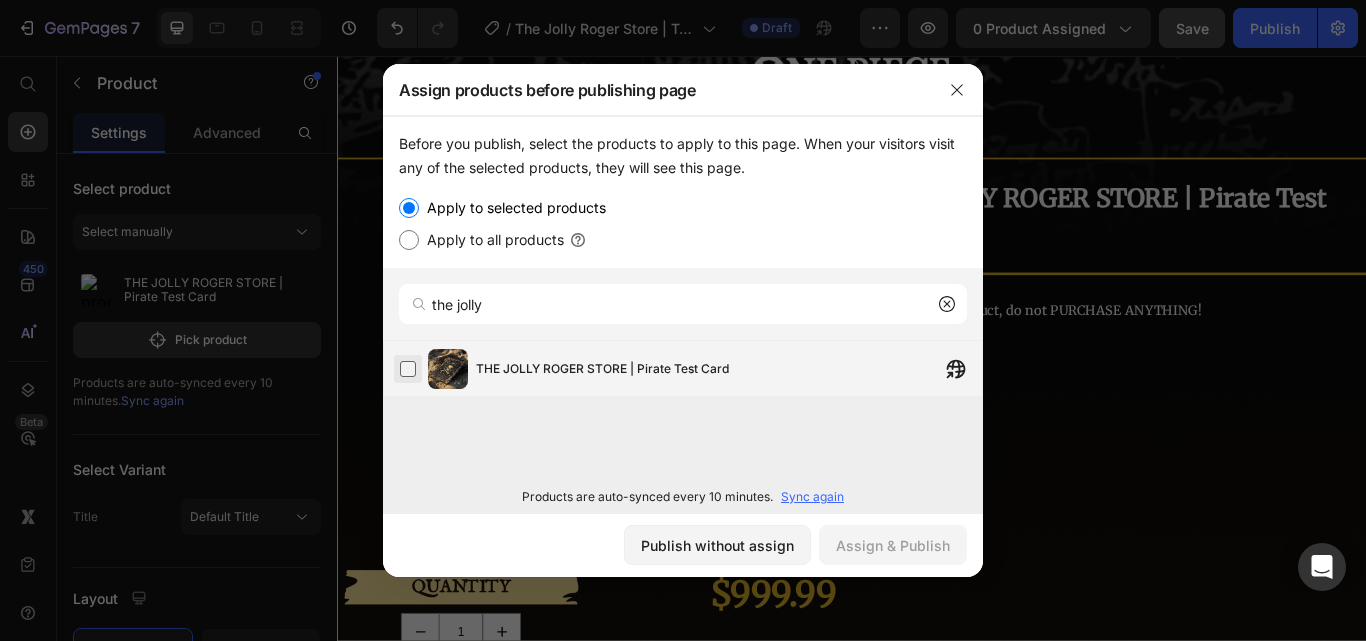 click at bounding box center (408, 369) 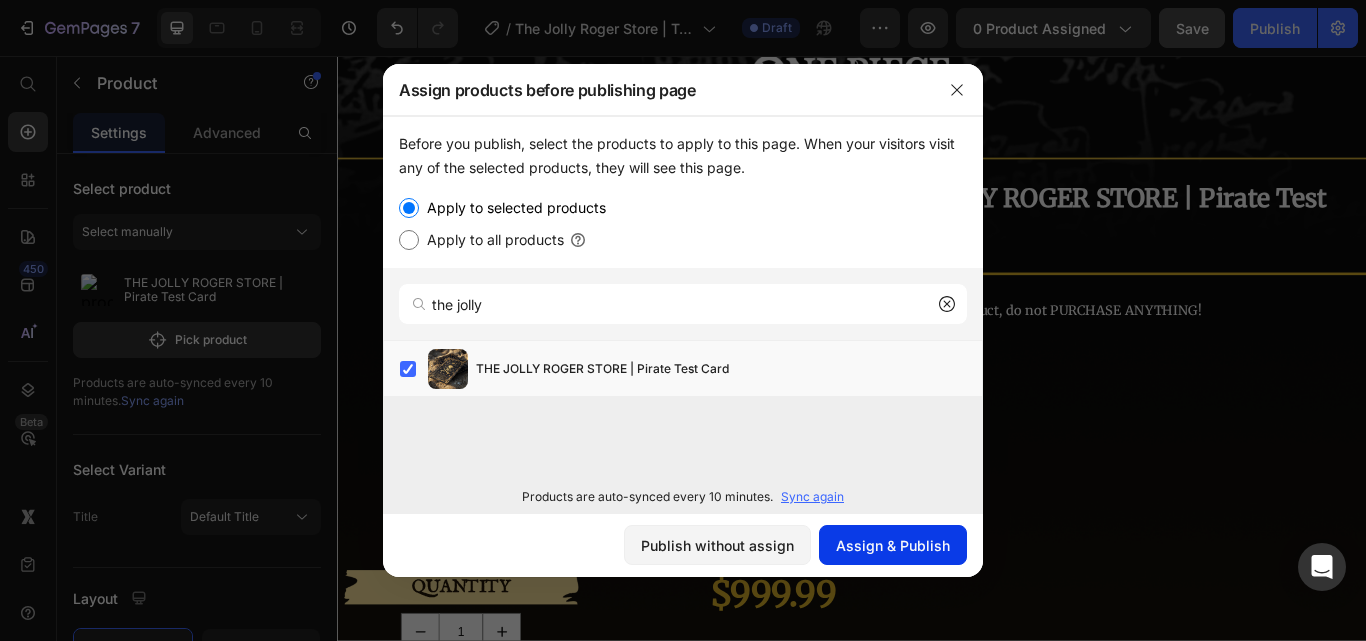 click on "Assign & Publish" at bounding box center (893, 545) 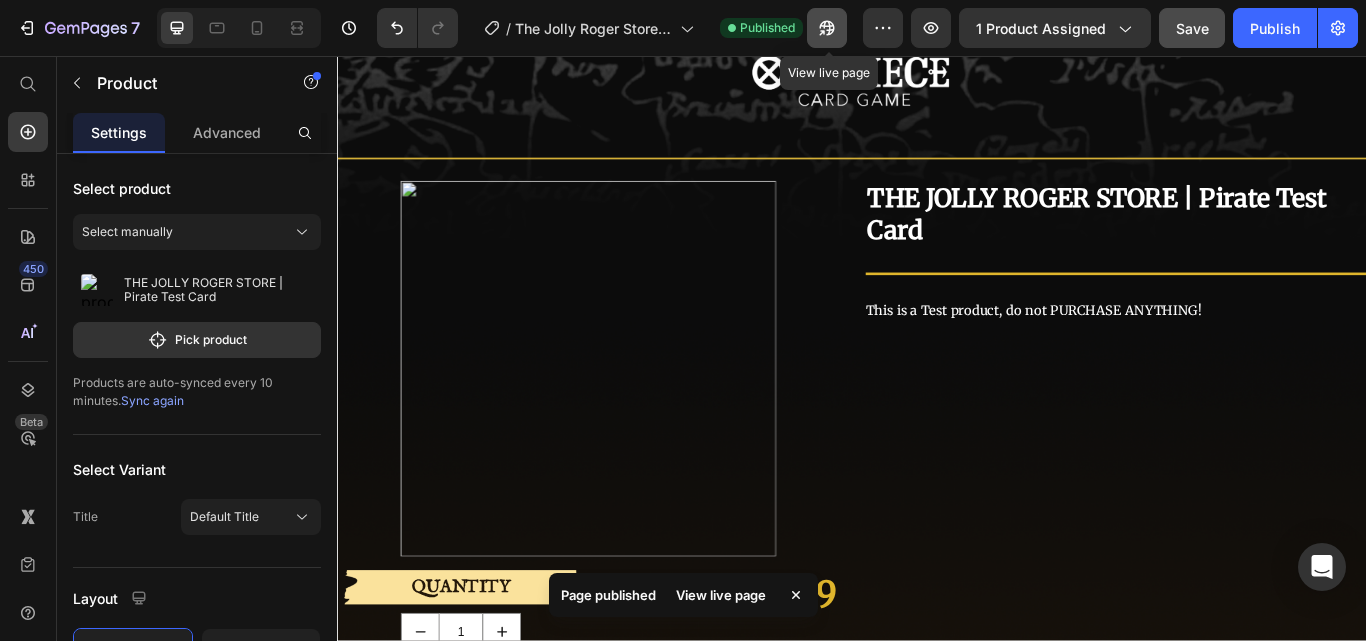 click 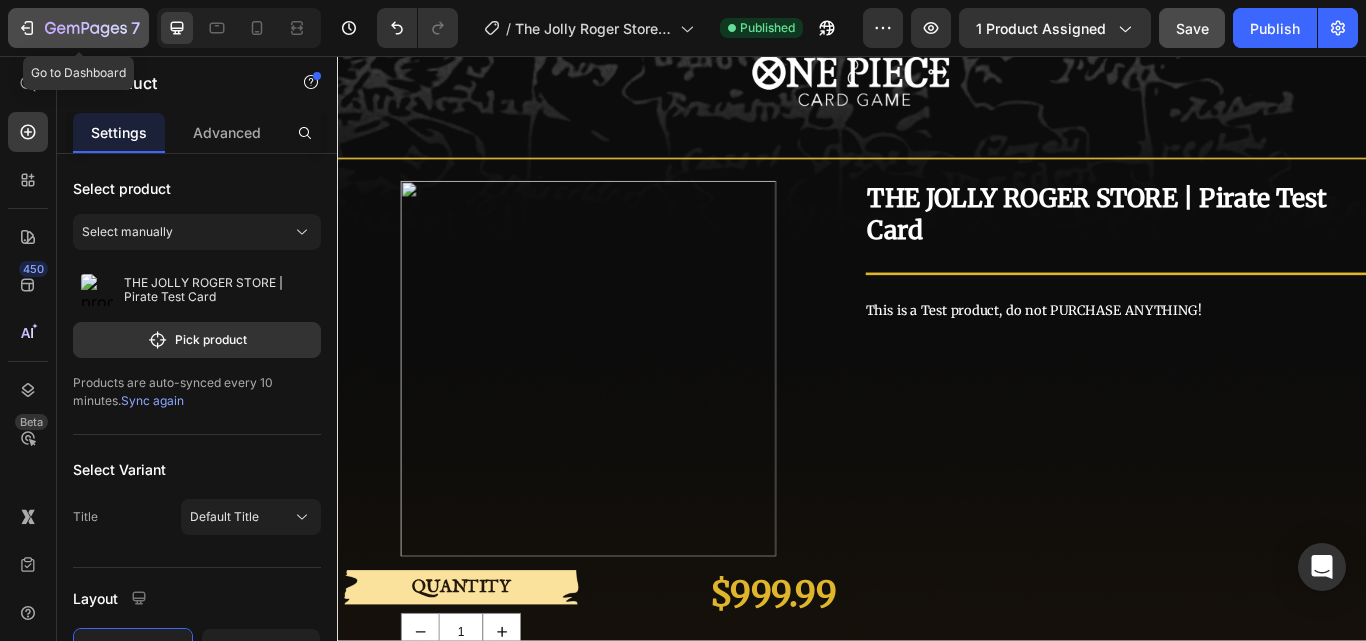 click 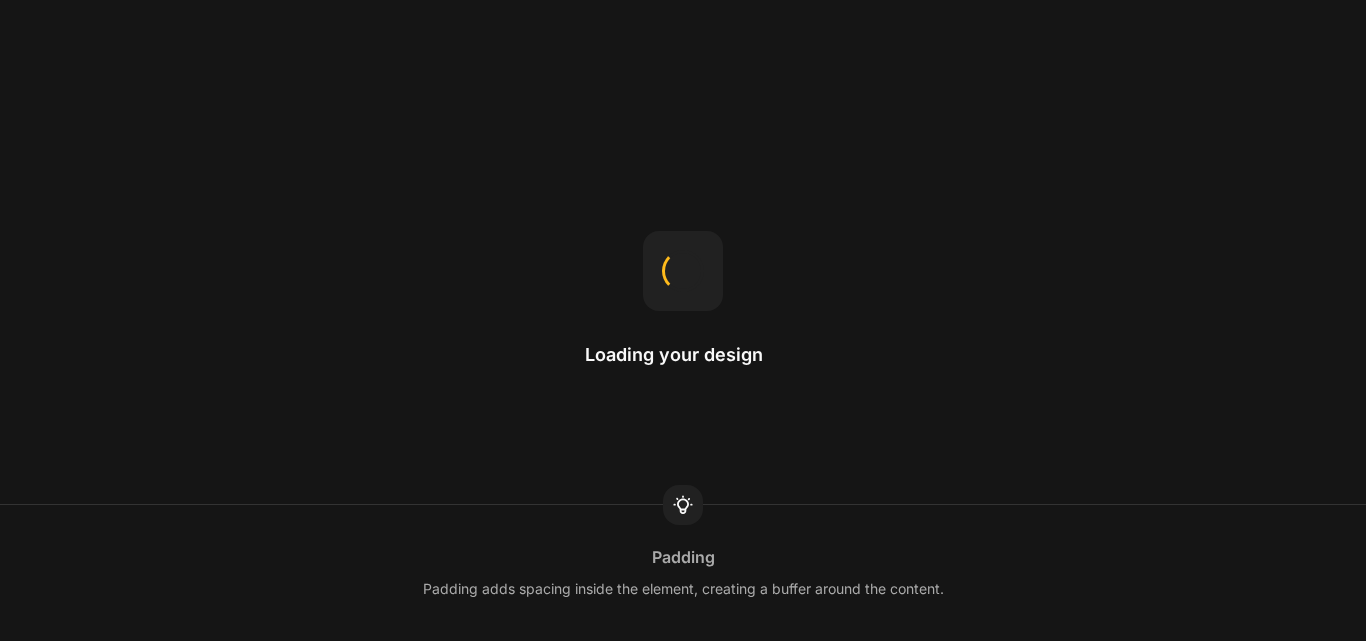 scroll, scrollTop: 0, scrollLeft: 0, axis: both 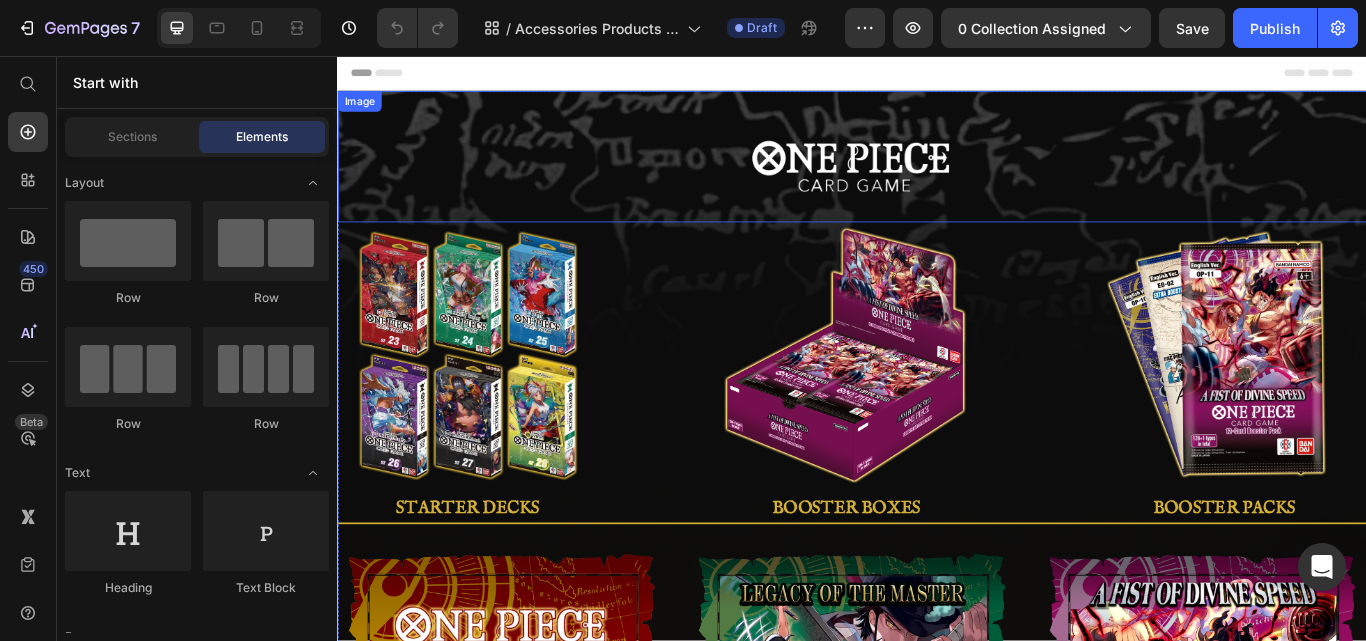 click at bounding box center (937, 173) 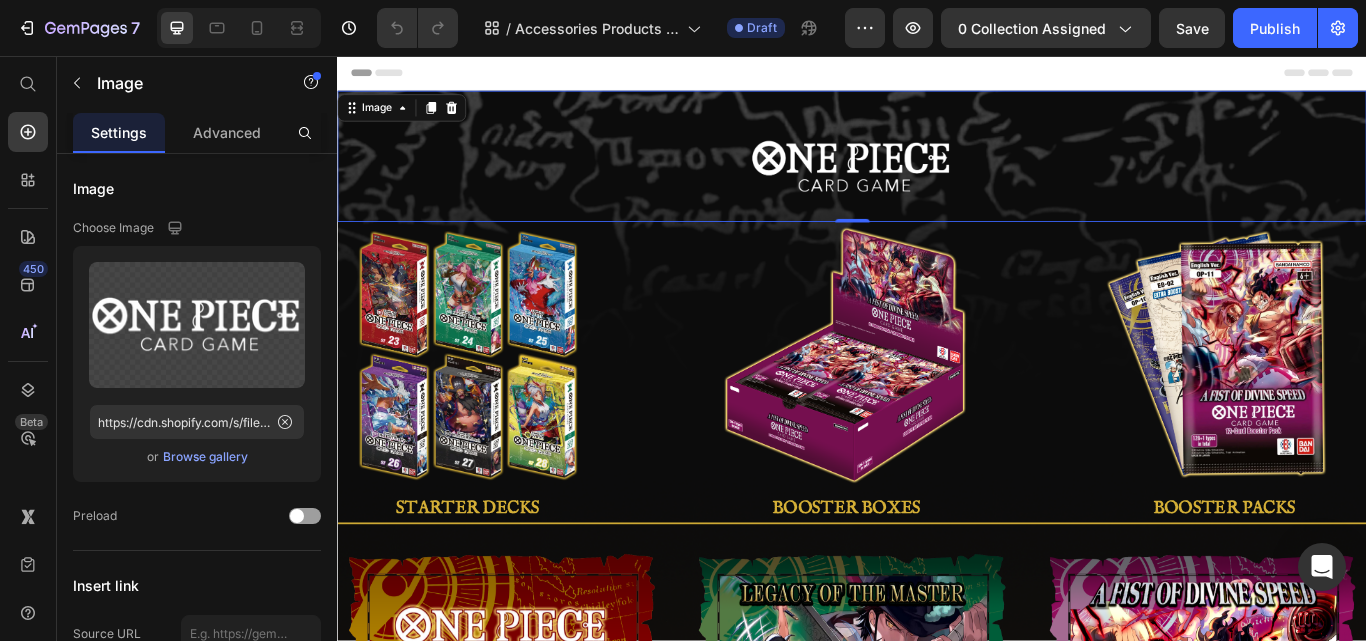 click 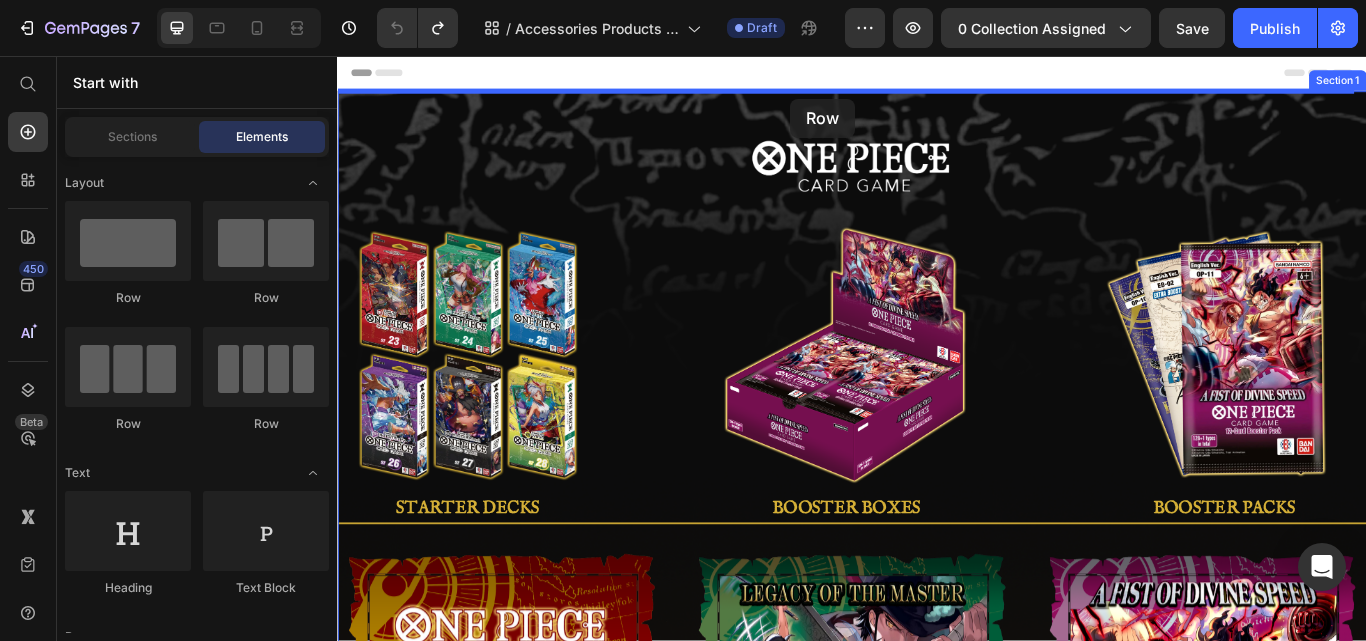 drag, startPoint x: 494, startPoint y: 285, endPoint x: 865, endPoint y: 106, distance: 411.92474 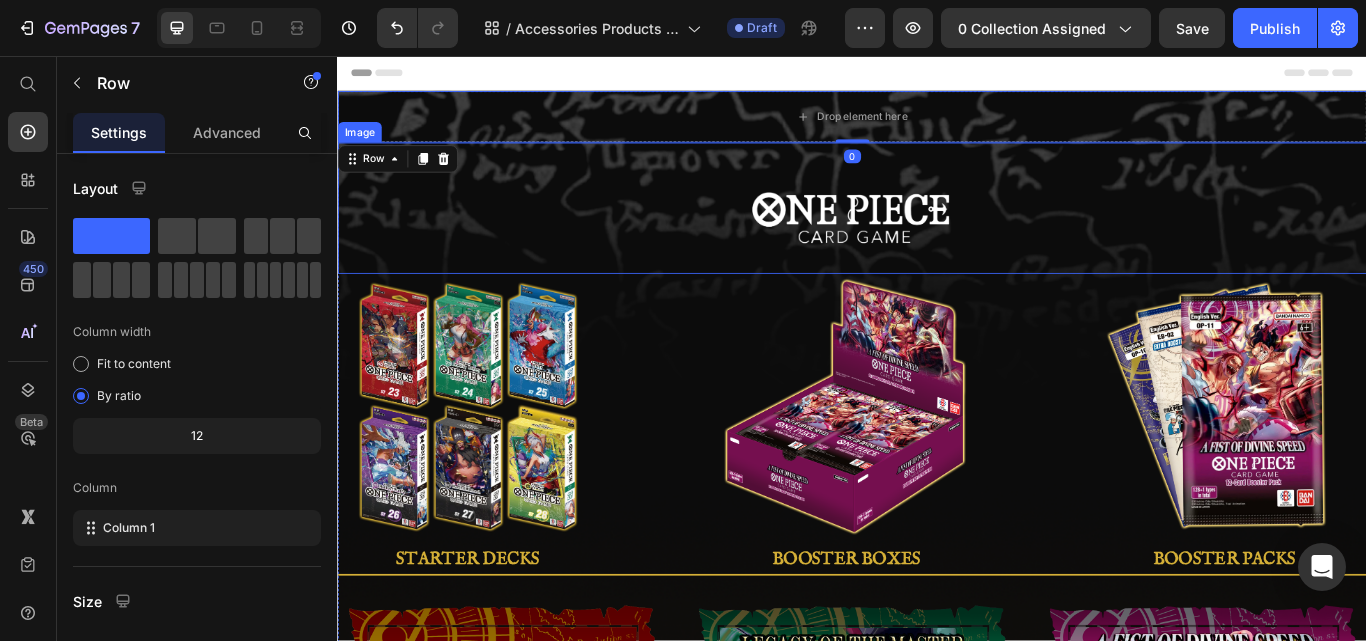 click at bounding box center [937, 233] 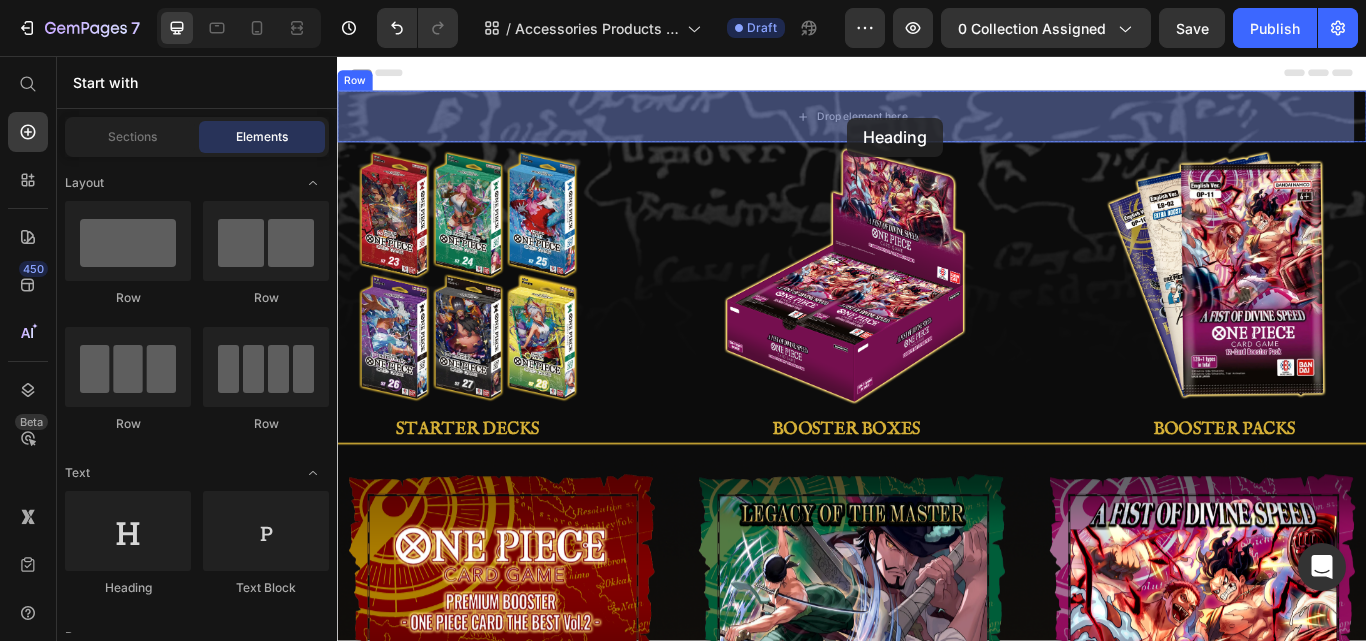 drag, startPoint x: 829, startPoint y: 207, endPoint x: 932, endPoint y: 128, distance: 129.80756 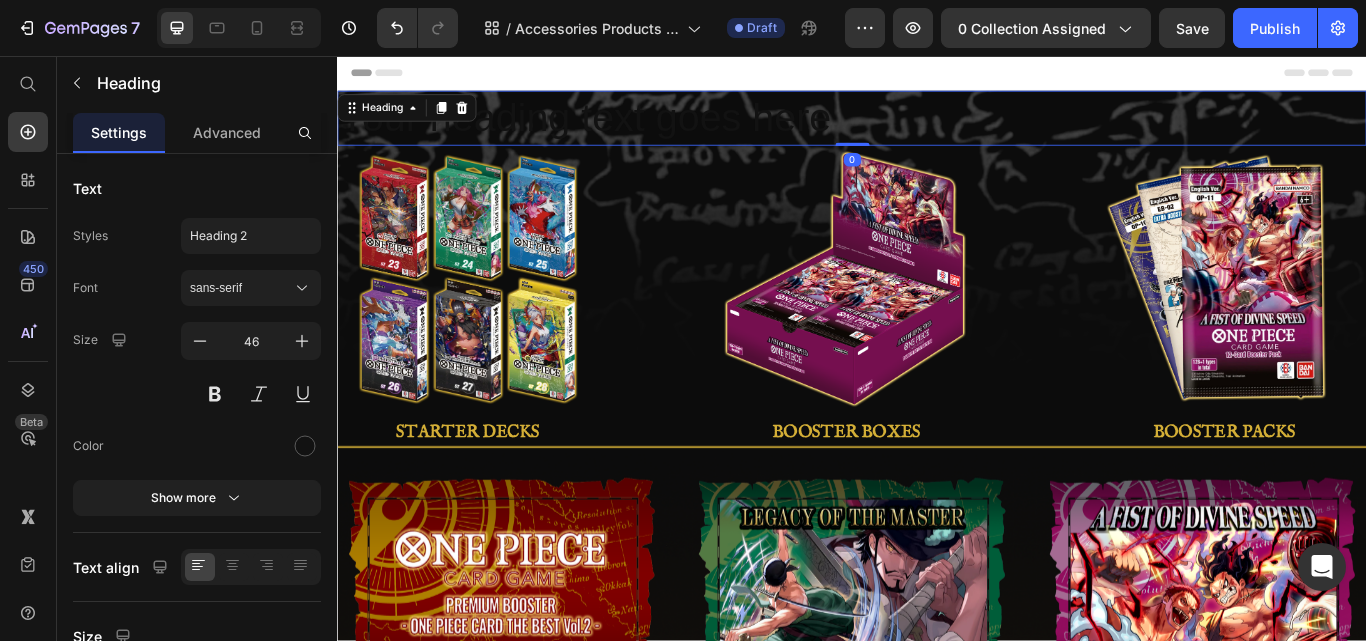 click on "Your heading text goes here" at bounding box center (937, 129) 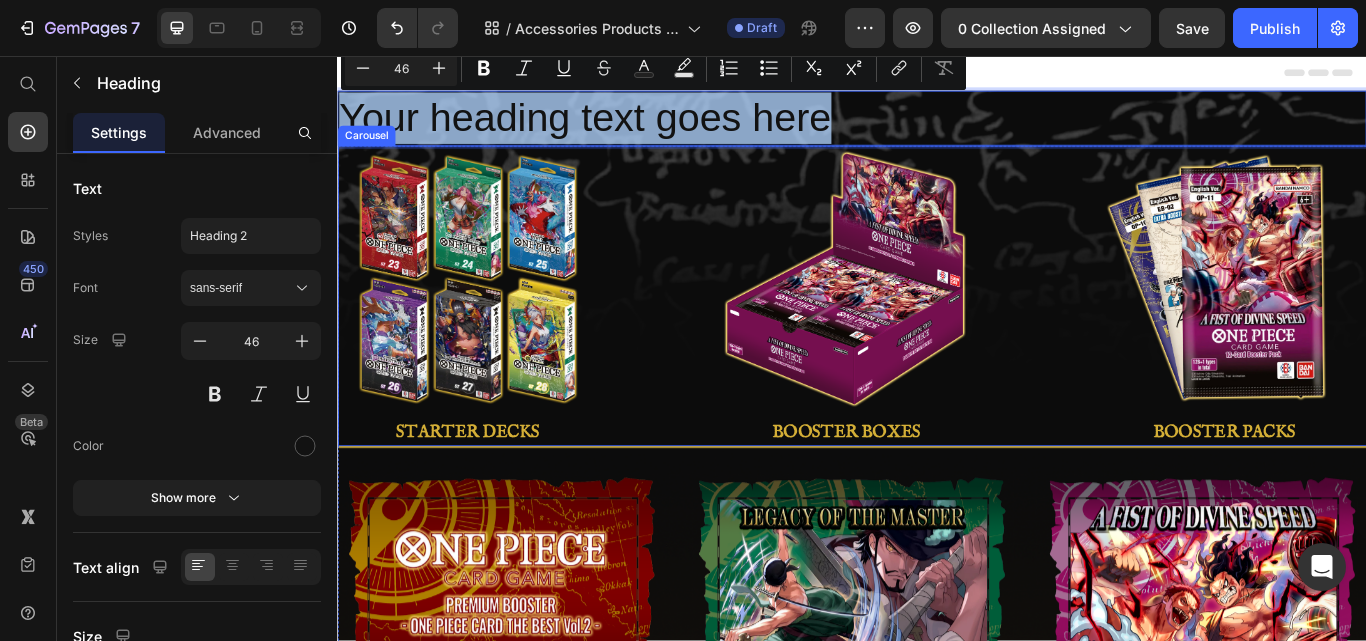 click on "Image BOOSTER BOXES Button Image BOOSTER PACKS Button Image STARTER DECKS Button" at bounding box center [937, 336] 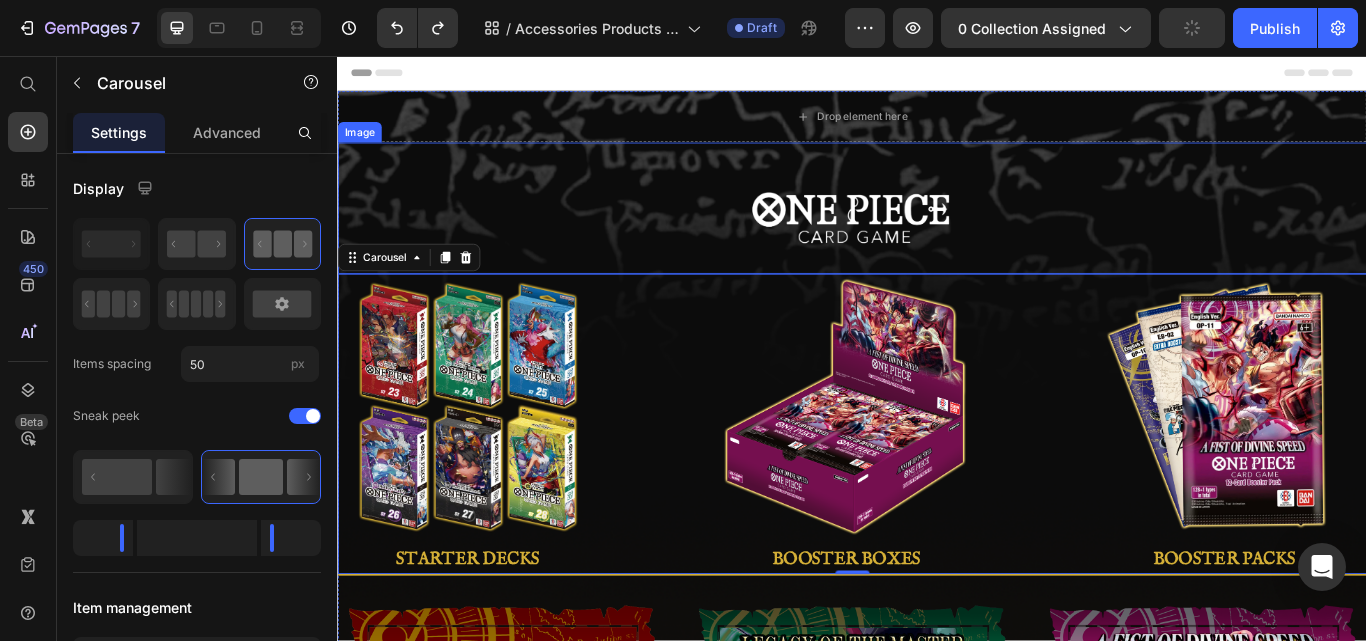 click at bounding box center (937, 233) 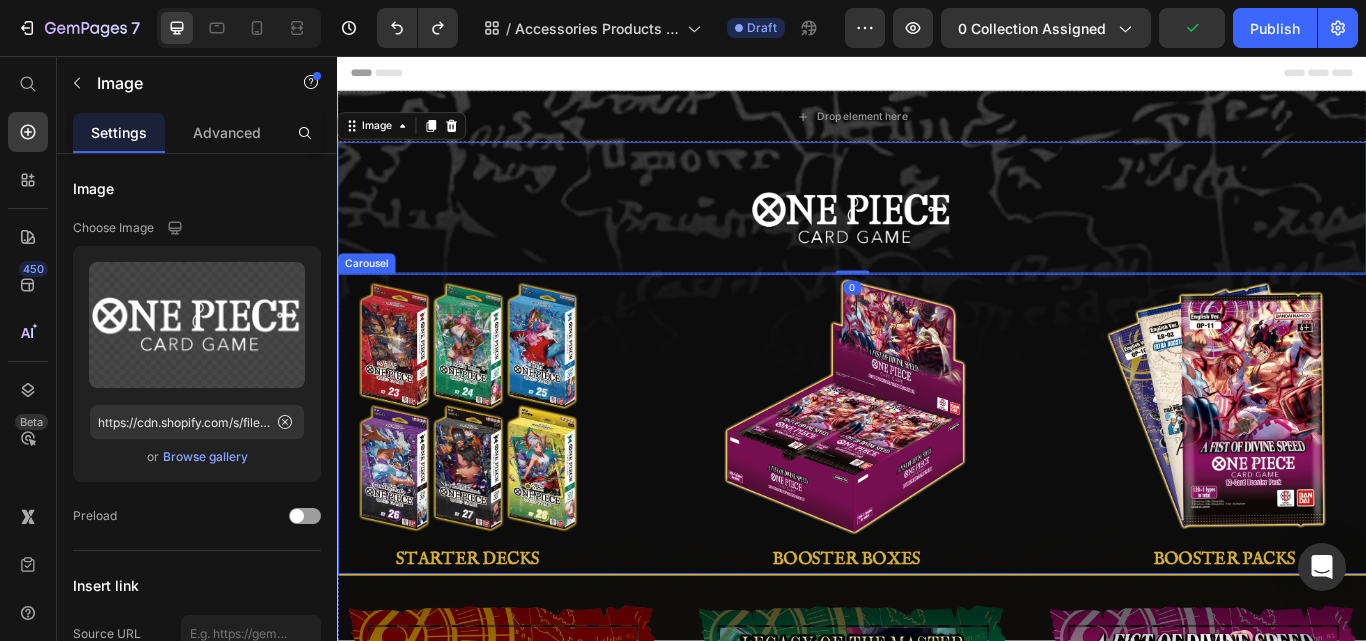 click on "Image BOOSTER BOXES Button" at bounding box center (929, 485) 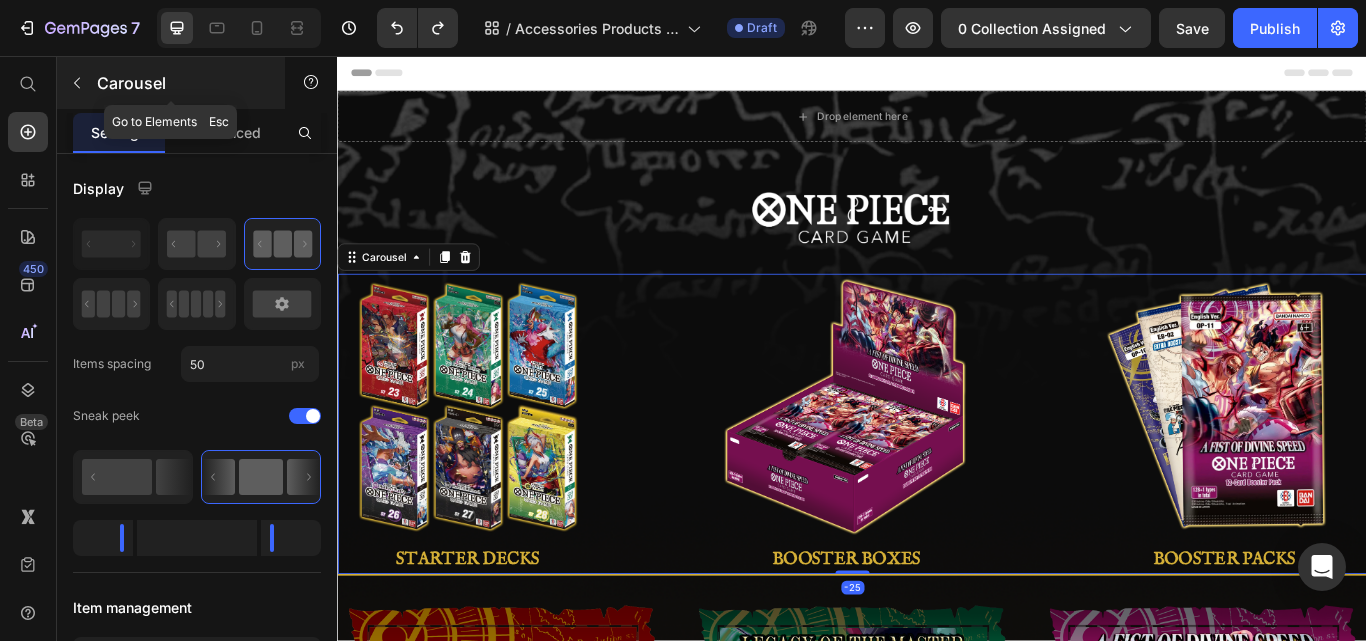 click 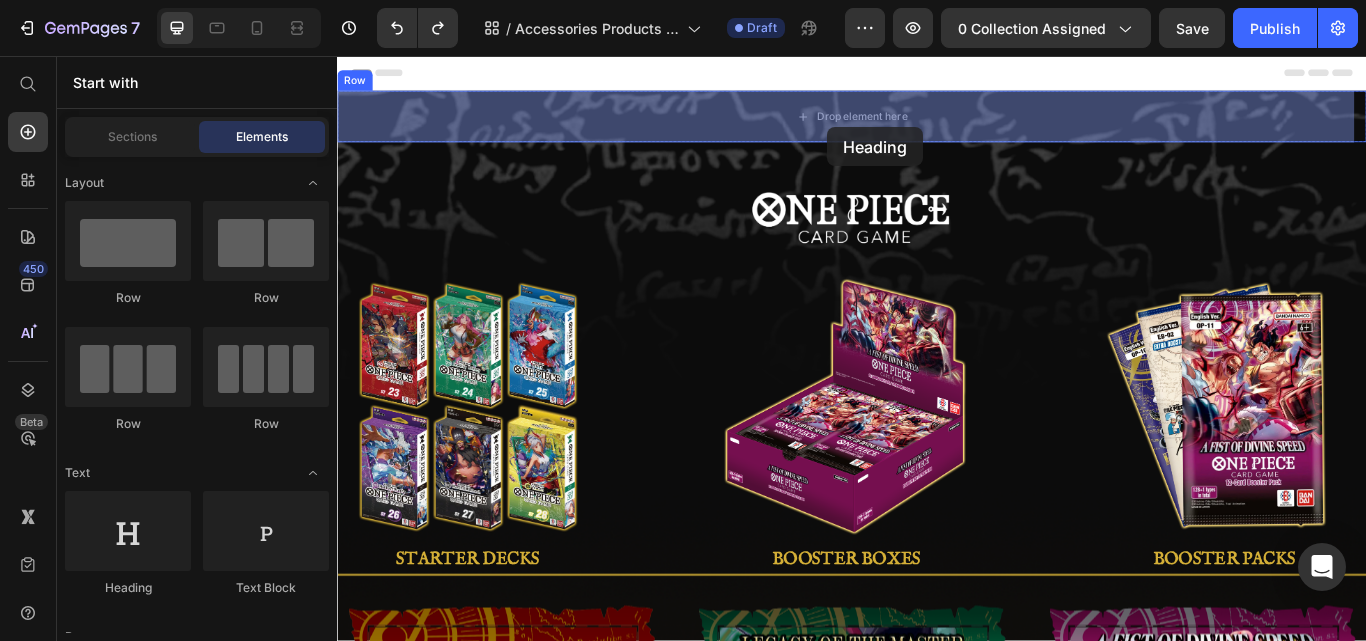 drag, startPoint x: 693, startPoint y: 479, endPoint x: 910, endPoint y: 138, distance: 404.19055 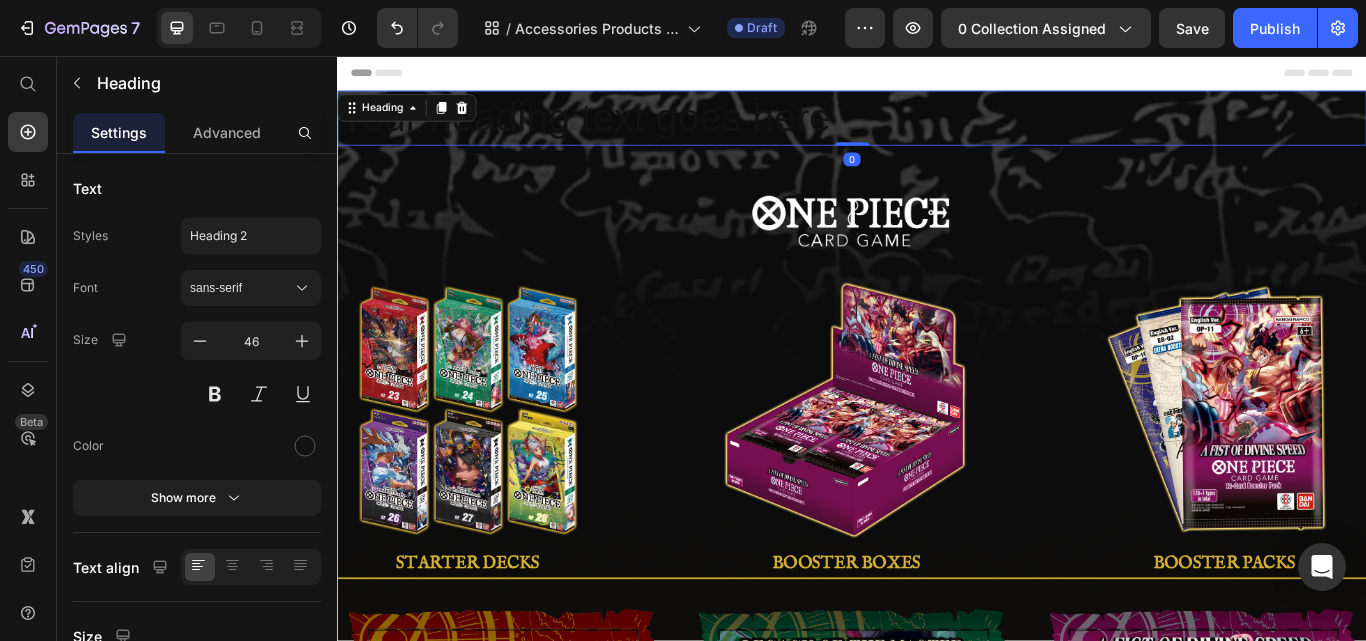 click on "Your heading text goes here" at bounding box center (937, 129) 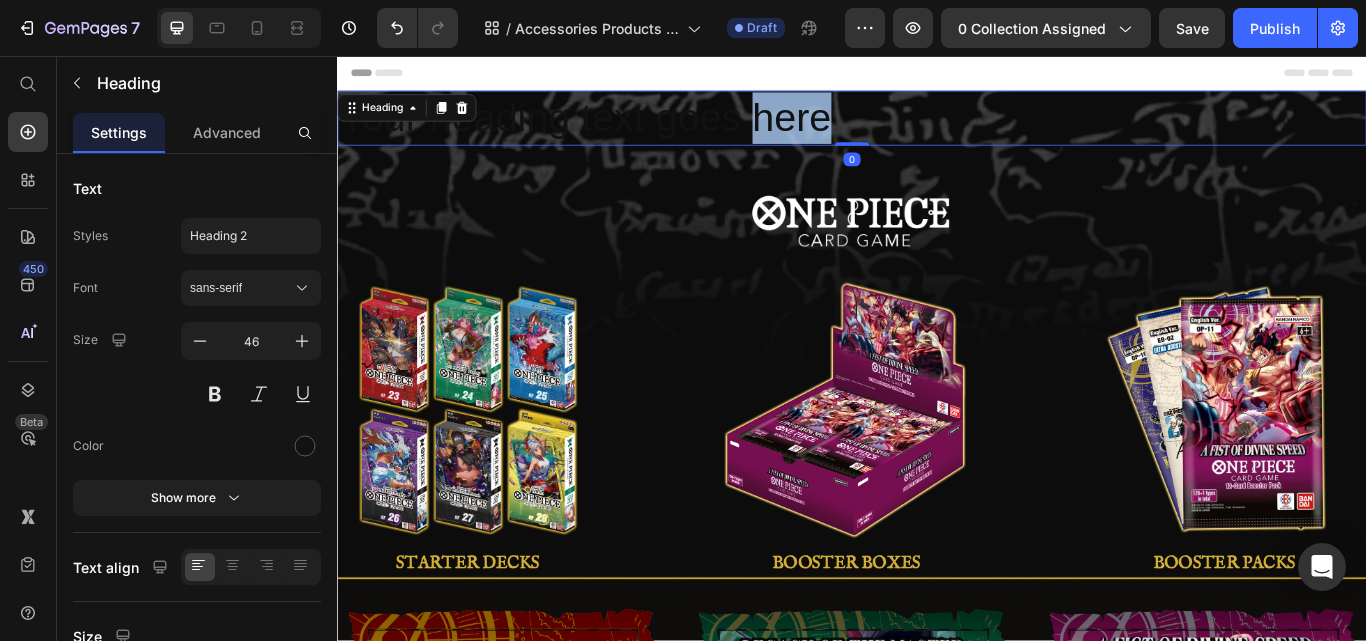 click on "Your heading text goes here" at bounding box center (937, 129) 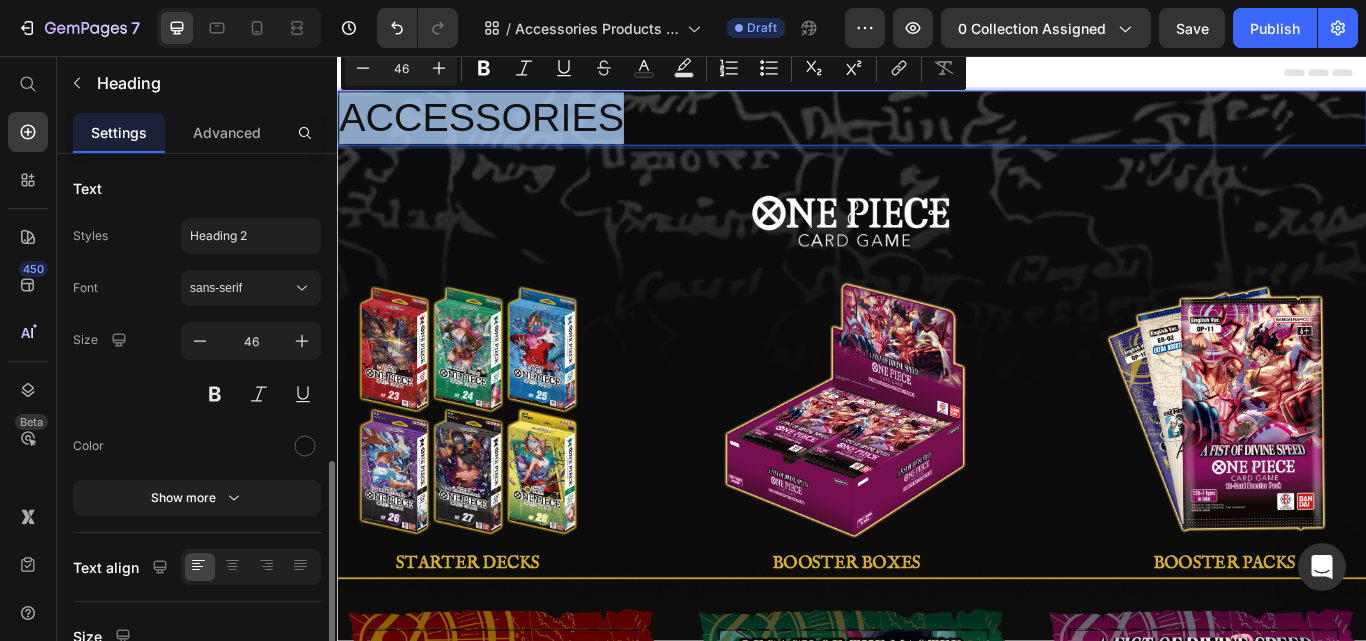 scroll, scrollTop: 200, scrollLeft: 0, axis: vertical 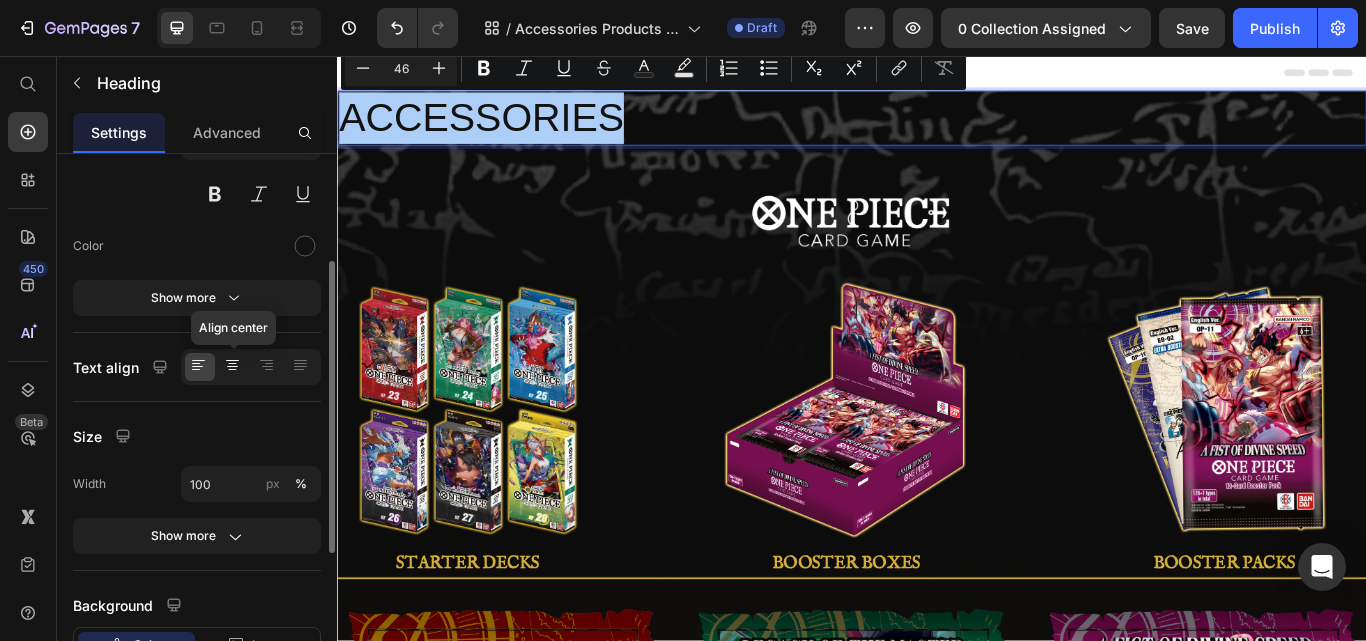 click 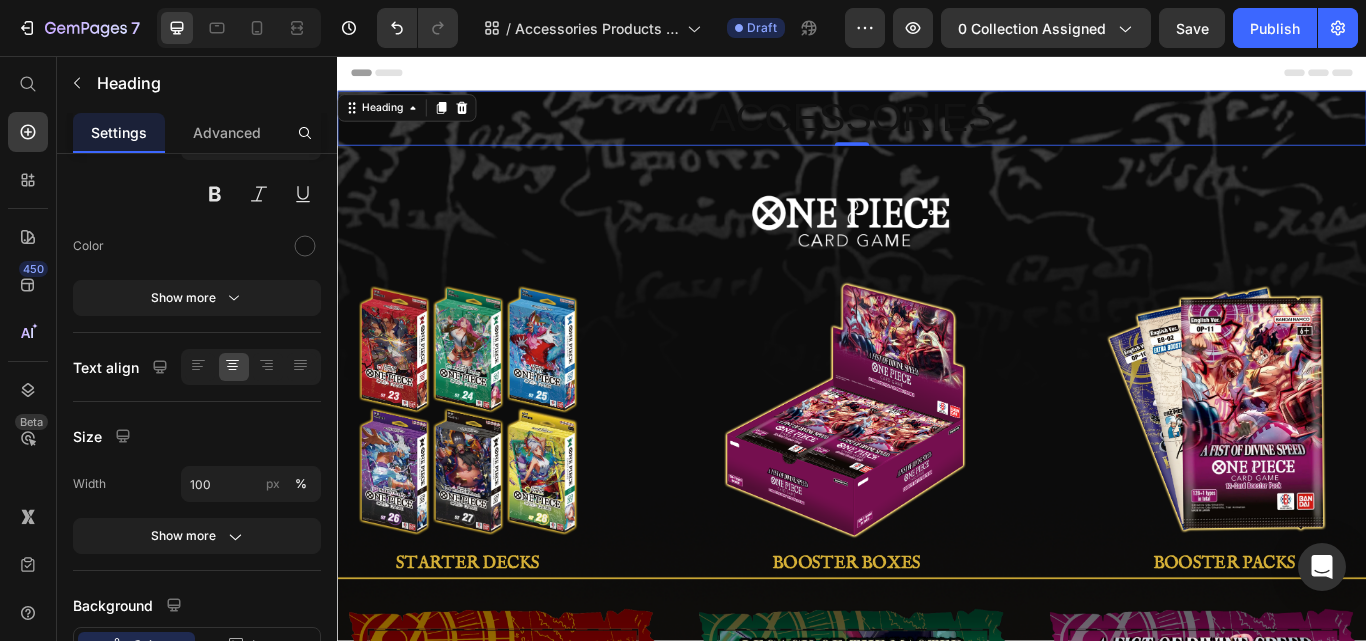 click on "ACCESSORIES" at bounding box center (937, 129) 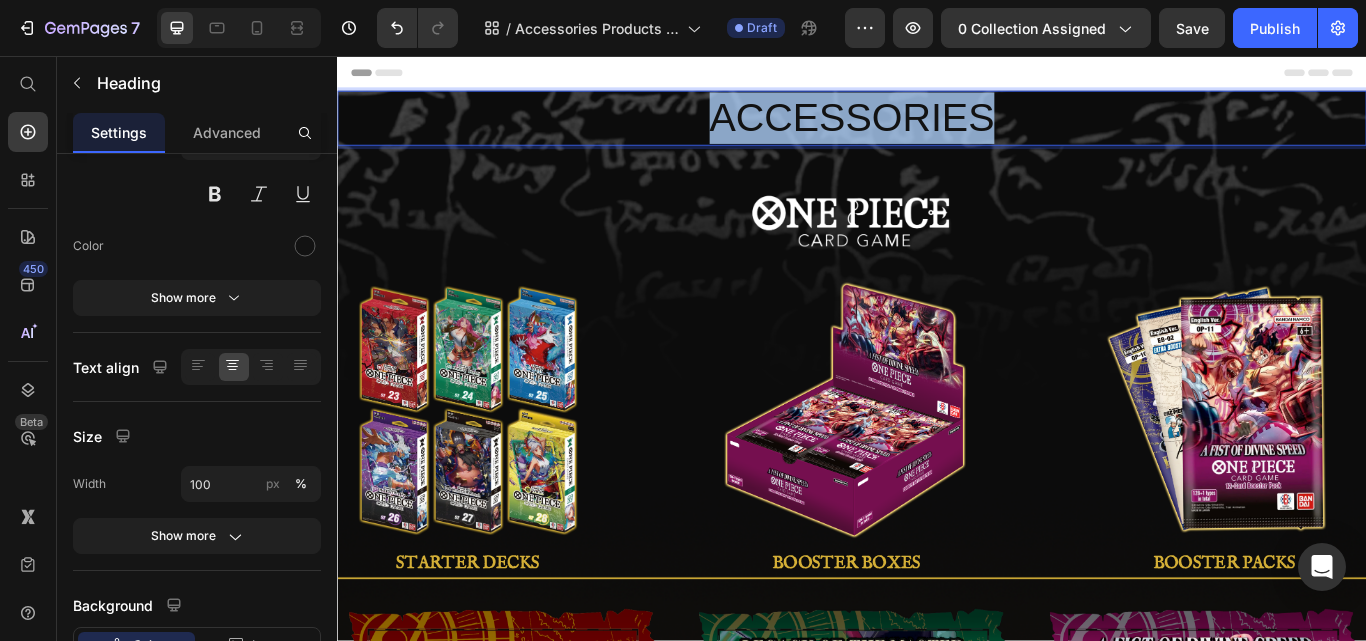 click on "ACCESSORIES" at bounding box center (937, 129) 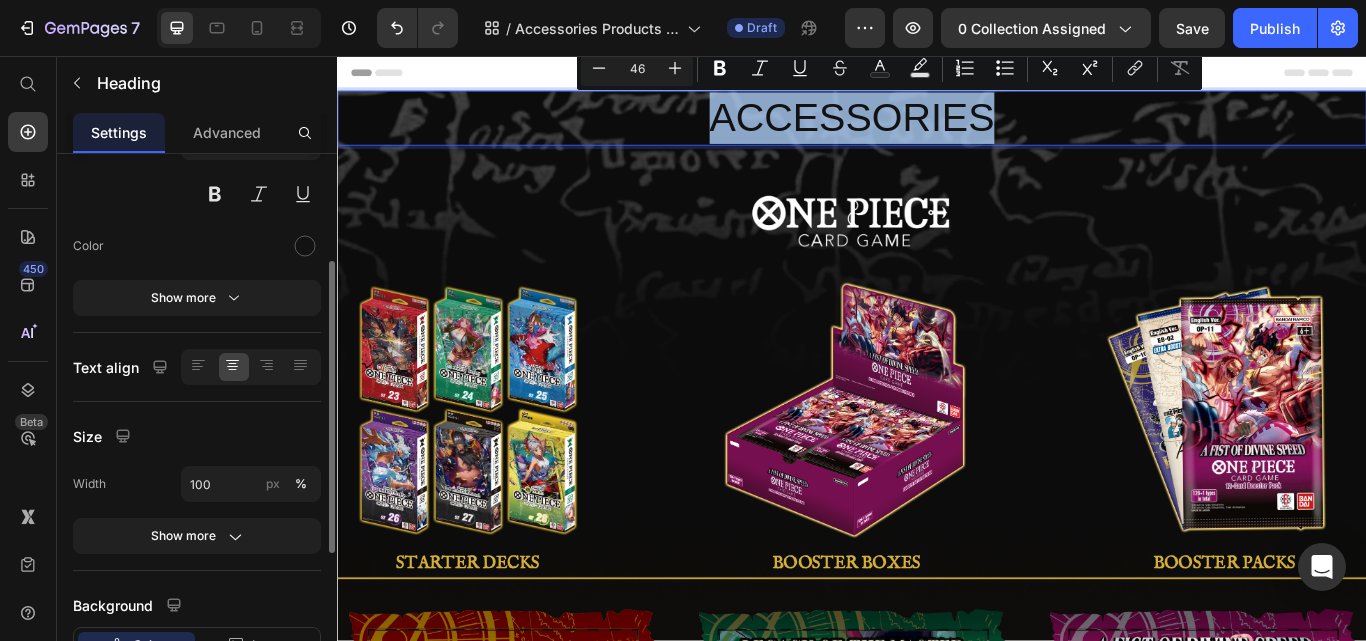 scroll, scrollTop: 0, scrollLeft: 0, axis: both 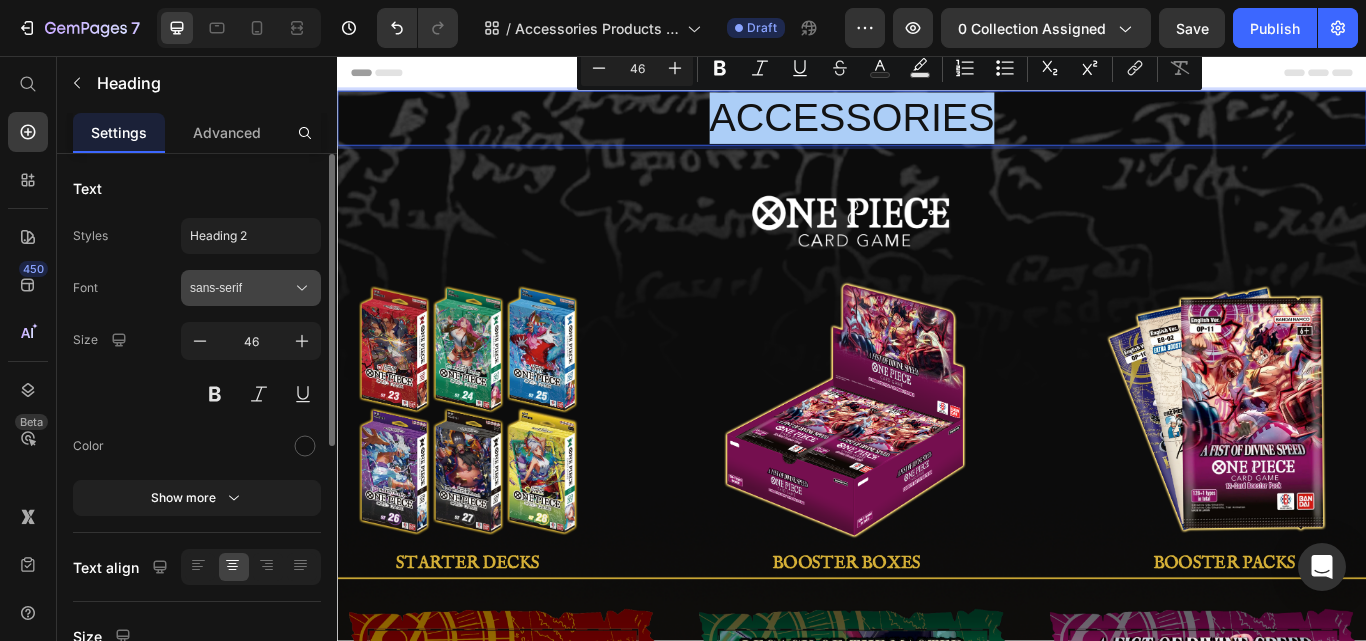 click on "sans-serif" at bounding box center [241, 288] 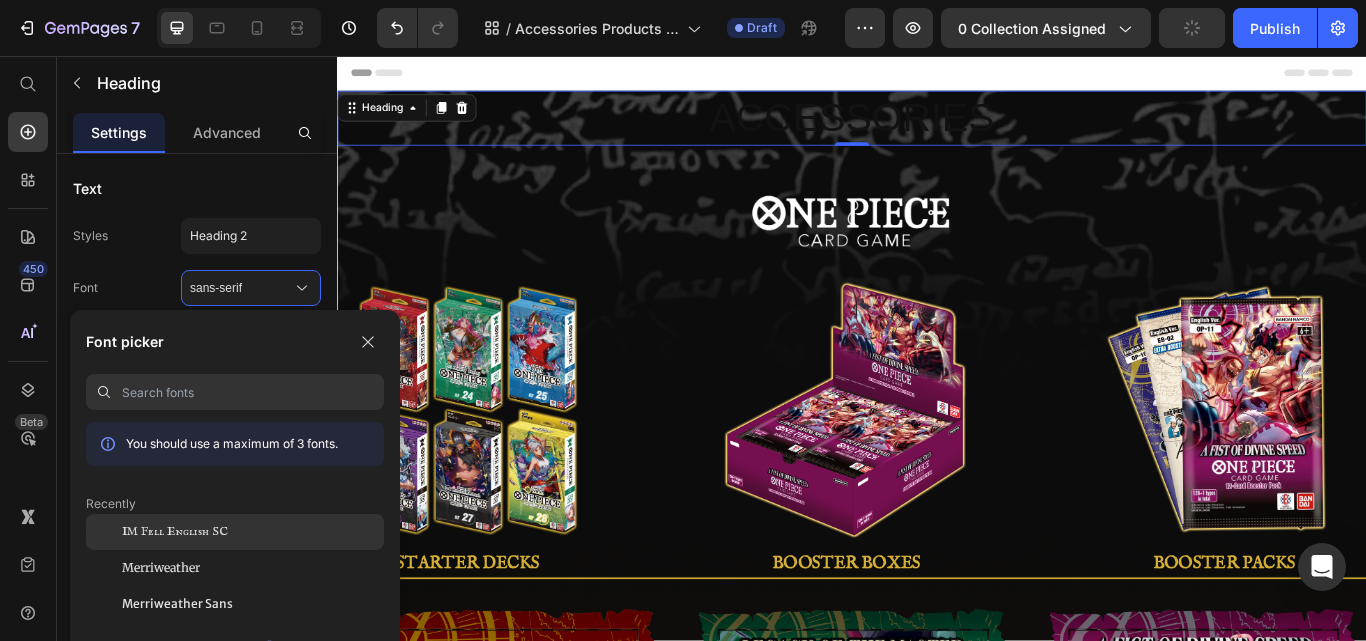 click on "IM Fell English SC" at bounding box center (175, 532) 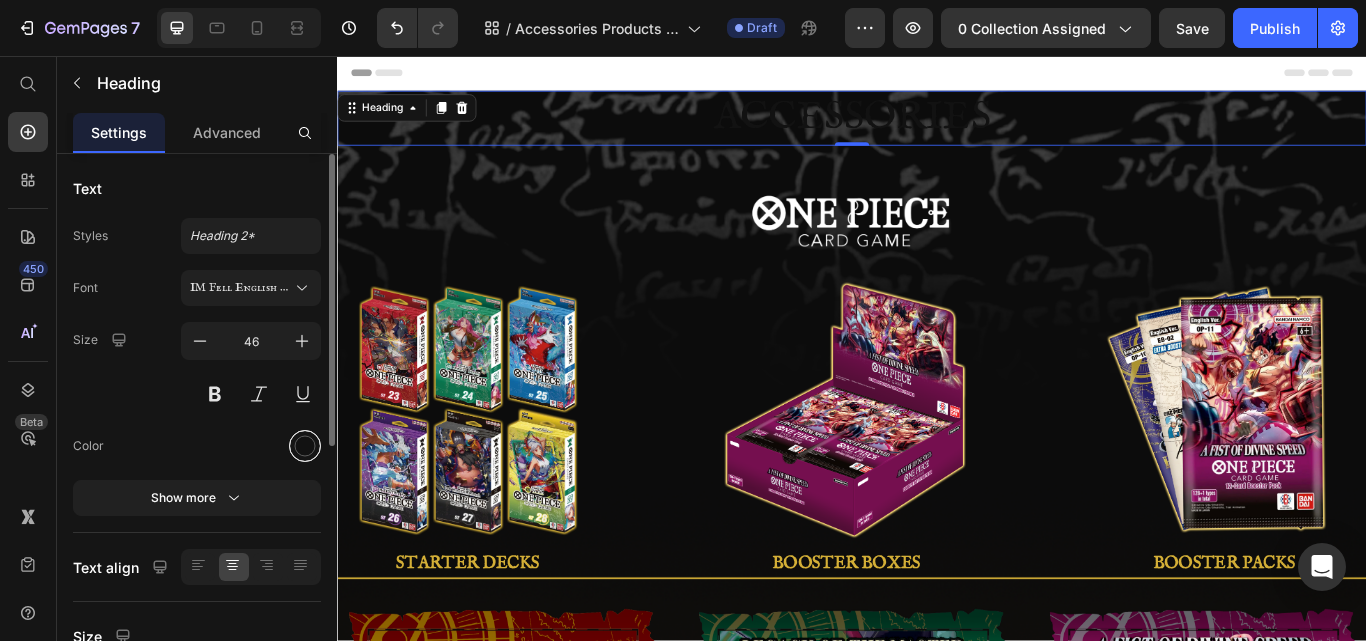 click at bounding box center [305, 446] 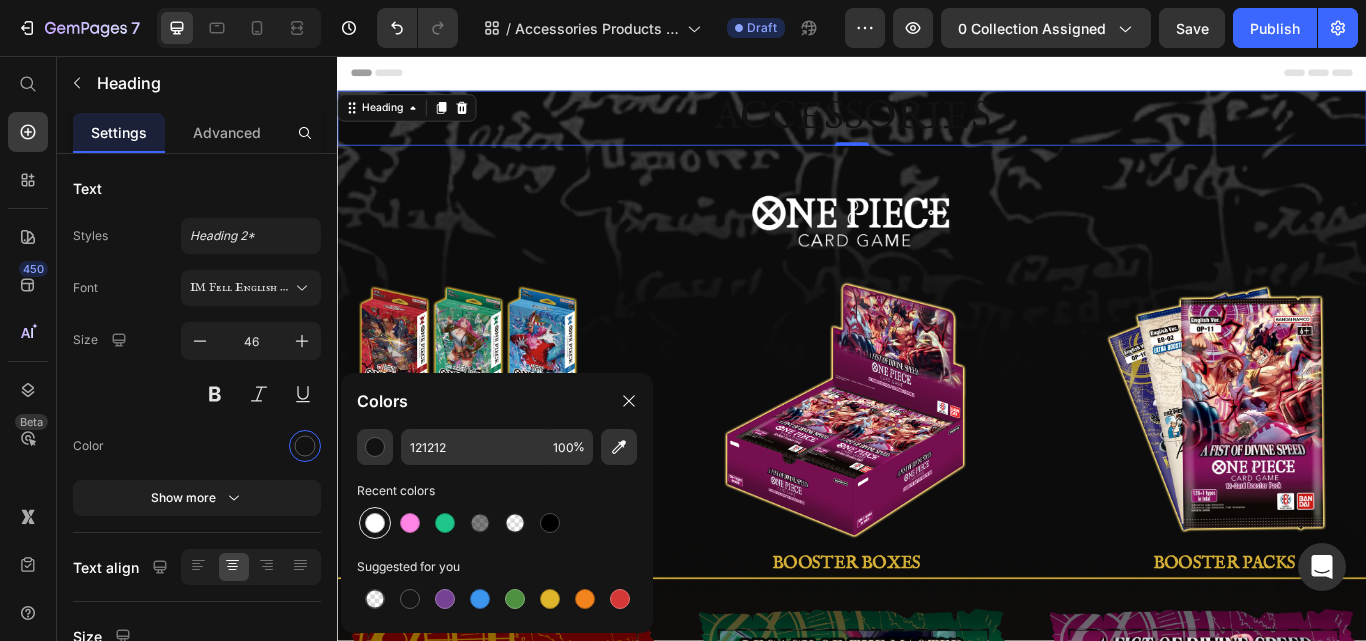 click at bounding box center [375, 523] 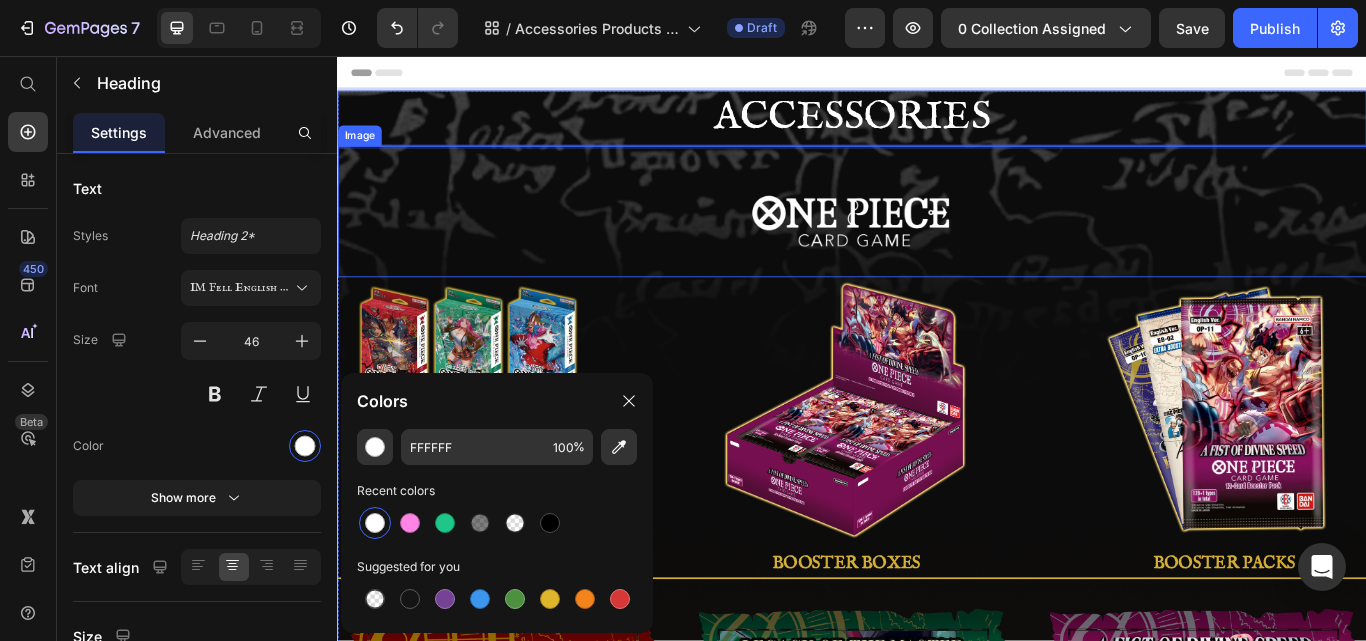 click at bounding box center (937, 237) 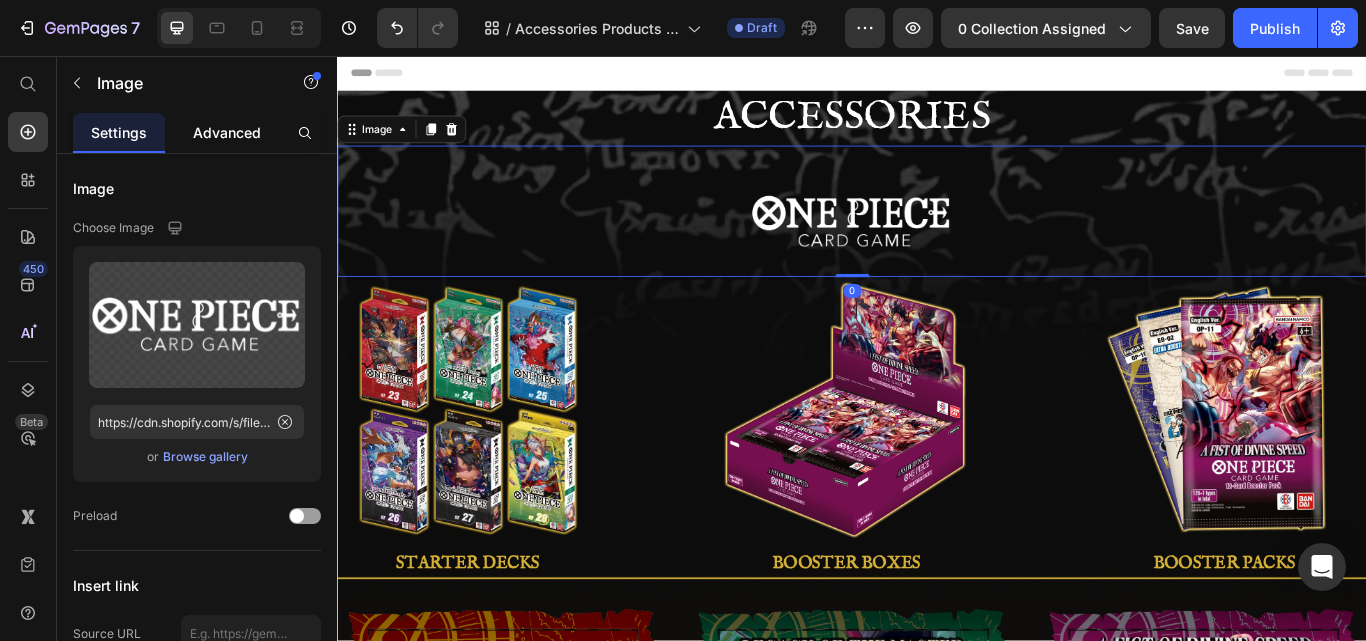 click on "Advanced" at bounding box center [227, 132] 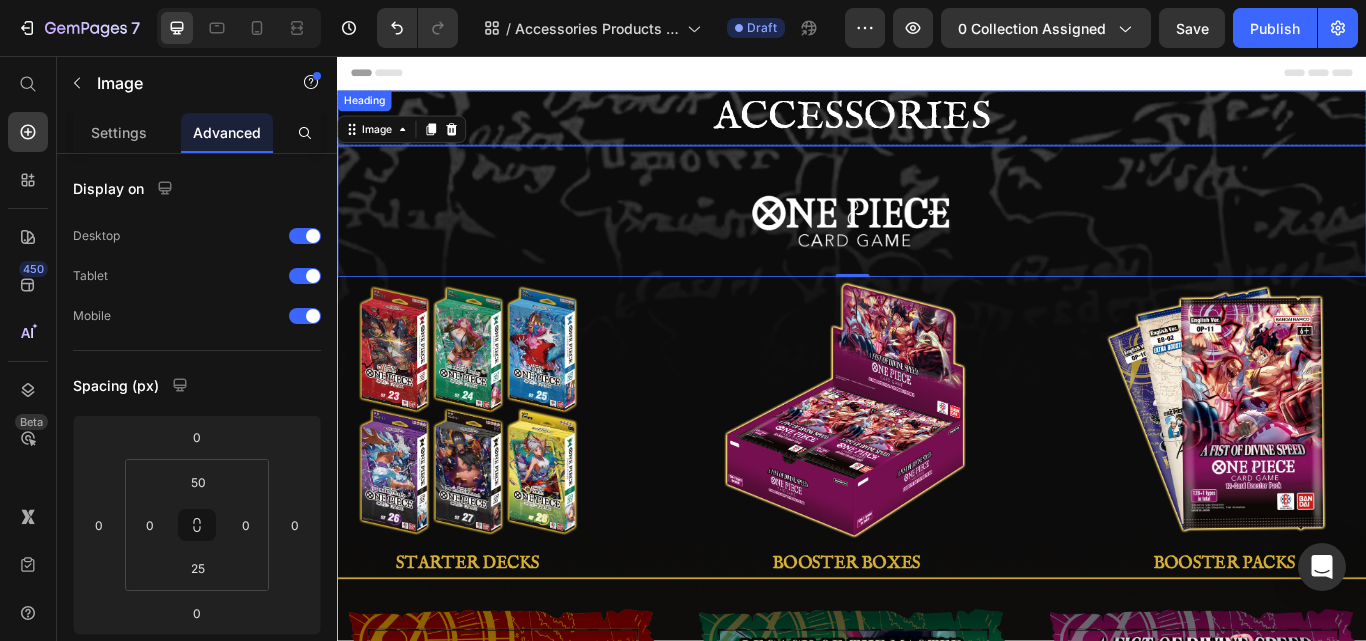 click on "ACCESSORIES" at bounding box center [937, 129] 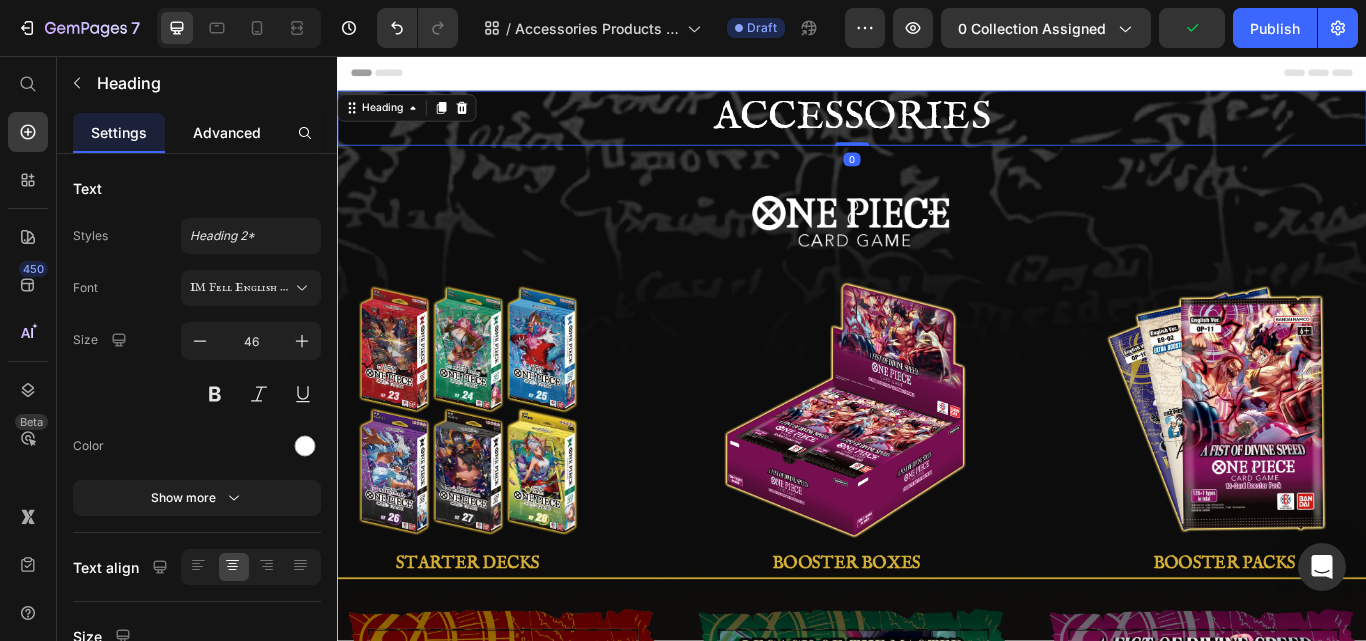 click on "Advanced" at bounding box center [227, 132] 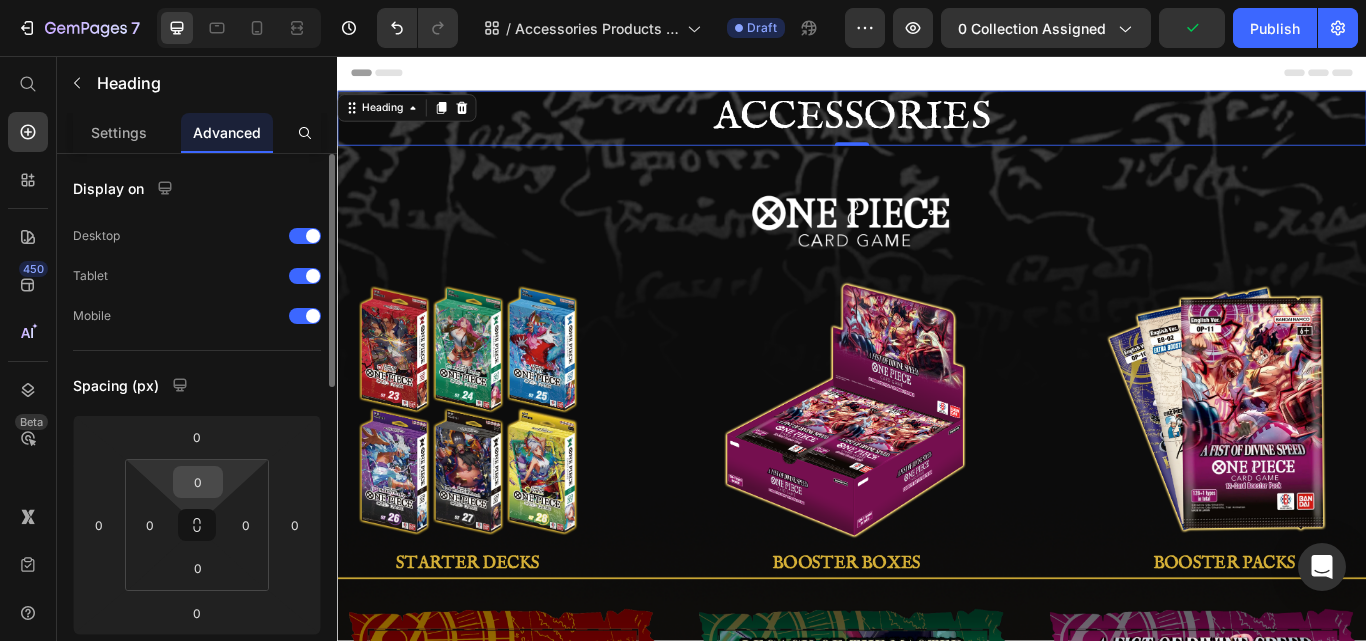 click on "0" at bounding box center (198, 482) 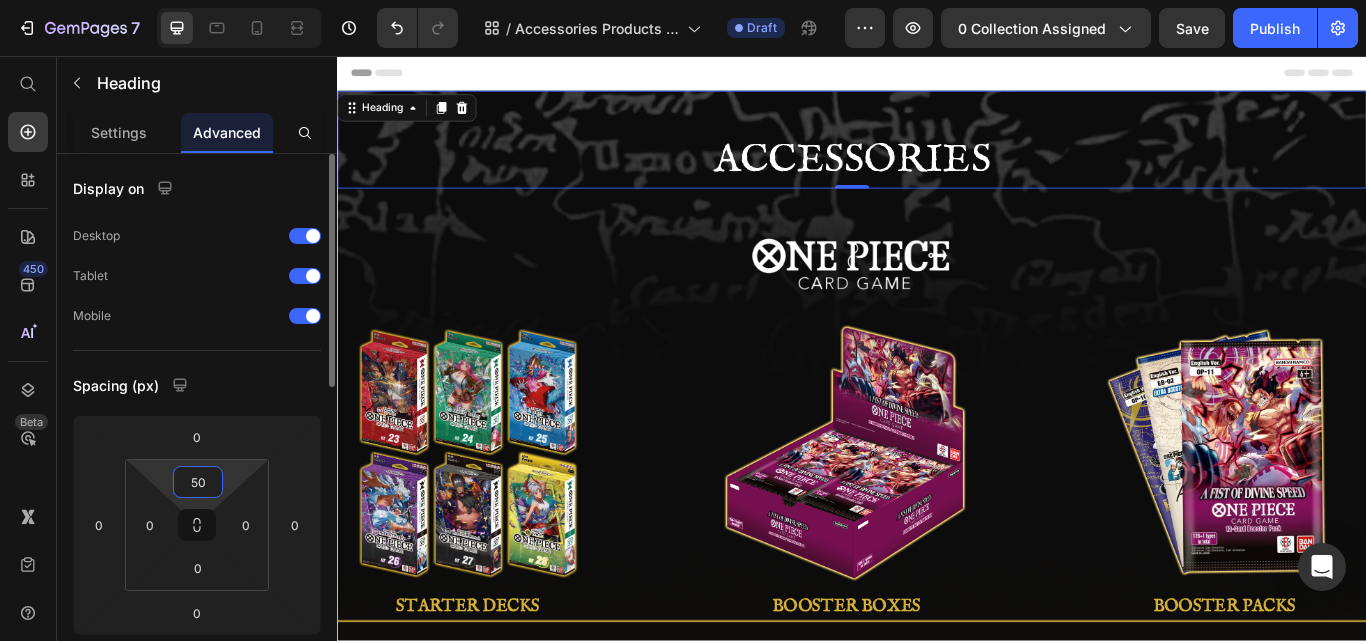 type on "50" 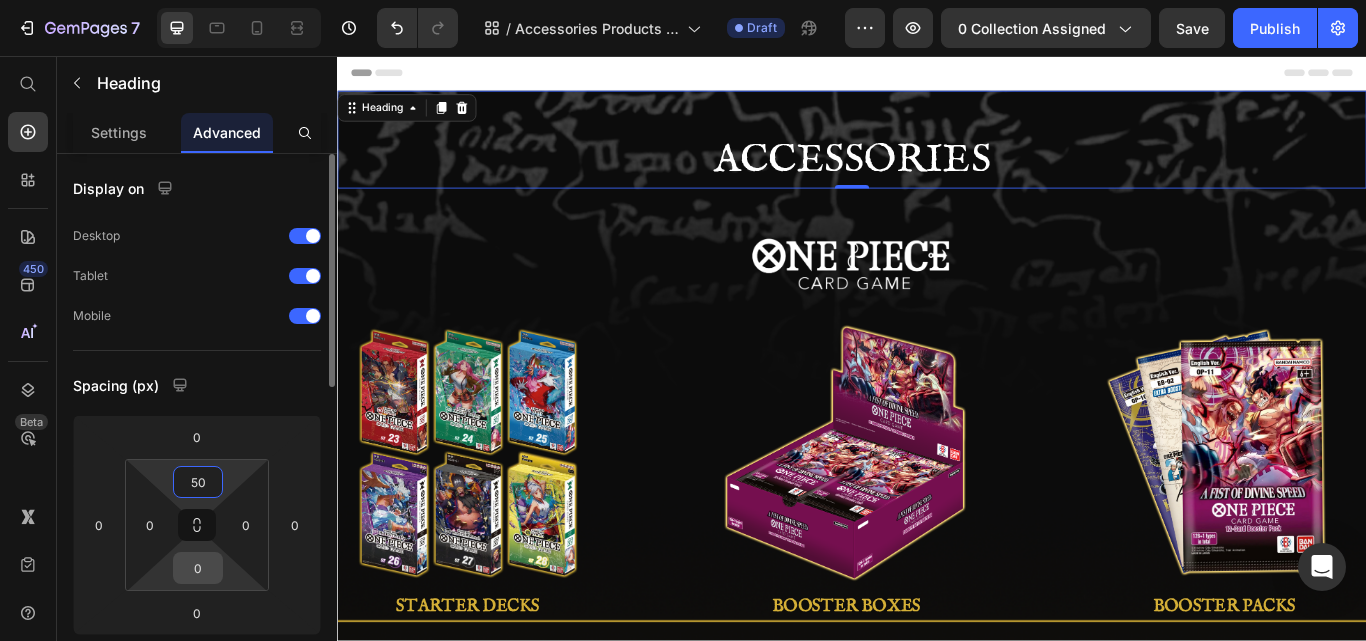 click on "0" at bounding box center [198, 568] 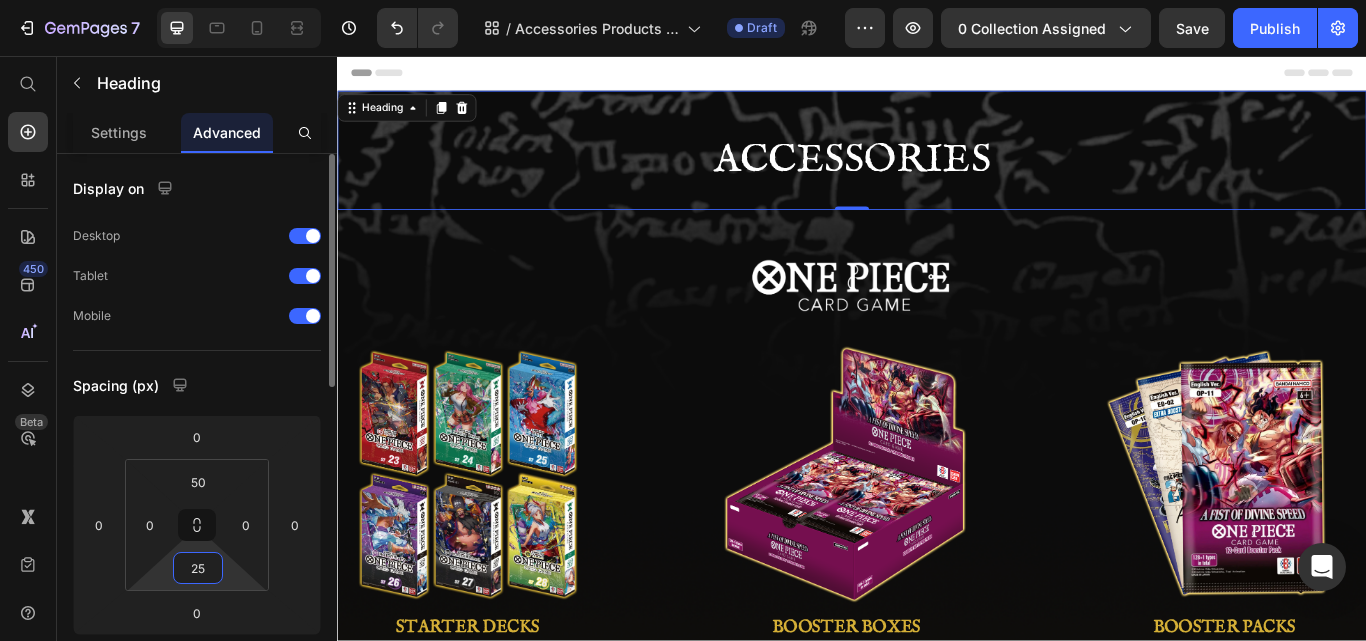 type on "25" 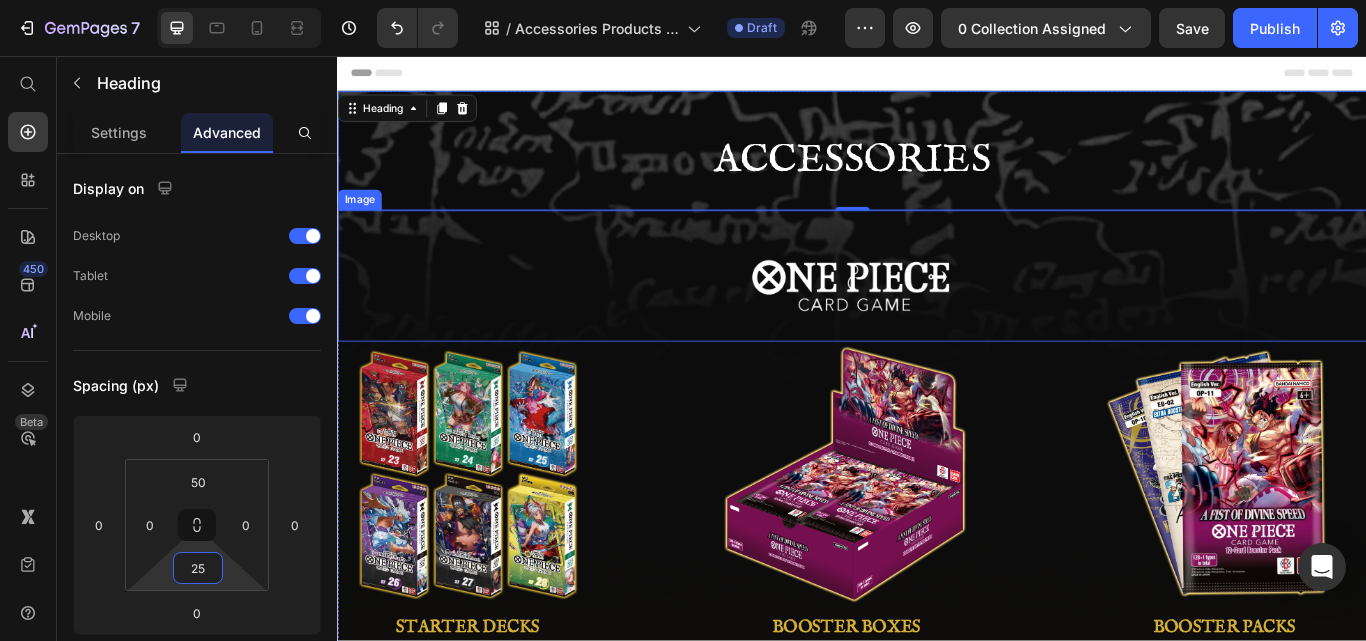 click at bounding box center (937, 312) 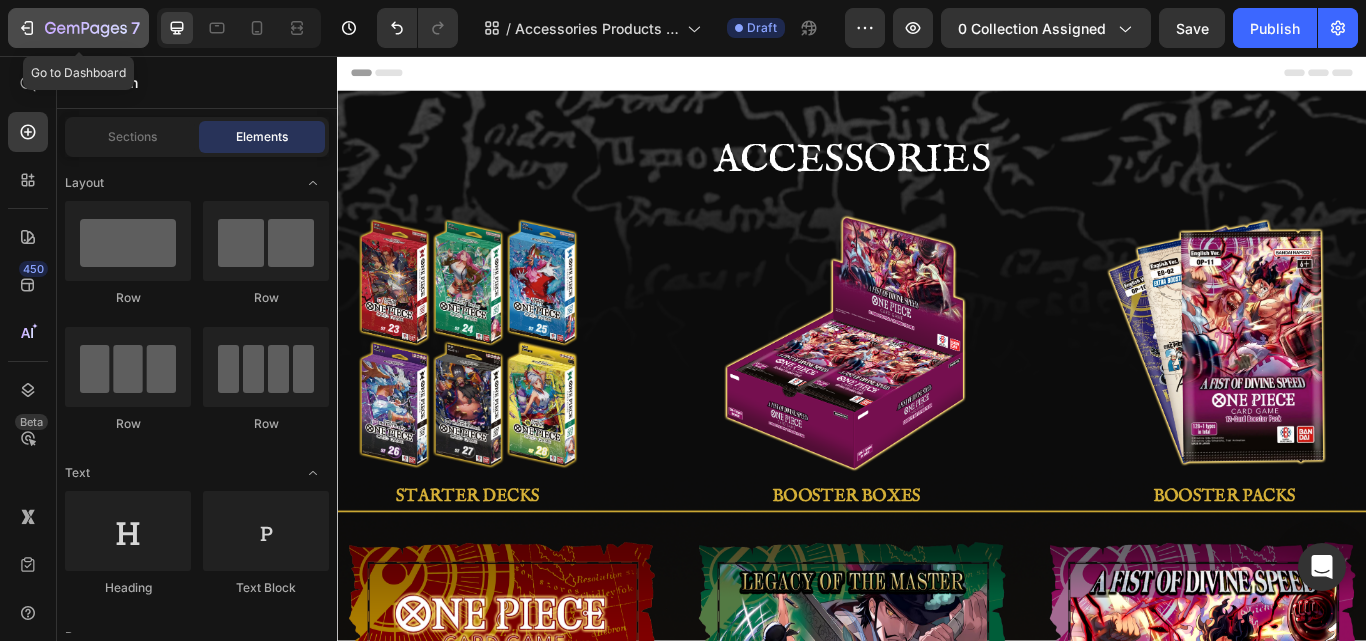 click on "7" 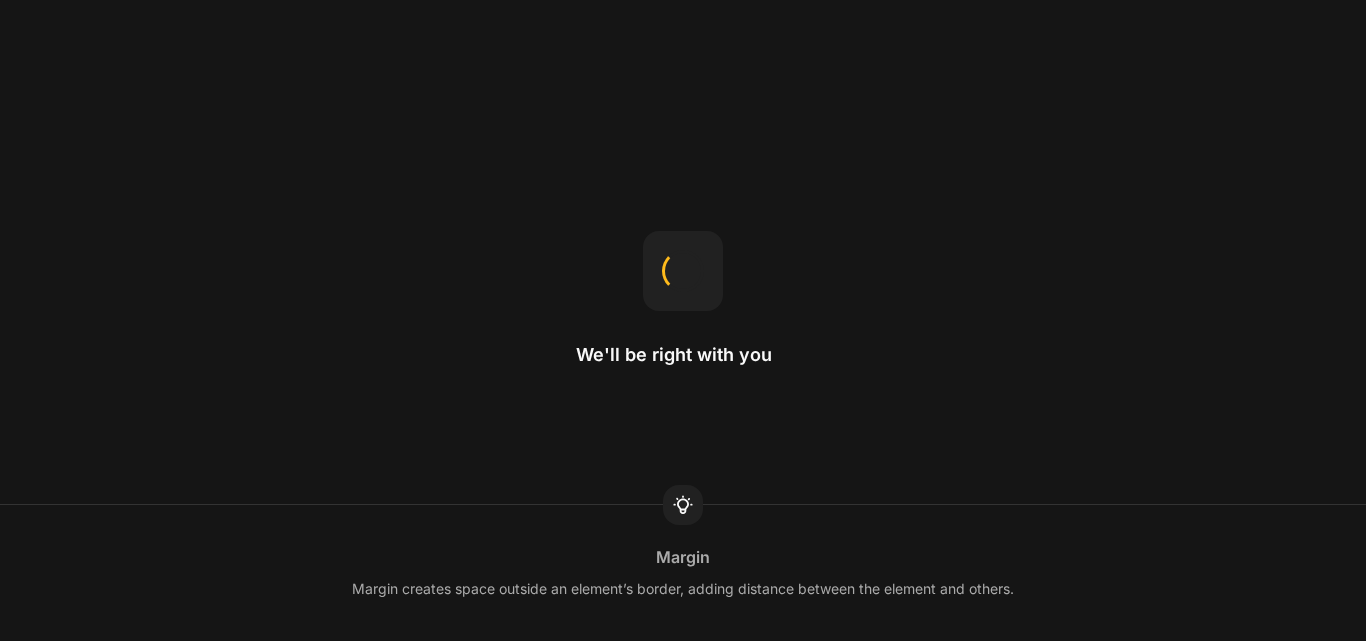 scroll, scrollTop: 0, scrollLeft: 0, axis: both 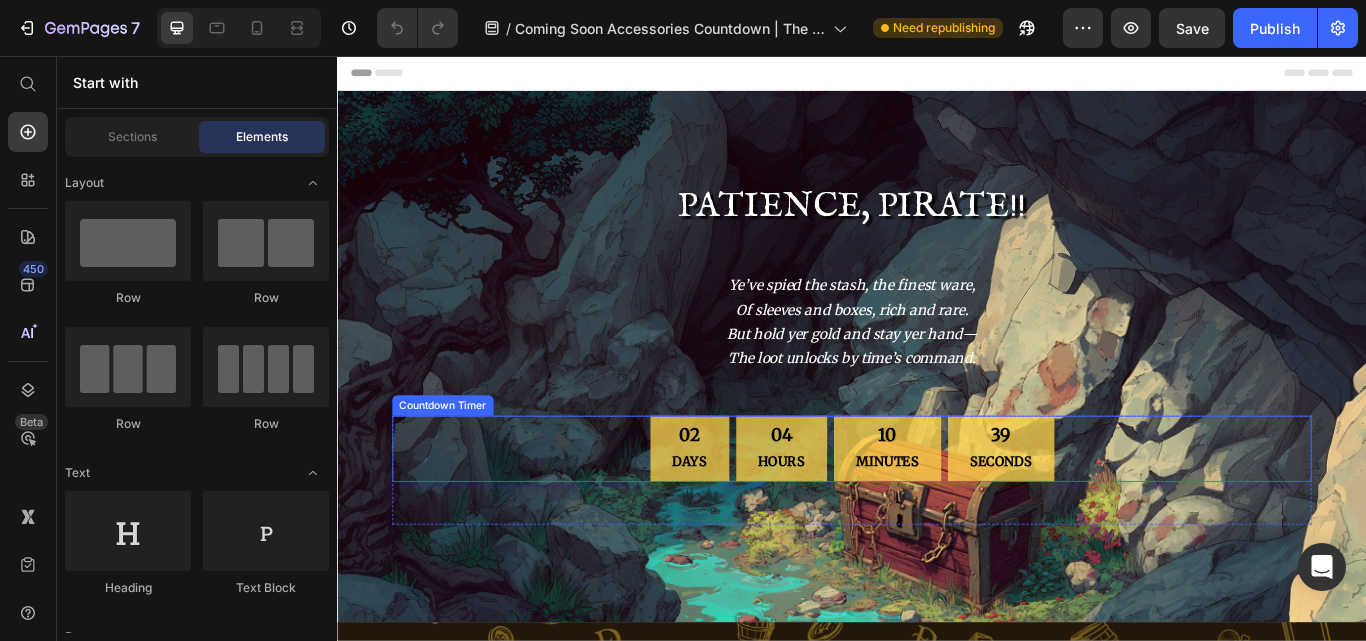 click on "02 DAYS" at bounding box center [748, 514] 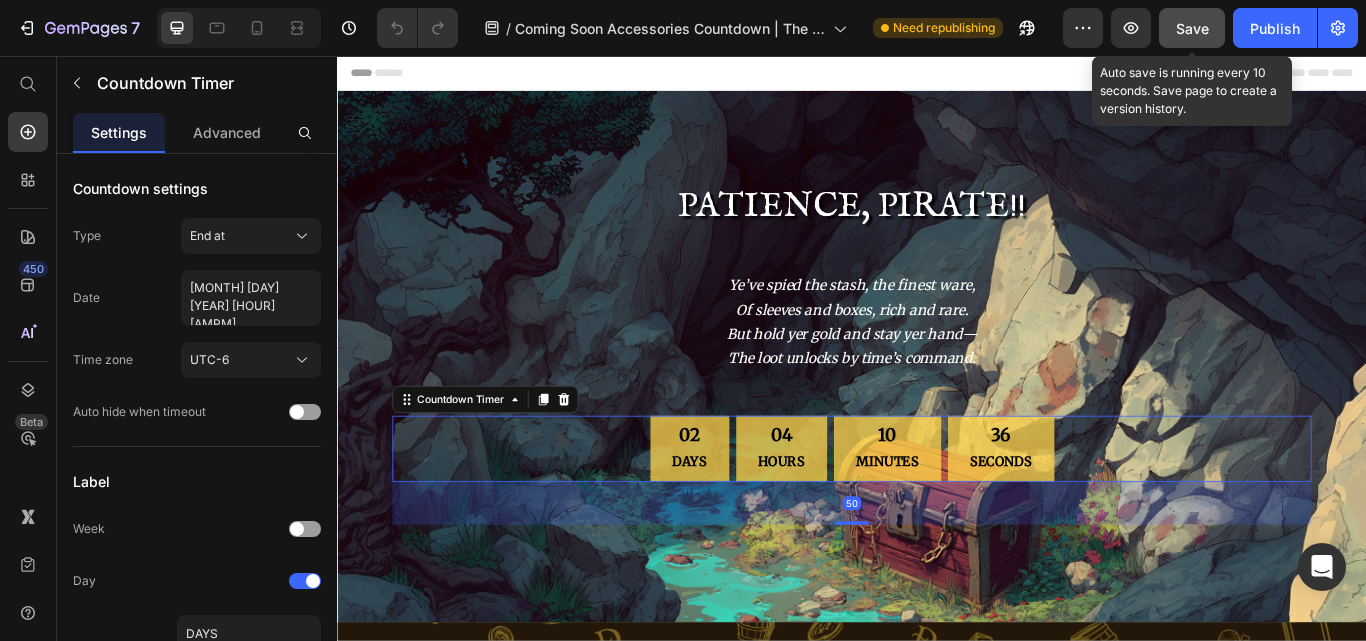 click on "Save" at bounding box center (1192, 28) 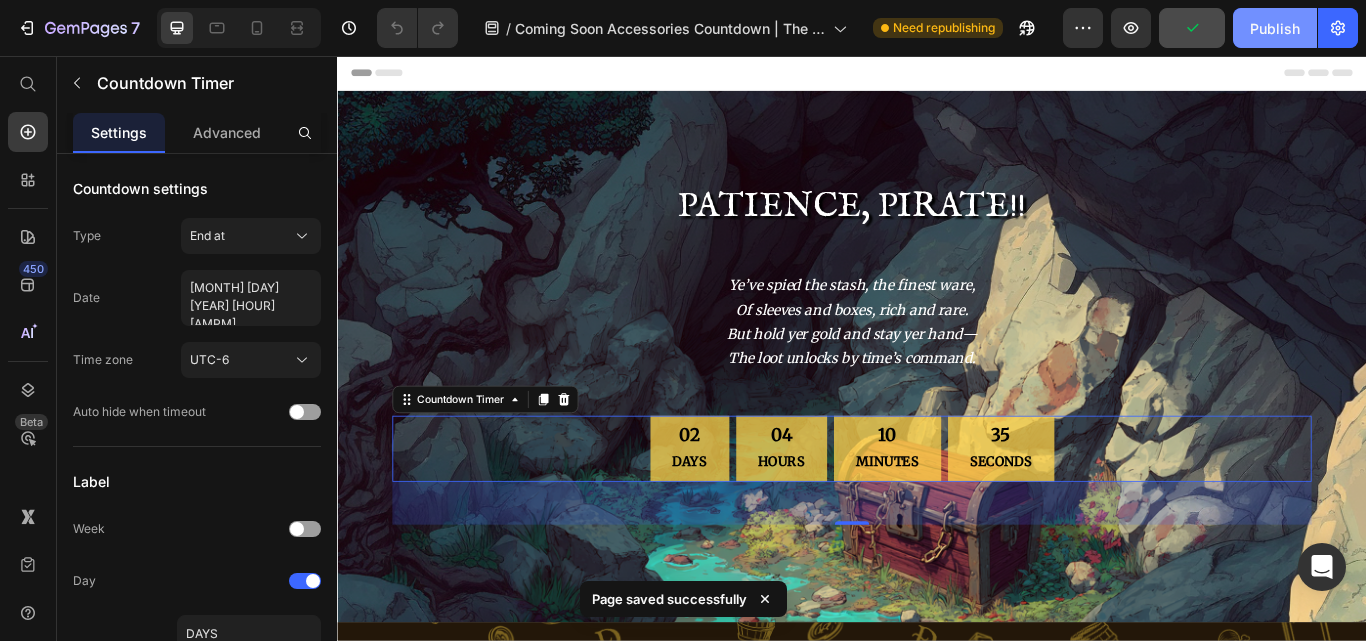 click on "Publish" at bounding box center (1275, 28) 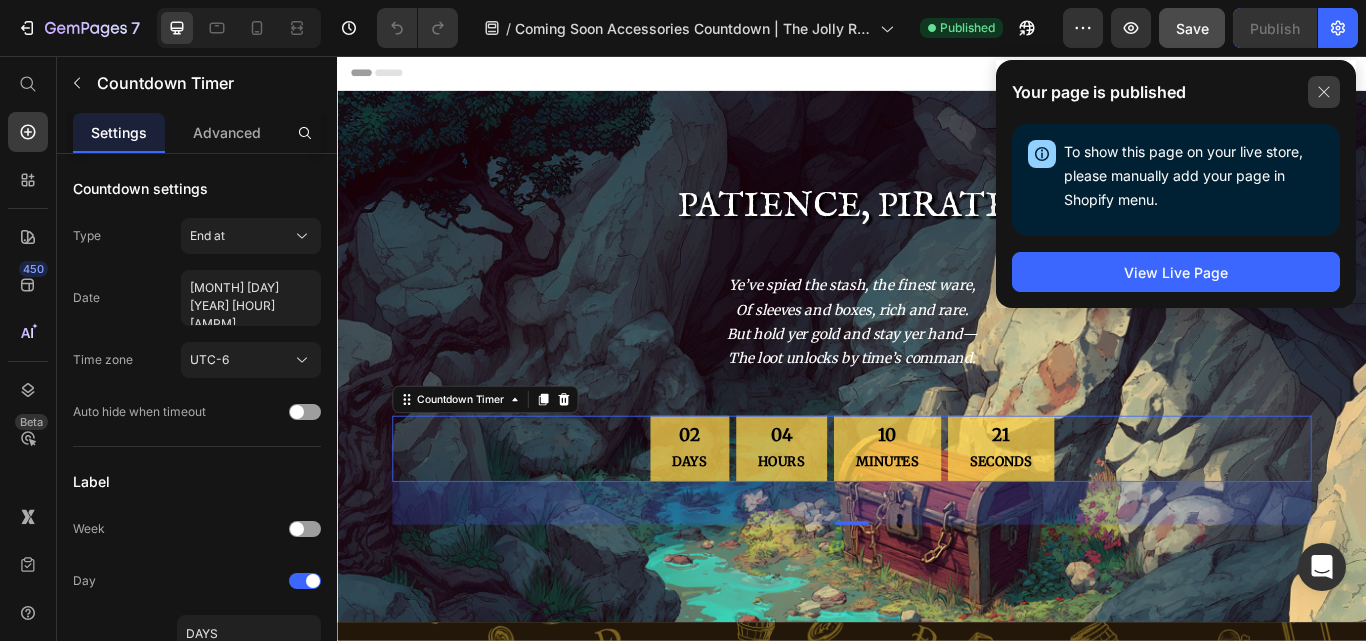 click 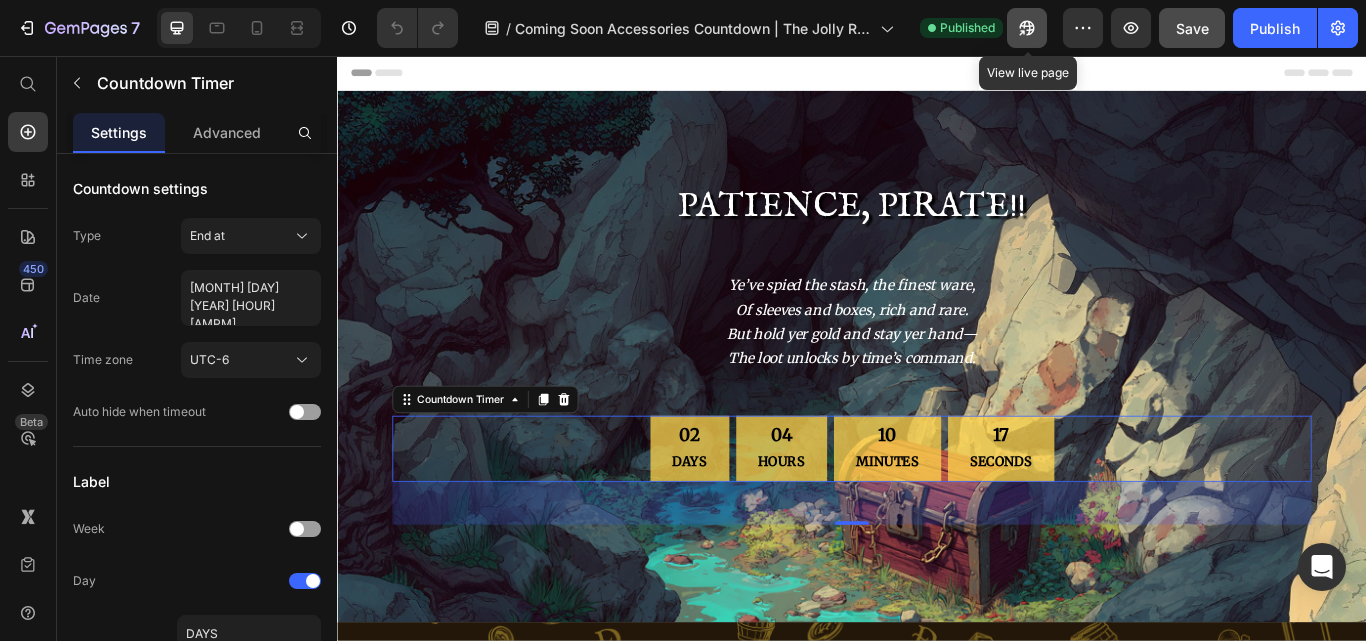 click 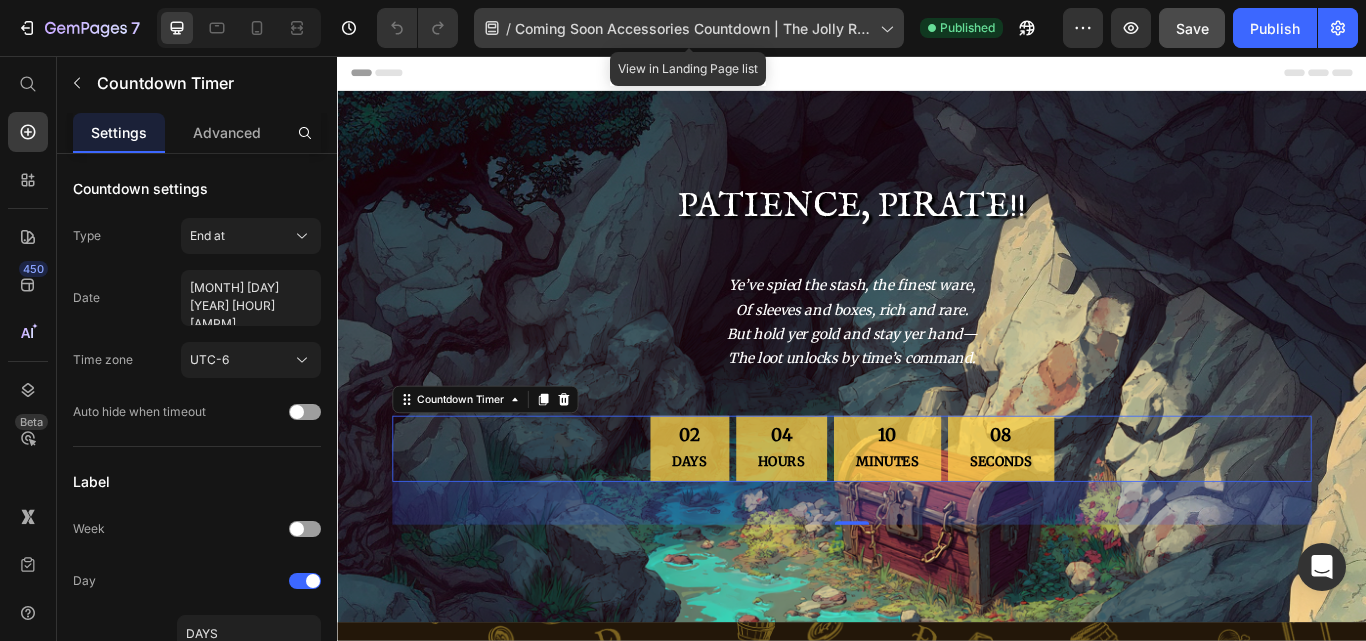 click on "/  Coming Soon Accessories Countdown | The Jolly Roger Store" 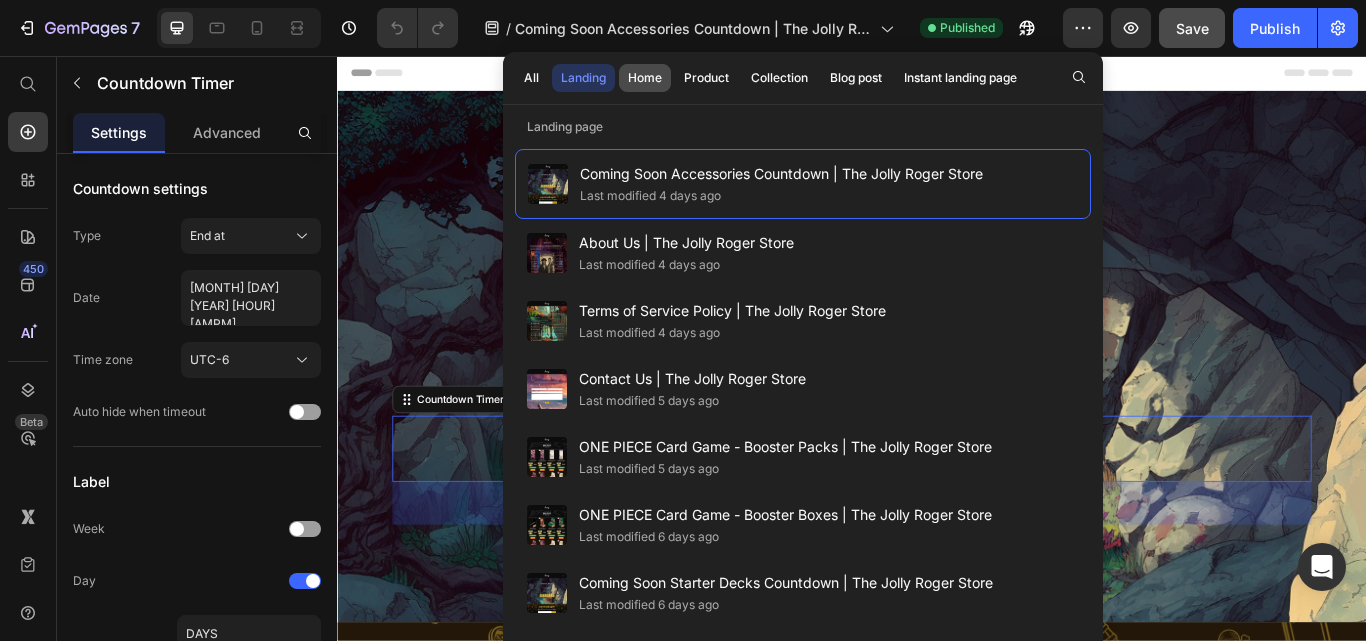 click on "Home" 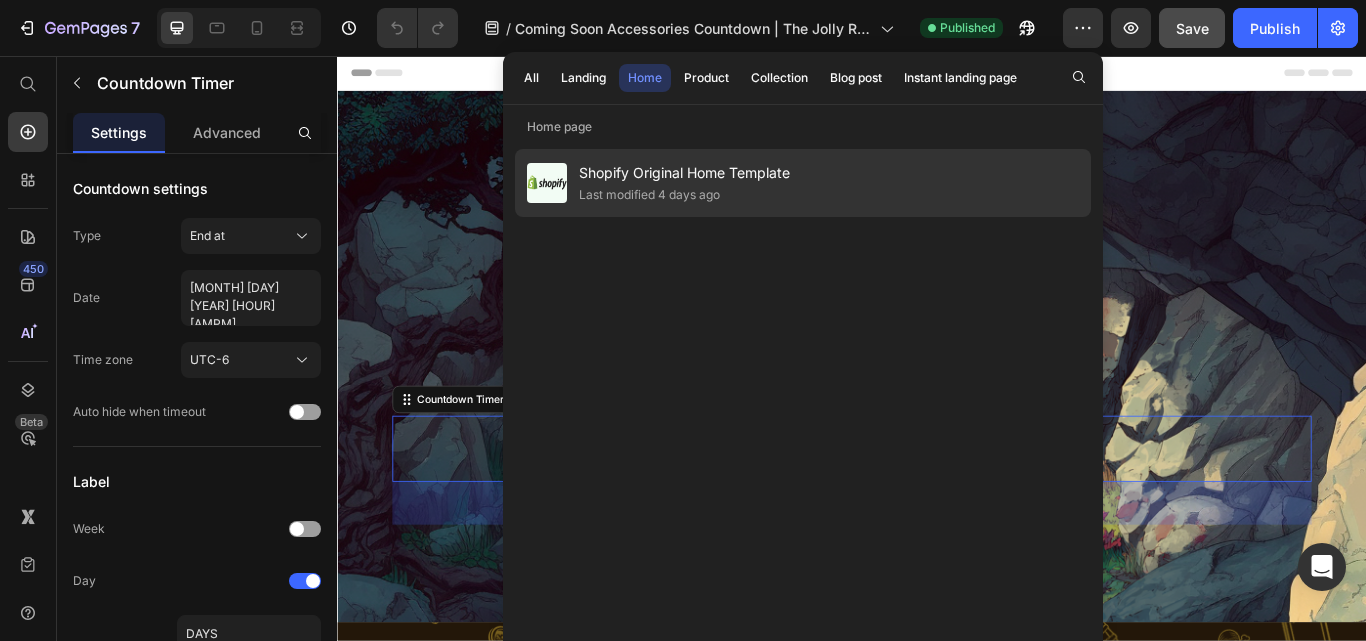 click on "Shopify Original Home Template" at bounding box center (684, 173) 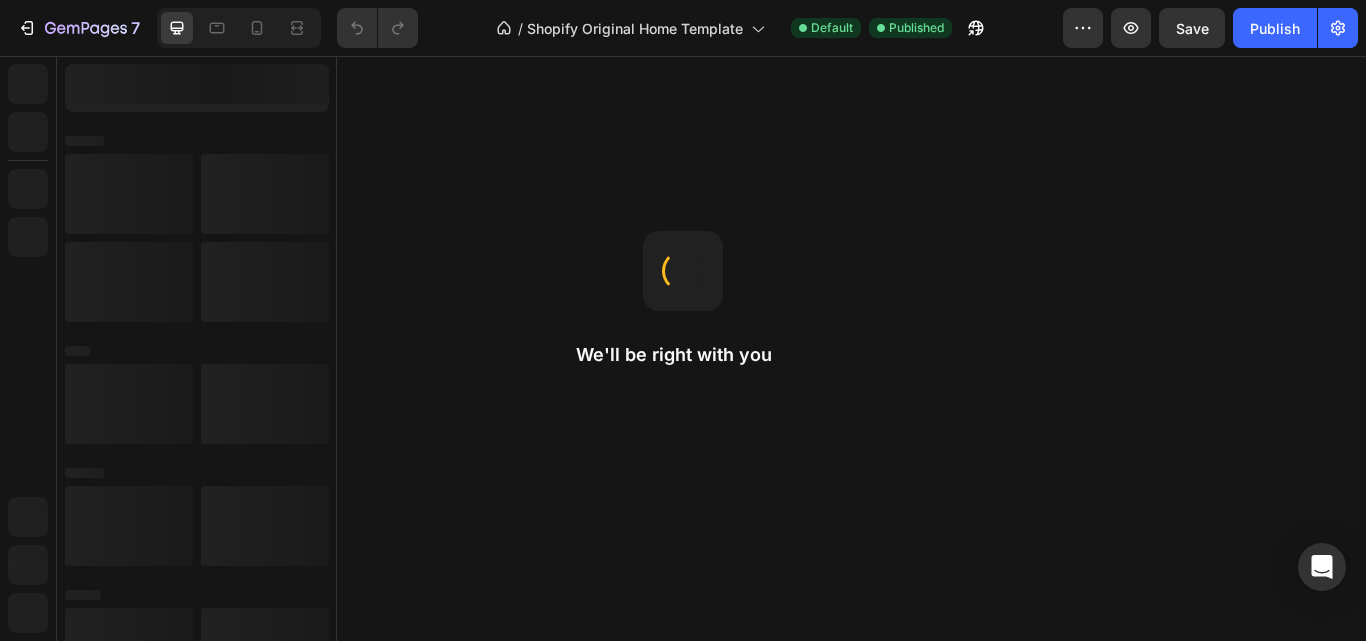 scroll, scrollTop: 0, scrollLeft: 0, axis: both 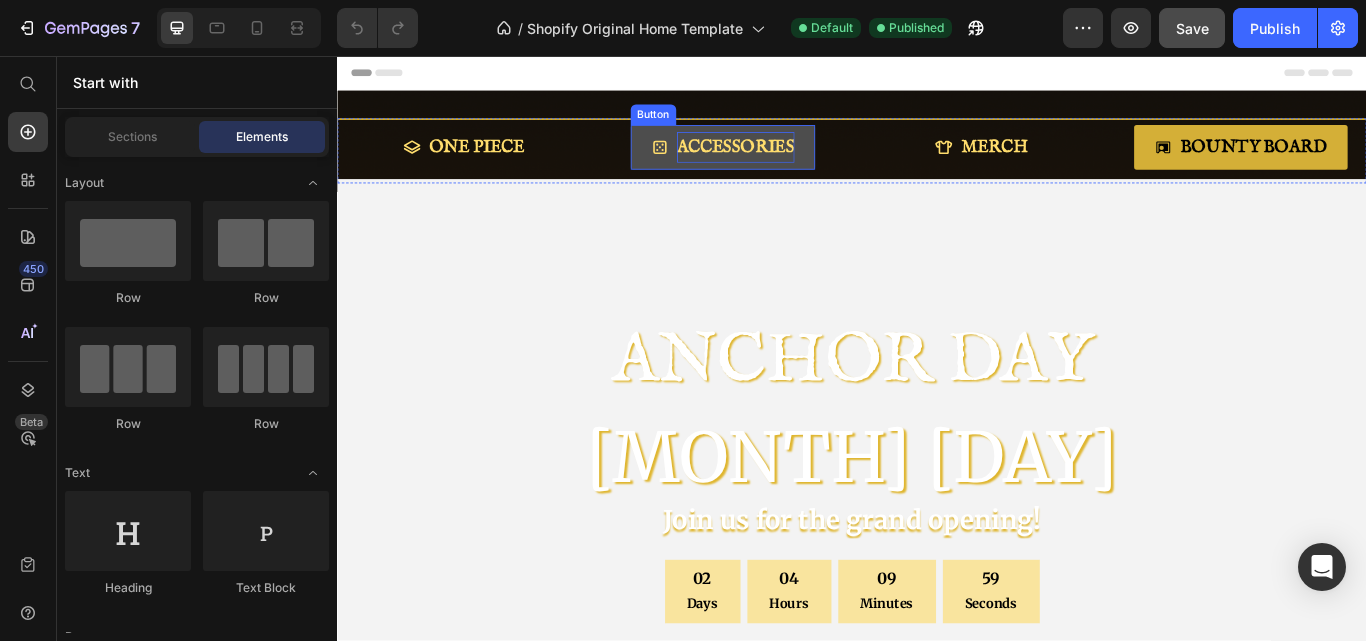 click on "ACCESSORIES" at bounding box center (801, 163) 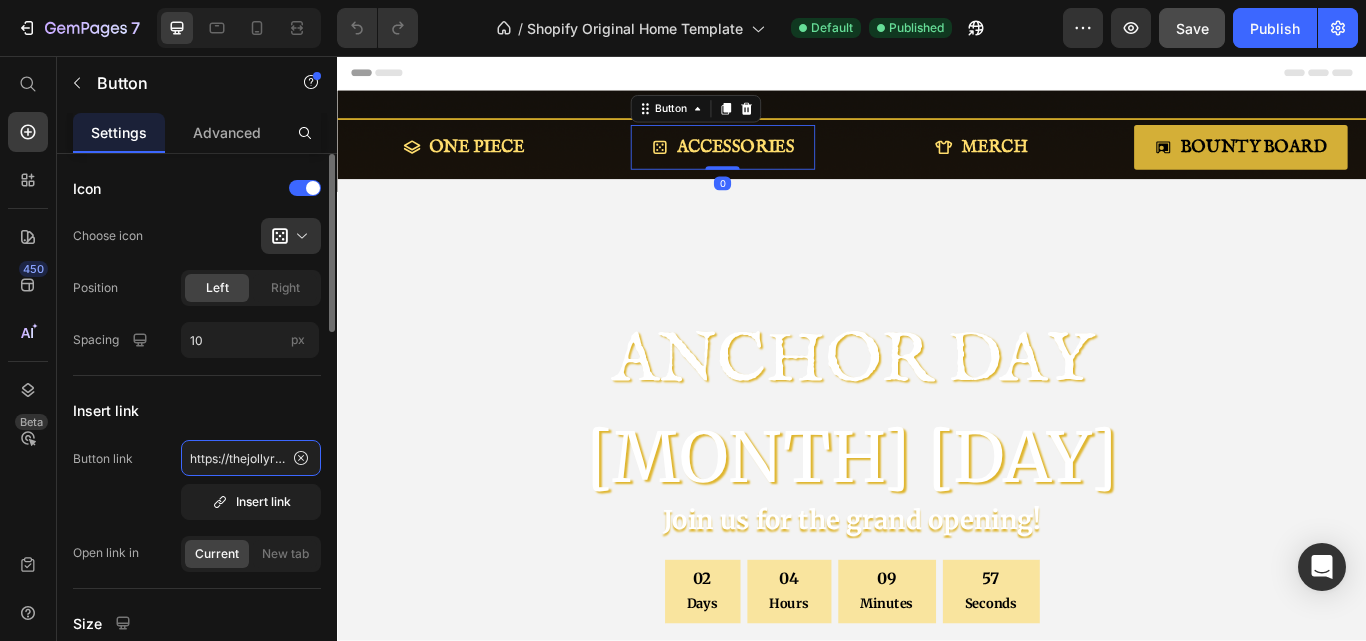 click on "https://thejollyrogerstore.com/pages/coming-soon-accessories-countdown/" 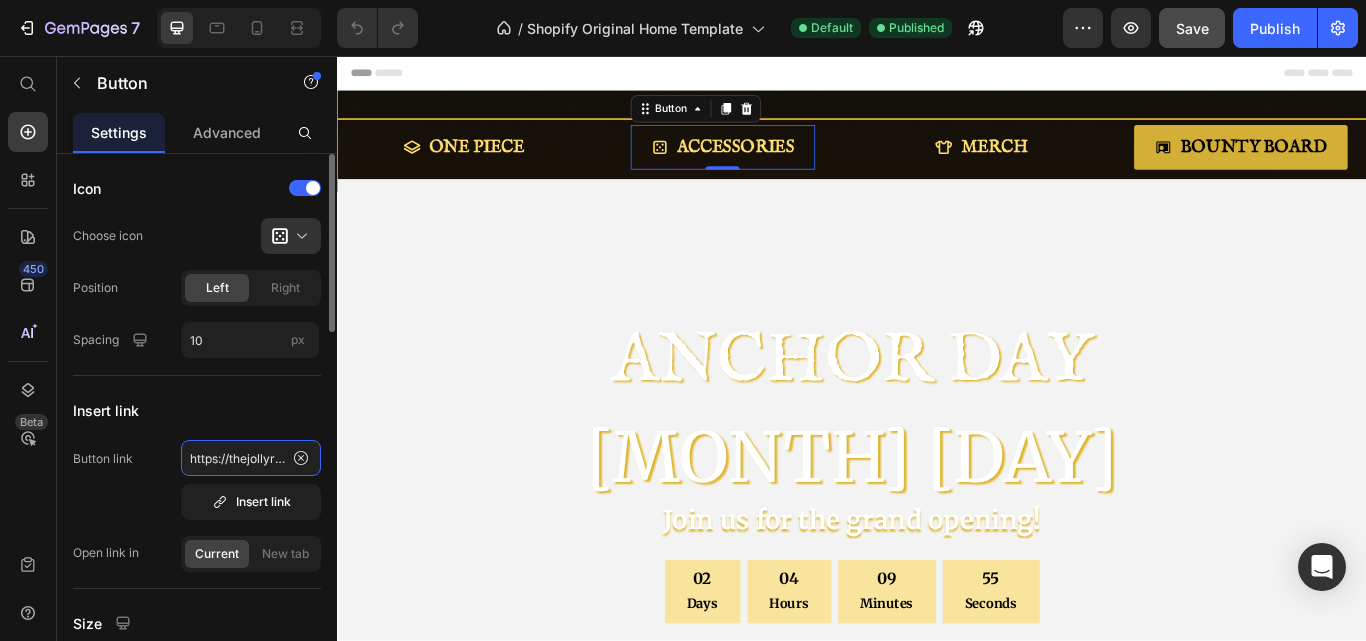 scroll, scrollTop: 0, scrollLeft: 331, axis: horizontal 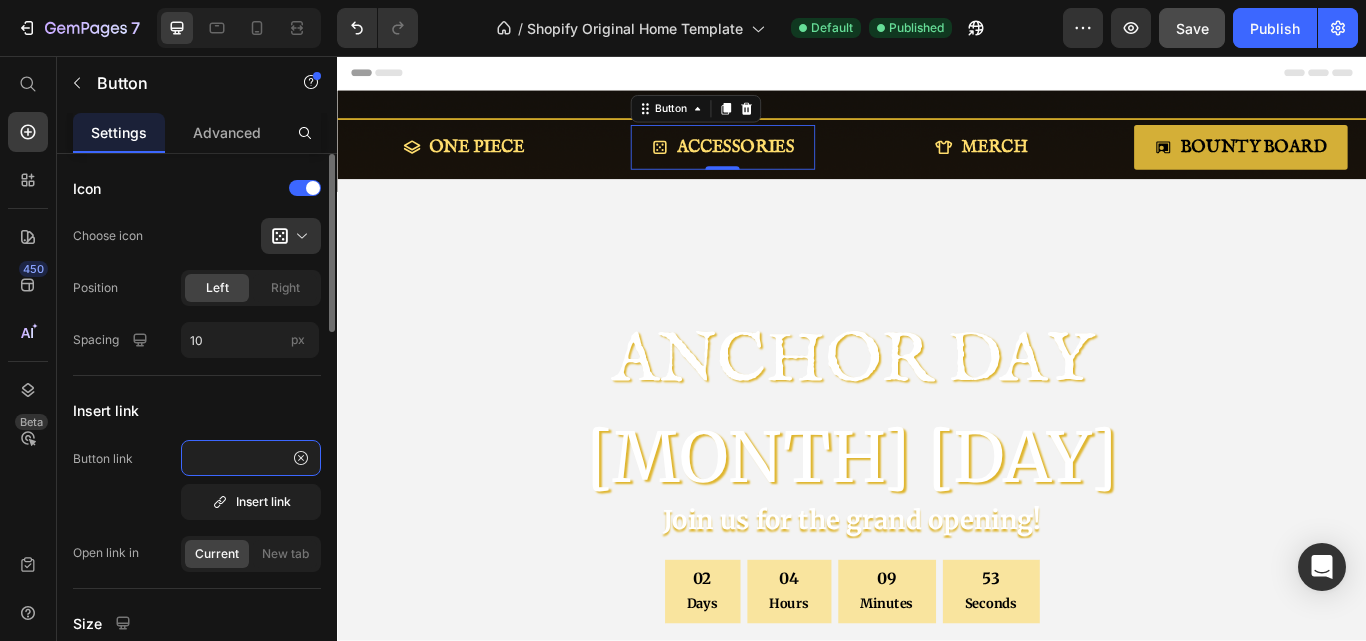type on "https://thejollyrogerstore.com/pages/coming-soon-accessories-countdown" 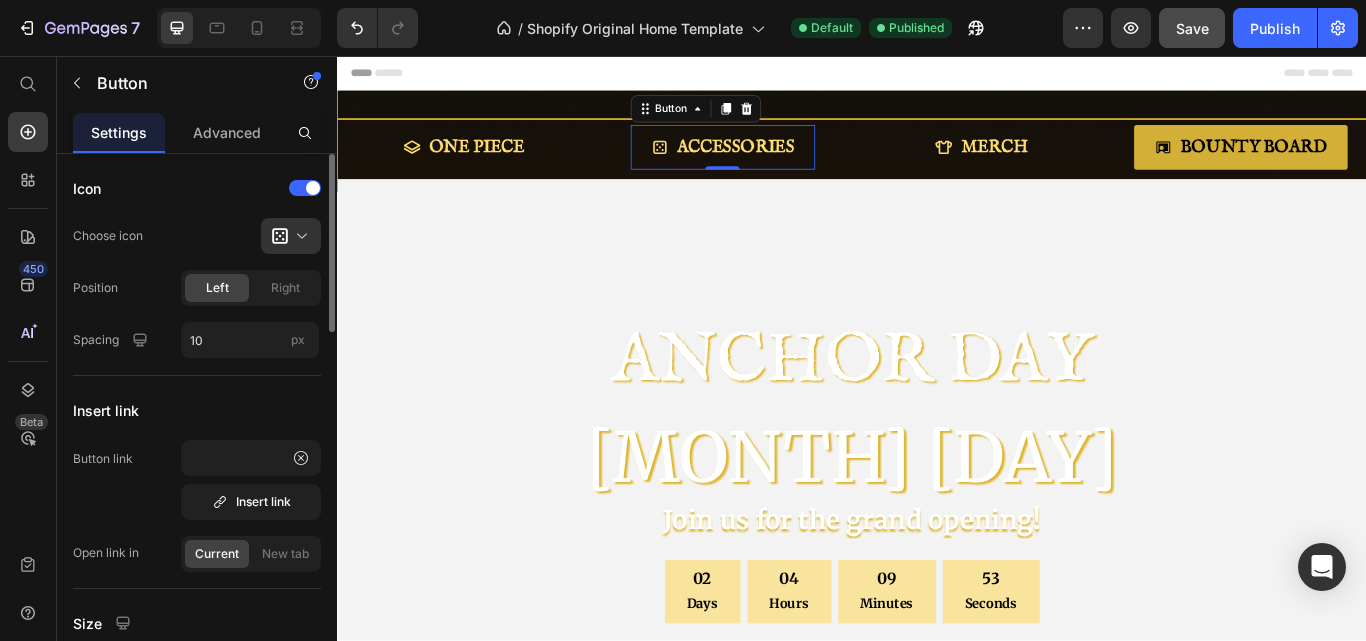 click on "Insert link" at bounding box center (197, 410) 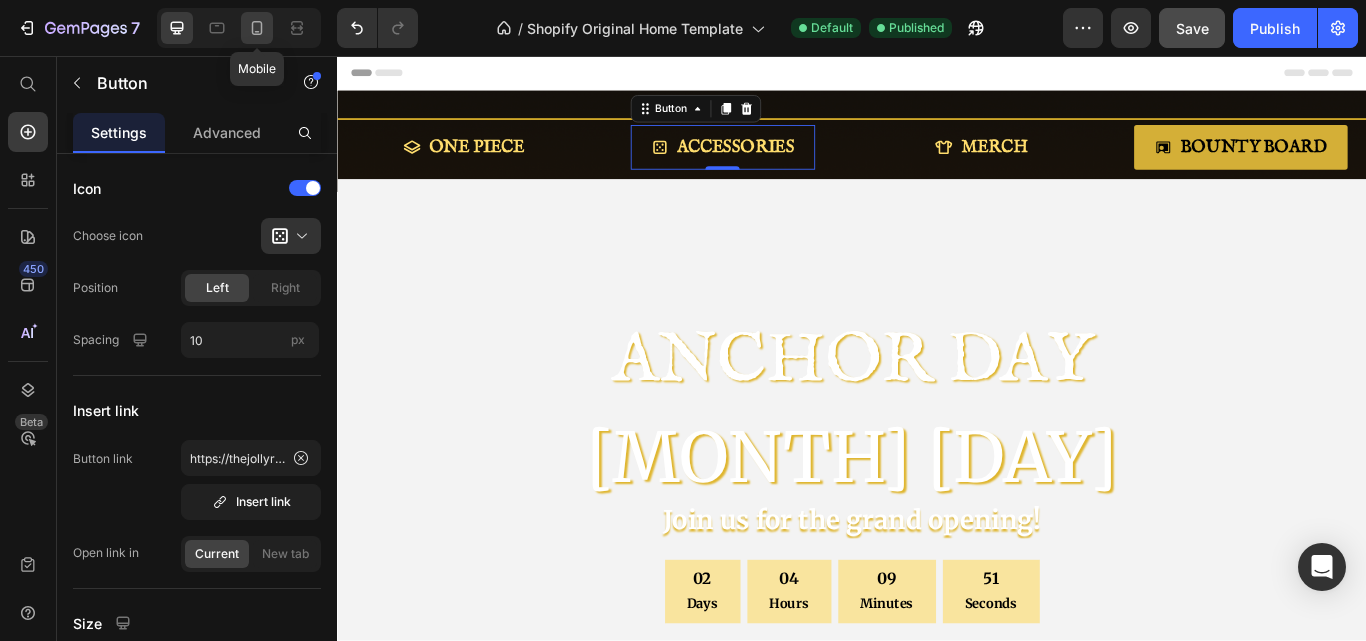 click 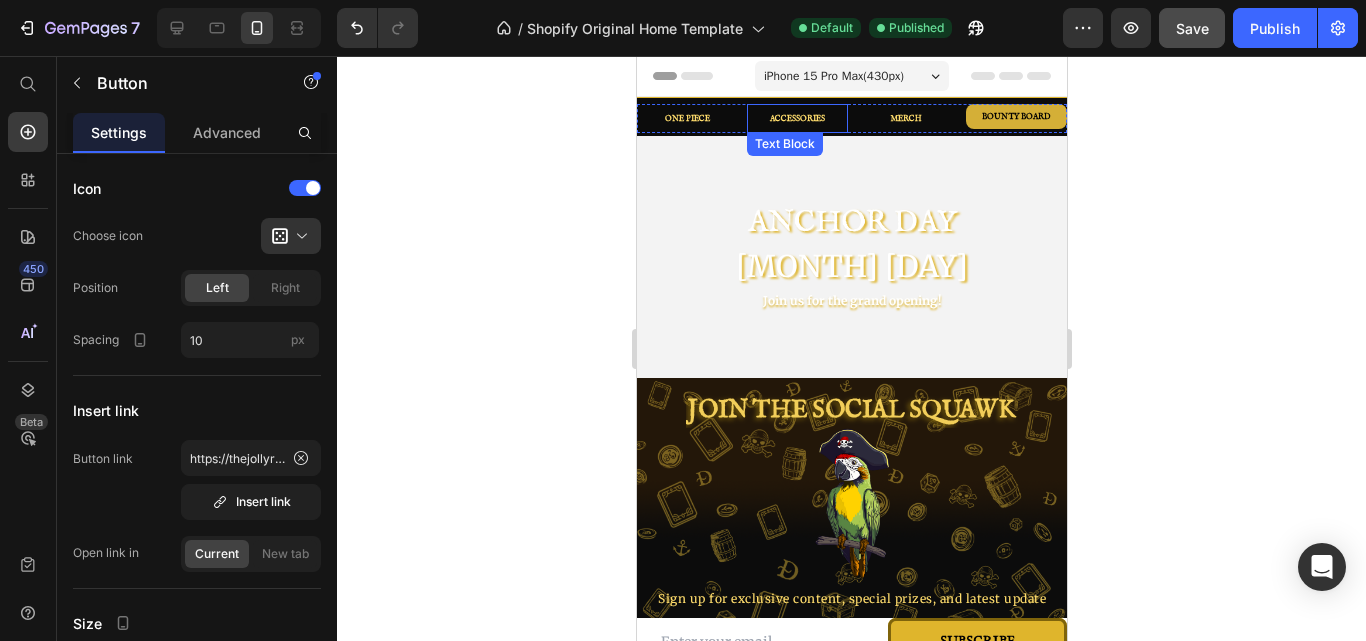 click on "ACCESSORIES" at bounding box center (796, 117) 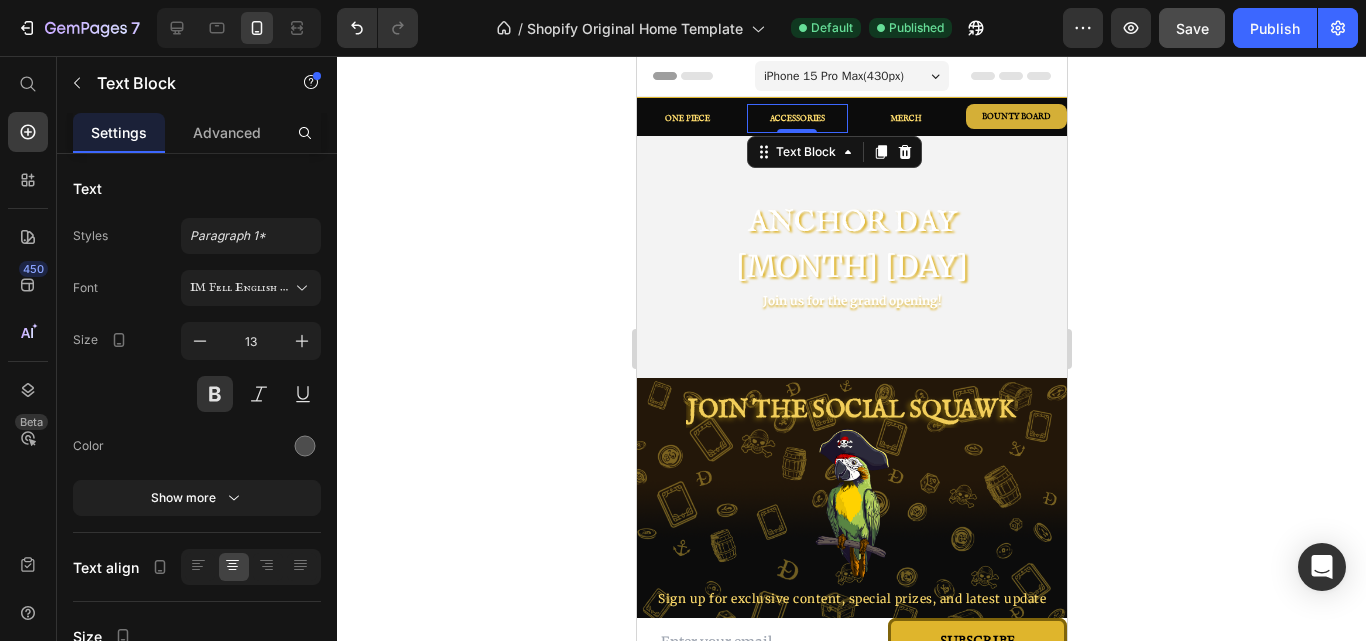 click on "ACCESSORIES" at bounding box center (796, 119) 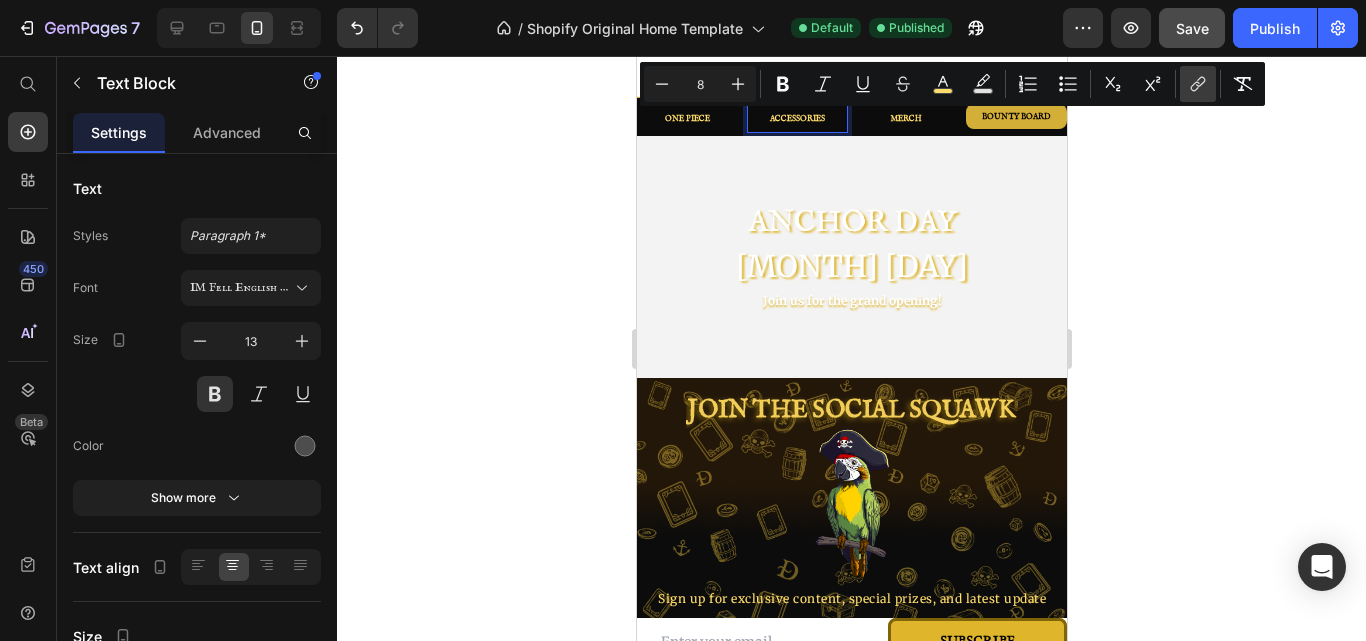 click 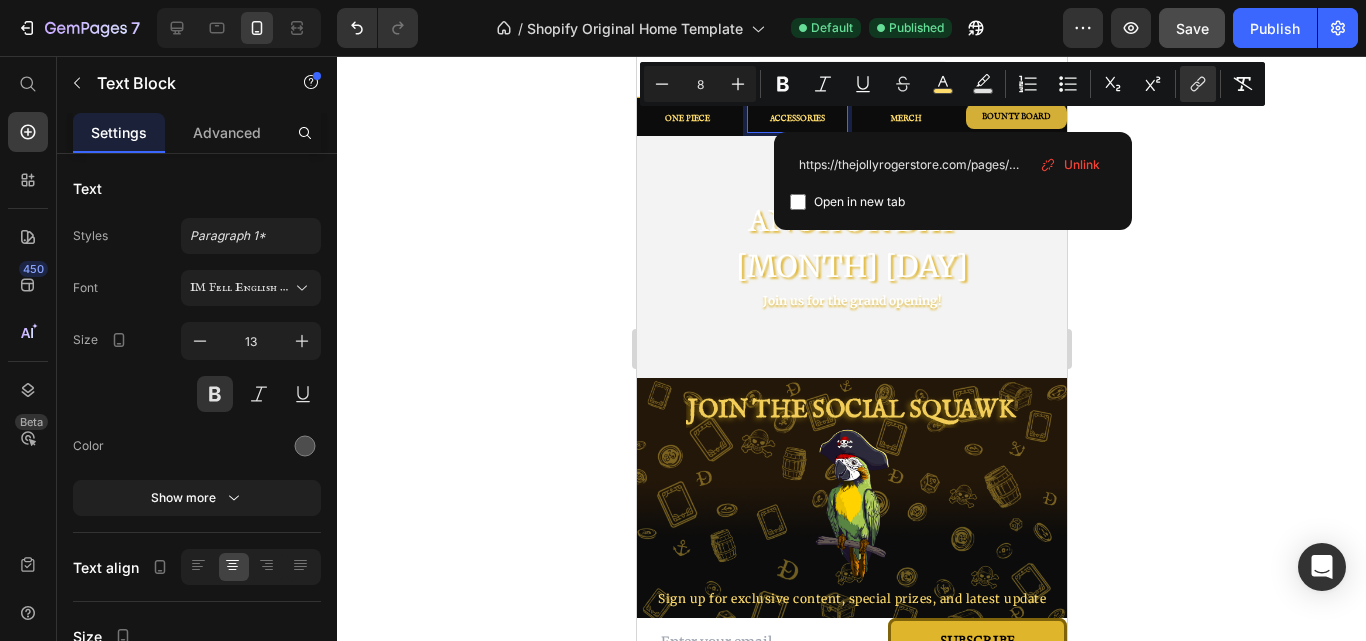 scroll, scrollTop: 0, scrollLeft: 210, axis: horizontal 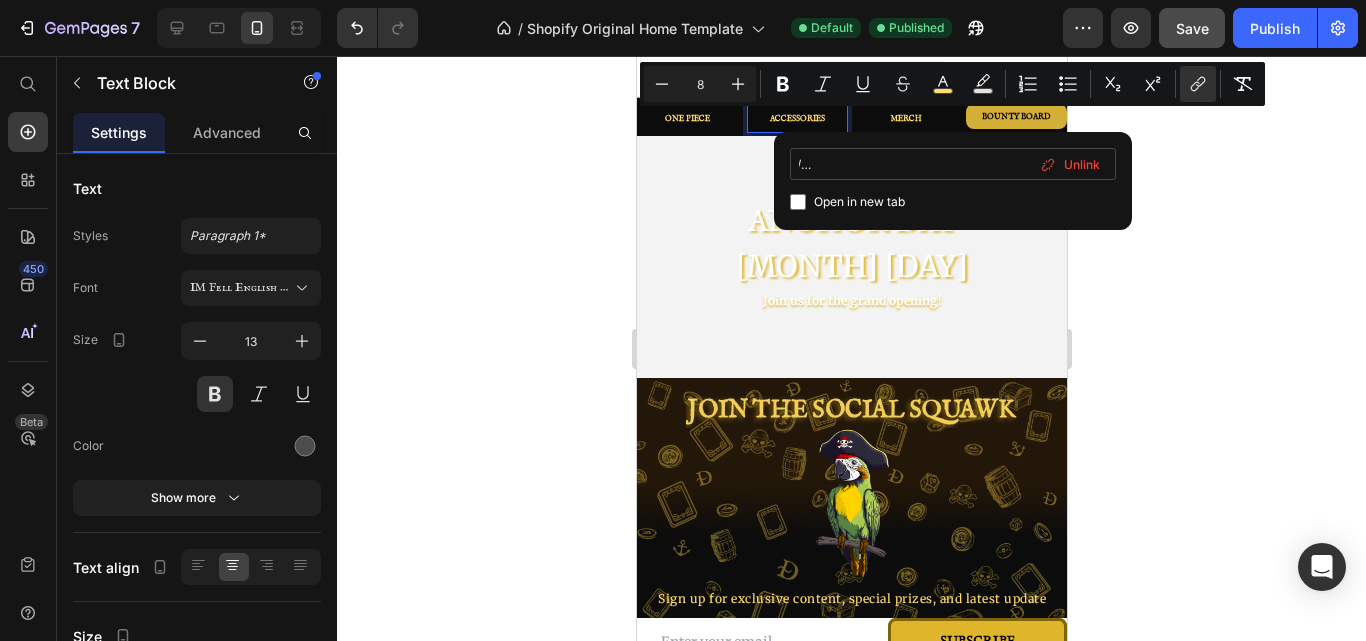click on "https://thejollyrogerstore.com/pages/coming-soon-accessories-countdown/" at bounding box center [953, 164] 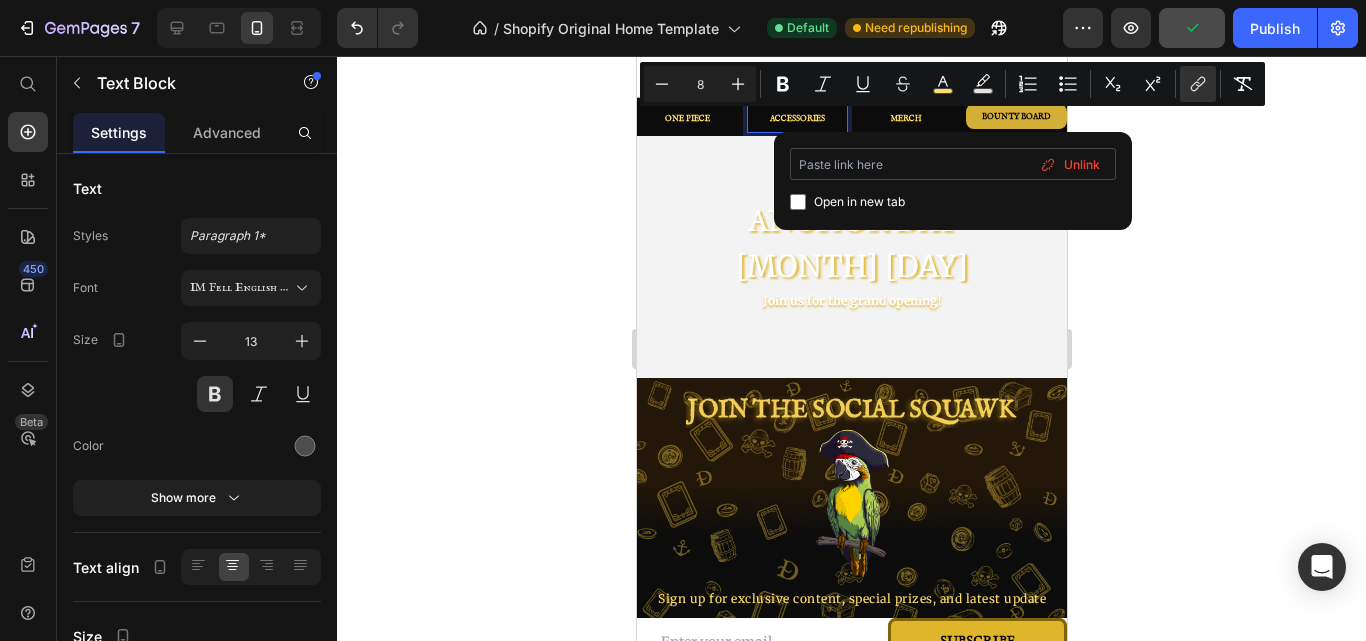 scroll, scrollTop: 0, scrollLeft: 0, axis: both 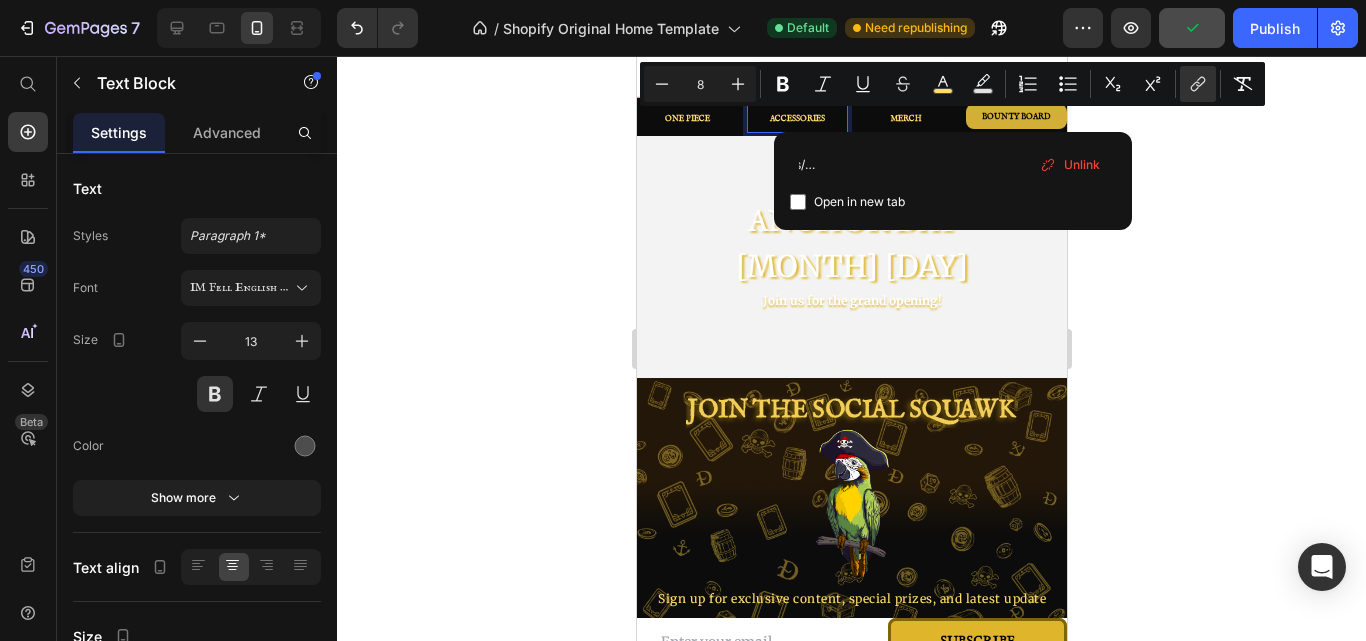 click 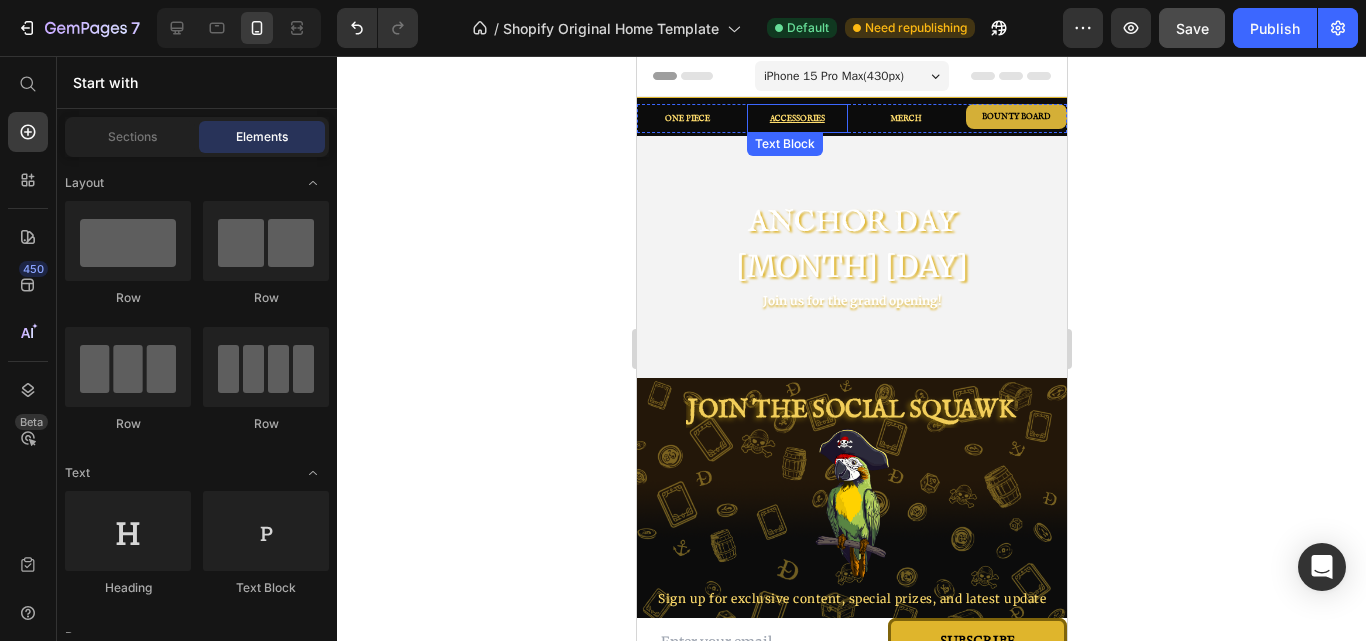 click on "ACCESSORIES" at bounding box center [796, 119] 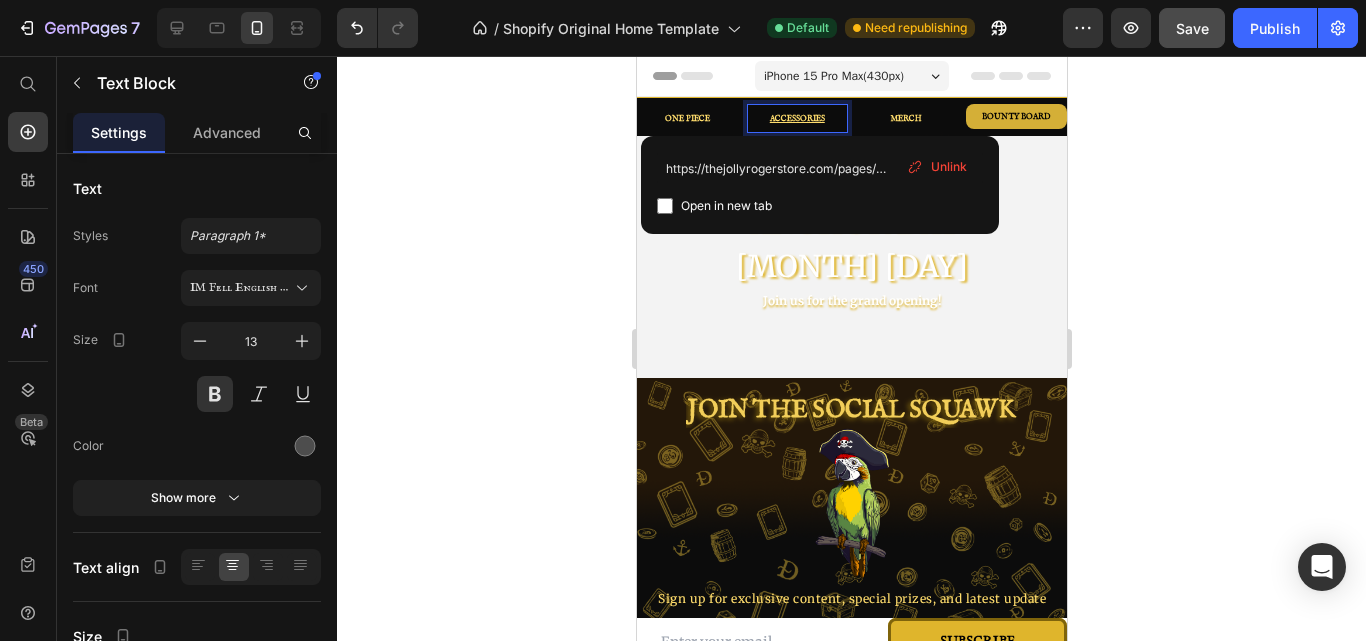 click on "ACCESSORIES" at bounding box center [796, 119] 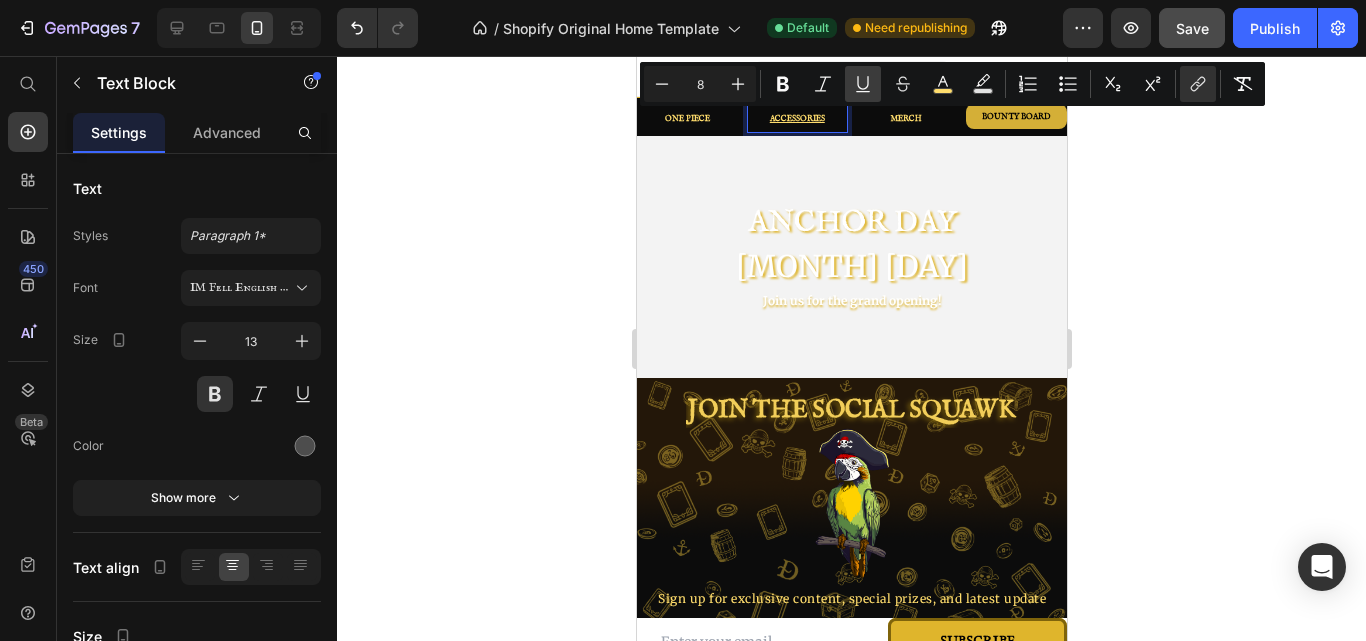 click 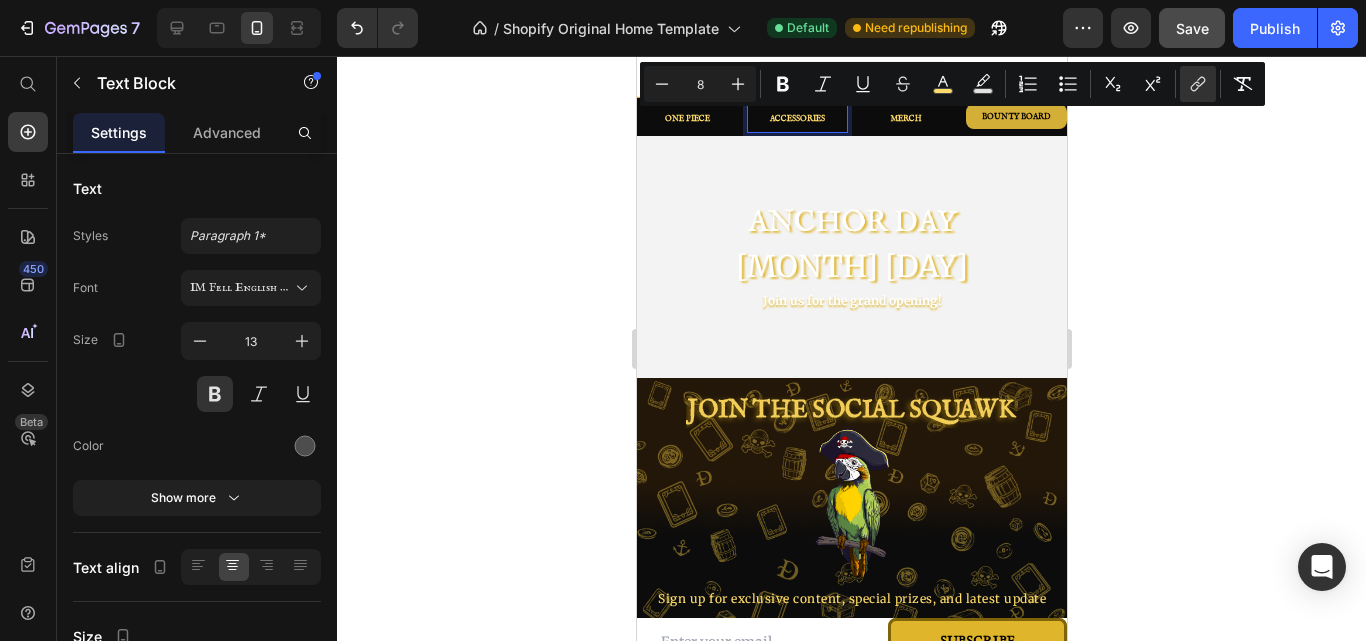 click 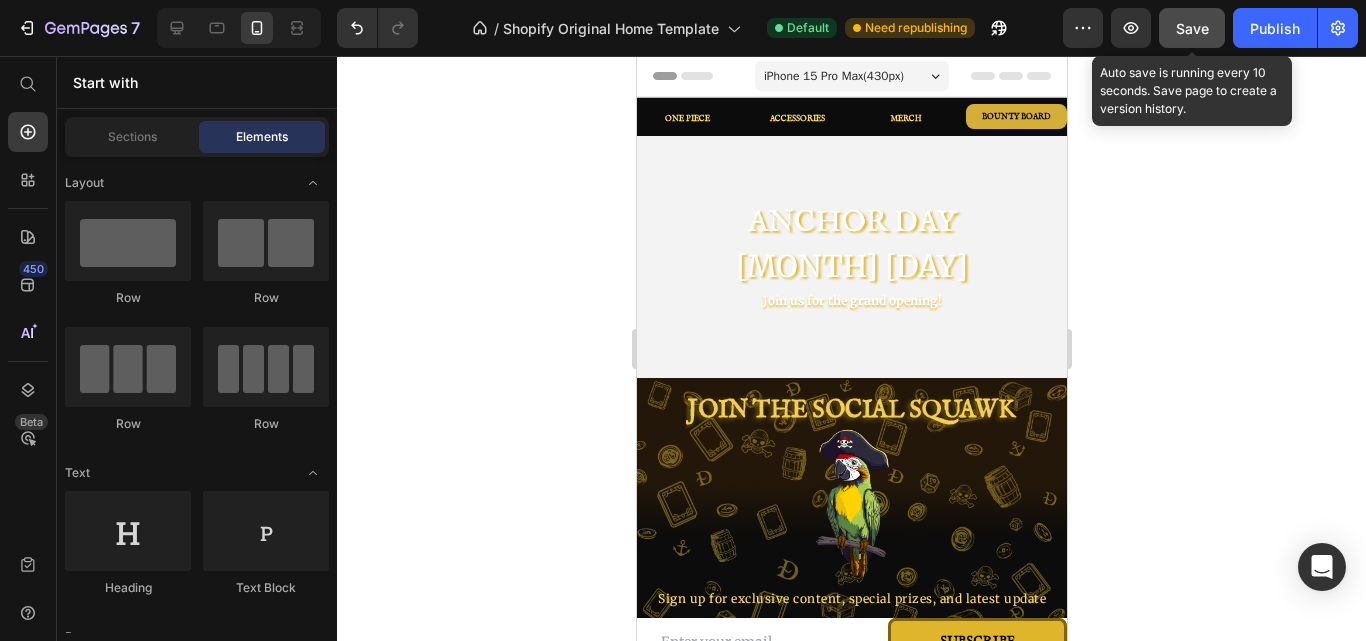 click on "Save" at bounding box center [1192, 28] 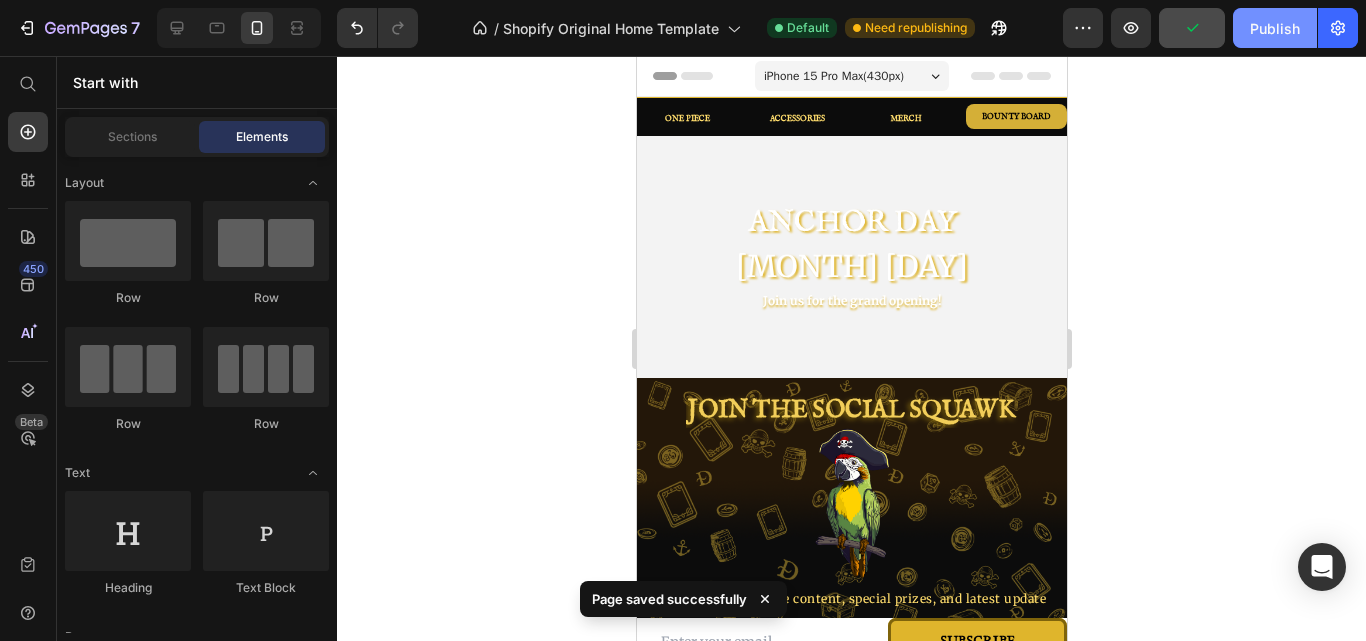 click on "Publish" at bounding box center [1275, 28] 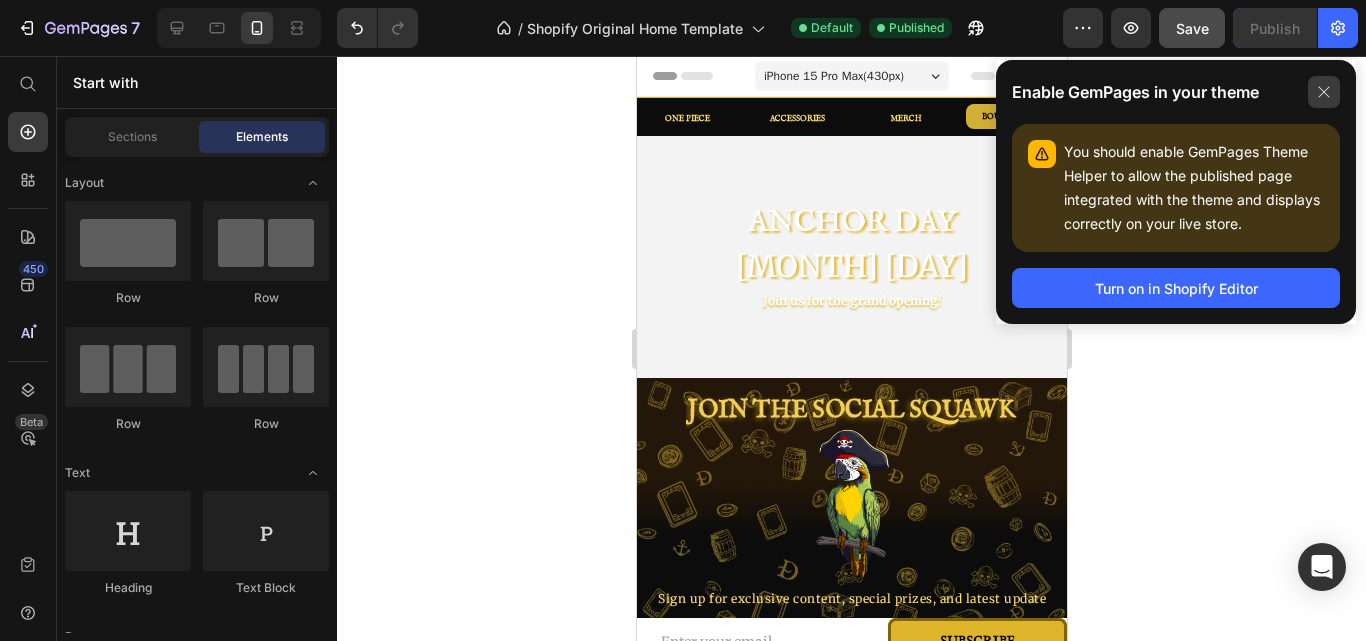 click 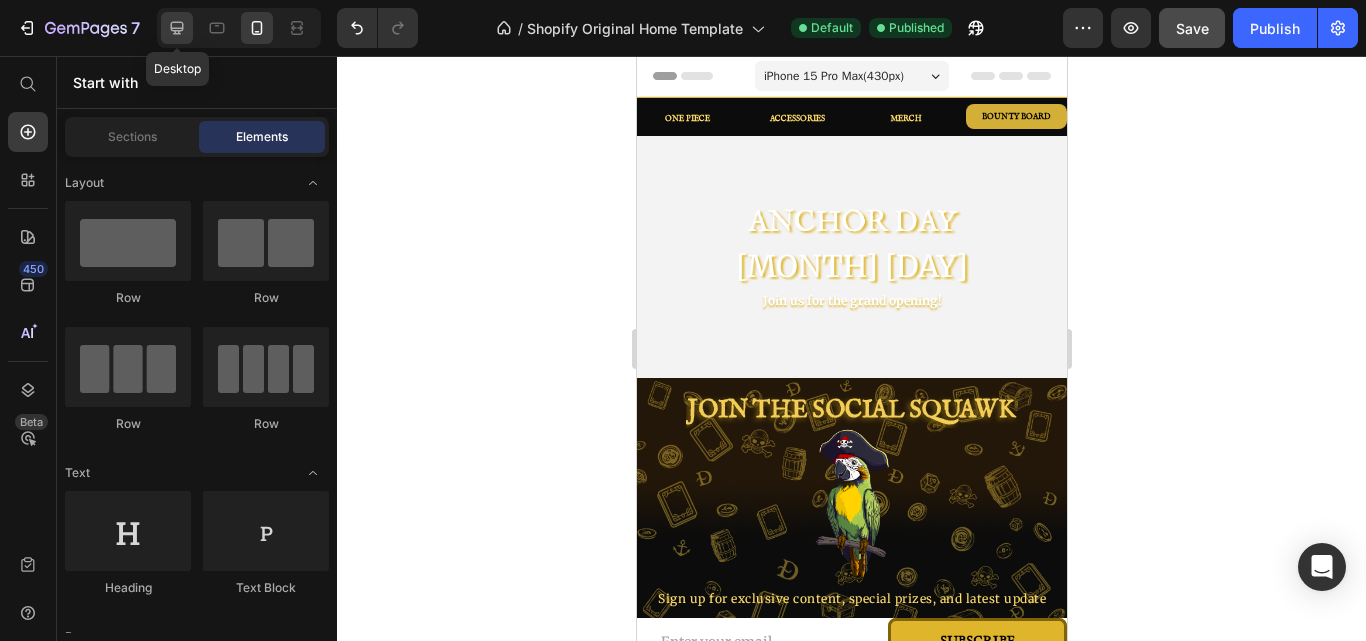 click 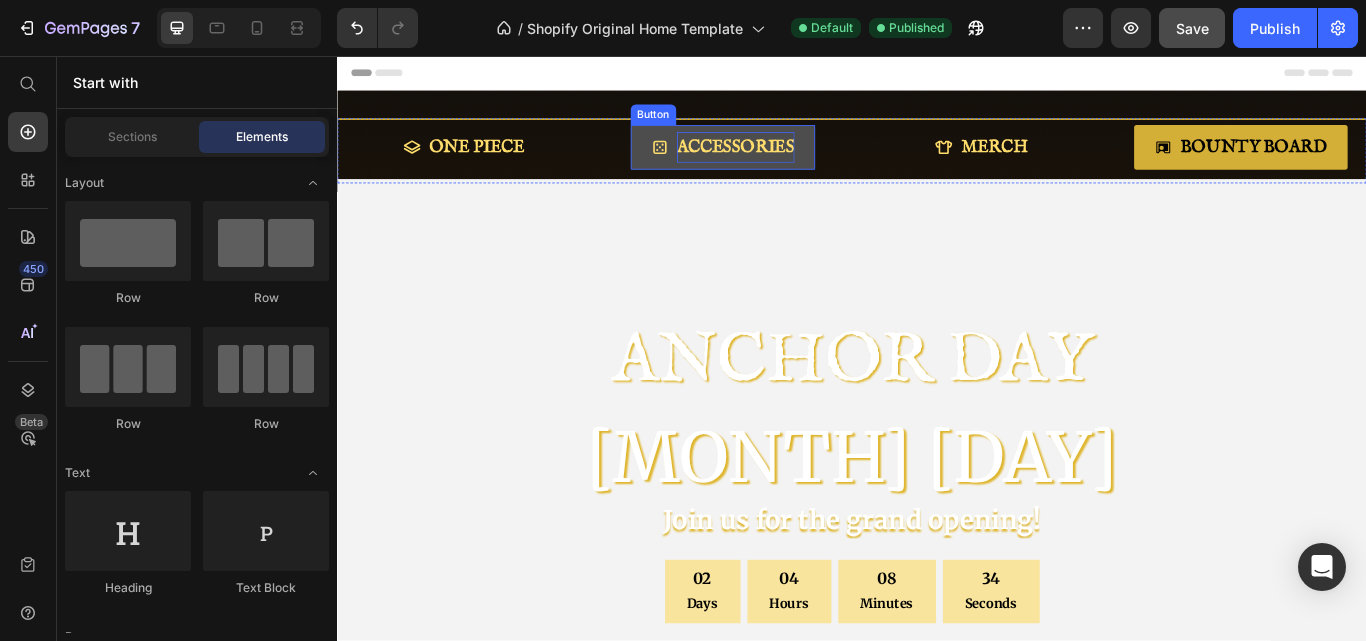 click on "ACCESSORIES" at bounding box center [801, 163] 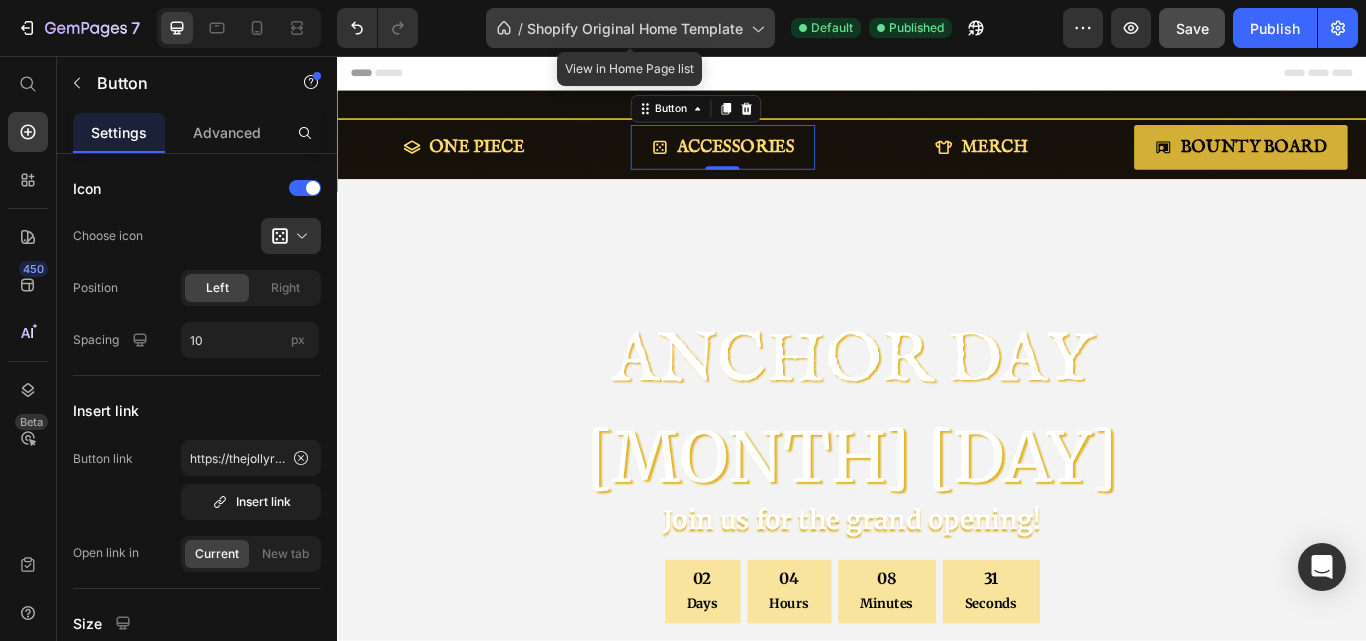 click on "Shopify Original Home Template" at bounding box center [635, 28] 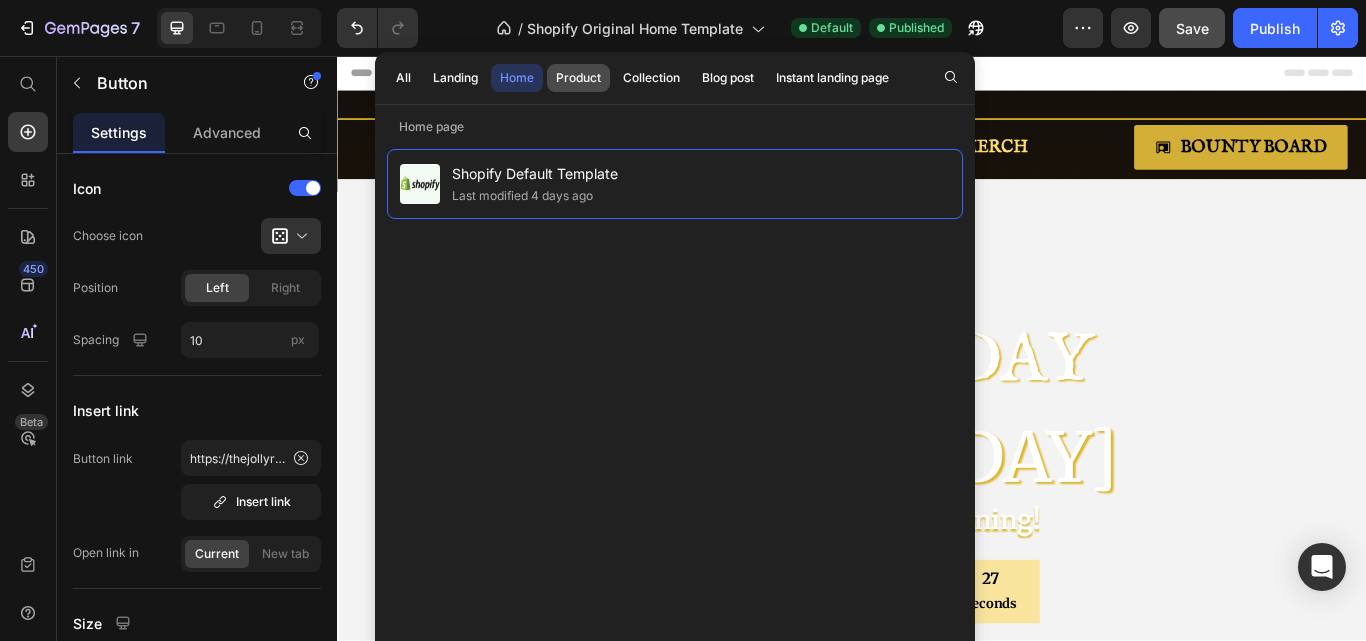 click on "Product" at bounding box center (578, 78) 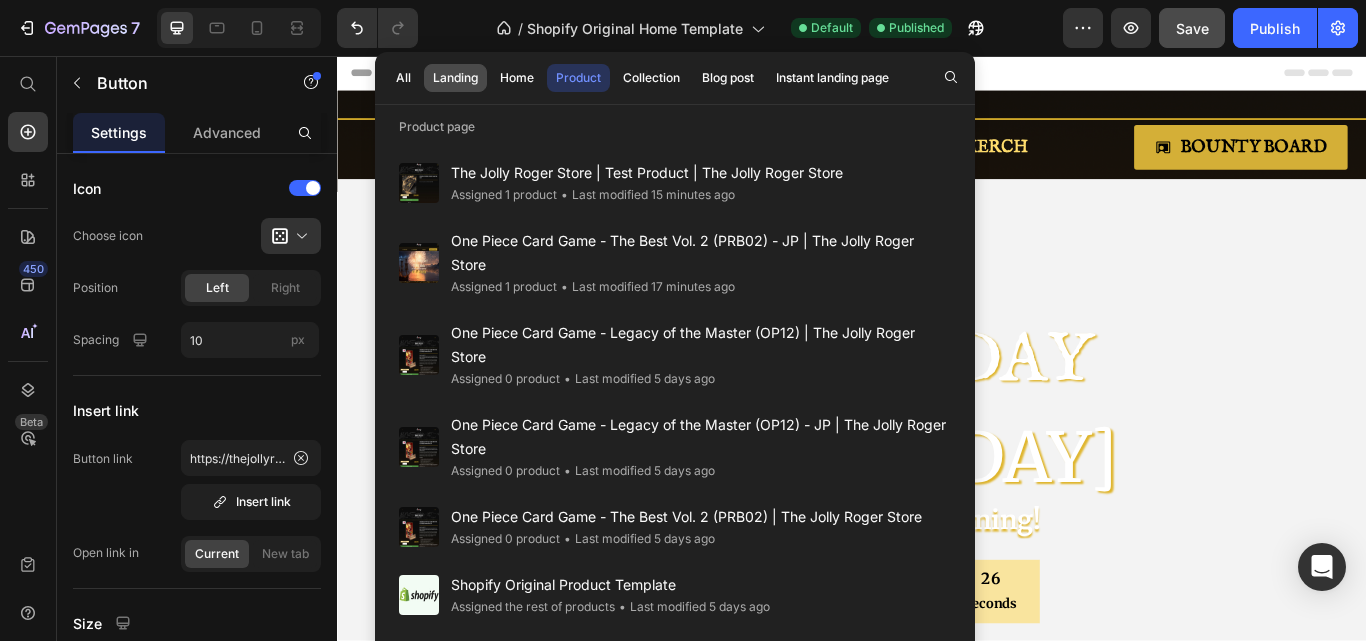 click on "Landing" at bounding box center (455, 78) 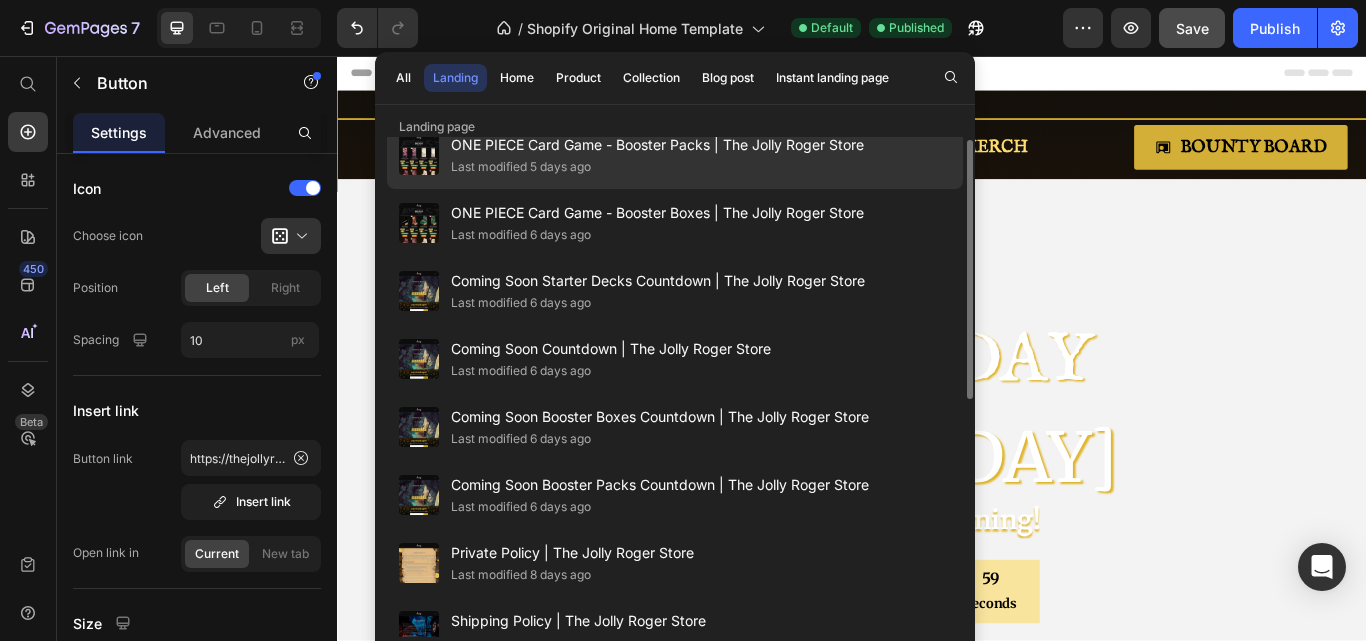 scroll, scrollTop: 200, scrollLeft: 0, axis: vertical 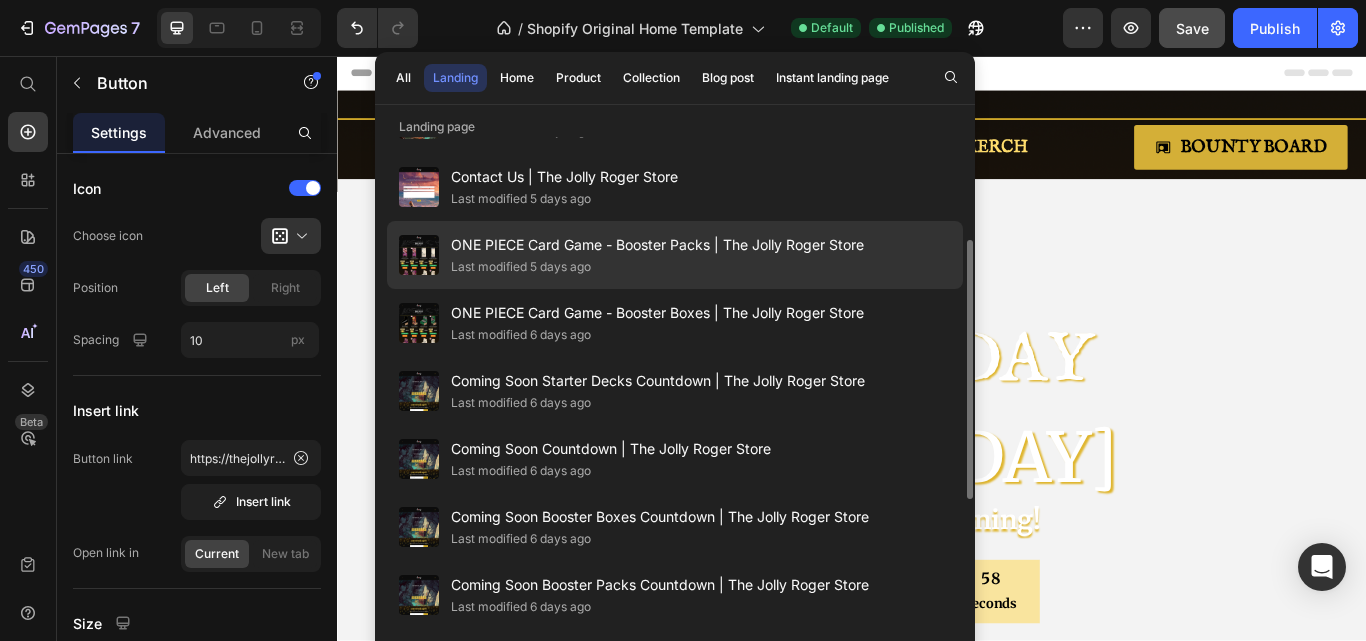 click on "ONE PIECE Card Game - Booster Boxes | The Jolly Roger Store" at bounding box center (657, 313) 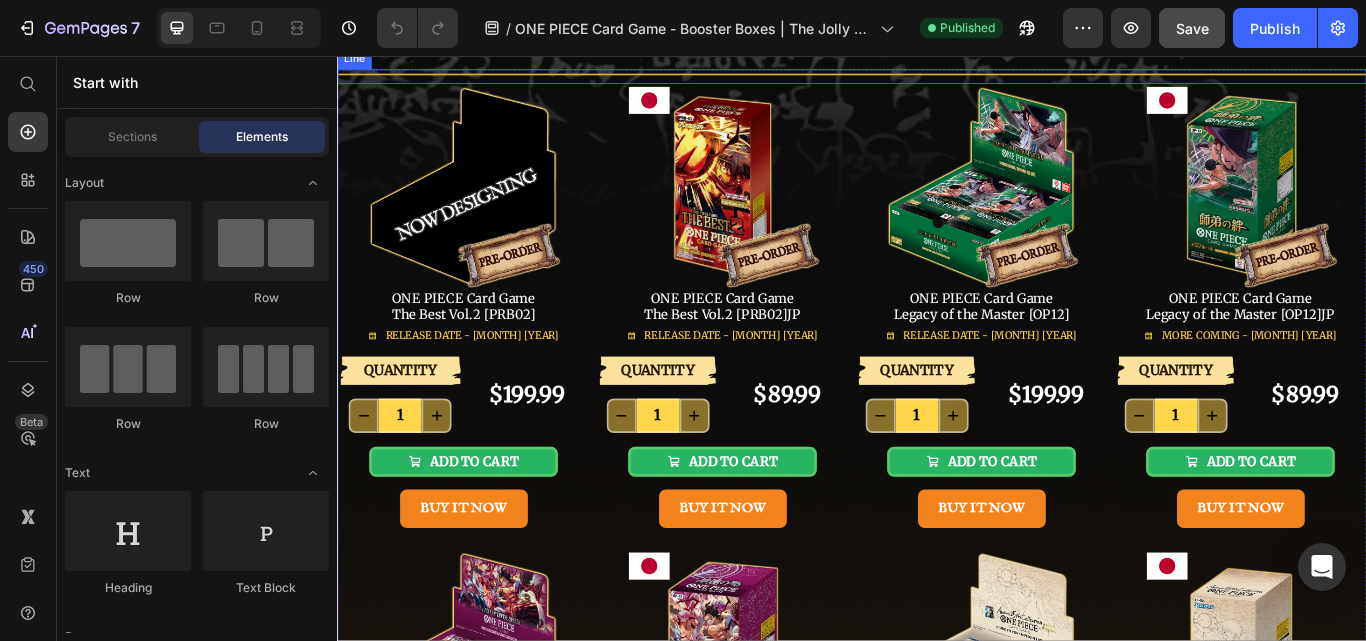 scroll, scrollTop: 0, scrollLeft: 0, axis: both 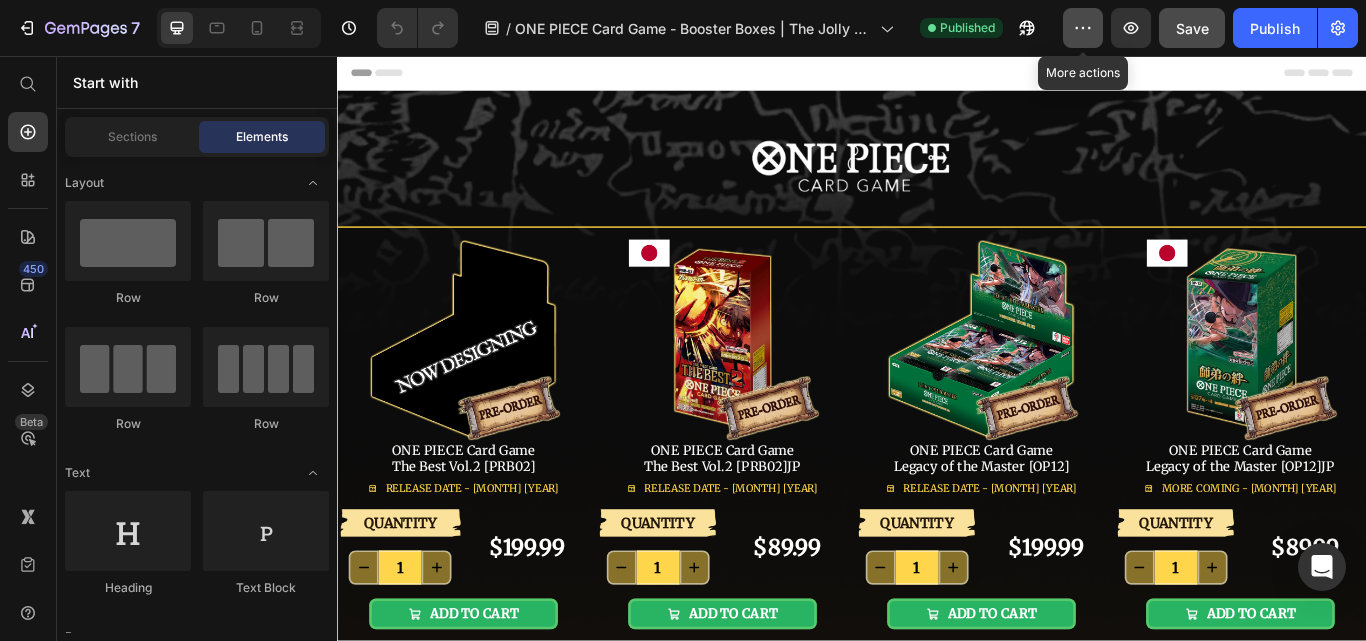 click 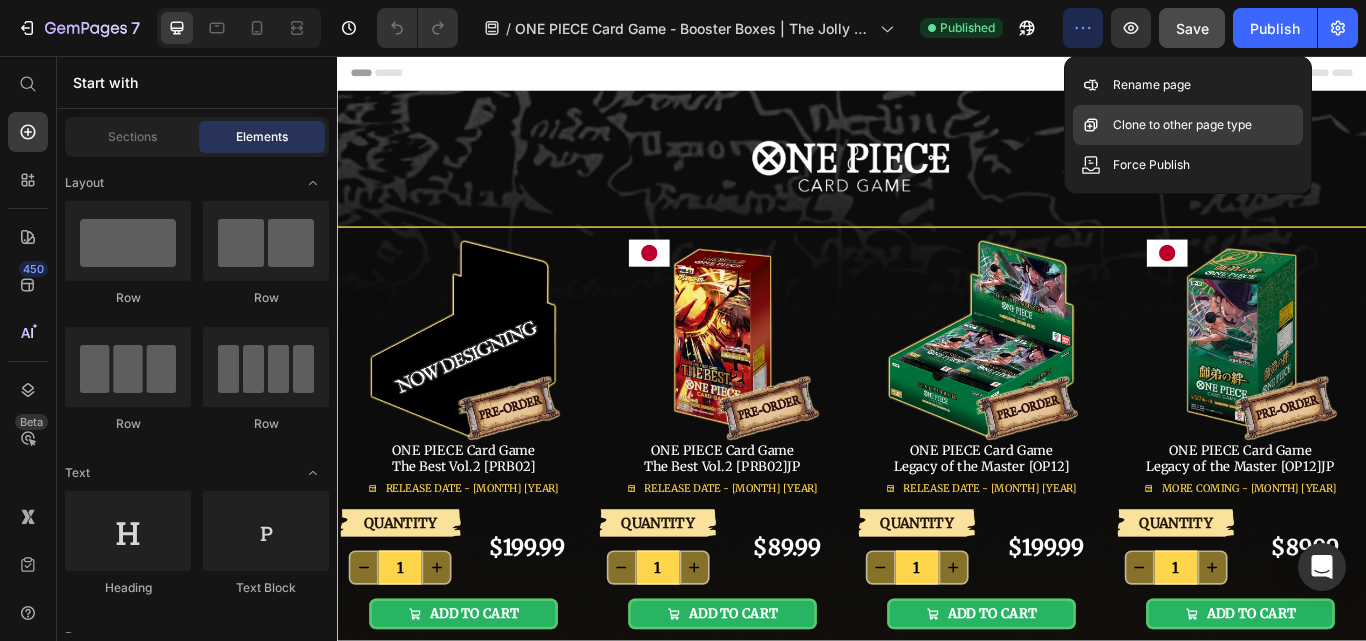 click on "Clone to other page type" at bounding box center [1182, 125] 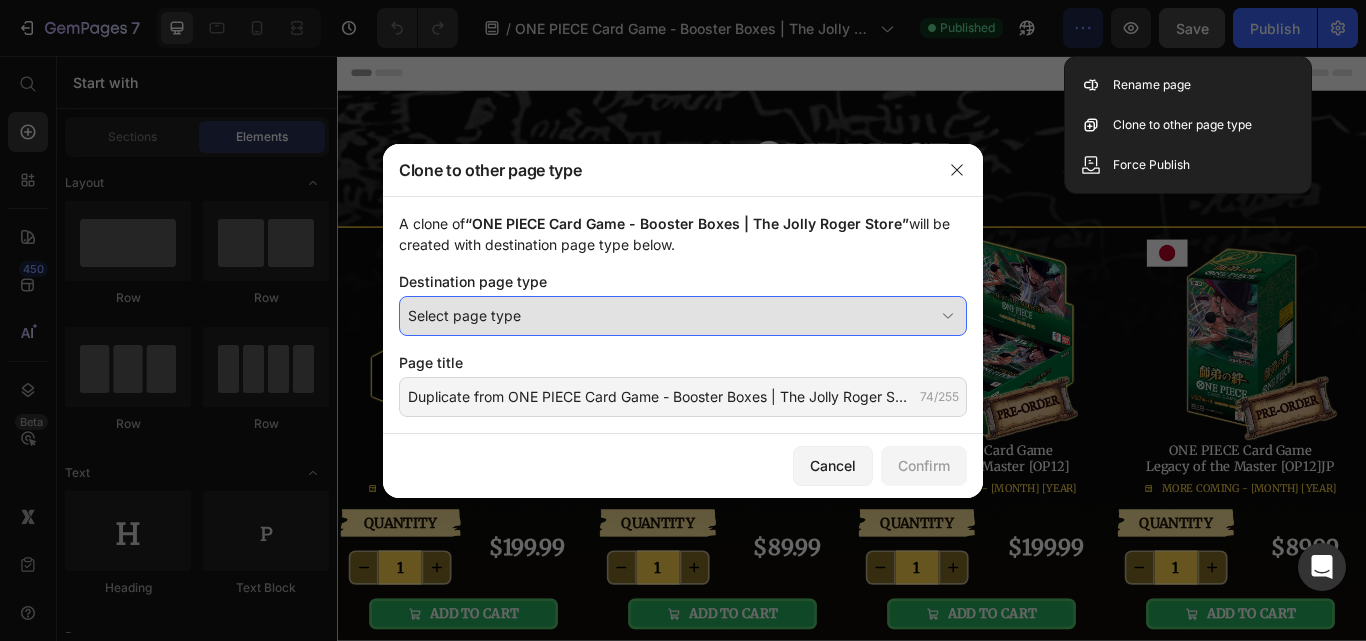 click on "Select page type" 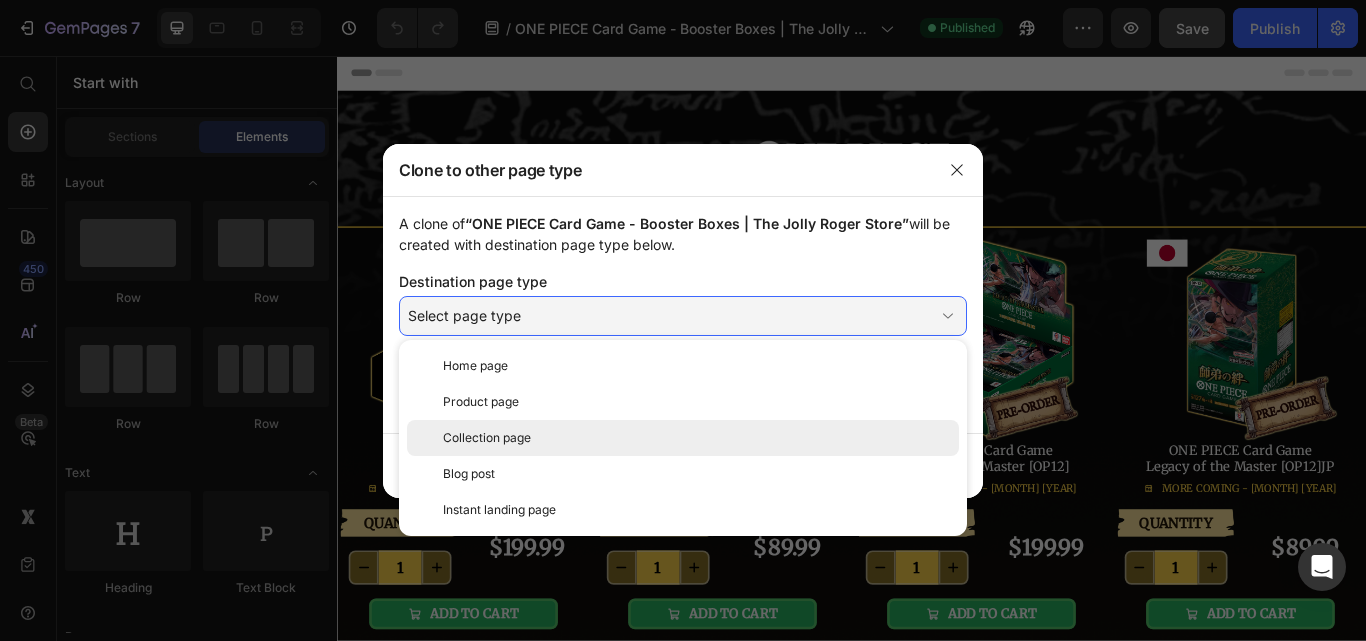 click on "Collection page" at bounding box center [487, 438] 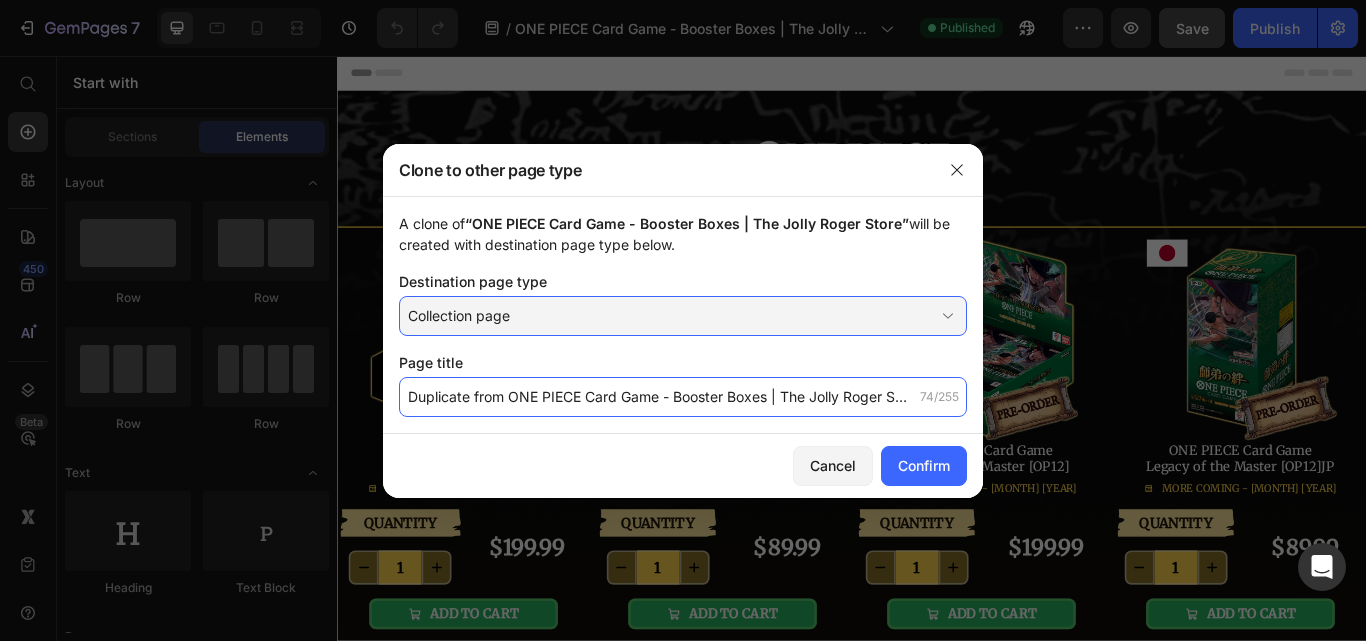 drag, startPoint x: 653, startPoint y: 390, endPoint x: 643, endPoint y: 397, distance: 12.206555 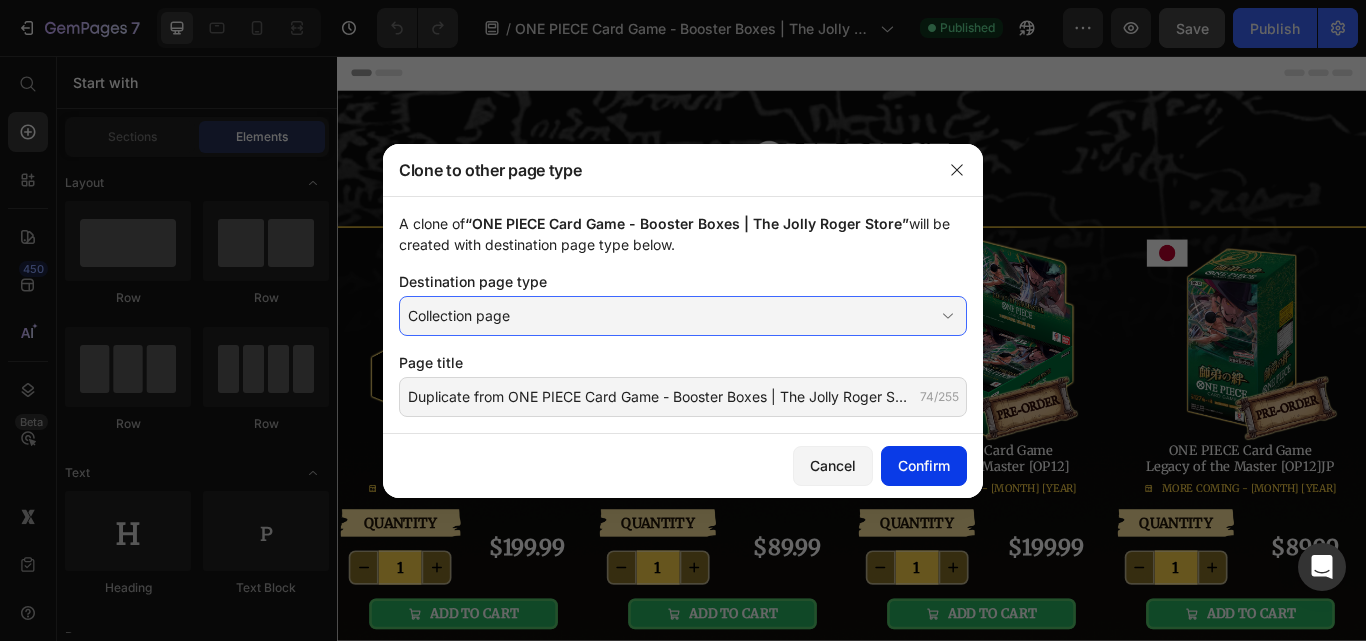 click on "Confirm" at bounding box center [924, 465] 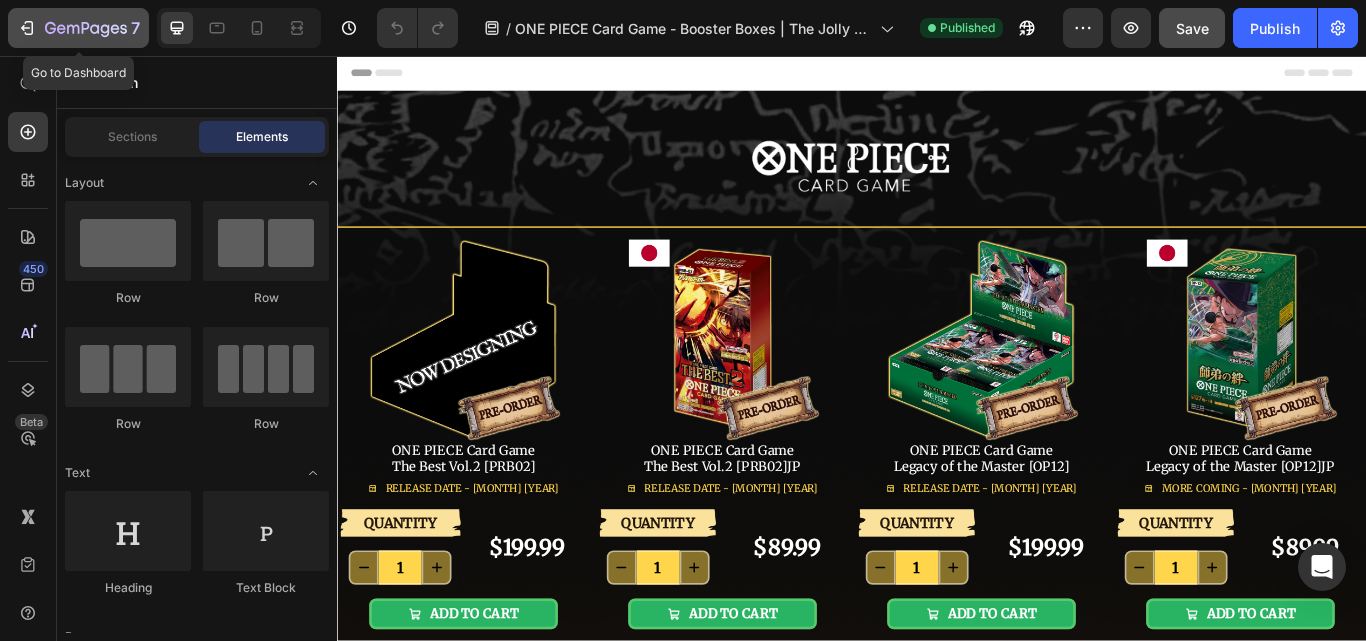 click 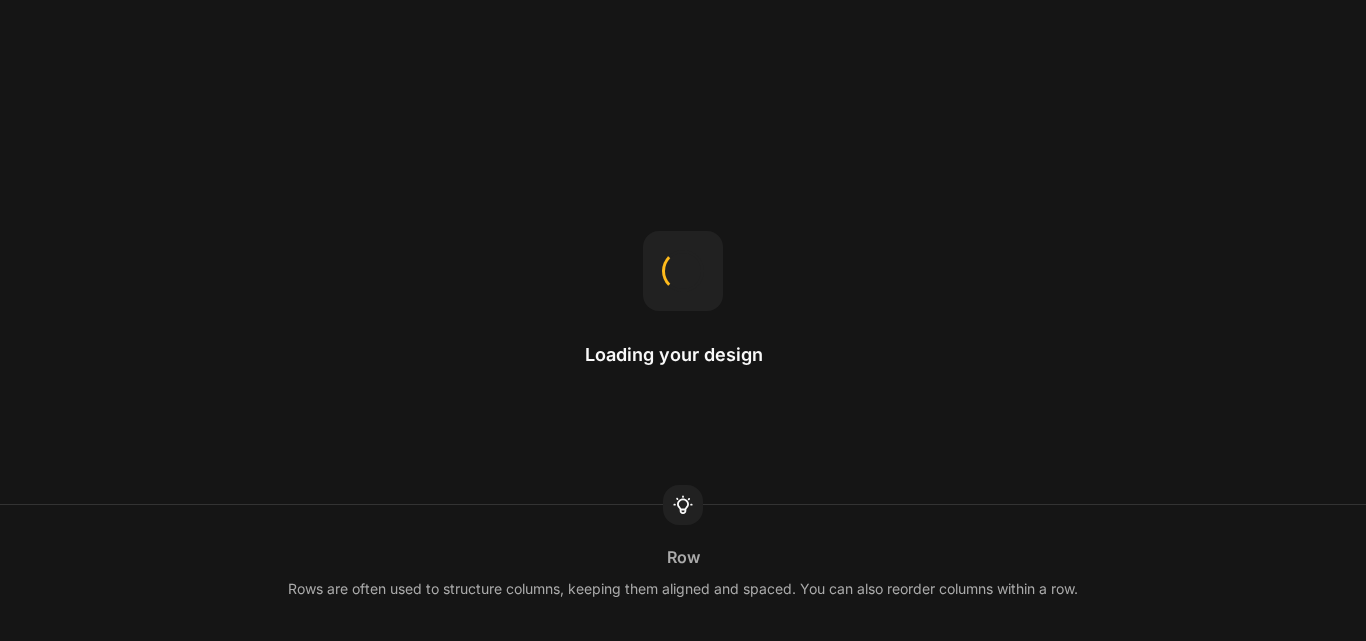 scroll, scrollTop: 0, scrollLeft: 0, axis: both 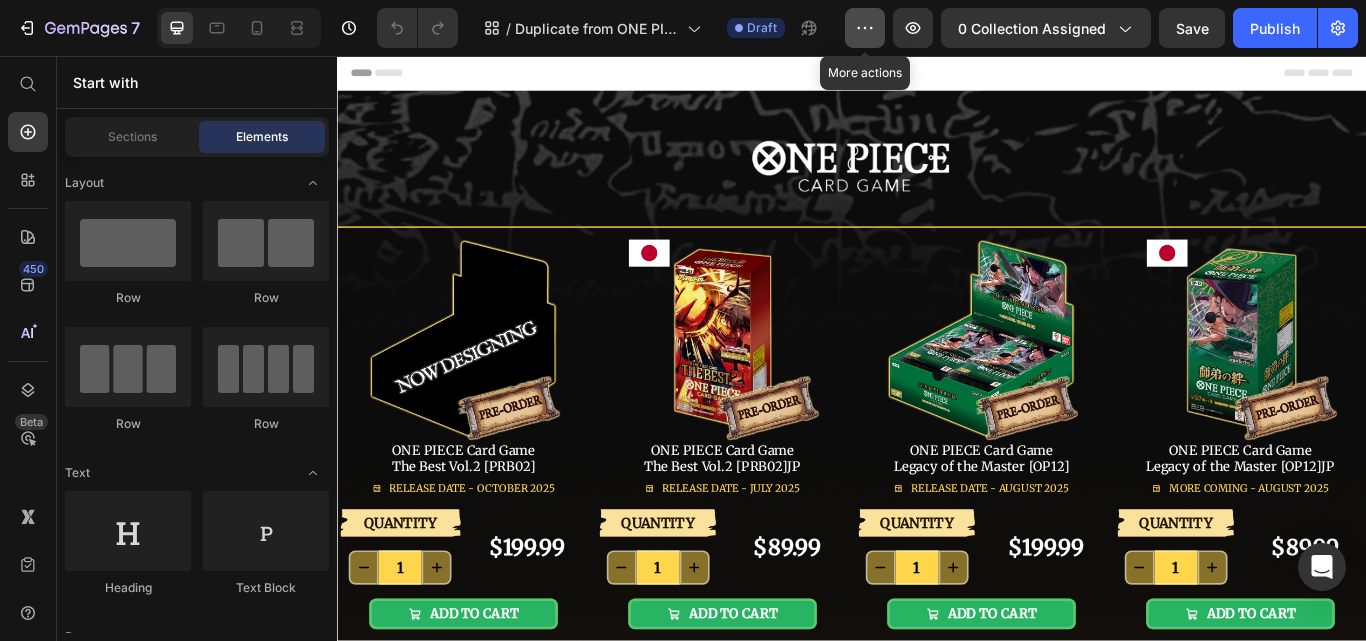 click 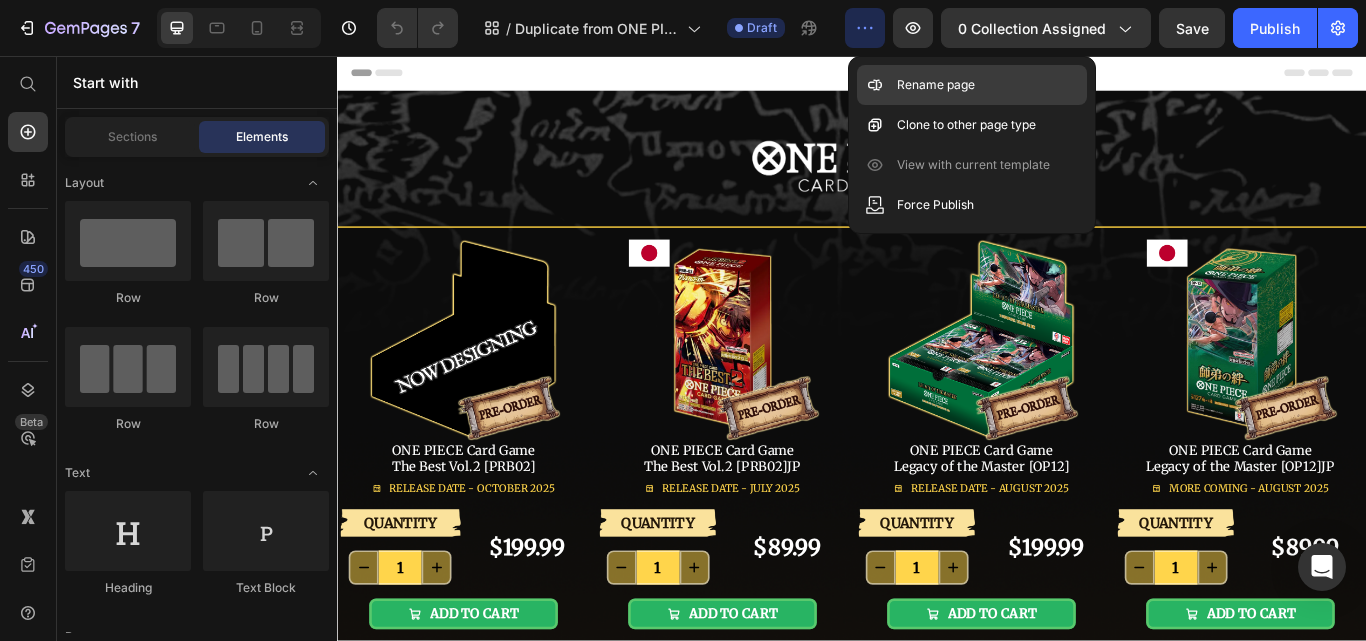 click on "Rename page" at bounding box center [936, 85] 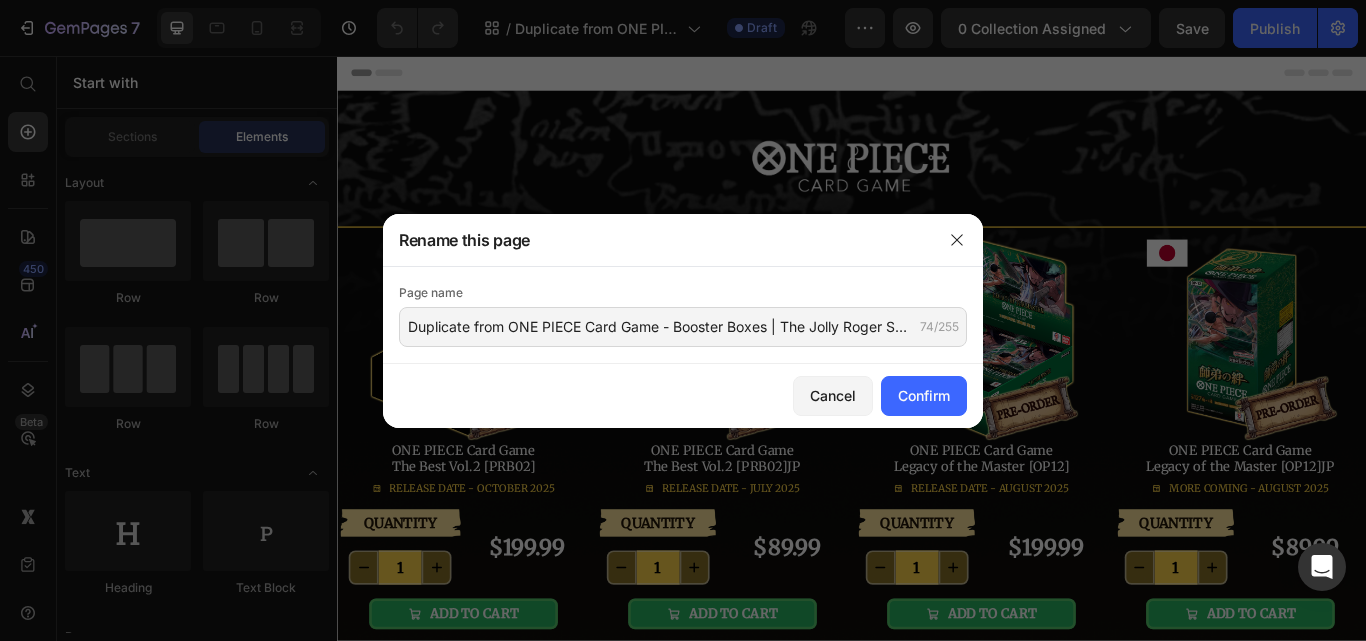 click on "Page name" 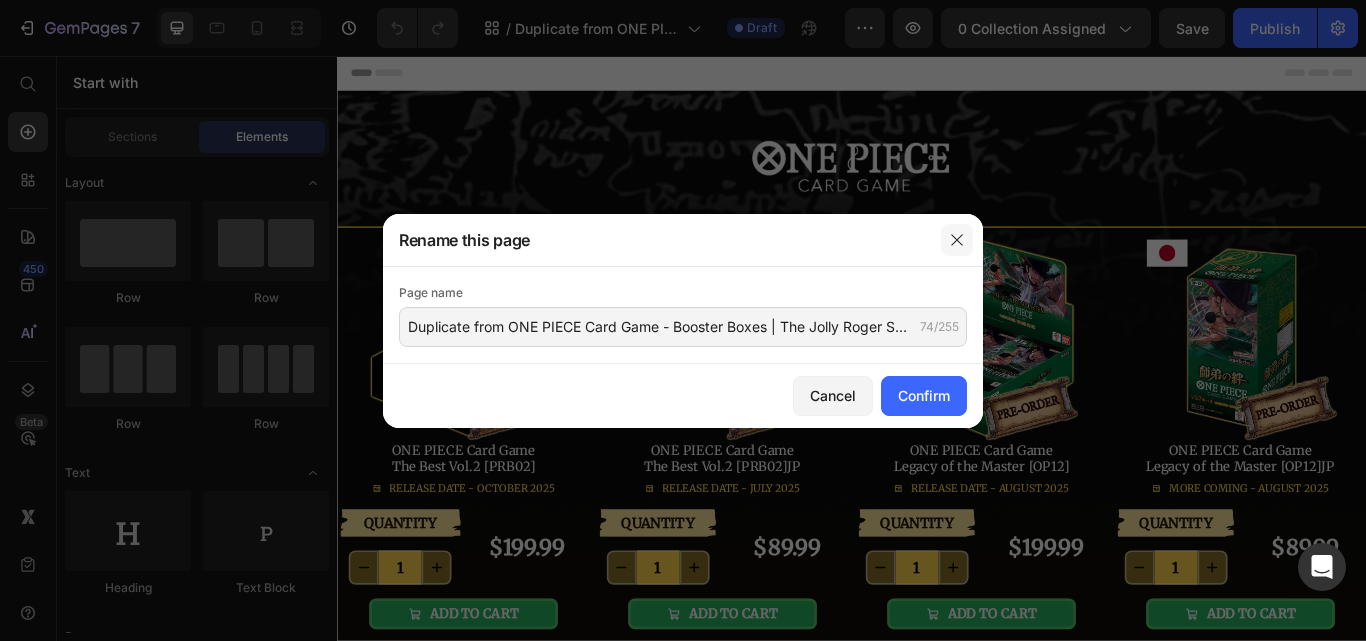 click 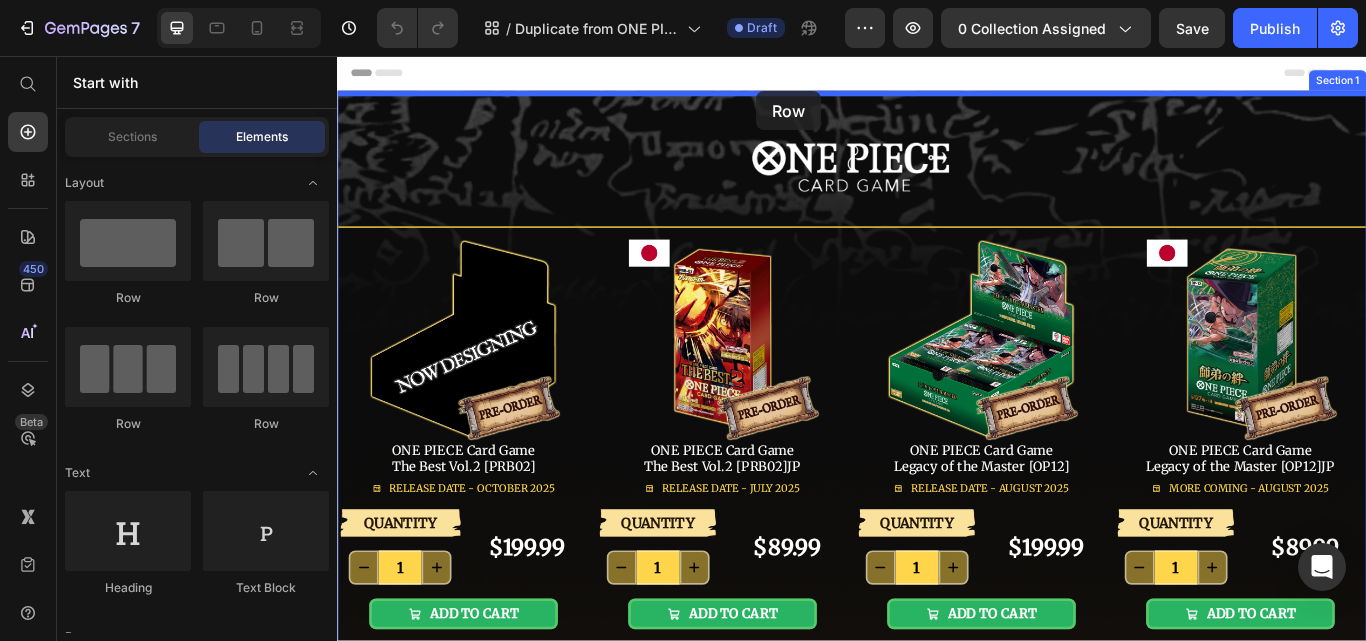 drag, startPoint x: 568, startPoint y: 257, endPoint x: 826, endPoint y: 97, distance: 303.58524 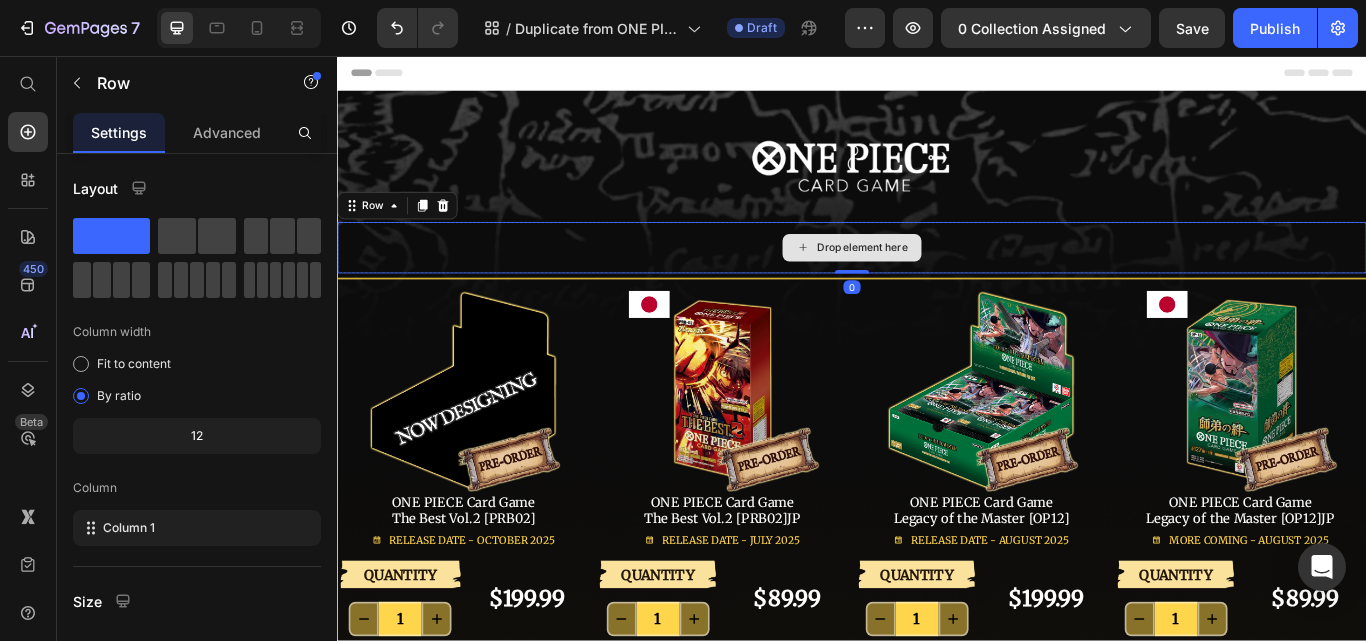 click at bounding box center [937, 173] 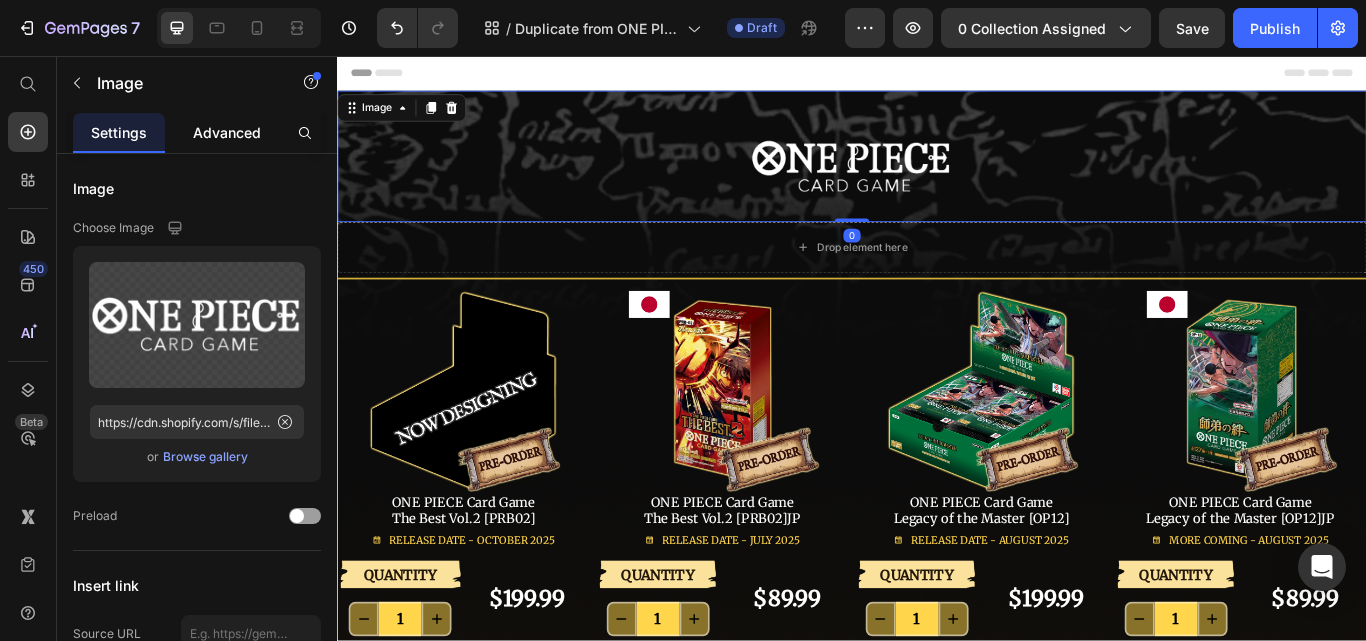 click on "Advanced" at bounding box center [227, 132] 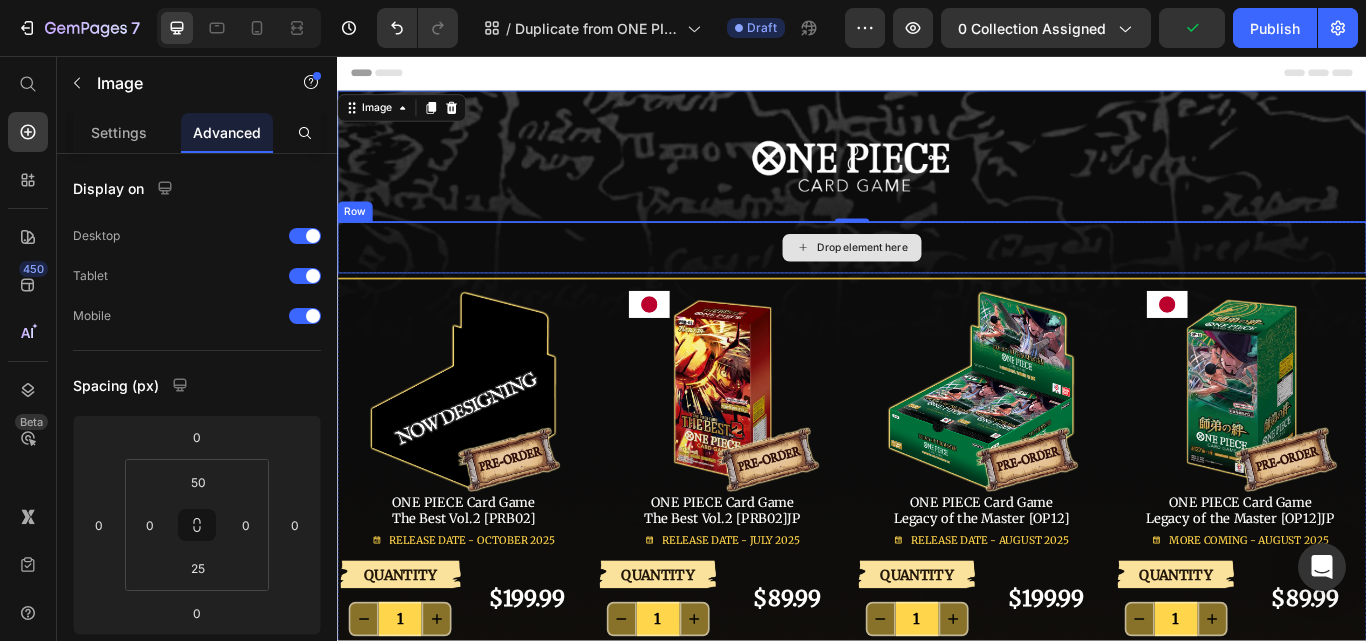 click on "Drop element here" at bounding box center (937, 280) 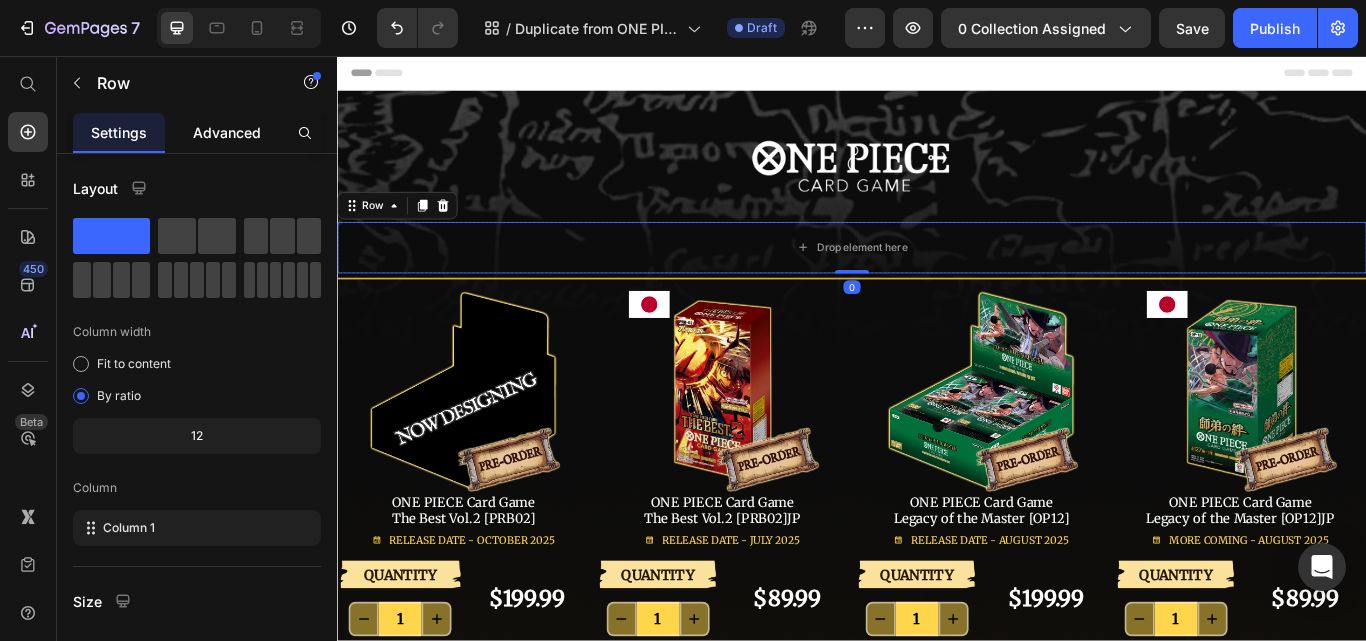 click on "Advanced" 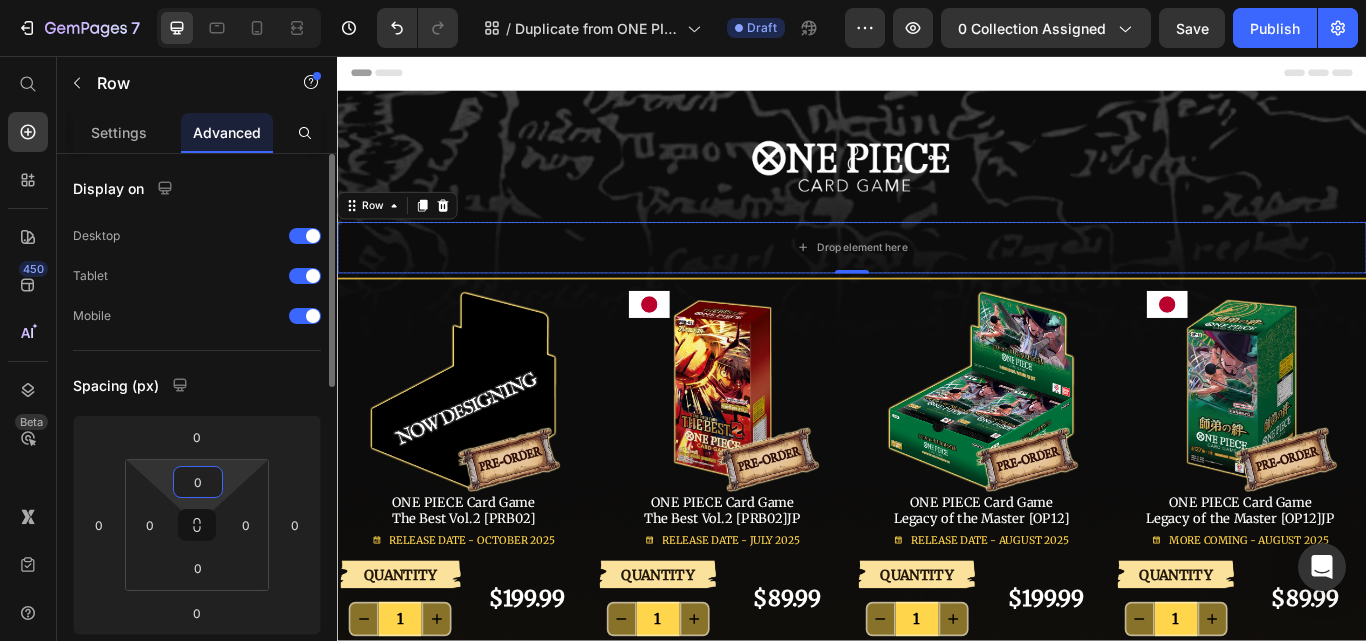 click on "0" at bounding box center [198, 482] 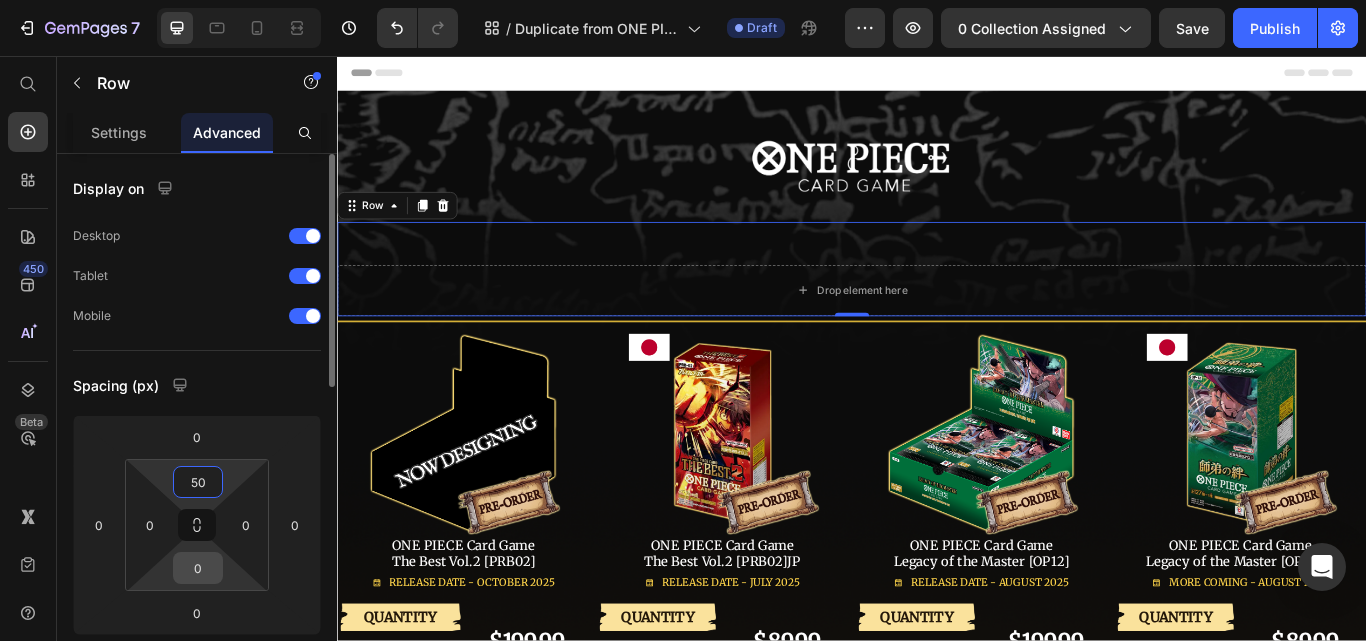 type on "50" 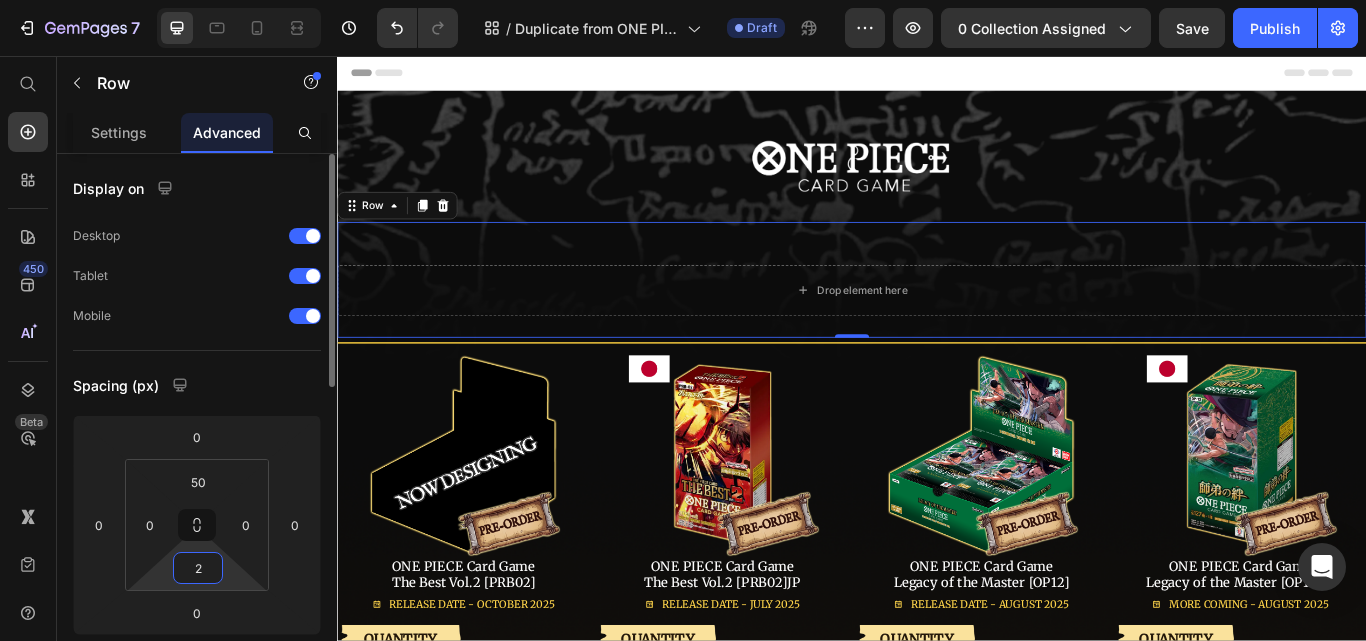 type on "25" 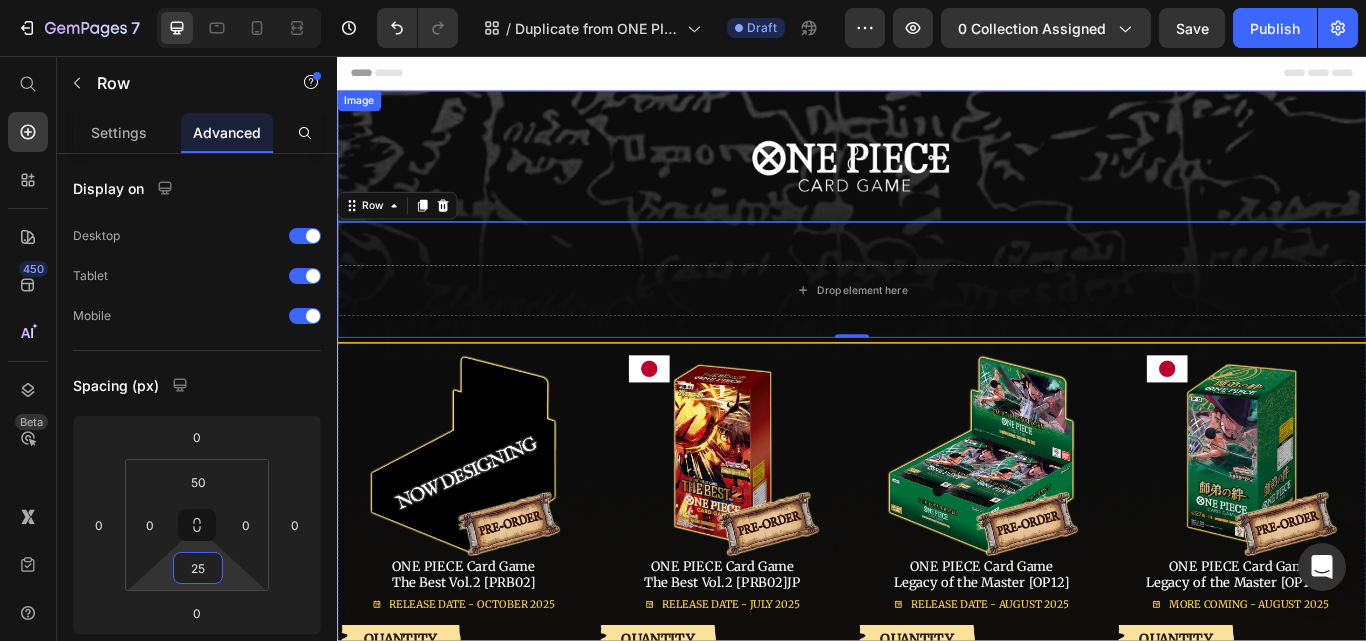 click at bounding box center (937, 173) 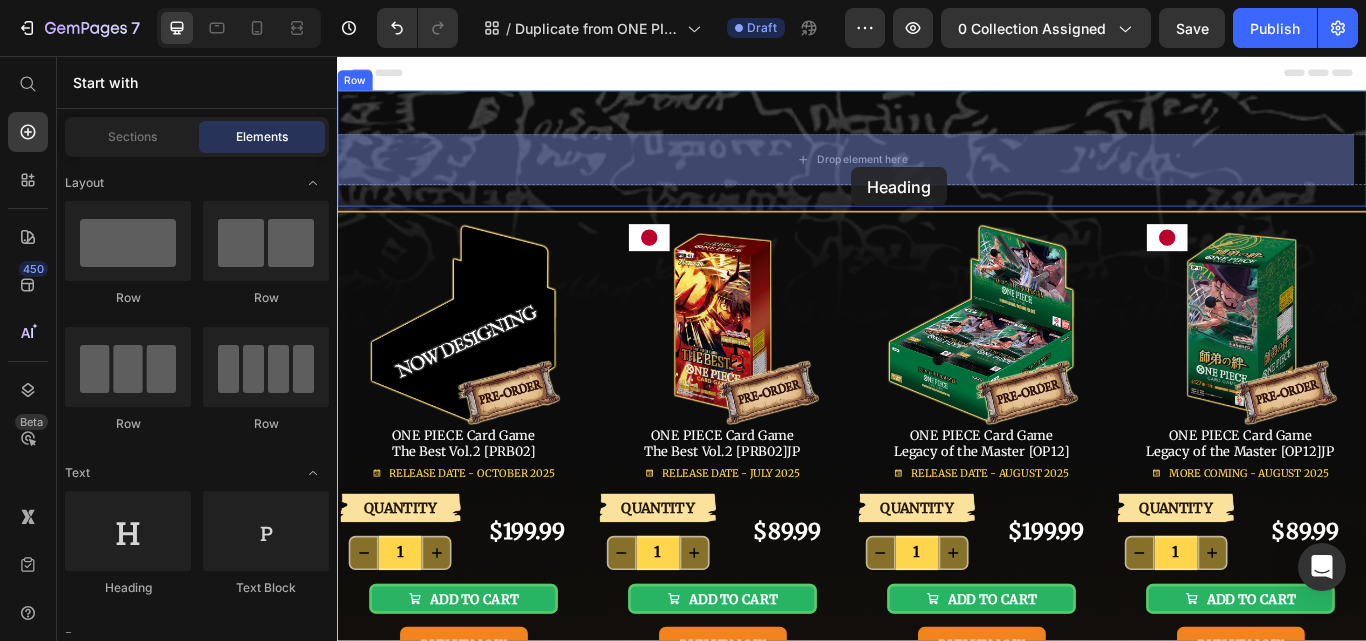 drag, startPoint x: 876, startPoint y: 257, endPoint x: 936, endPoint y: 186, distance: 92.95698 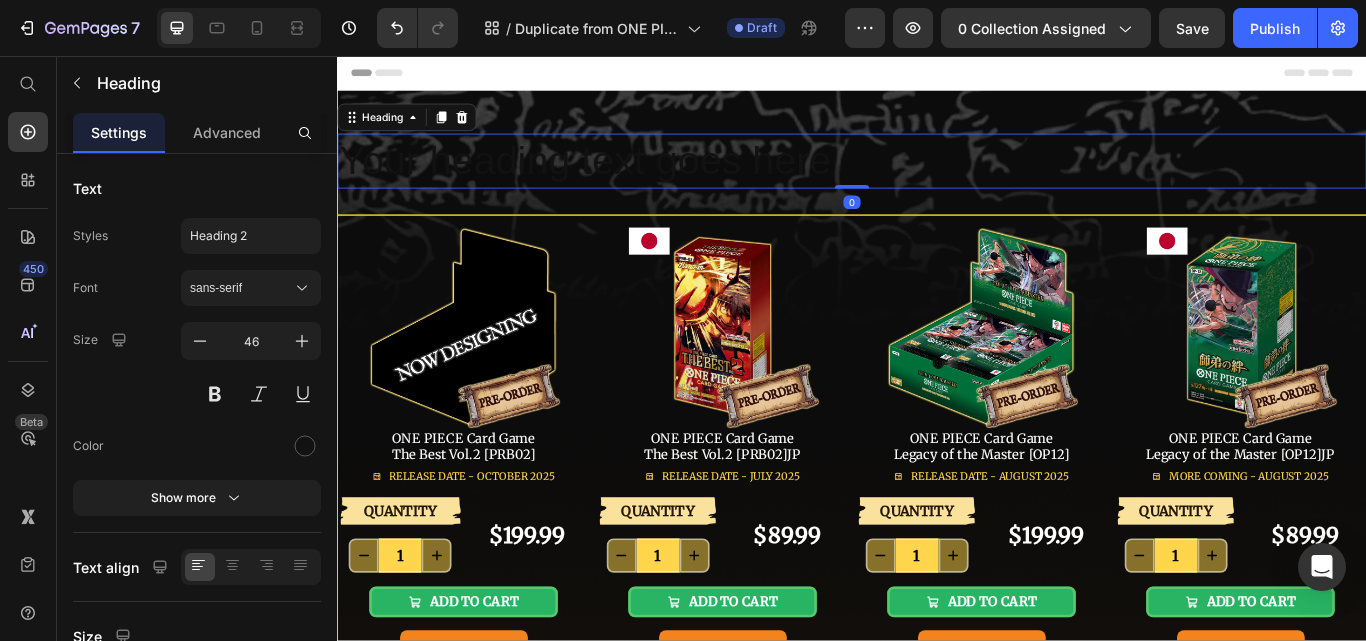click on "Your heading text goes here" at bounding box center (937, 179) 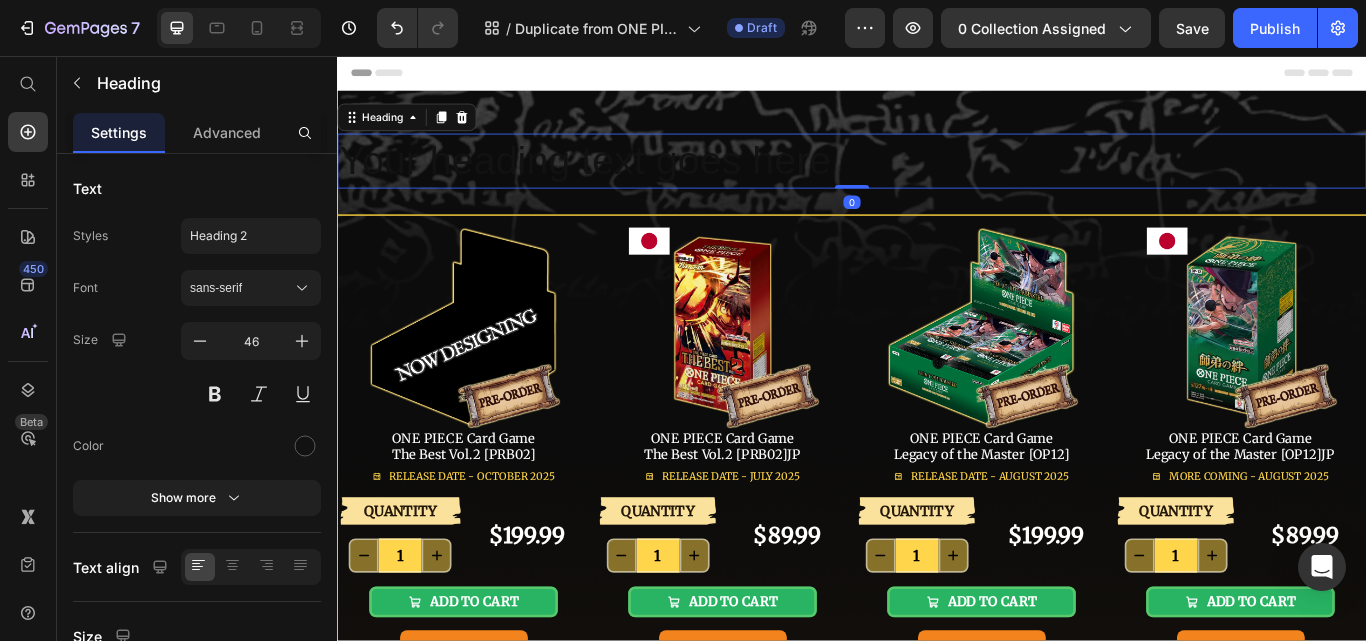 click on "Your heading text goes here" at bounding box center (937, 179) 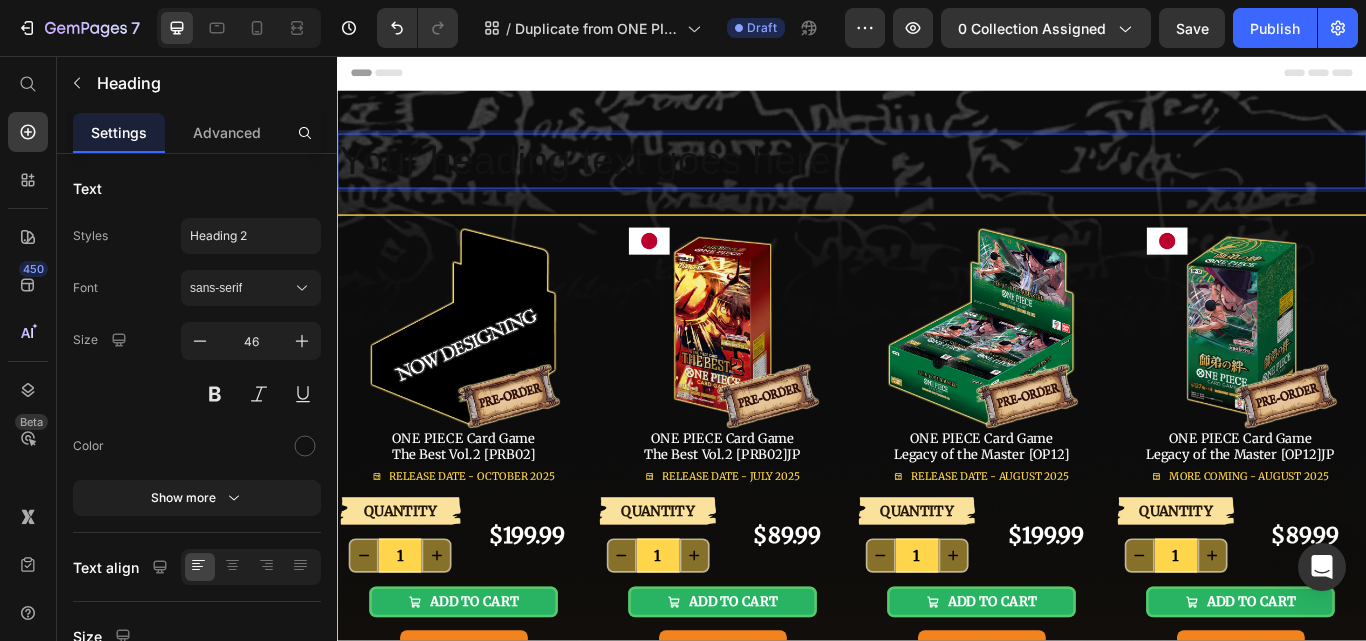 click on "Your heading text goes here" at bounding box center [937, 179] 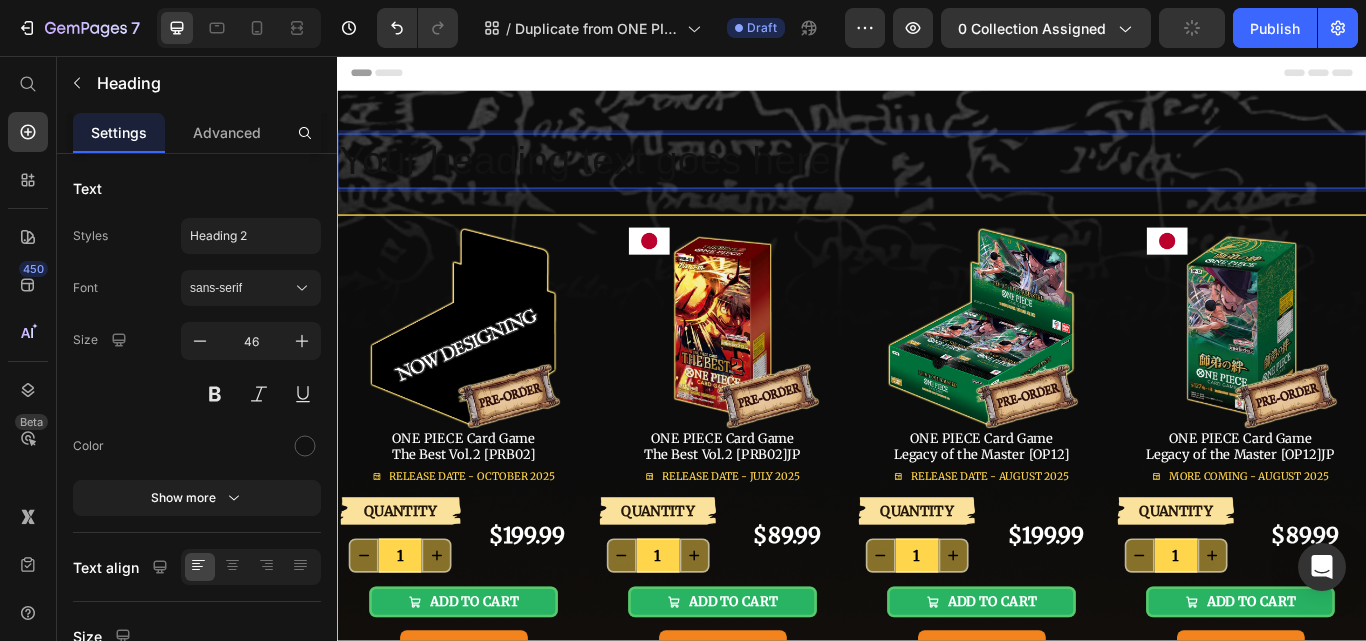 click on "Your heading text goes here" at bounding box center (937, 179) 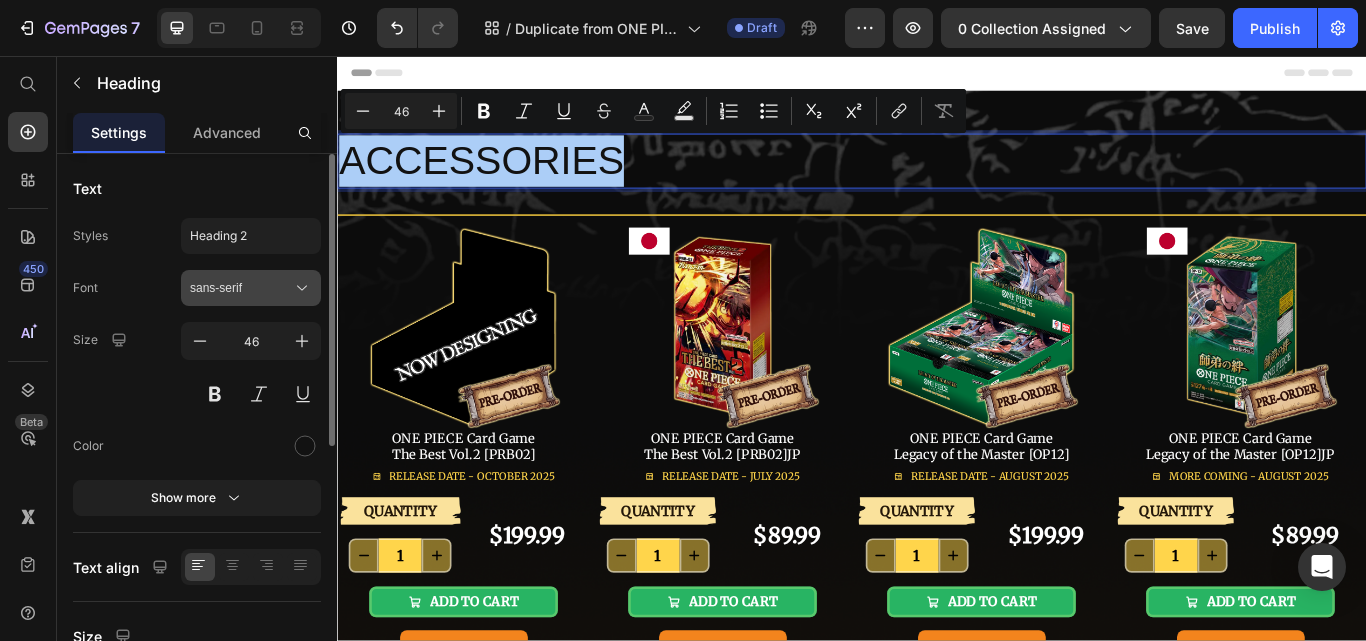 click on "sans-serif" at bounding box center (241, 288) 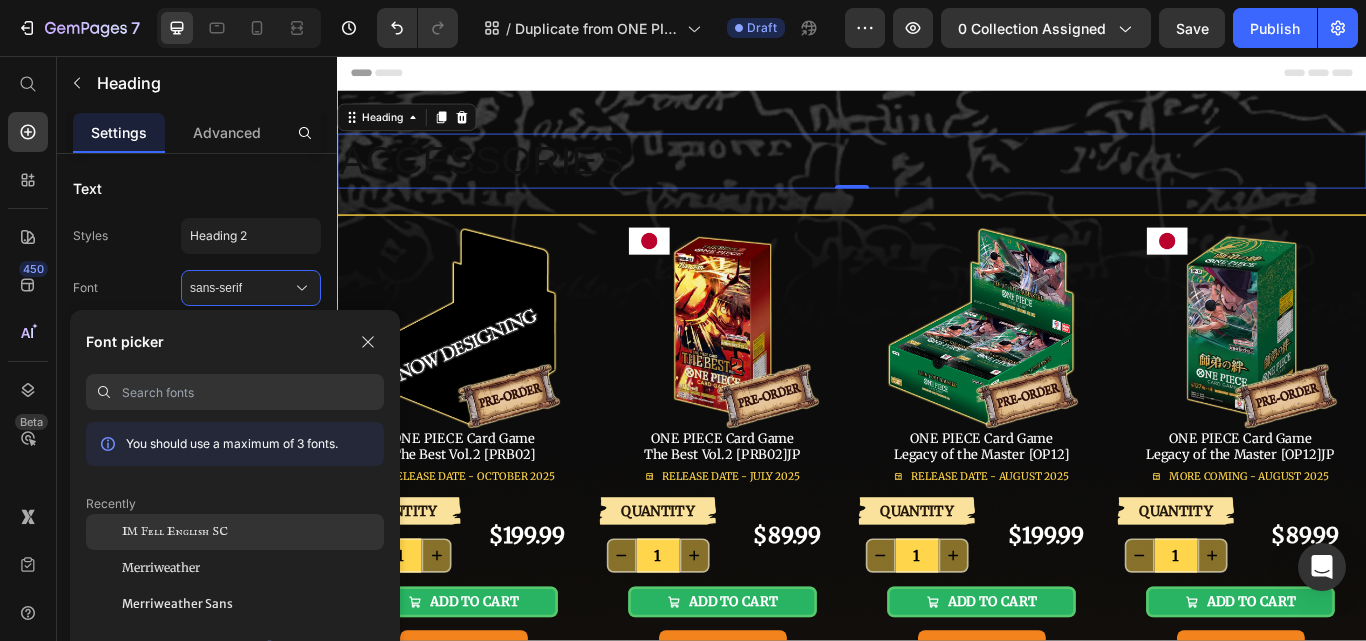 click on "IM Fell English SC" at bounding box center [175, 532] 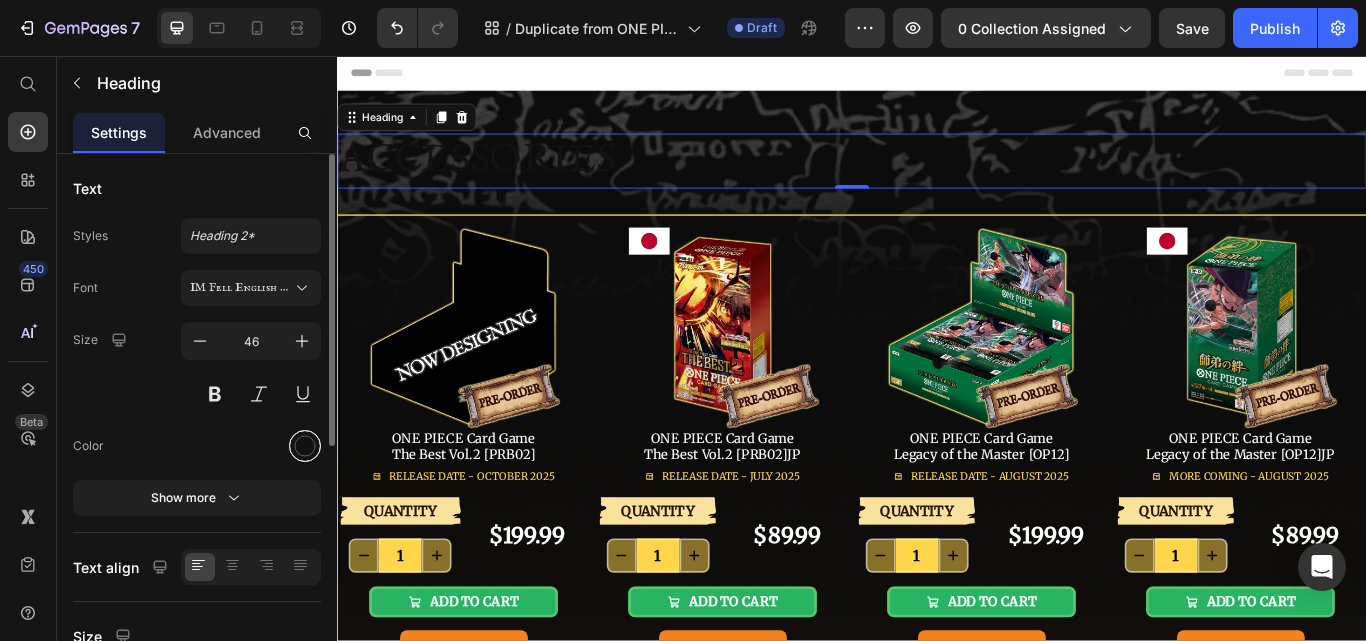 click at bounding box center (305, 446) 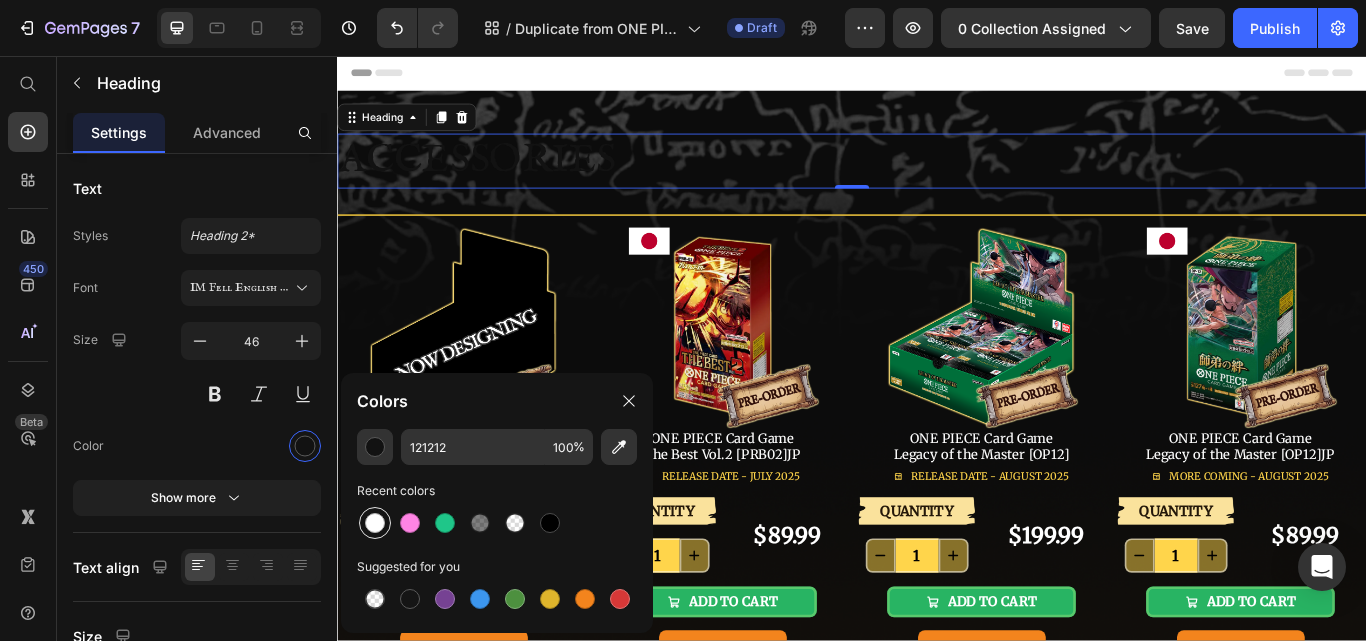 click at bounding box center [375, 523] 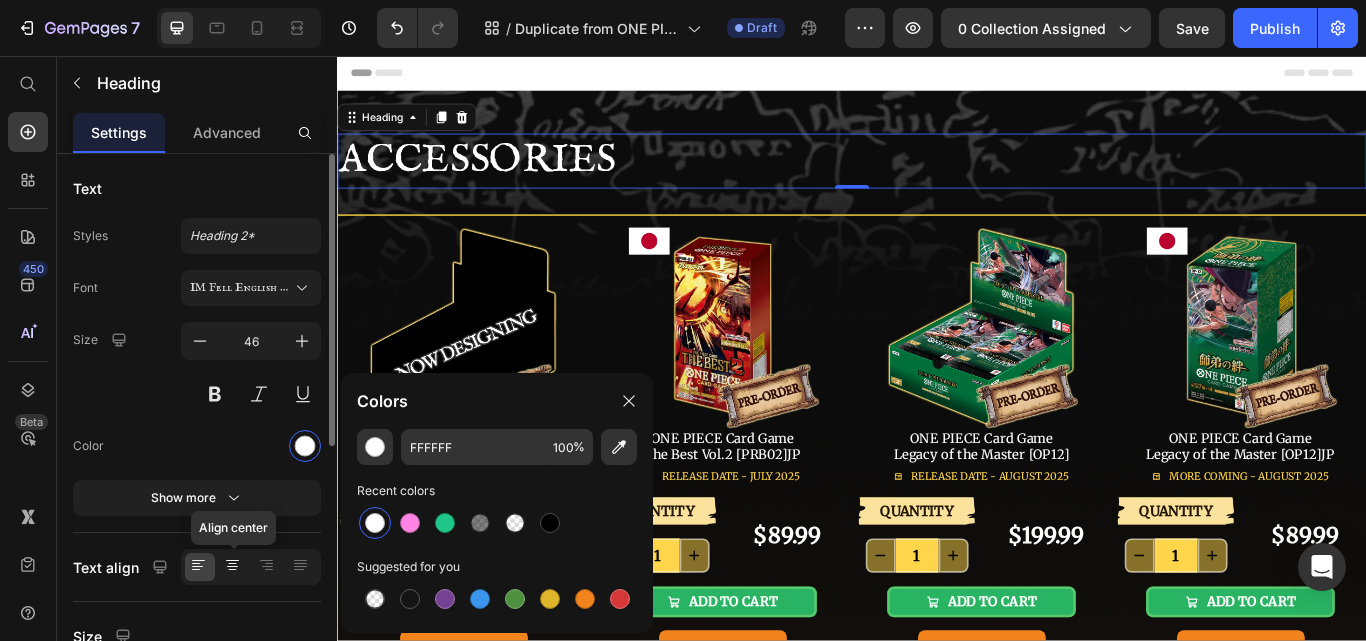 click 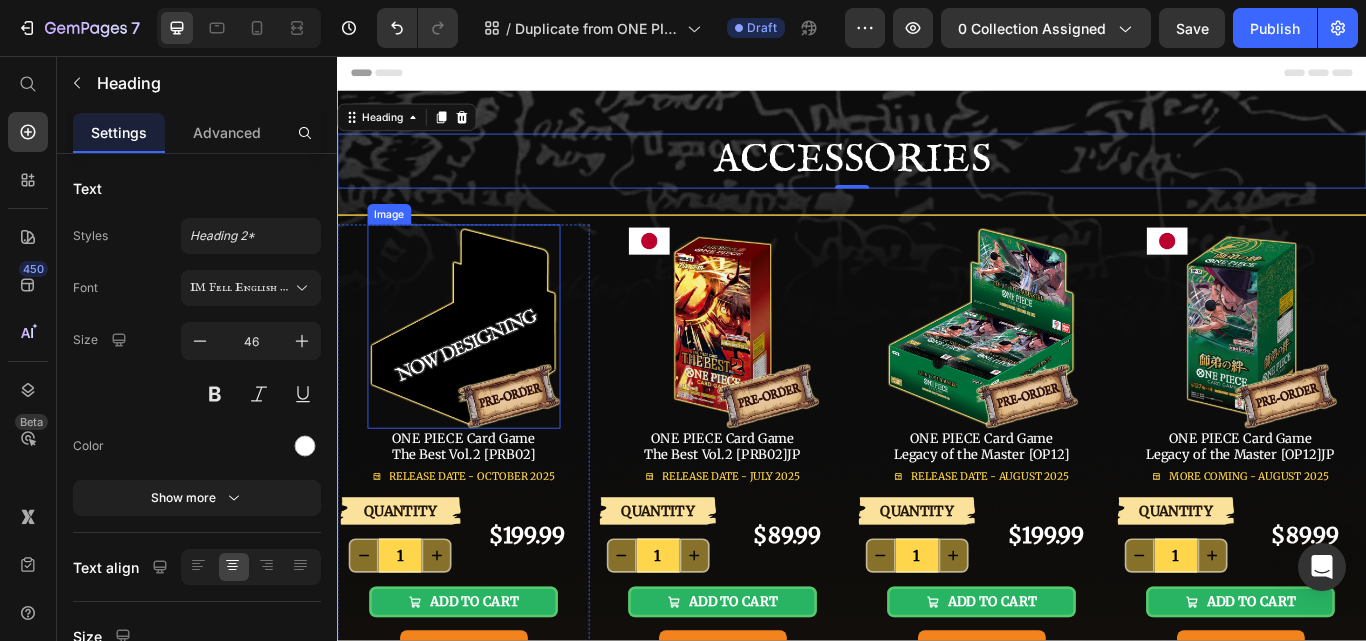 click at bounding box center [484, 372] 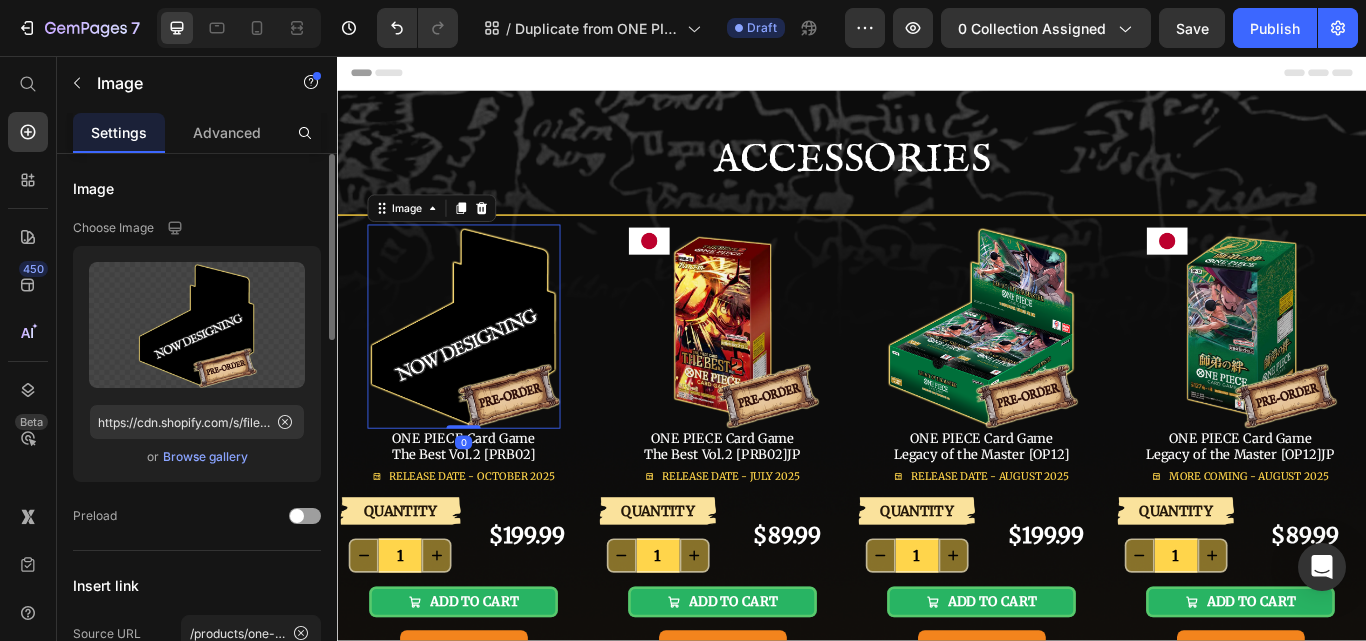 click on "Browse gallery" at bounding box center (205, 457) 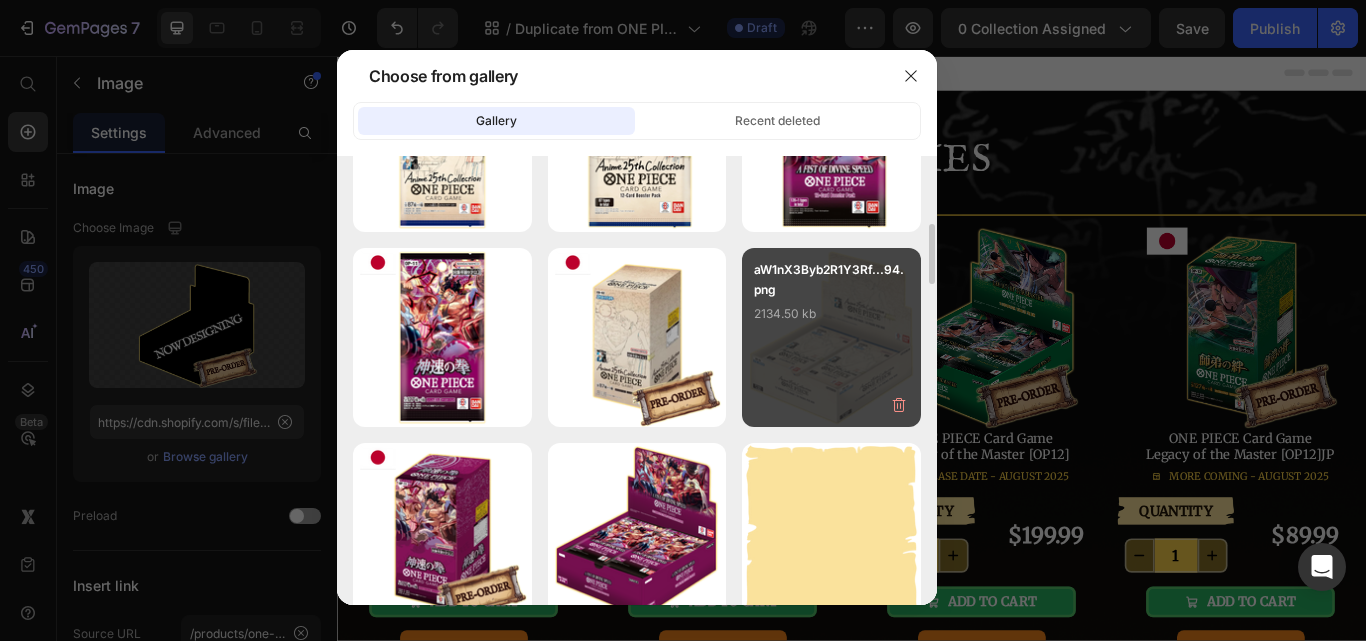 scroll, scrollTop: 0, scrollLeft: 0, axis: both 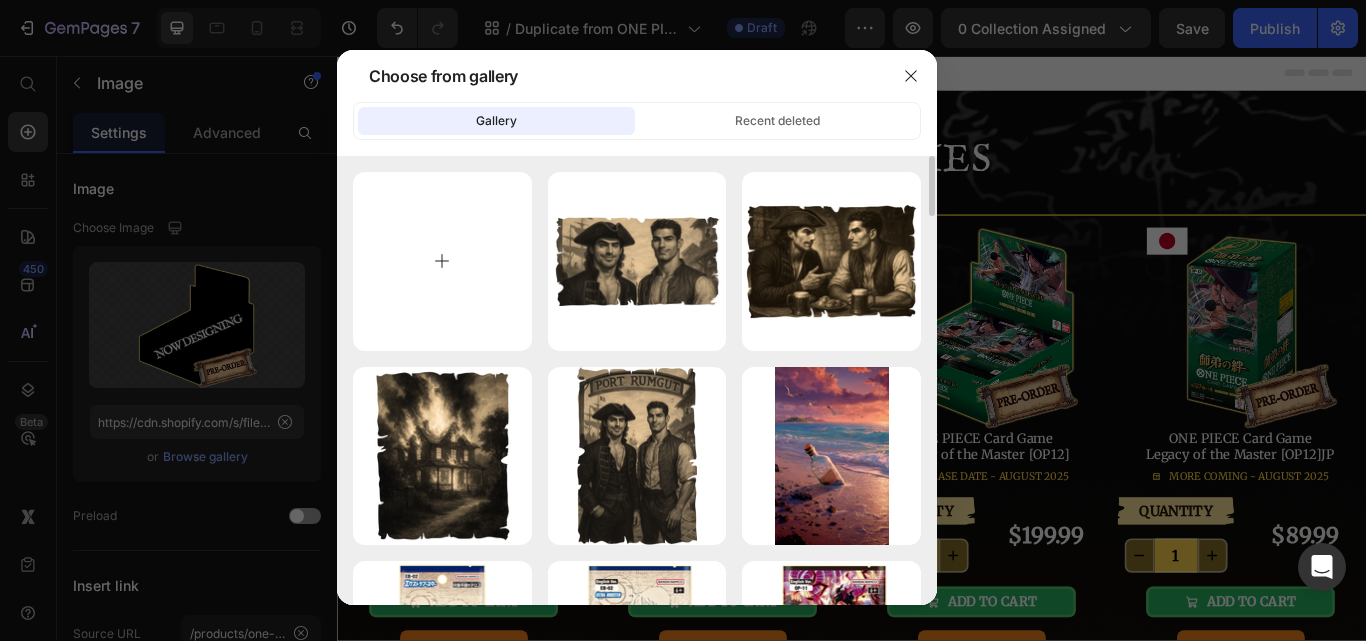 click at bounding box center (442, 261) 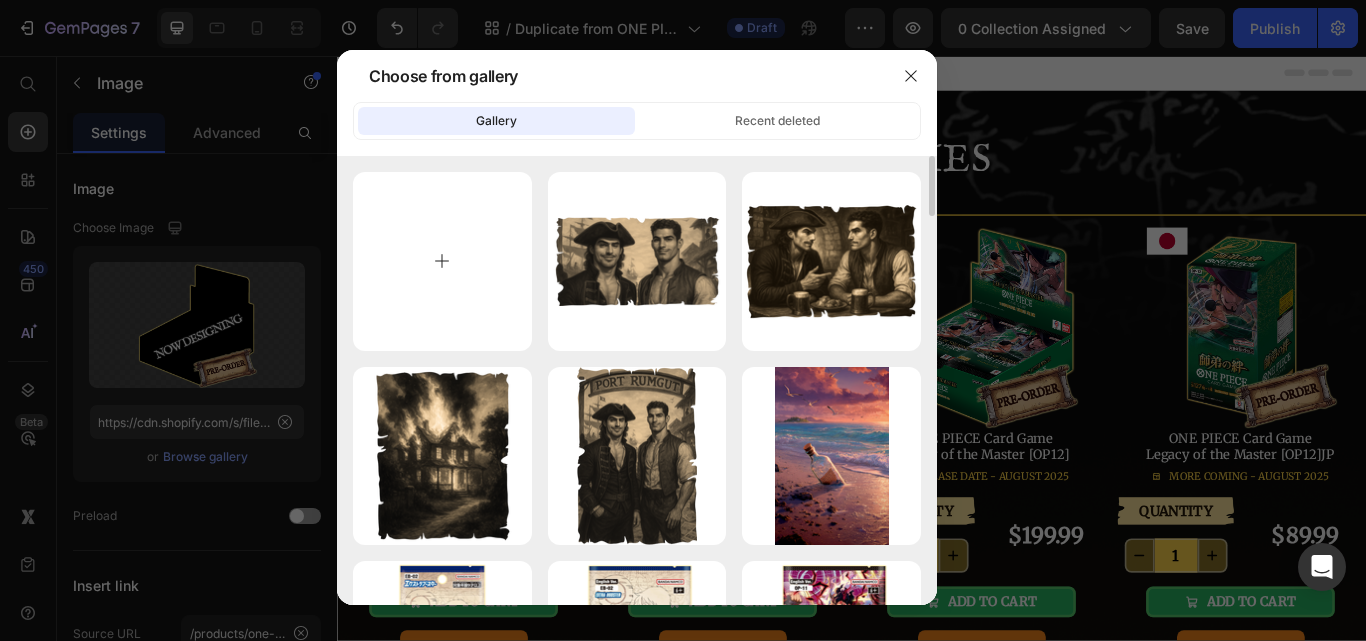type on "C:\fakepath\Q2FyZHppbGxhX0RlY2tib3hfV2hpdGU=.png" 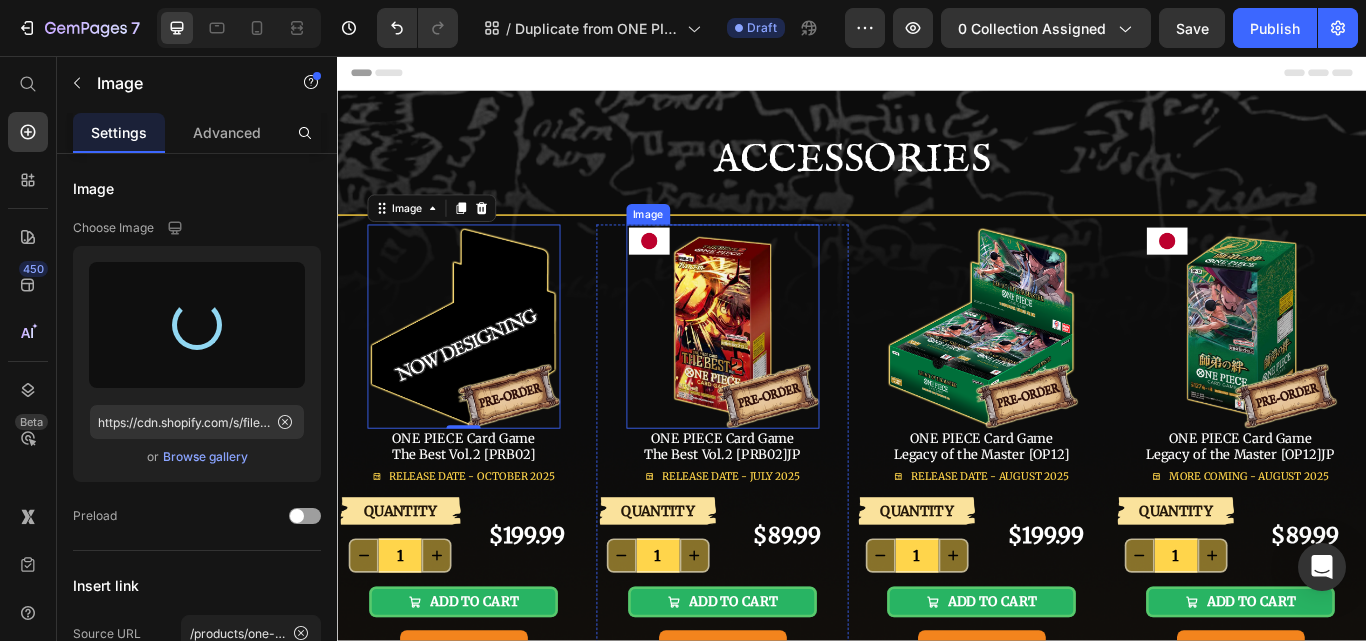 type on "https://cdn.shopify.com/s/files/1/0646/2328/0217/files/gempages_569051032747770901-b54bb114-d09f-415e-904d-a0c81b47e363.png" 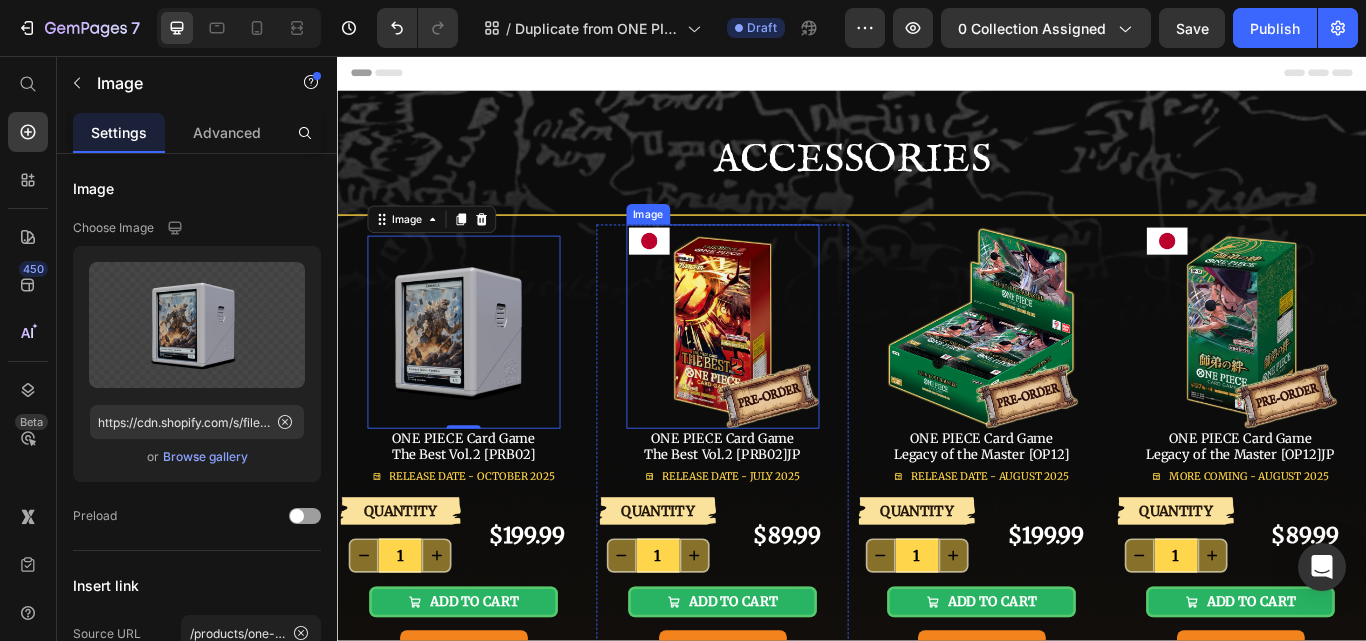click at bounding box center (786, 372) 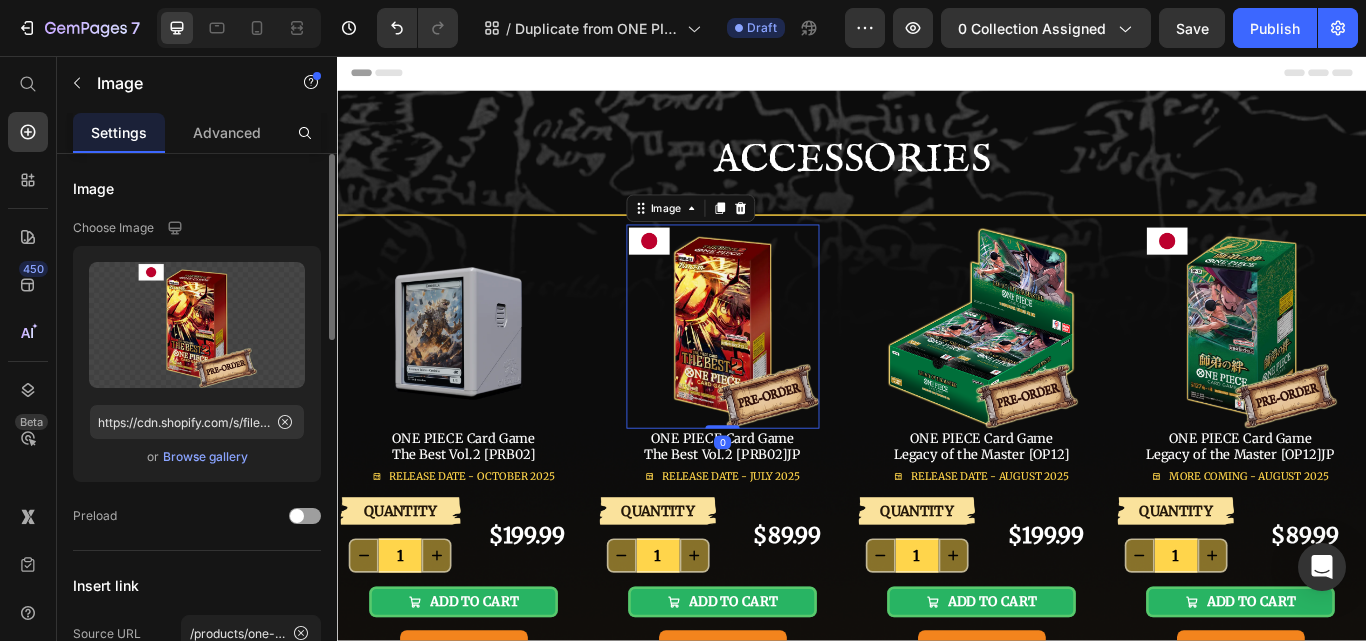 click on "Browse gallery" at bounding box center (205, 457) 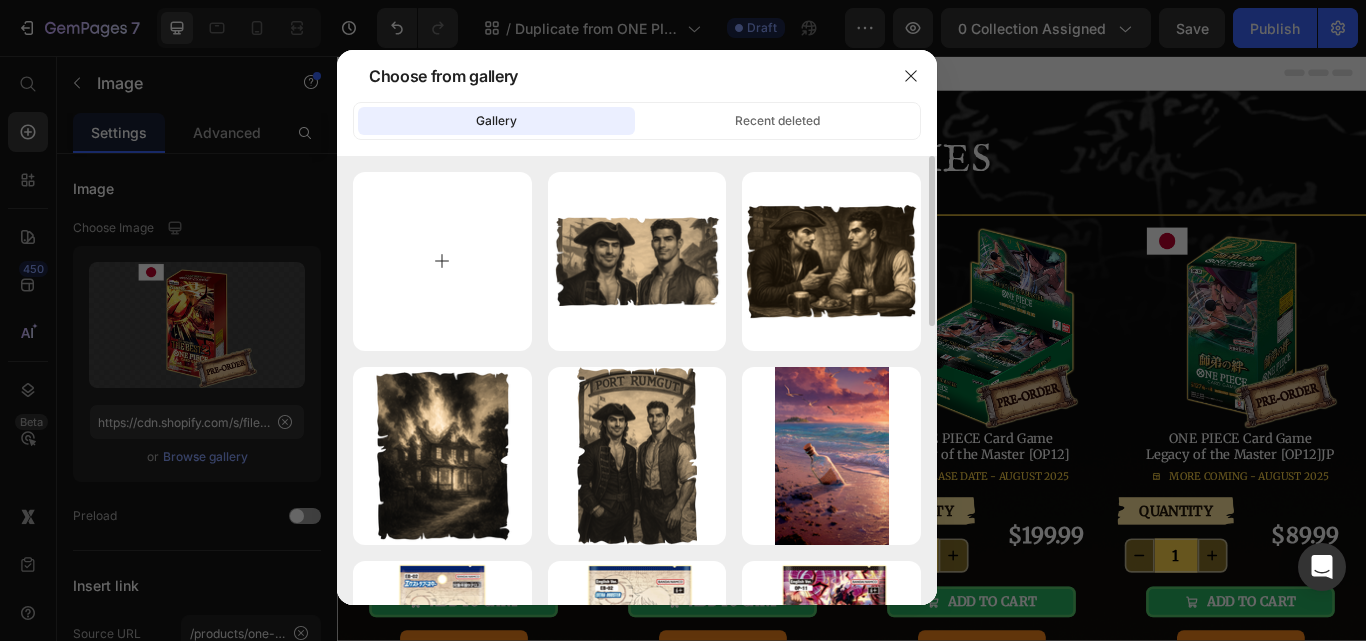click at bounding box center (442, 261) 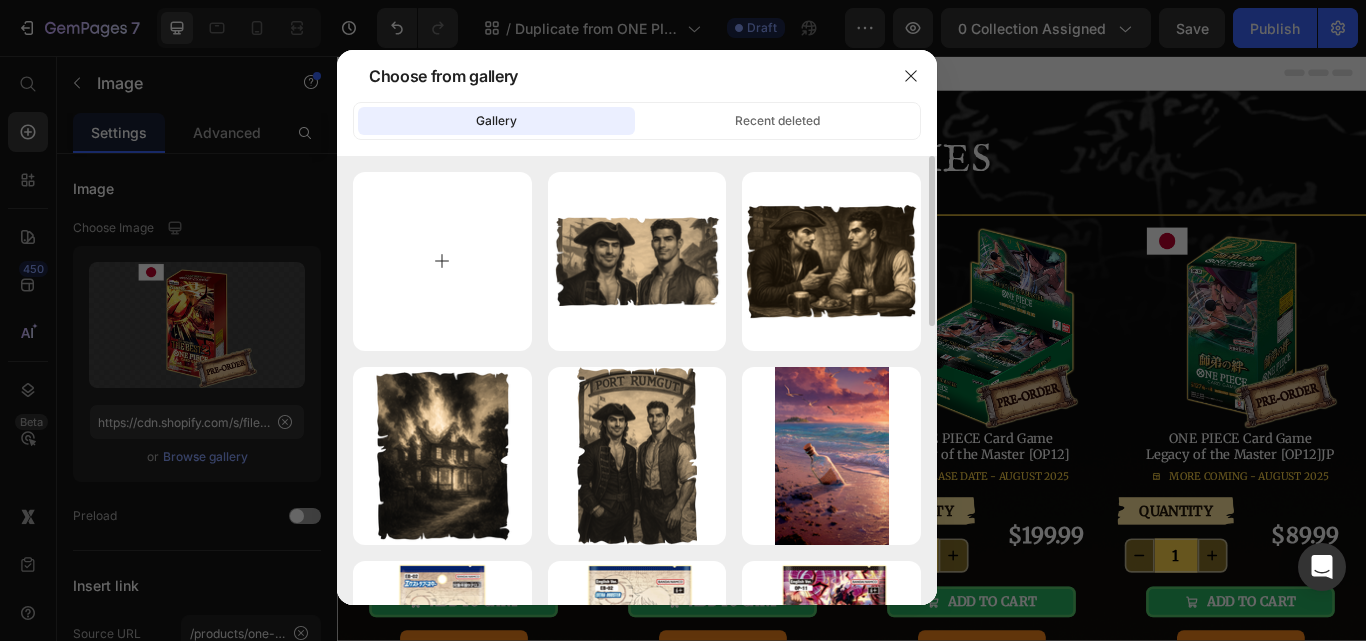 type on "C:\fakepath\Q2FyZHppbGxhX0RlY2tib3hfQmx1ZQ==.png" 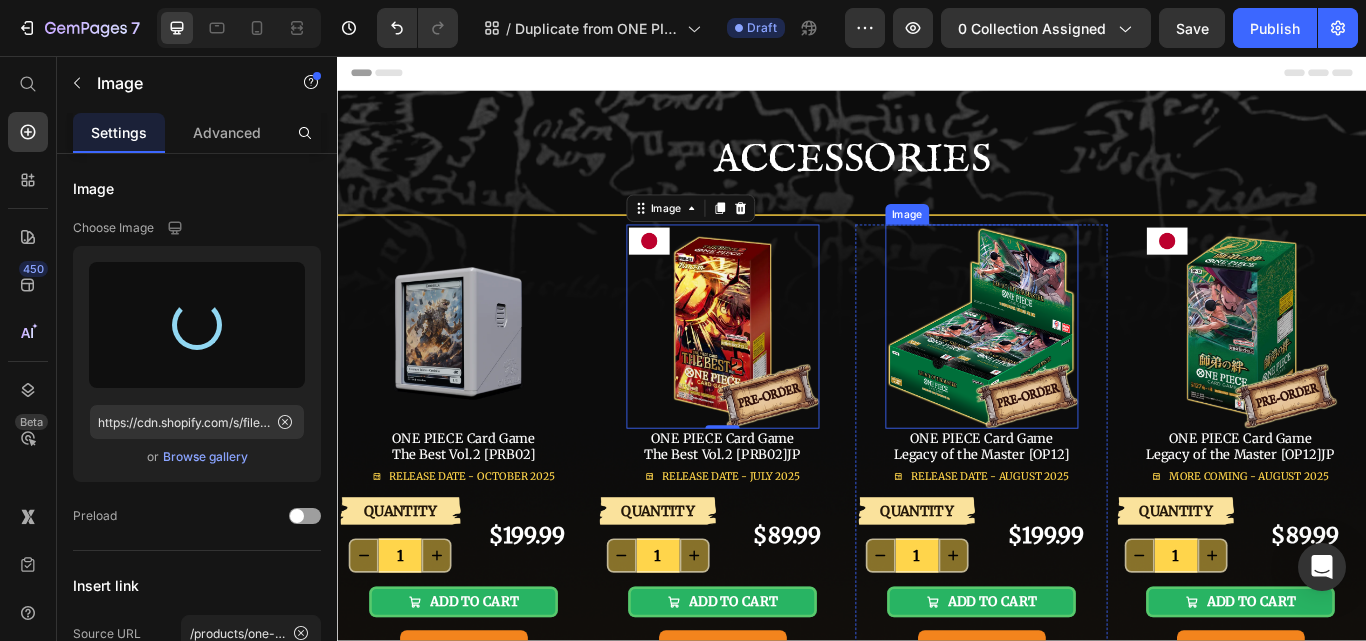type on "https://cdn.shopify.com/s/files/1/0646/2328/0217/files/gempages_569051032747770901-ef0a7822-b955-4dce-8fe0-62f09226a45a.png" 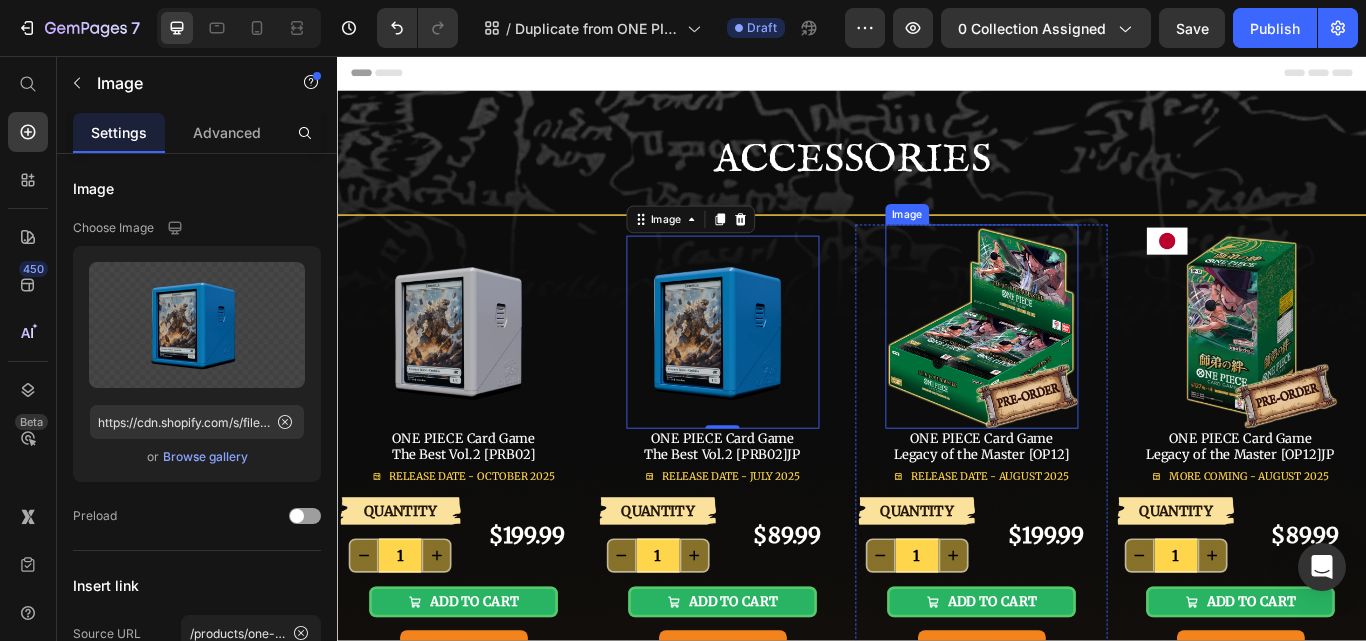 click at bounding box center (1088, 372) 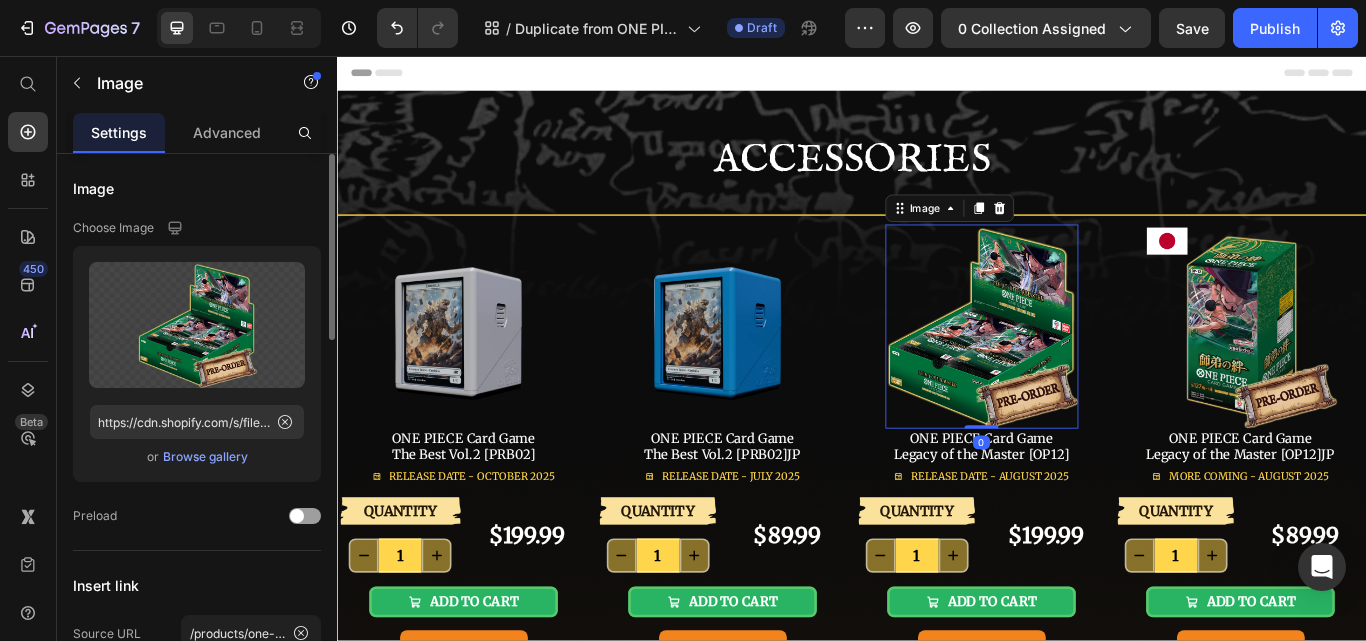 click on "Browse gallery" at bounding box center (205, 457) 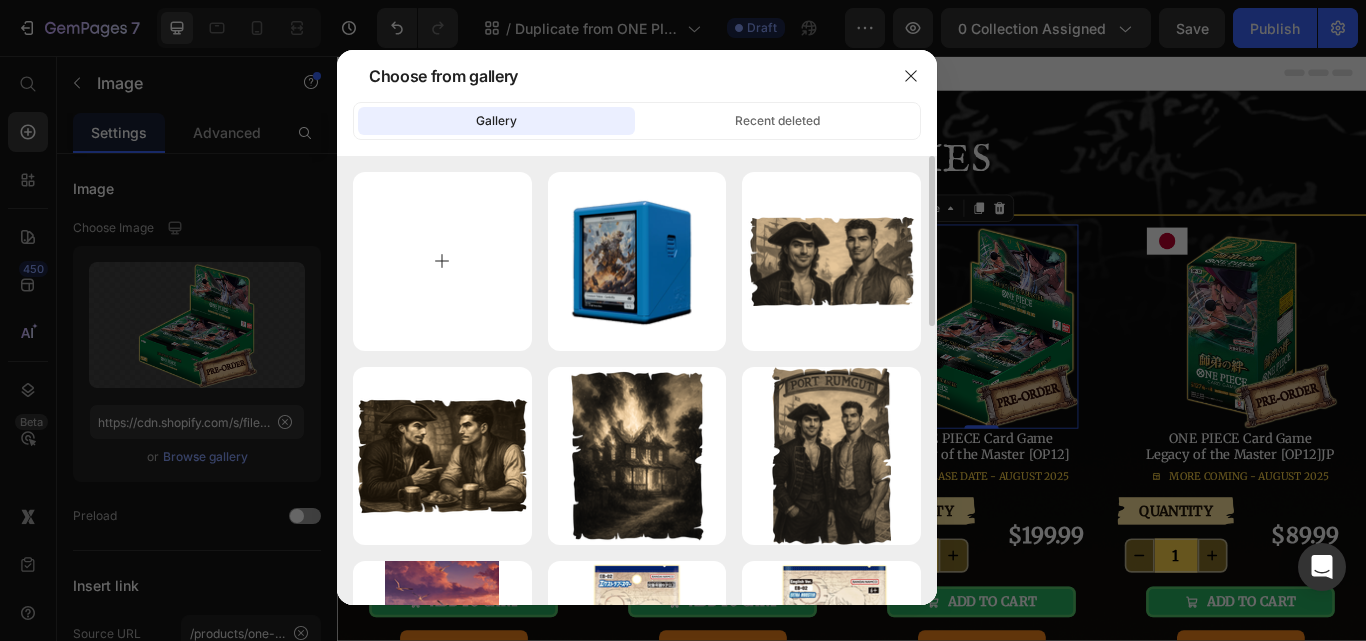 click at bounding box center (442, 261) 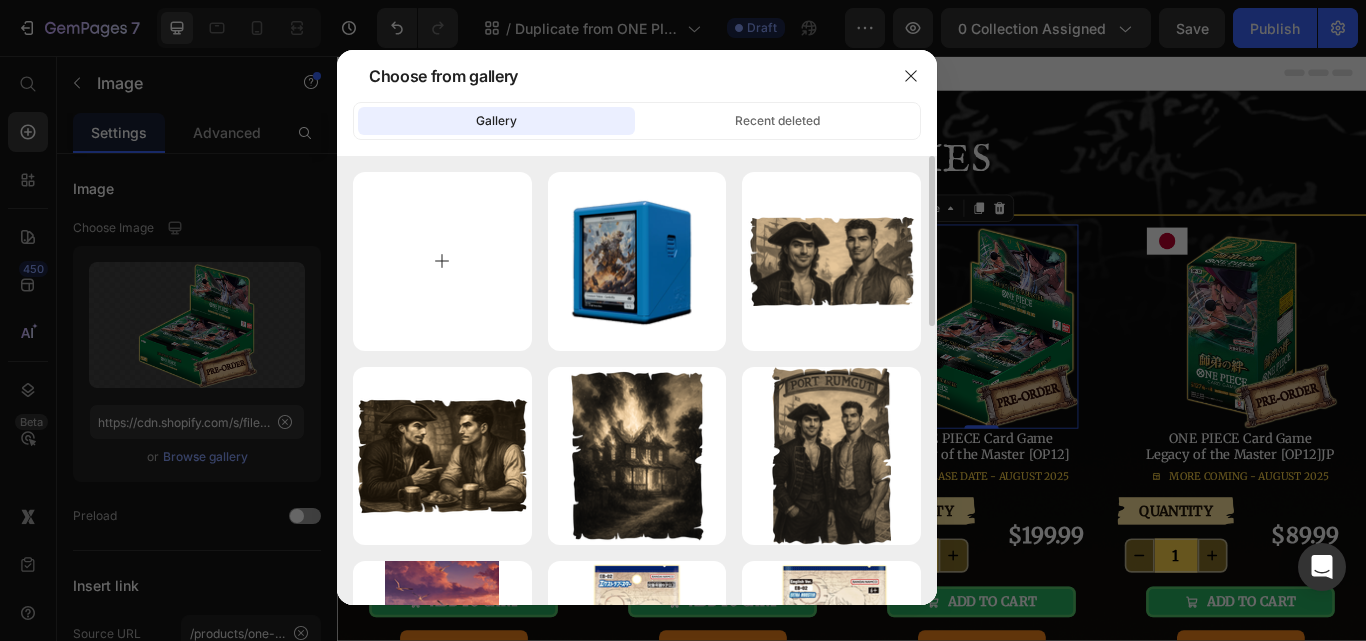 type on "C:\fakepath\Q2FyZHppbGxhX0RlY2tib3hfQmxhY2s=.png" 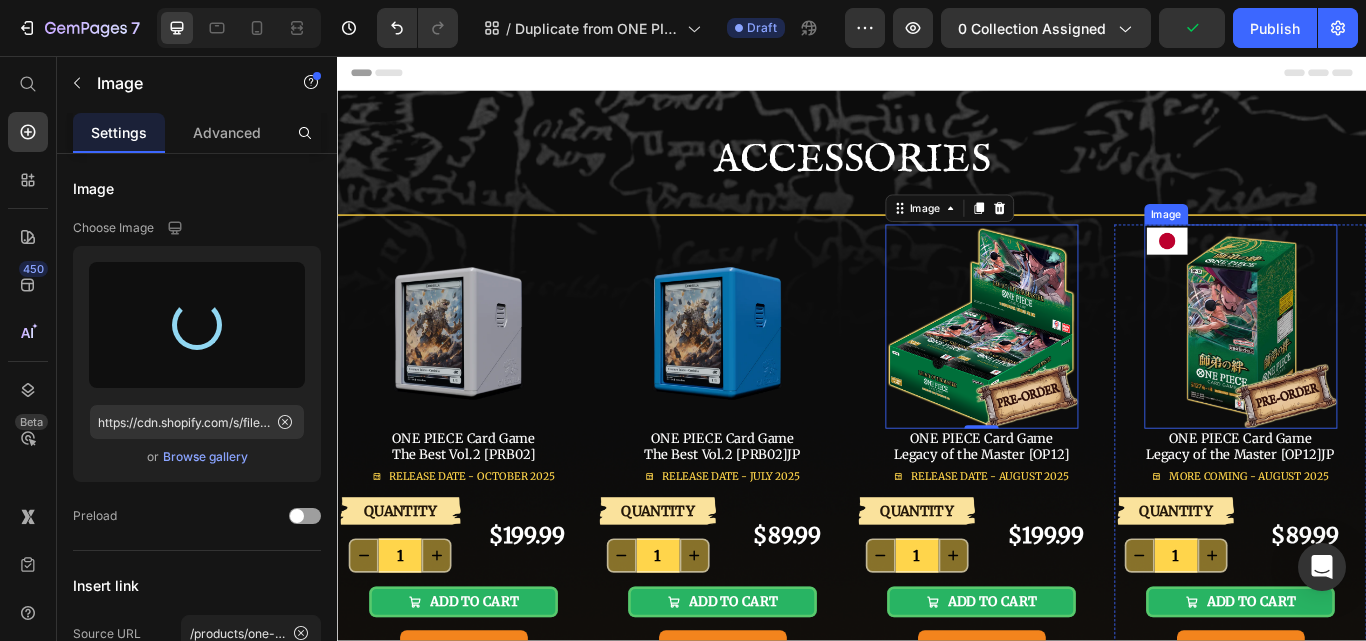 type on "https://cdn.shopify.com/s/files/1/0646/2328/0217/files/gempages_569051032747770901-89798b81-a2ce-46d8-976d-4459b10822de.png" 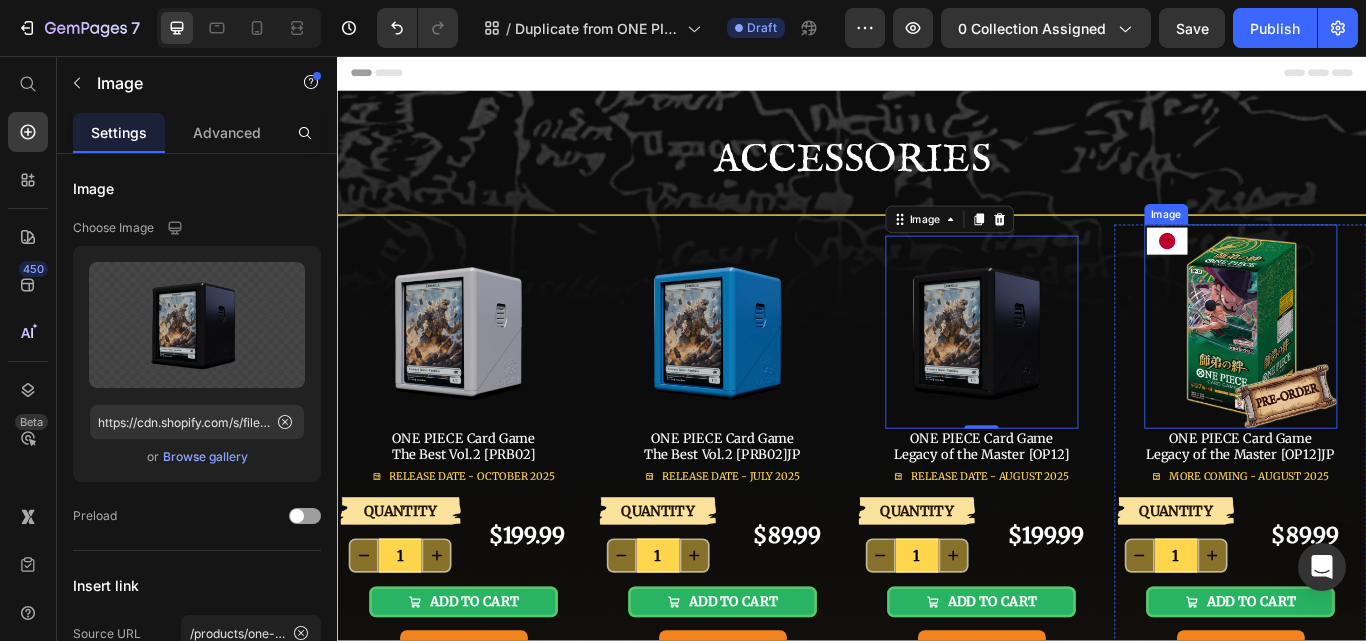 click at bounding box center [1390, 372] 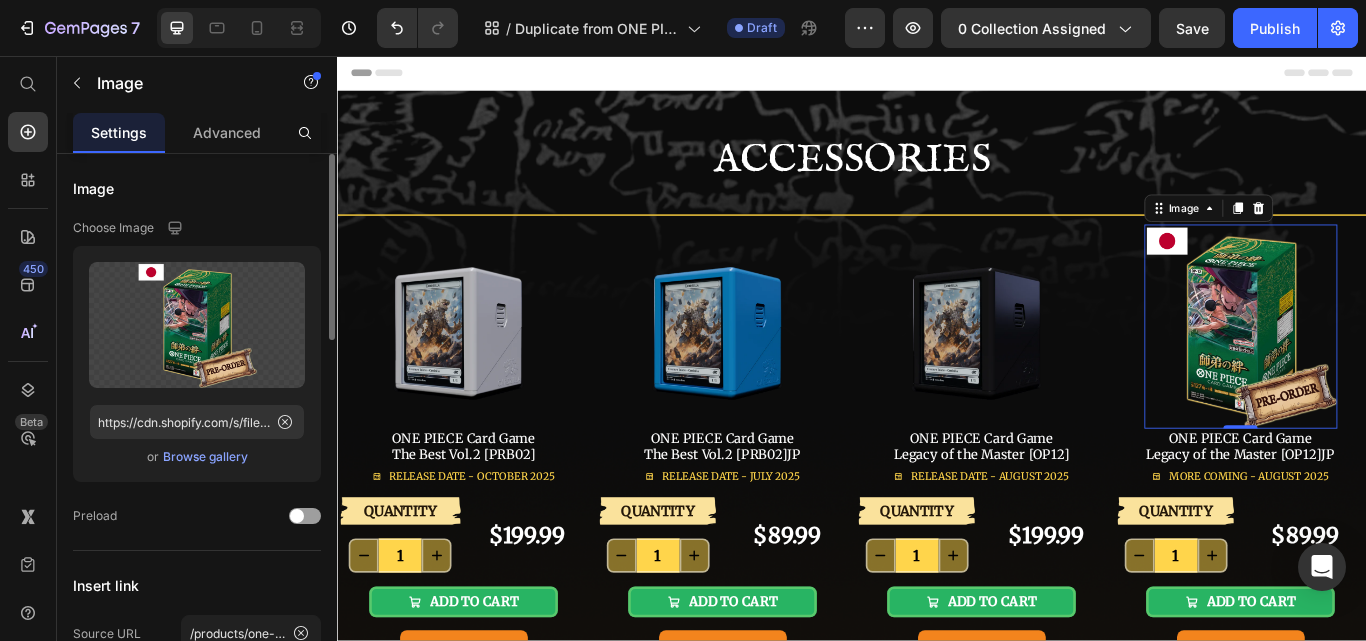 click on "Browse gallery" at bounding box center [205, 457] 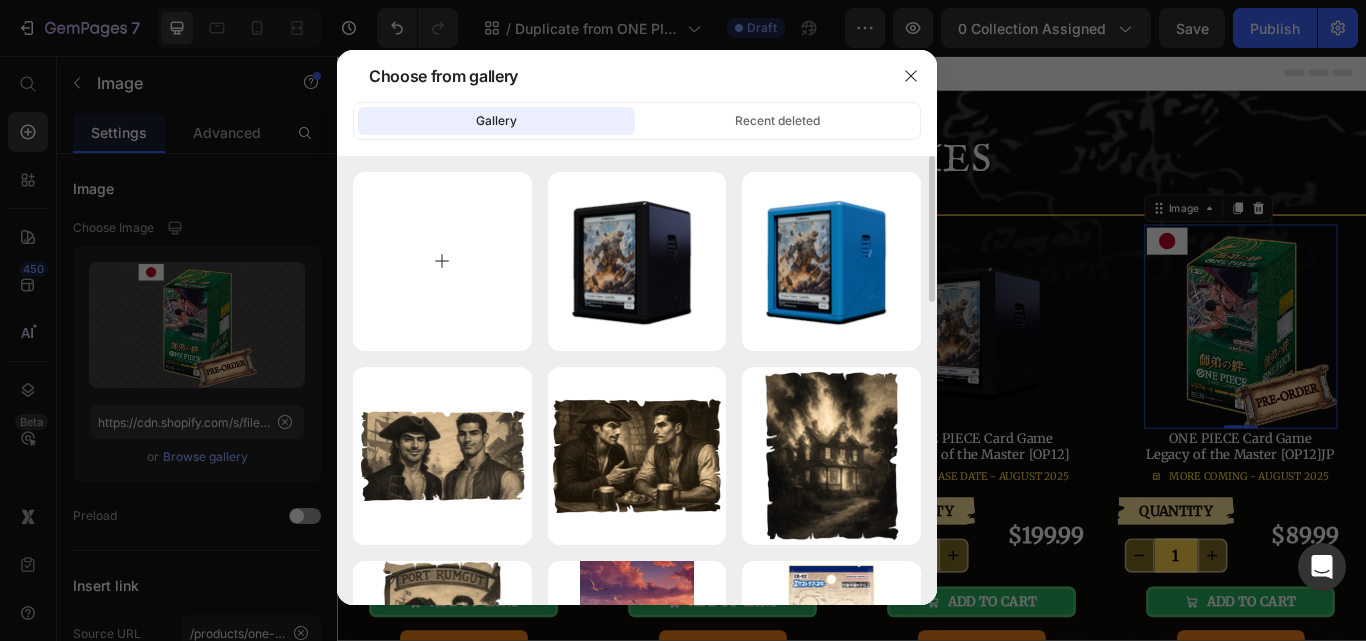click at bounding box center [442, 261] 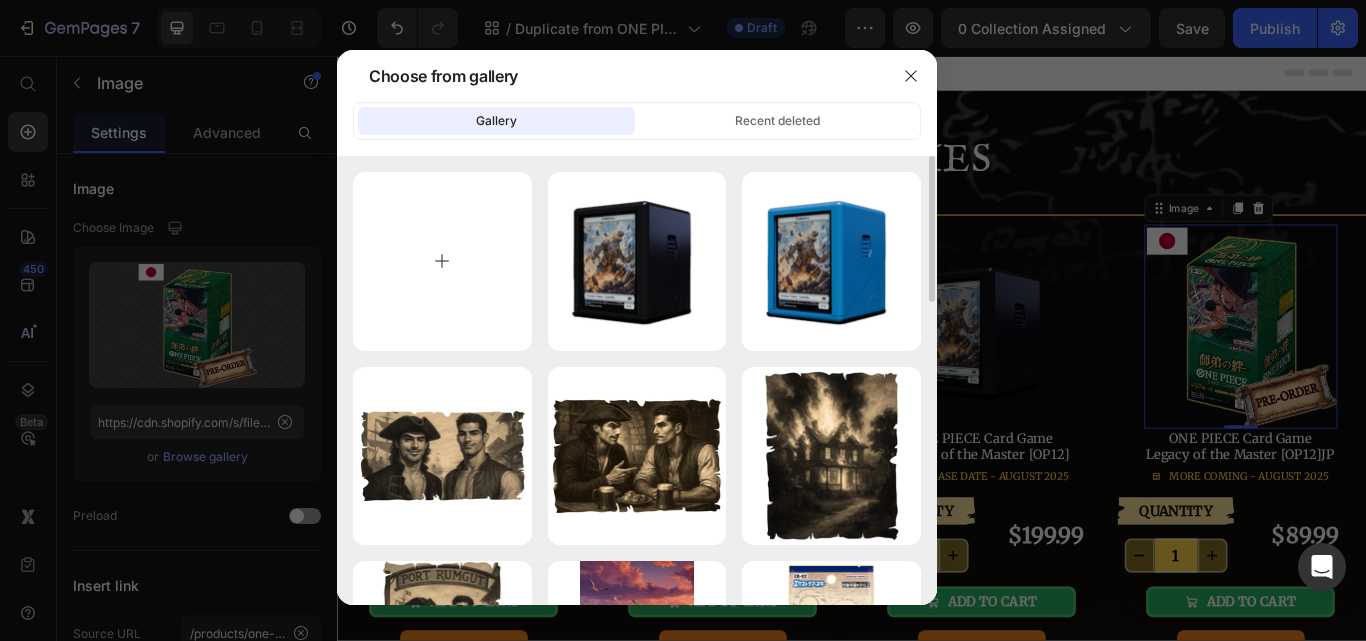 type on "C:\fakepath\Q2FyZHppbGxhX0RlY2tib3hfUmVk.png" 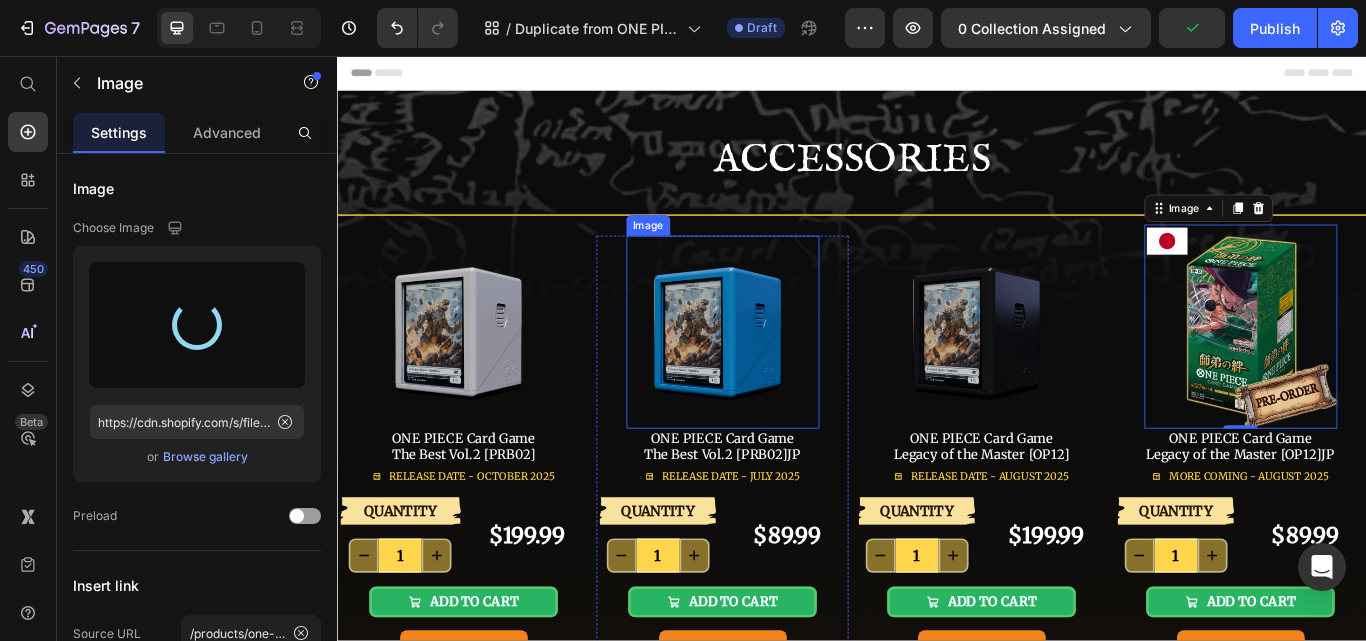 type on "https://cdn.shopify.com/s/files/1/0646/2328/0217/files/gempages_569051032747770901-0071529e-2e2a-4784-8f87-4c8a78884722.png" 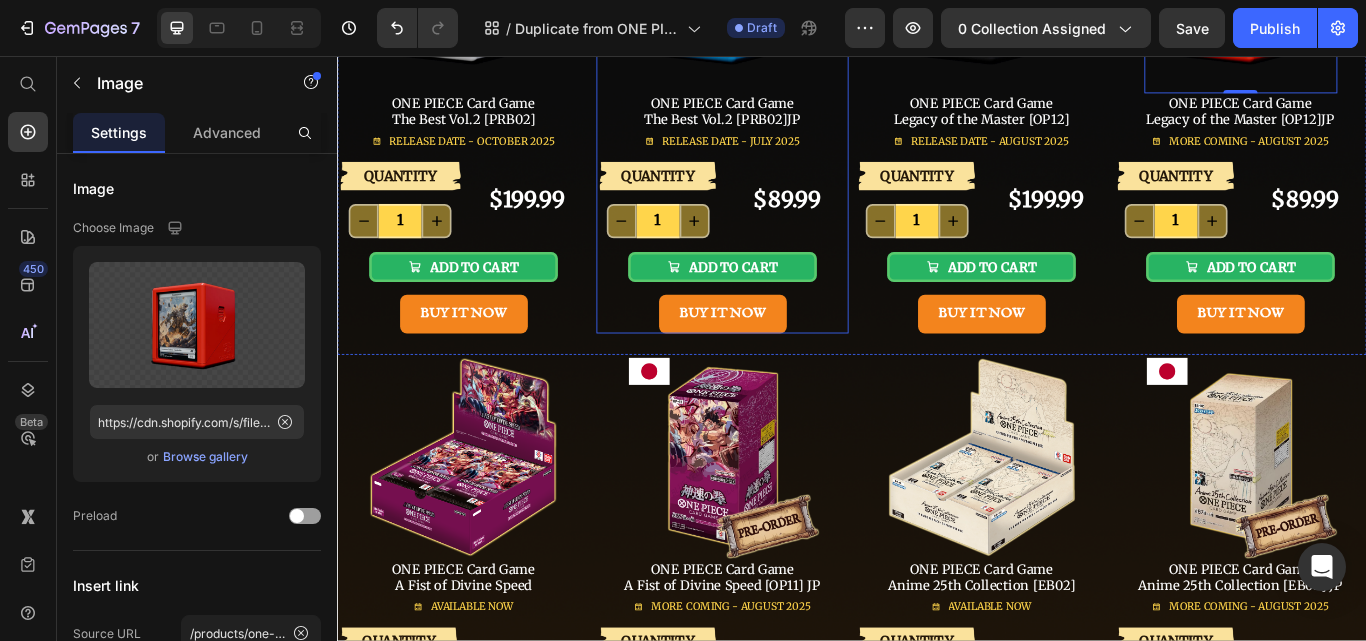 scroll, scrollTop: 400, scrollLeft: 0, axis: vertical 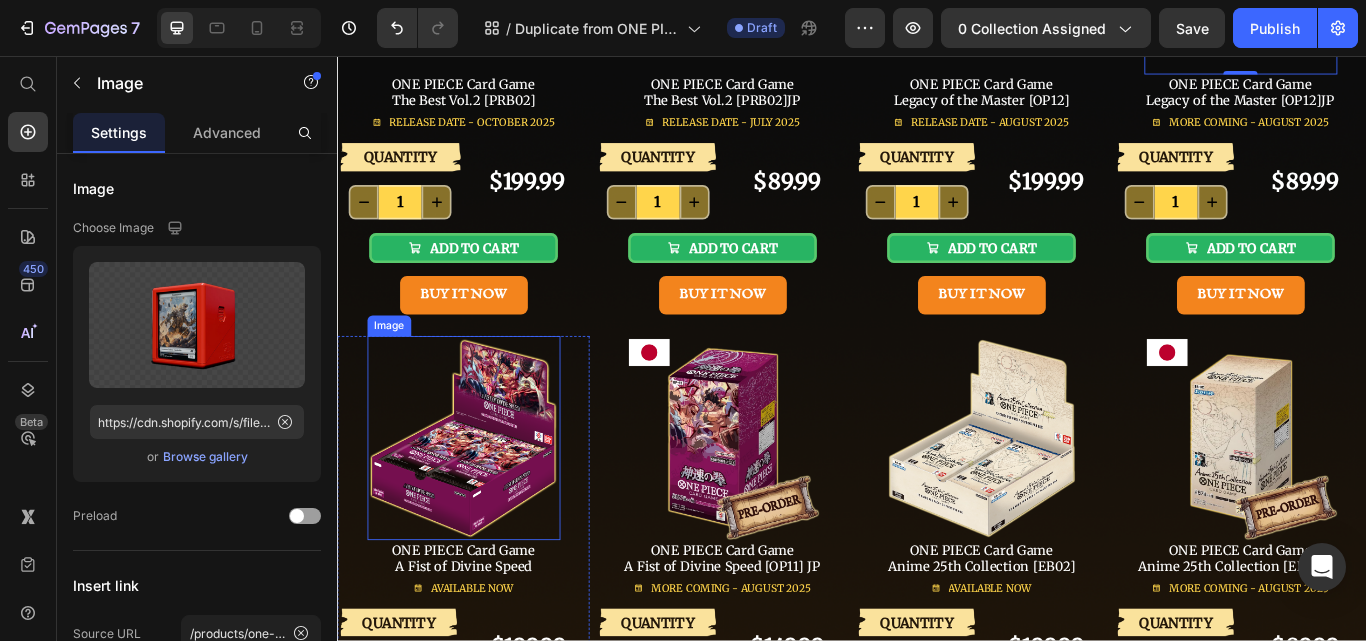 click at bounding box center [484, 502] 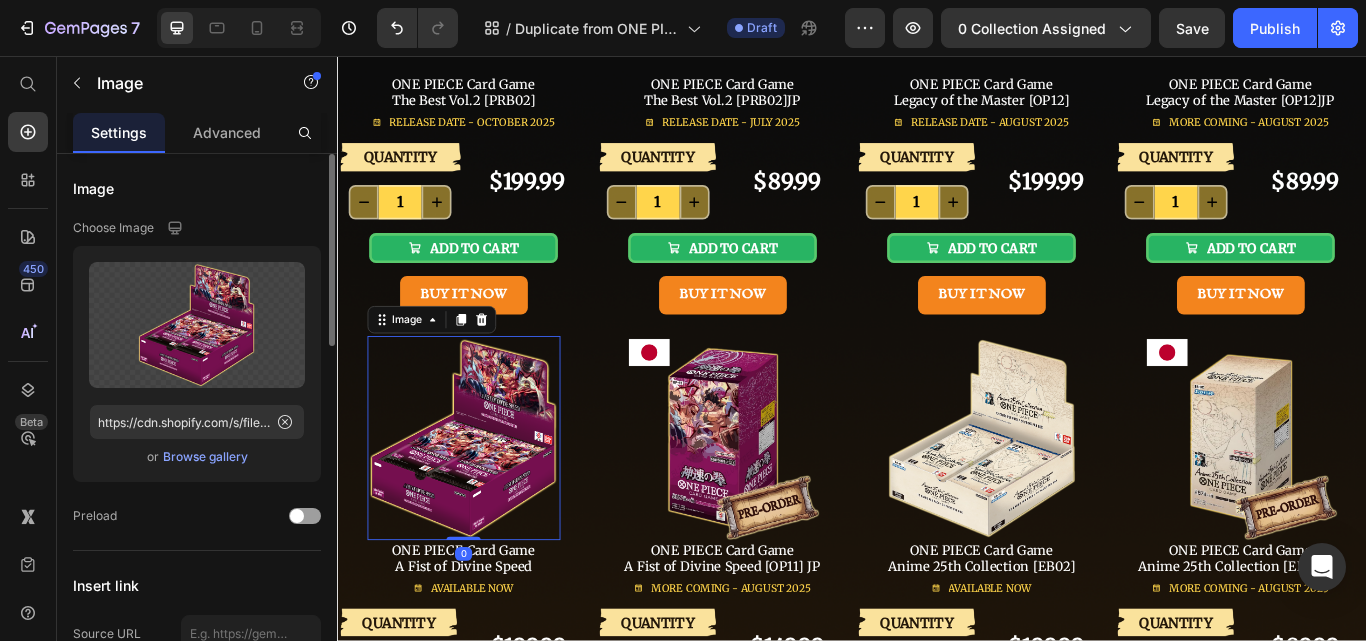 click on "Browse gallery" at bounding box center (205, 457) 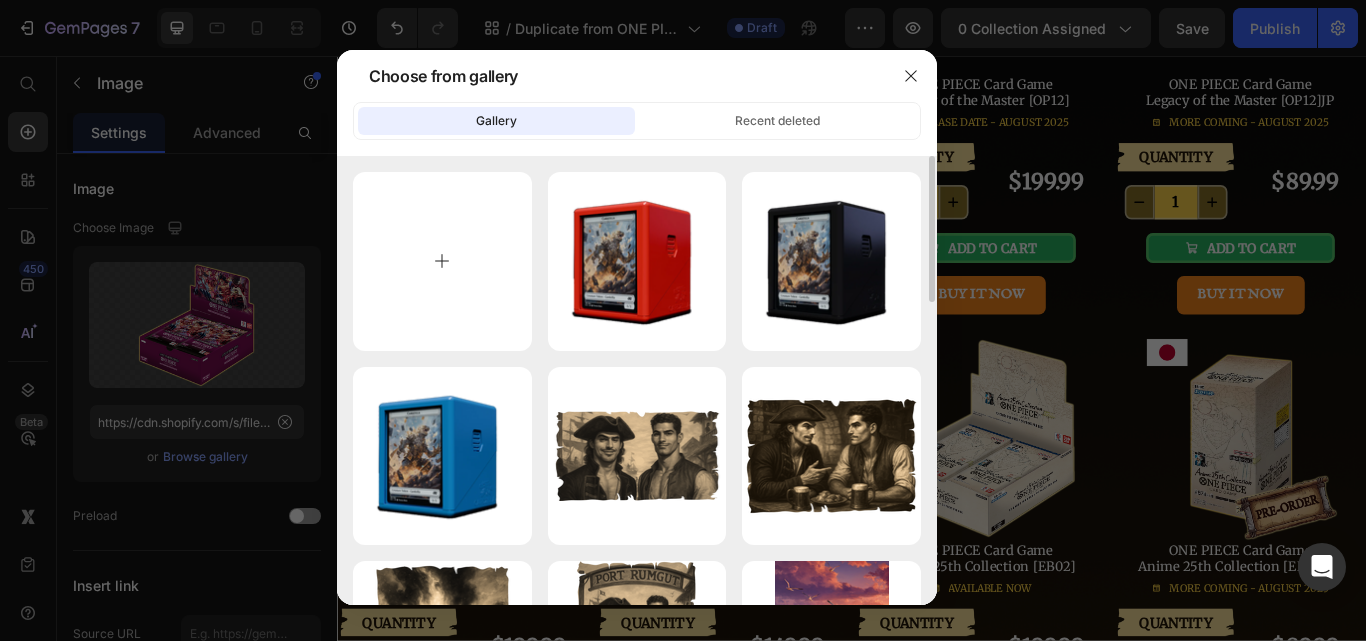 click at bounding box center [442, 261] 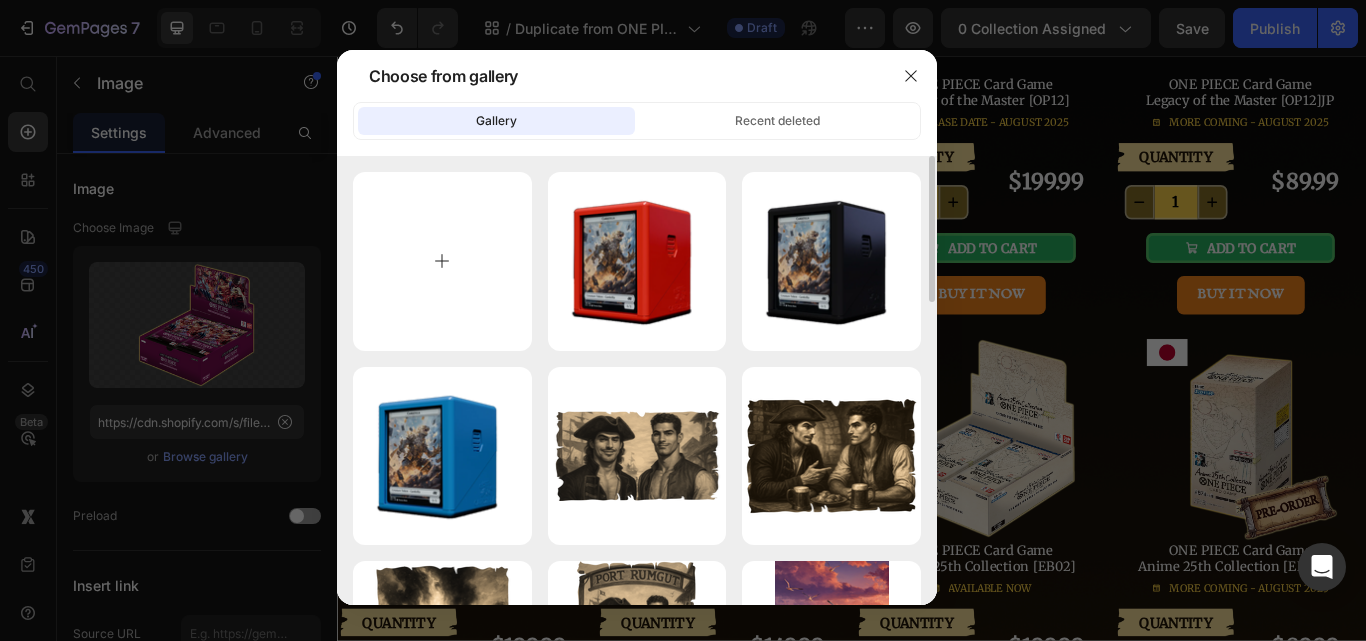 type on "C:\fakepath\Q2FyZHppbGxhX0RlY2tib3hfR3JlZW4=.png" 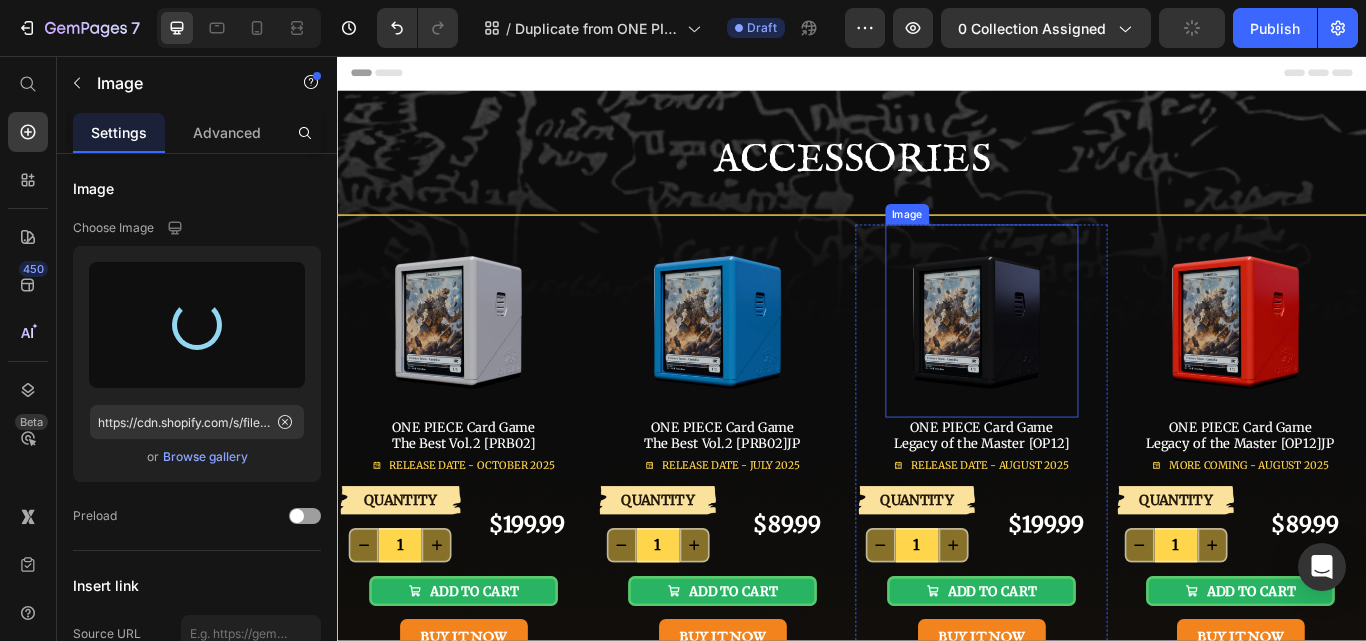 scroll, scrollTop: 300, scrollLeft: 0, axis: vertical 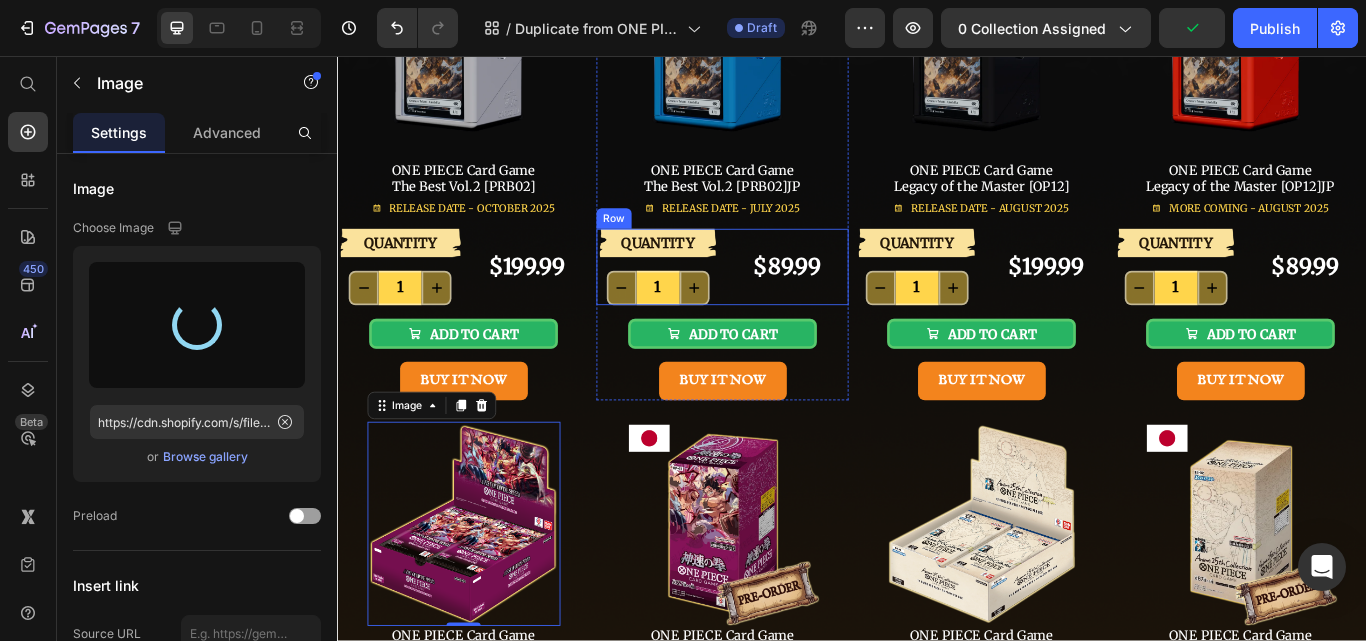 type on "https://cdn.shopify.com/s/files/1/0646/2328/0217/files/gempages_569051032747770901-2fde1943-cd8d-4996-be80-3da9315bda39.png" 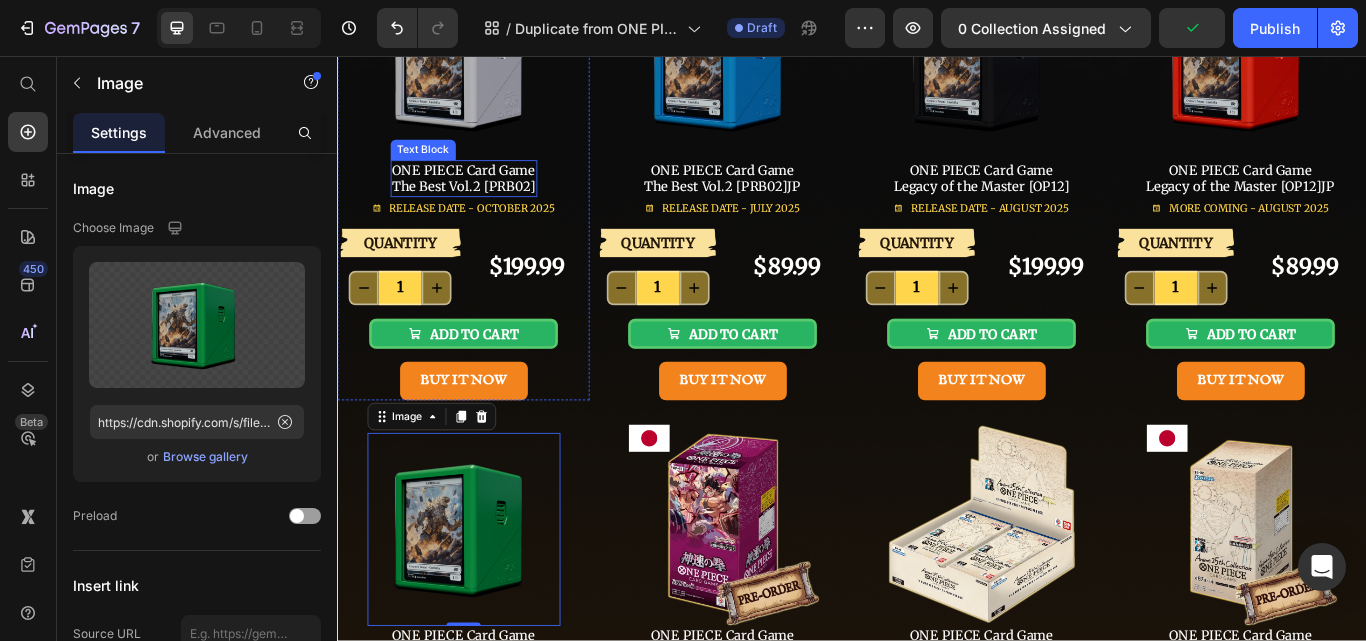click on "ONE PIECE Card Game The Best Vol.2 [PRB02]" at bounding box center [484, 199] 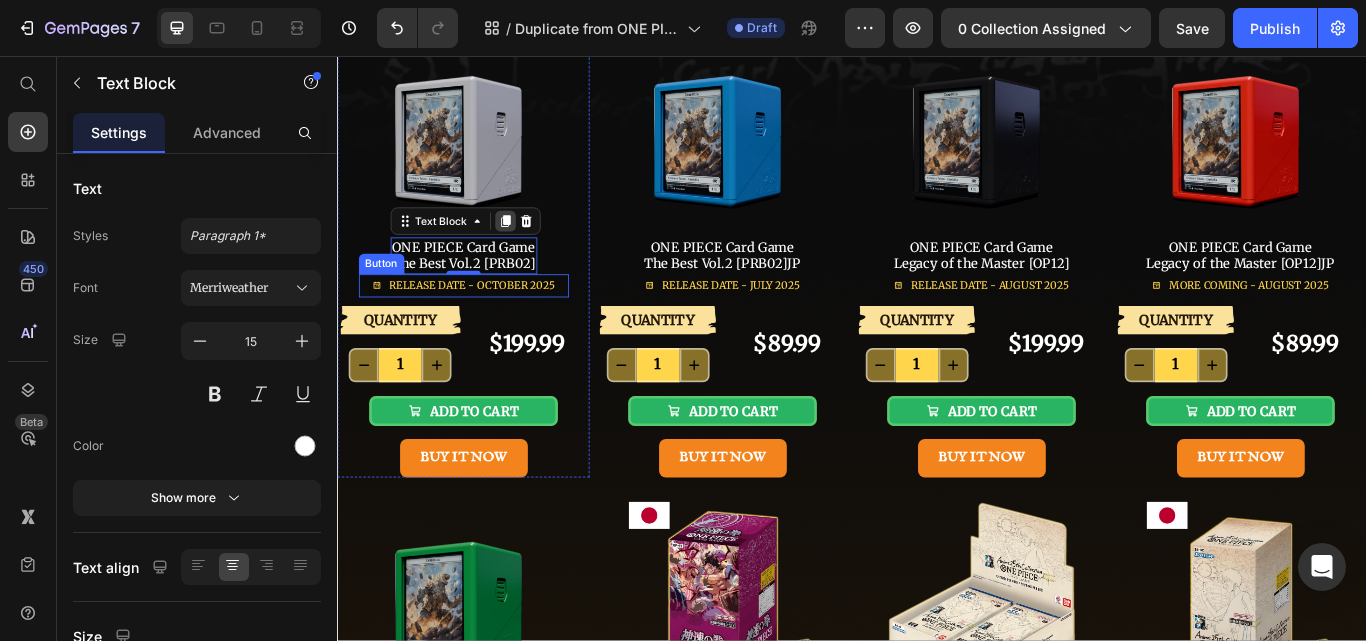 scroll, scrollTop: 200, scrollLeft: 0, axis: vertical 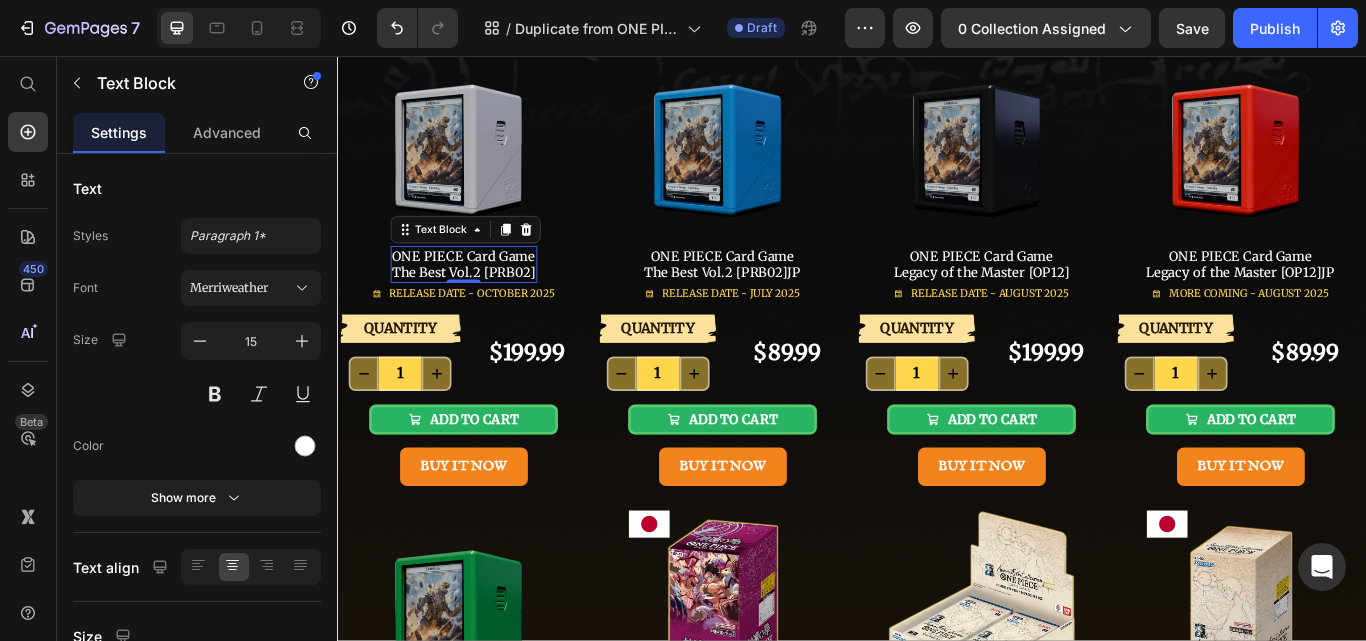 click on "ONE PIECE Card Game The Best Vol.2 [PRB02]" at bounding box center [484, 299] 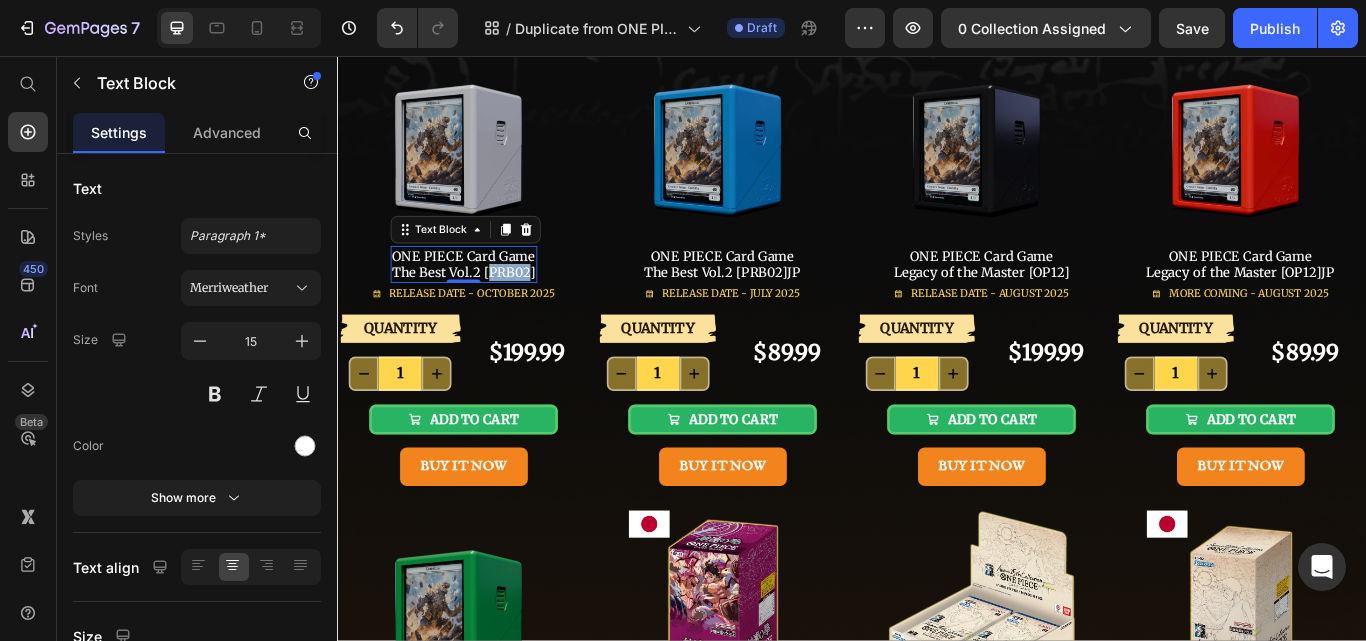click on "ONE PIECE Card Game The Best Vol.2 [PRB02]" at bounding box center [484, 299] 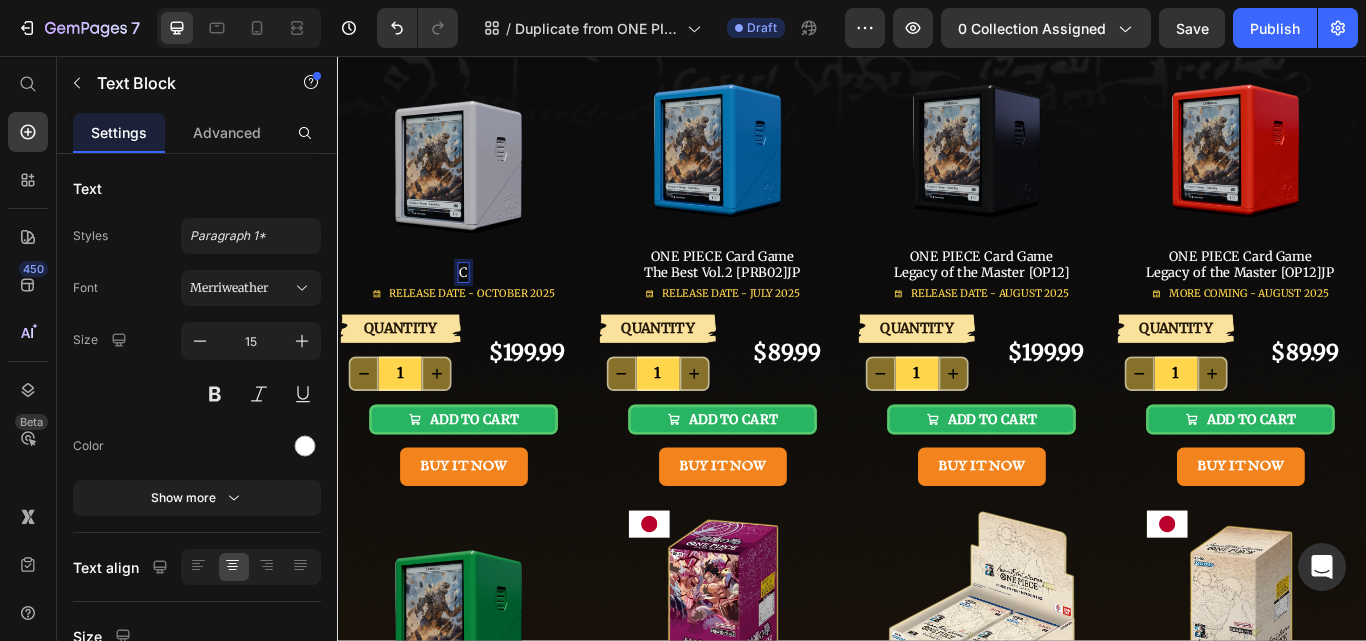scroll, scrollTop: 219, scrollLeft: 0, axis: vertical 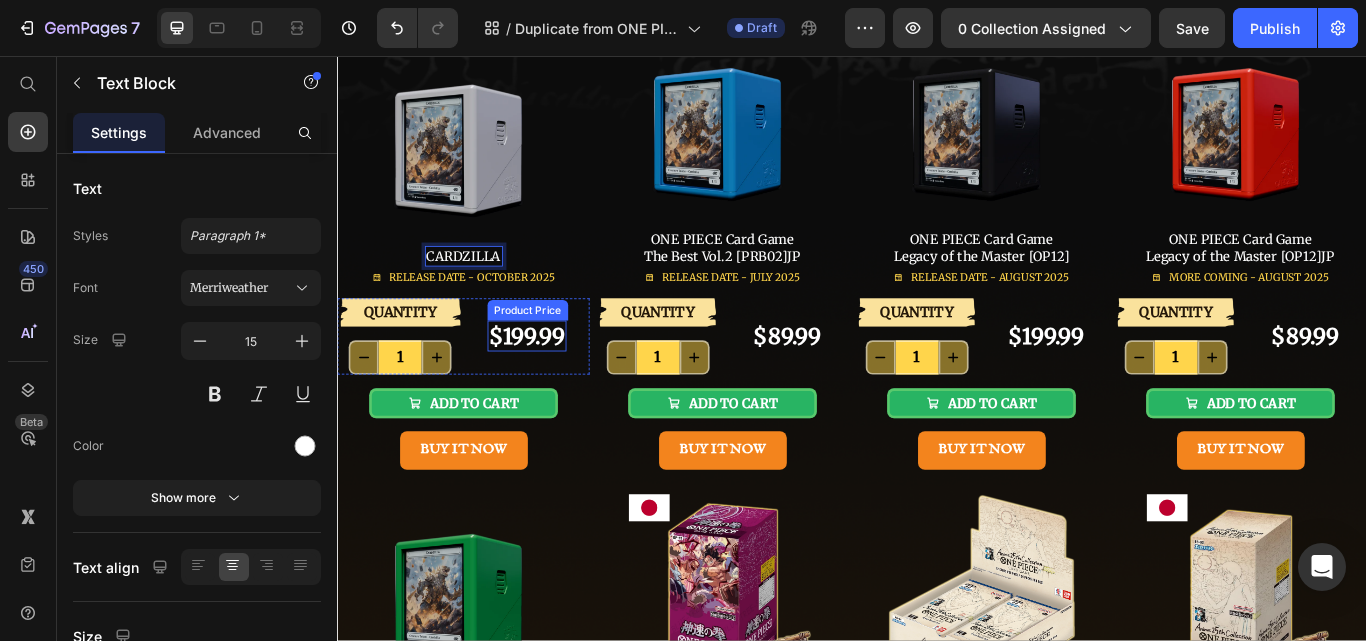click on "$199.99" at bounding box center (558, 383) 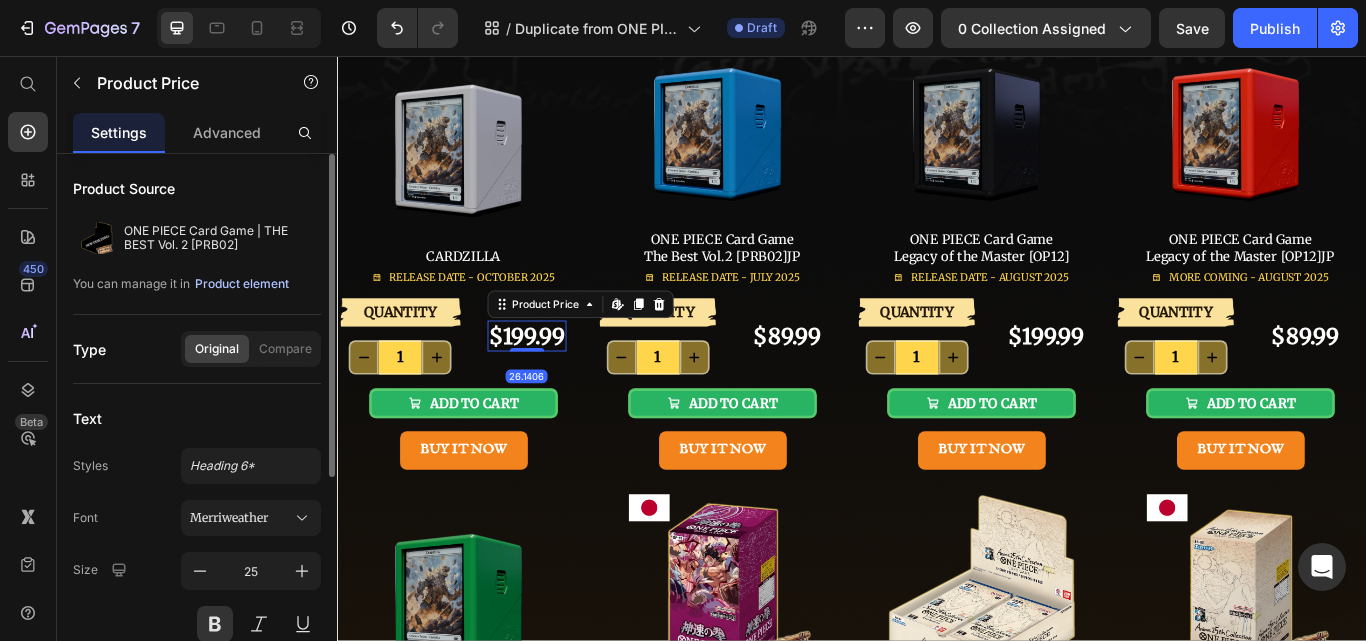 click on "Product element" at bounding box center (242, 284) 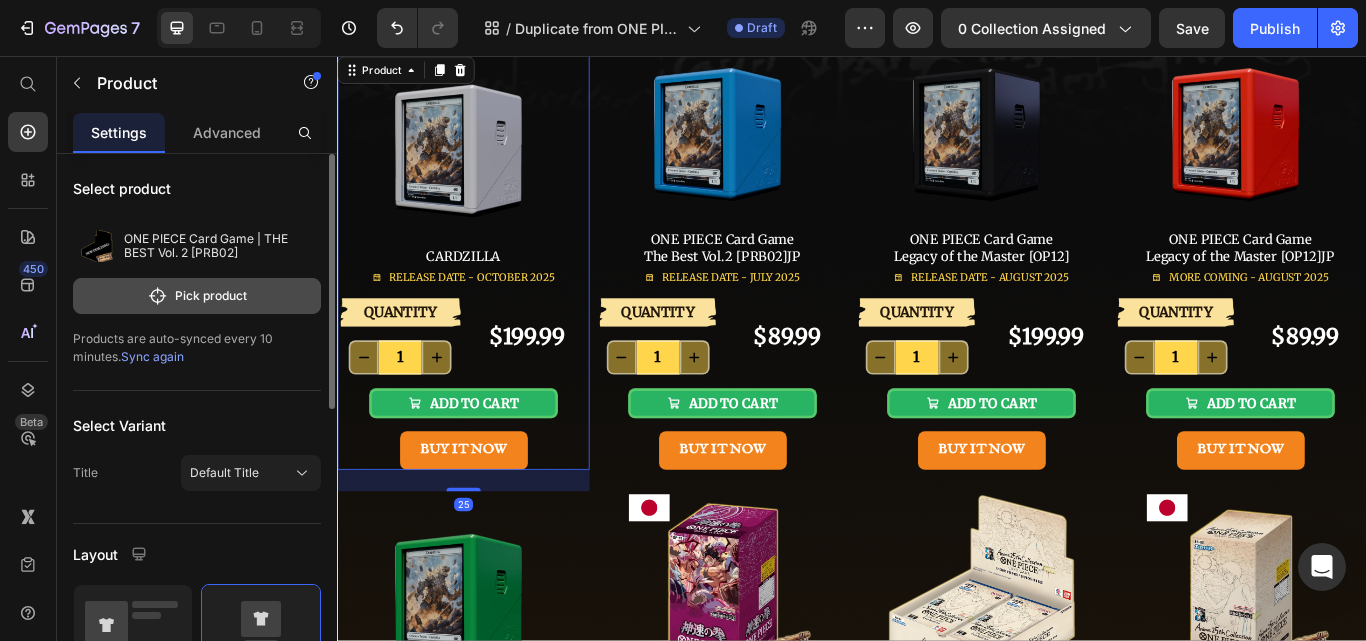 click on "Pick product" at bounding box center (197, 296) 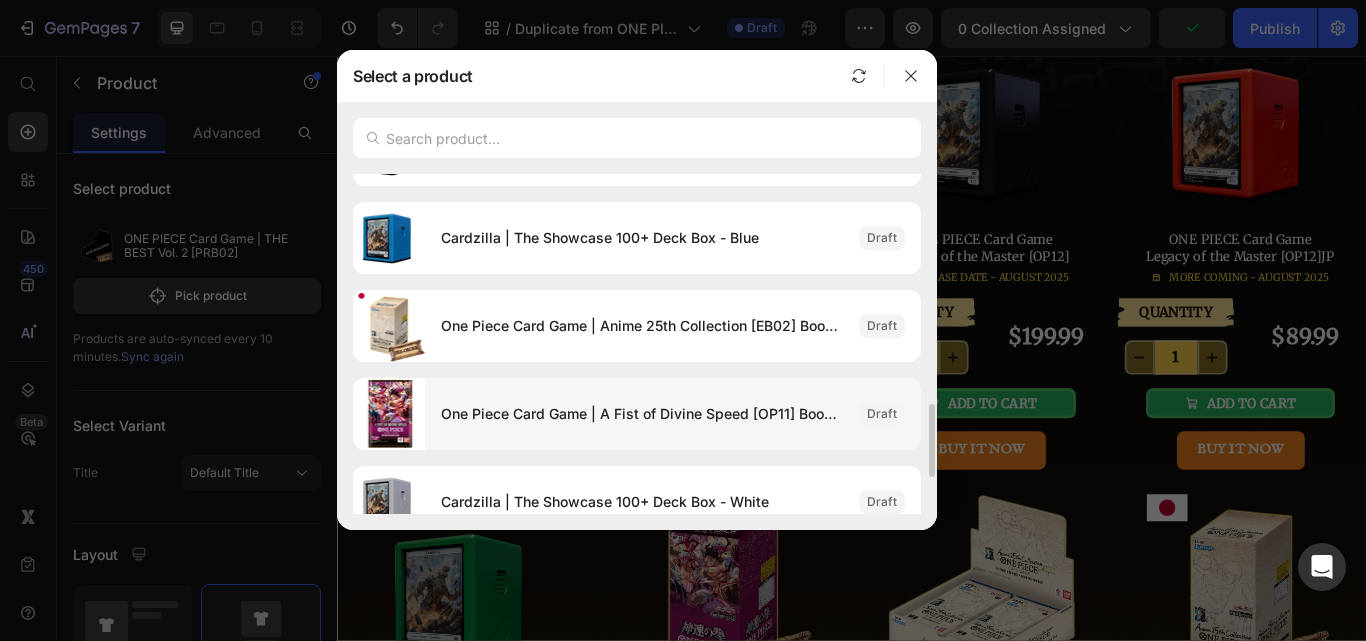scroll, scrollTop: 700, scrollLeft: 0, axis: vertical 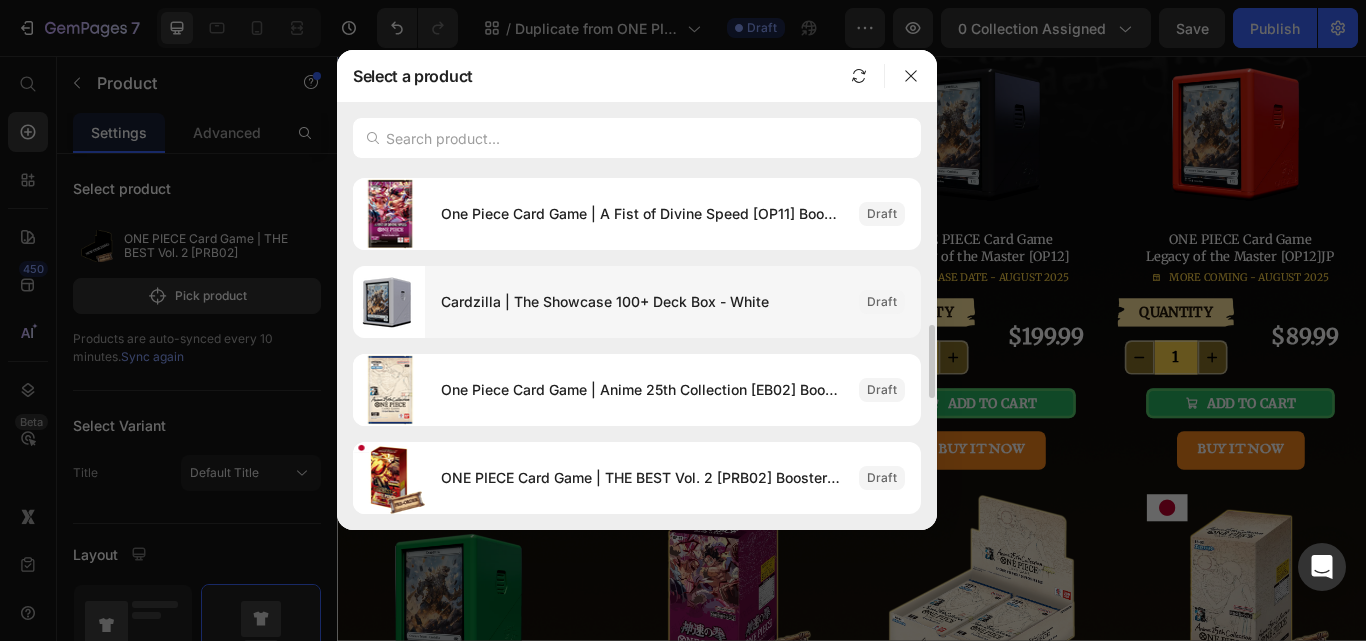click on "Cardzilla | The Showcase 100+ Deck Box - White" at bounding box center [642, 302] 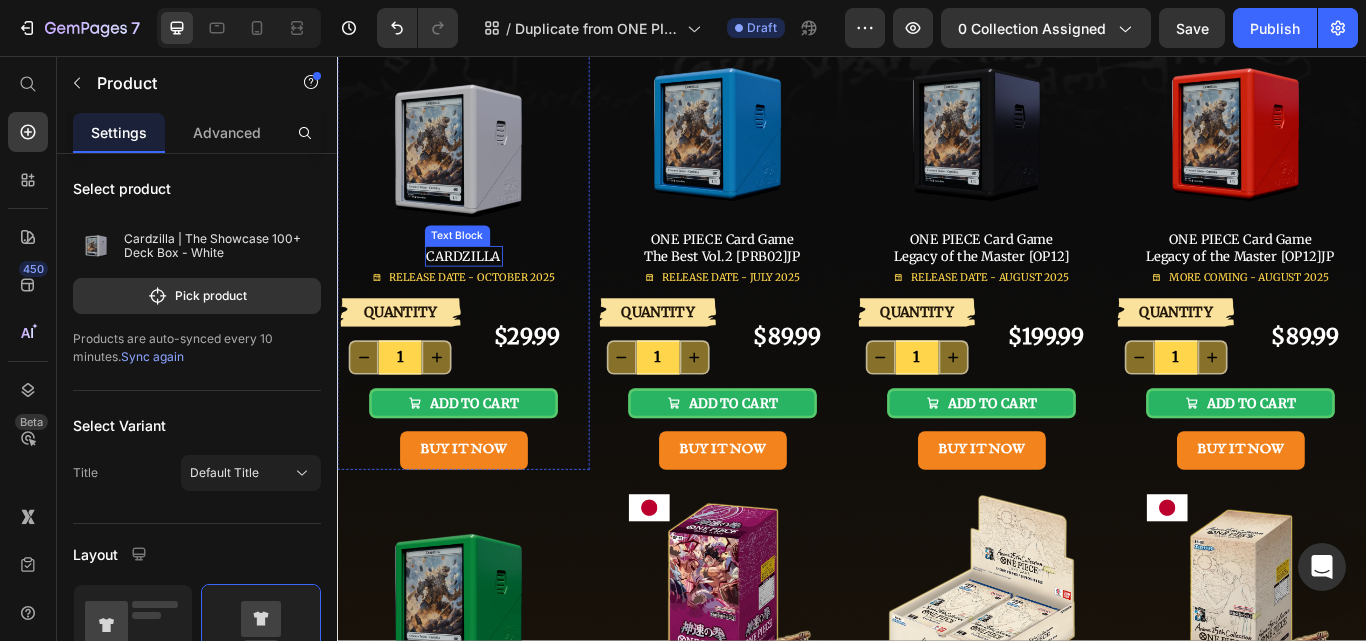 click on "CARDZILLA" at bounding box center (484, 290) 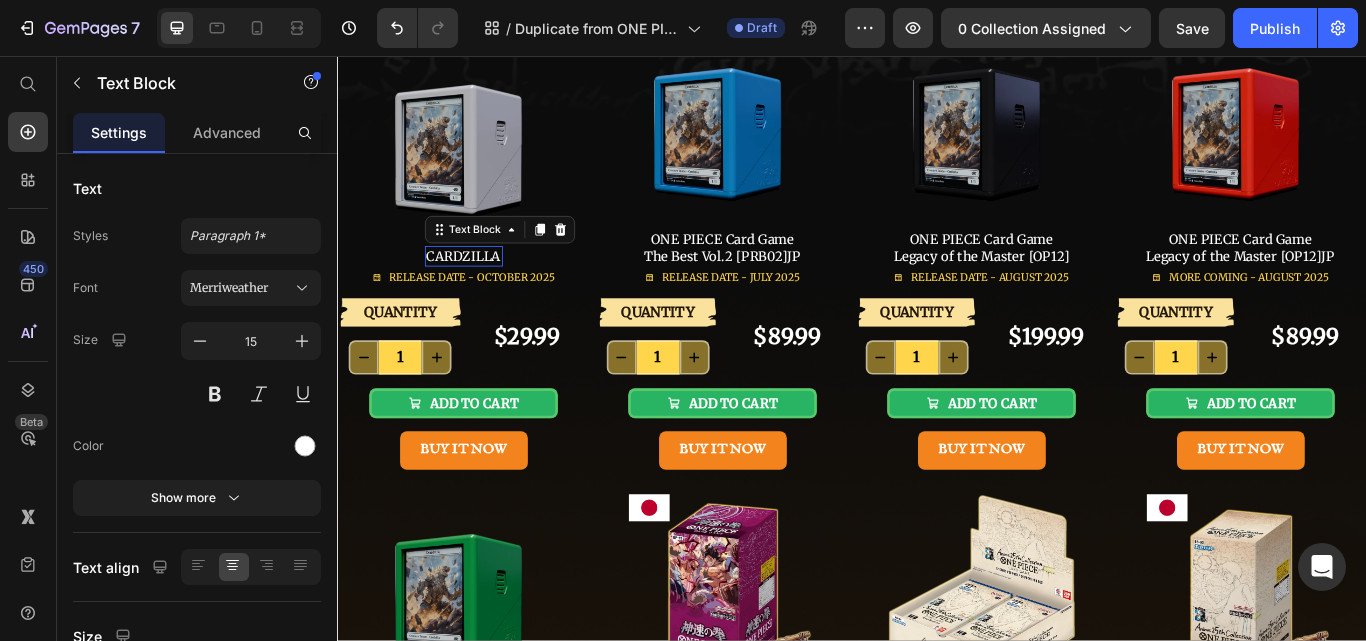 click on "CARDZILLA" at bounding box center (484, 290) 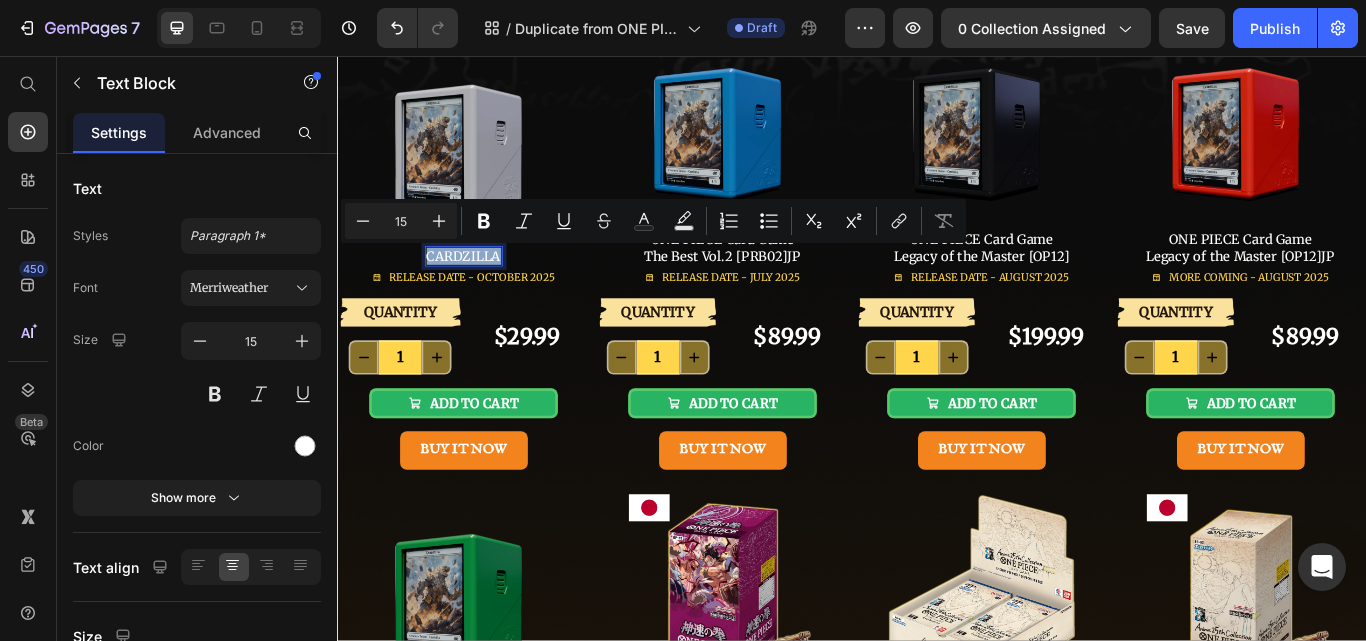 click on "CARDZILLA" at bounding box center [484, 290] 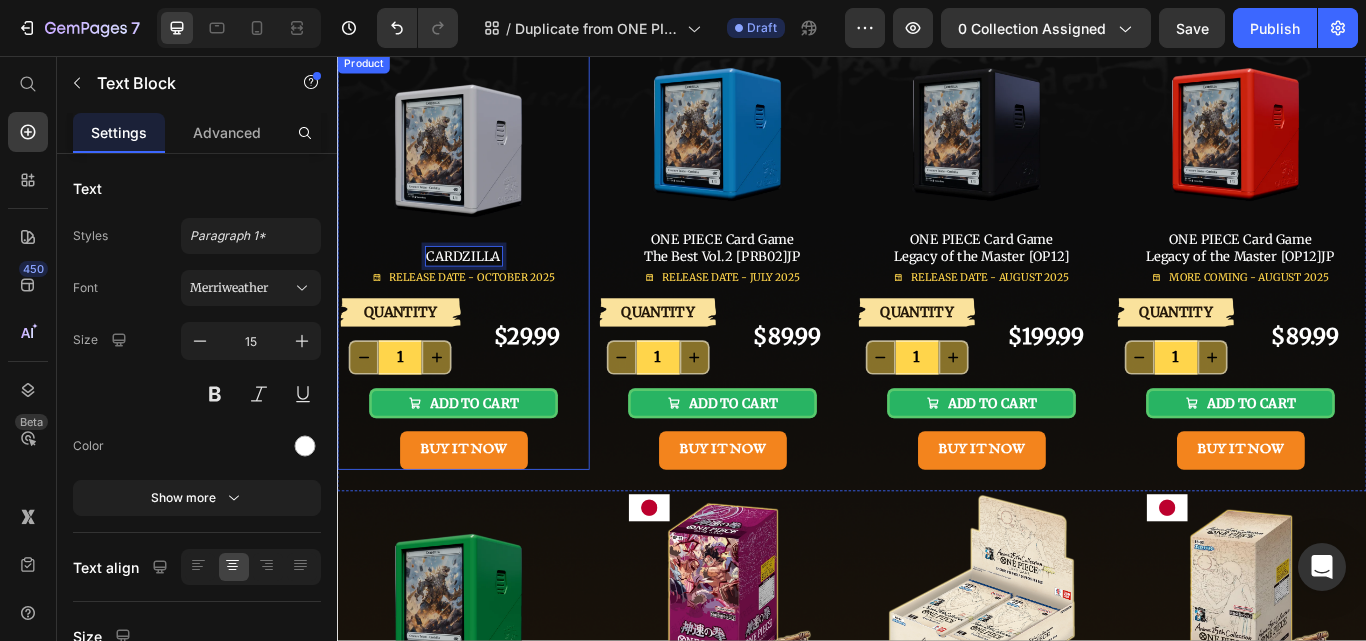 scroll, scrollTop: 200, scrollLeft: 0, axis: vertical 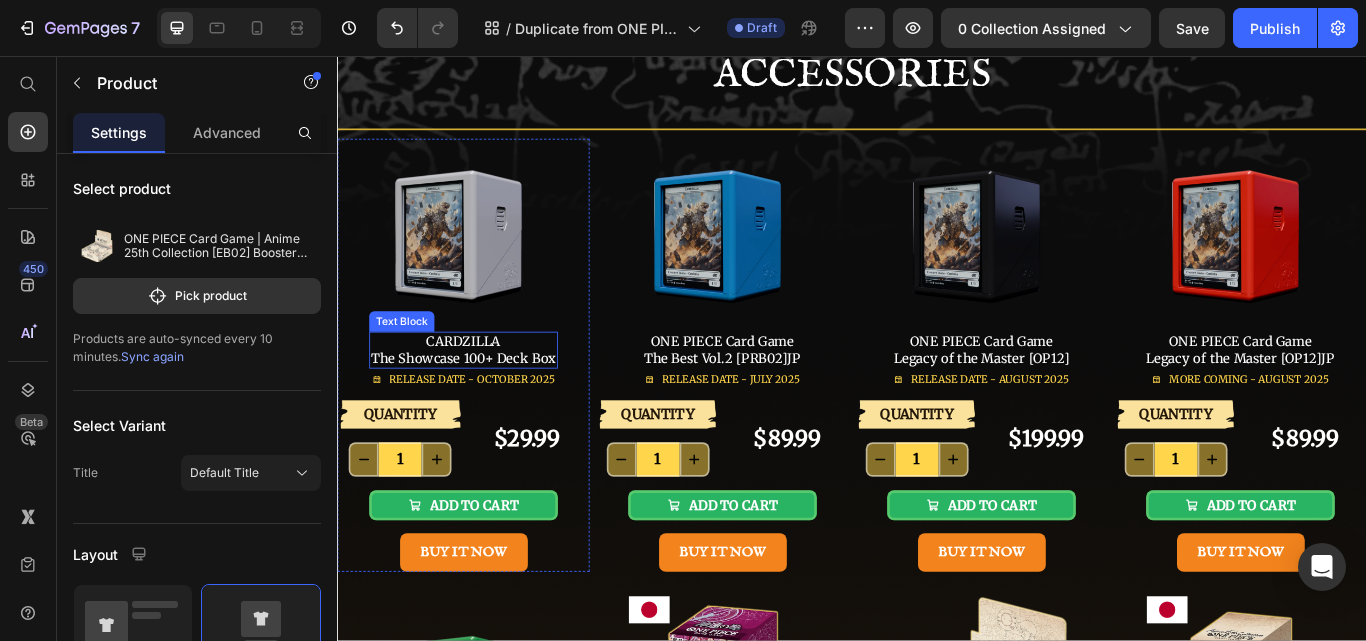 click on "CARDZILLA The Showcase 100+ Deck Box" at bounding box center (484, 399) 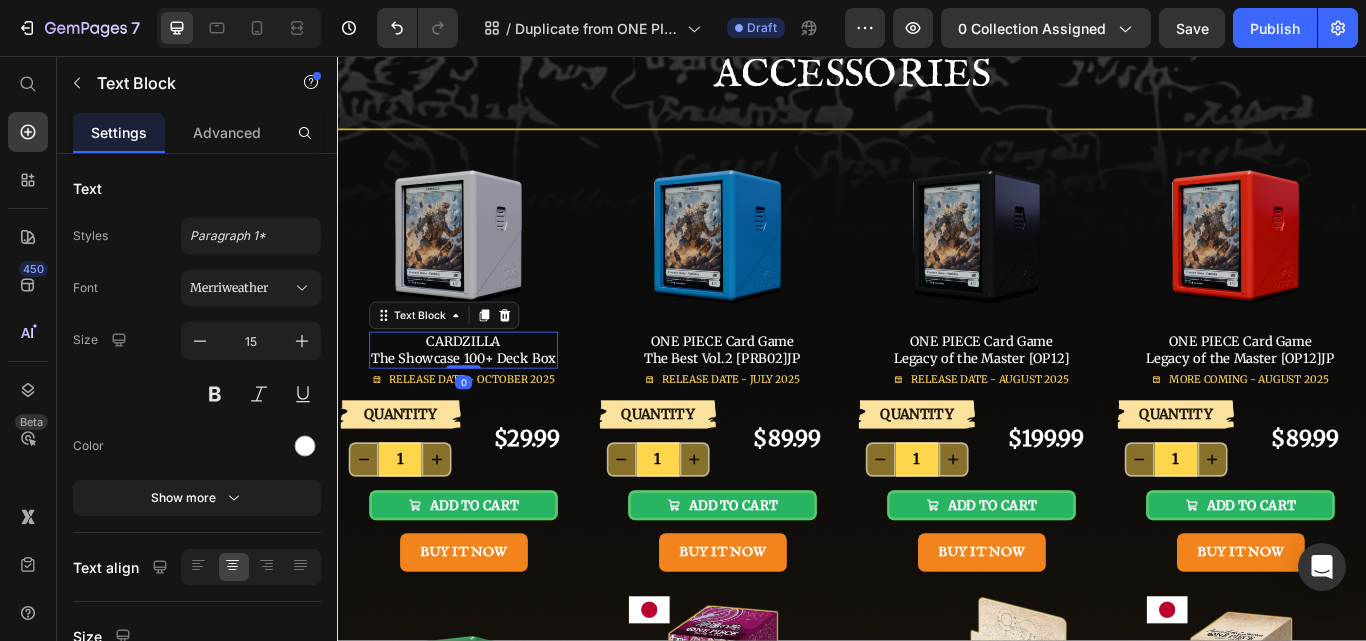 click on "CARDZILLA The Showcase 100+ Deck Box" at bounding box center [484, 399] 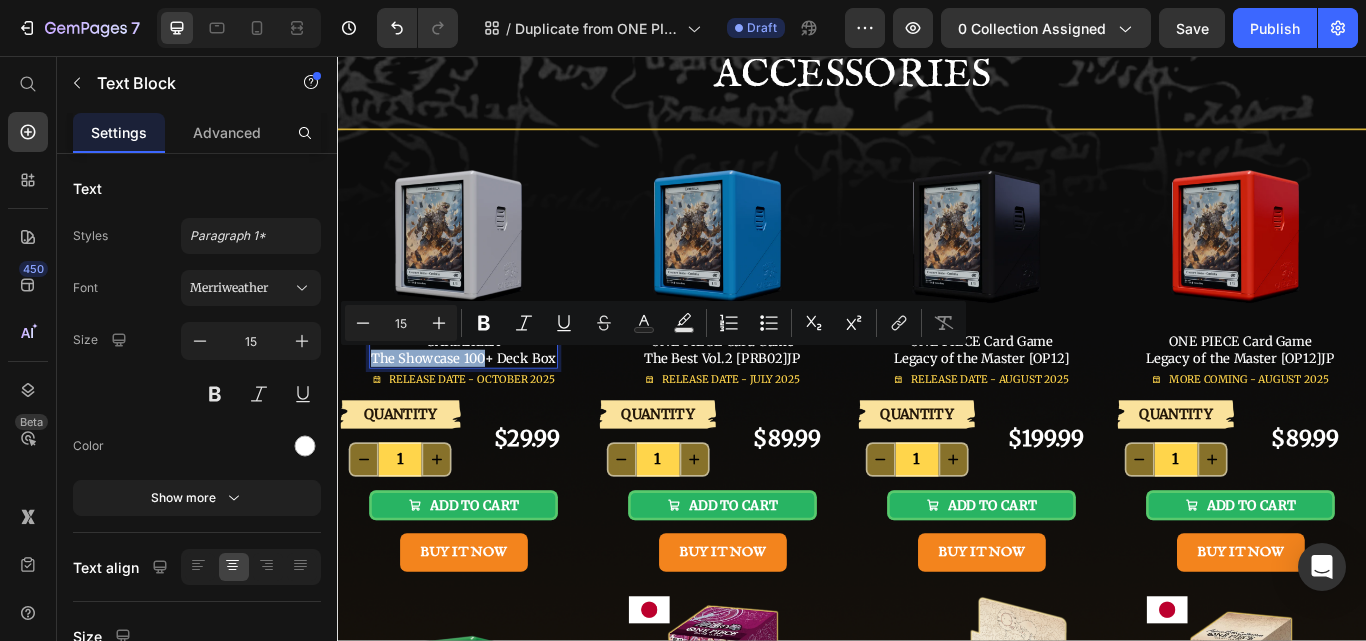 drag, startPoint x: 378, startPoint y: 408, endPoint x: 511, endPoint y: 404, distance: 133.06013 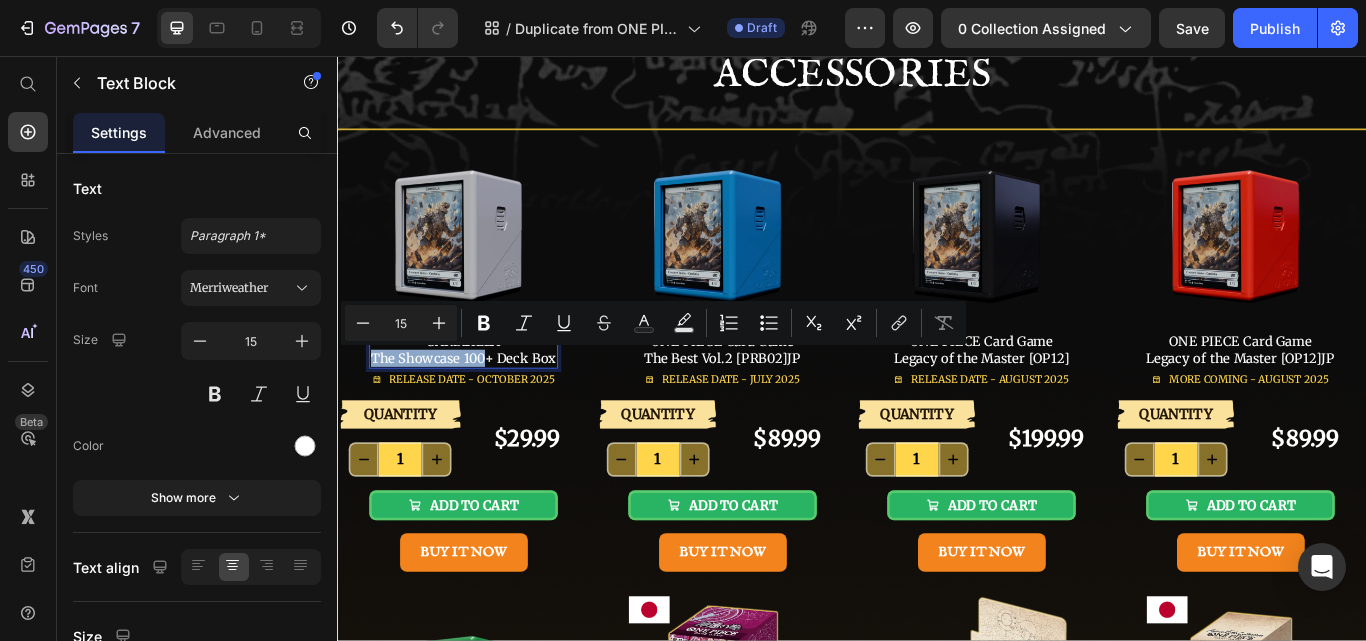 click on "CARDZILLA The Showcase 100+ Deck Box" at bounding box center (484, 399) 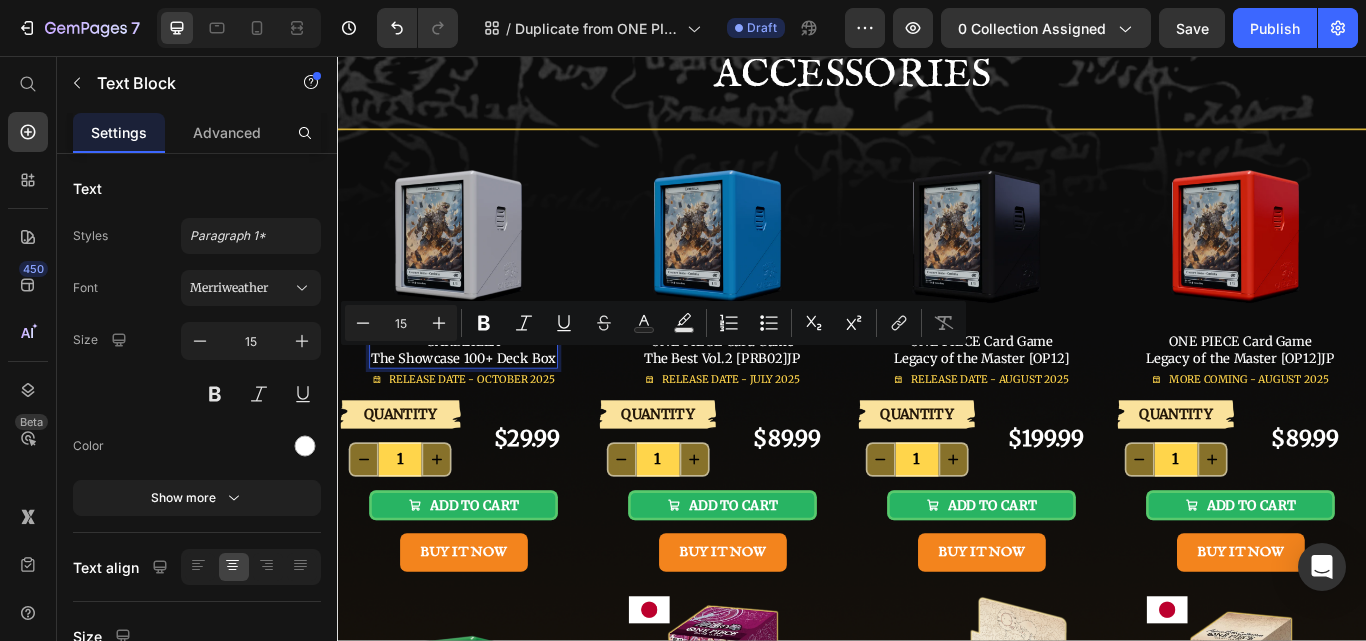 click on "CARDZILLA The Showcase 100+ Deck Box" at bounding box center [484, 399] 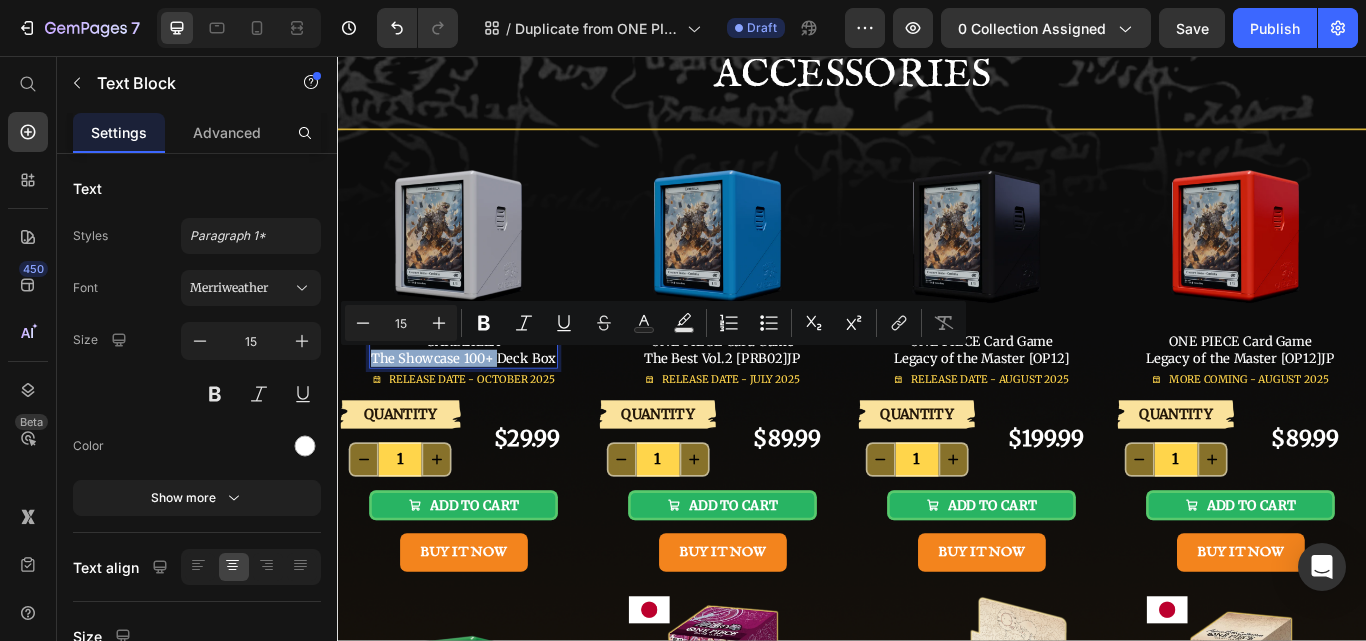 drag, startPoint x: 377, startPoint y: 407, endPoint x: 523, endPoint y: 409, distance: 146.0137 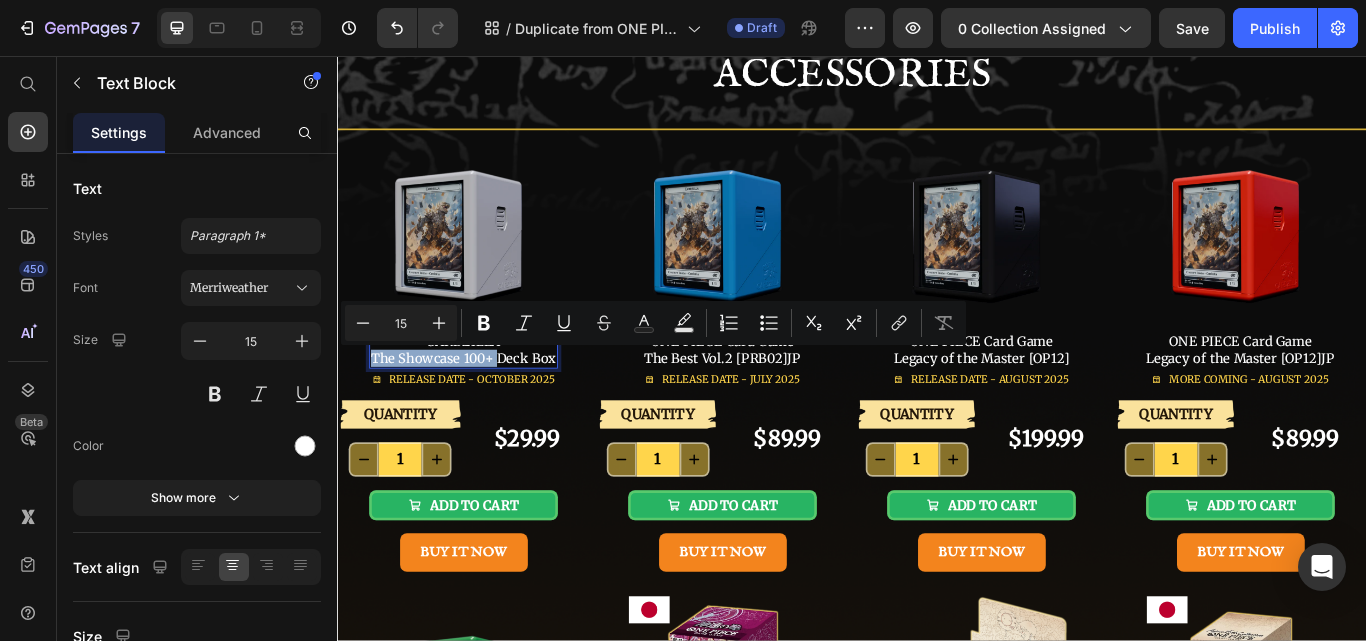 click on "CARDZILLA The Showcase 100+ Deck Box" at bounding box center [484, 399] 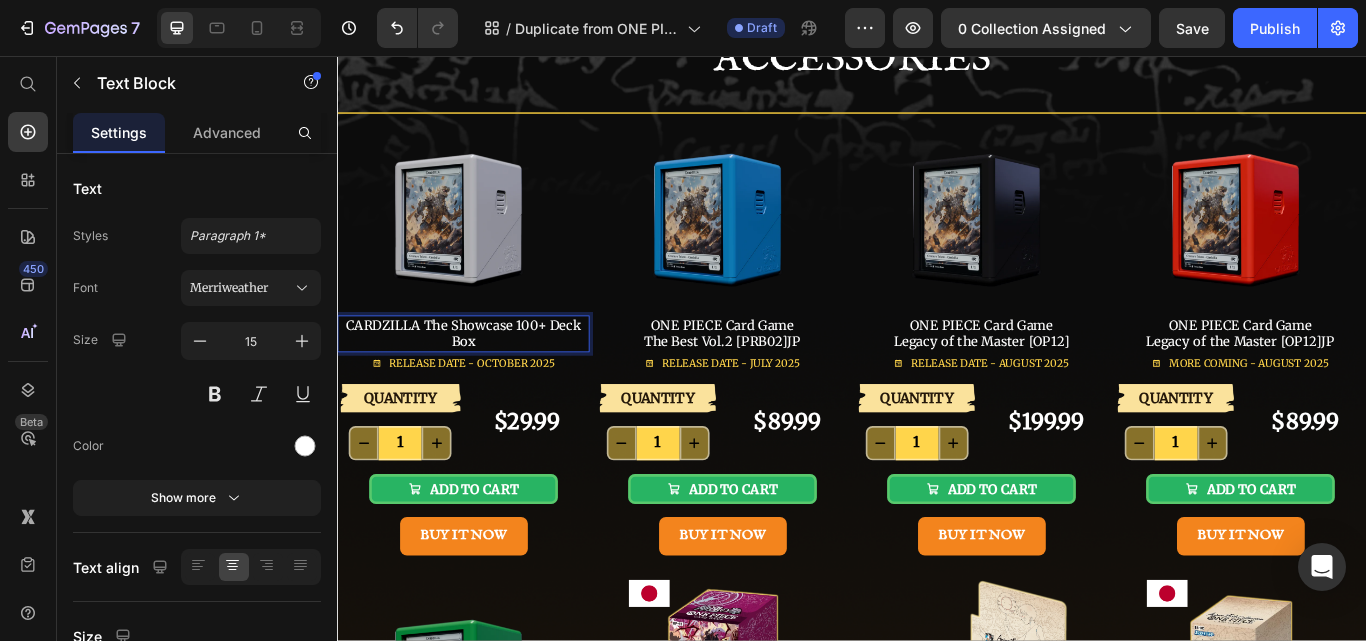 scroll, scrollTop: 100, scrollLeft: 0, axis: vertical 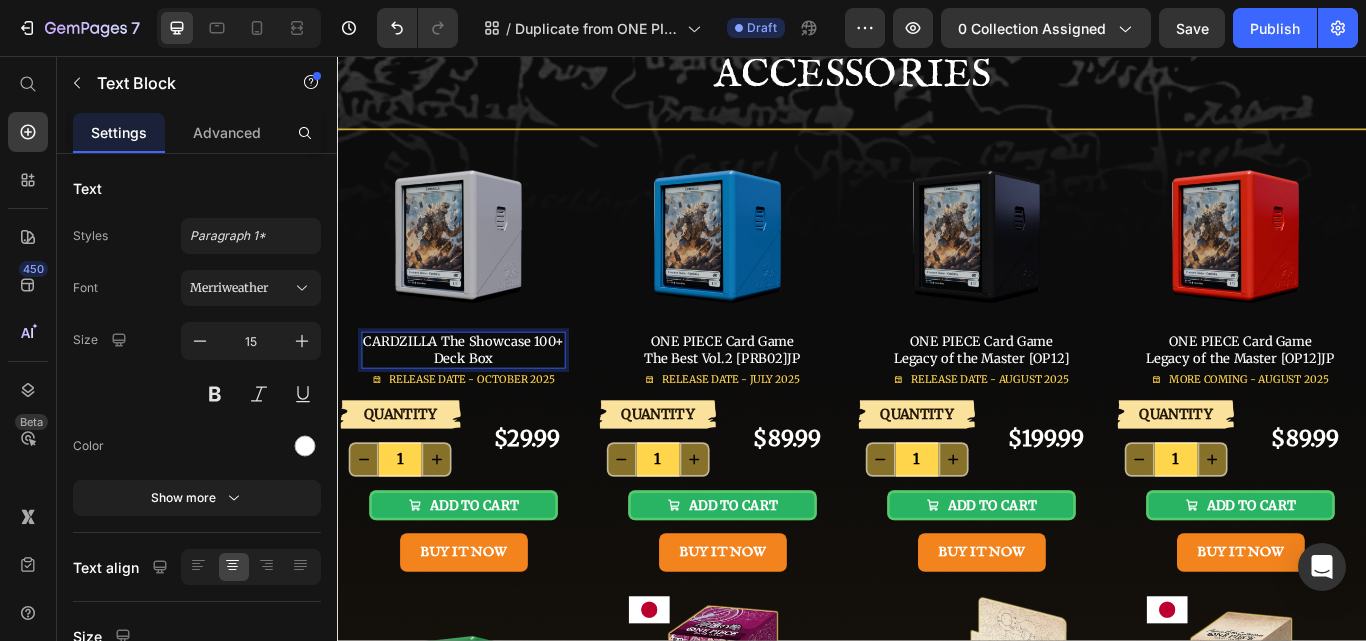 click on "Deck Box" at bounding box center (484, 409) 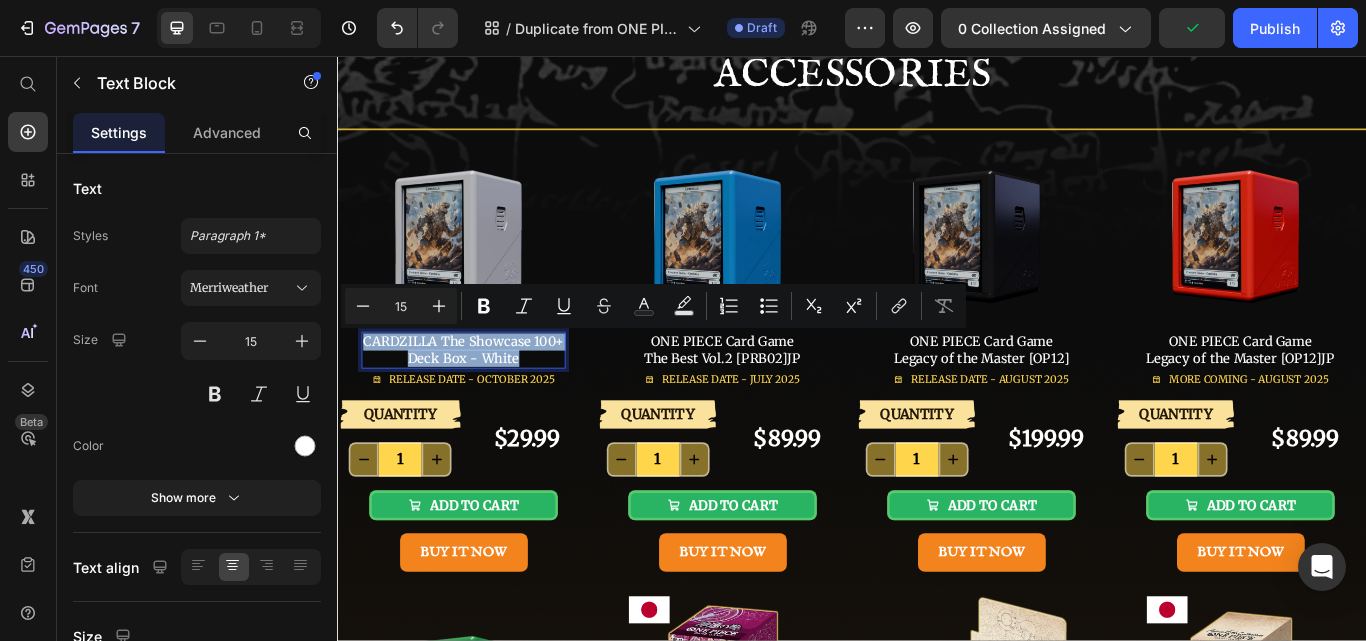 copy on "CARDZILLA The Showcase 100+ Deck Box - White" 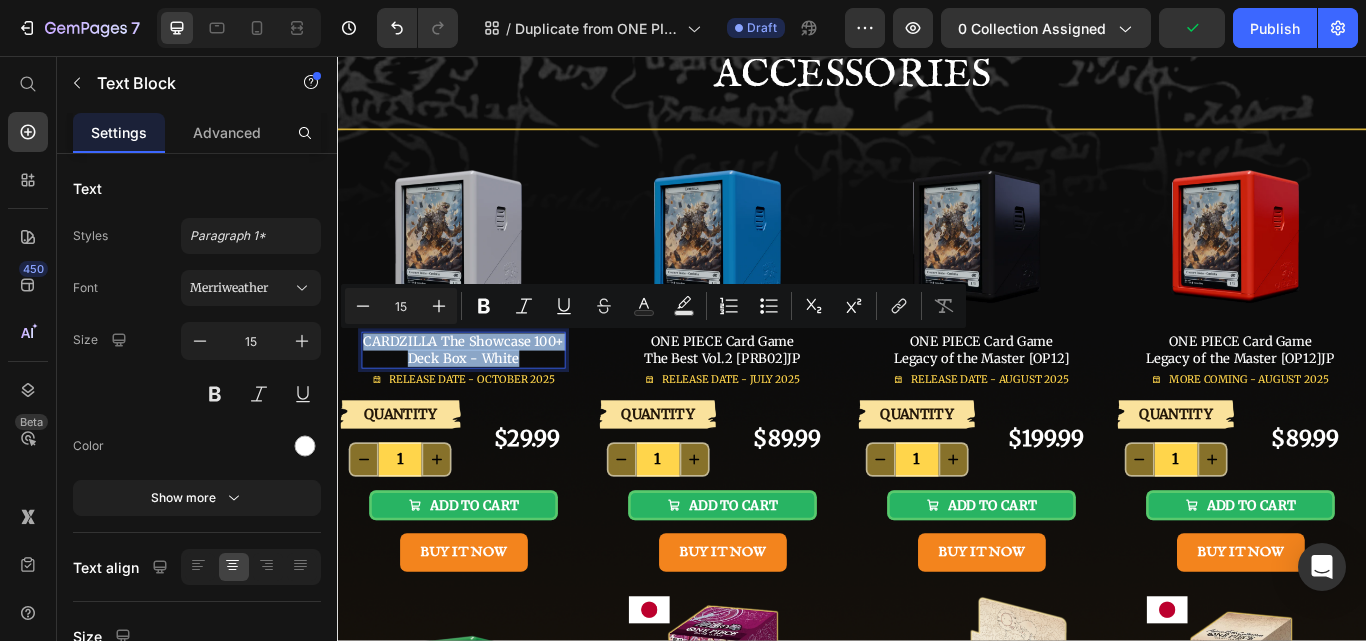 click on "Deck Box - White" at bounding box center [484, 409] 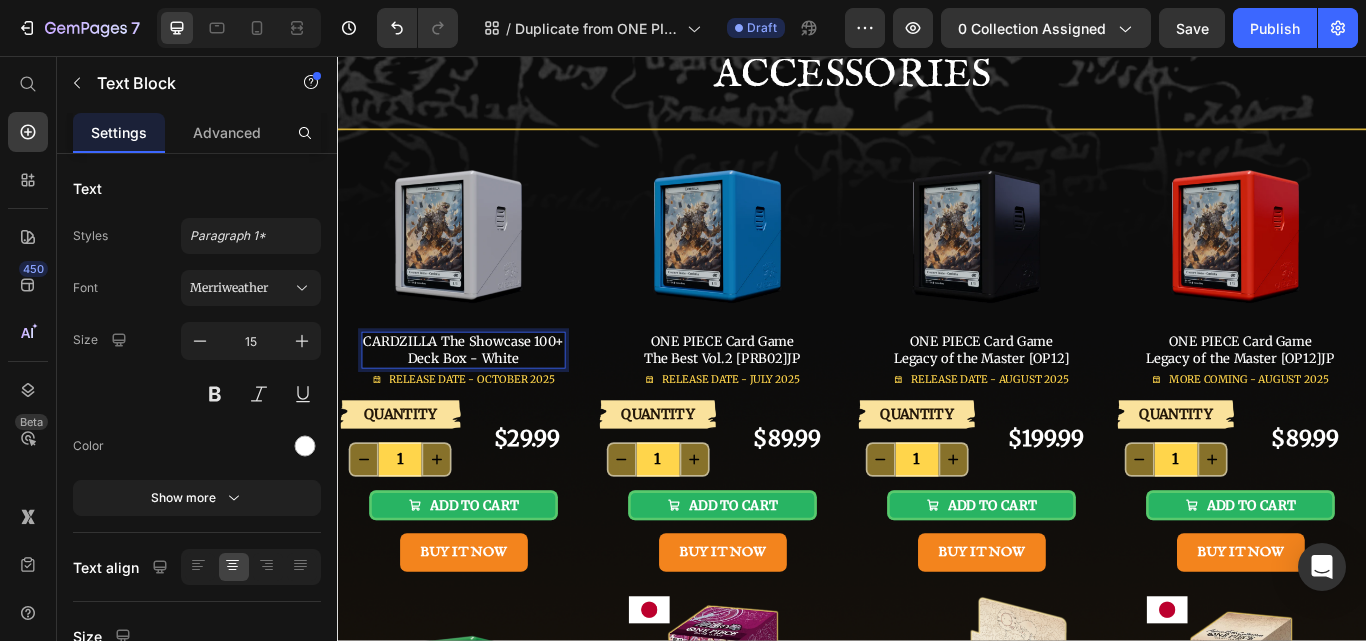click on "CARDZILLA The Showcase 100+" at bounding box center [484, 390] 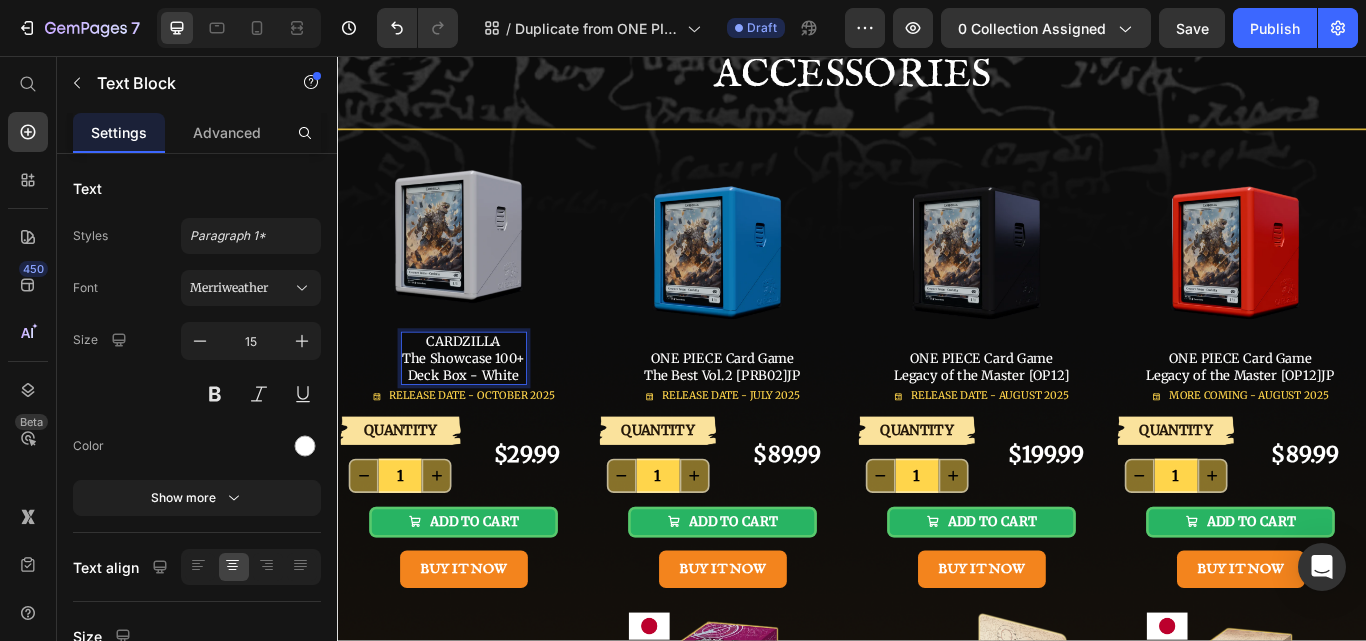 click on "Deck Box - White" at bounding box center (484, 429) 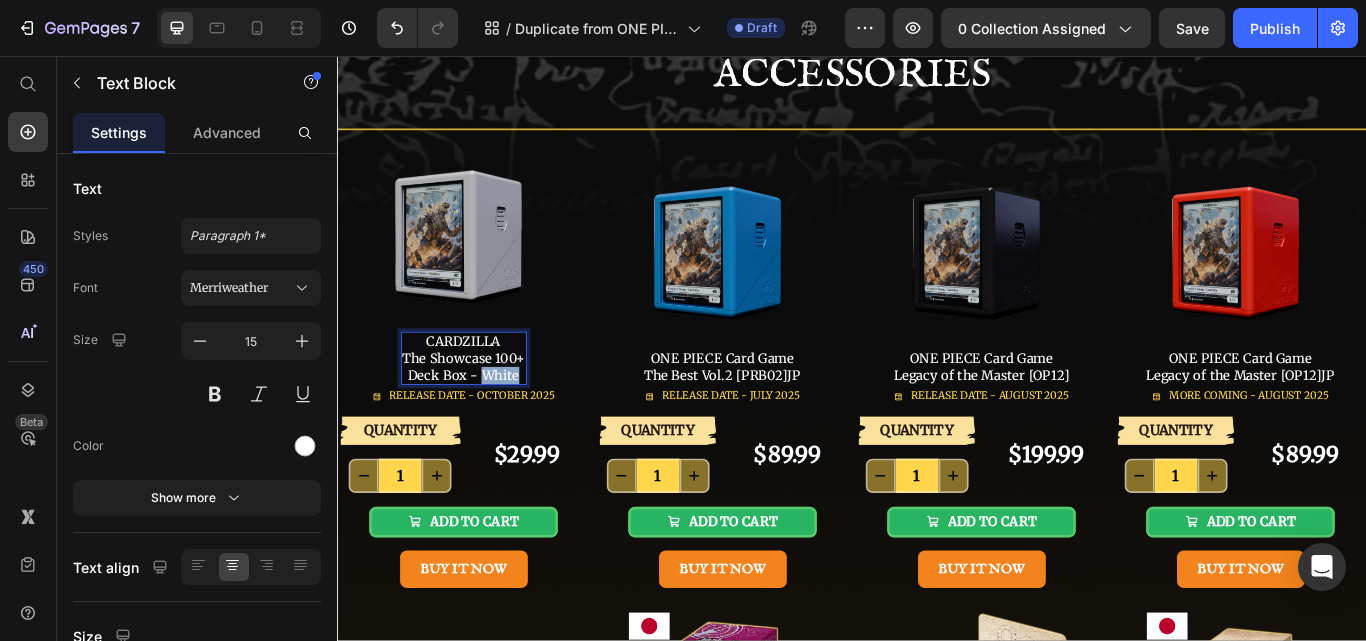 click on "Deck Box - White" at bounding box center [484, 429] 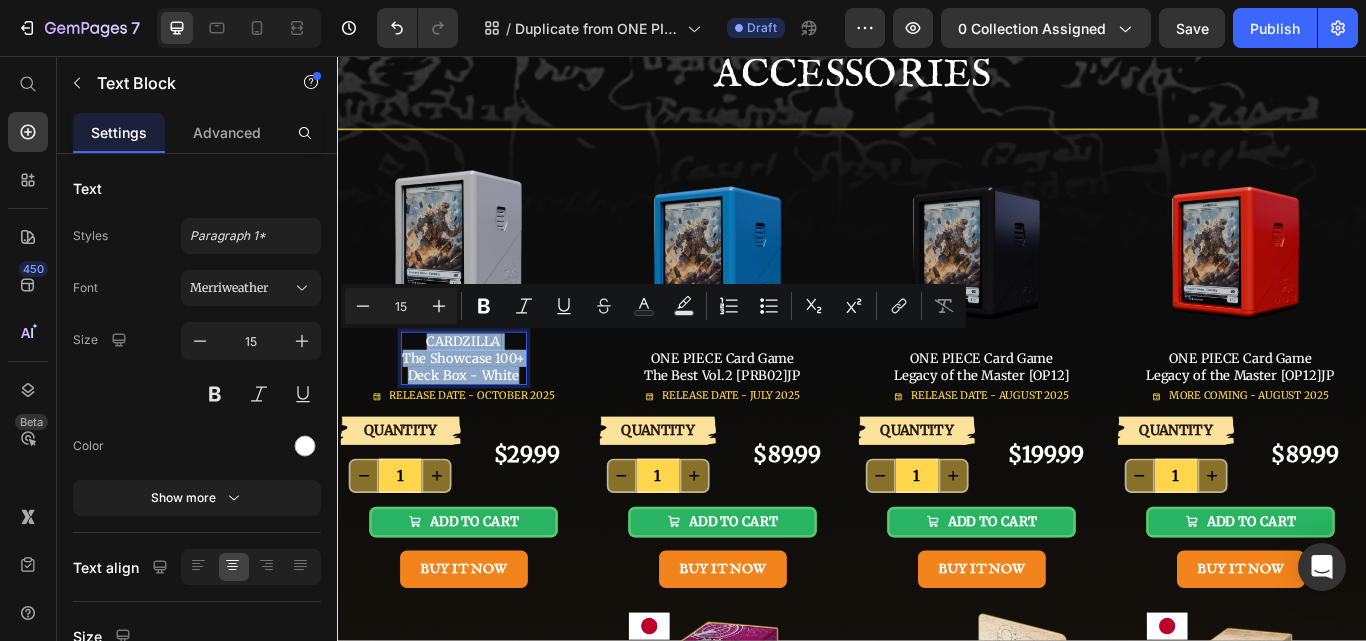 copy on "CARDZILLA The Showcase 100+ Deck Box - White" 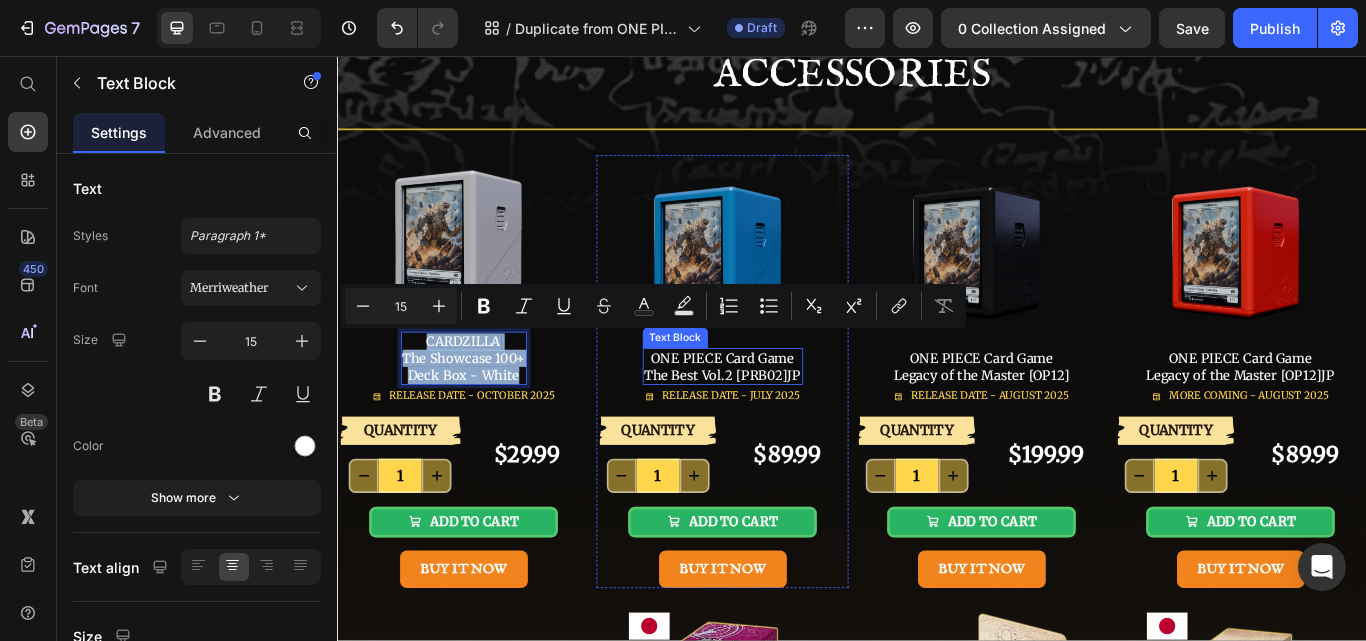 click on "ONE PIECE Card Game The Best Vol.2 [PRB02]  JP" at bounding box center [786, 418] 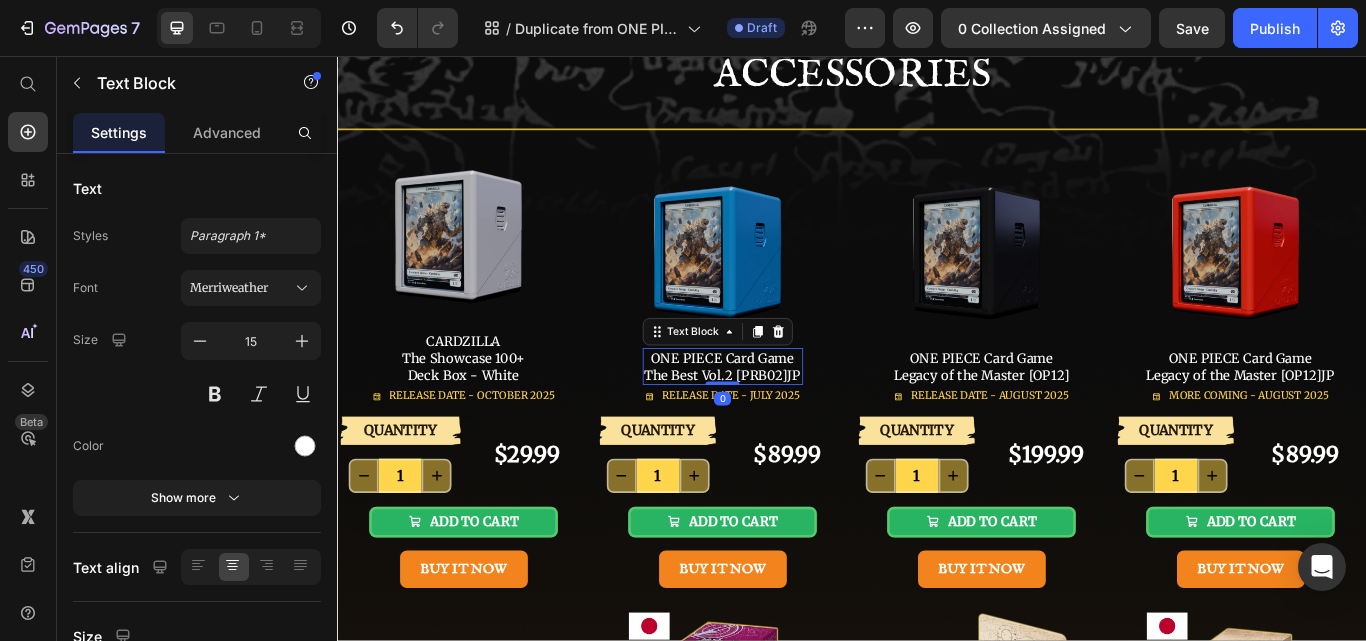 click on "ONE PIECE Card Game The Best Vol.2 [PRB02]  JP" at bounding box center [786, 418] 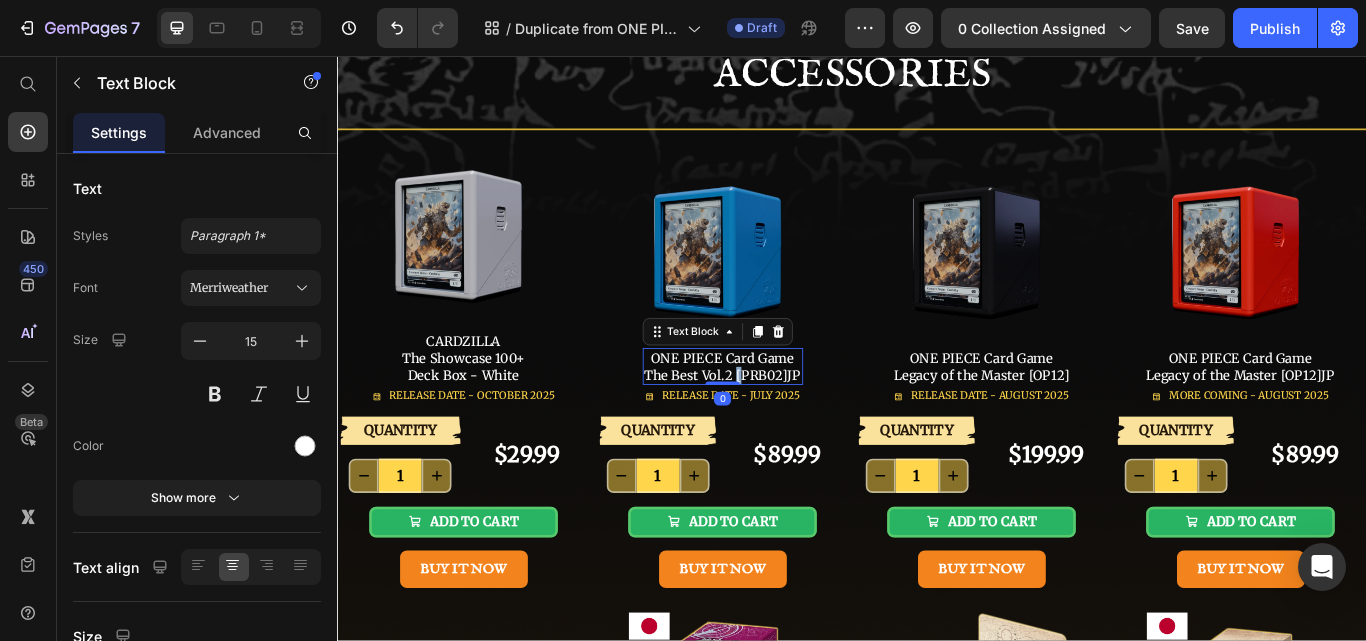 click on "ONE PIECE Card Game The Best Vol.2 [PRB02]  JP" at bounding box center [786, 418] 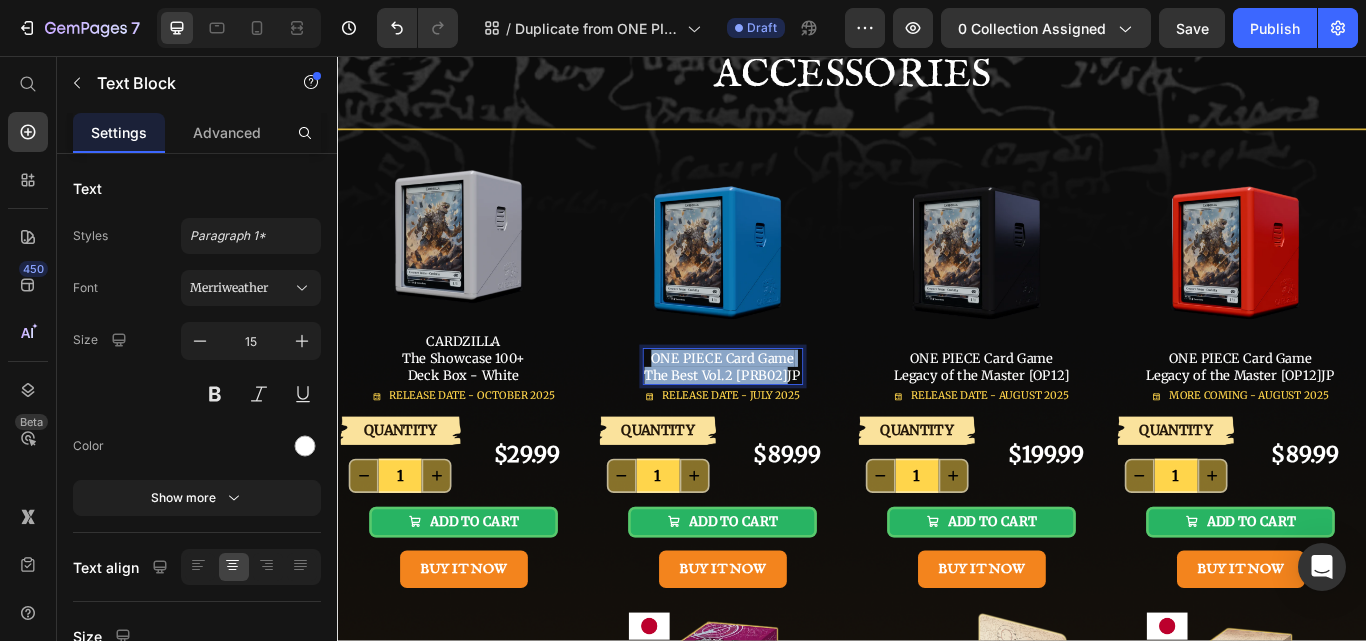 scroll, scrollTop: 81, scrollLeft: 0, axis: vertical 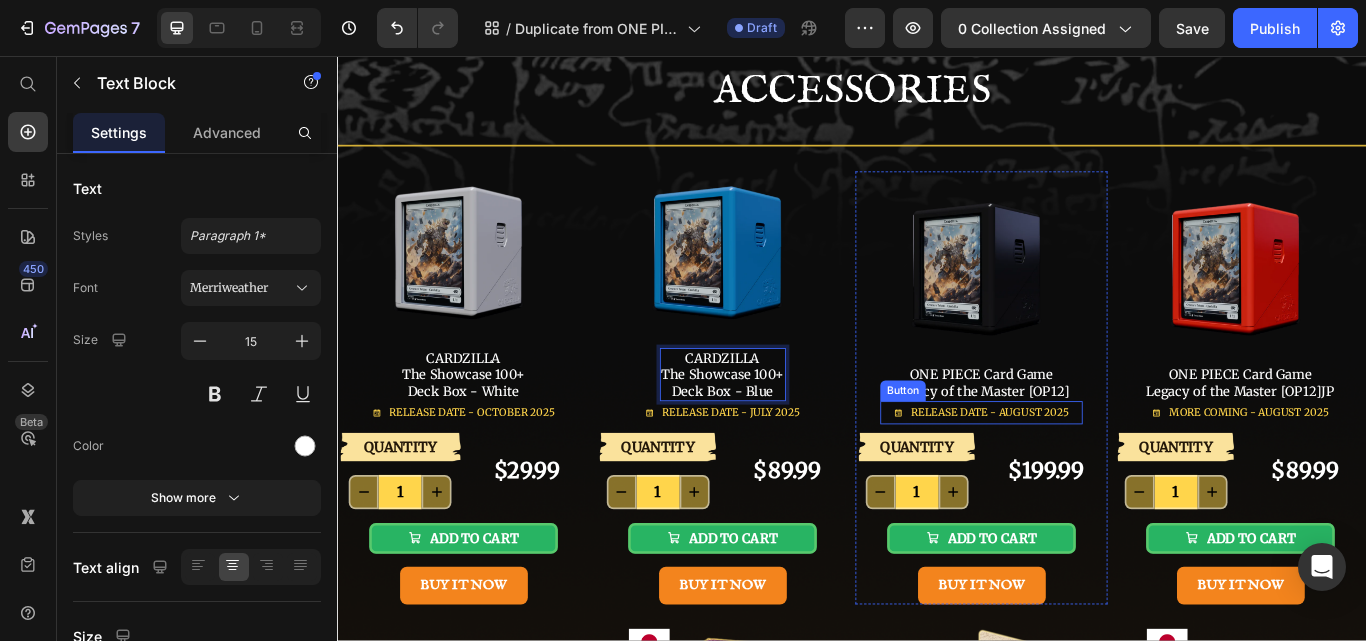 click on "ONE PIECE Card Game Legacy of the Master [OP12]" at bounding box center [1088, 437] 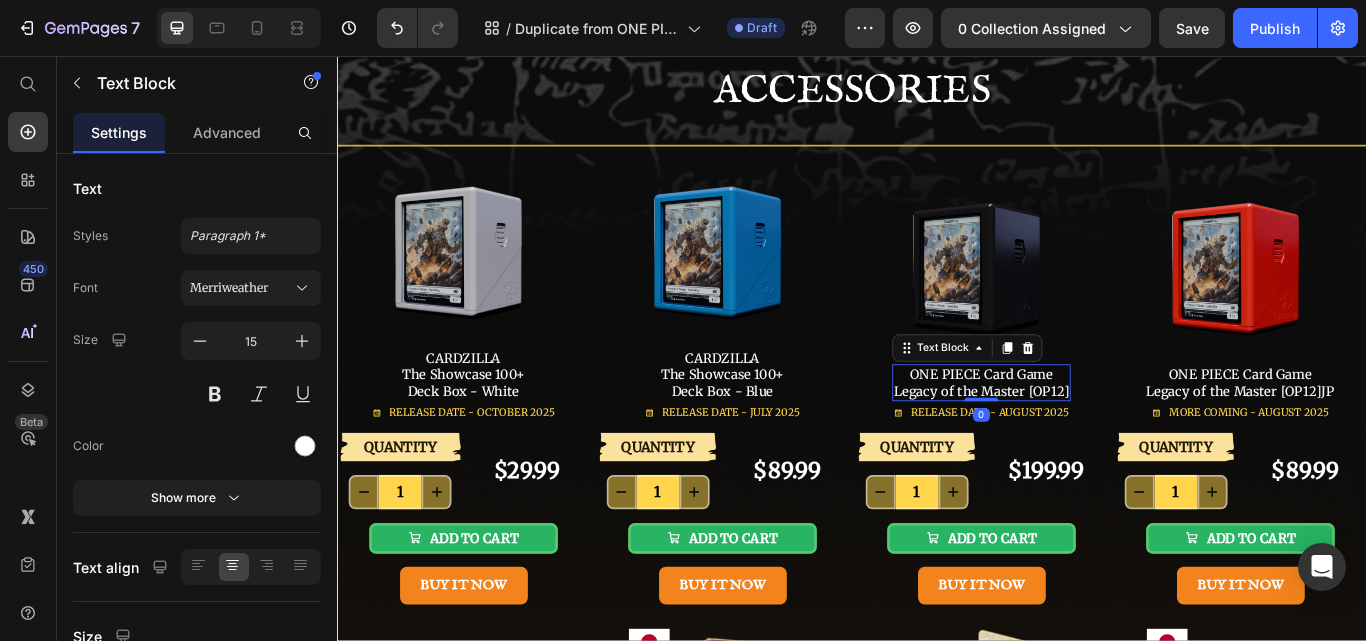 click on "ONE PIECE Card Game Legacy of the Master [OP12]" at bounding box center (1088, 437) 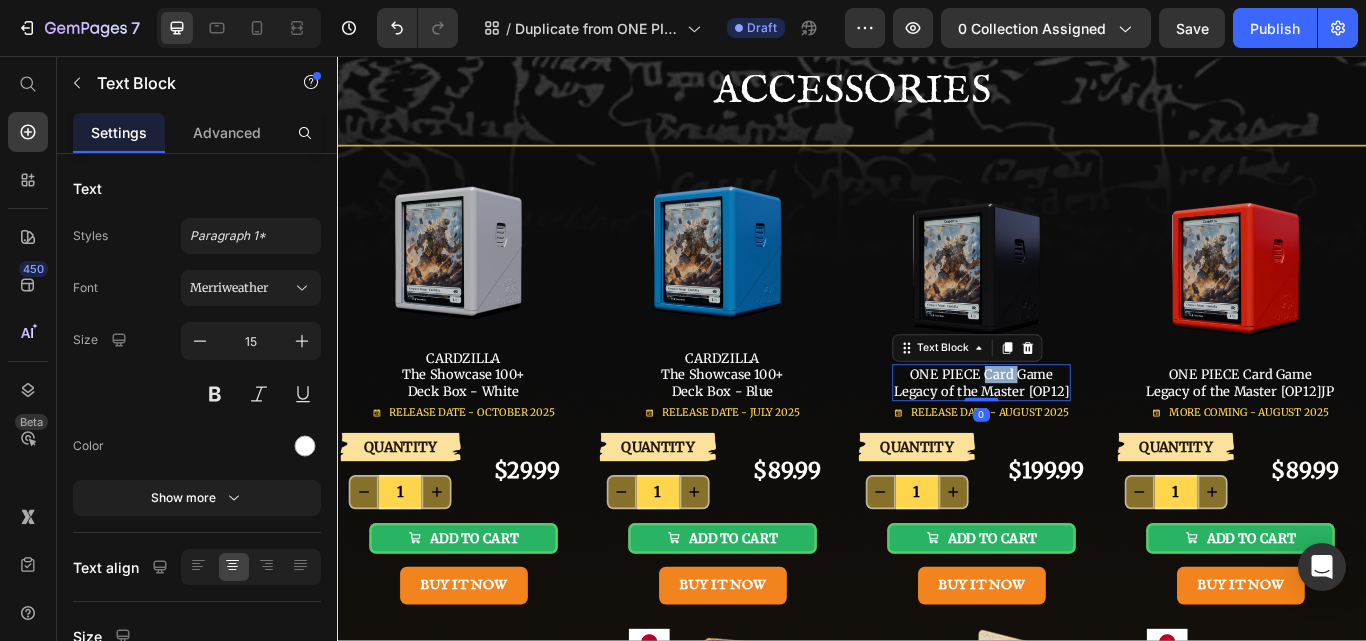click on "ONE PIECE Card Game Legacy of the Master [OP12]" at bounding box center (1088, 437) 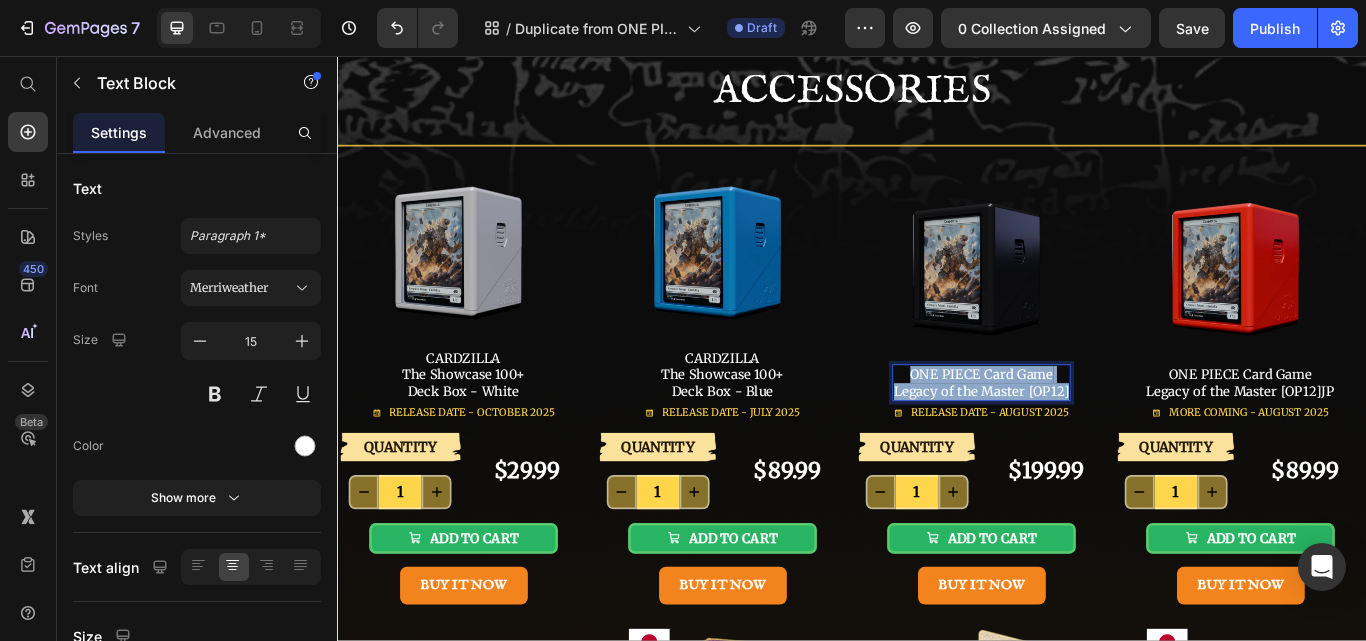 scroll, scrollTop: 62, scrollLeft: 0, axis: vertical 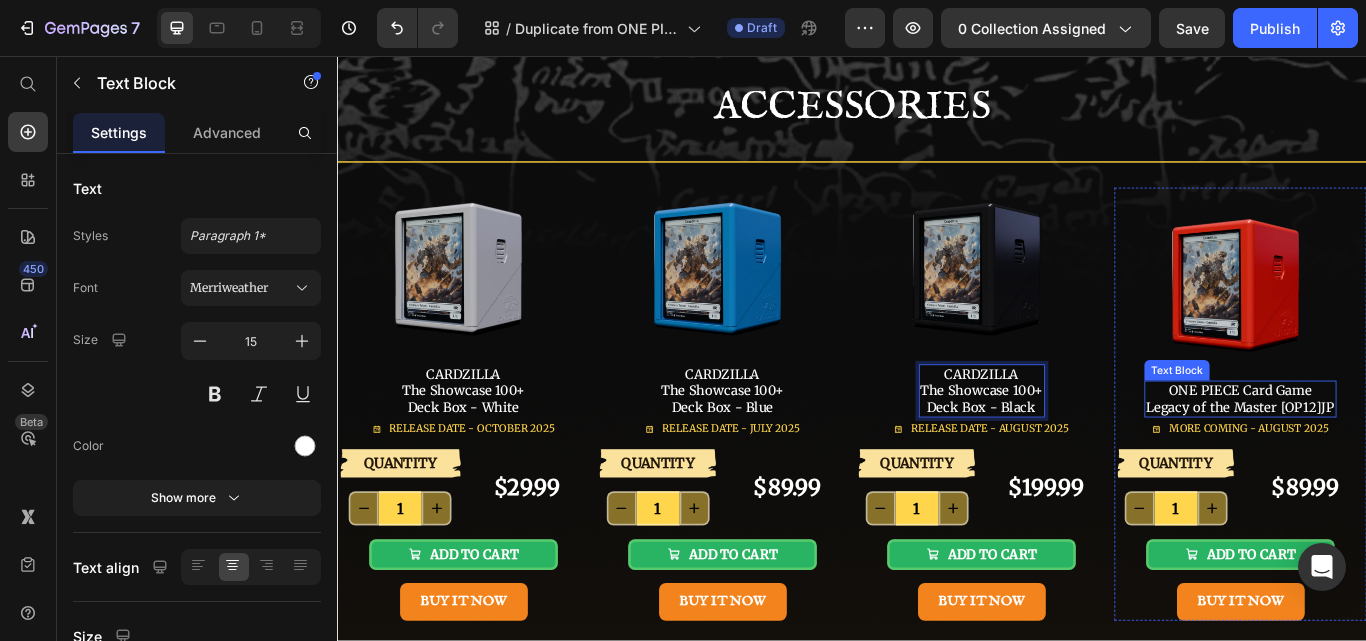 click on "ONE PIECE Card Game Legacy of the Master [OP12]  JP" at bounding box center (1390, 456) 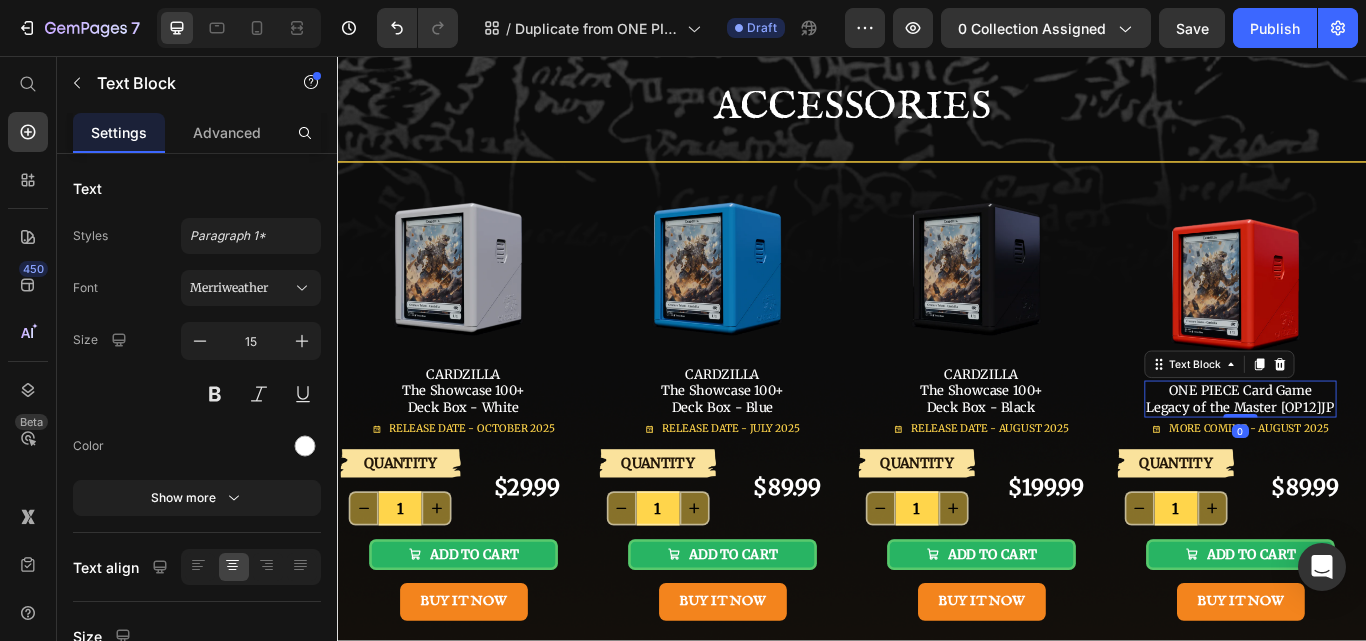 click on "ONE PIECE Card Game Legacy of the Master [OP12]  JP" at bounding box center (1390, 456) 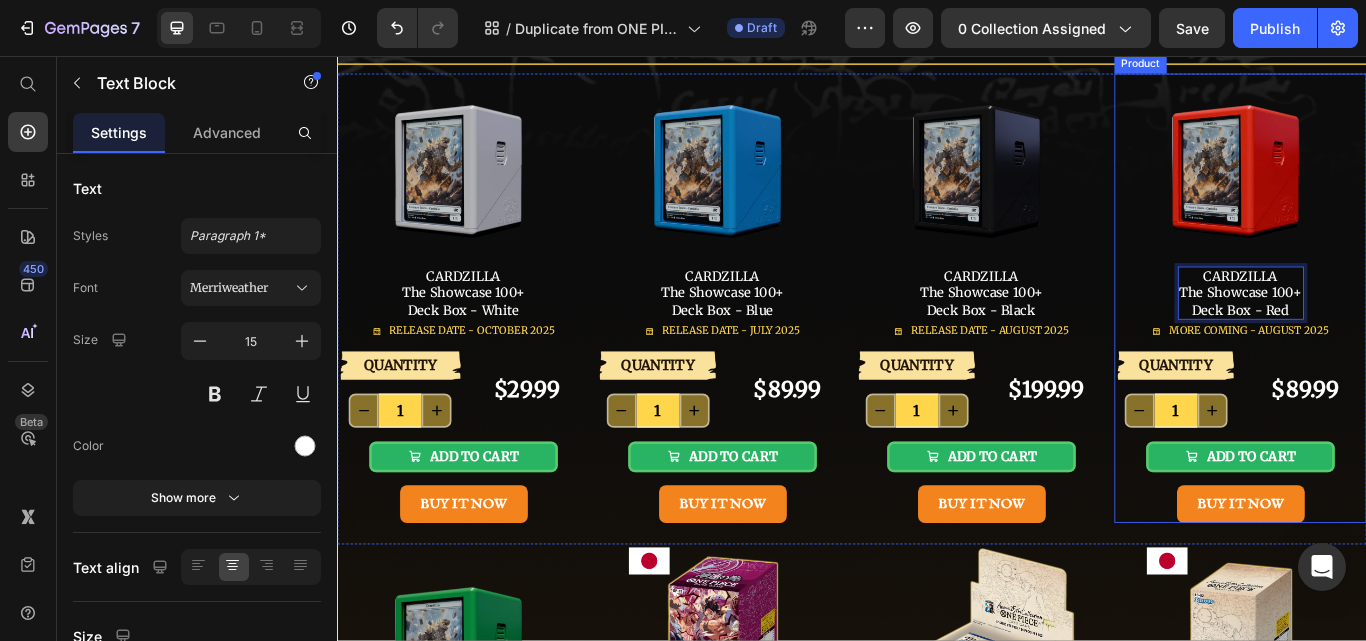 scroll, scrollTop: 443, scrollLeft: 0, axis: vertical 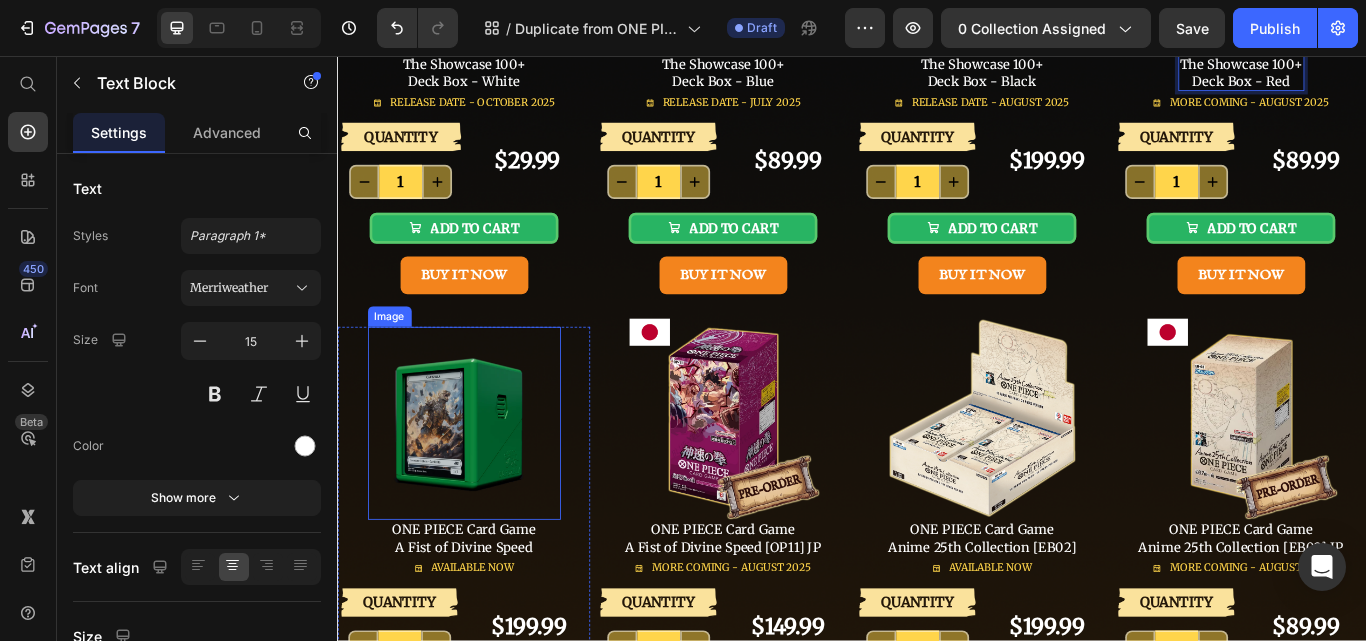 click at bounding box center [484, 484] 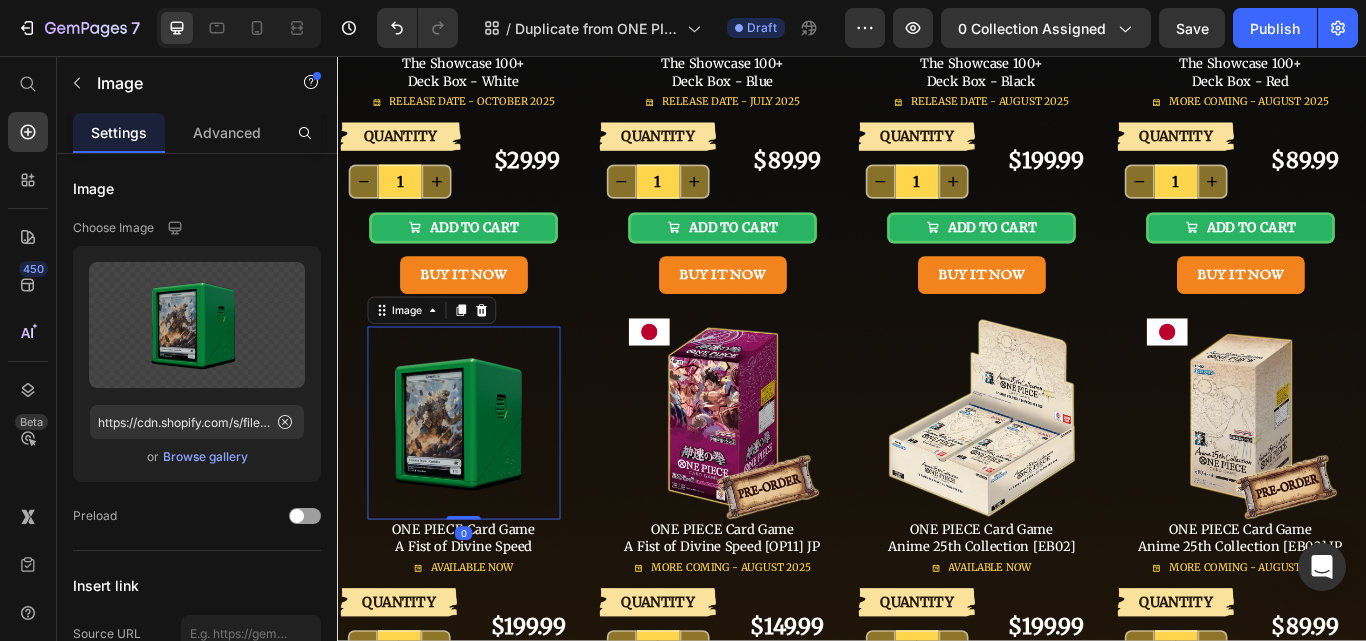 scroll, scrollTop: 543, scrollLeft: 0, axis: vertical 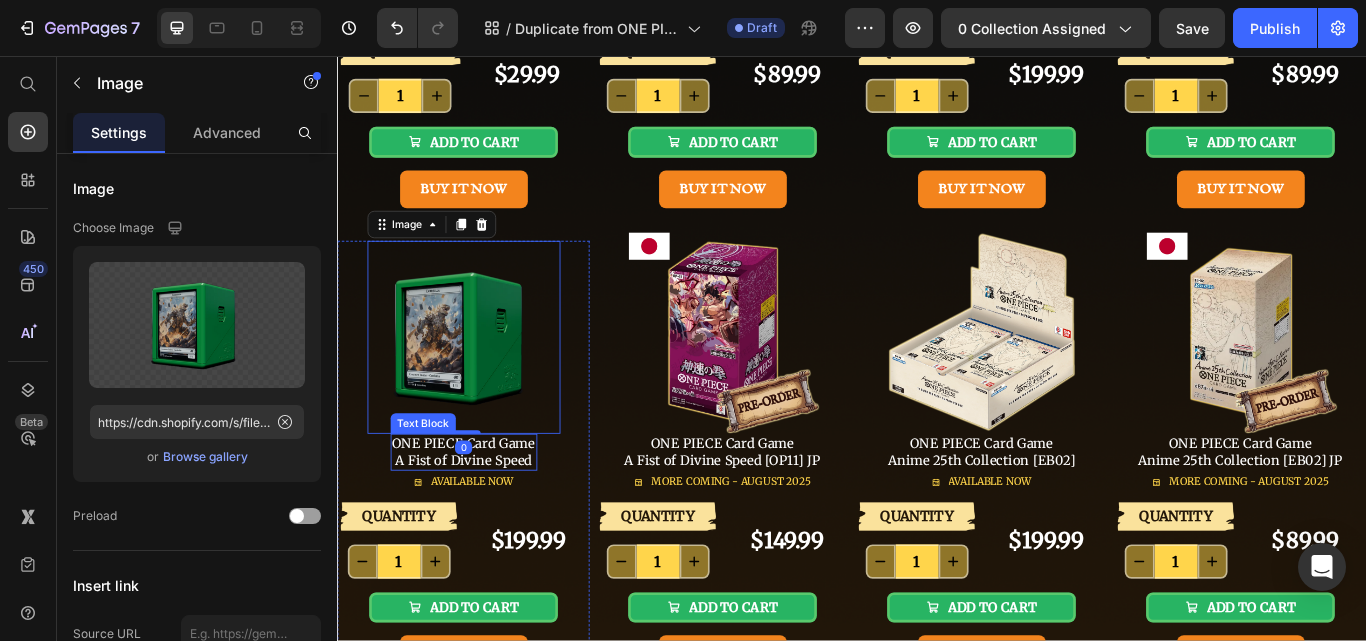 click on "ONE PIECE Card Game A Fist of Divine Speed" at bounding box center (484, 518) 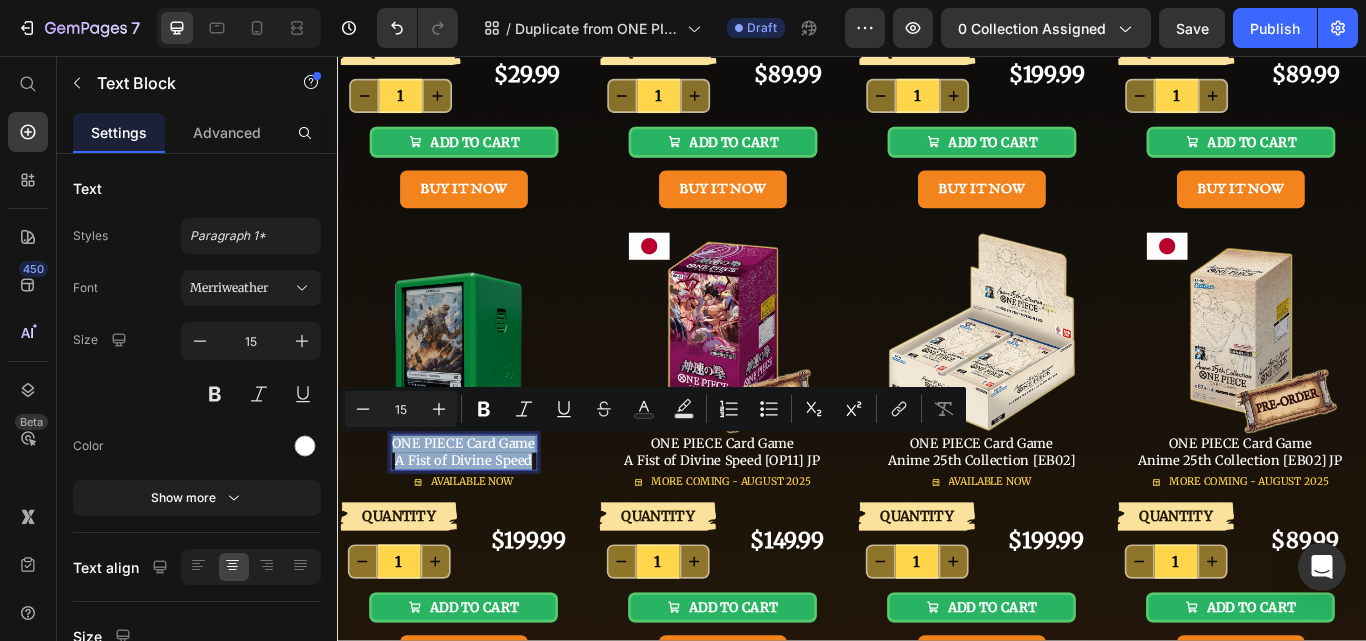 scroll, scrollTop: 530, scrollLeft: 0, axis: vertical 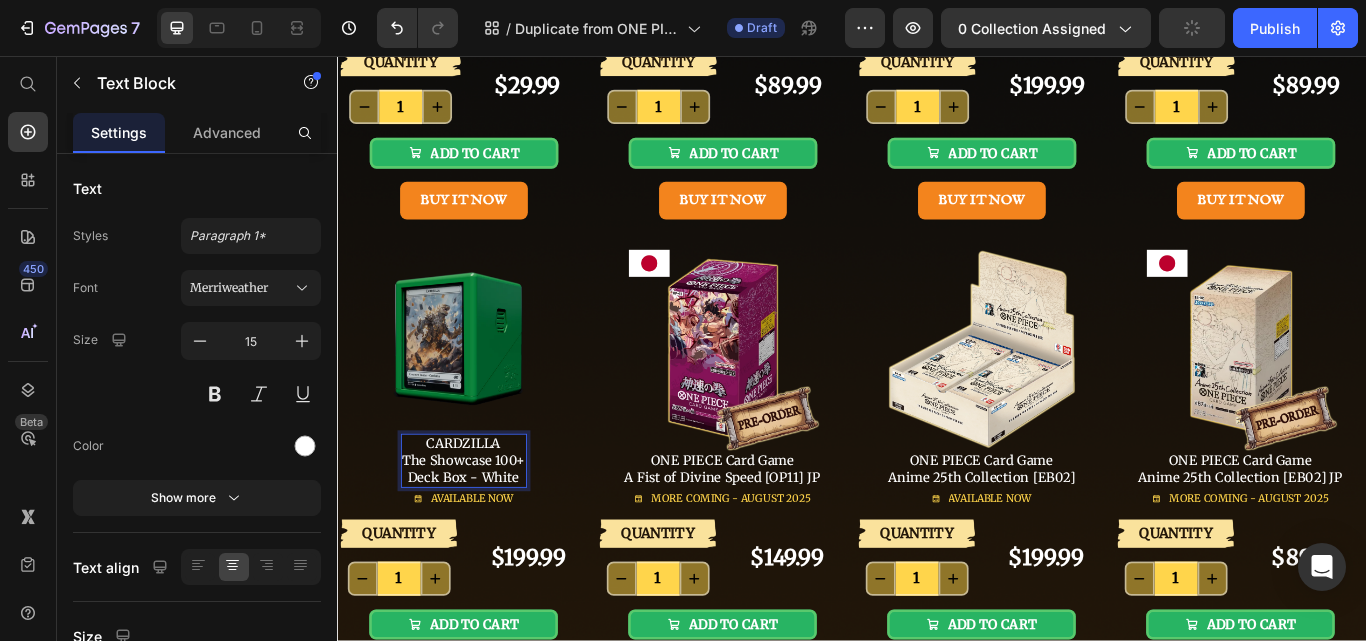click on "Deck Box - White" at bounding box center (484, 548) 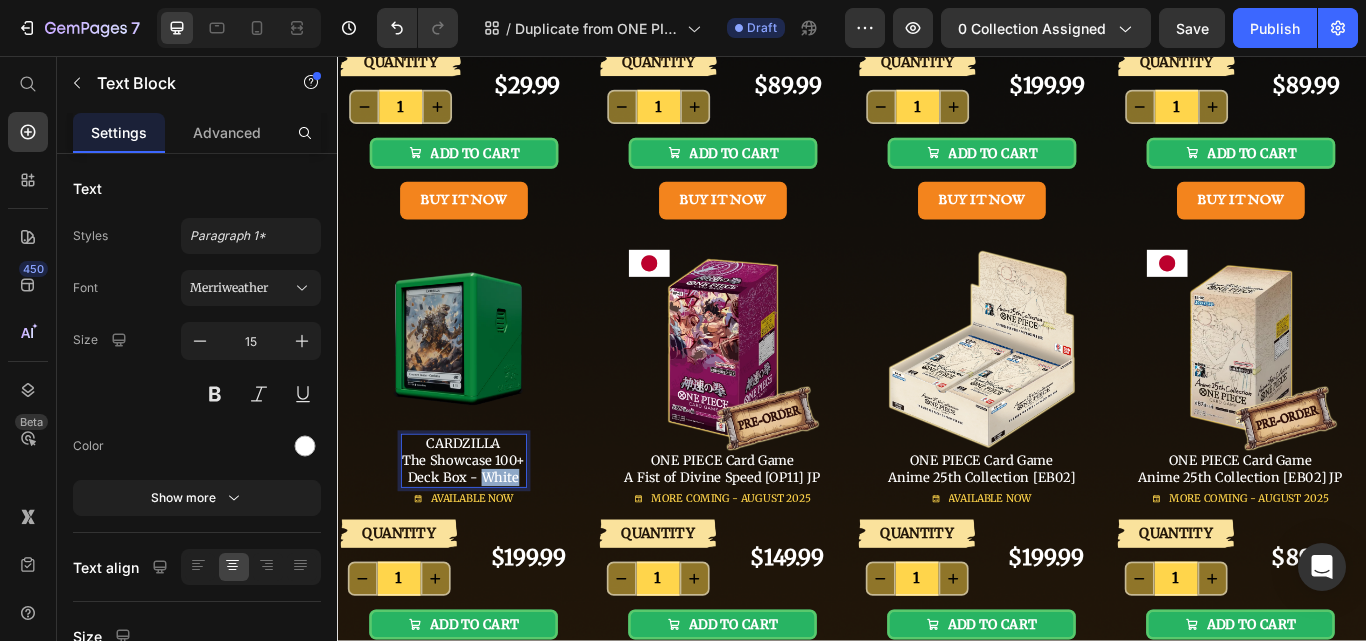 click on "Deck Box - White" at bounding box center (484, 548) 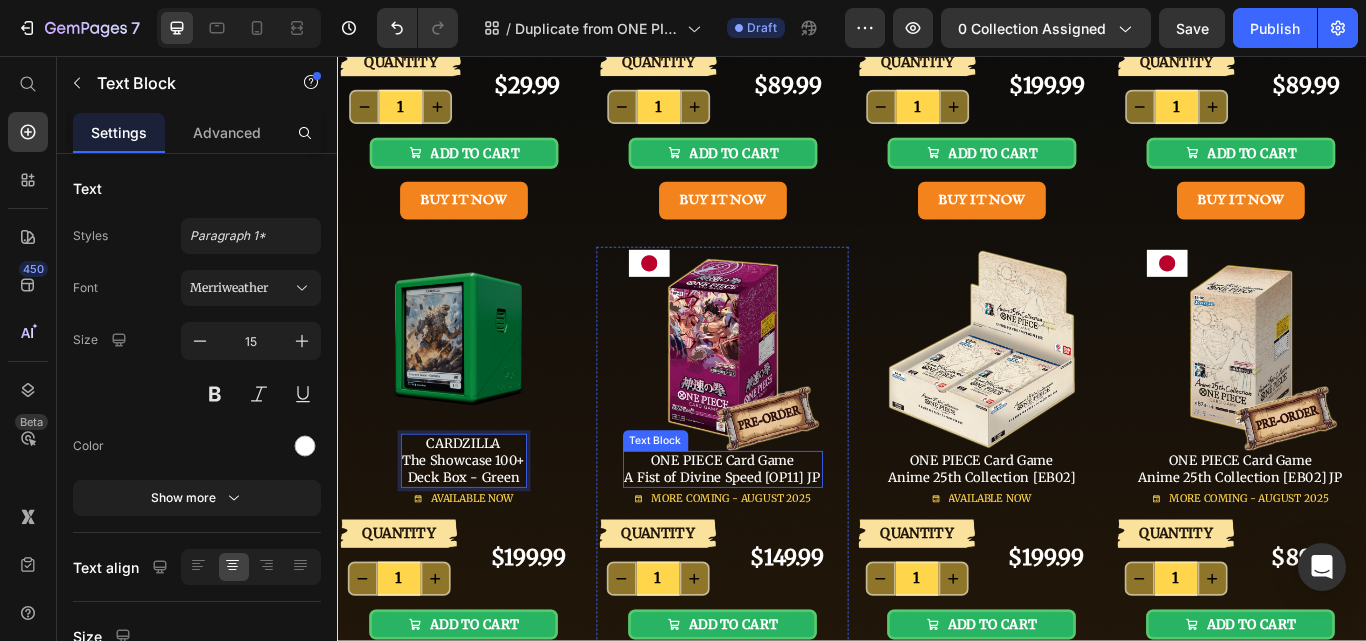 click on "ONE PIECE Card Game A Fist of Divine Speed [OP11] JP" at bounding box center (786, 538) 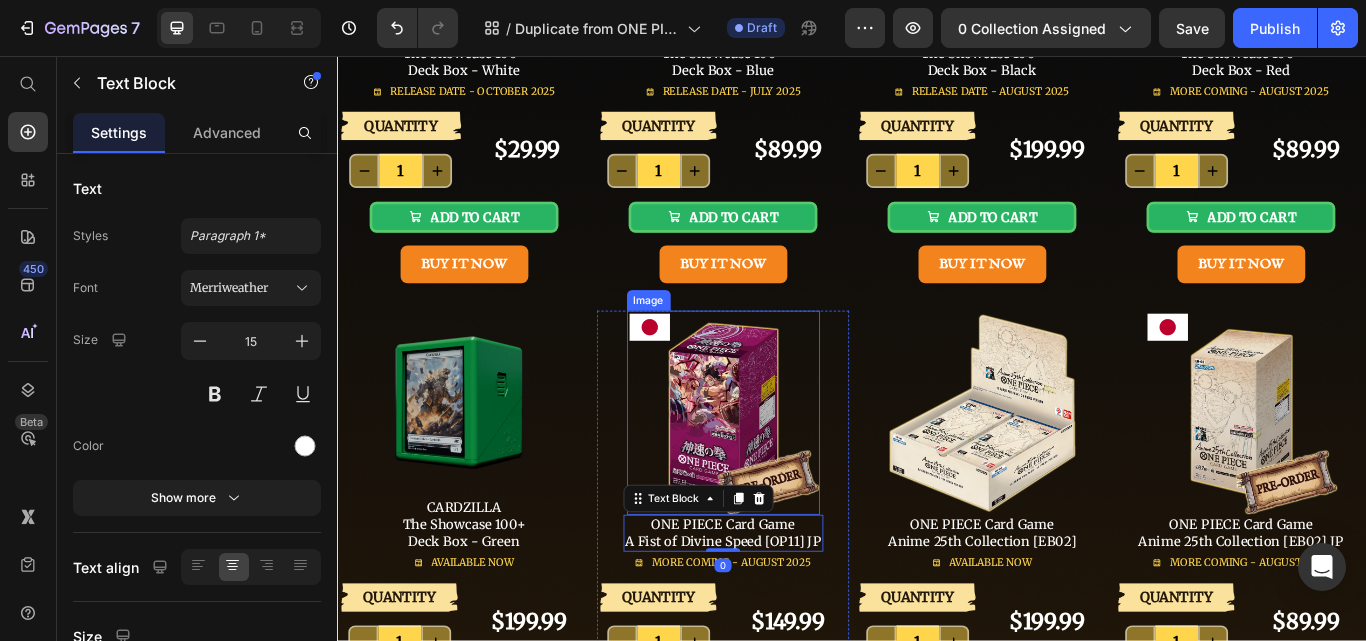 scroll, scrollTop: 530, scrollLeft: 0, axis: vertical 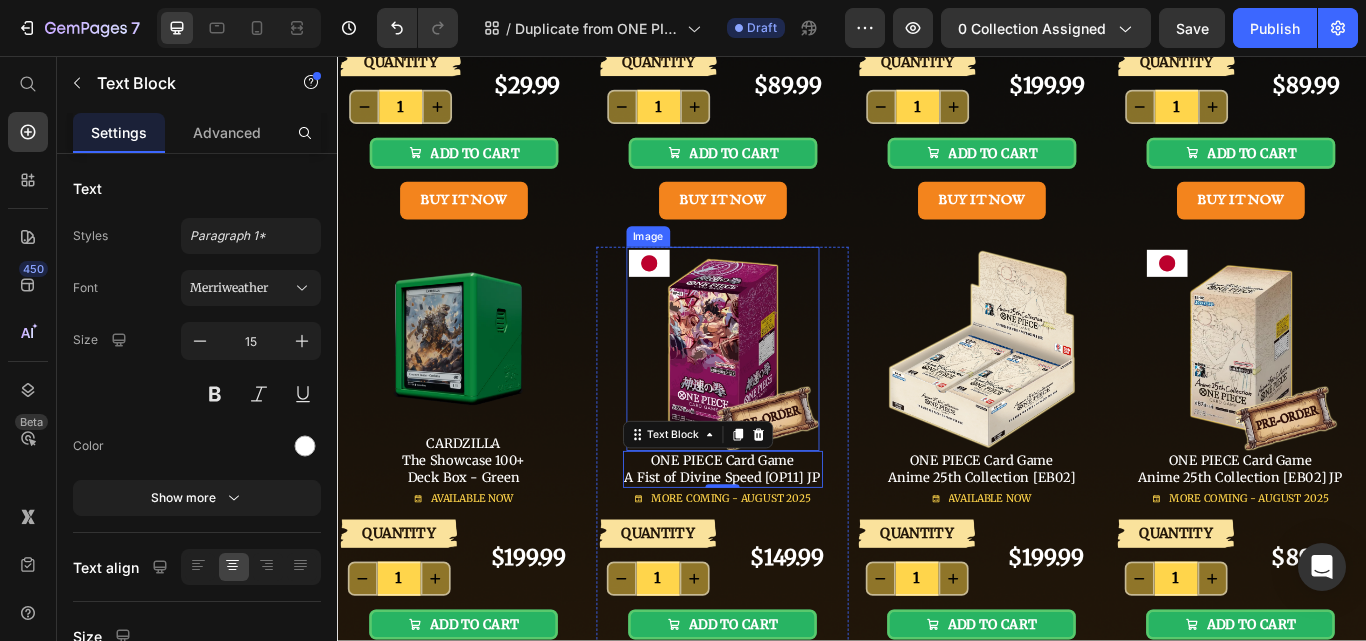 click at bounding box center (786, 398) 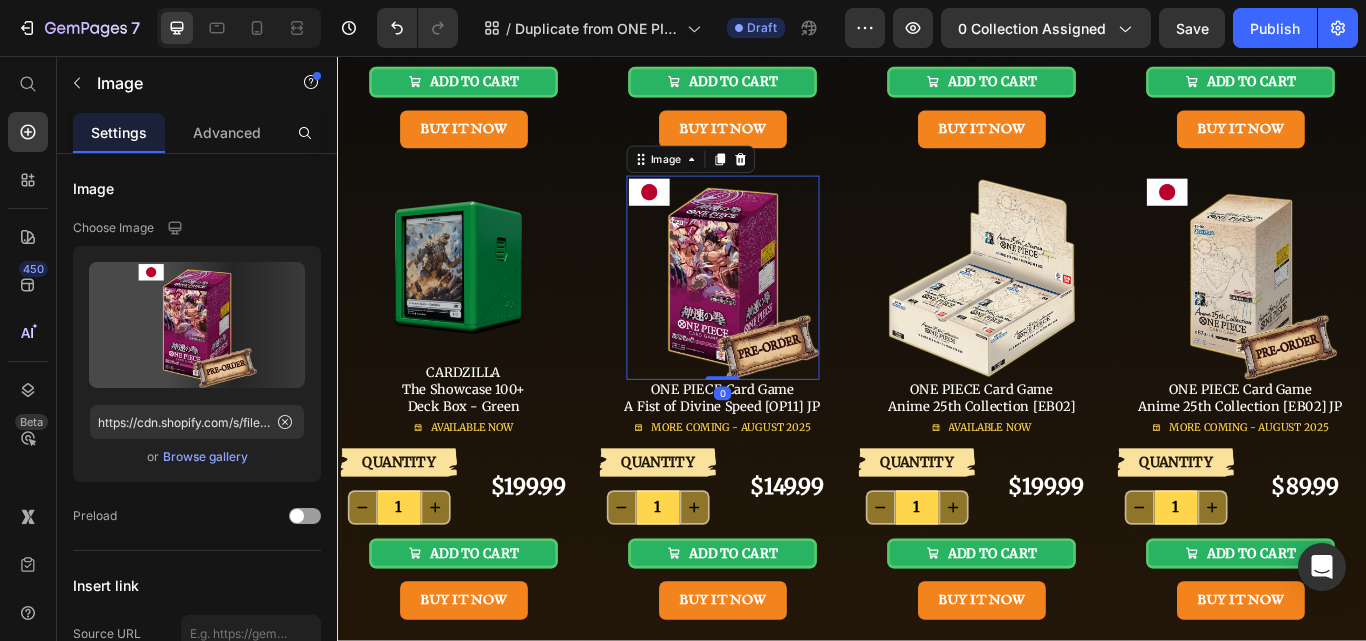 scroll, scrollTop: 730, scrollLeft: 0, axis: vertical 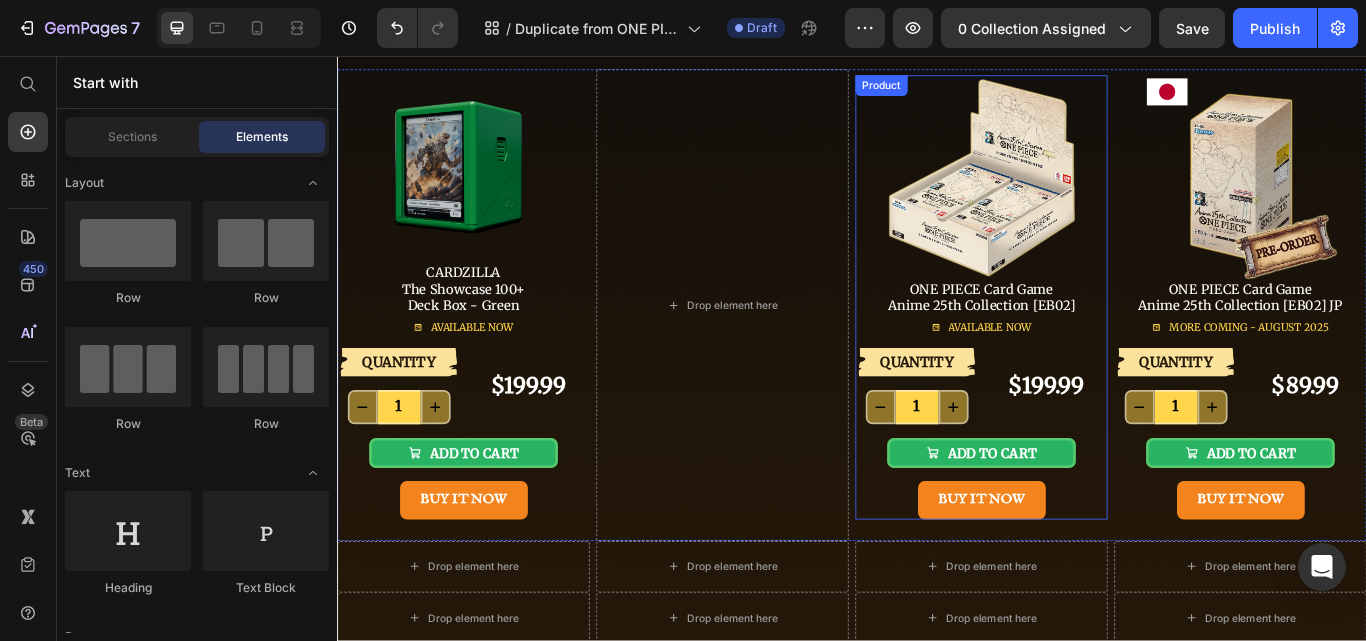 click on "Image ONE PIECE Card Game Anime 25th Collection [EB02] Text Block
AVAILABLE NOW Button" at bounding box center [1088, 238] 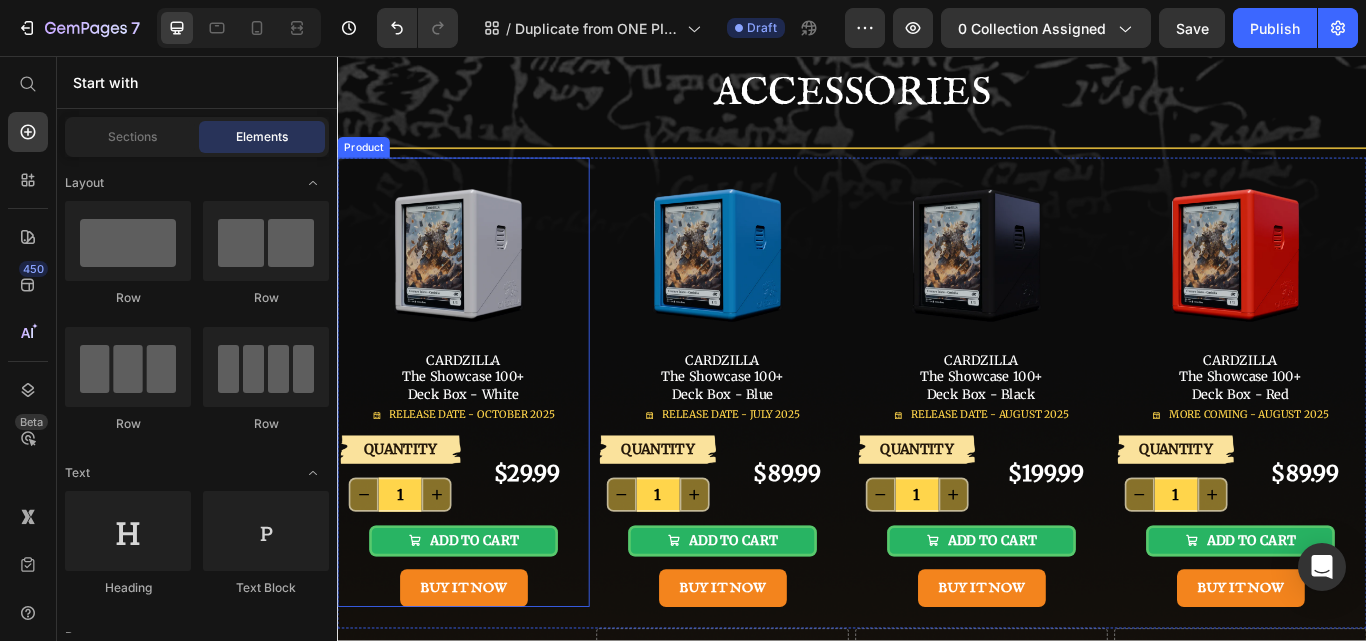 scroll, scrollTop: 100, scrollLeft: 0, axis: vertical 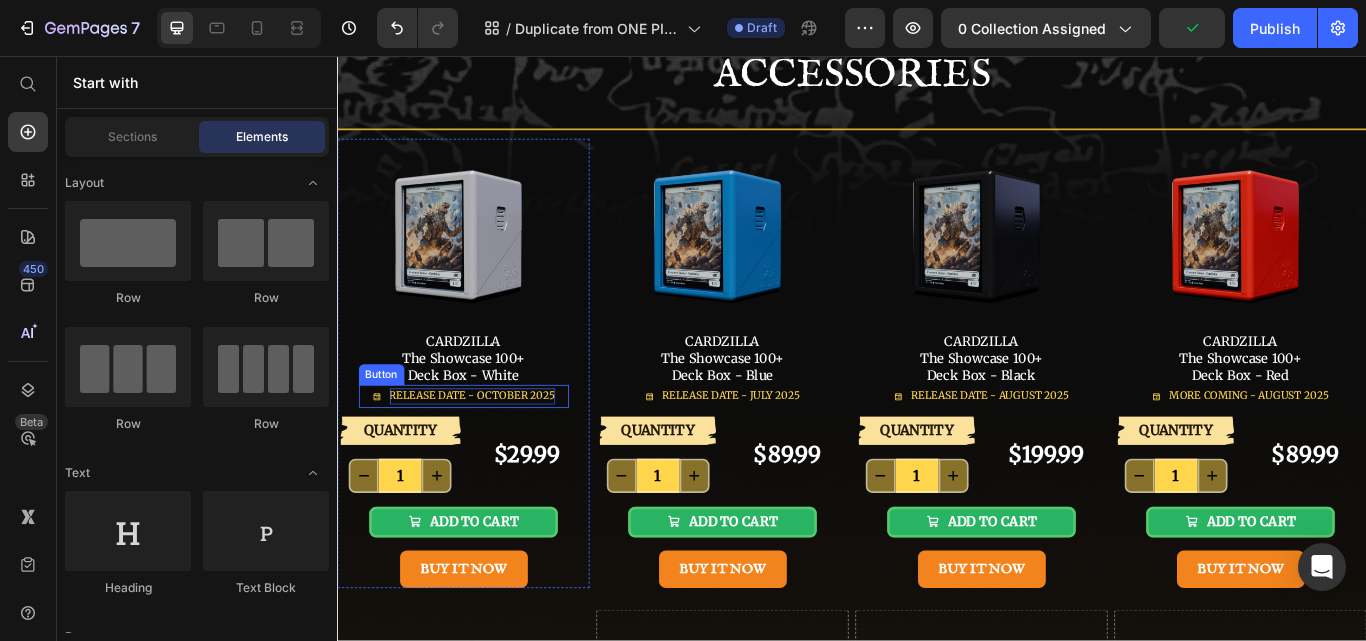 click on "RELEASE DATE - OCTOBER 2025" at bounding box center [494, 452] 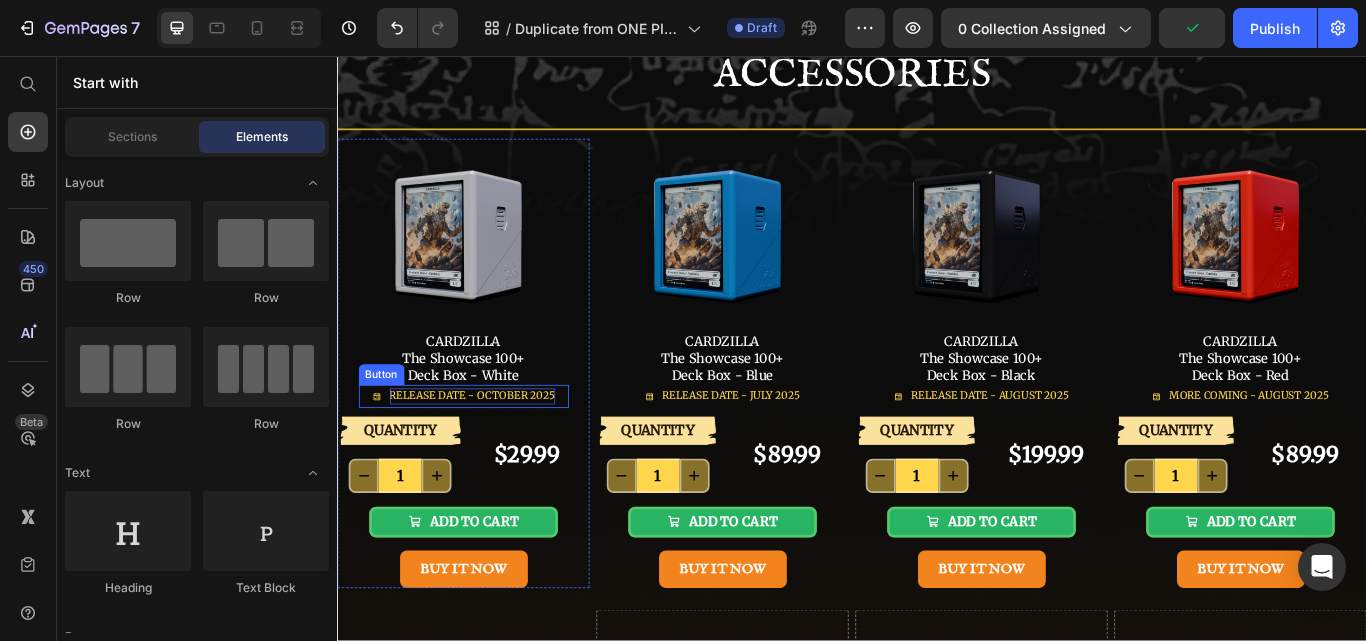 click on "RELEASE DATE - OCTOBER 2025" at bounding box center (494, 452) 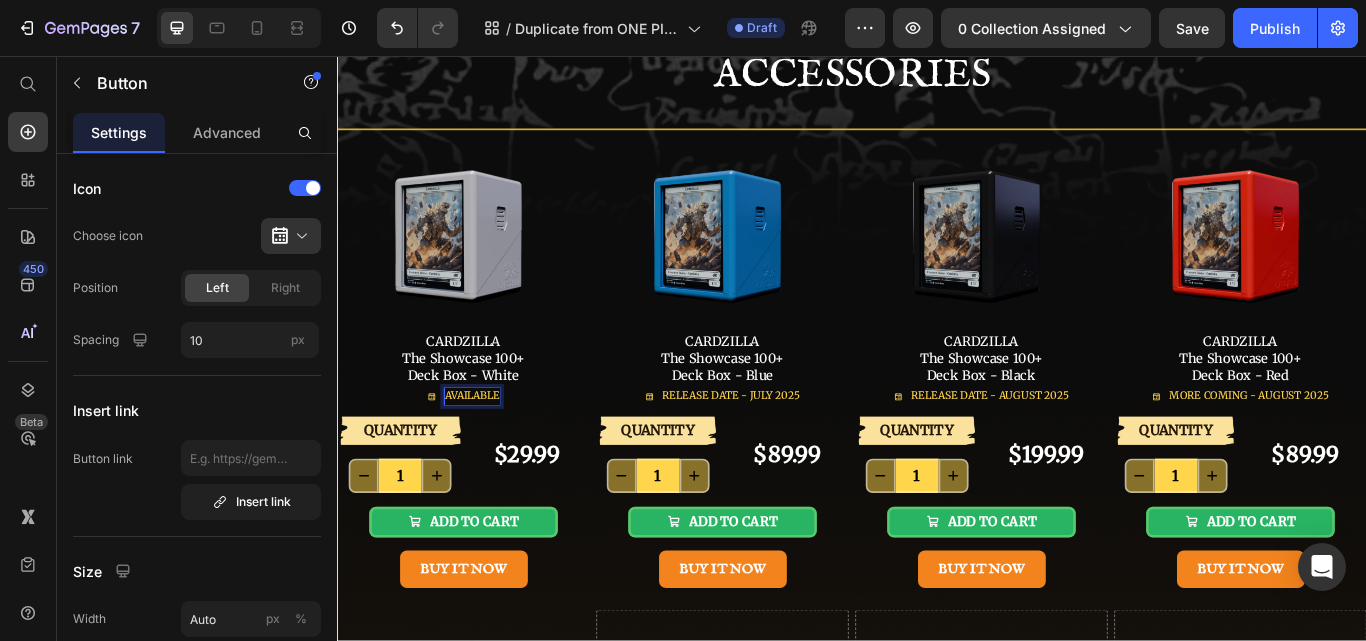 click on "AVAILABLE" at bounding box center [484, 453] 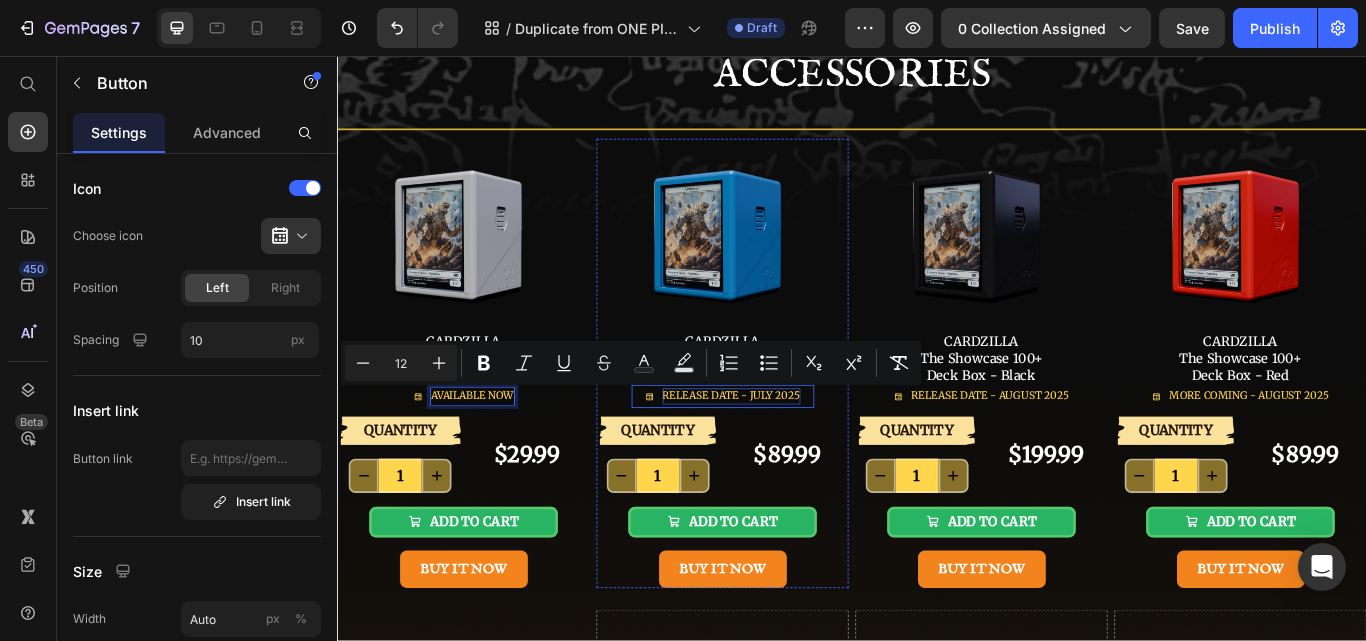 click on "RELEASE DATE - JULY 2025" at bounding box center (796, 452) 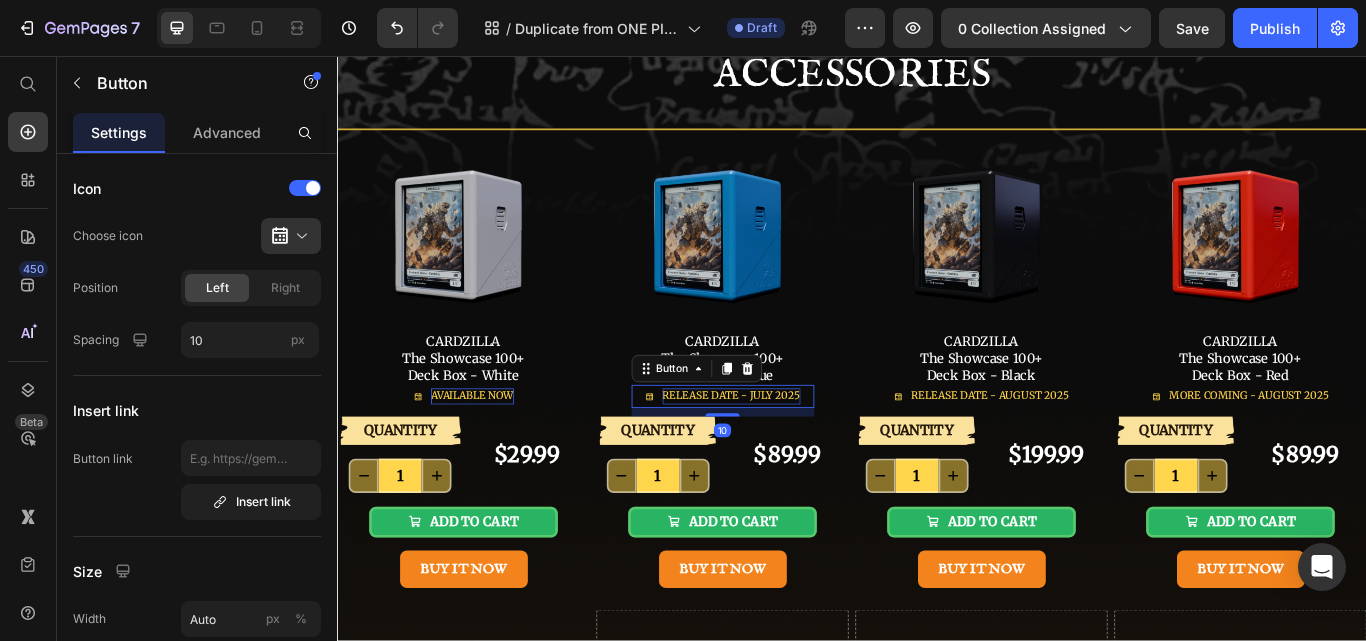 click on "RELEASE DATE - JULY 2025" at bounding box center (796, 452) 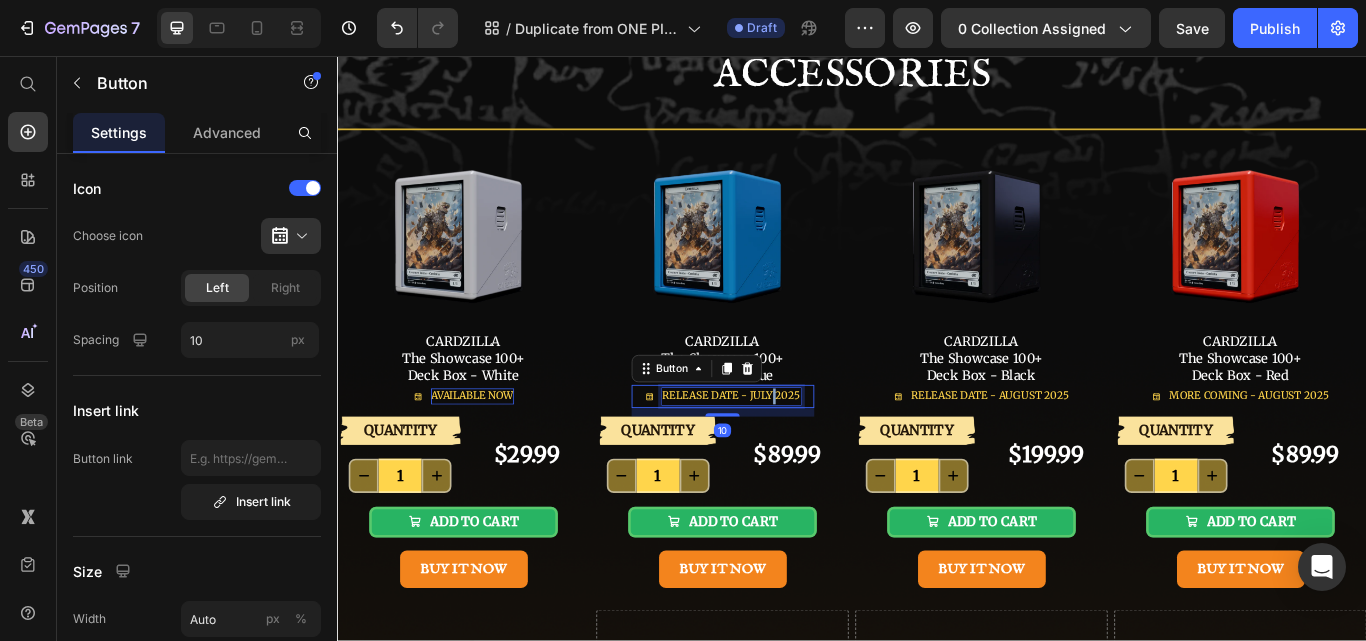 click on "RELEASE DATE - JULY 2025" at bounding box center [796, 452] 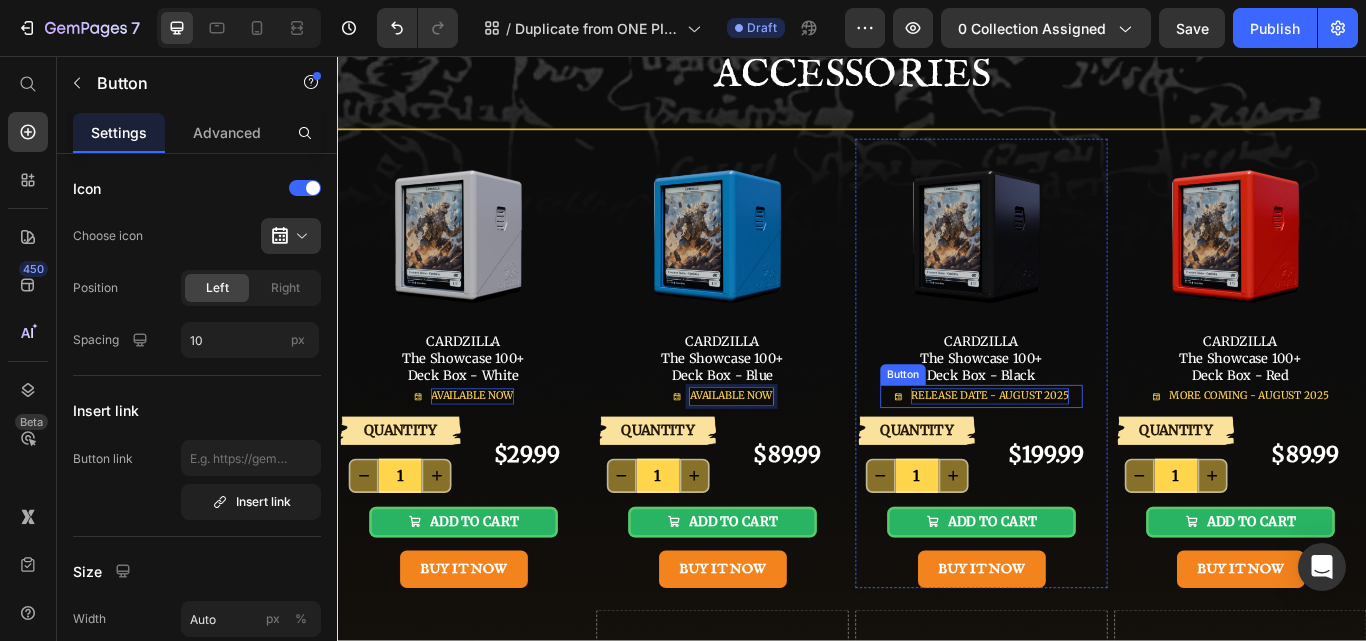 click on "RELEASE DATE - AUGUST 2025" at bounding box center [1098, 452] 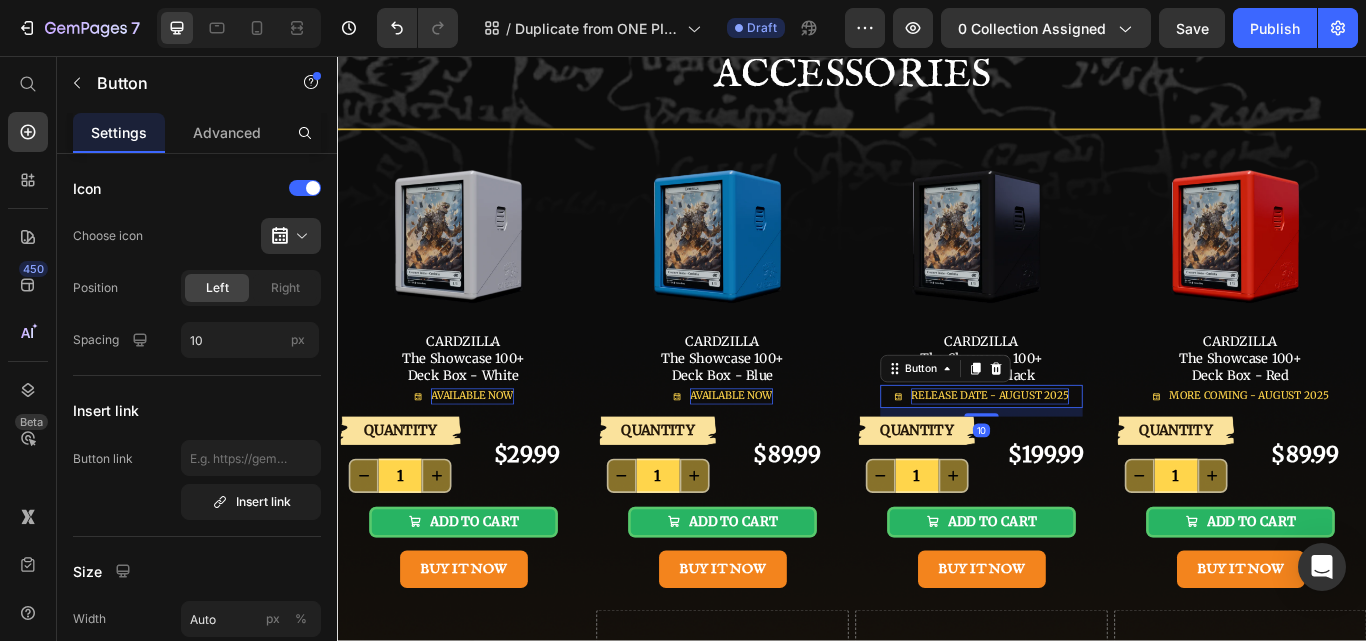 click on "RELEASE DATE - AUGUST 2025" at bounding box center [1098, 452] 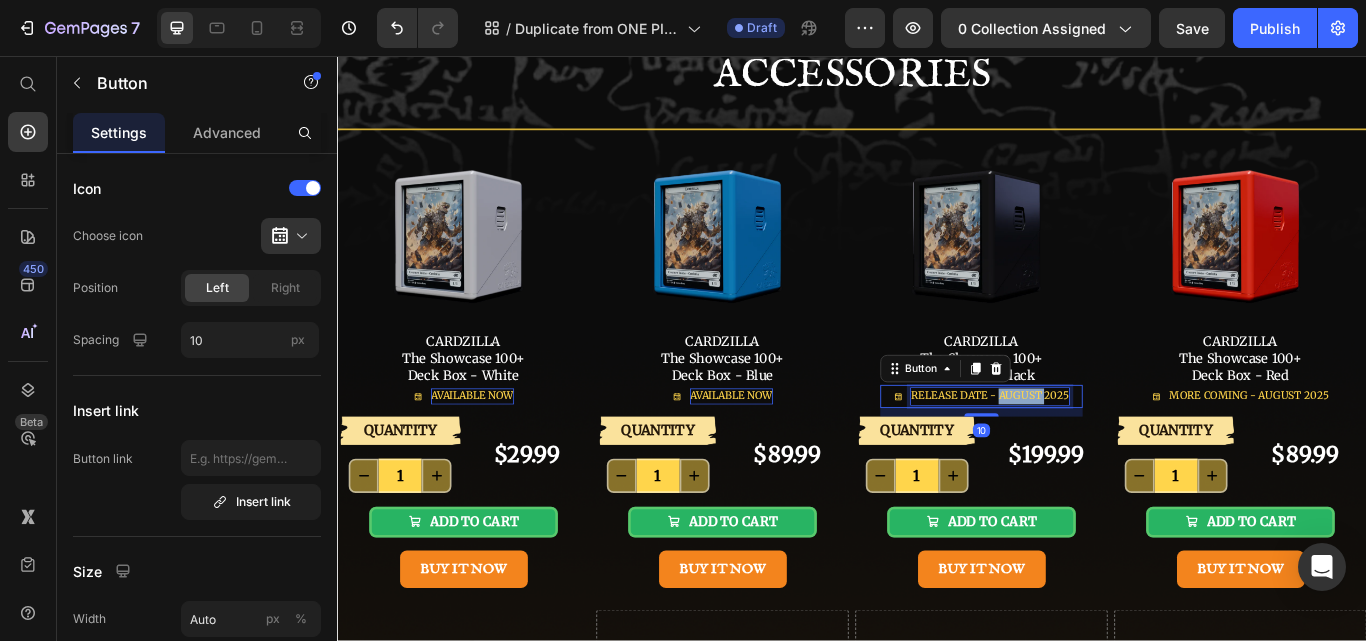 click on "RELEASE DATE - AUGUST 2025" at bounding box center (1098, 452) 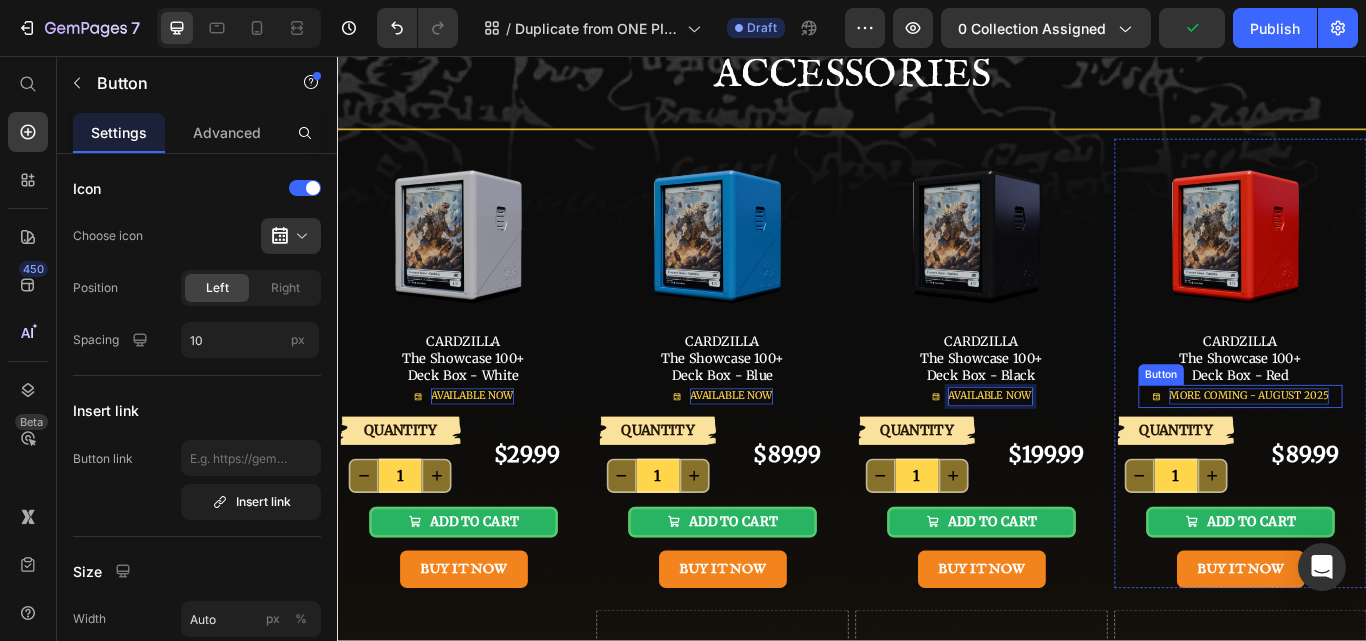 click on "MORE COMING - AUGUST 2025" at bounding box center (1400, 452) 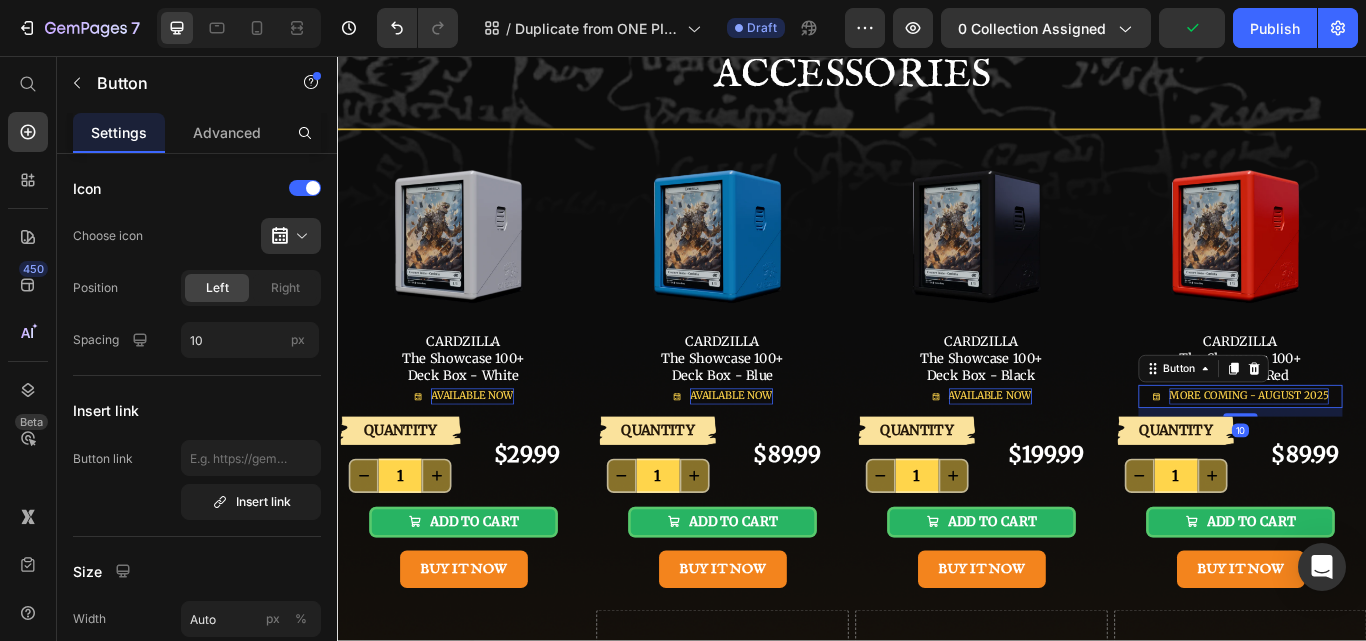 click on "MORE COMING - AUGUST 2025" at bounding box center (1400, 452) 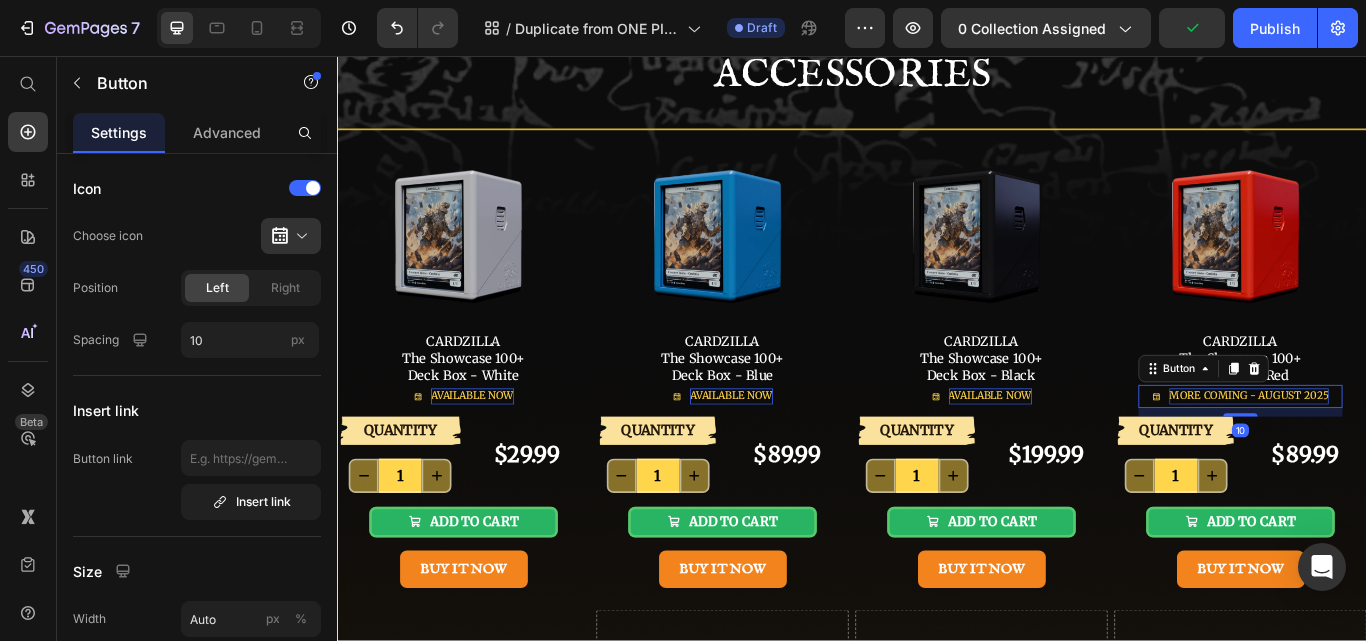 click on "MORE COMING - AUGUST 2025" at bounding box center (1400, 452) 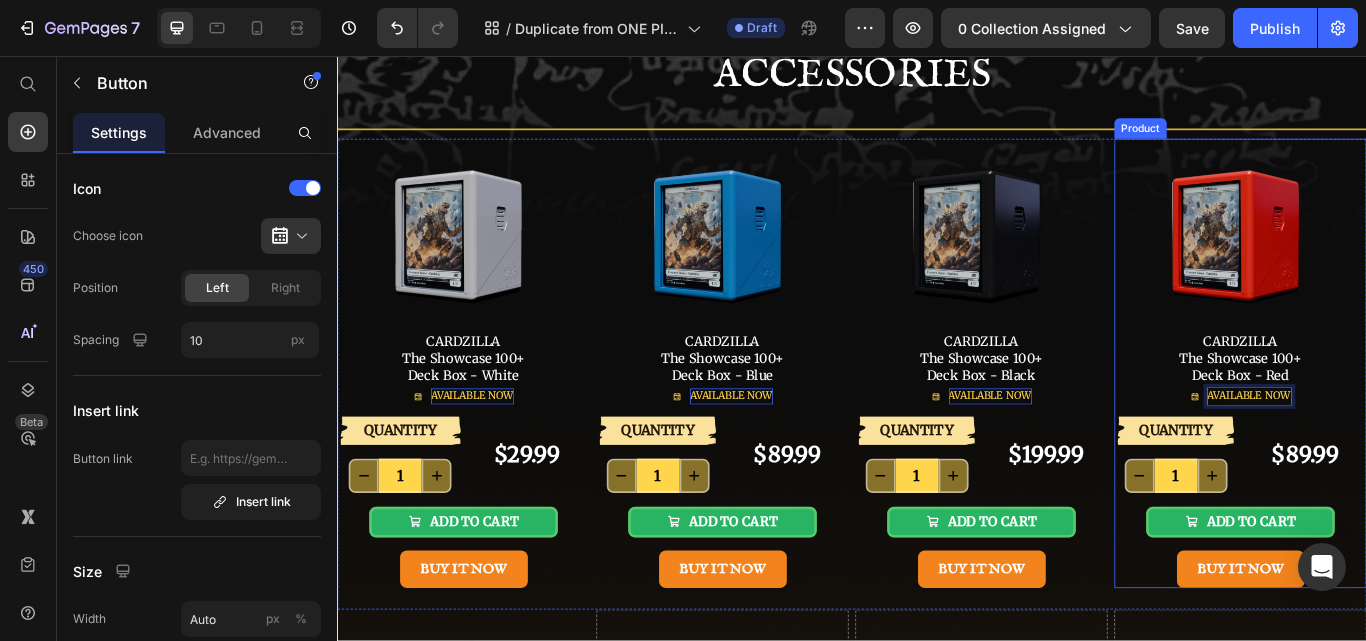click on "Image CARDZILLA The Showcase 100+ Deck Box - Red Text Block
AVAILABLE NOW Button   10" at bounding box center [1390, 315] 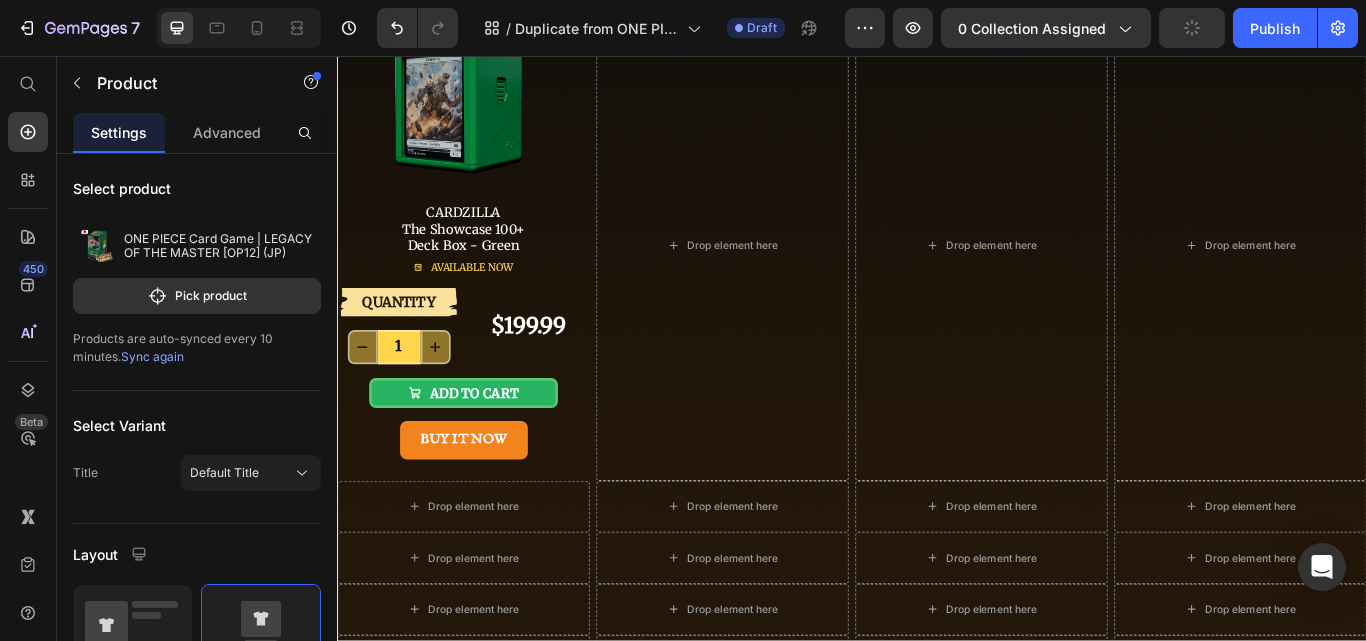 scroll, scrollTop: 0, scrollLeft: 0, axis: both 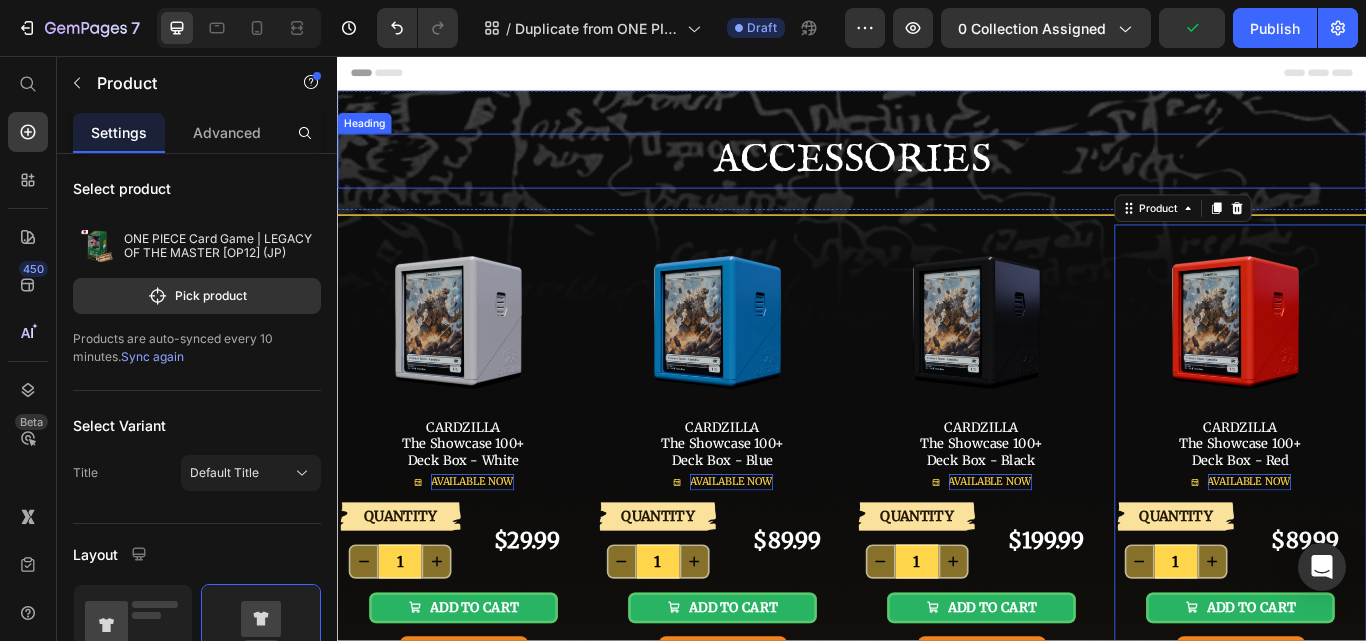 click on "ACCESSORIES" at bounding box center (937, 179) 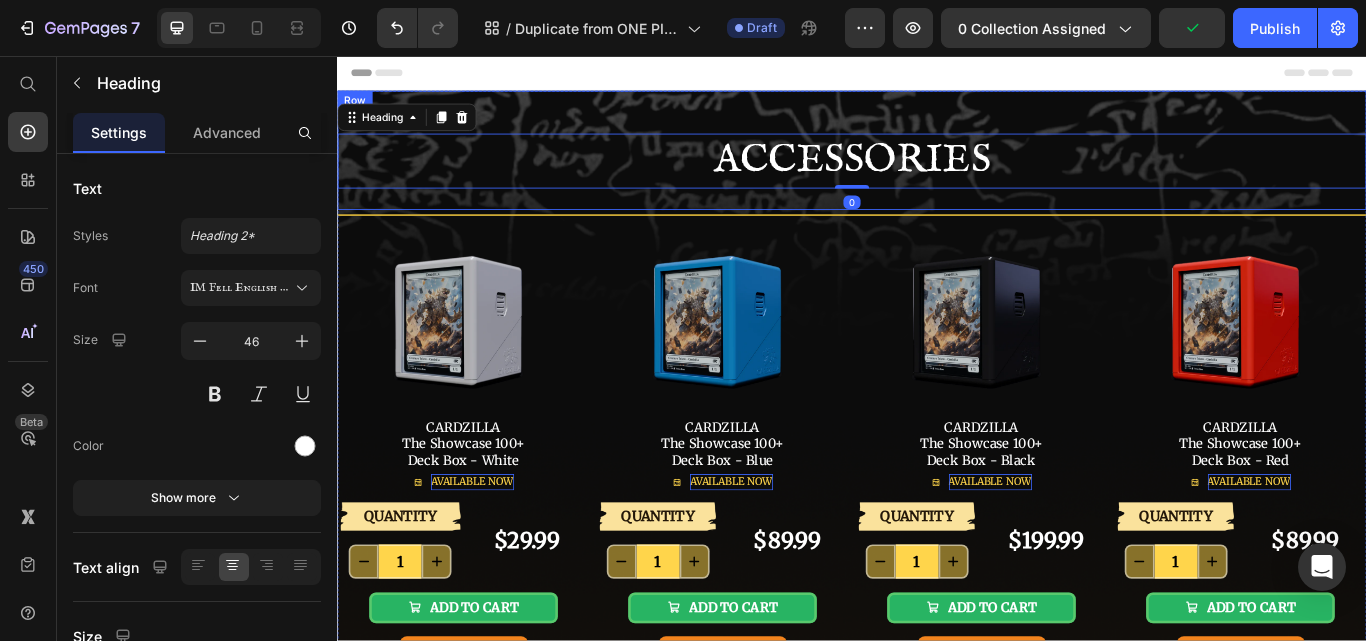 click on "ACCESSORIES Heading   0 Row" at bounding box center (937, 166) 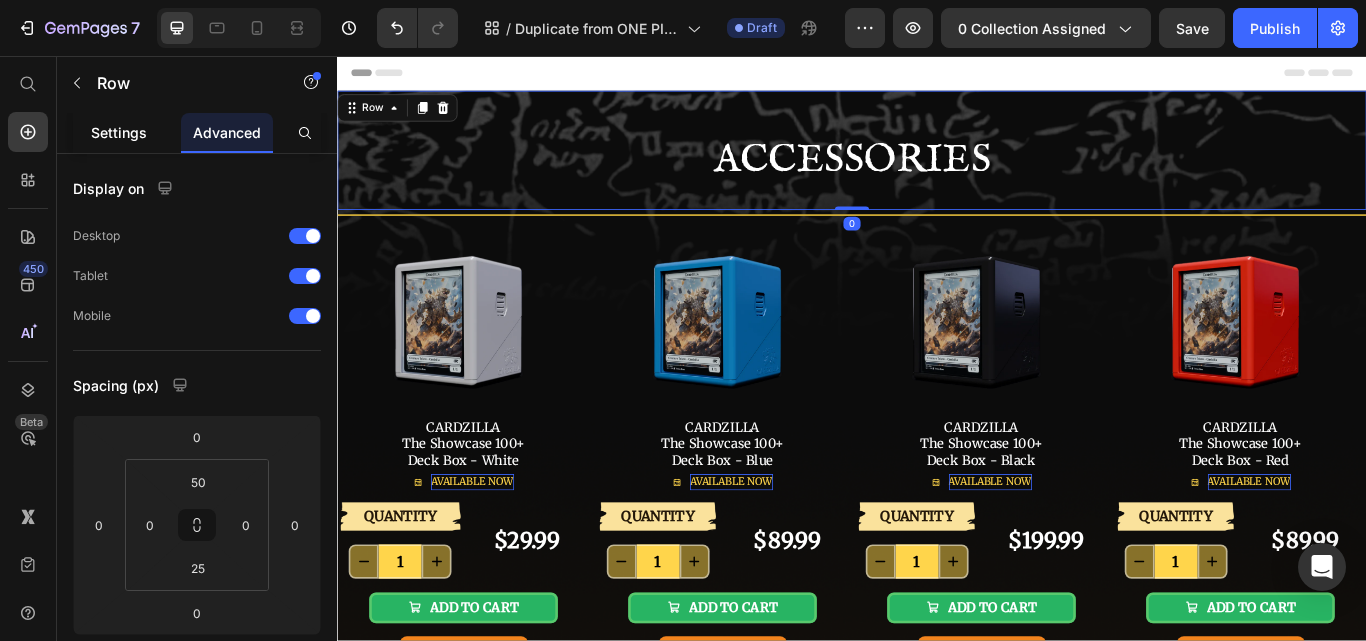 click on "Settings" at bounding box center [119, 132] 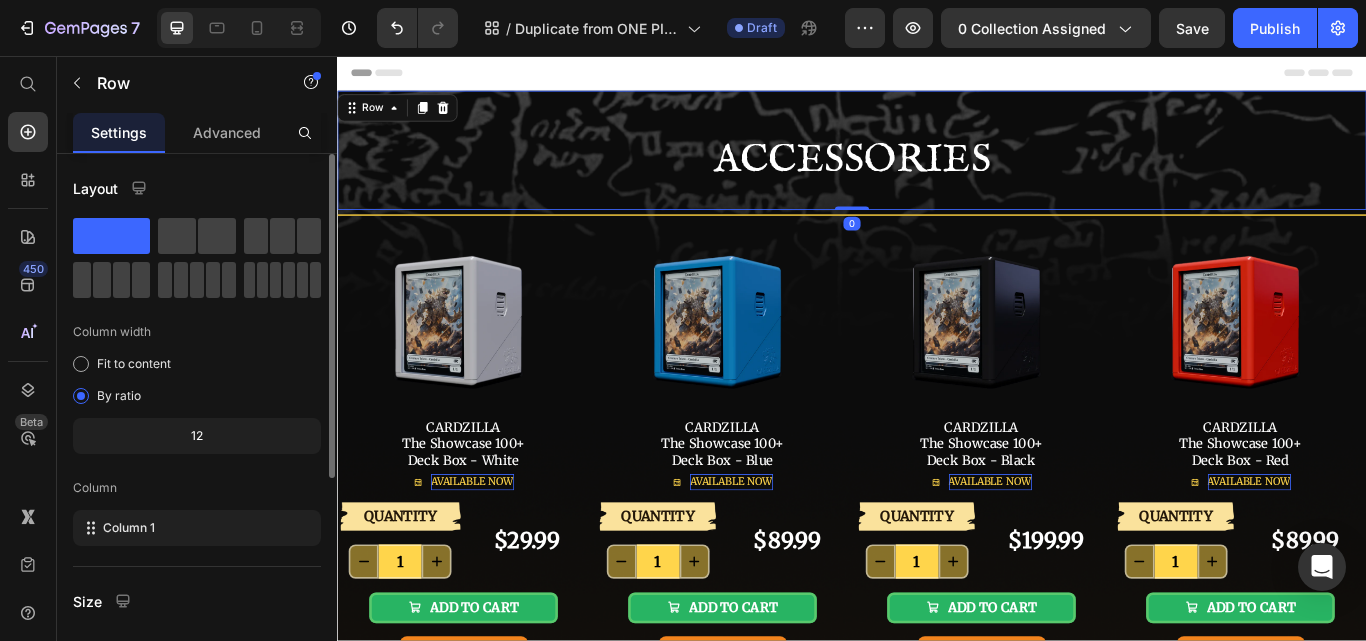 scroll, scrollTop: 100, scrollLeft: 0, axis: vertical 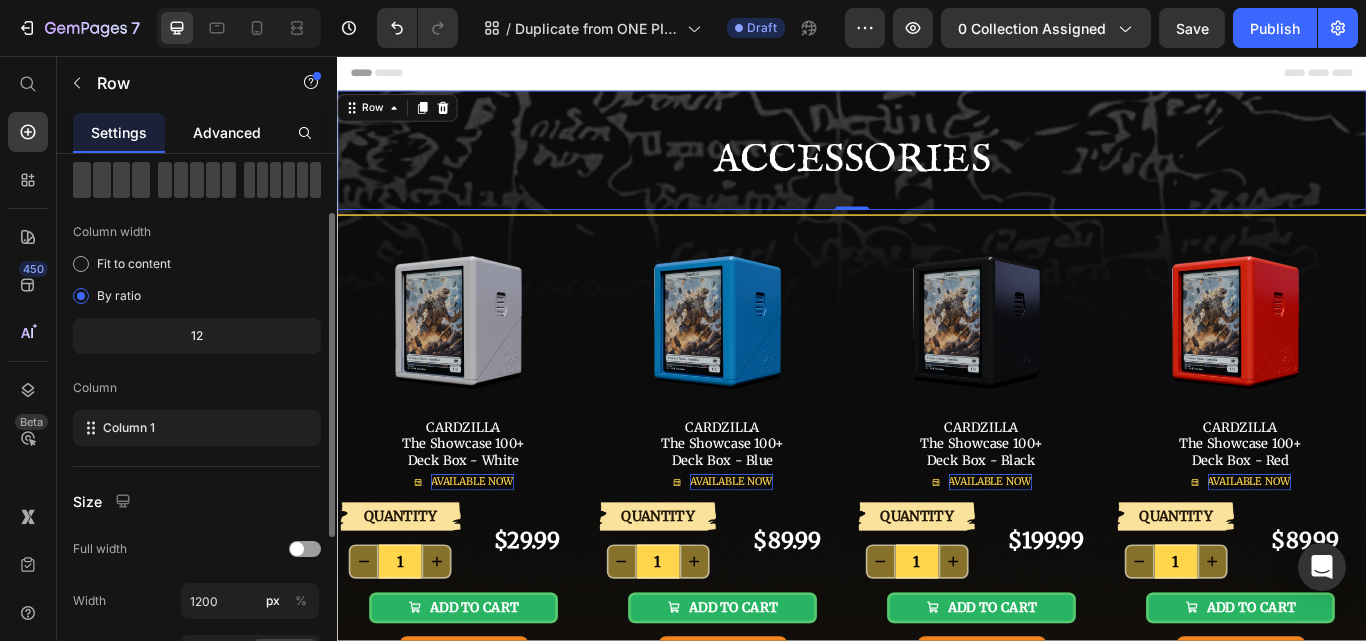 click on "Advanced" at bounding box center (227, 132) 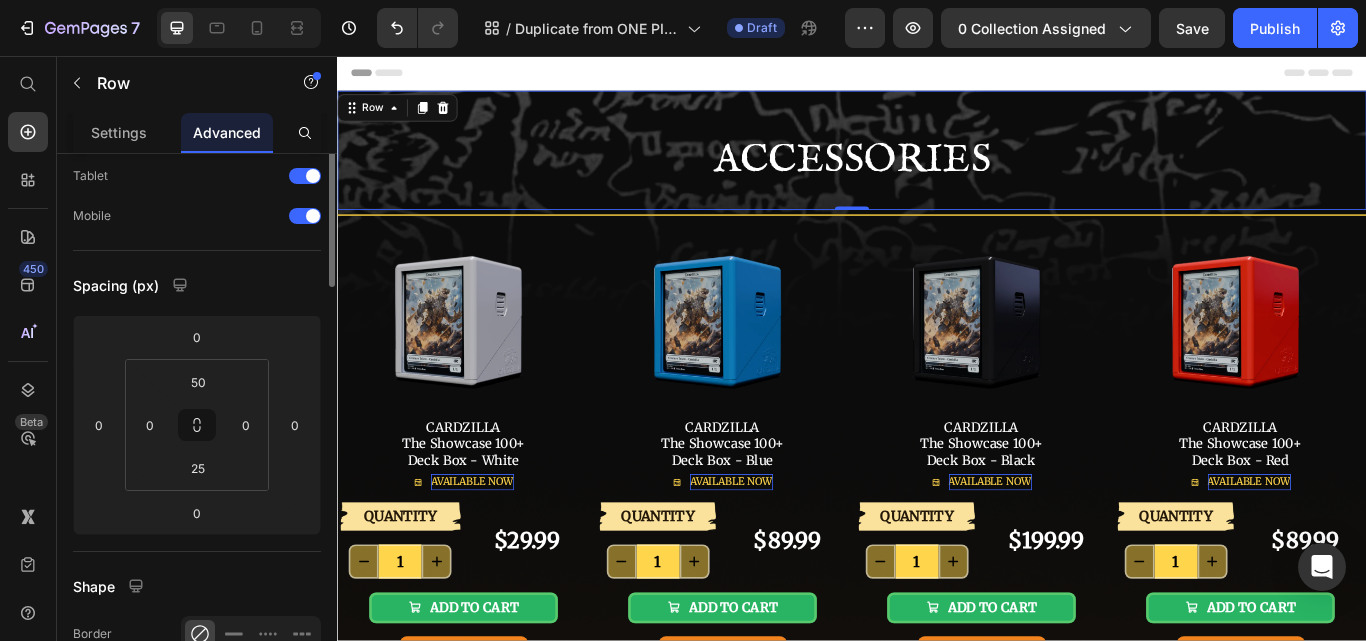 scroll, scrollTop: 0, scrollLeft: 0, axis: both 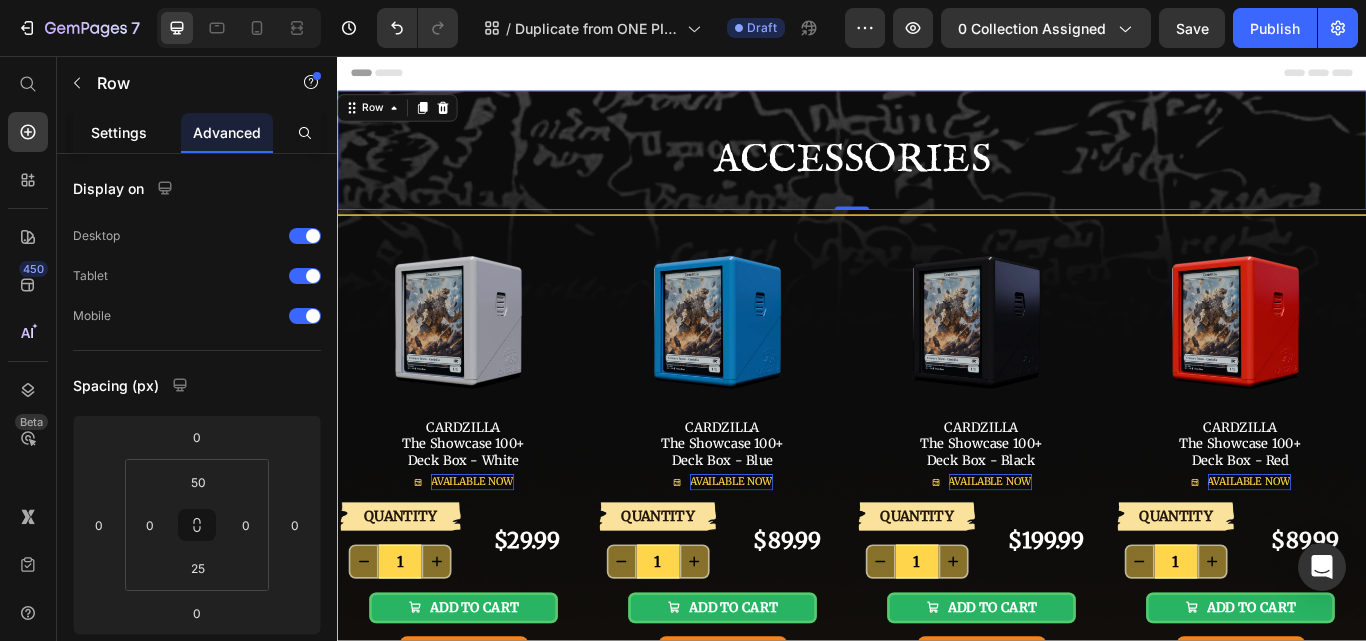 click on "Settings" at bounding box center [119, 132] 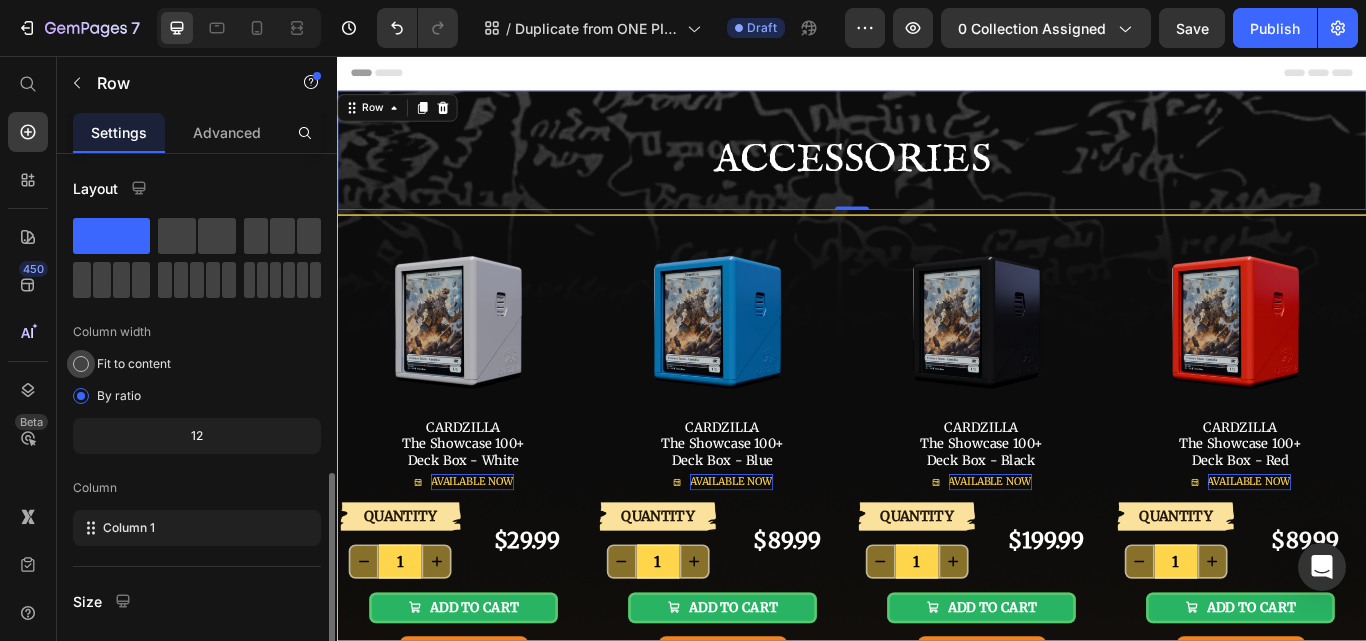 scroll, scrollTop: 368, scrollLeft: 0, axis: vertical 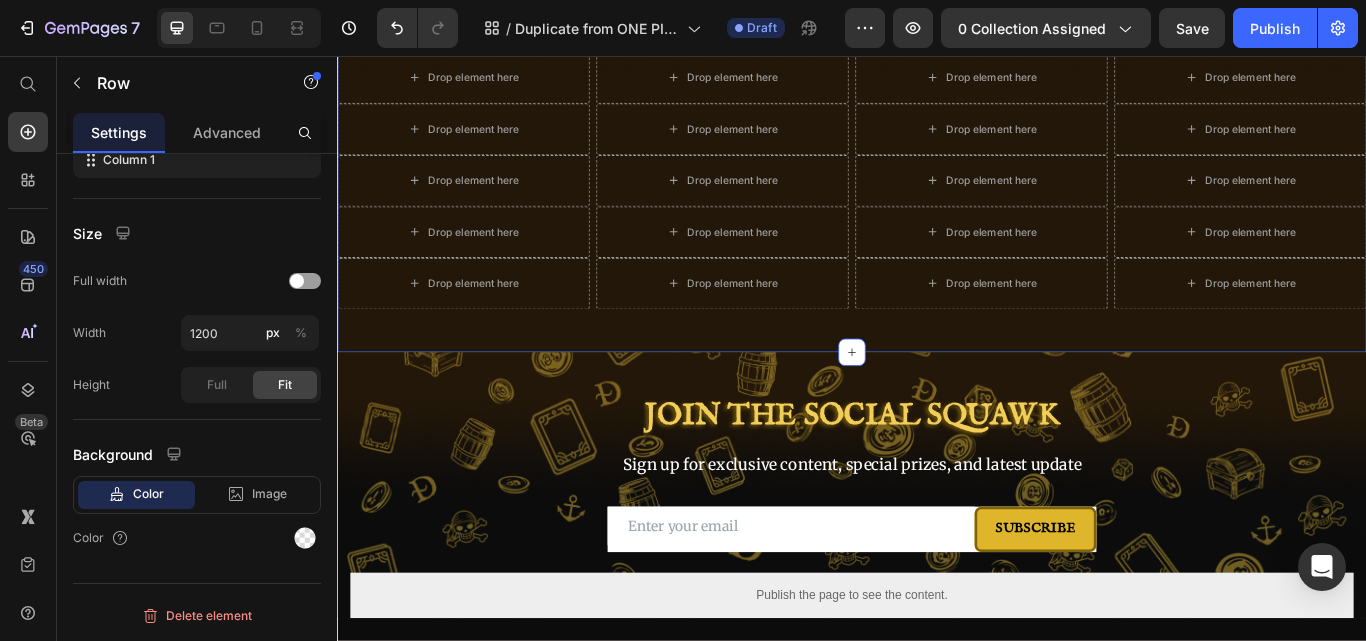 click on "ACCESSORIES Heading Row   0                Title Line Image CARDZILLA The Showcase 100+ Deck Box - White Text Block
AVAILABLE NOW Button QUANTITY Text Block 1 Product Quantity $29.99 Product Price Row
ADD TO CART Add to Cart BUY IT NOW Dynamic Checkout Product Image CARDZILLA The Showcase 100+ Deck Box - Blue Text Block
AVAILABLE NOW Button QUANTITY Text Block 1 Product Quantity $89.99 Product Price Row
ADD TO CART Add to Cart BUY IT NOW Dynamic Checkout Product Image CARDZILLA The Showcase 100+ Deck Box - Black Text Block
AVAILABLE NOW Button QUANTITY Text Block 1 Product Quantity $199.99 Product Price Row
ADD TO CART Add to Cart BUY IT NOW Dynamic Checkout Product Image CARDZILLA The Showcase 100+ Deck Box - Red Text Block
AVAILABLE NOW Button QUANTITY Text Block 1 Product Quantity $89.99 Product Price Row
ADD TO CART Add to Cart BUY IT NOW Dynamic Checkout Product Row Image Button" at bounding box center [937, -401] 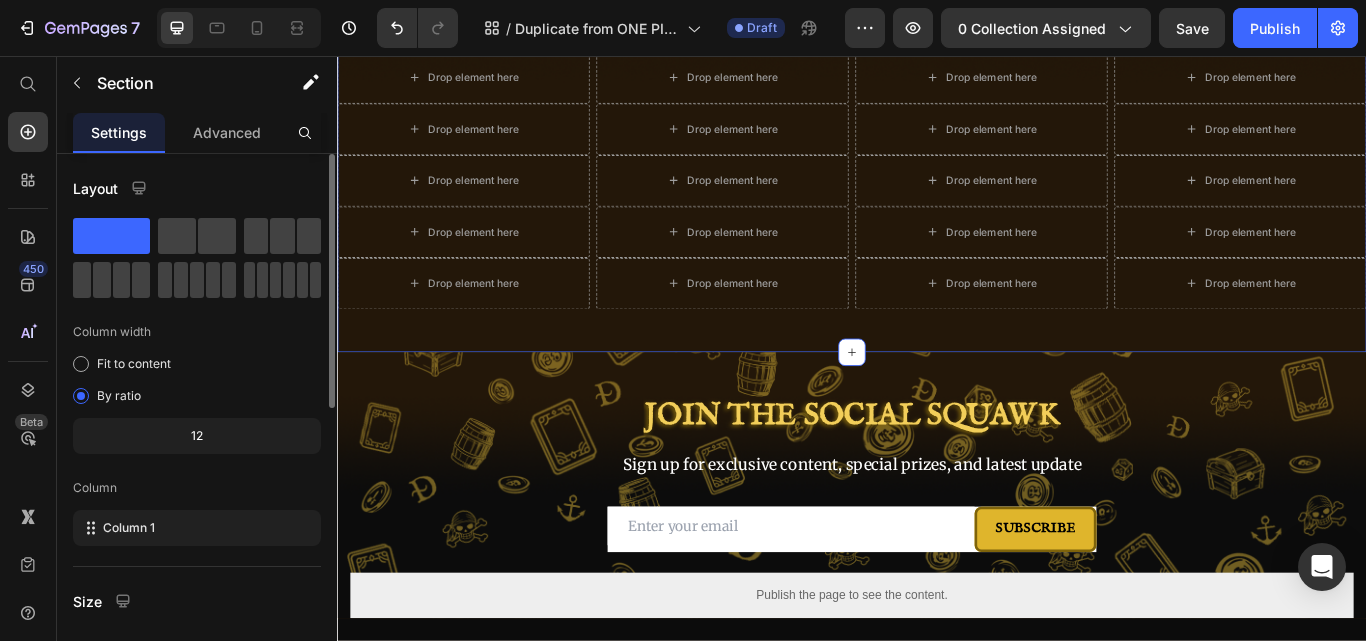 scroll, scrollTop: 400, scrollLeft: 0, axis: vertical 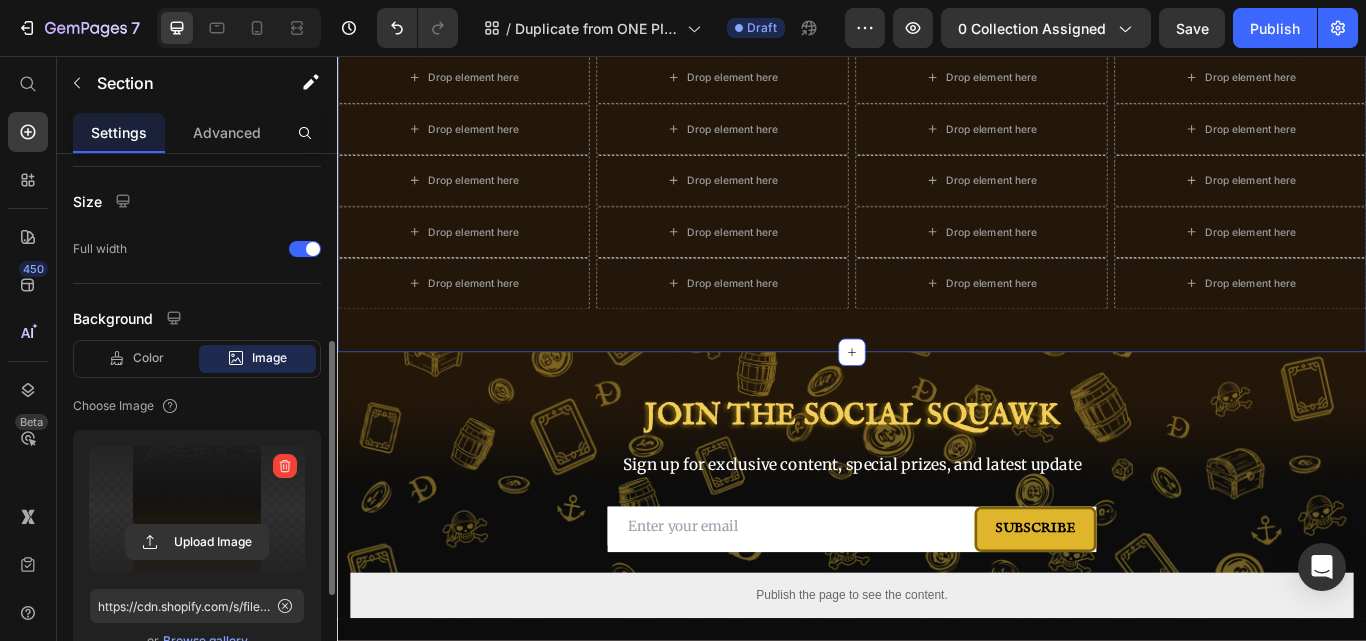 click at bounding box center (197, 509) 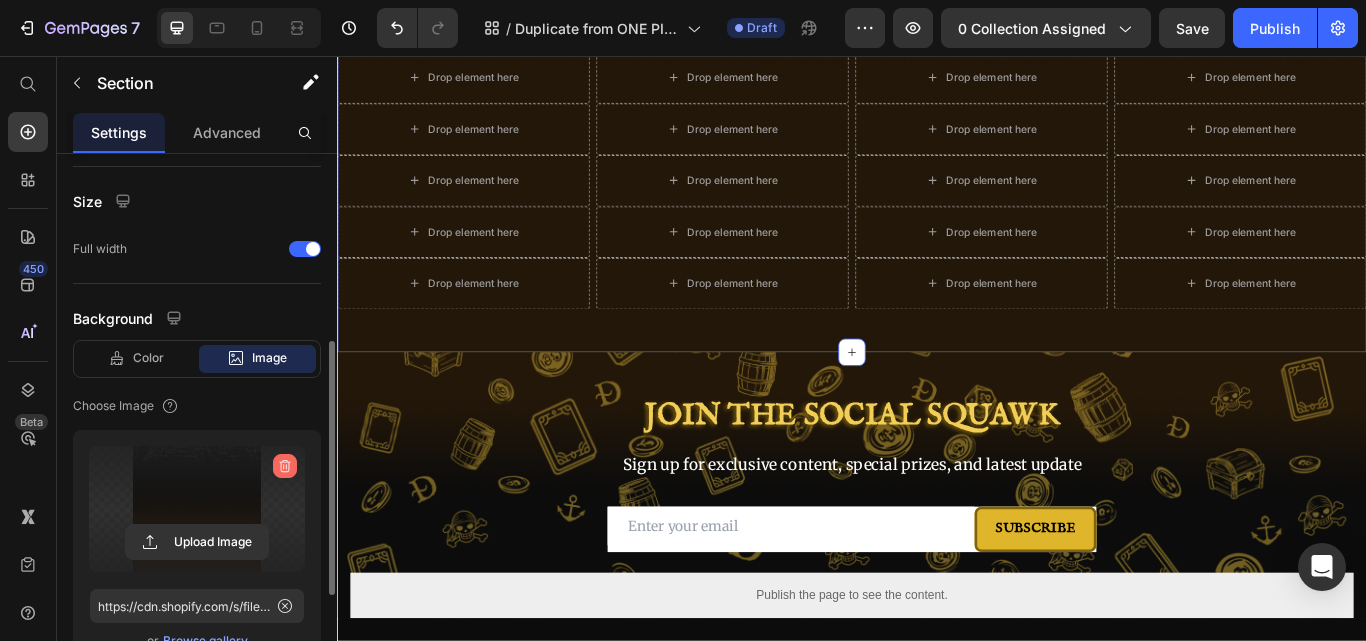 click 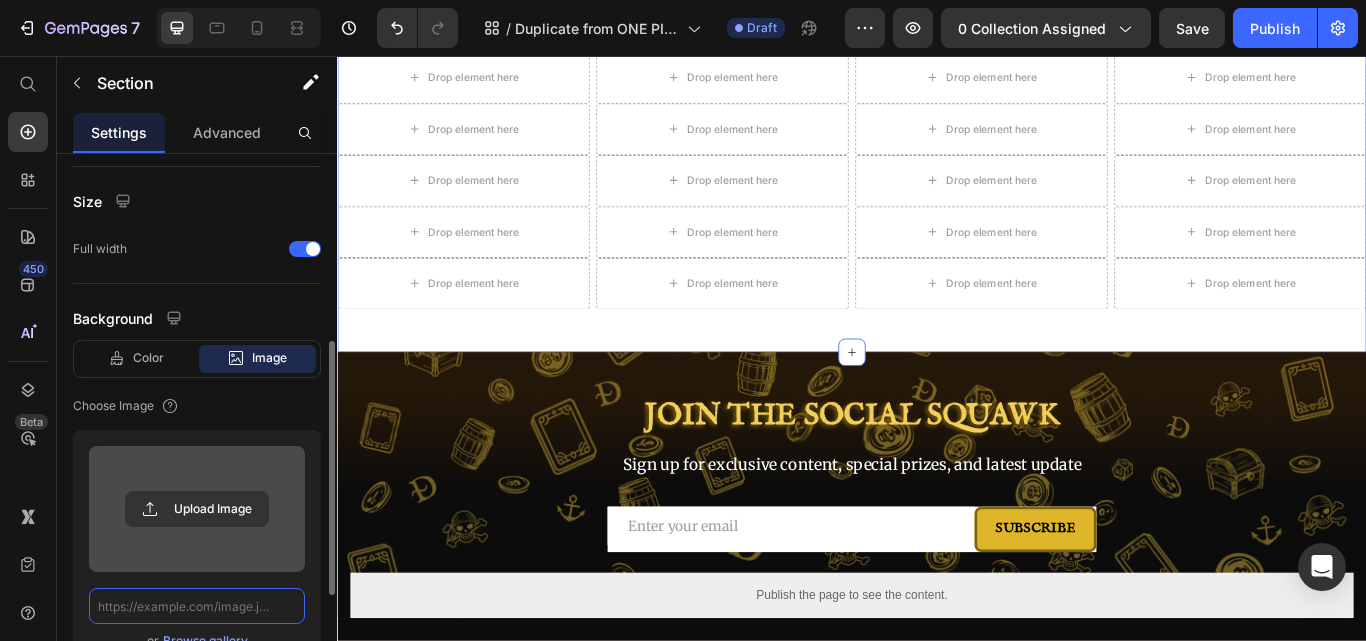 scroll, scrollTop: 0, scrollLeft: 0, axis: both 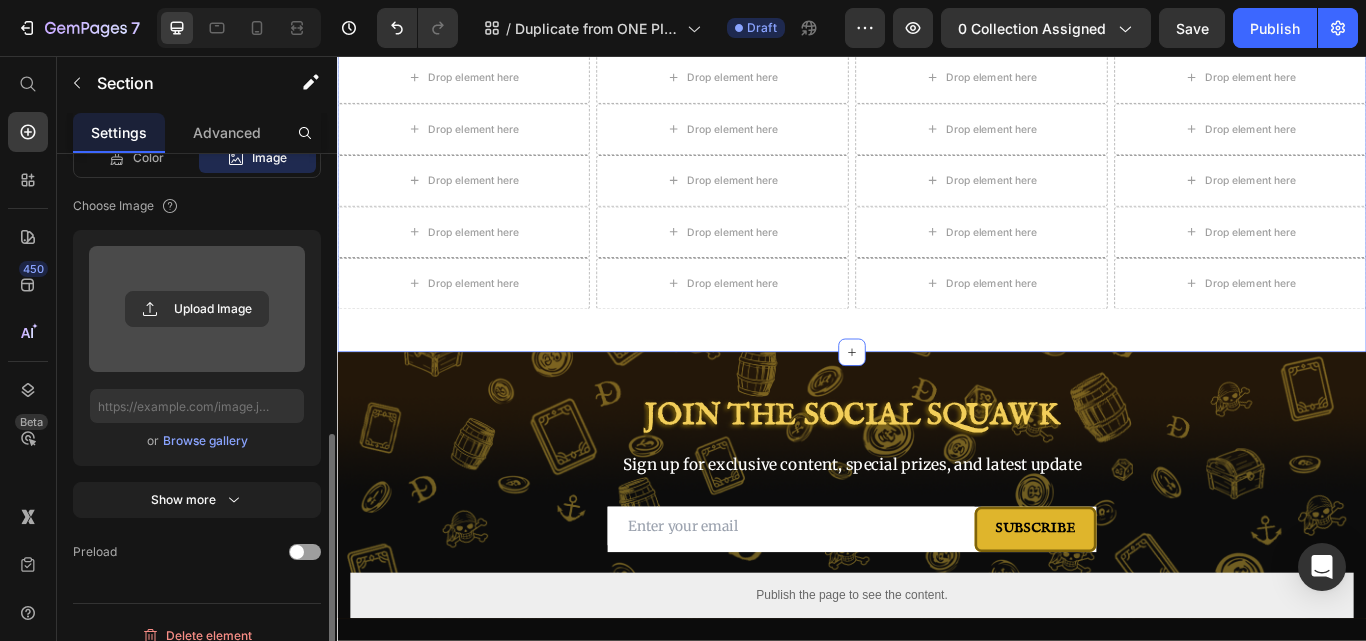 click on "Browse gallery" at bounding box center (205, 441) 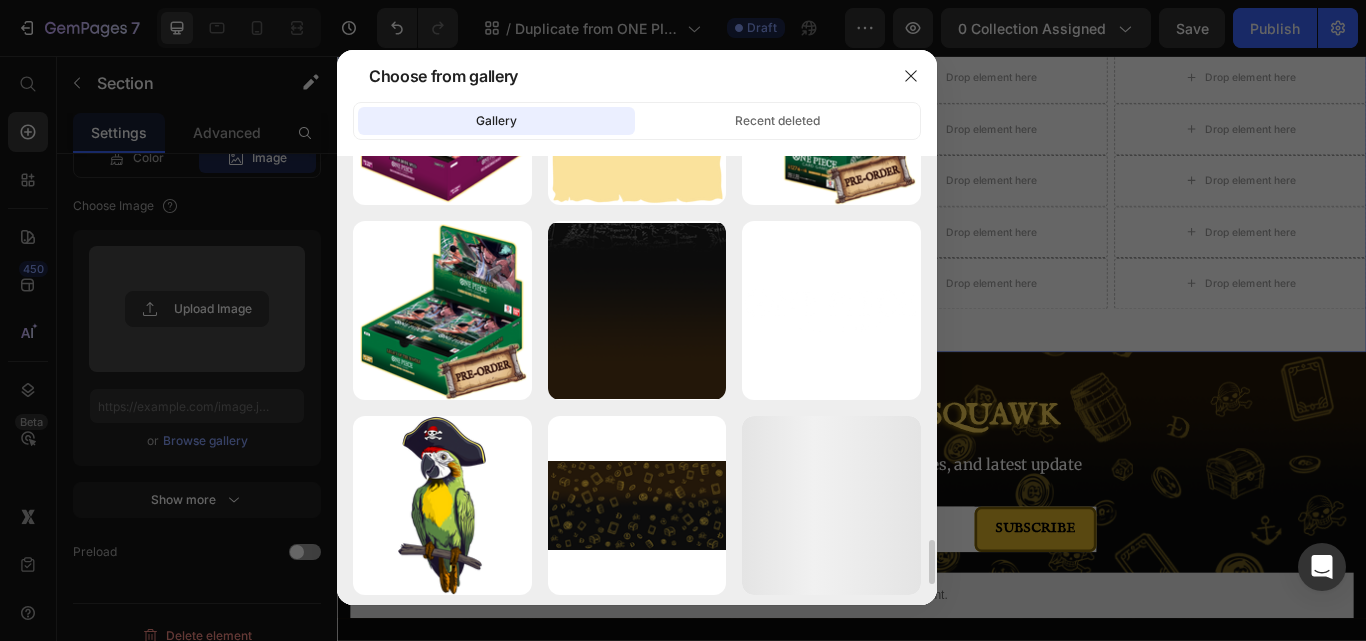 scroll, scrollTop: 4044, scrollLeft: 0, axis: vertical 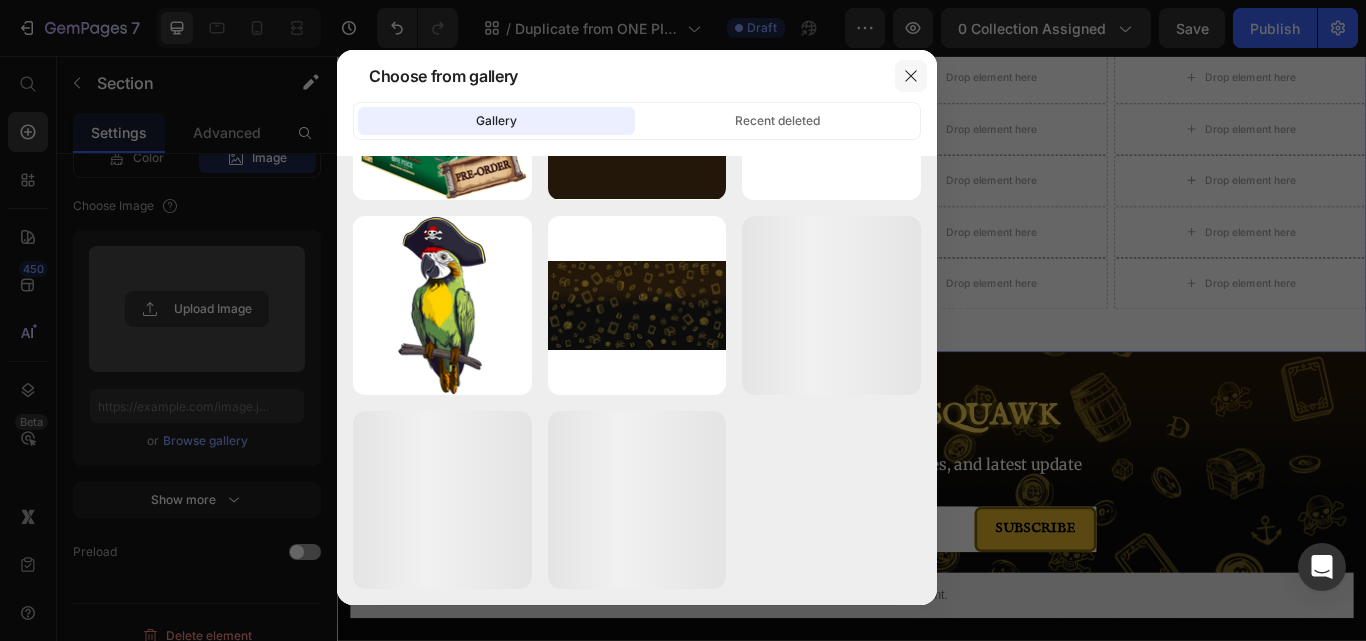 click 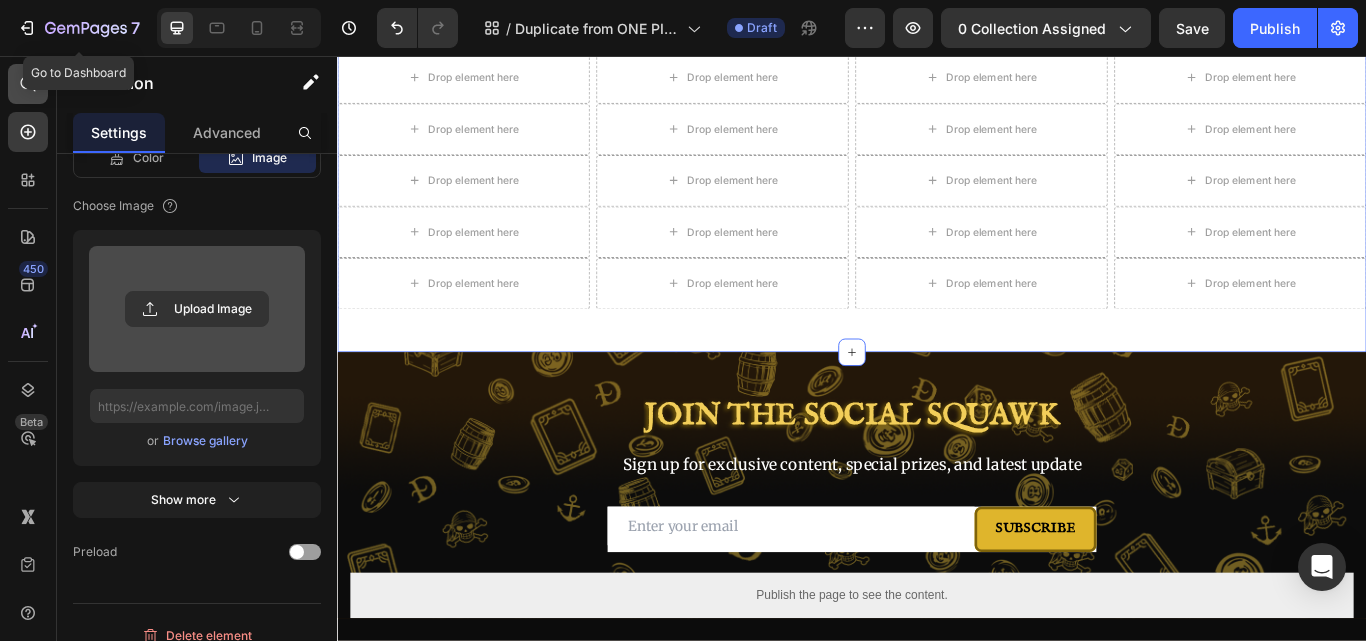 drag, startPoint x: 95, startPoint y: 31, endPoint x: 10, endPoint y: 87, distance: 101.788994 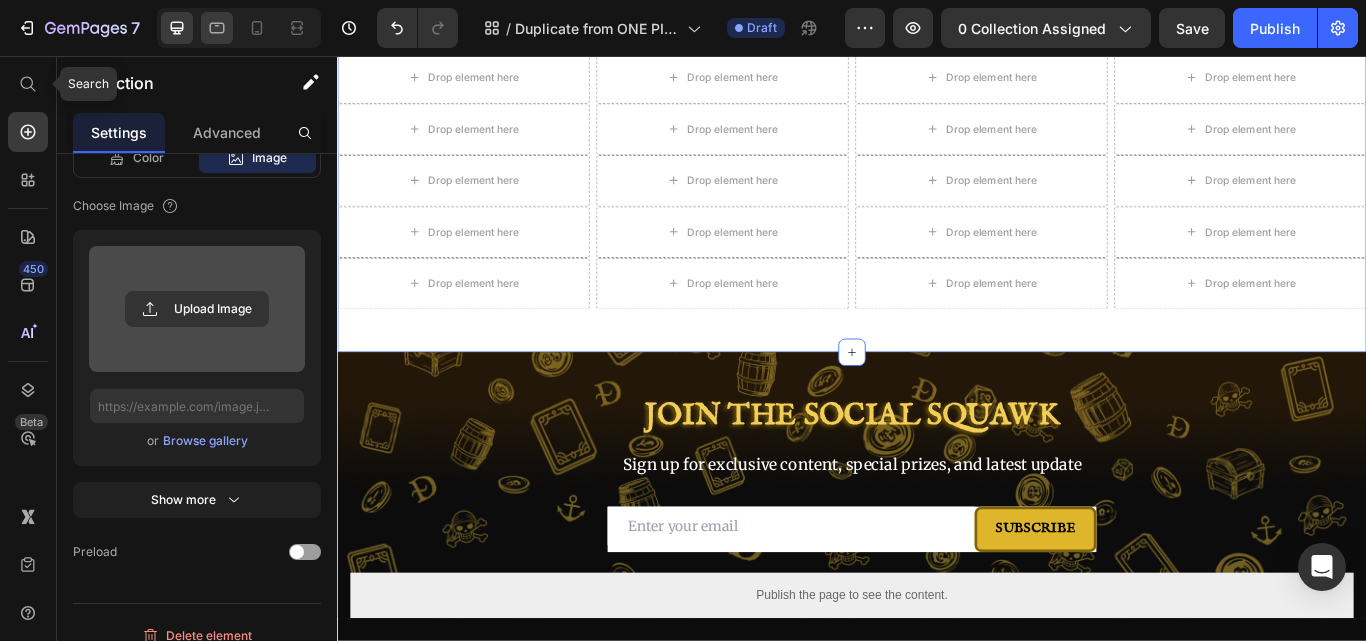 drag, startPoint x: 10, startPoint y: 87, endPoint x: 204, endPoint y: 27, distance: 203.0665 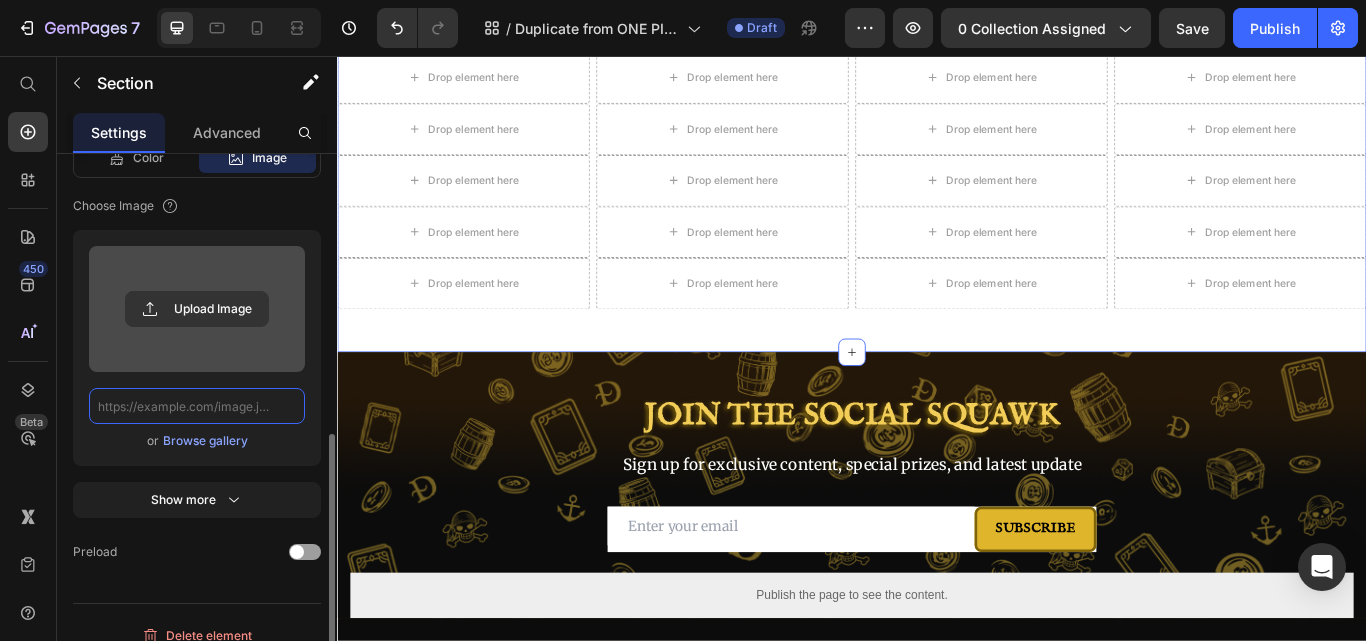 click 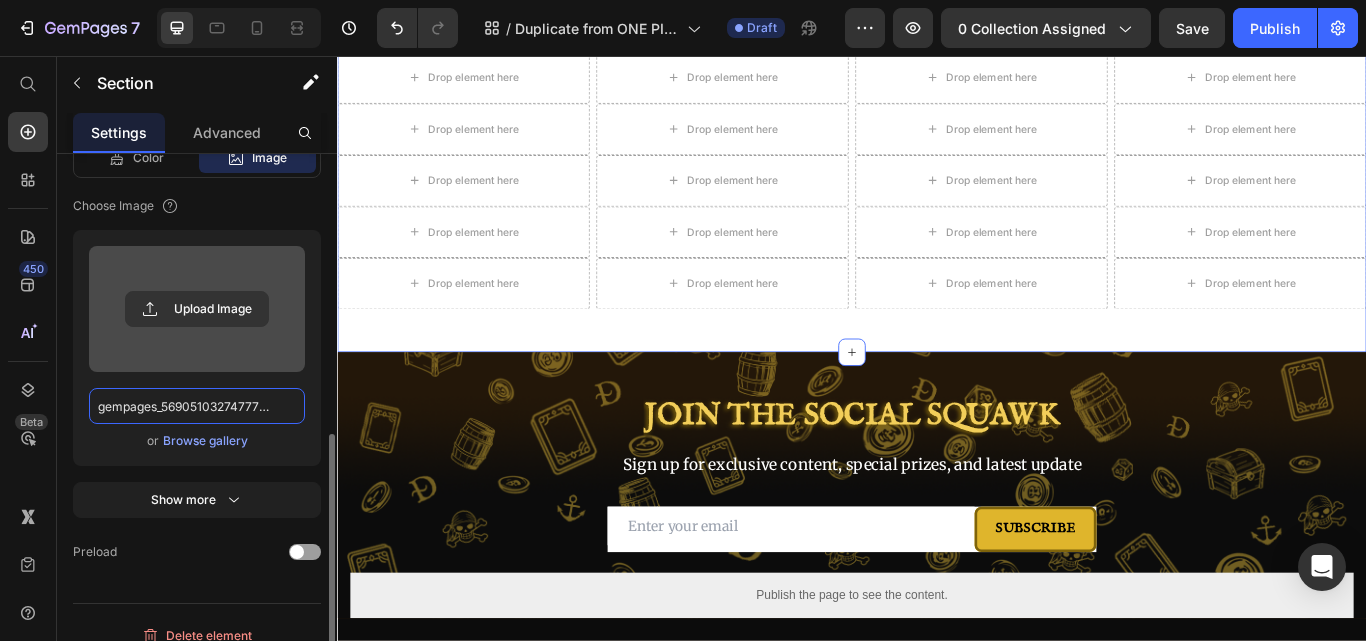 scroll, scrollTop: 0, scrollLeft: 267, axis: horizontal 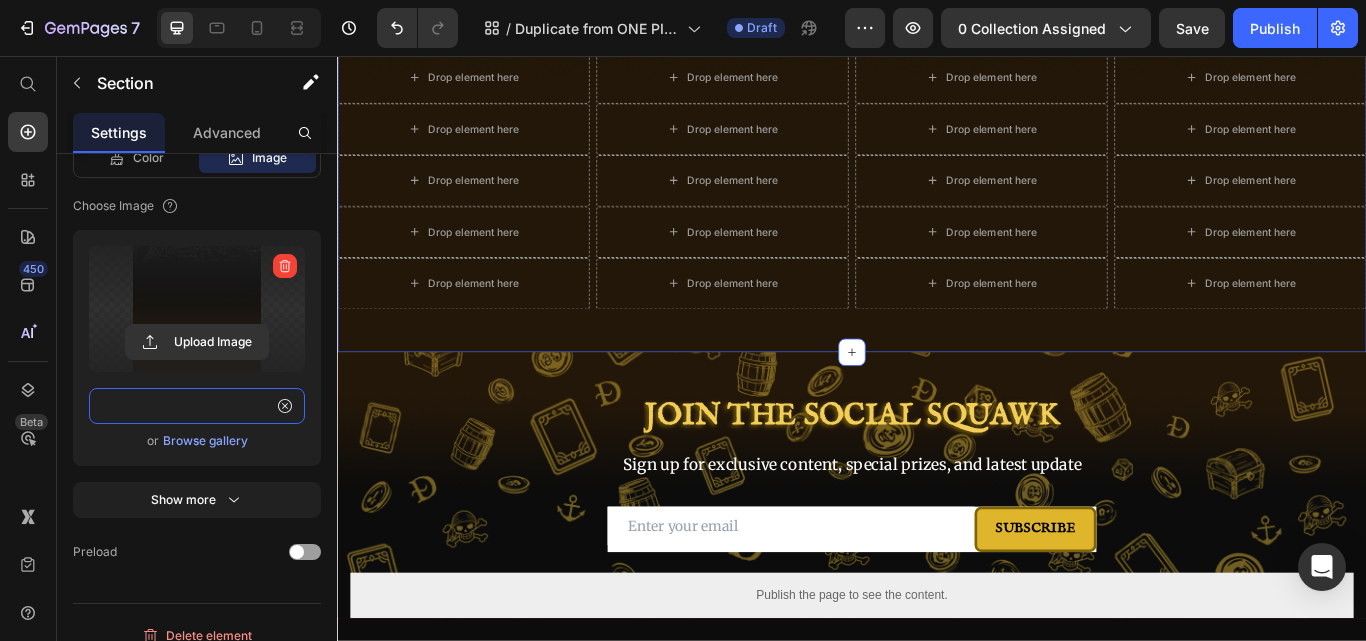 type on "https://cdn.shopify.com/s/files/1/0646/2328/0217/files/gempages_569051032747770901-d73d0550-f1bb-4b2c-9348-06341f03717c.png" 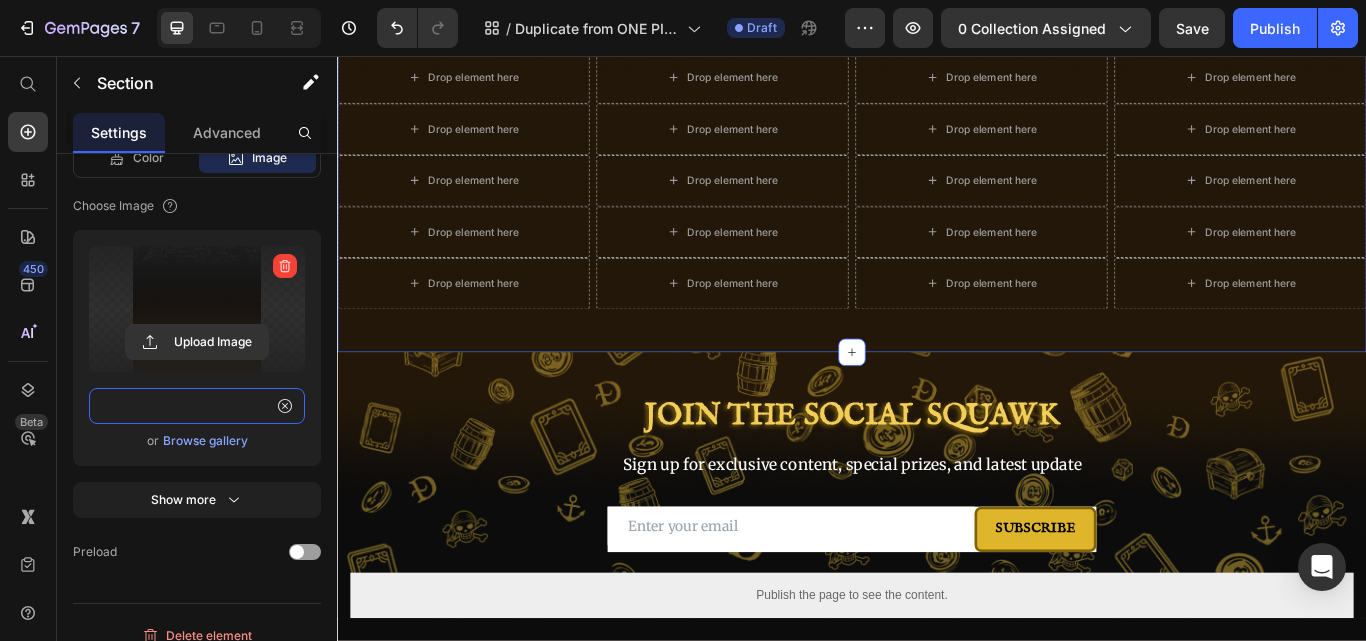 scroll, scrollTop: 0, scrollLeft: 0, axis: both 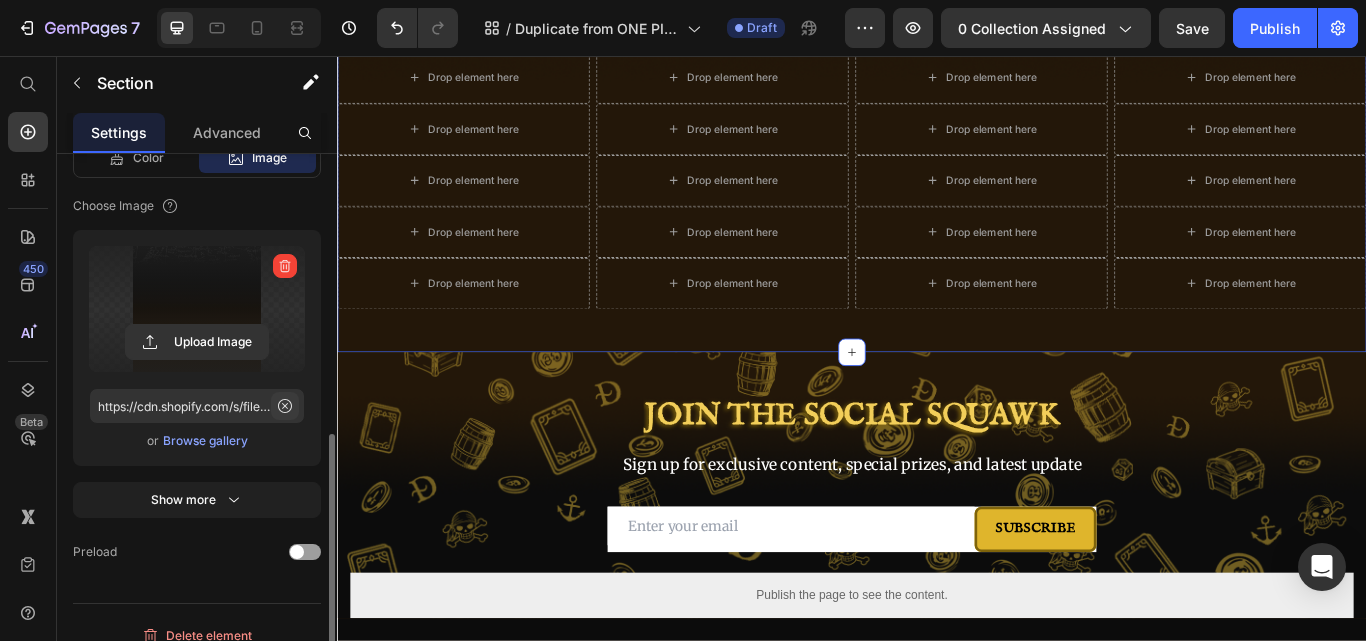 click 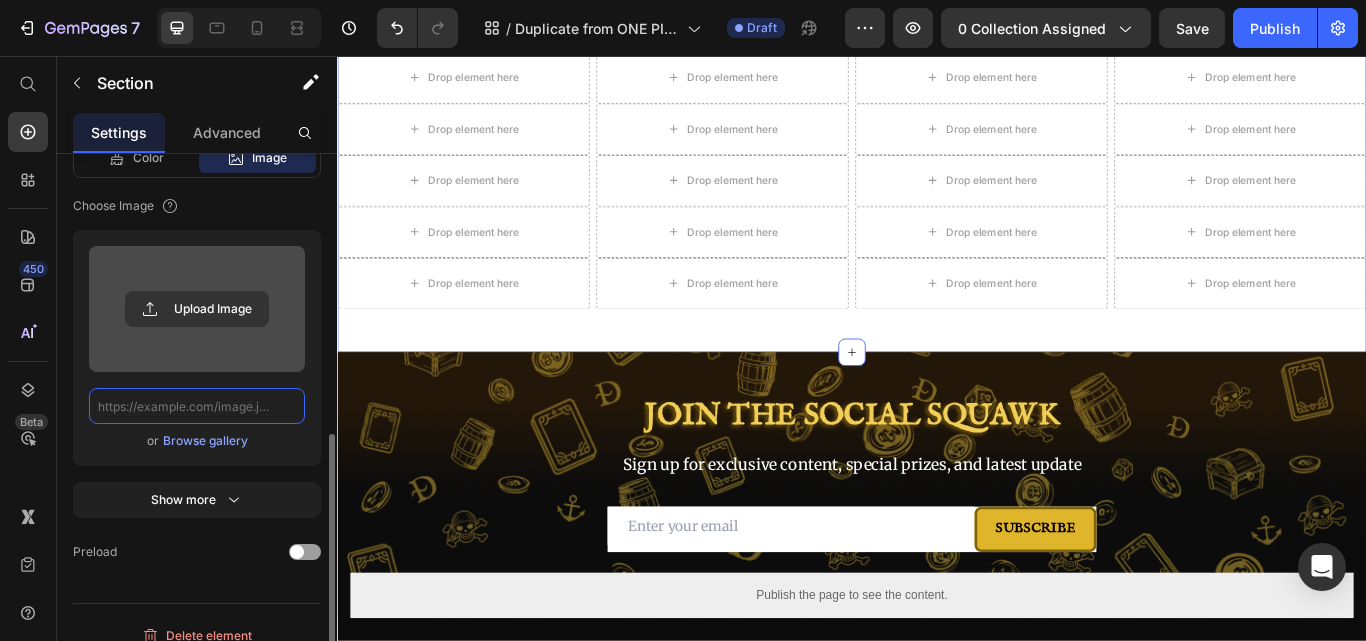 click 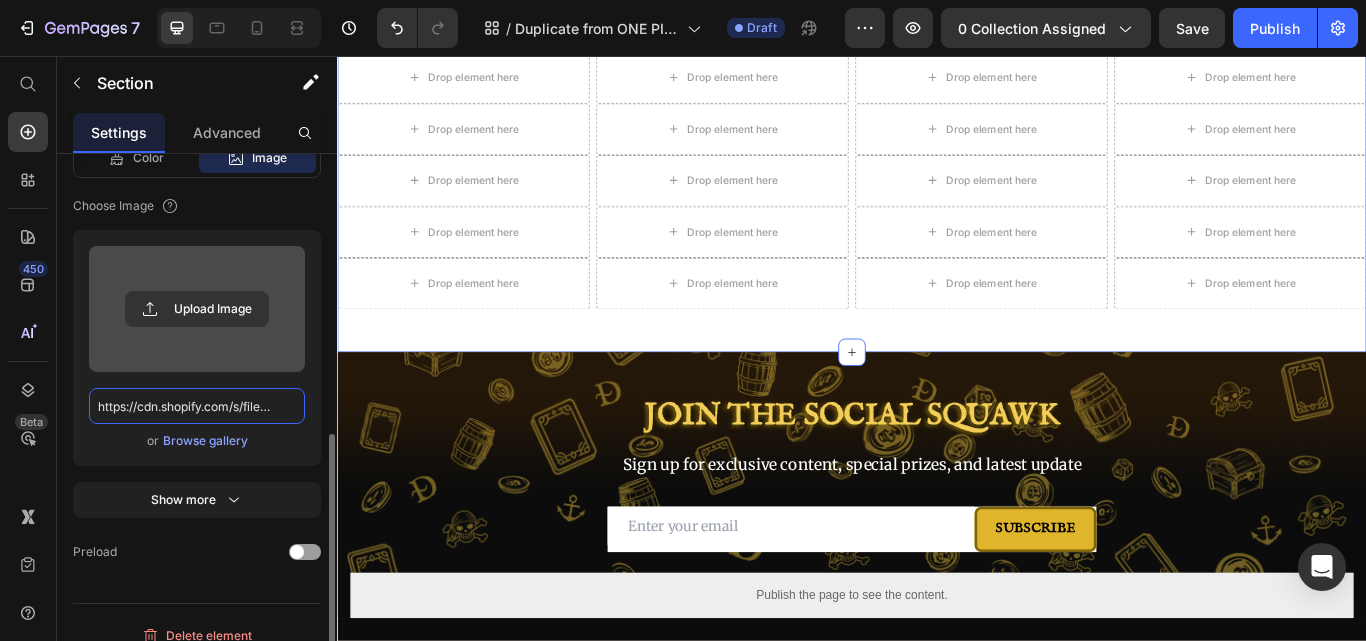 scroll, scrollTop: 0, scrollLeft: 693, axis: horizontal 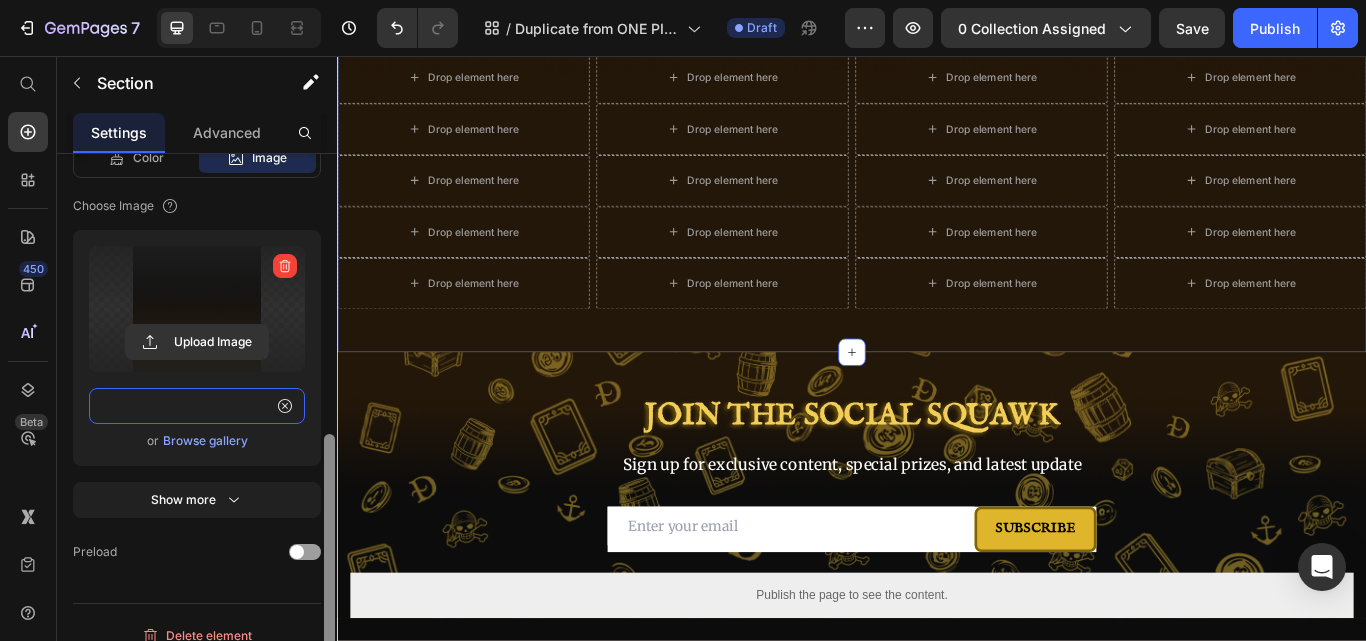 type on "https://cdn.shopify.com/s/files/1/0646/2328/0217/files/gempages_569051032747770901-3c4b3254-b915-4f10-9e68-693d70e62cfe.png?v=1748729517" 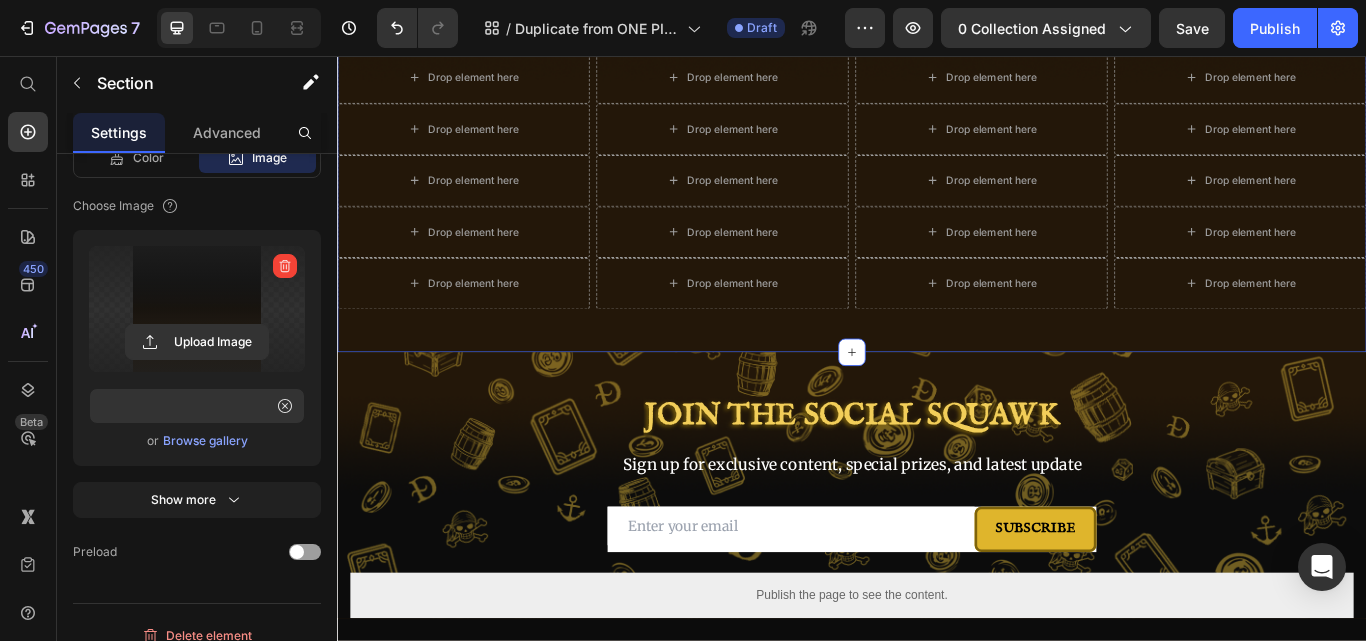 click at bounding box center (329, -118) 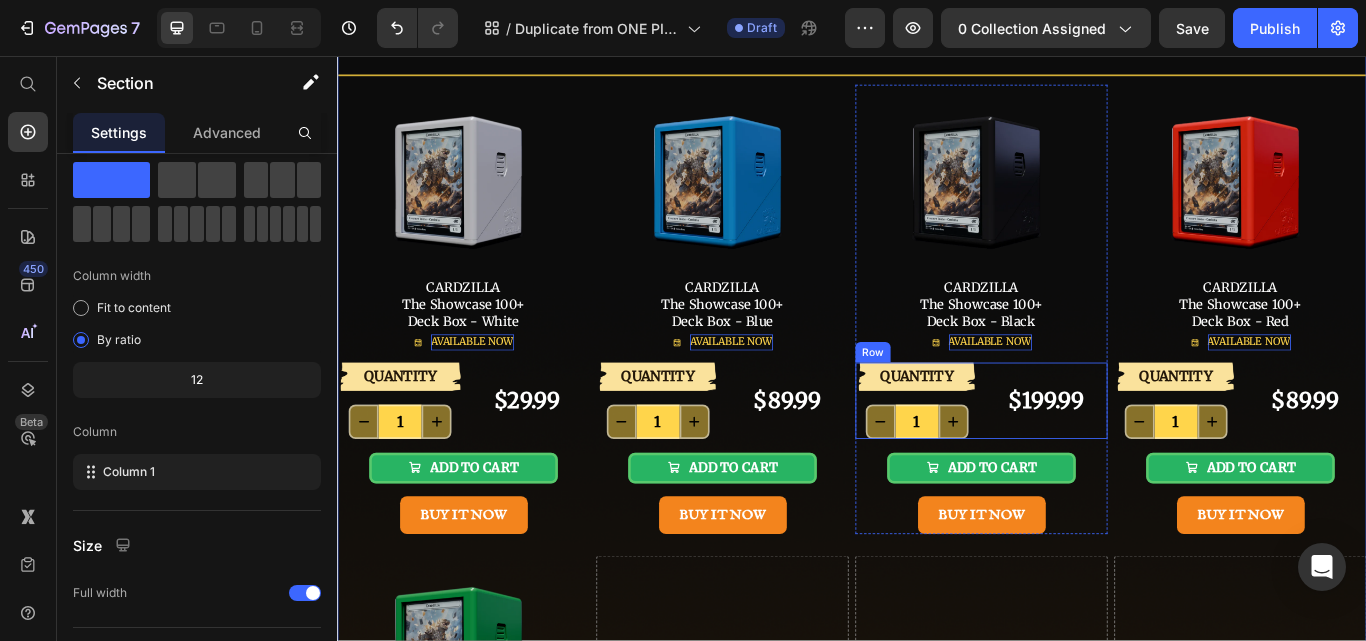 scroll, scrollTop: 0, scrollLeft: 0, axis: both 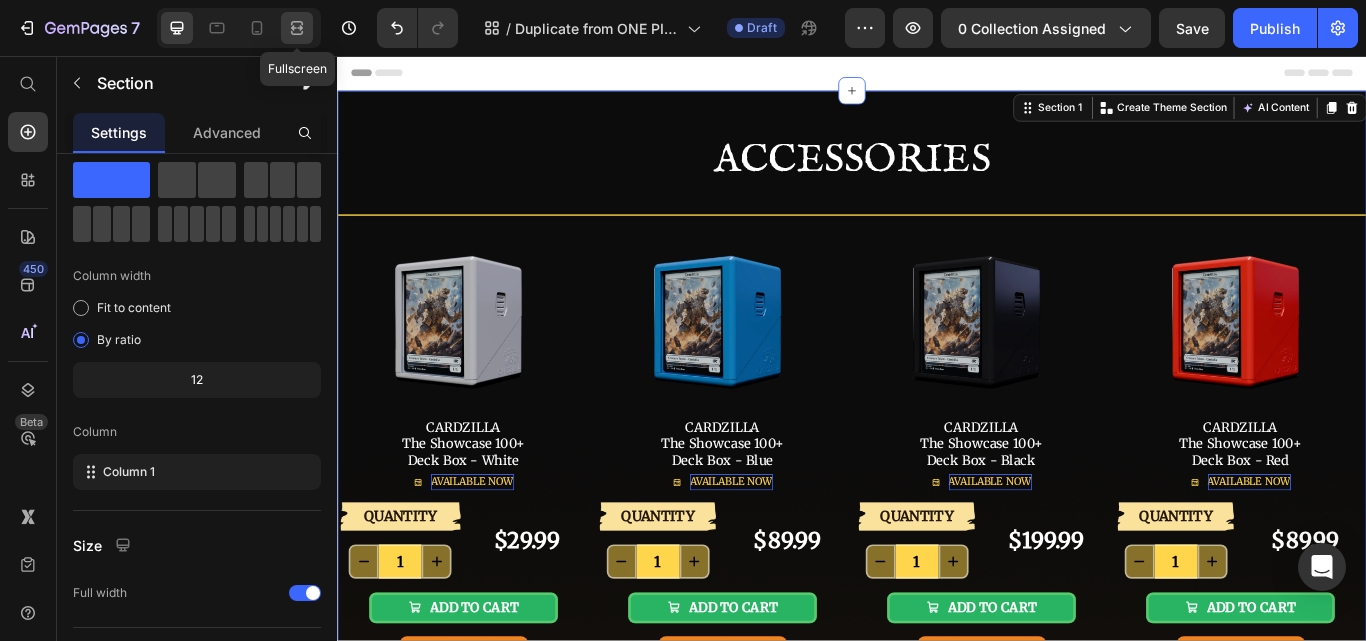 click 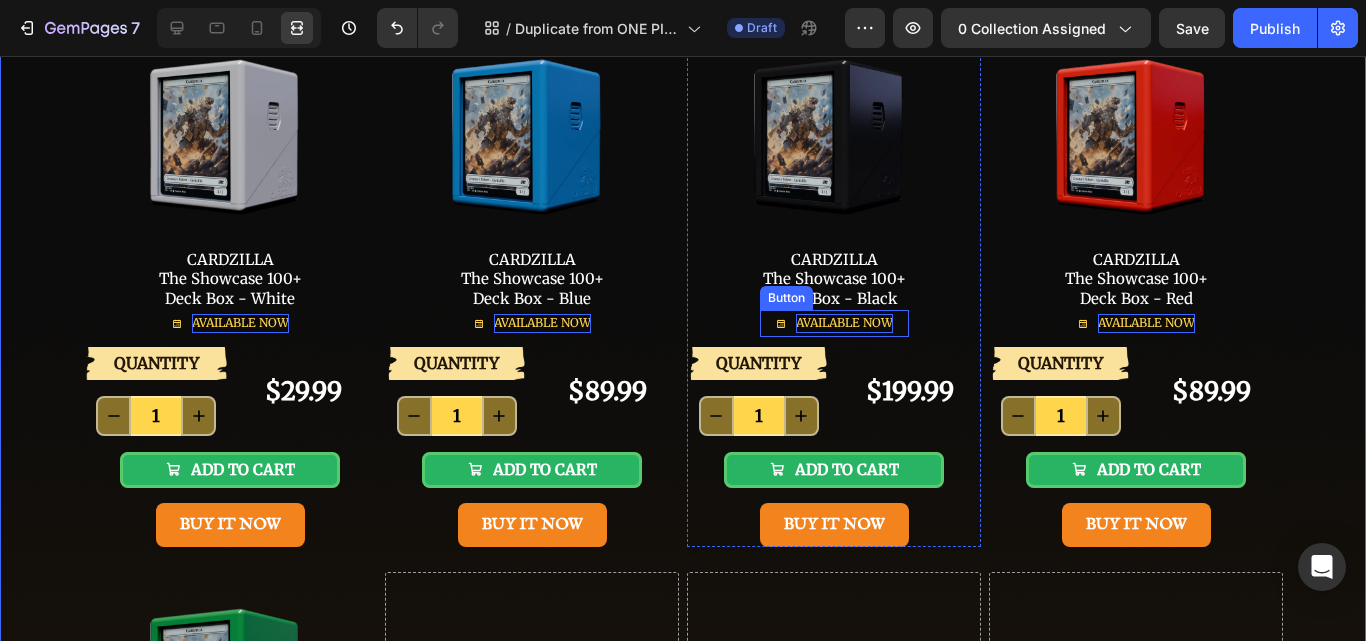 scroll, scrollTop: 200, scrollLeft: 0, axis: vertical 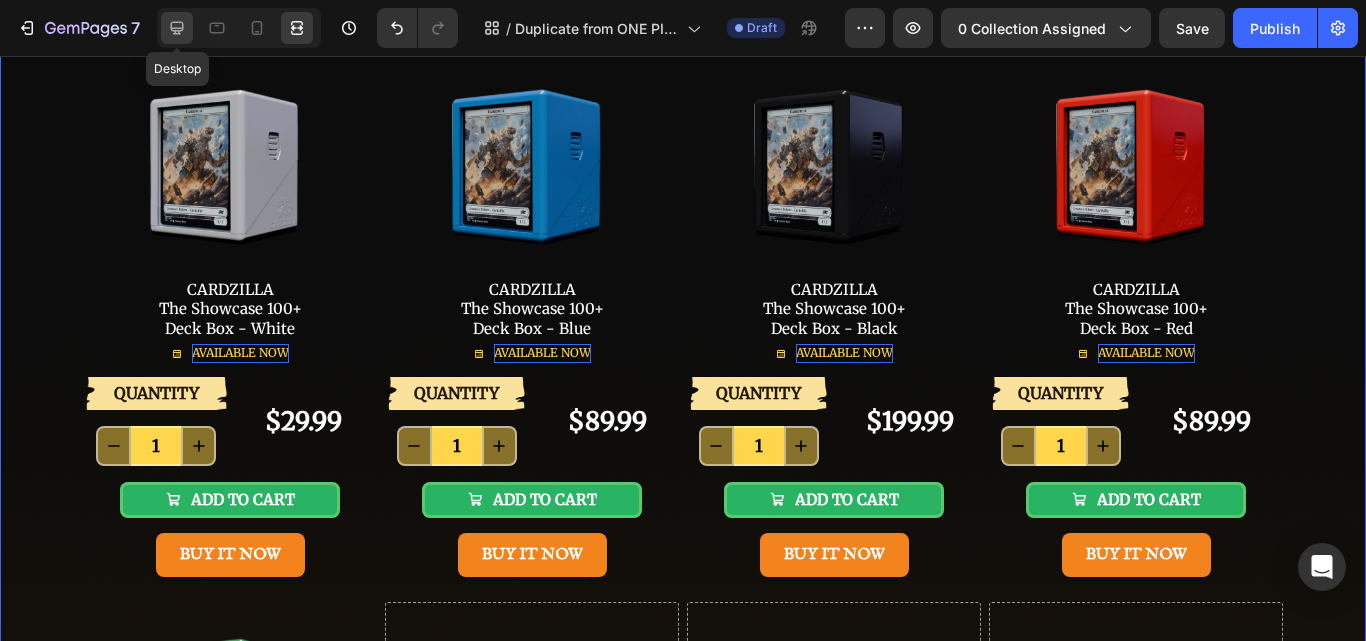 click 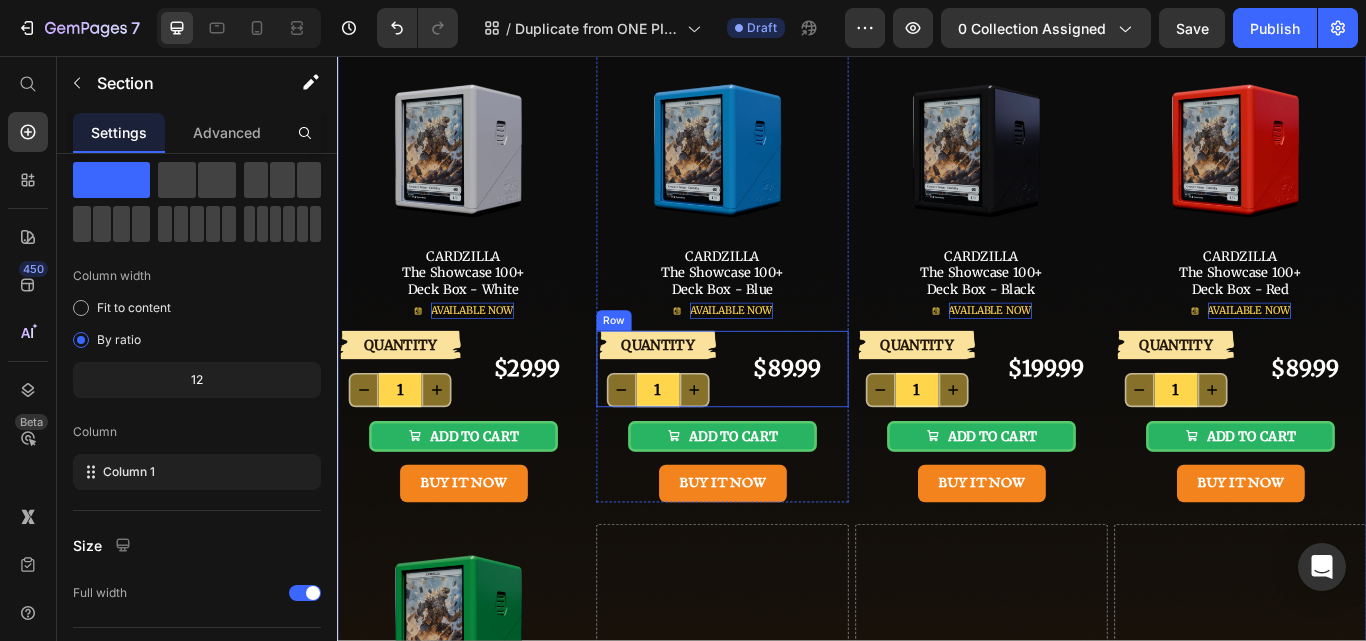 click on "$89.99" at bounding box center [861, 421] 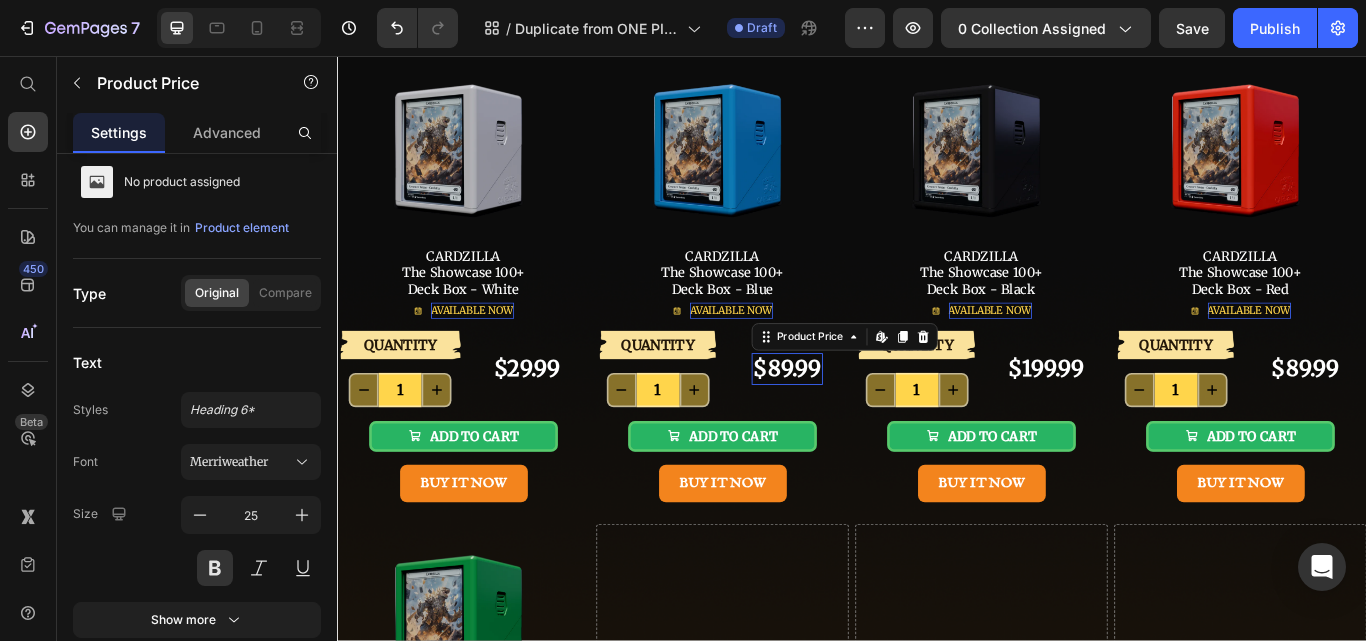 scroll, scrollTop: 0, scrollLeft: 0, axis: both 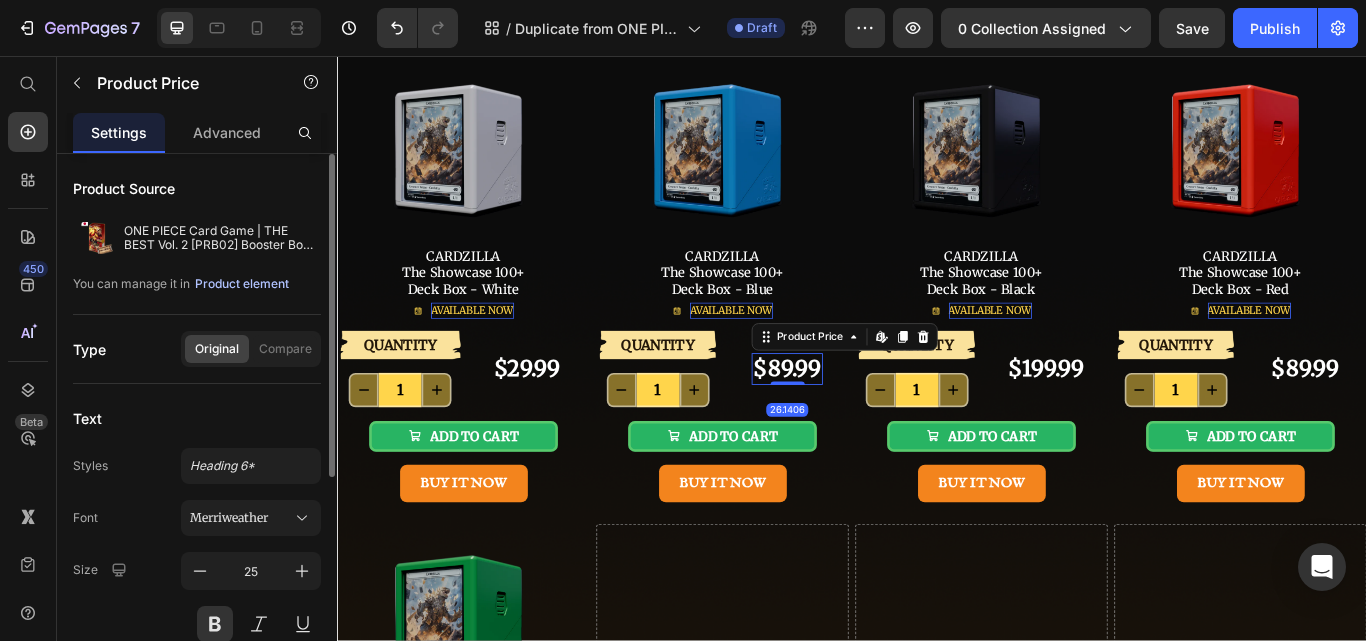 click on "Product element" at bounding box center [242, 284] 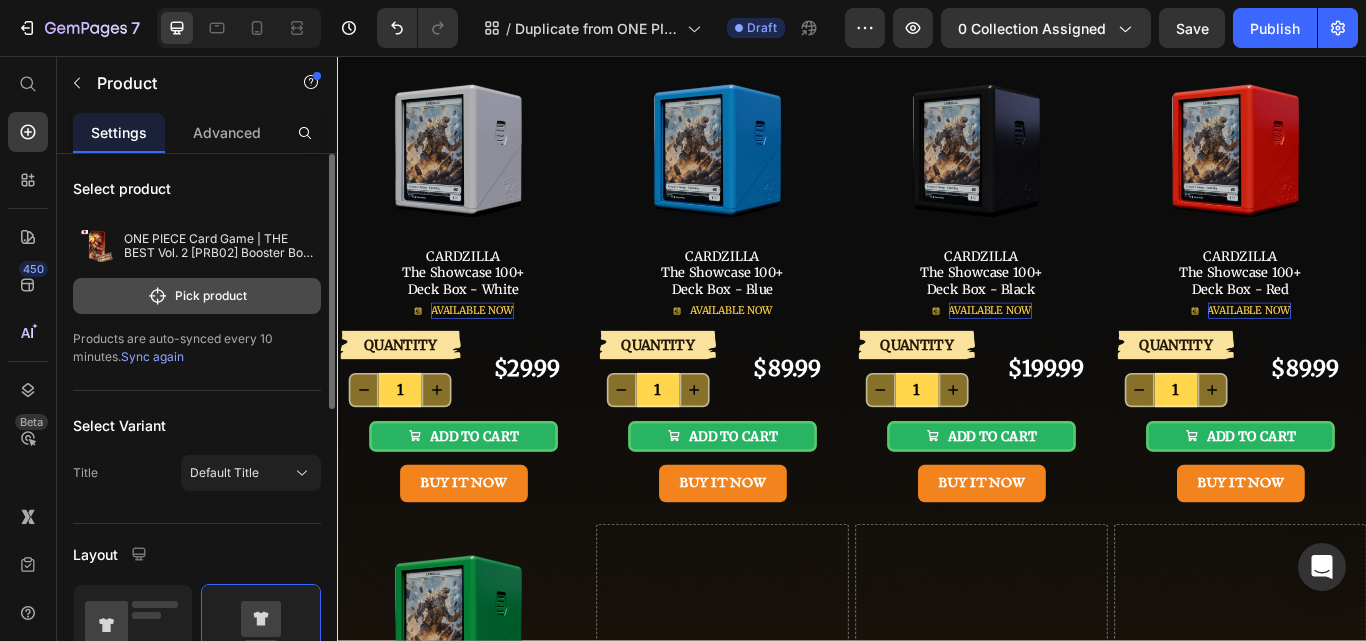 click on "Pick product" at bounding box center [197, 296] 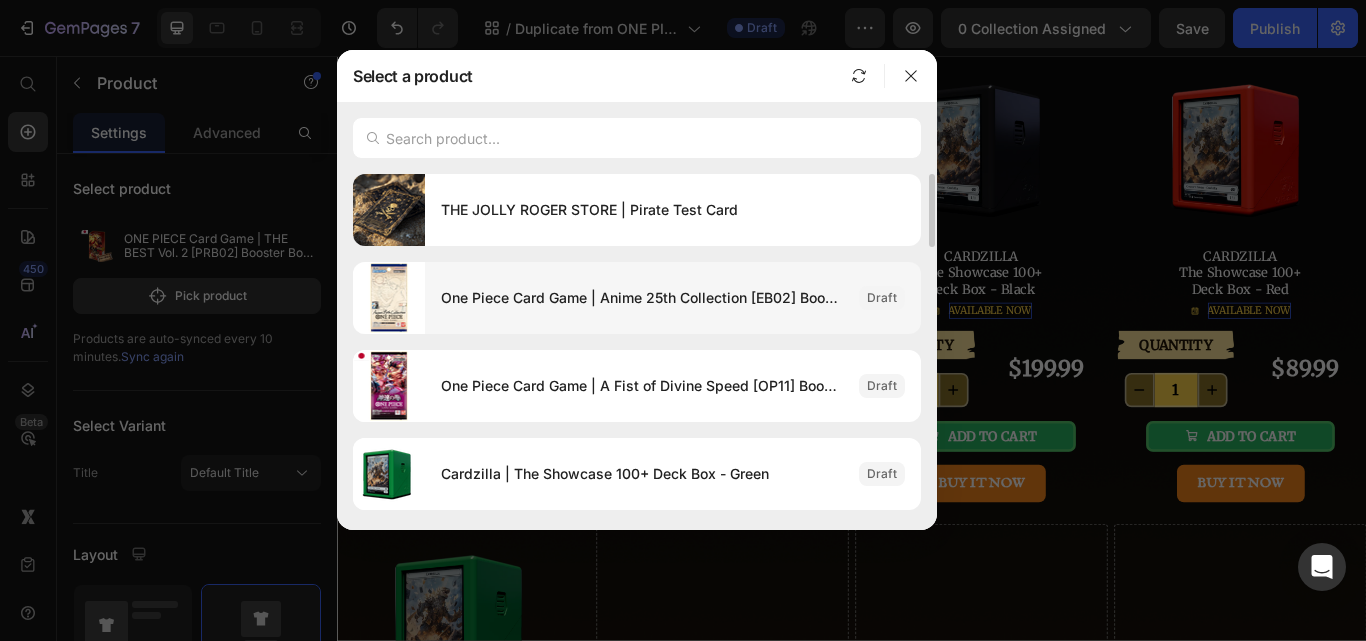 scroll, scrollTop: 300, scrollLeft: 0, axis: vertical 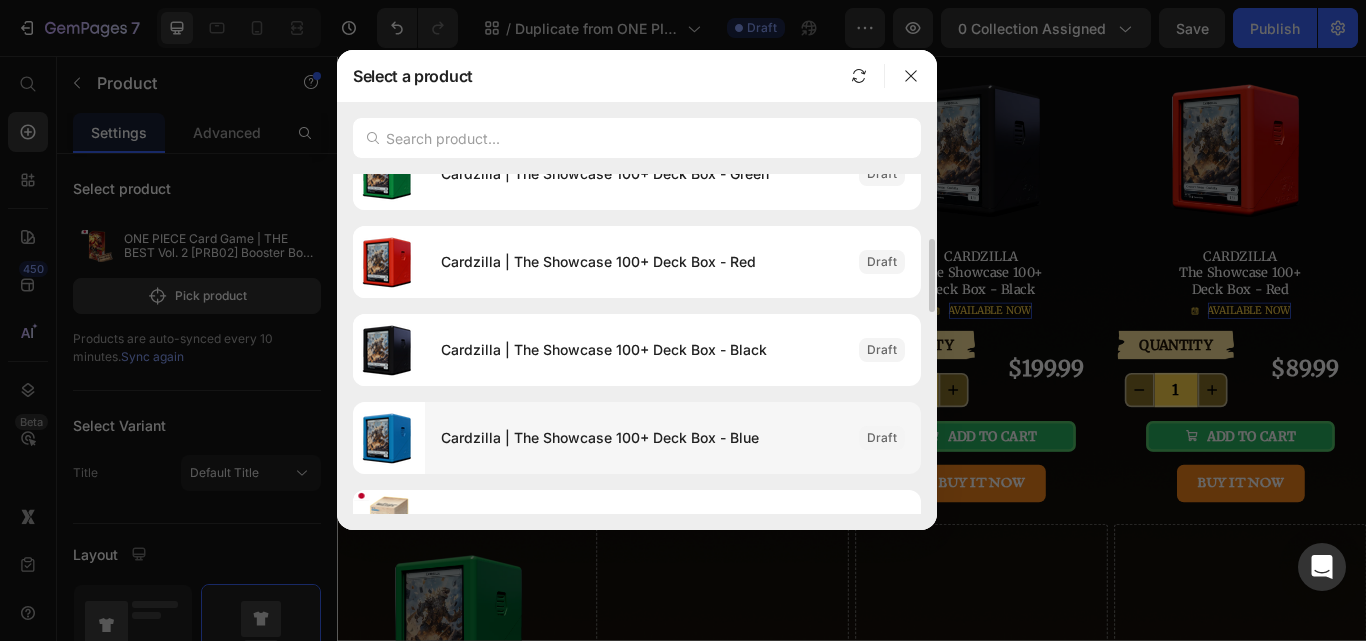 click on "Cardzilla | The Showcase 100+ Deck Box - Blue" at bounding box center (642, 438) 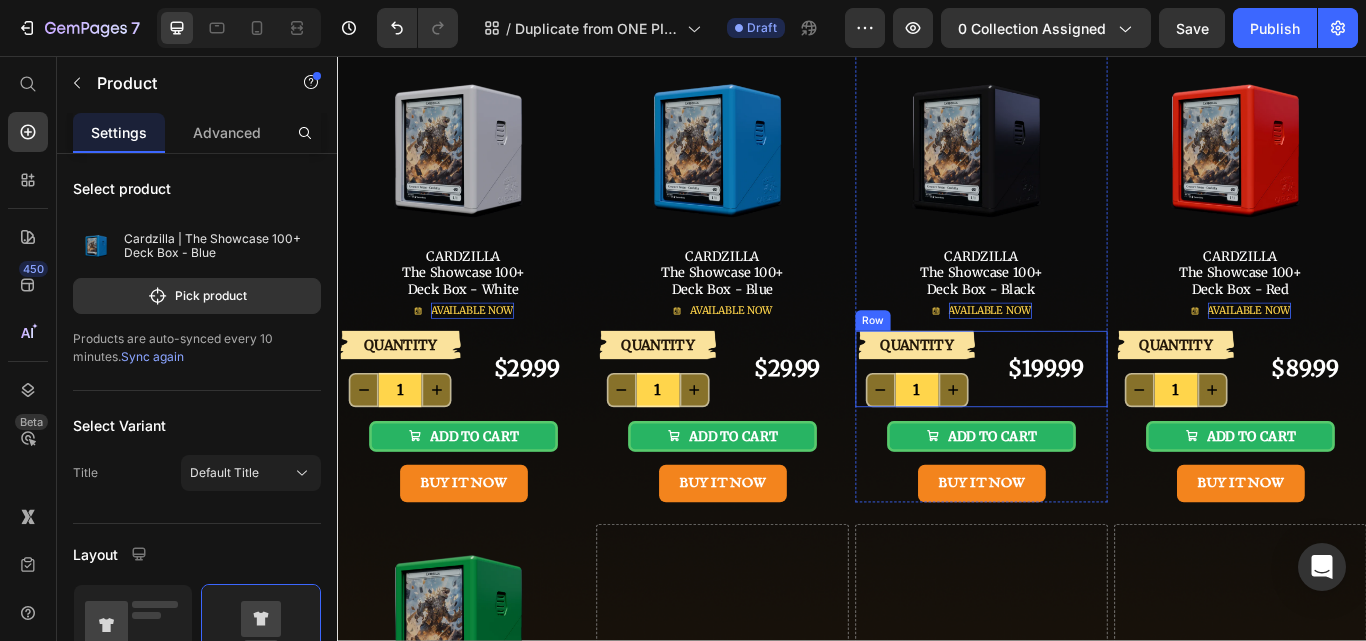 click on "$199.99" at bounding box center [1164, 421] 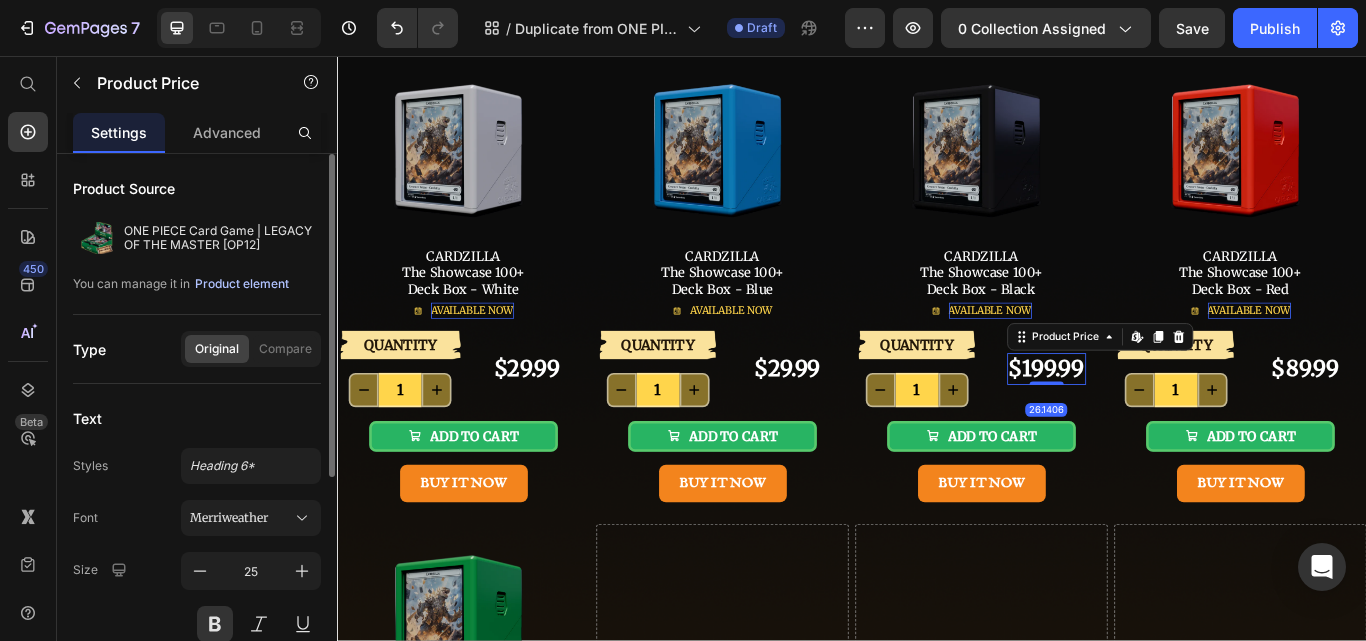 click on "Product element" at bounding box center [242, 284] 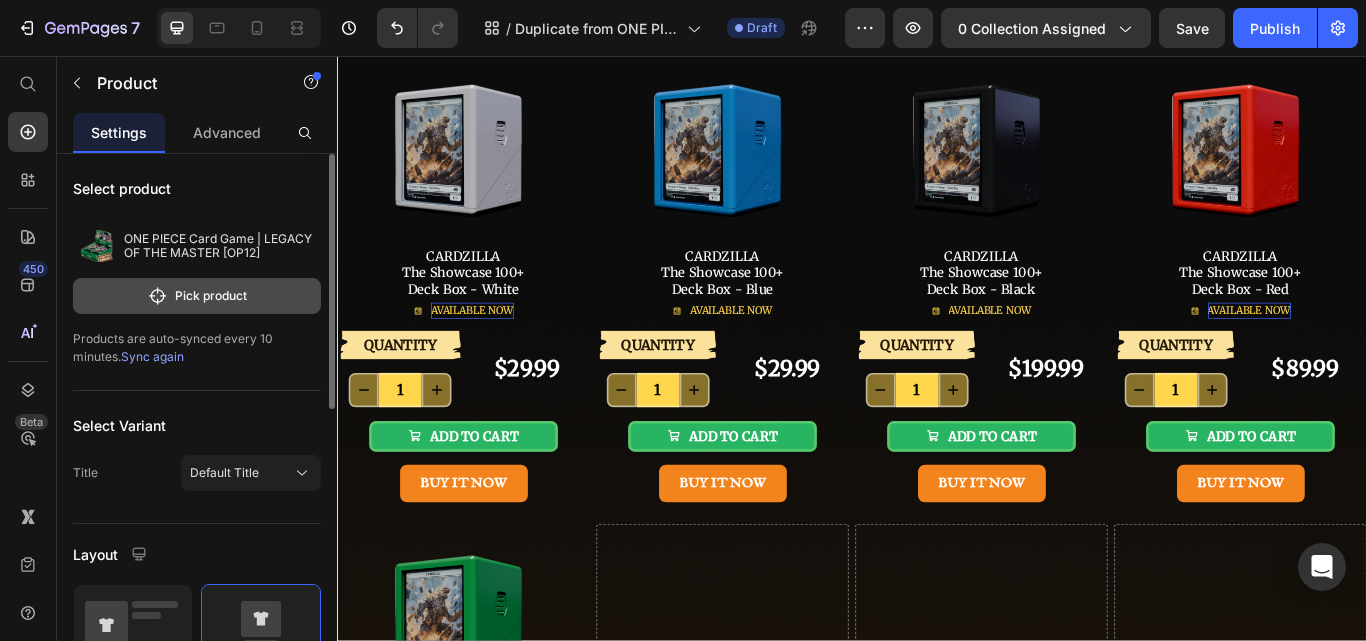 click on "Pick product" at bounding box center (197, 296) 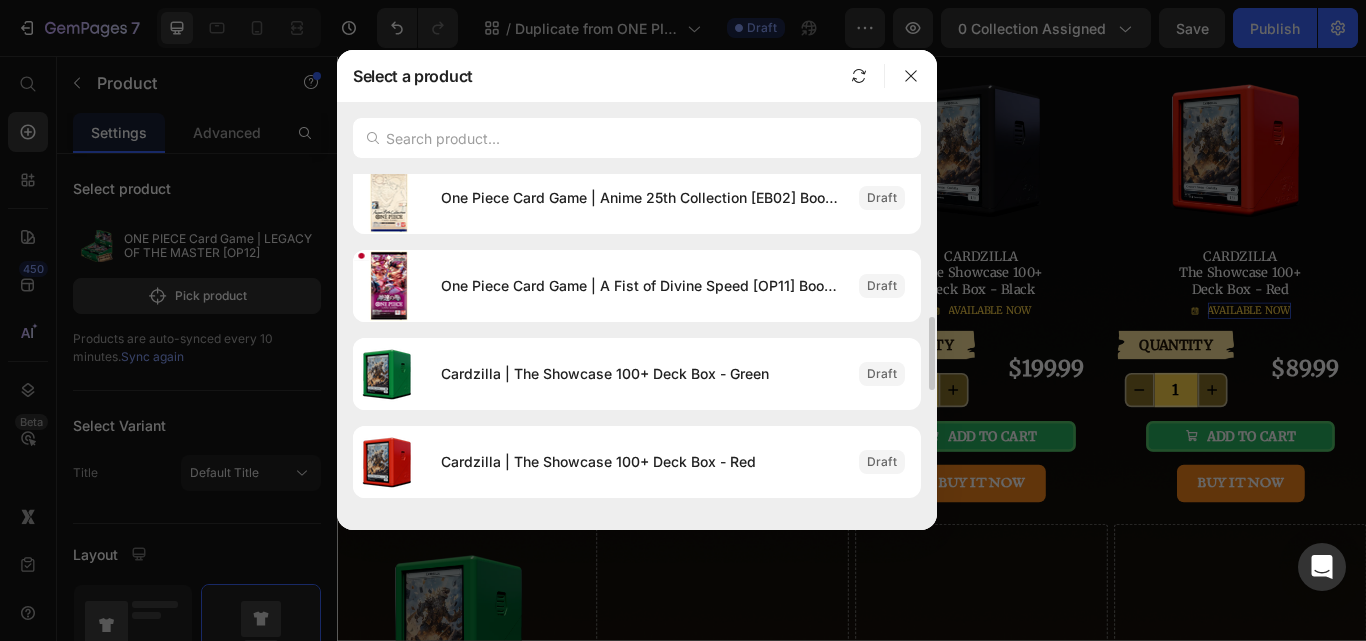 scroll, scrollTop: 200, scrollLeft: 0, axis: vertical 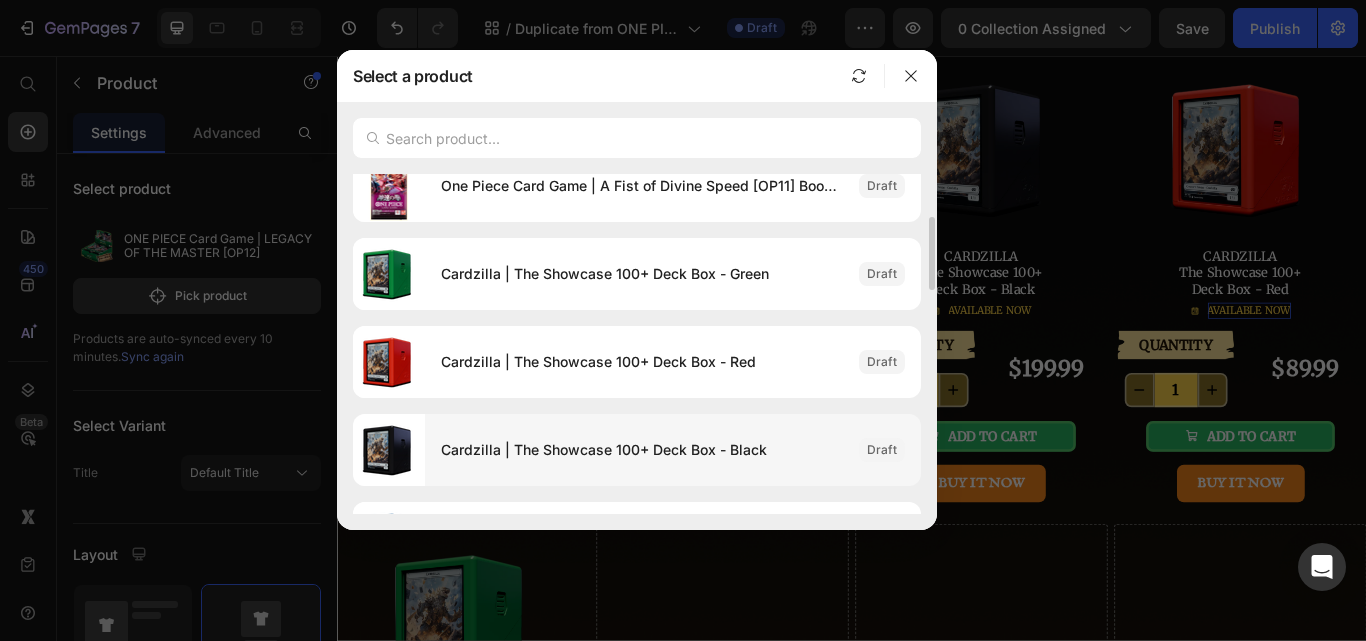 click on "Cardzilla | The Showcase 100+ Deck Box - Black" at bounding box center [642, 450] 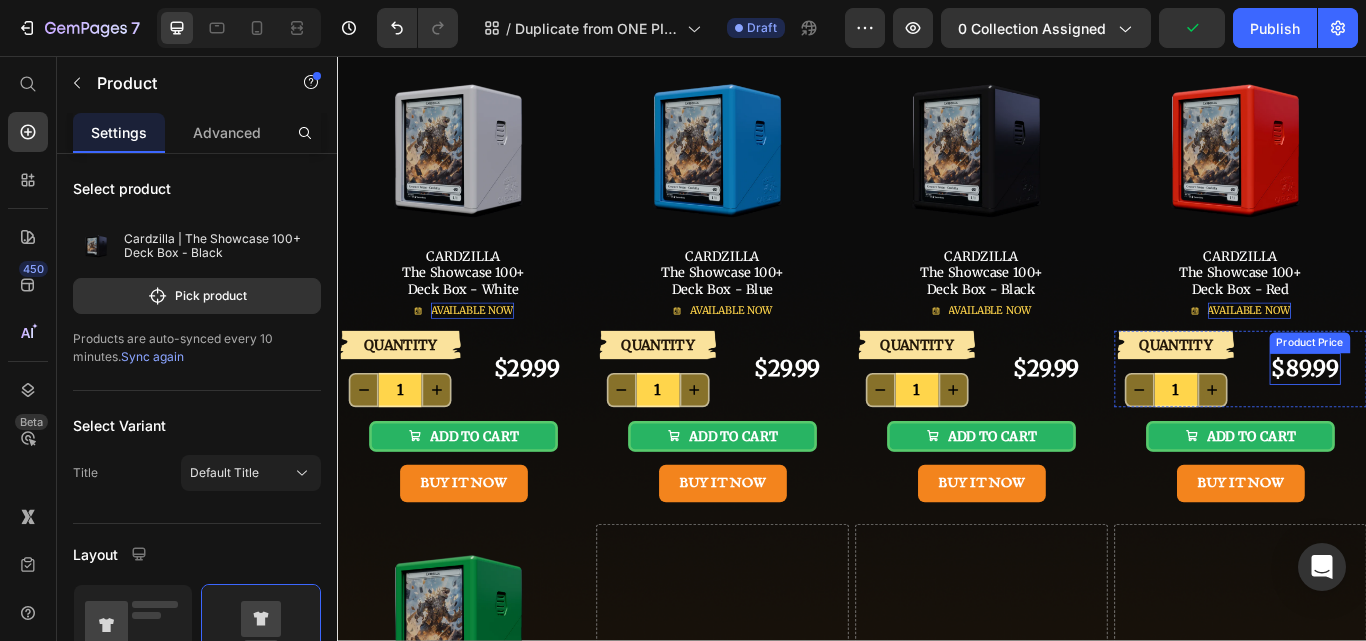 click on "$89.99" at bounding box center (1465, 421) 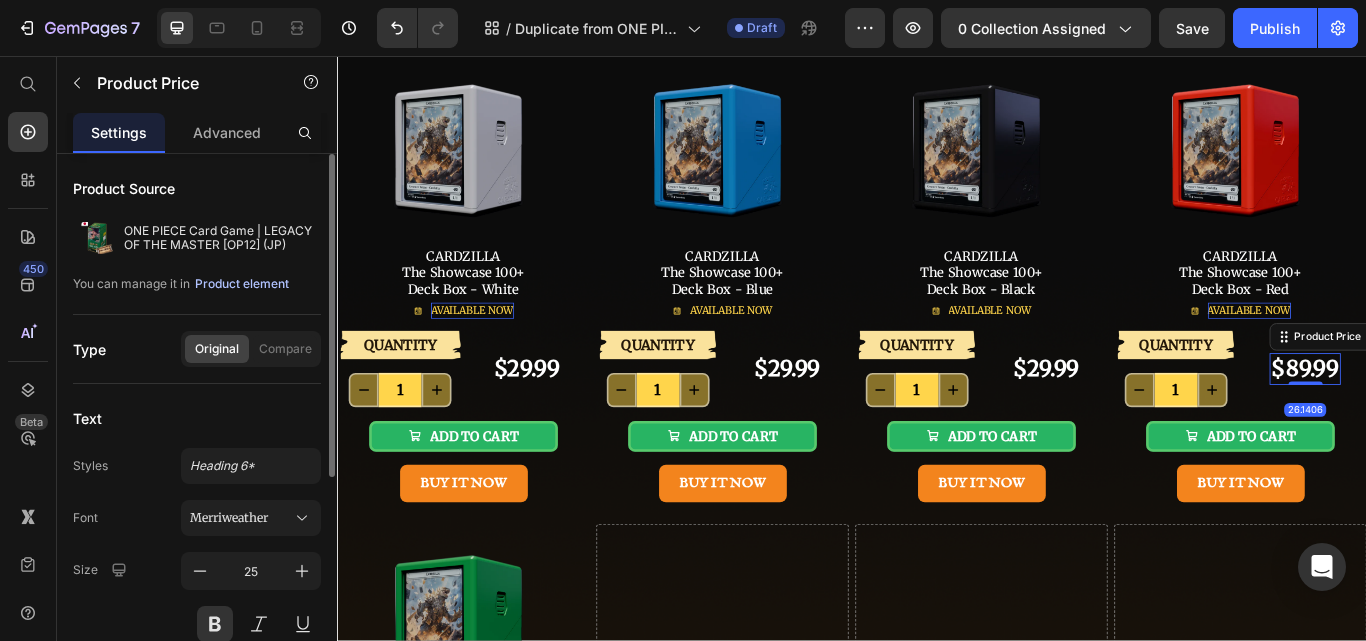 click on "Product element" at bounding box center [242, 284] 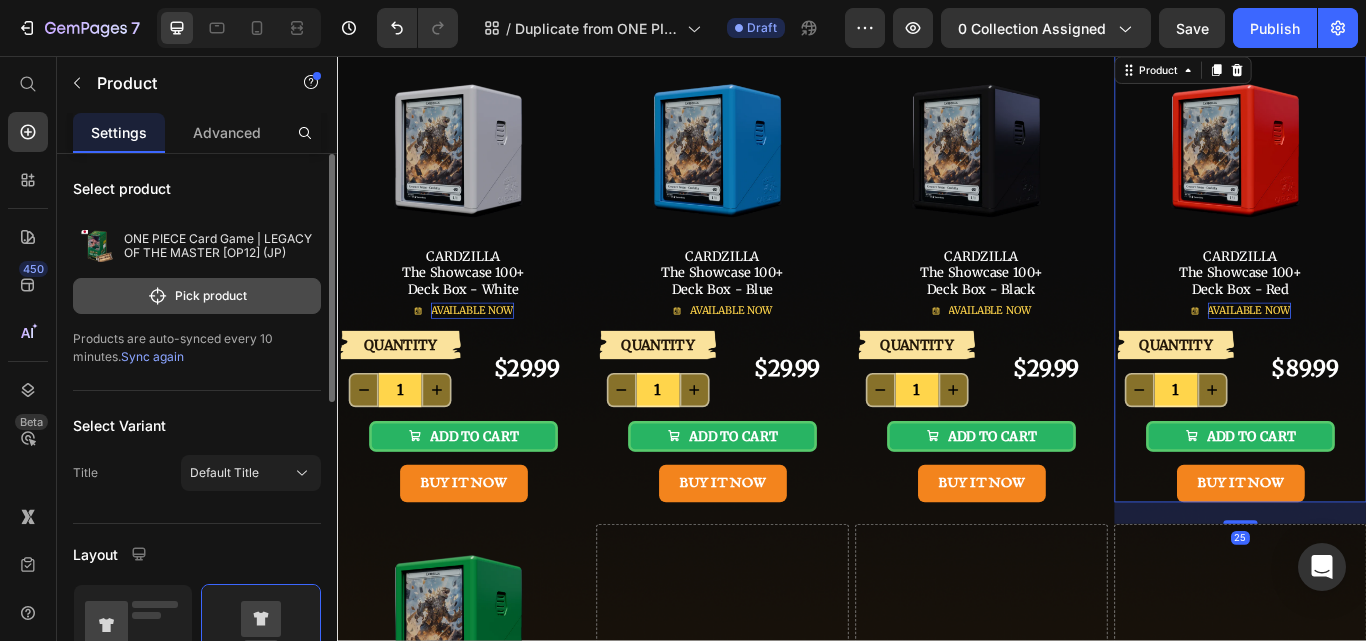 click on "Pick product" at bounding box center [197, 296] 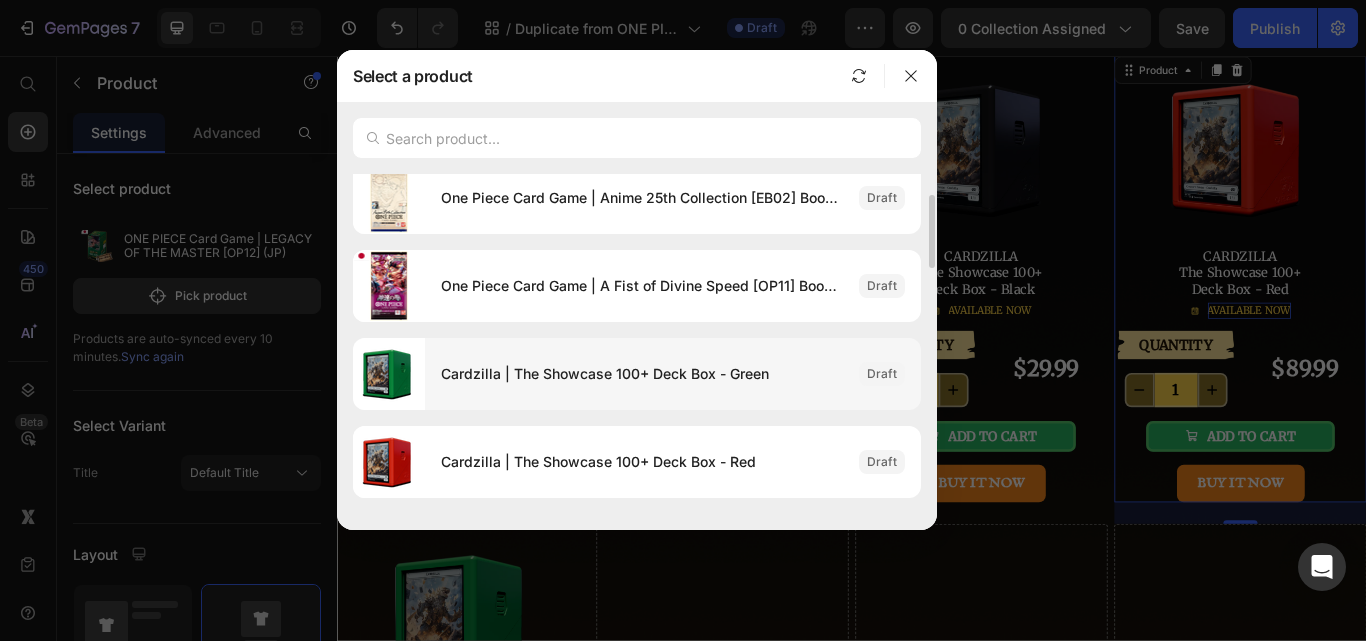 scroll, scrollTop: 200, scrollLeft: 0, axis: vertical 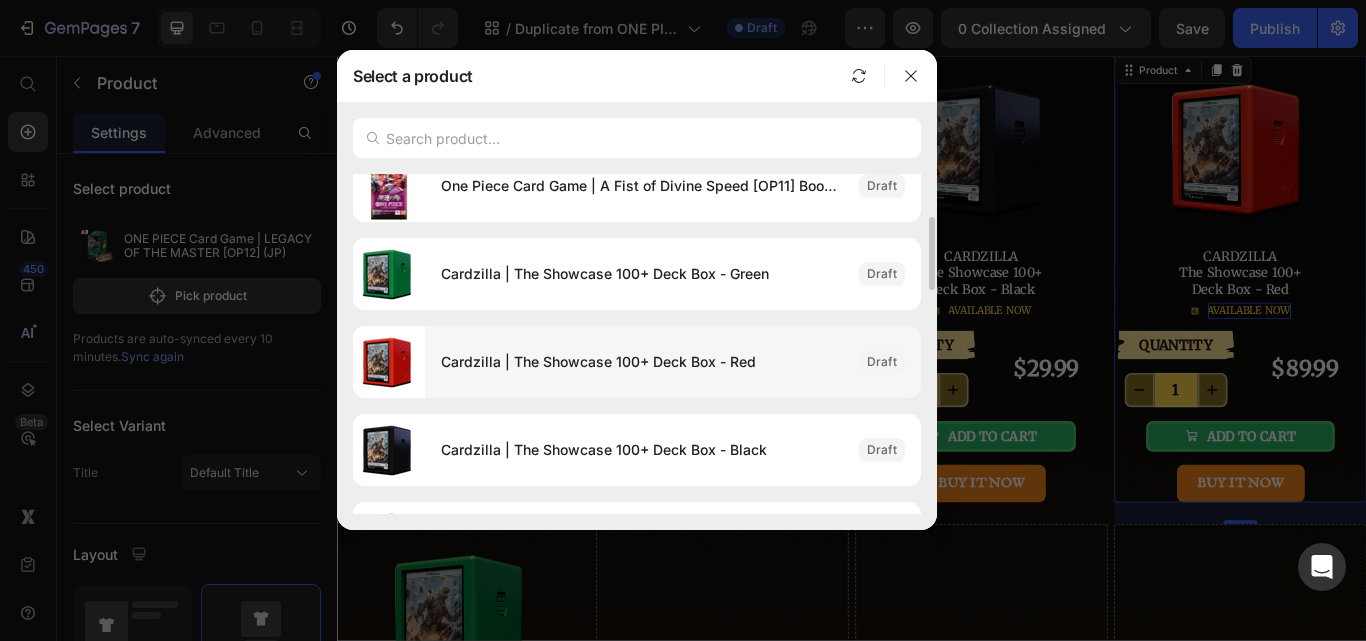 click on "Cardzilla | The Showcase 100+ Deck Box - Red" at bounding box center [642, 362] 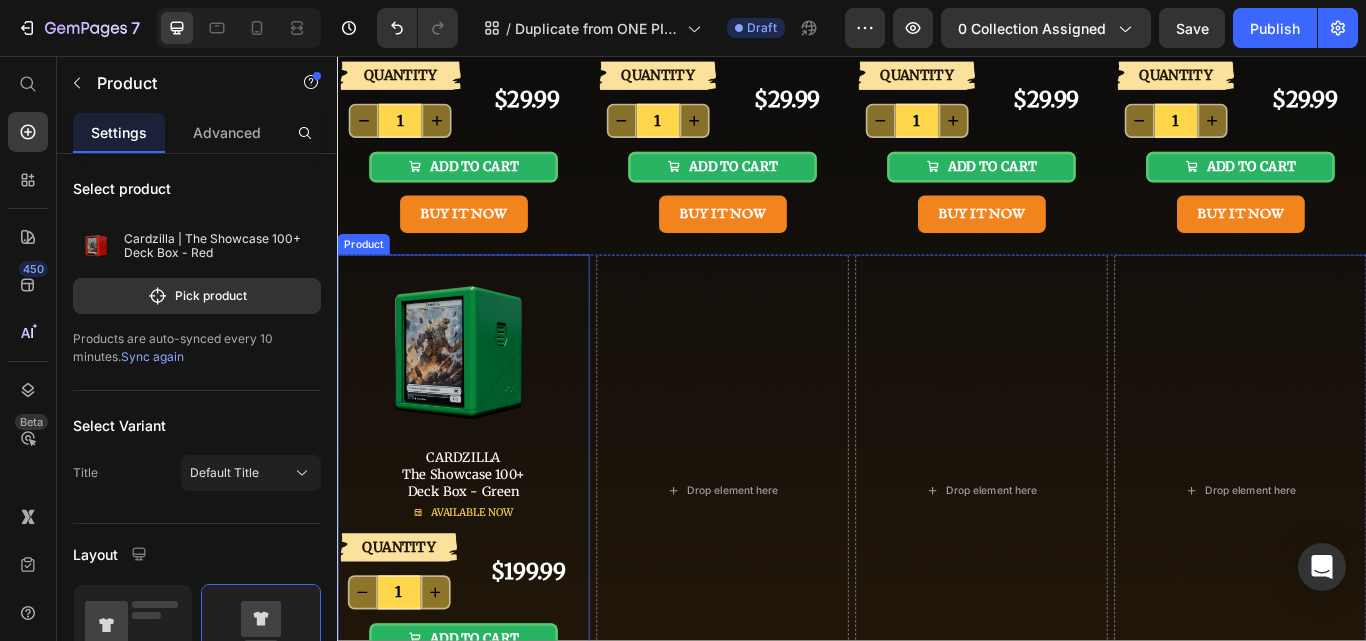 scroll, scrollTop: 600, scrollLeft: 0, axis: vertical 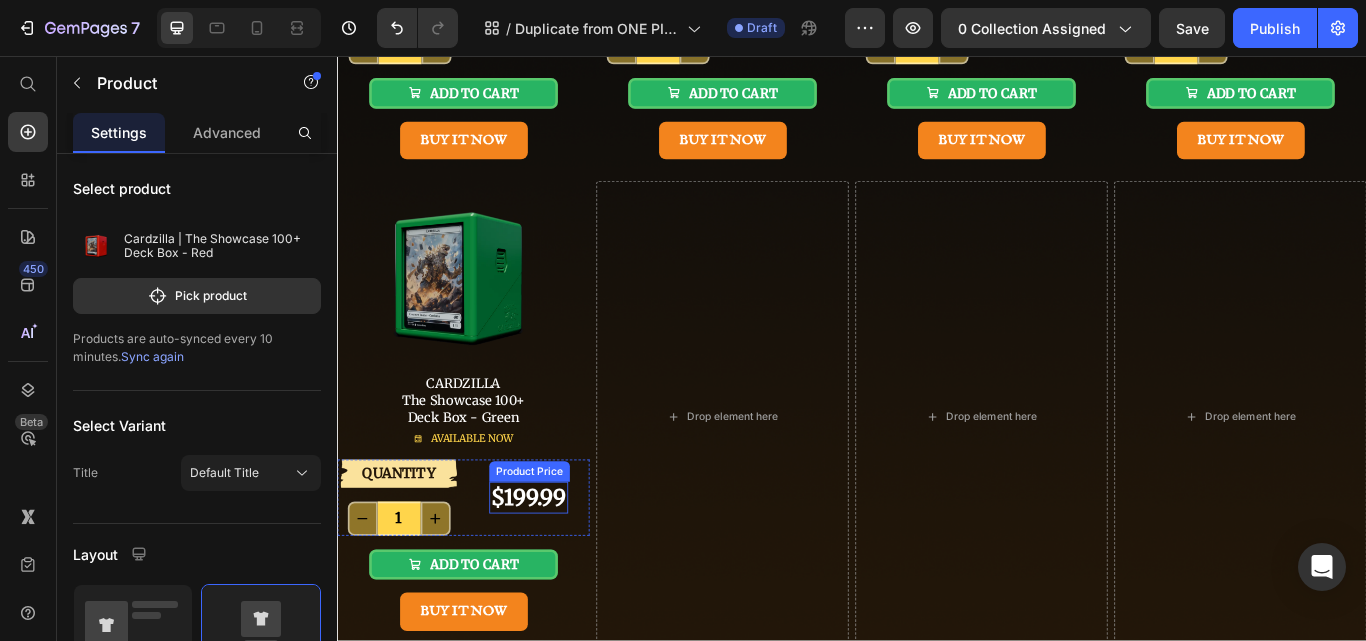 click on "$199.99" at bounding box center [560, 571] 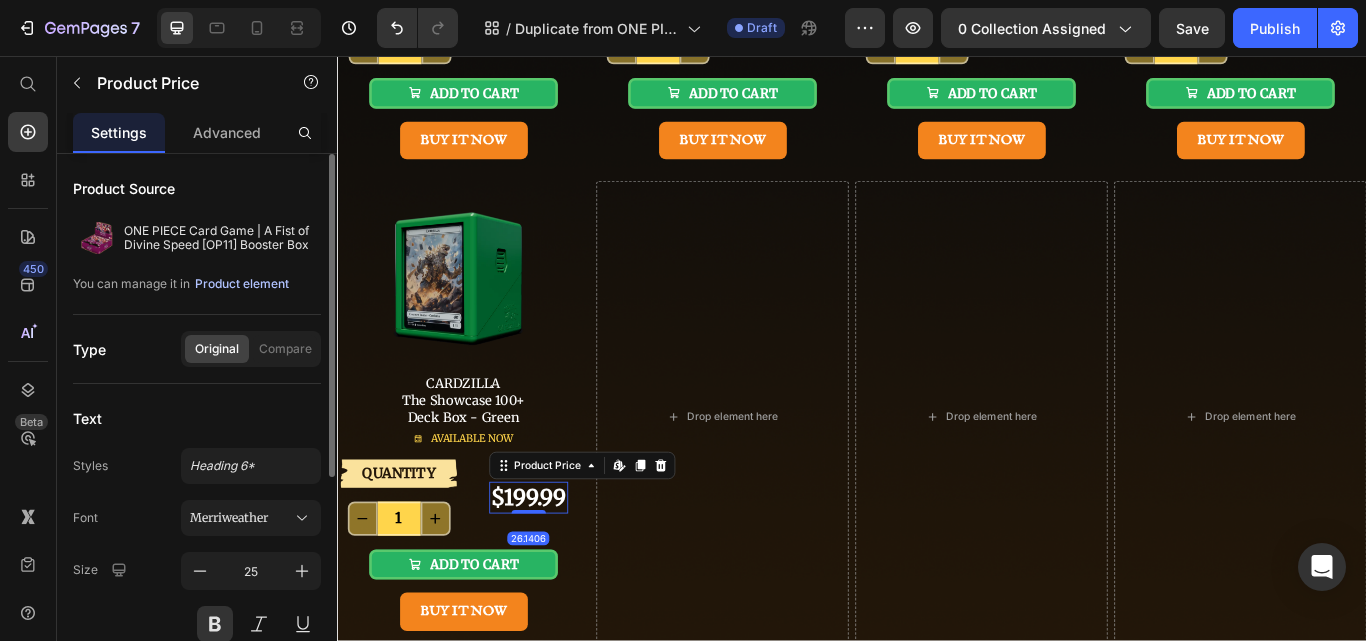 click on "Product element" at bounding box center [242, 284] 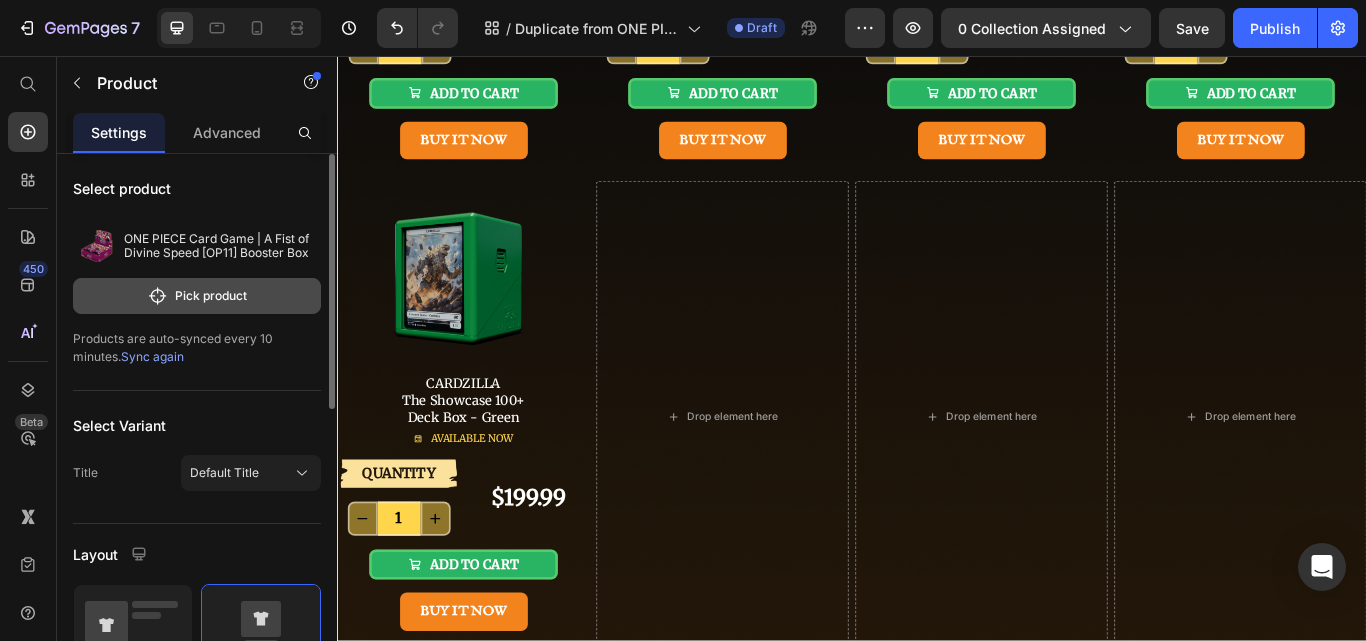 click on "Pick product" 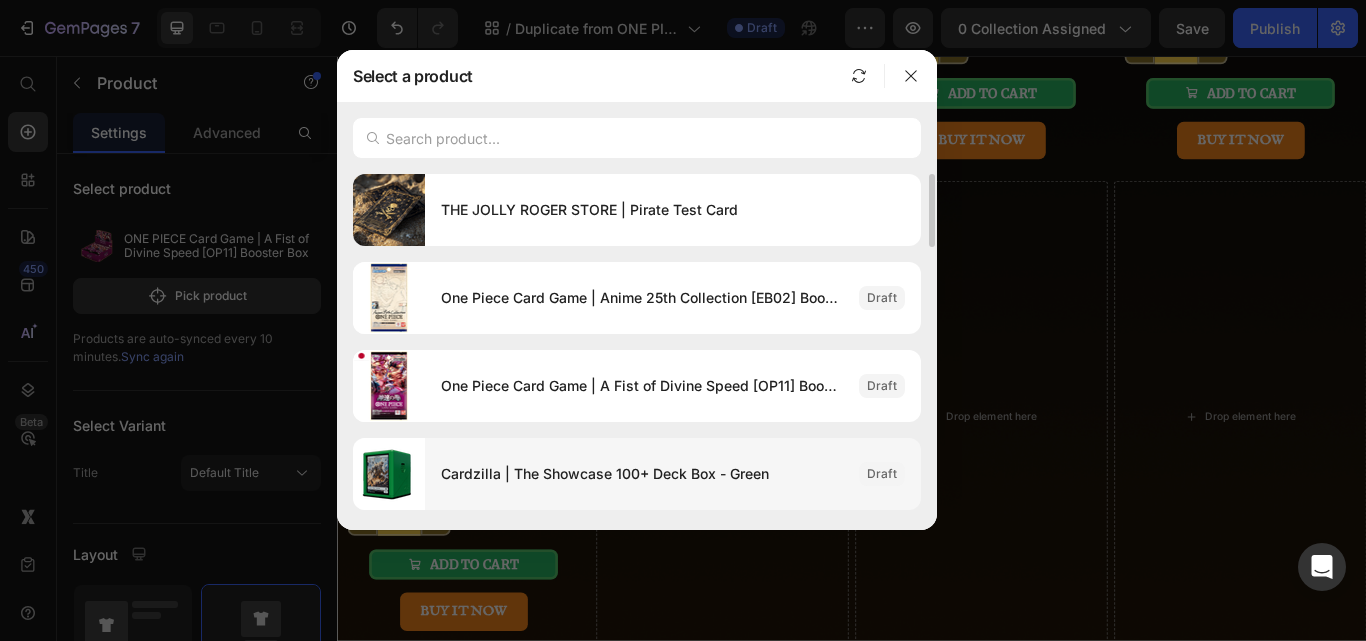 click on "Cardzilla | The Showcase 100+ Deck Box - Green" at bounding box center (642, 474) 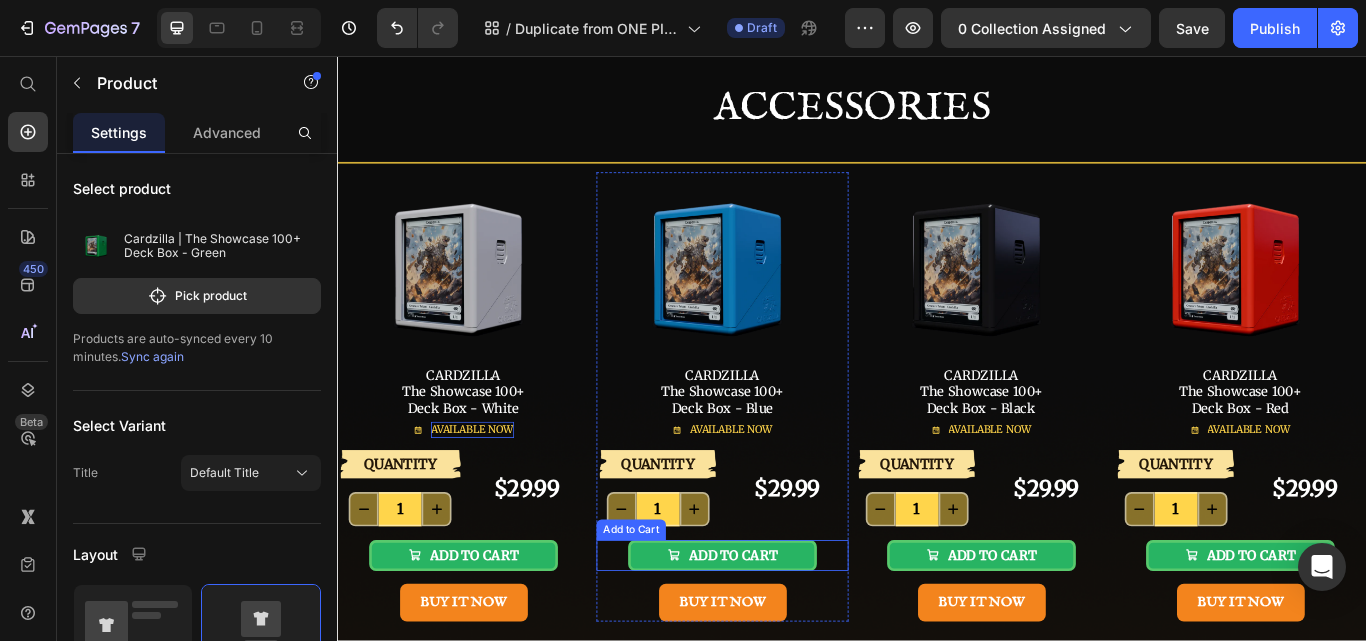scroll, scrollTop: 0, scrollLeft: 0, axis: both 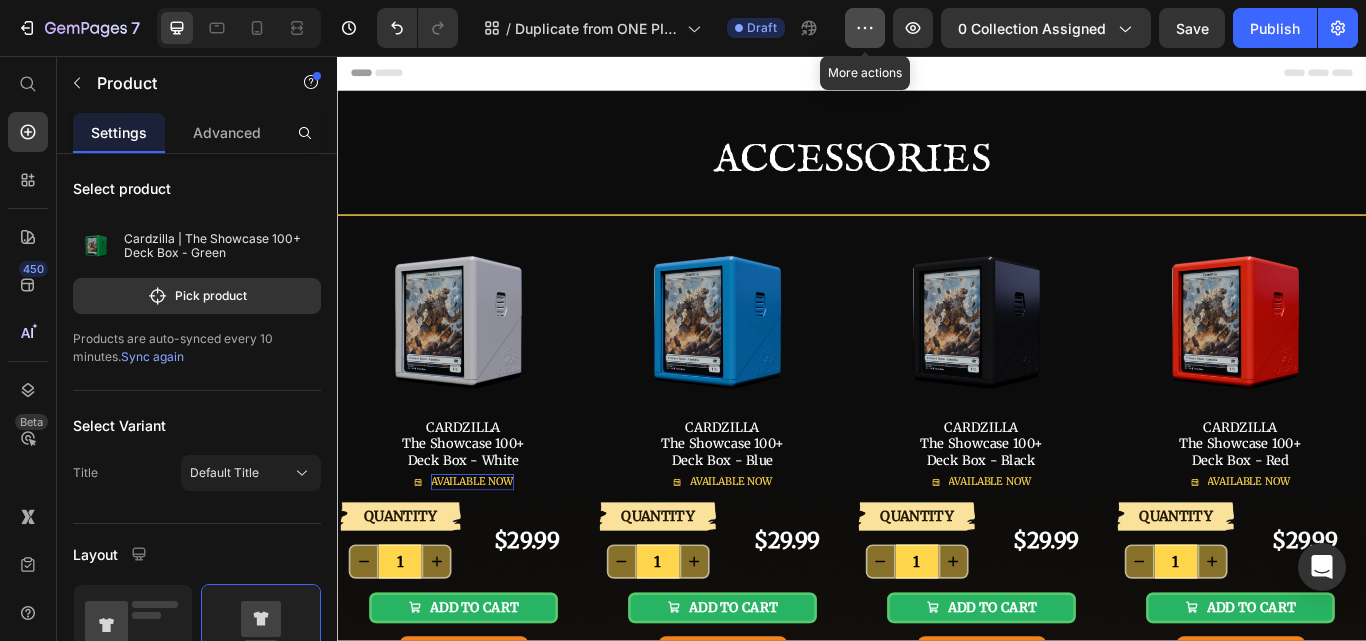 click 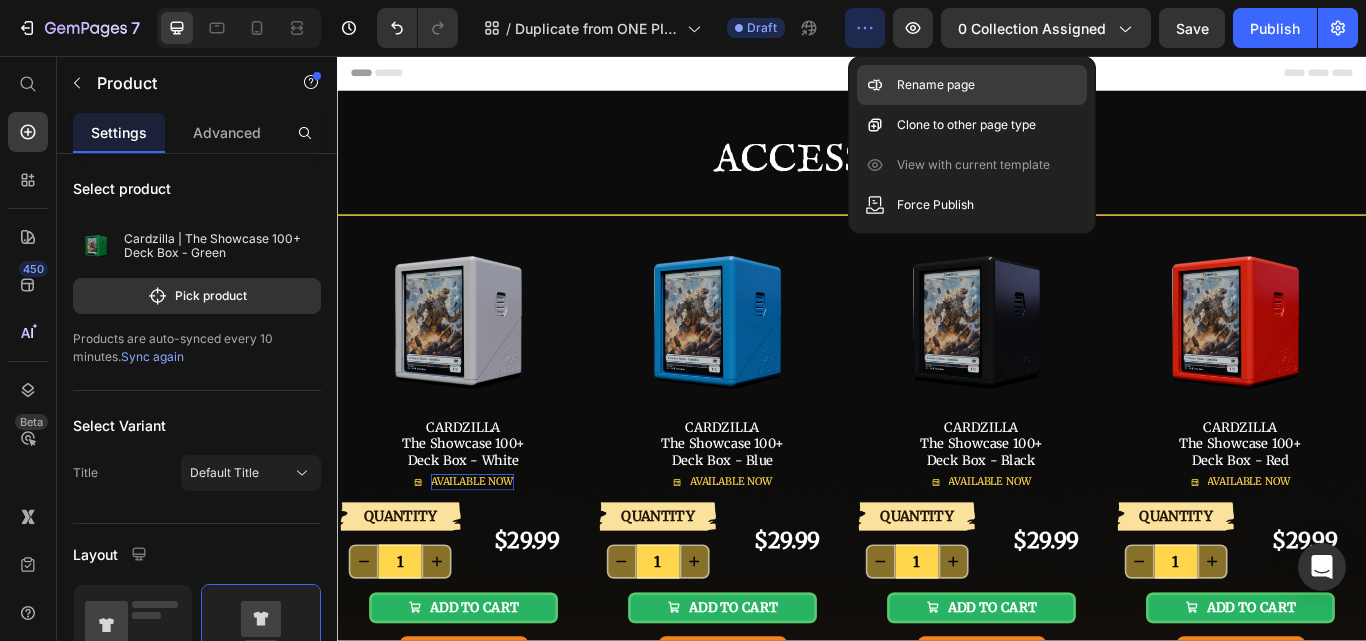 click on "Rename page" at bounding box center [936, 85] 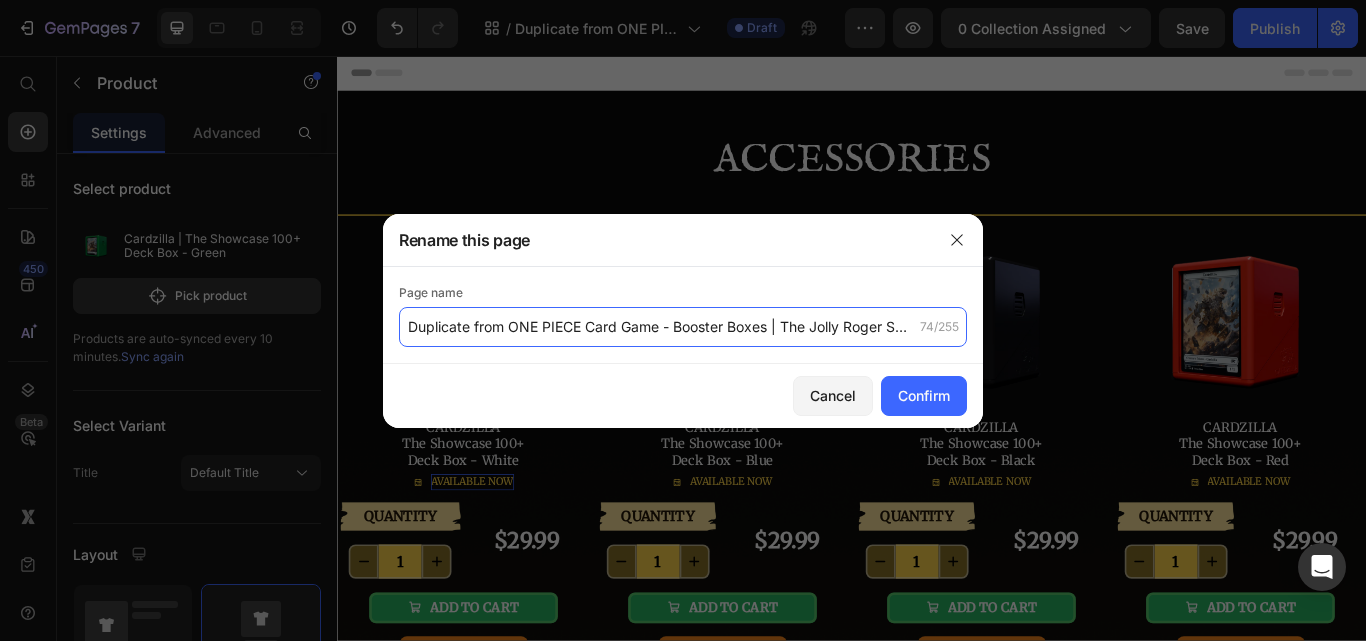 click on "Duplicate from ONE PIECE Card Game - Booster Boxes | The Jolly Roger Store" 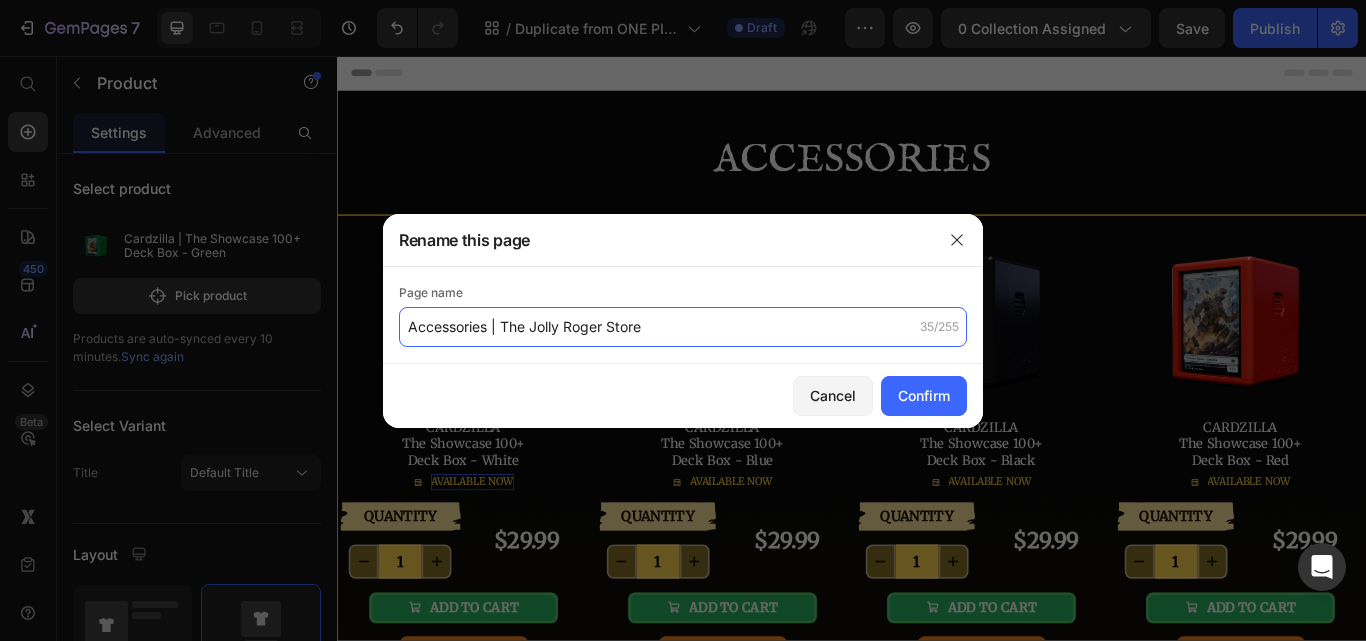 click on "Accessories | The Jolly Roger Store" 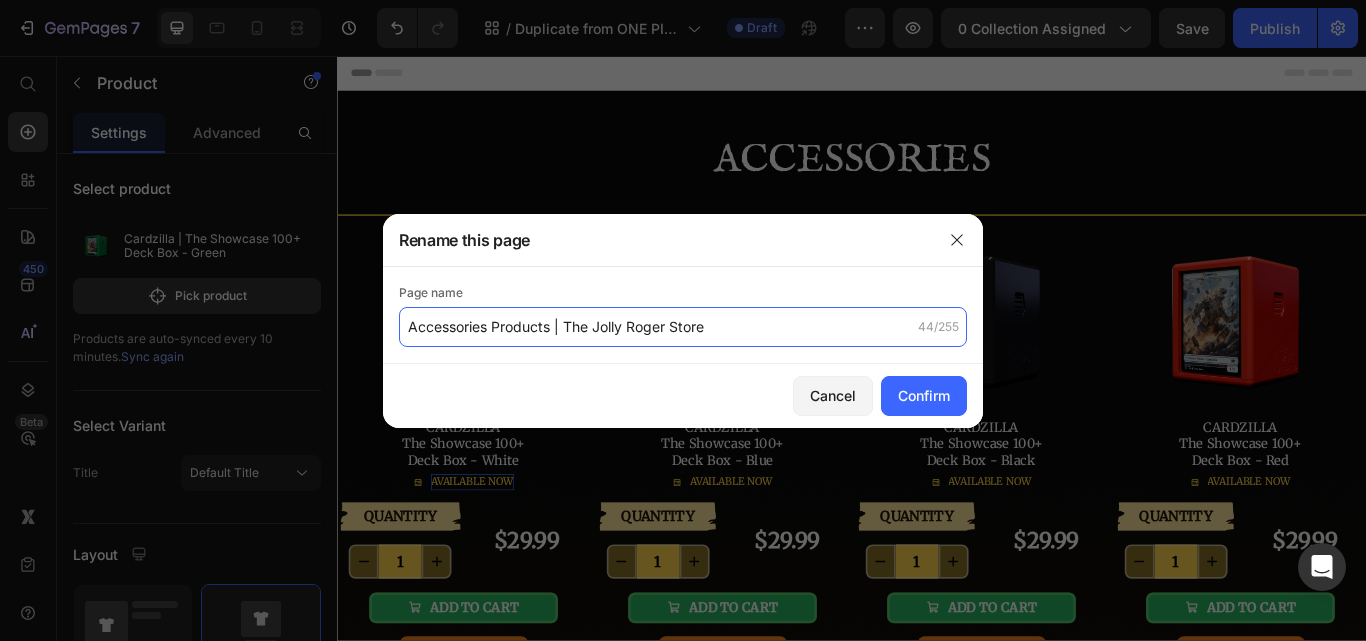 type on "Accessories Products | The Jolly Roger Store" 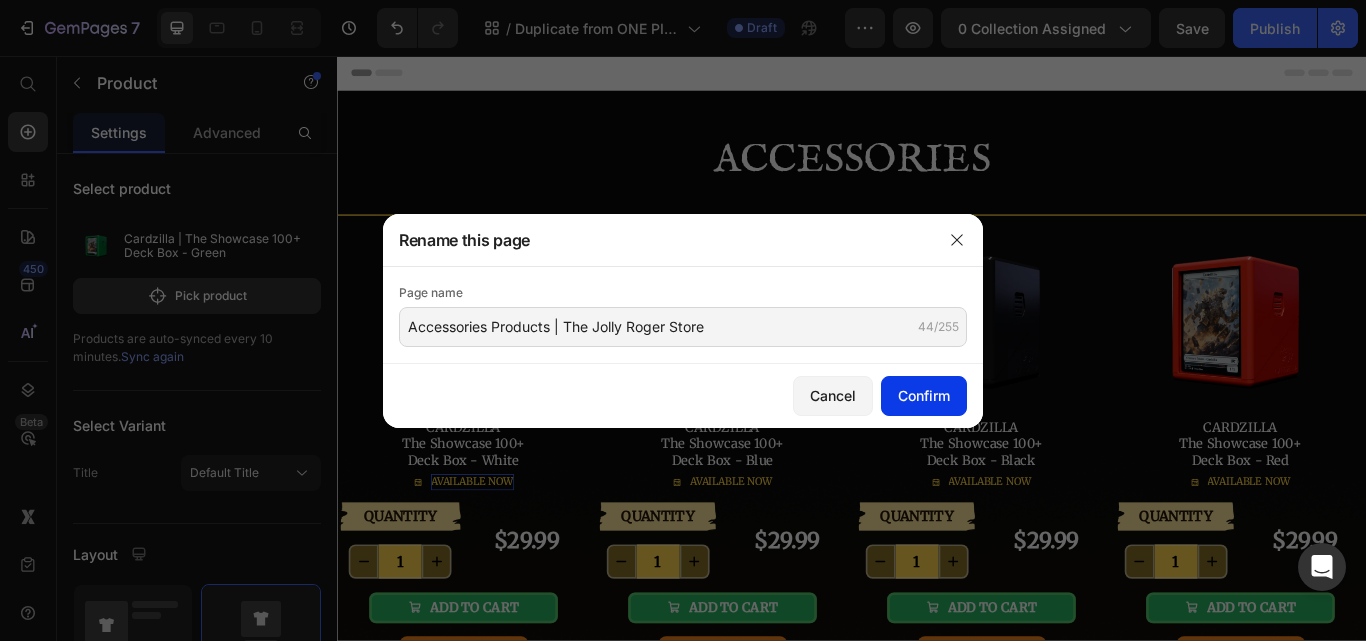 click on "Confirm" at bounding box center [924, 395] 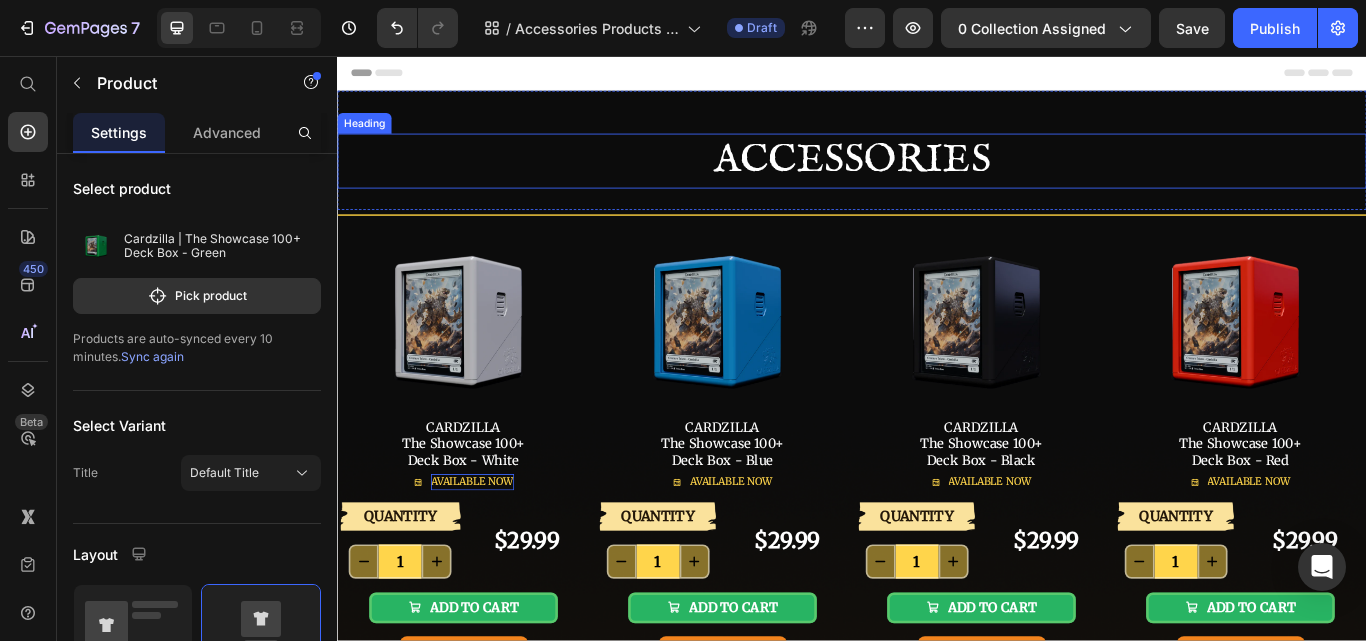 click on "ACCESSORIES" at bounding box center [937, 179] 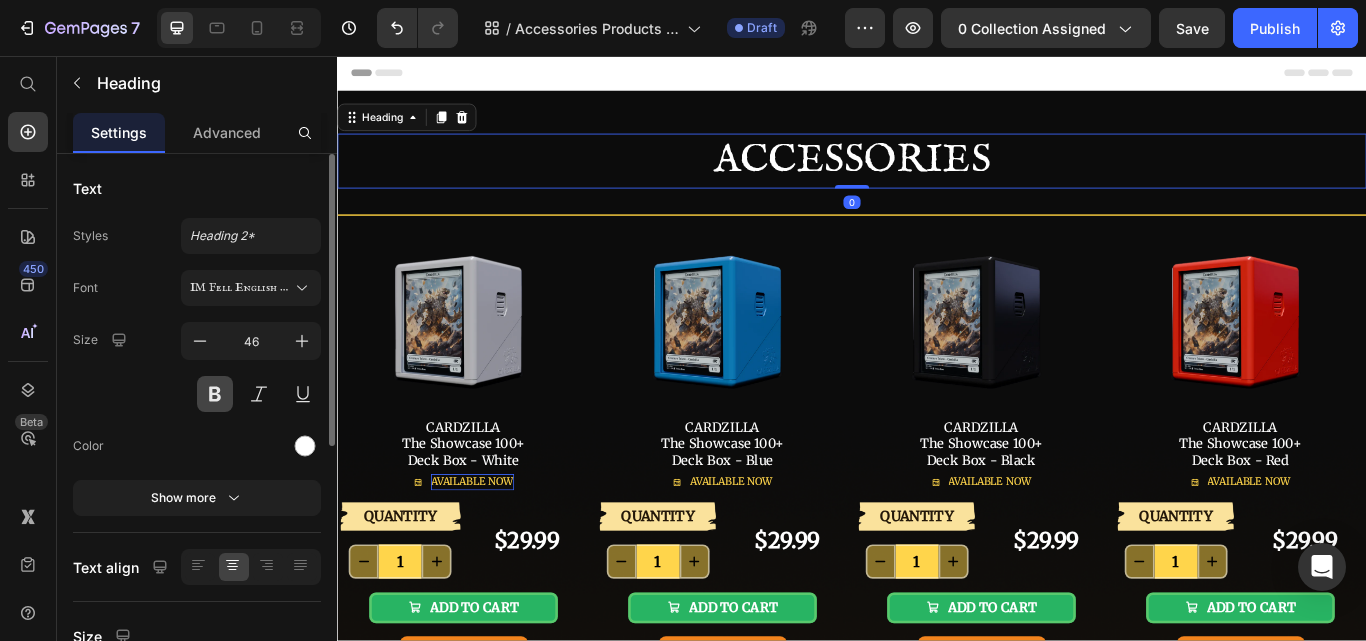 click at bounding box center (215, 394) 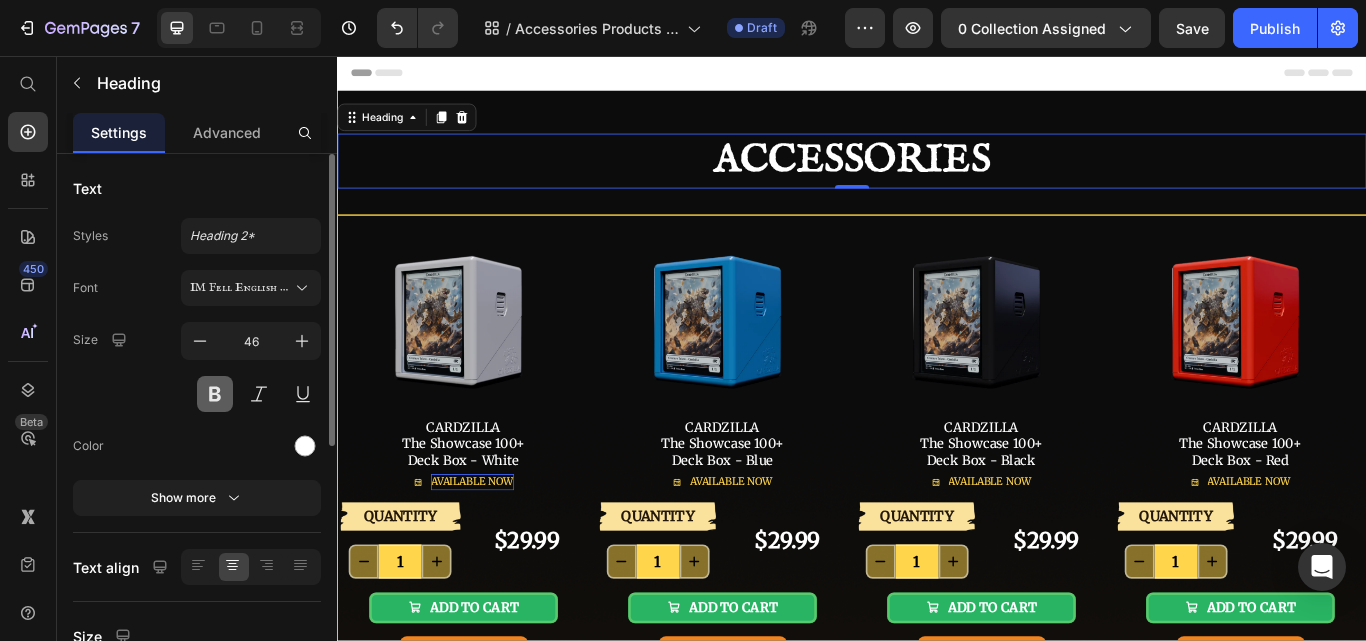 click at bounding box center [215, 394] 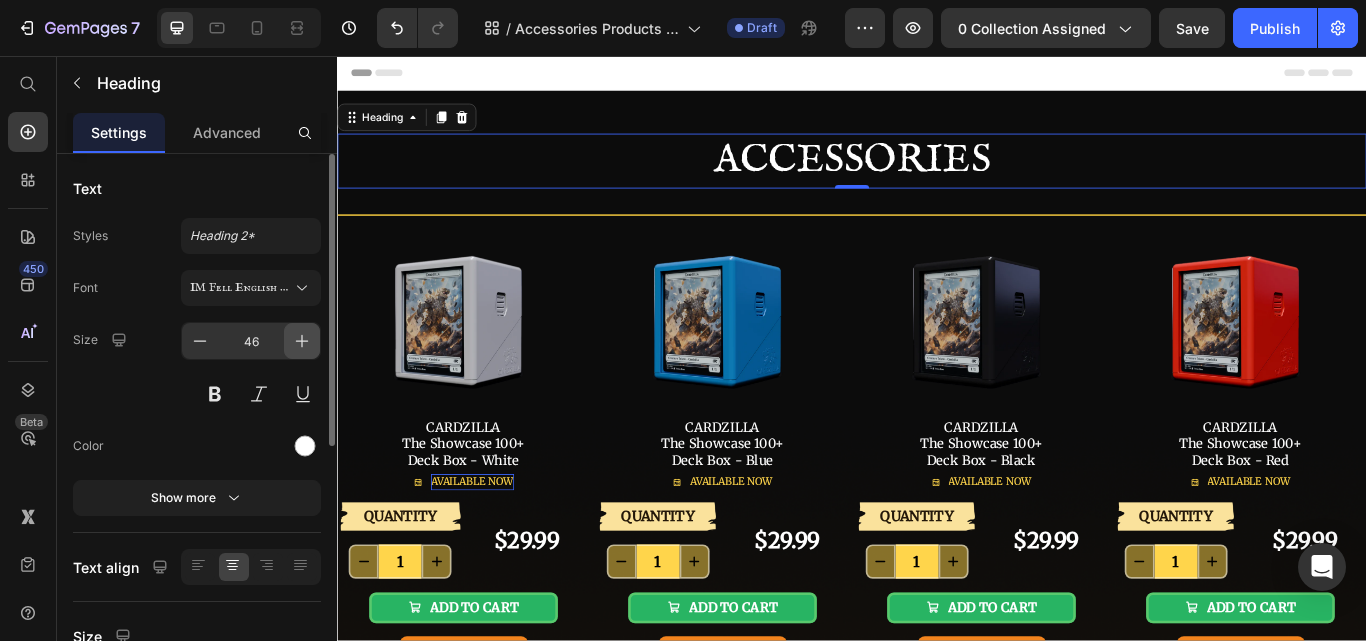 click 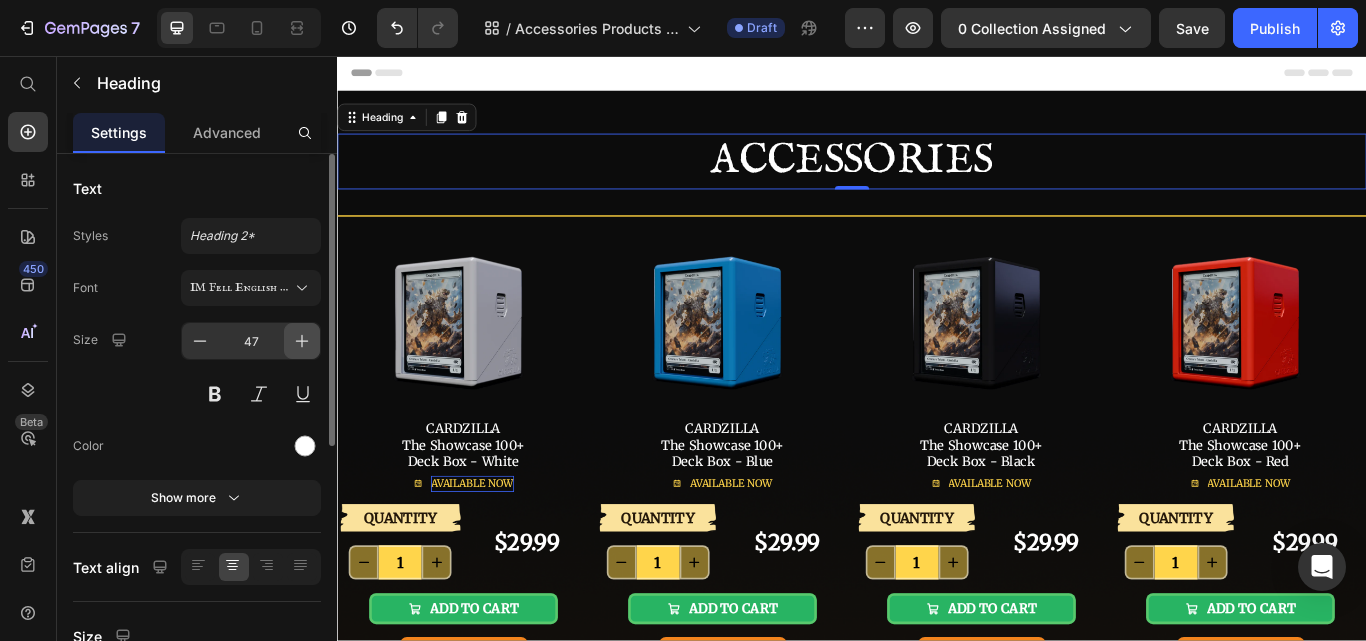 click 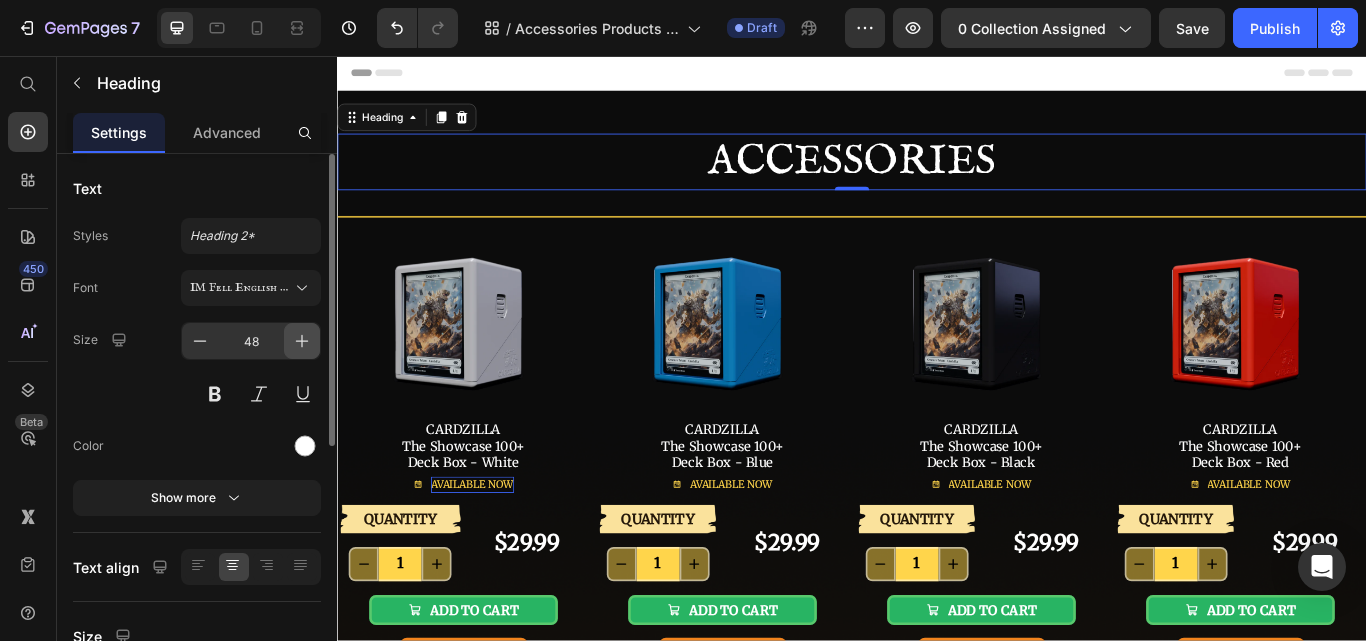 click 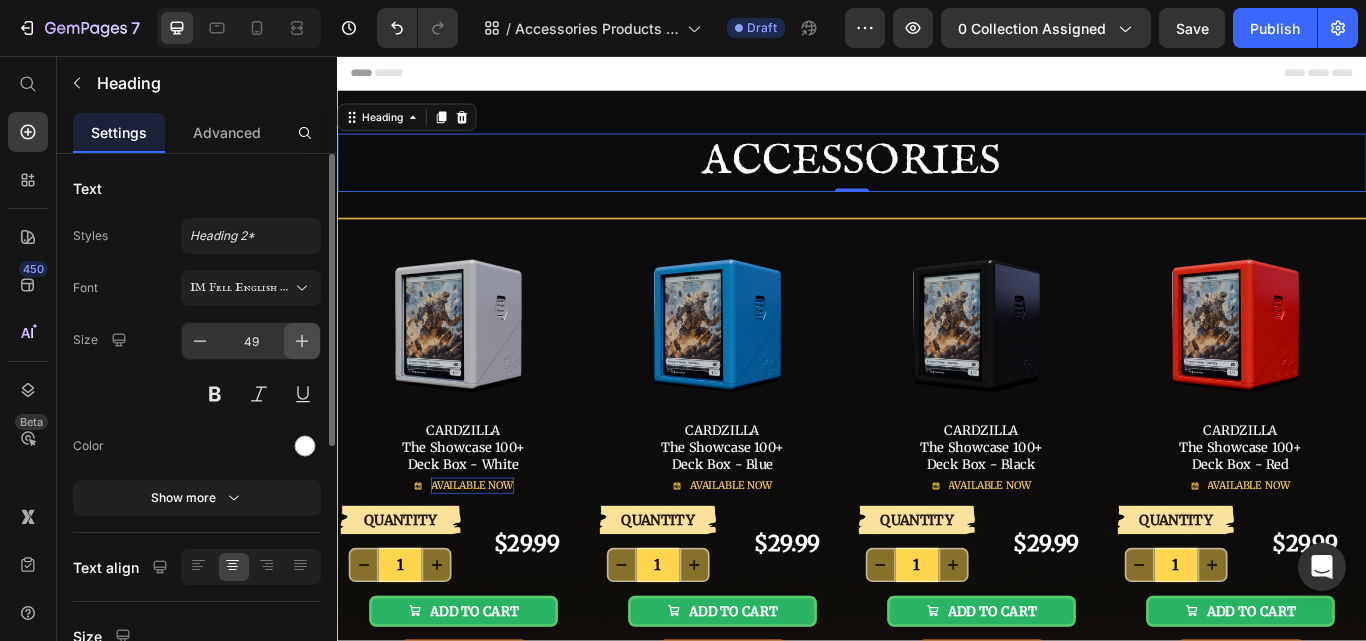 click 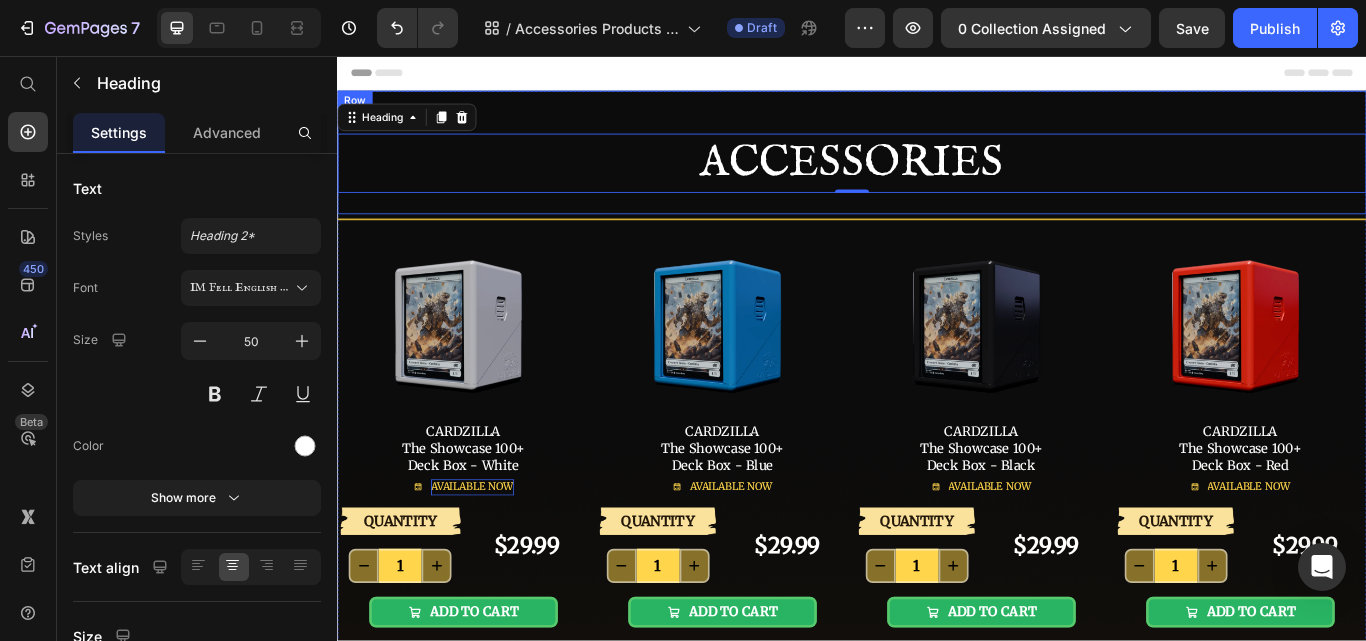 click on "ACCESSORIES Heading   0 Row" at bounding box center [937, 169] 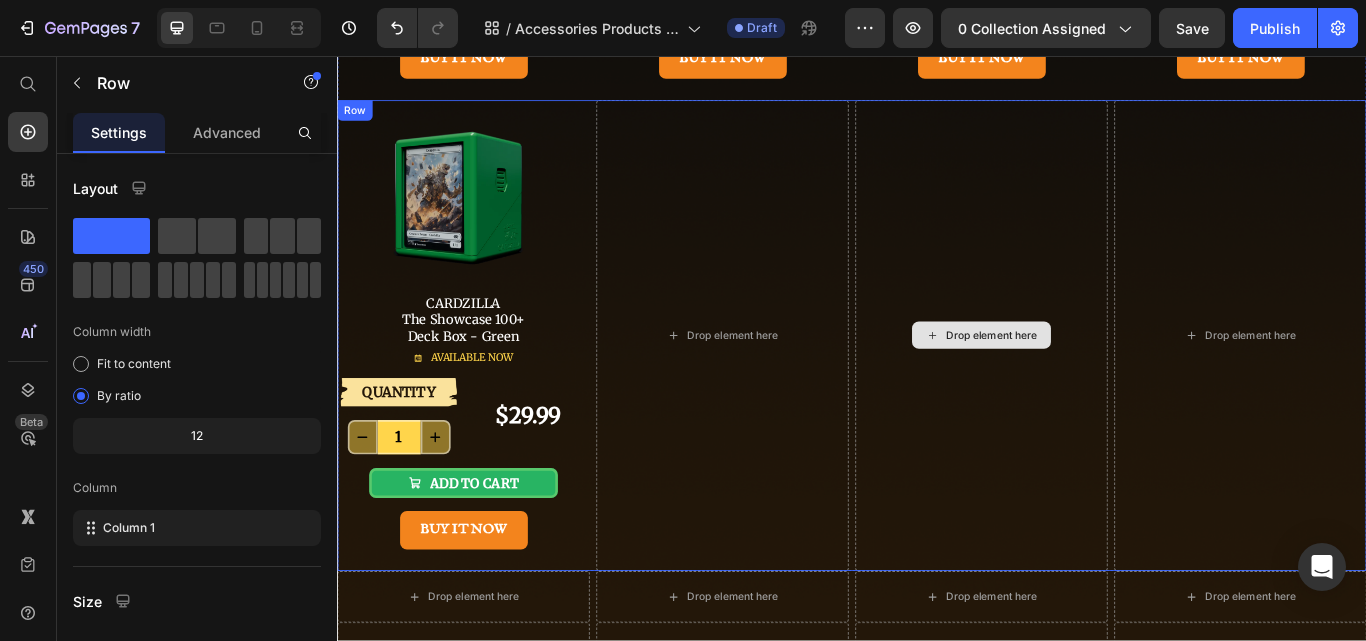 scroll, scrollTop: 1100, scrollLeft: 0, axis: vertical 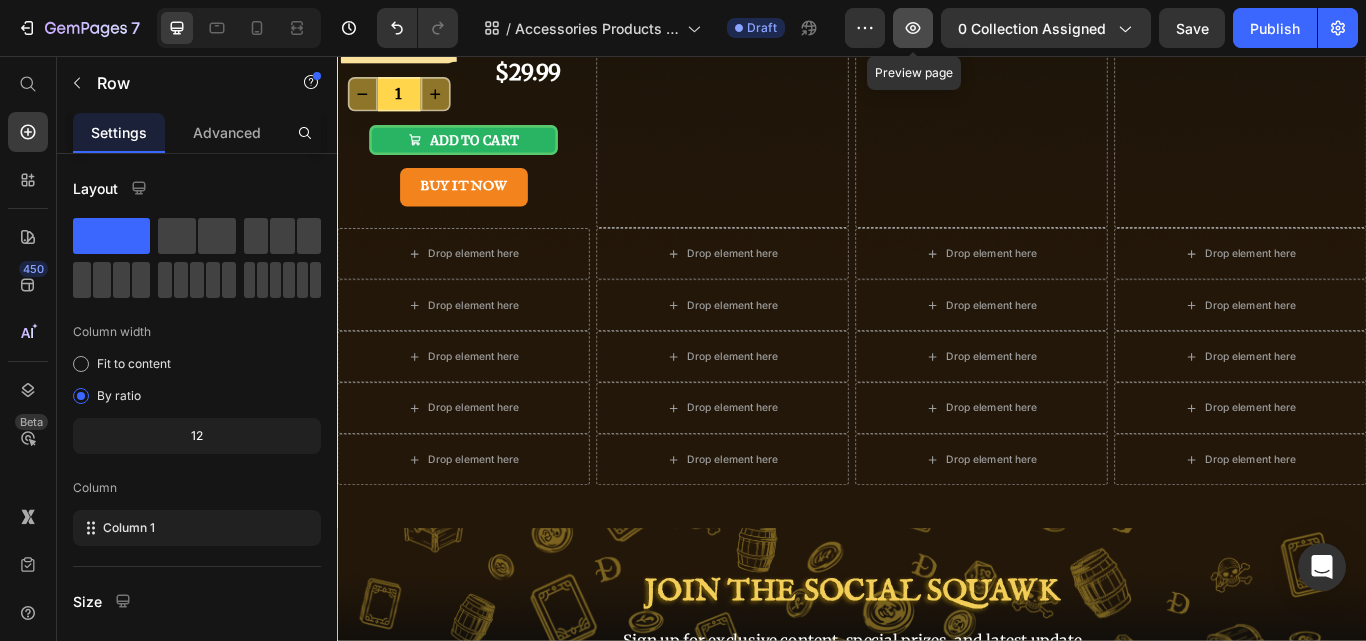 click 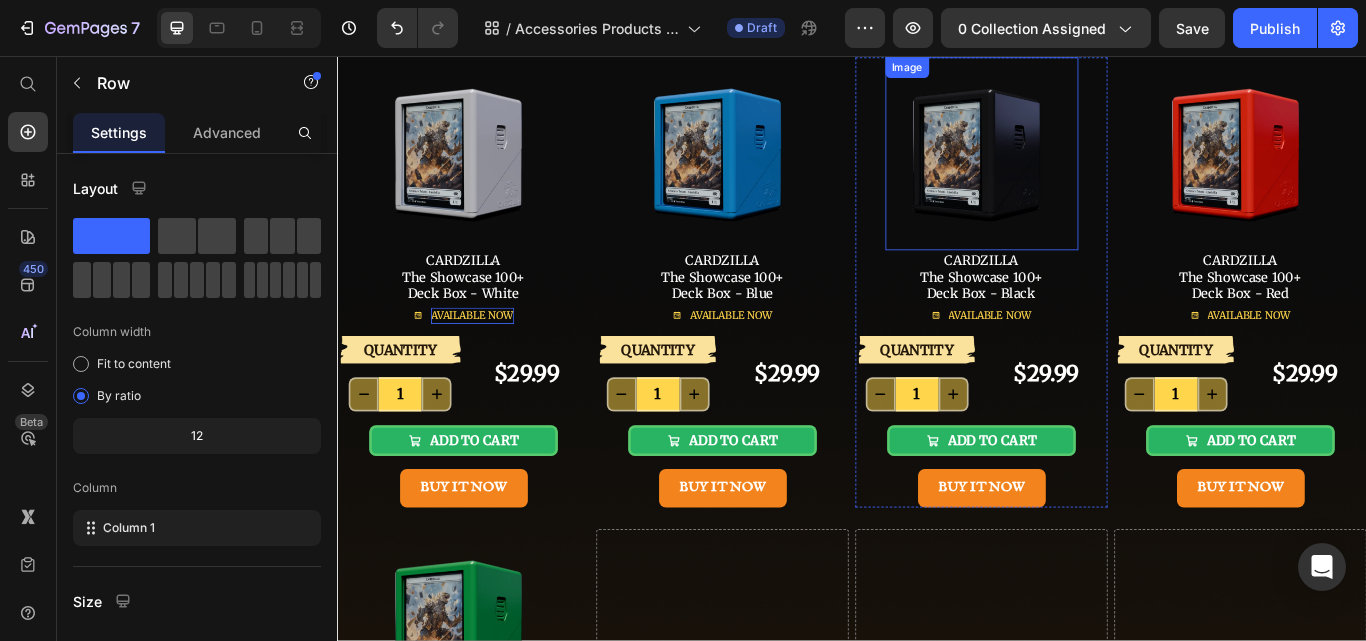 scroll, scrollTop: 100, scrollLeft: 0, axis: vertical 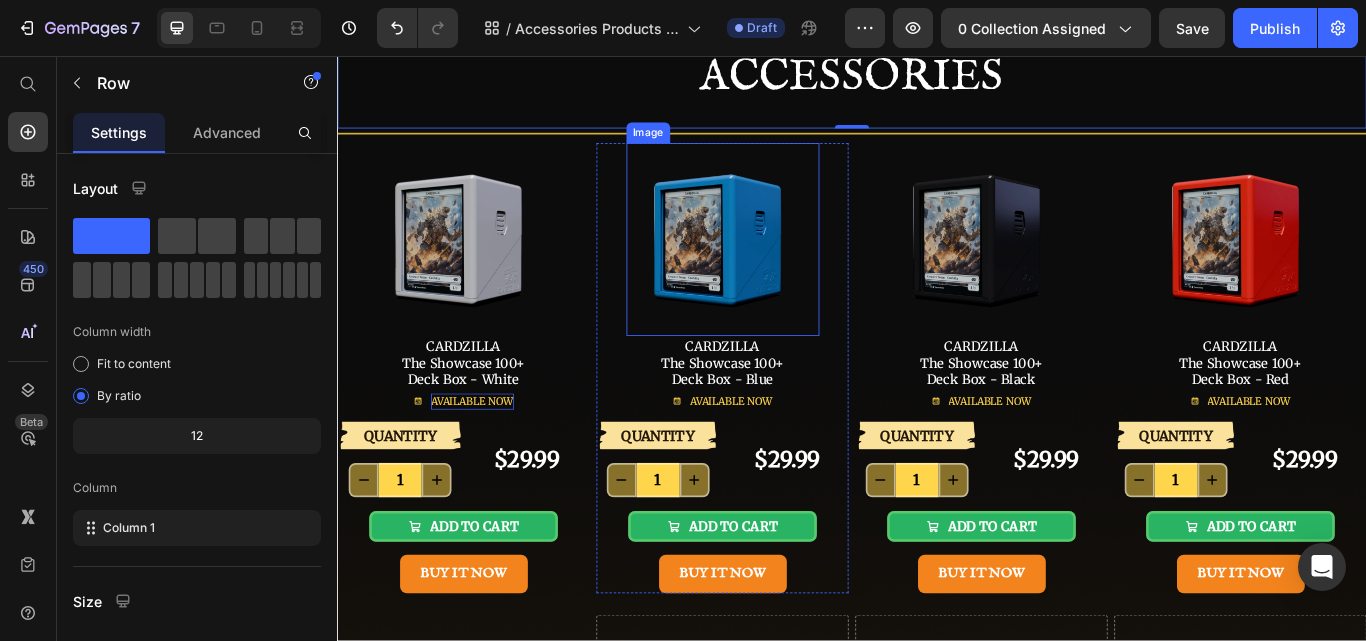click at bounding box center [786, 270] 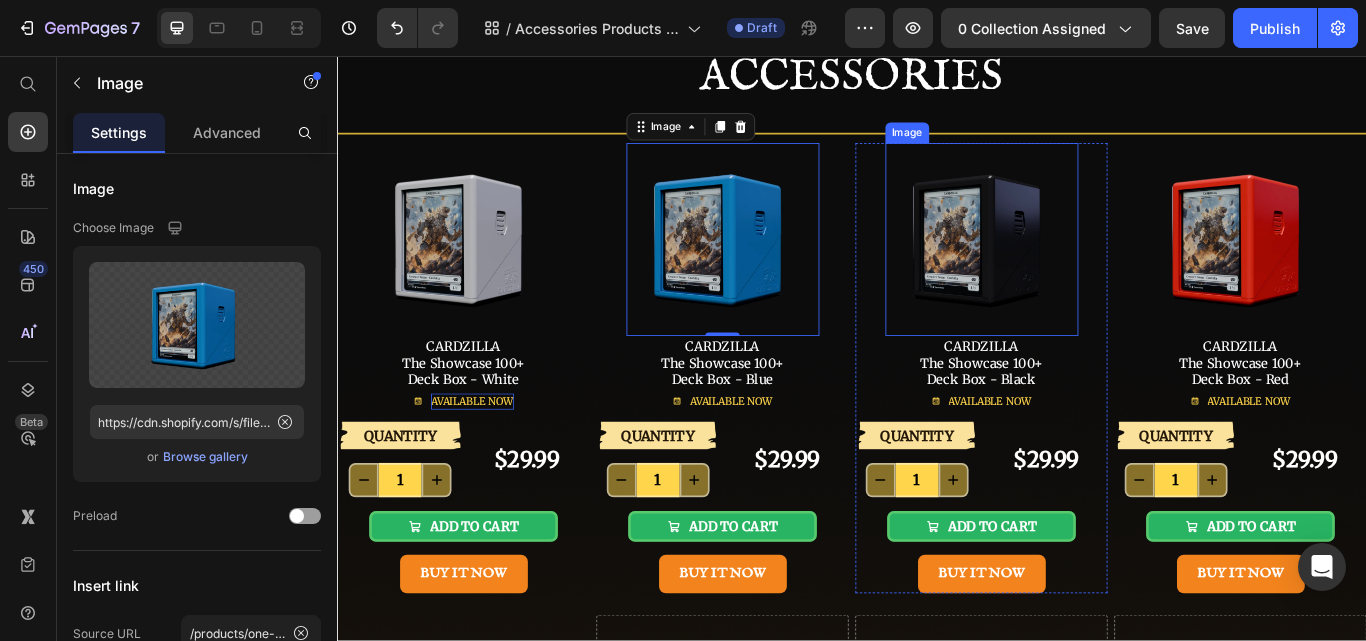 click at bounding box center [1088, 270] 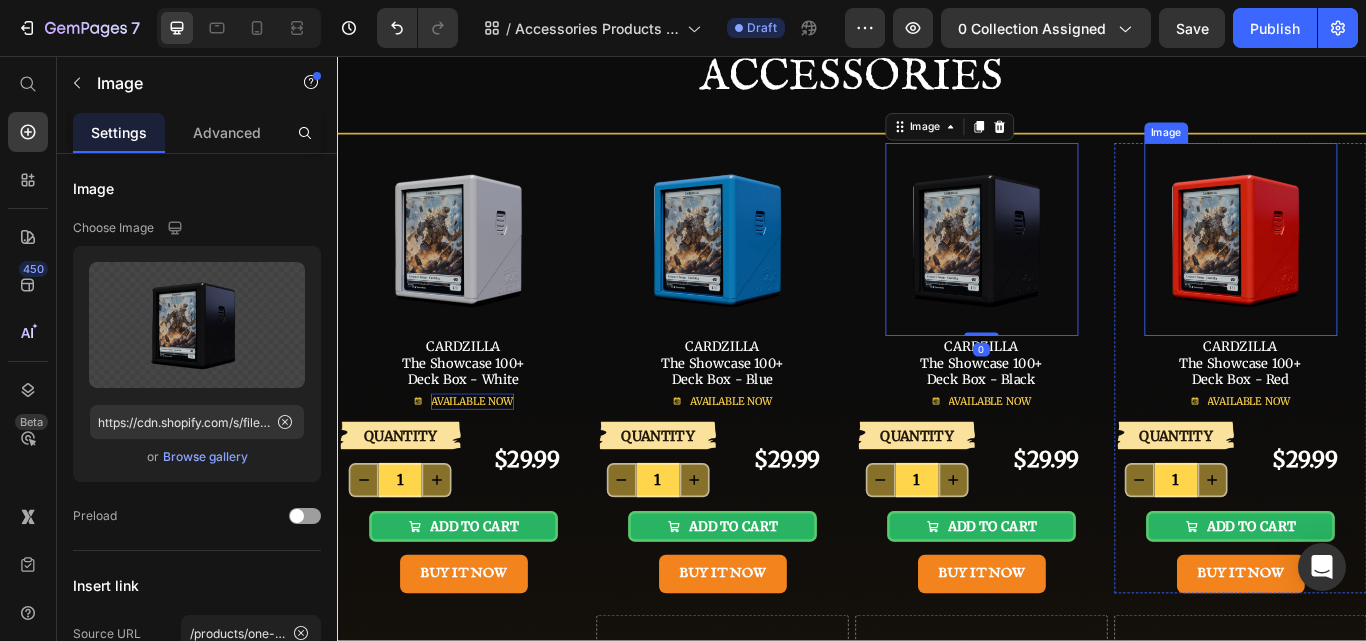 click at bounding box center [1390, 270] 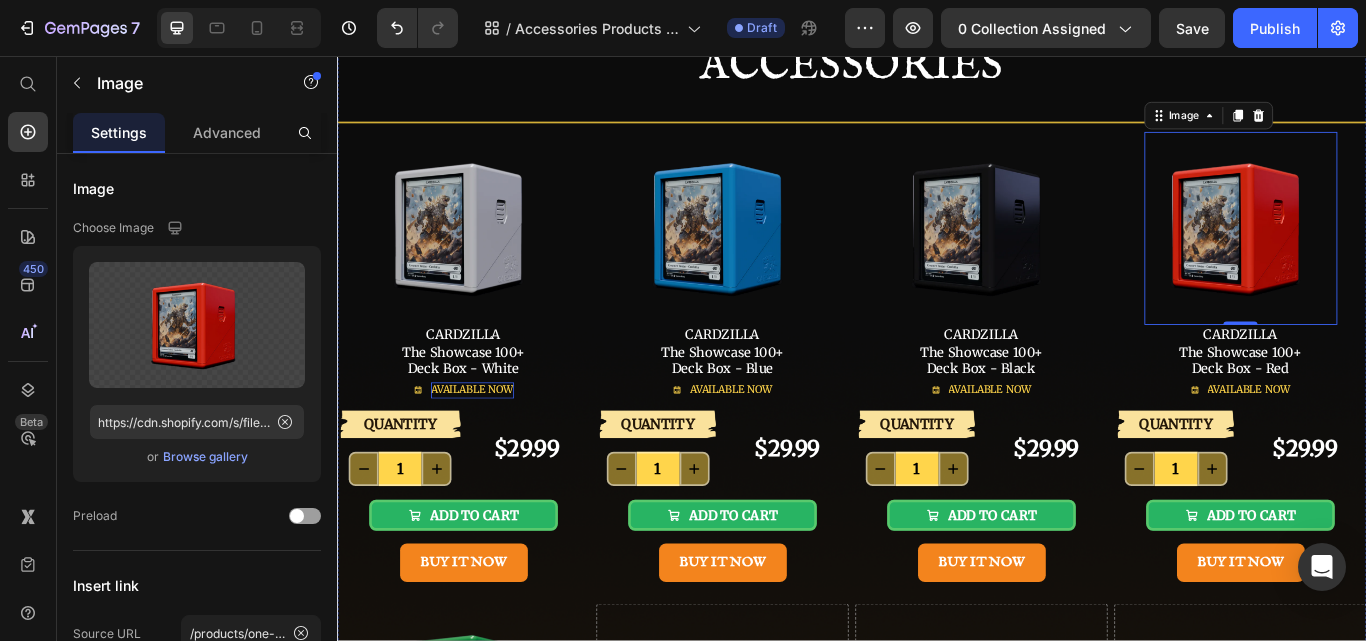scroll, scrollTop: 100, scrollLeft: 0, axis: vertical 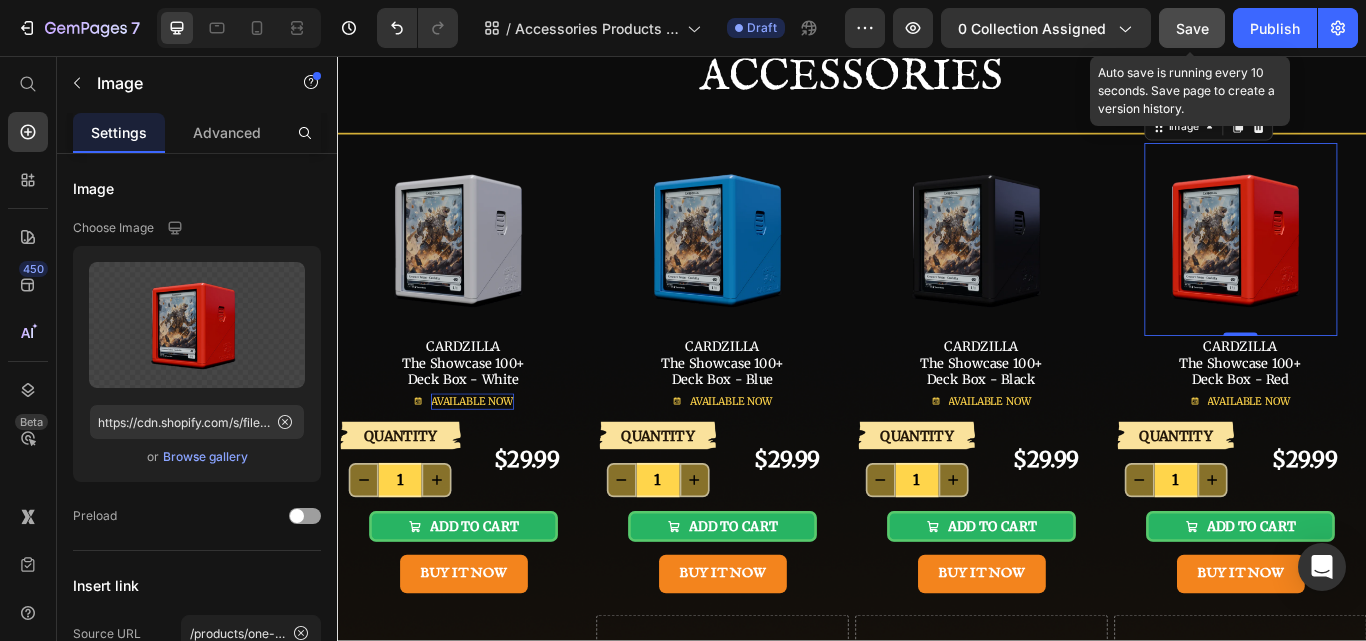 click on "Save" 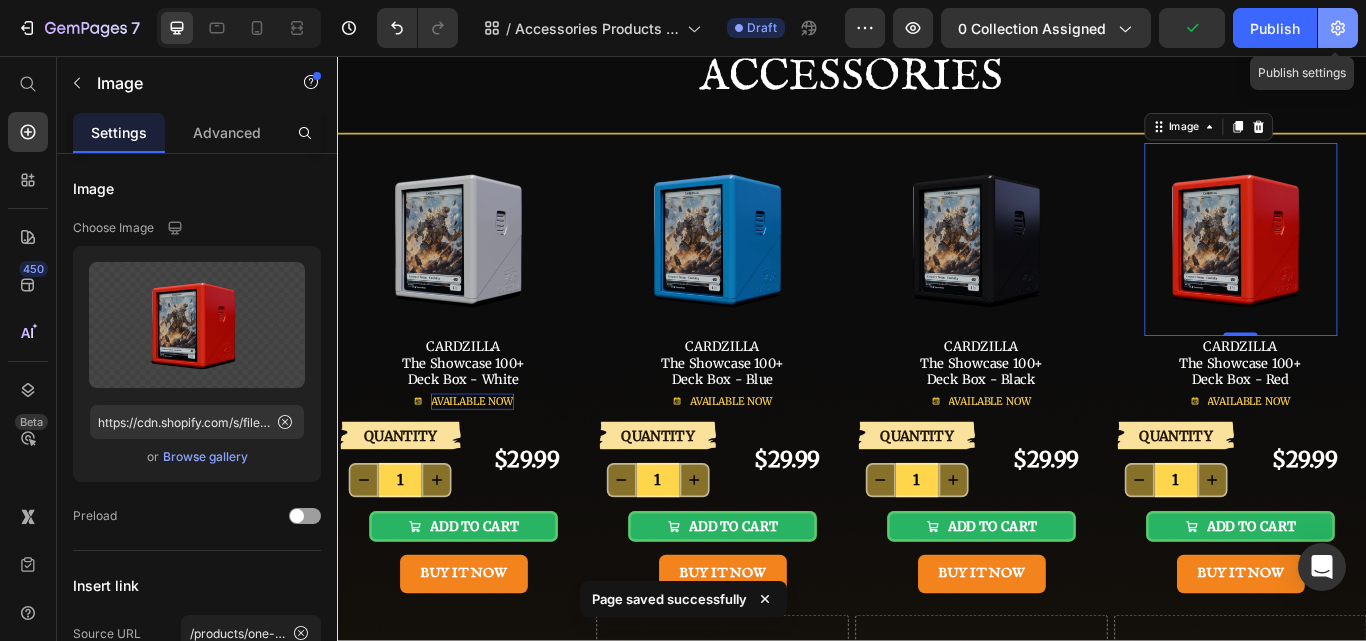 click 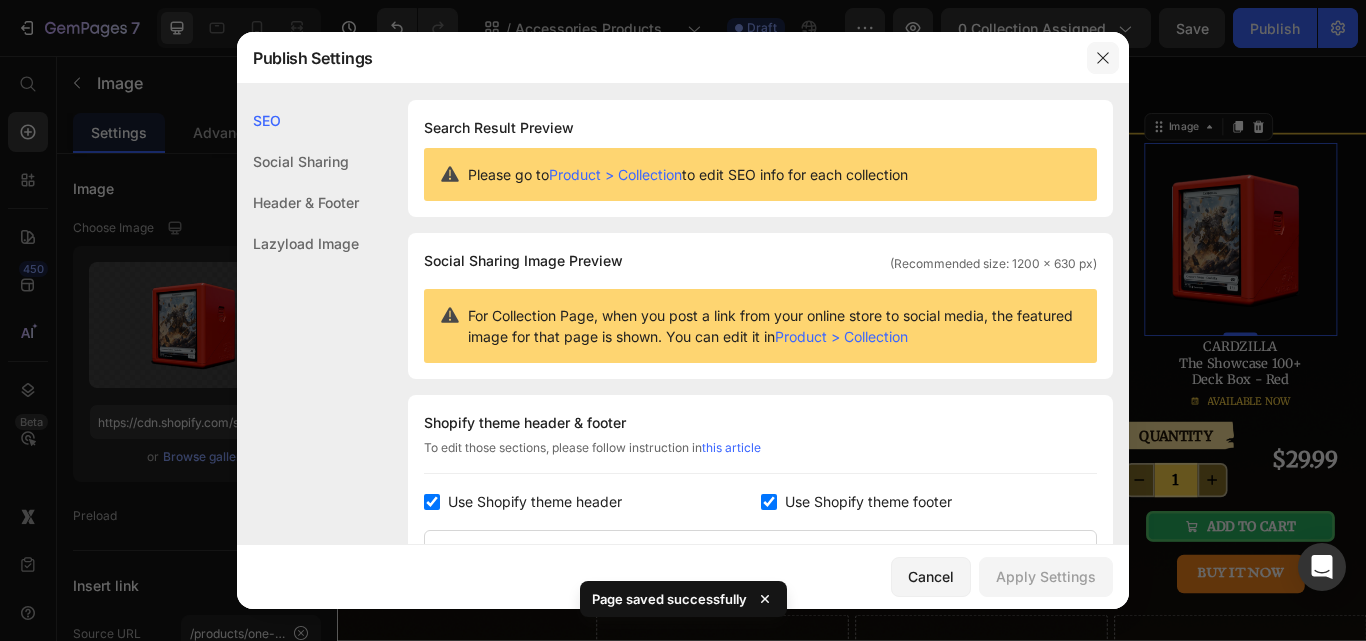 click 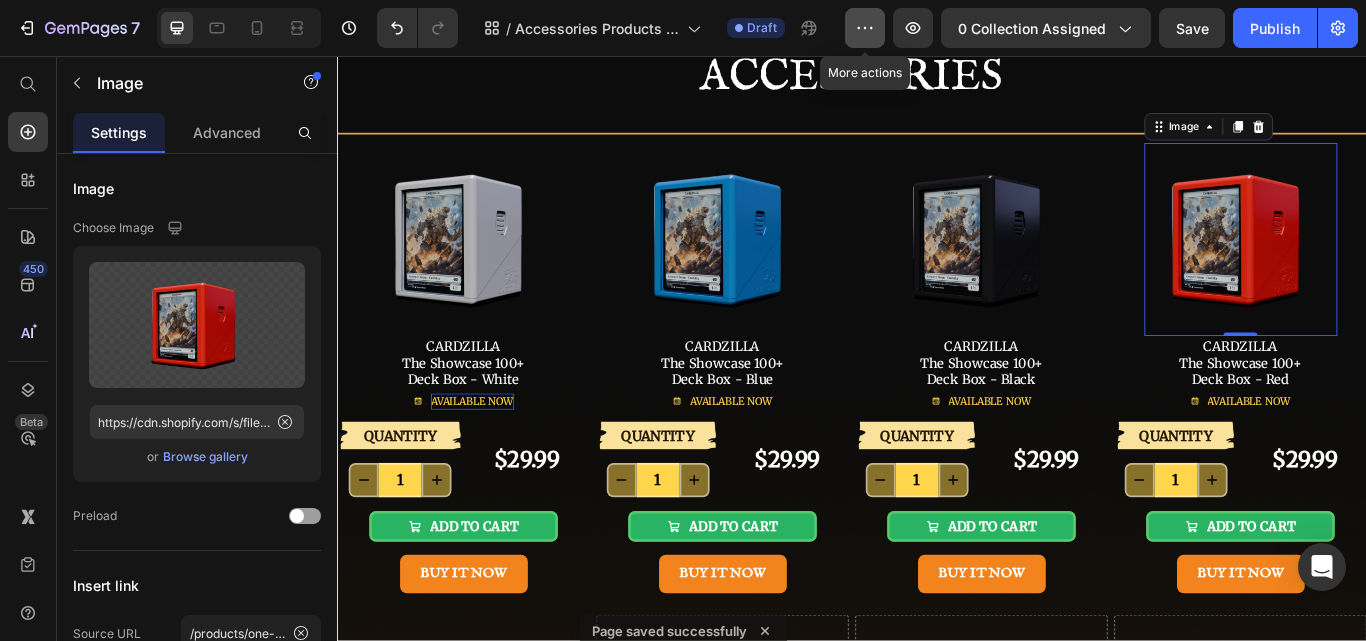 click 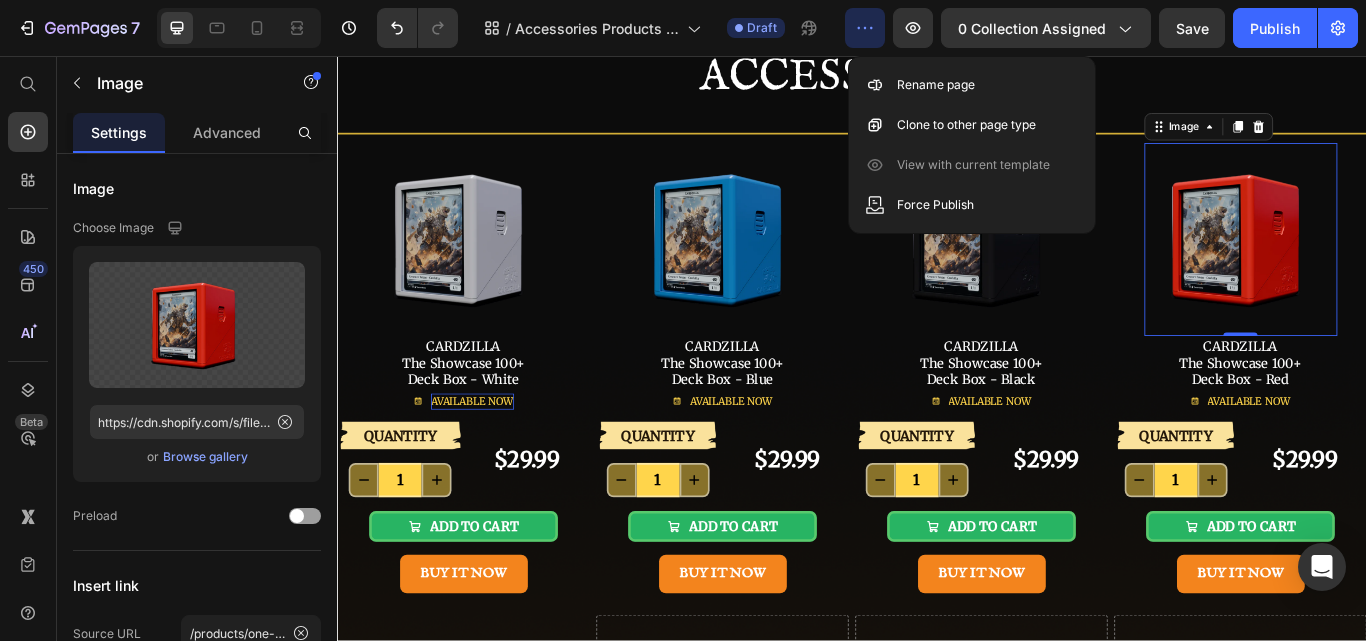 click 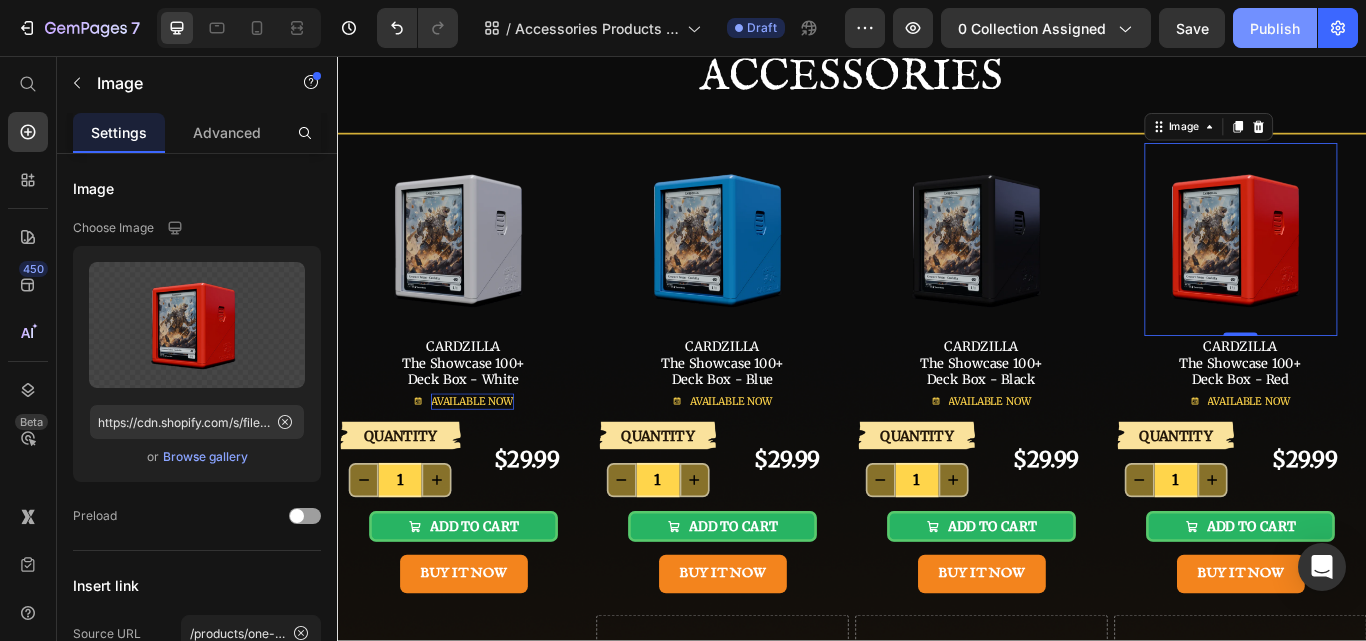 click on "Publish" at bounding box center (1275, 28) 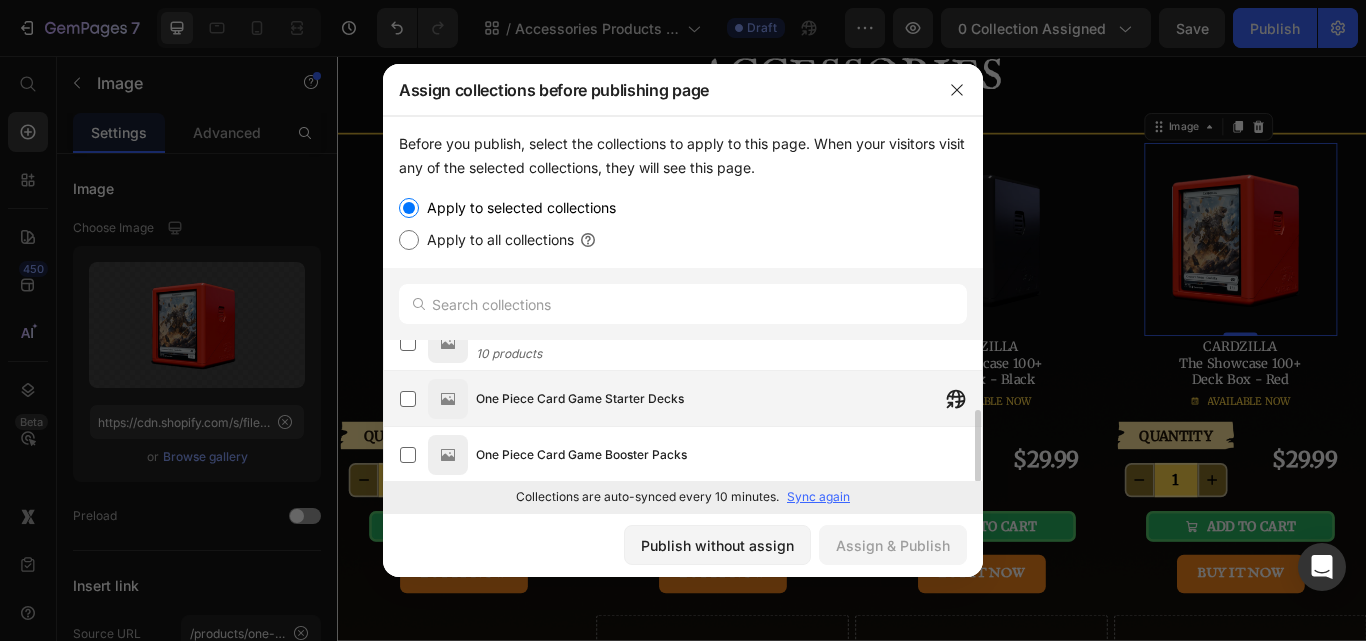 scroll, scrollTop: 0, scrollLeft: 0, axis: both 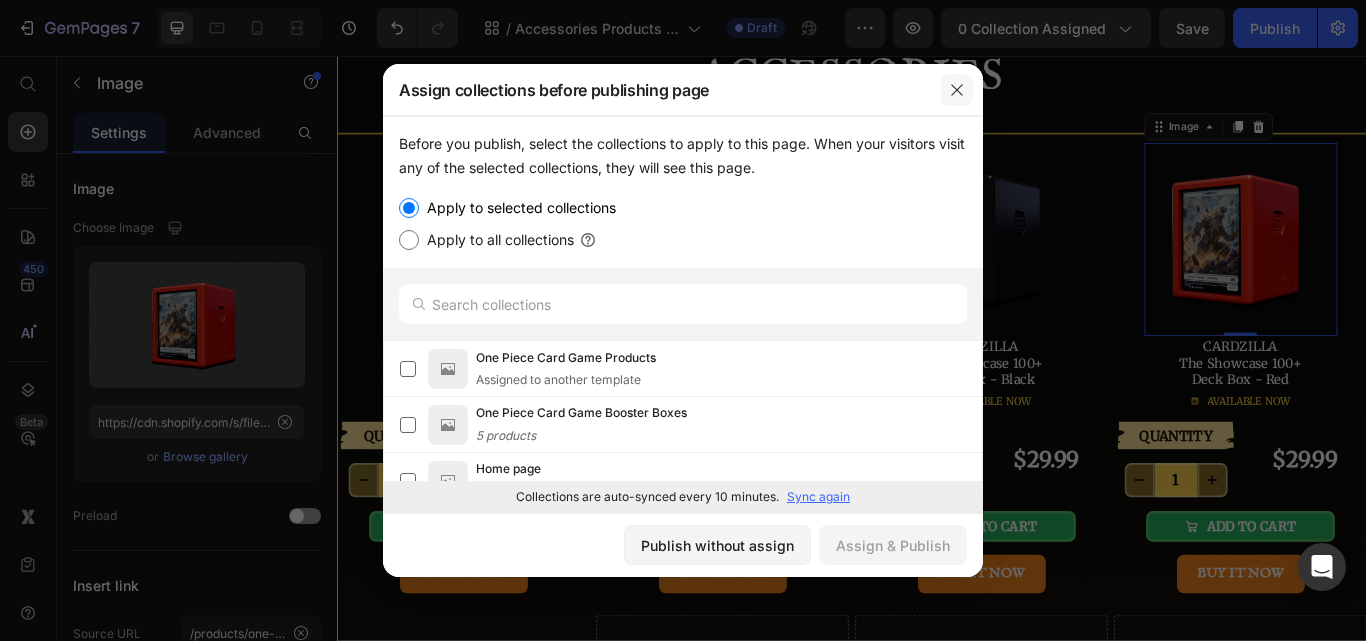 click at bounding box center [957, 90] 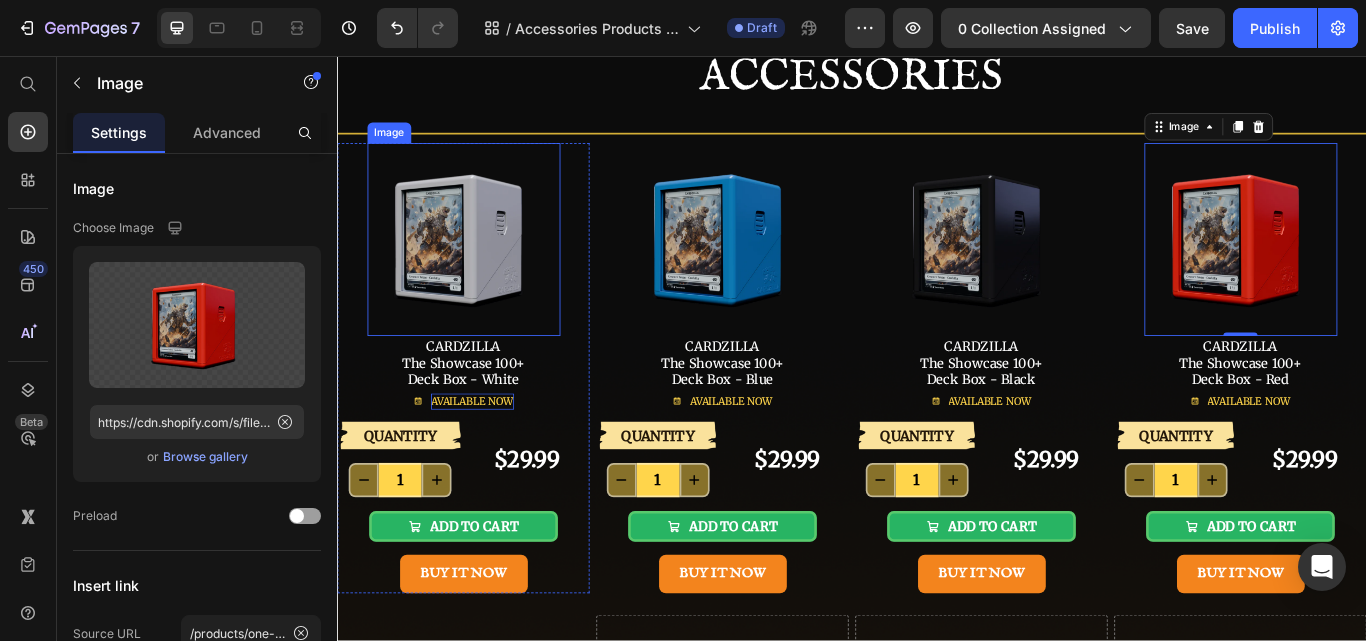 click at bounding box center [484, 270] 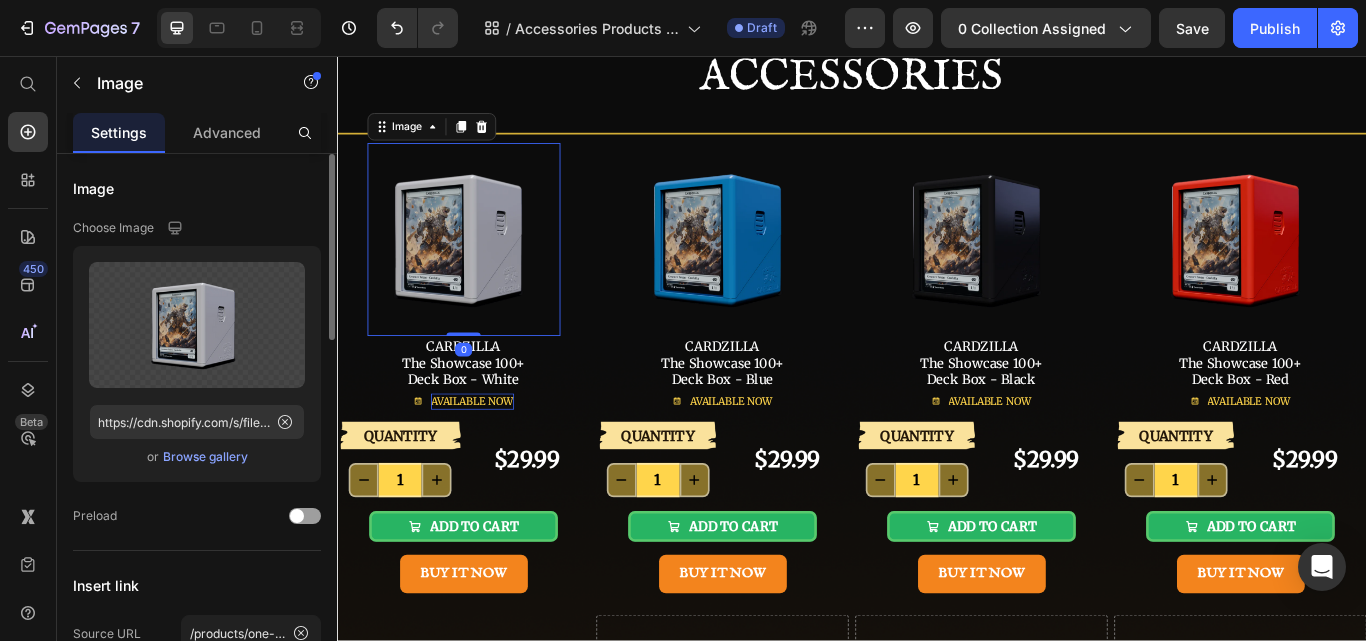 click on "Browse gallery" at bounding box center [205, 457] 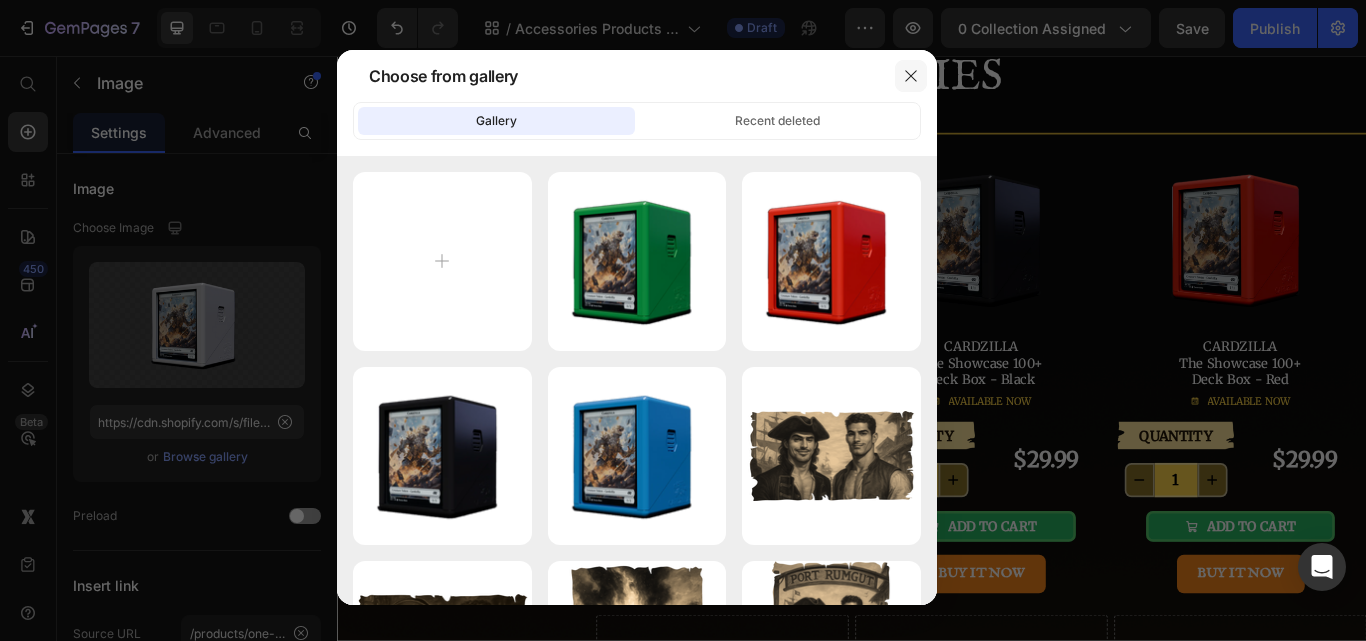 click 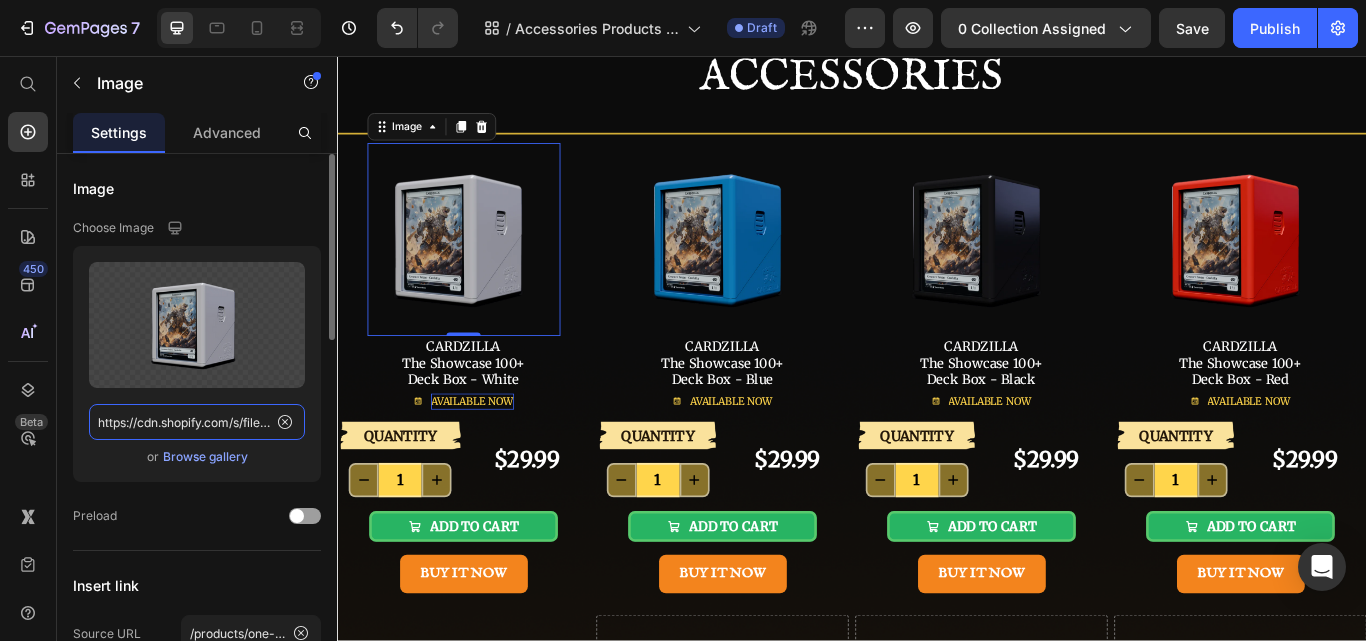 click on "https://cdn.shopify.com/s/files/1/0646/2328/0217/files/gempages_569051032747770901-b54bb114-d09f-415e-904d-a0c81b47e363.png" 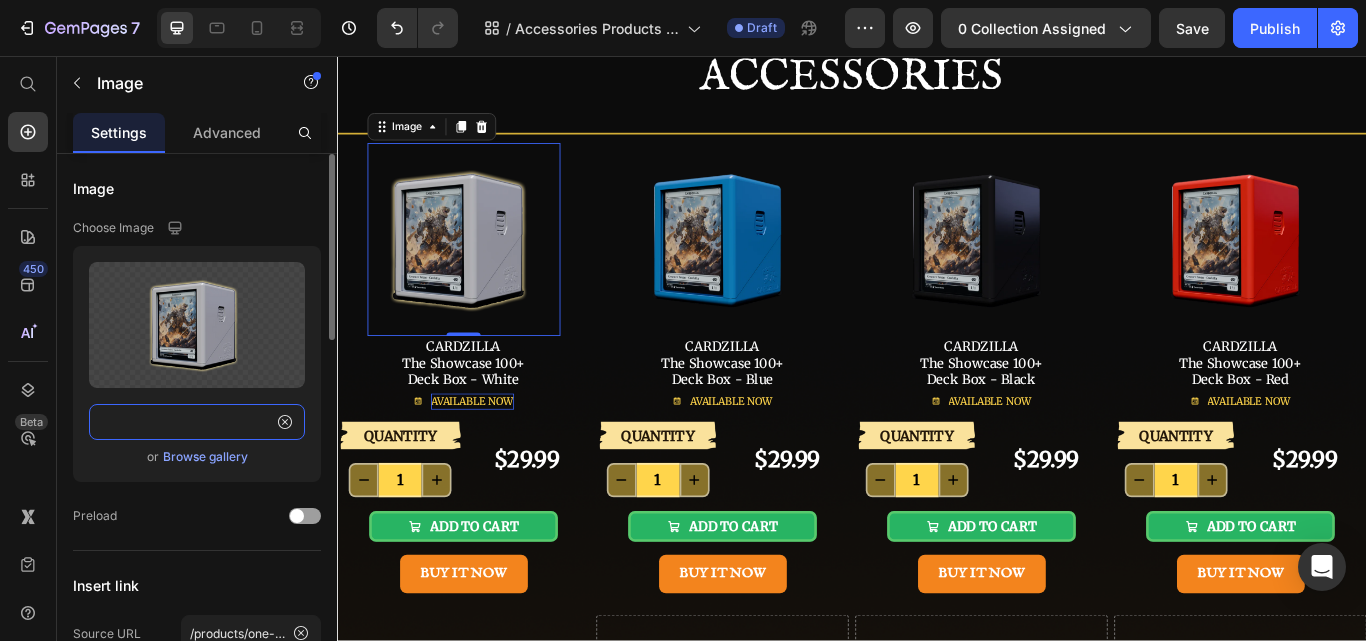 type on "https://cdn.shopify.com/s/files/1/0646/2328/0217/files/Q2FyZHppbGxhX0RlY2tib3hfV2hpdGU_43a69255-3dda-47f7-82a3-bf674e0865f7.png?v=1752460967" 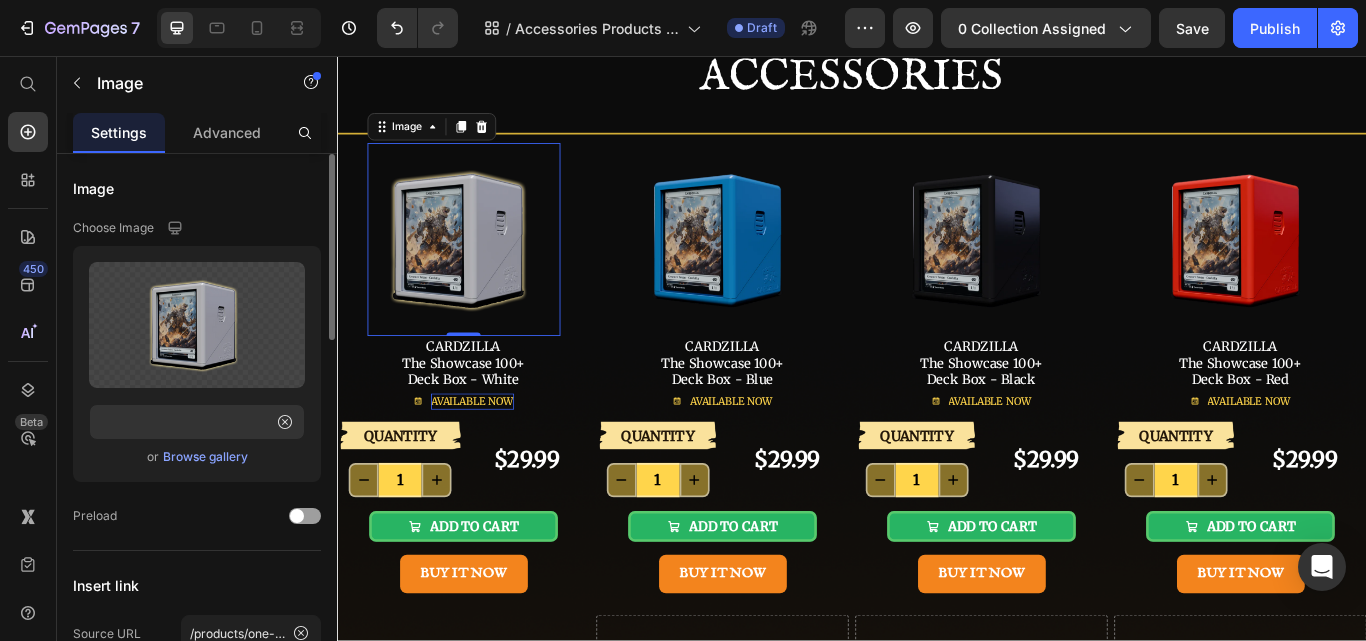 click on "Image" at bounding box center [197, 188] 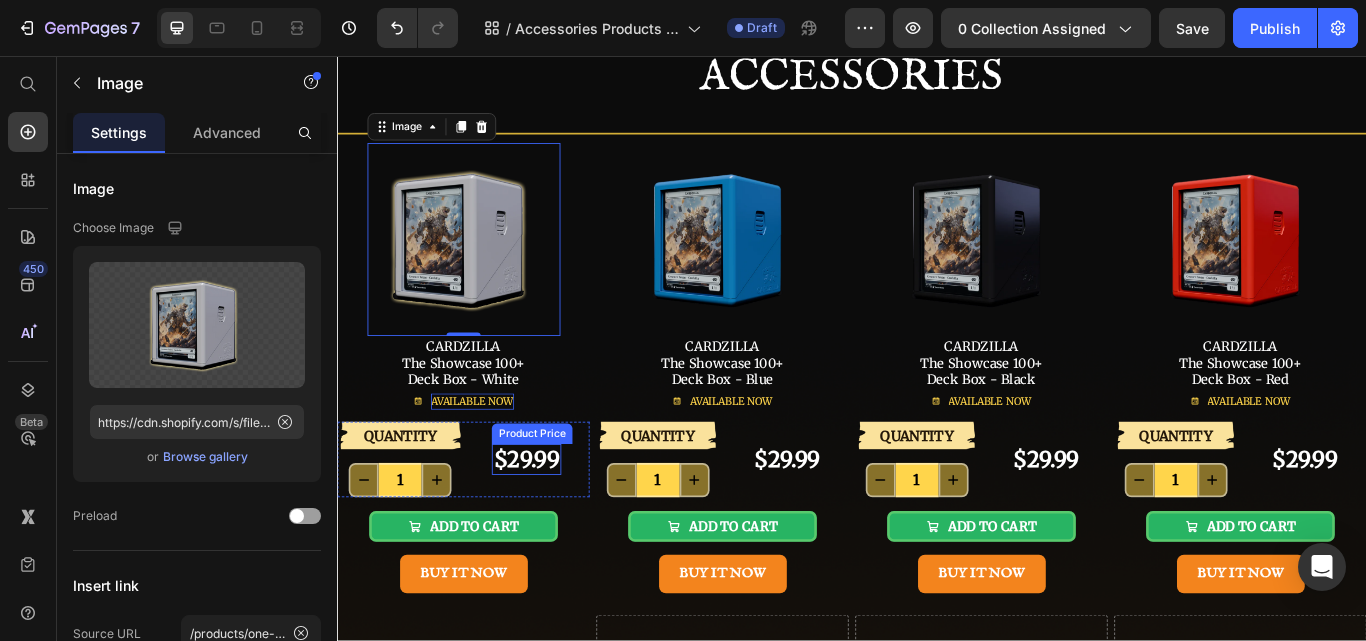 click on "$29.99" at bounding box center (557, 527) 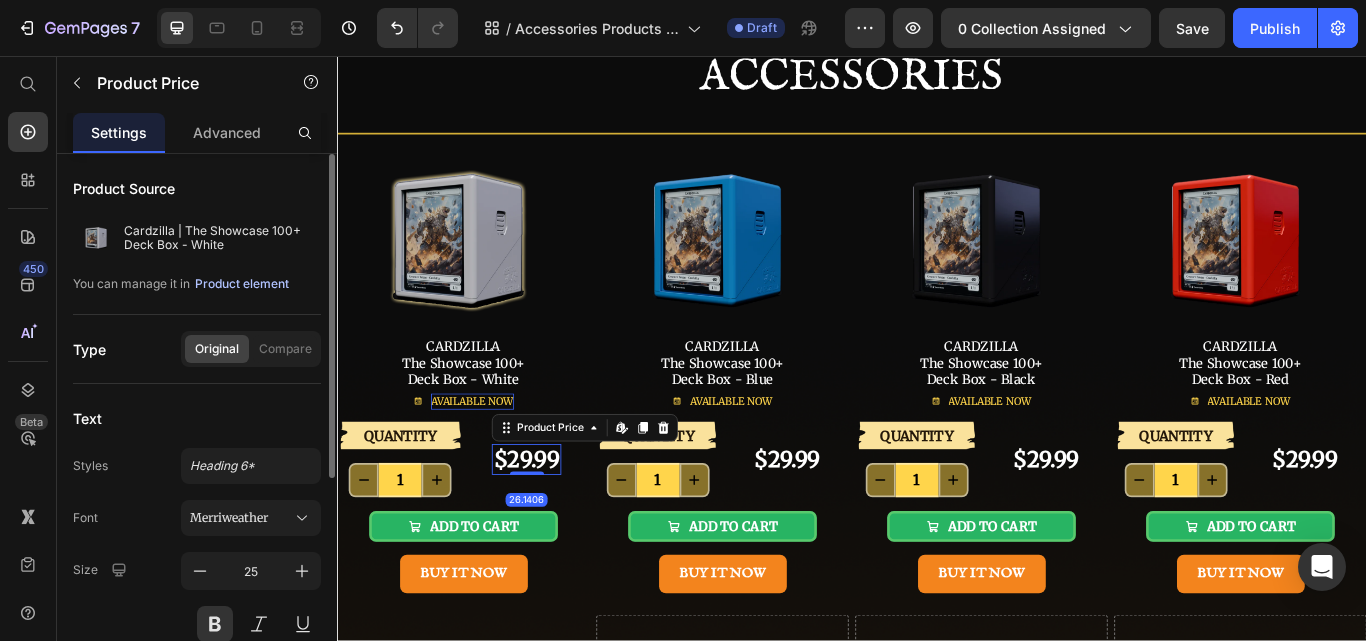 click on "Product element" at bounding box center [242, 284] 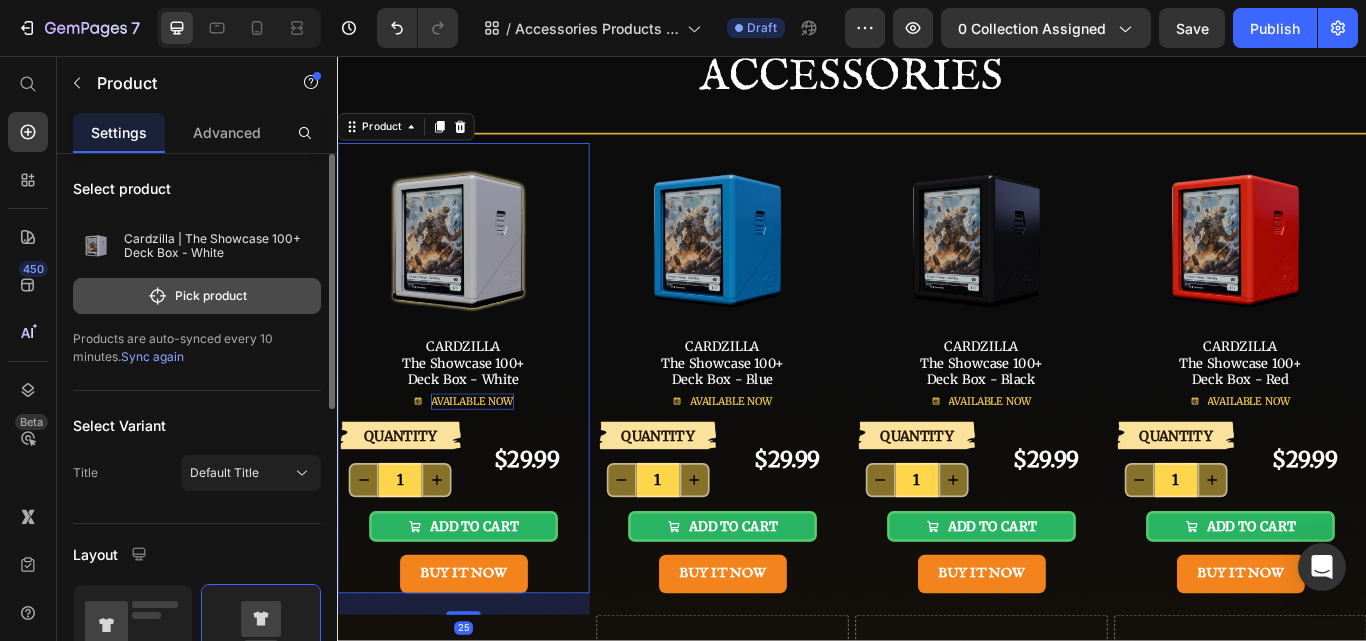 click on "Pick product" at bounding box center [197, 296] 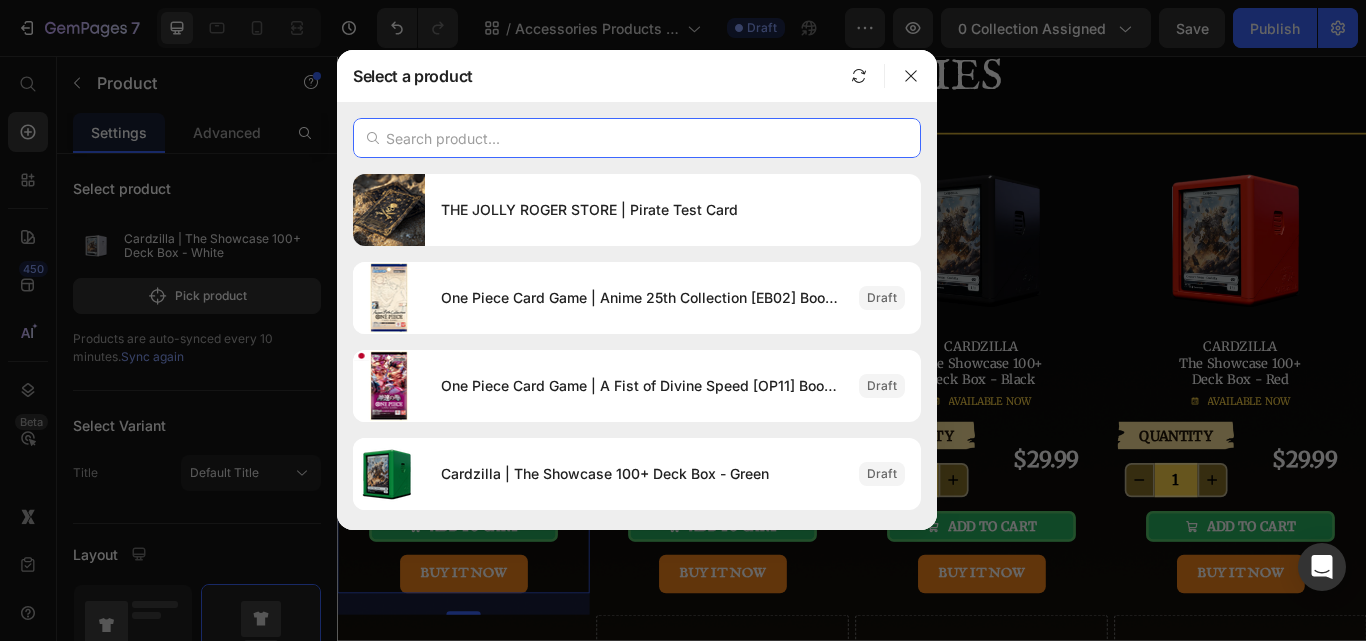 click at bounding box center (637, 138) 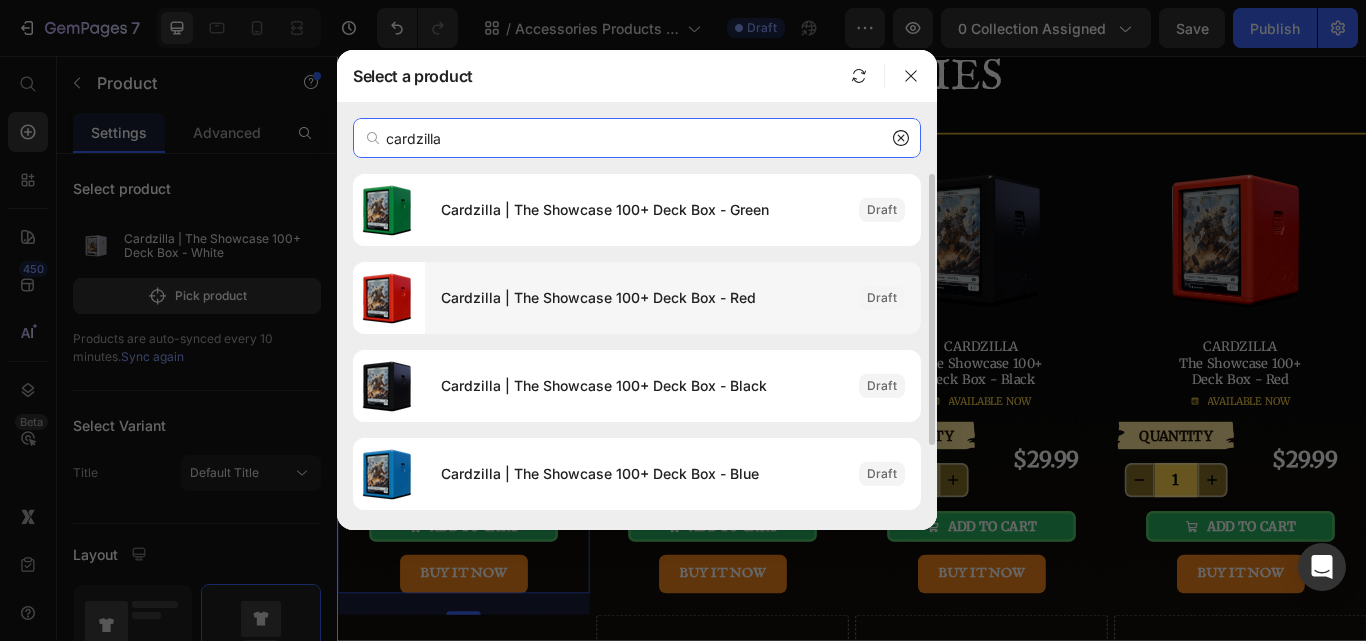 scroll, scrollTop: 86, scrollLeft: 0, axis: vertical 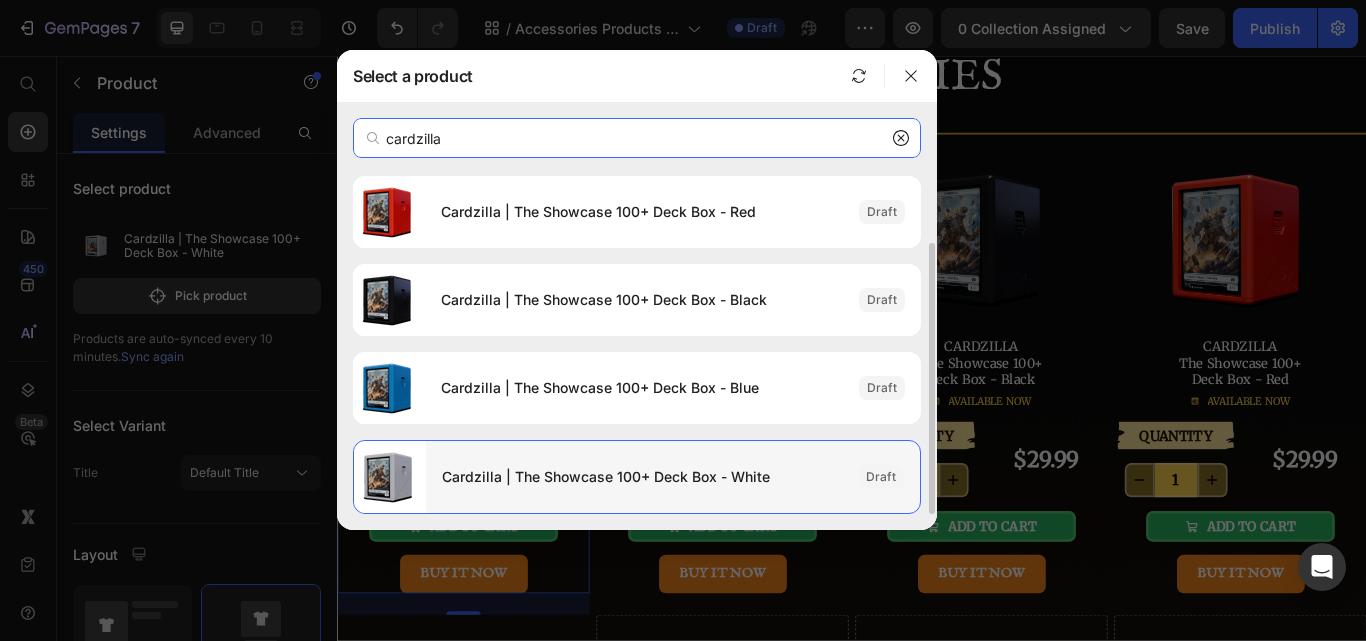 type on "cardzilla" 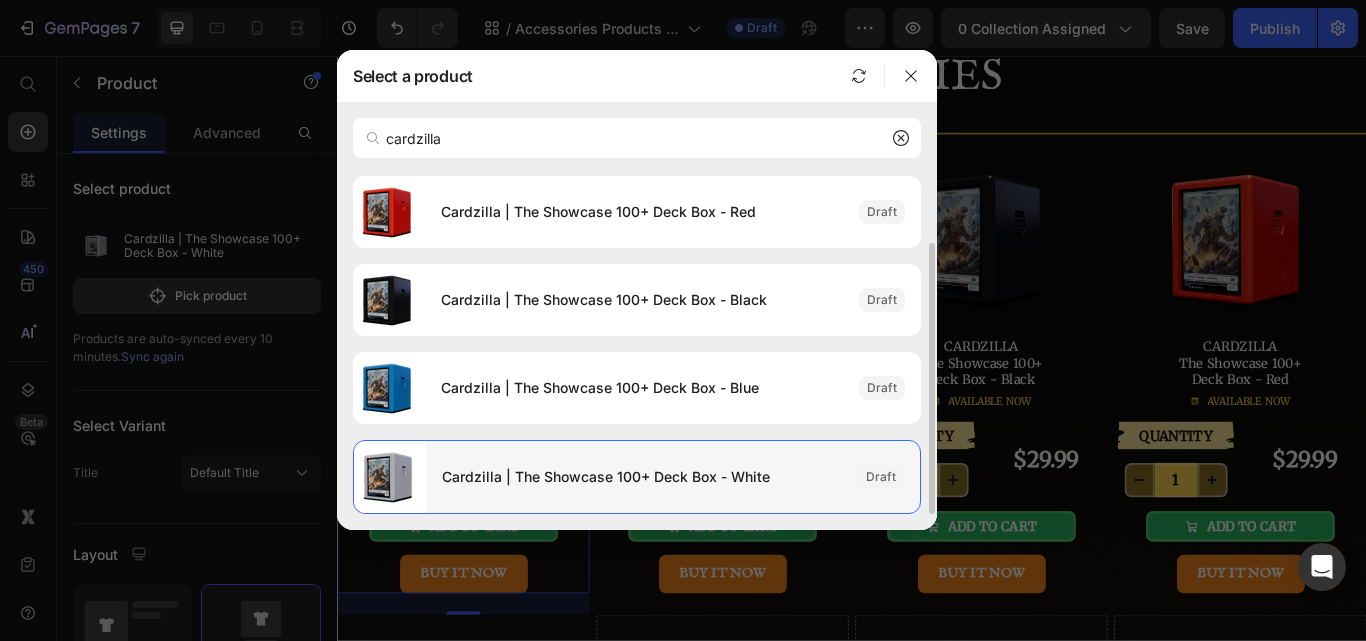 click on "Cardzilla | The Showcase 100+ Deck Box - White" at bounding box center (642, 477) 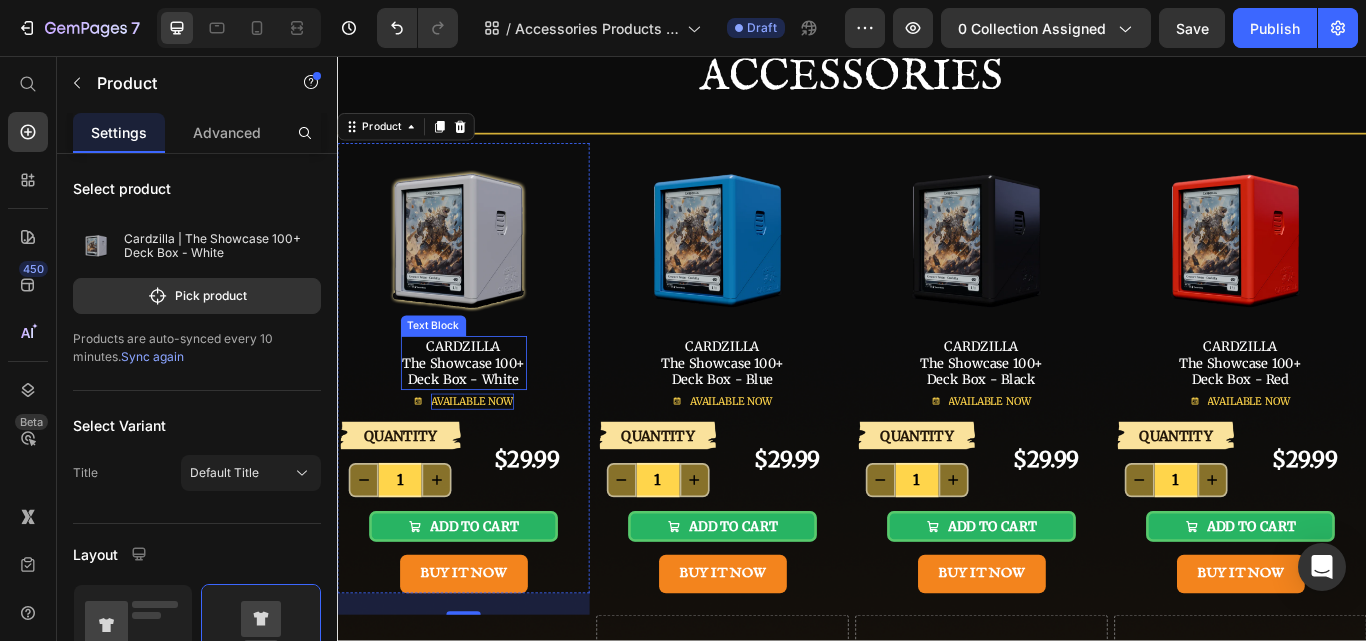 click on "CARDZILLA The Showcase 100+" at bounding box center (484, 404) 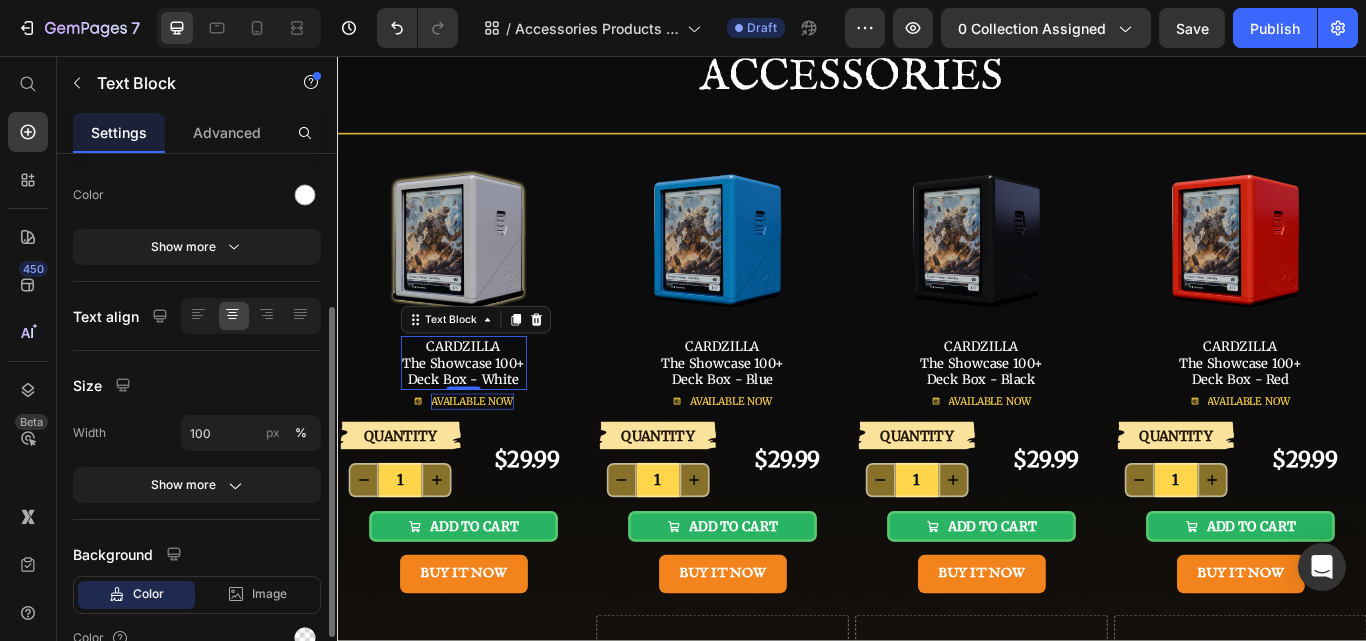 scroll, scrollTop: 351, scrollLeft: 0, axis: vertical 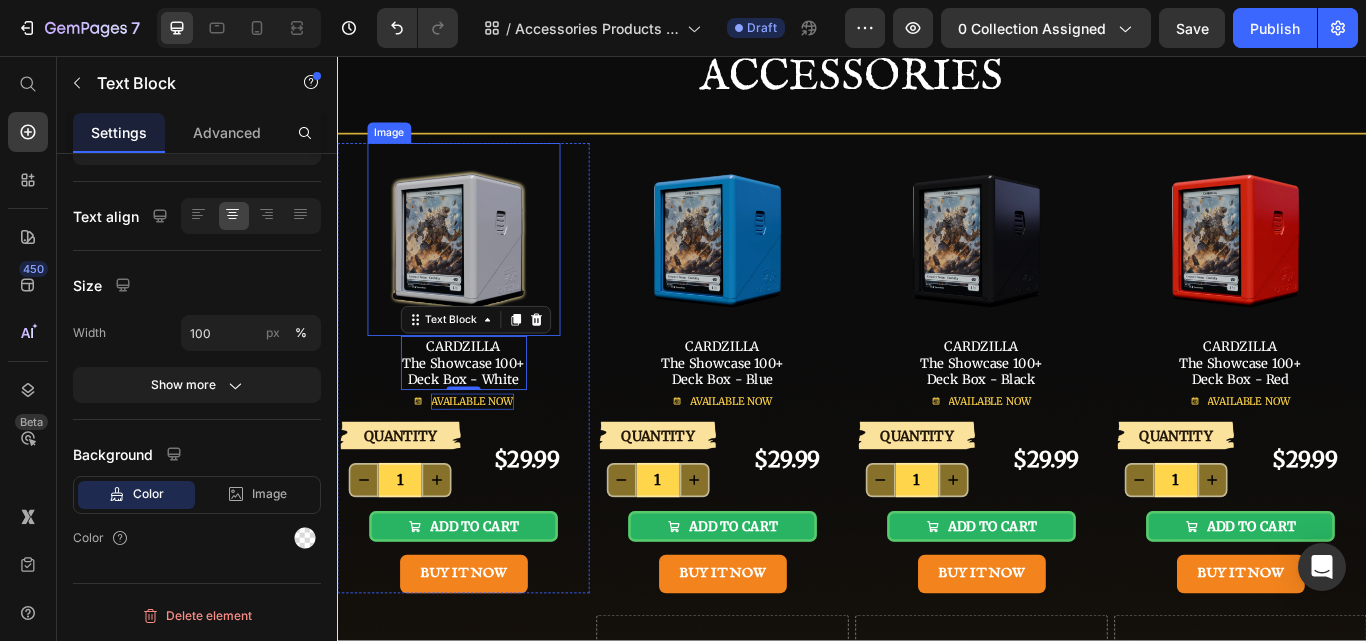 click at bounding box center (484, 270) 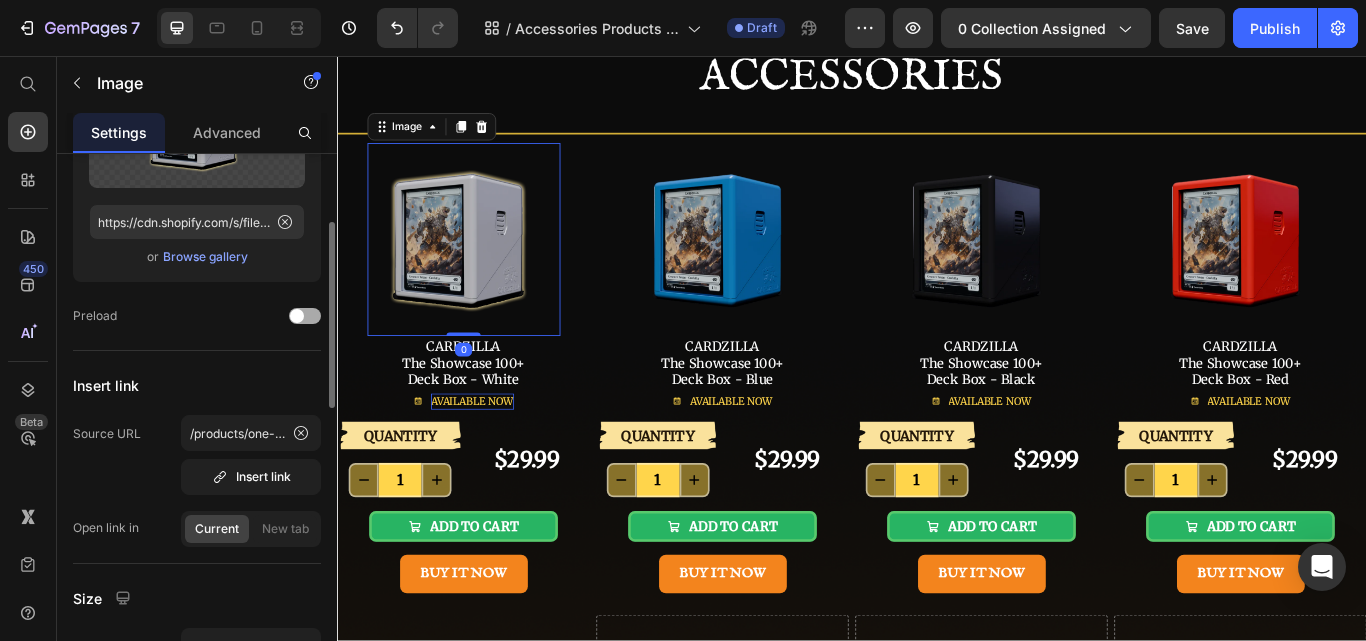 scroll, scrollTop: 300, scrollLeft: 0, axis: vertical 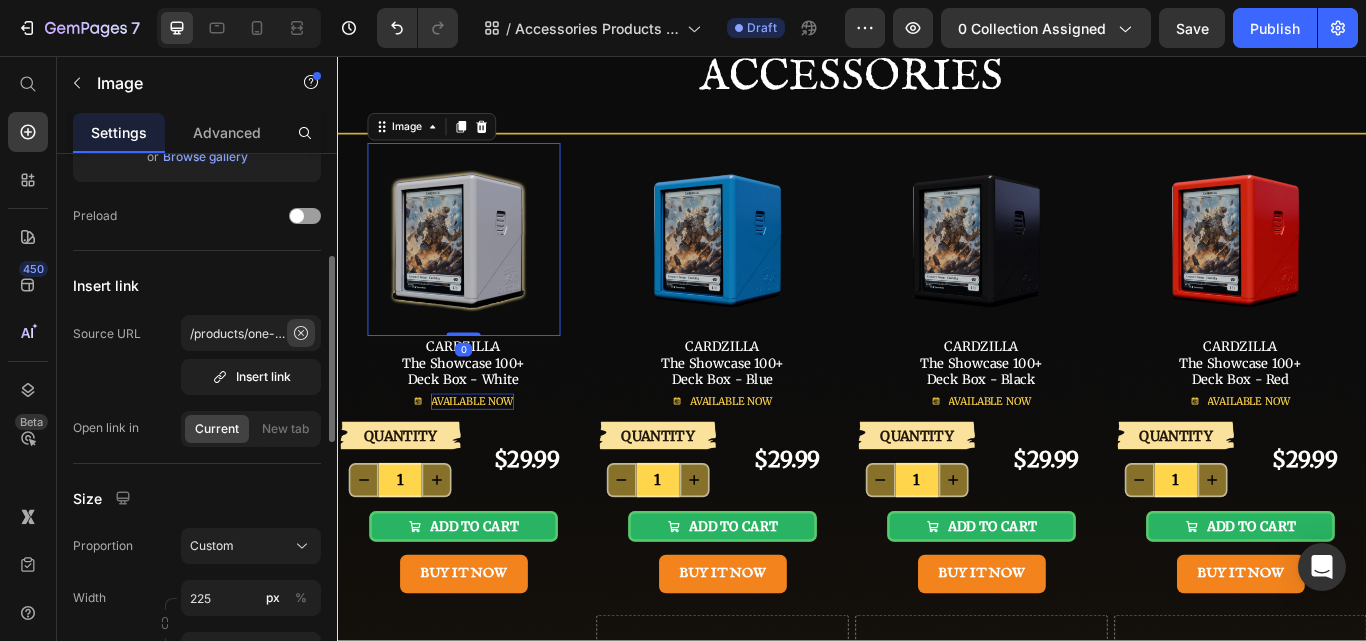click 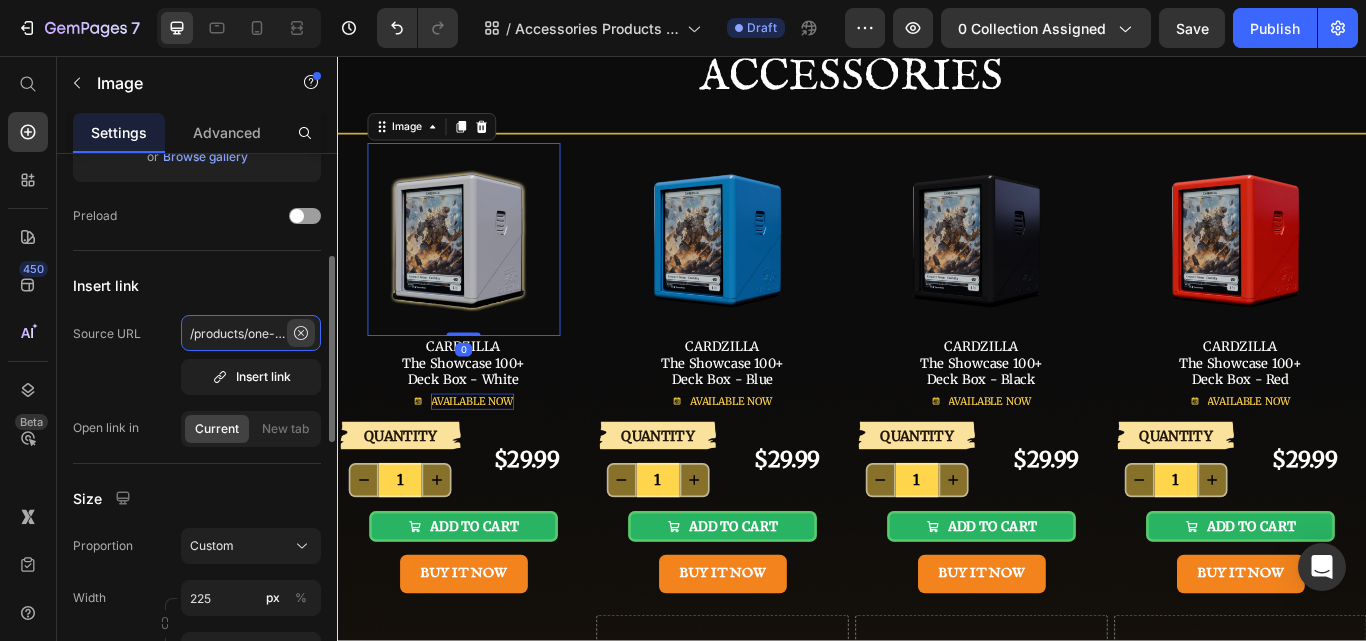type 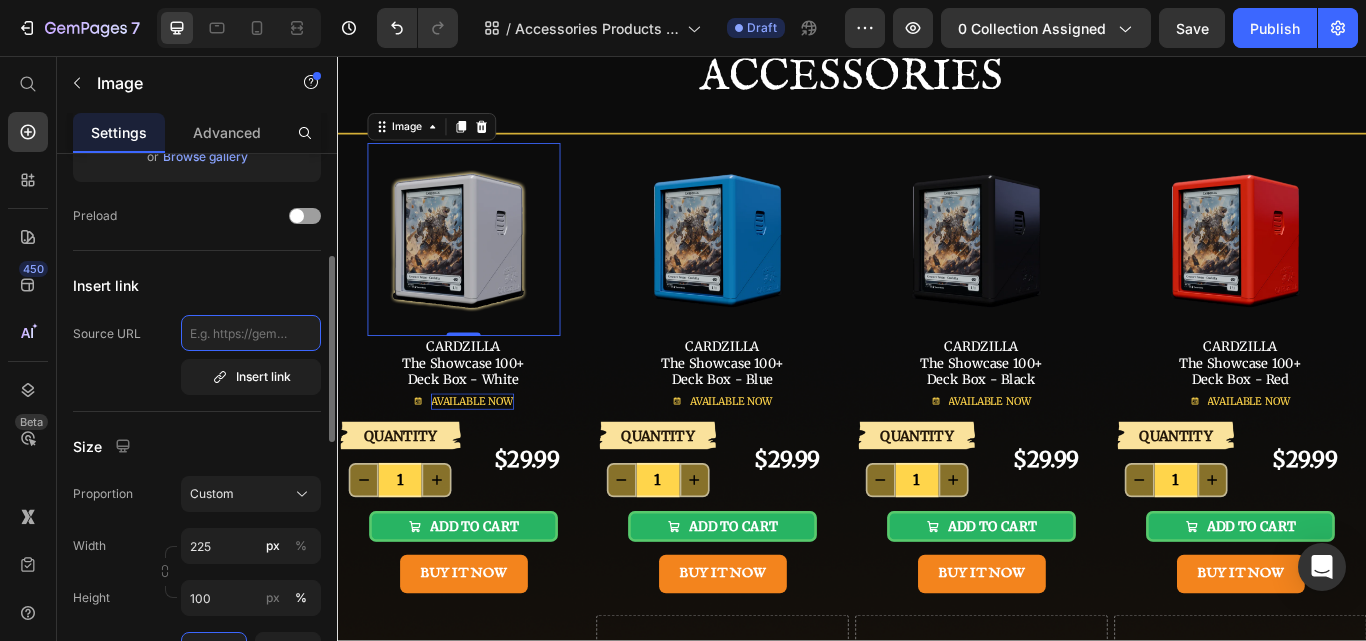 scroll, scrollTop: 0, scrollLeft: 0, axis: both 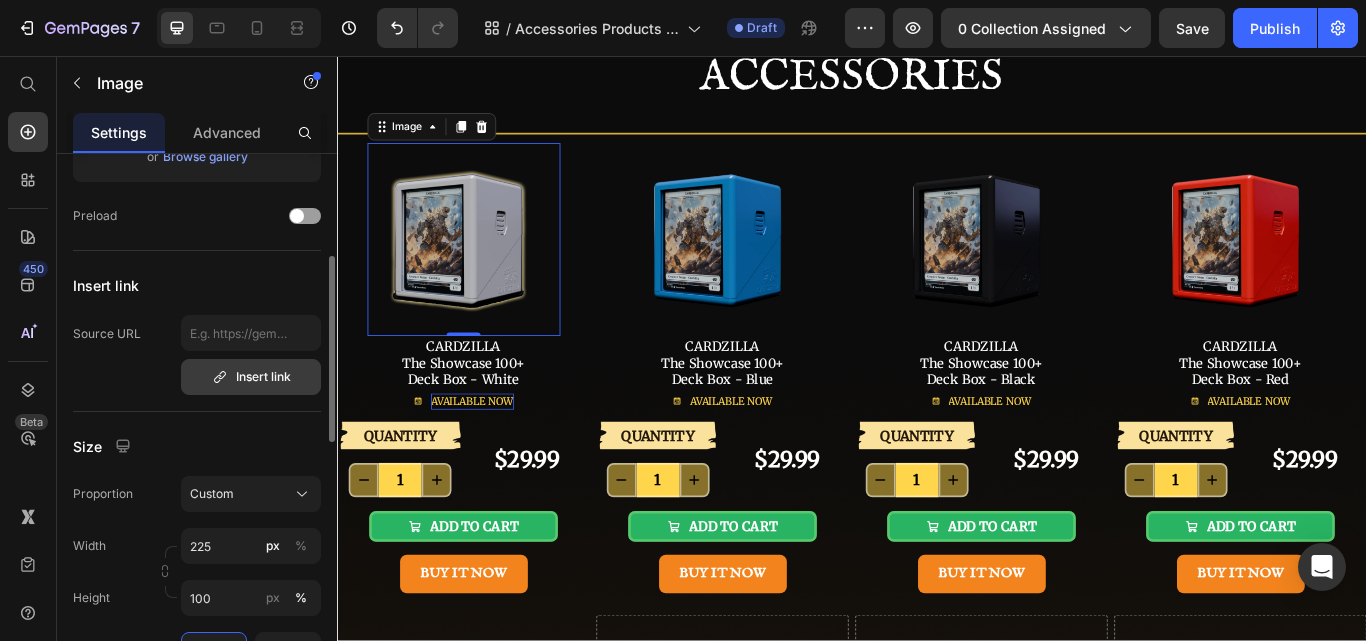 click on "Insert link" at bounding box center (251, 377) 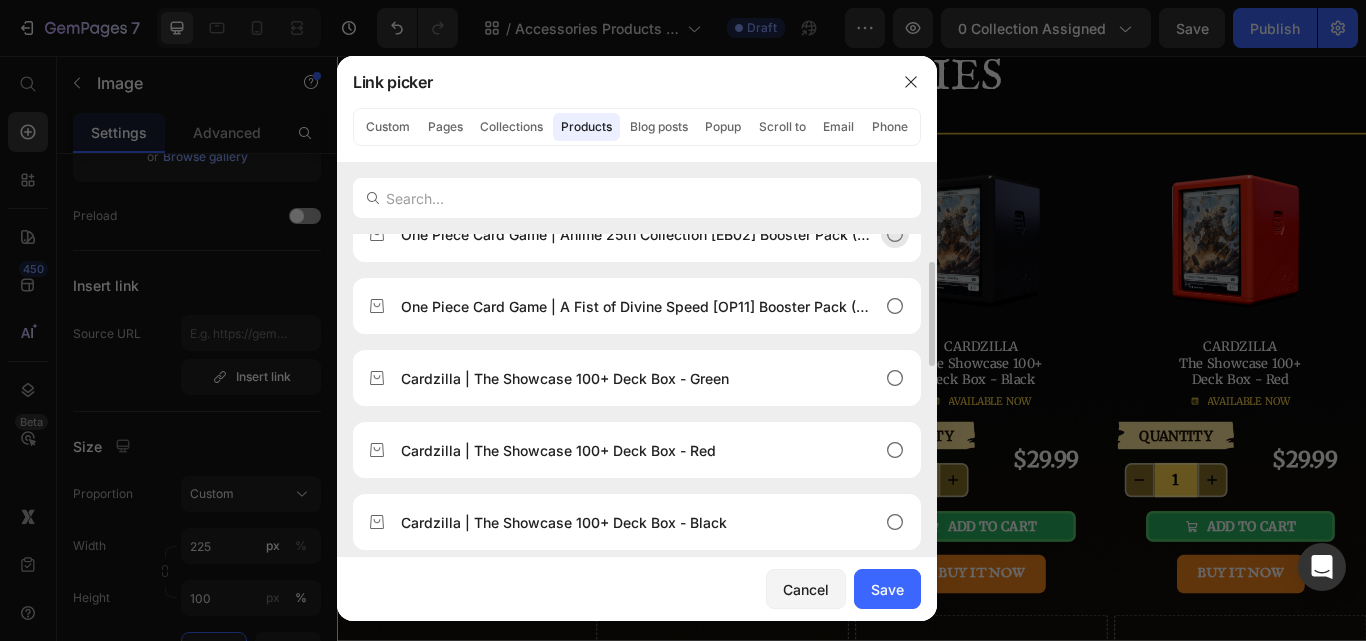 scroll, scrollTop: 0, scrollLeft: 0, axis: both 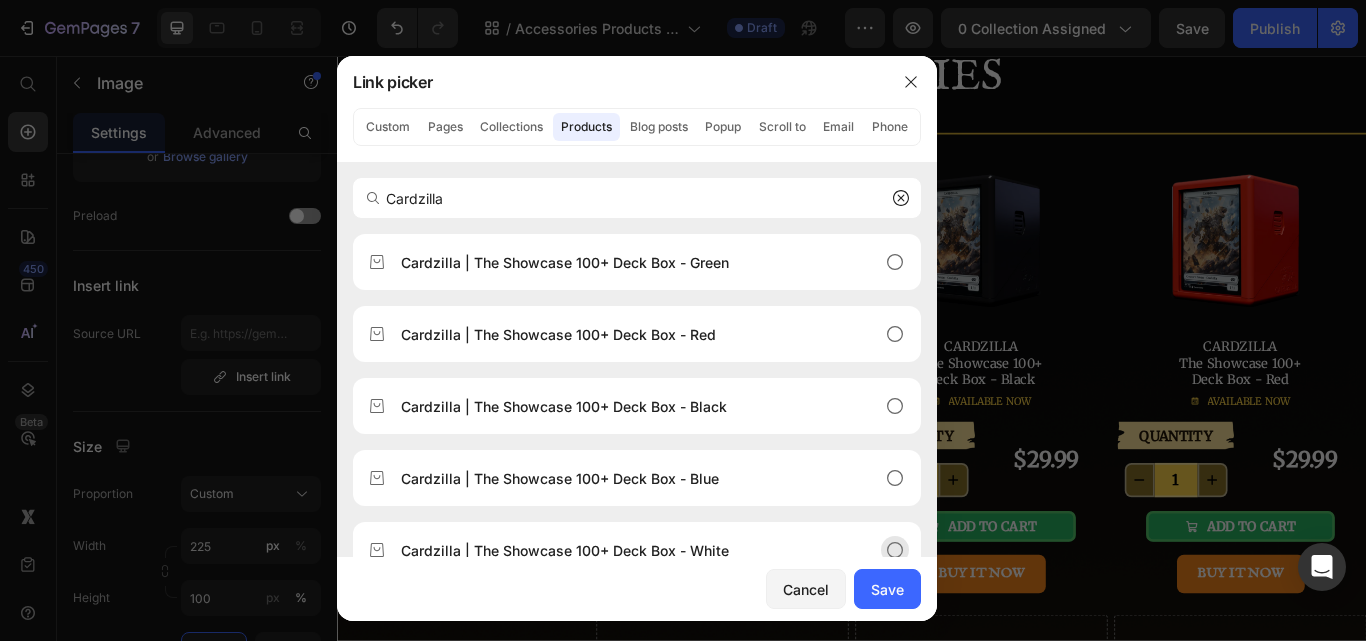 type on "Cardzilla" 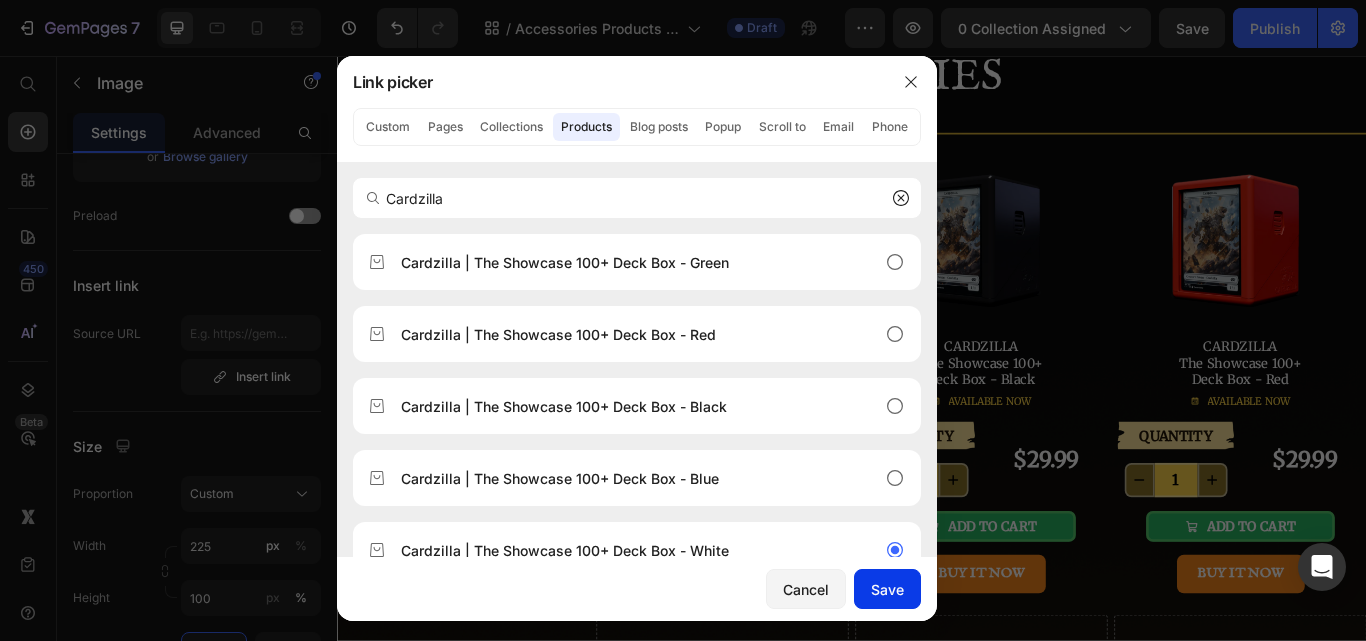 click on "Save" at bounding box center (887, 589) 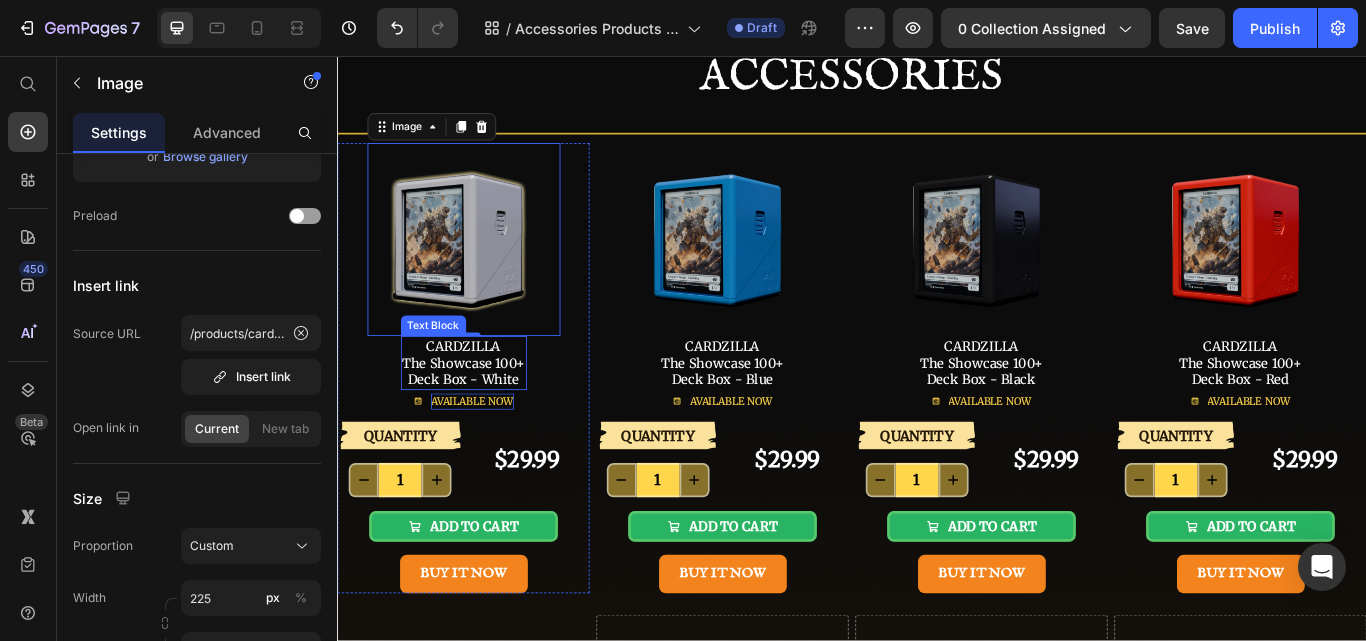click on "CARDZILLA The Showcase 100+" at bounding box center [484, 404] 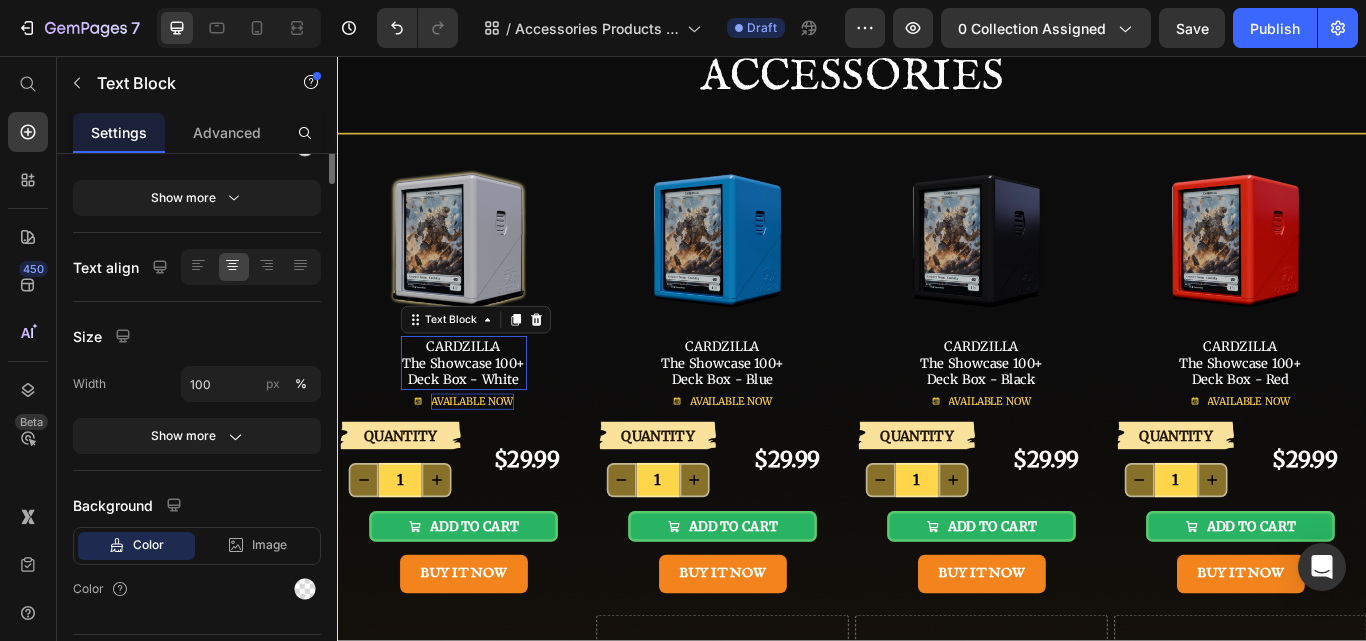 scroll, scrollTop: 0, scrollLeft: 0, axis: both 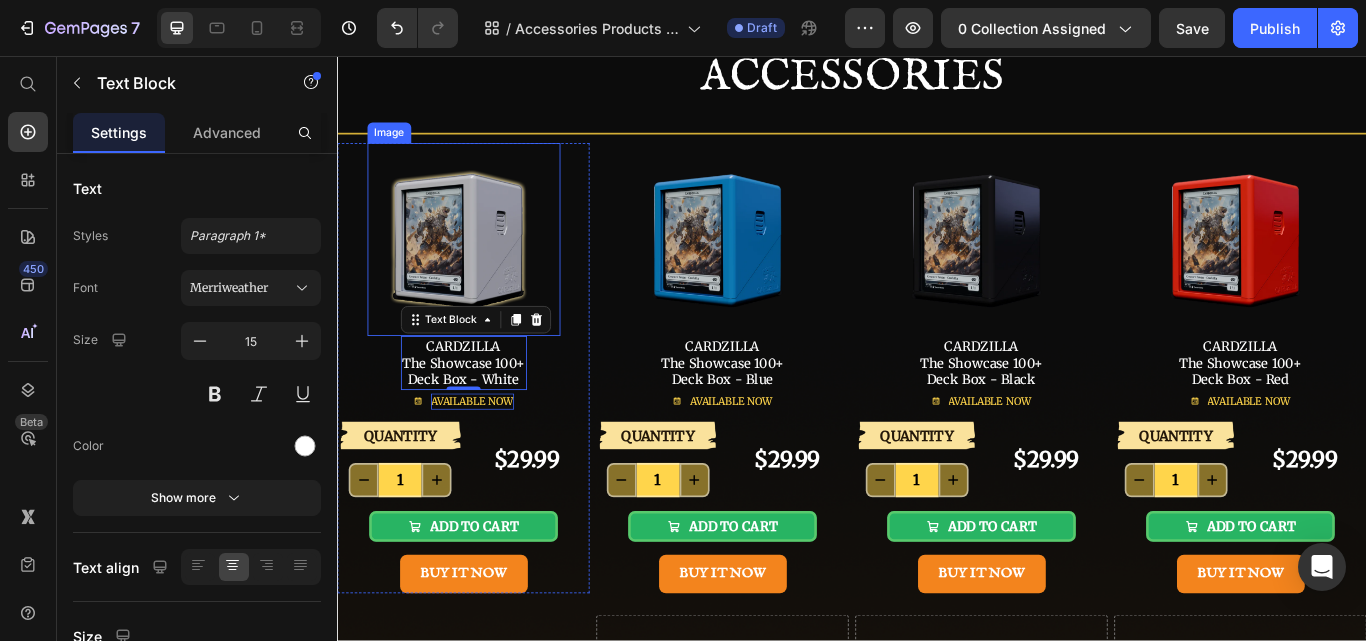 click at bounding box center [484, 270] 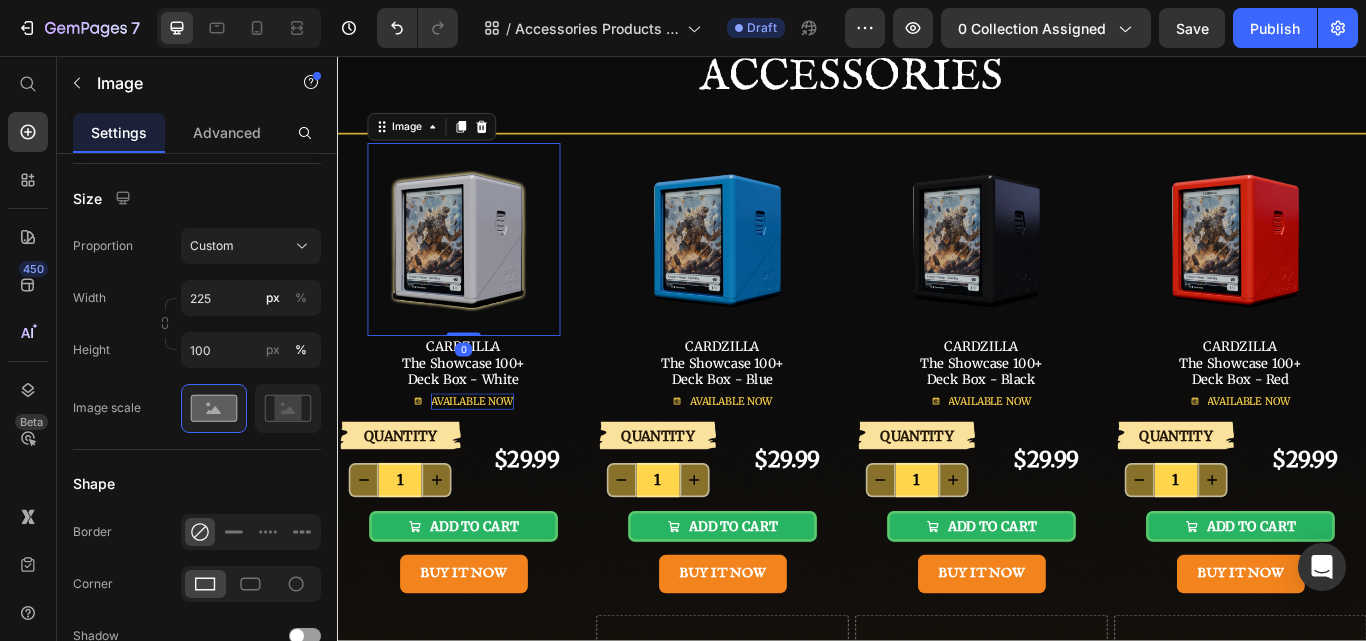 scroll, scrollTop: 300, scrollLeft: 0, axis: vertical 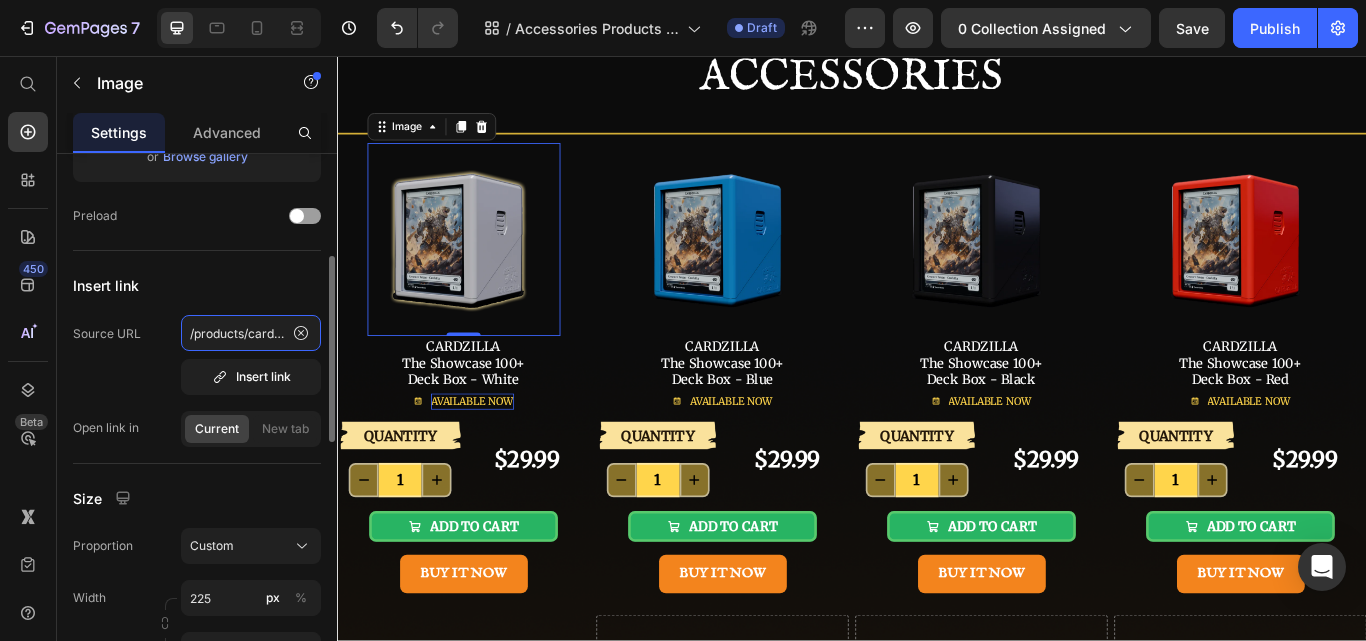 click on "/products/cardzilla-the-showcase-100-deck-box-white" 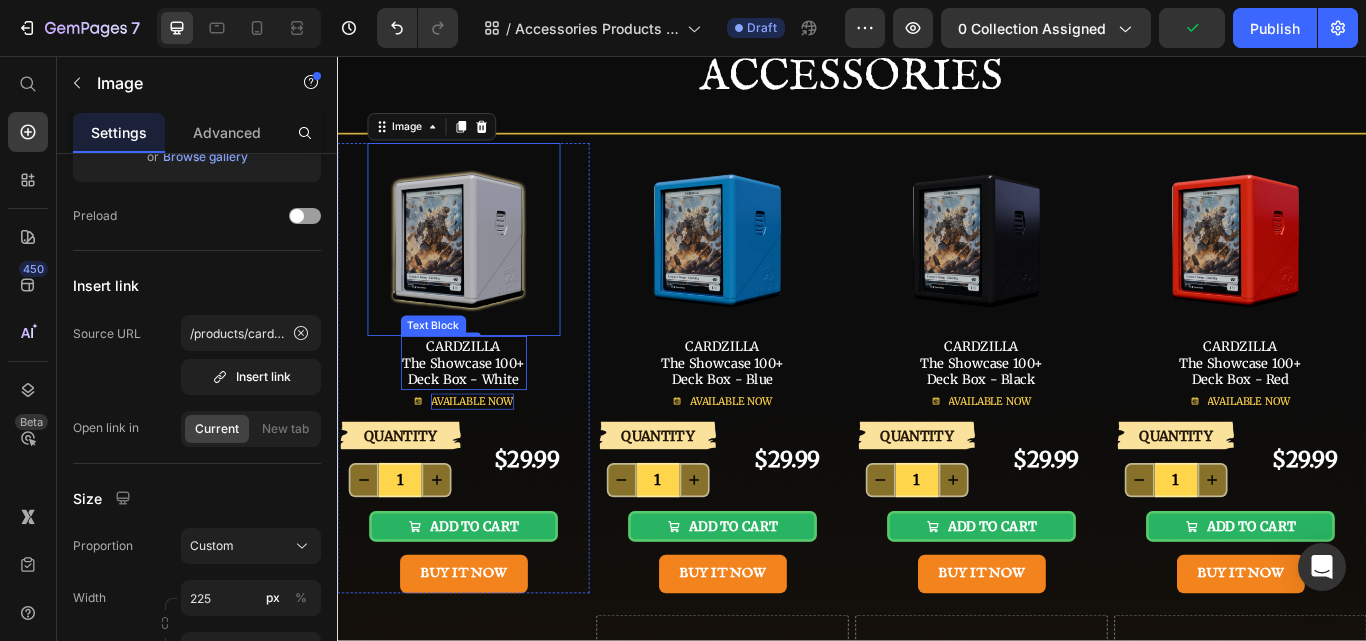 click on "CARDZILLA The Showcase 100+" at bounding box center [484, 404] 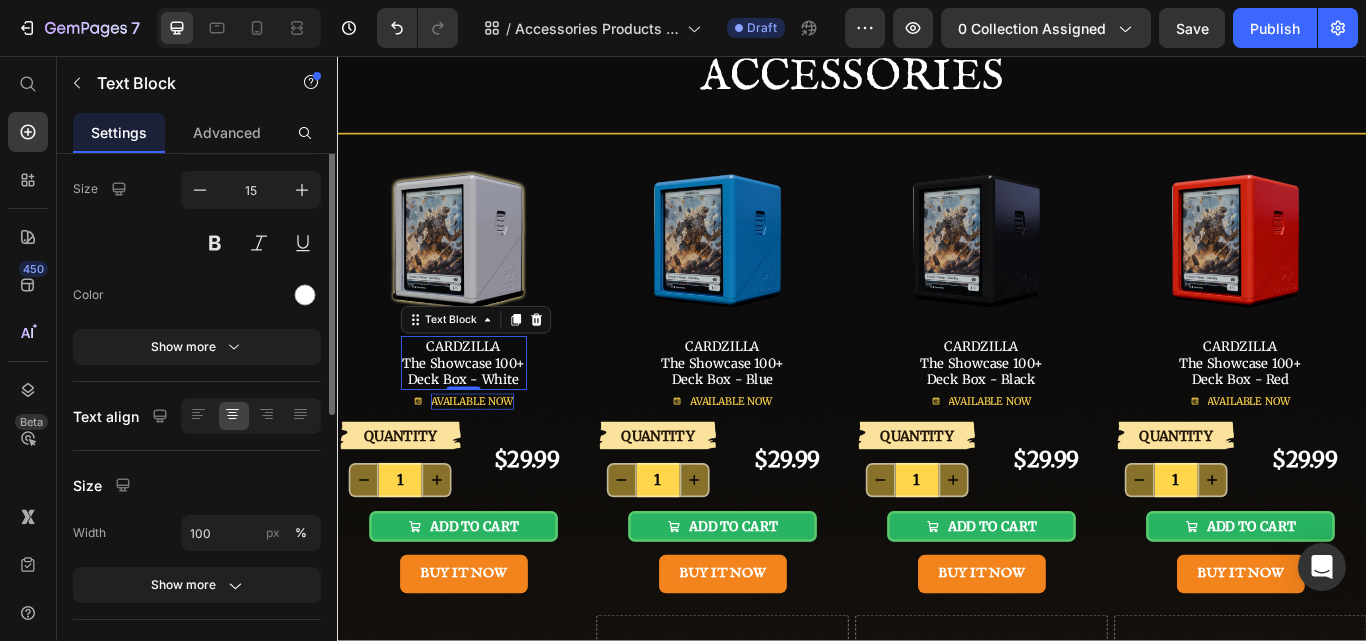 scroll, scrollTop: 51, scrollLeft: 0, axis: vertical 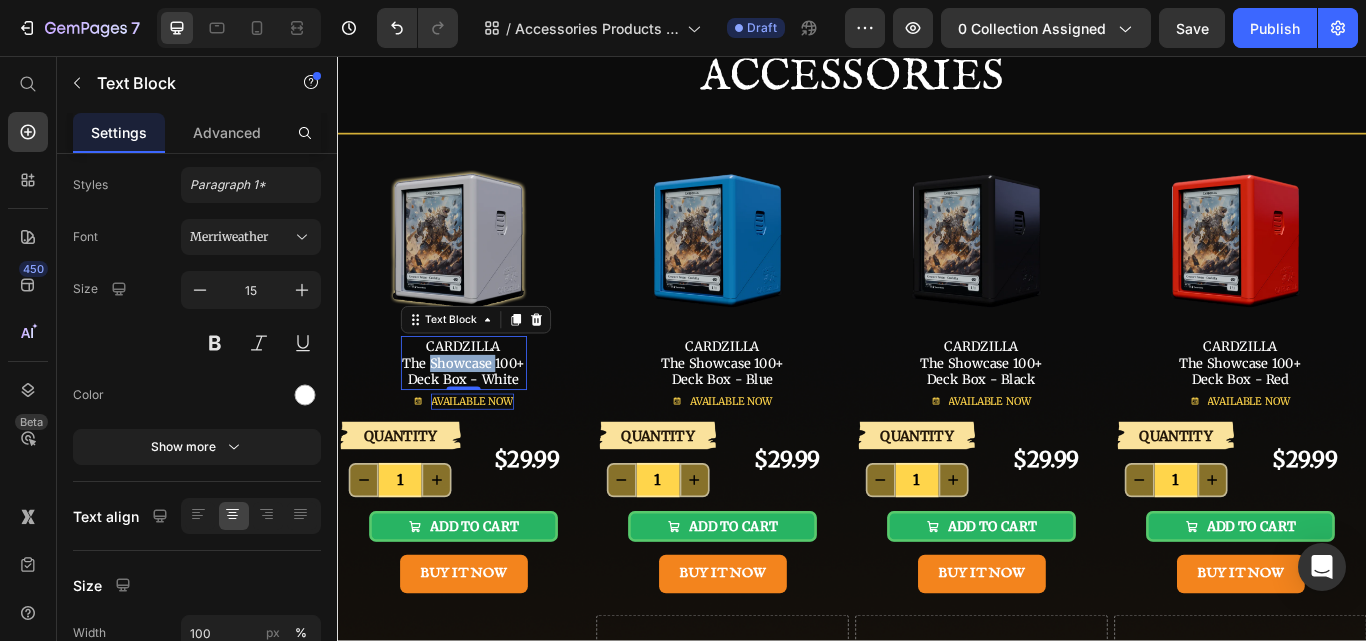 click on "CARDZILLA The Showcase 100+" at bounding box center (484, 404) 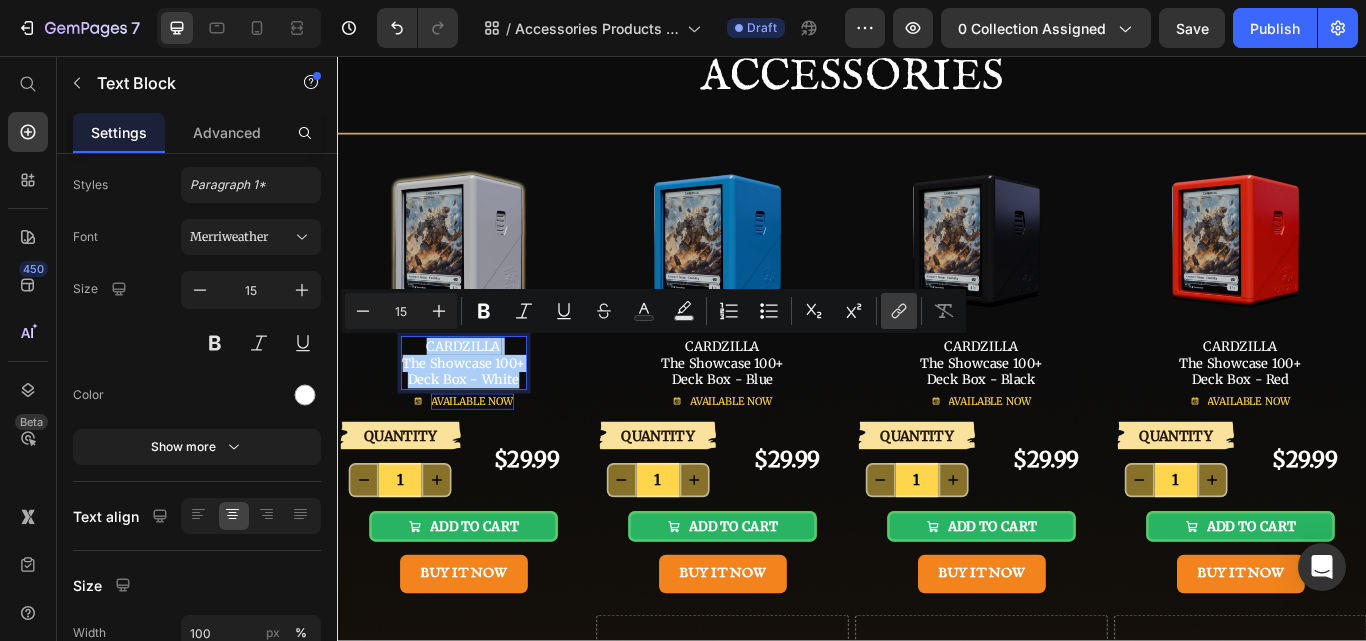click 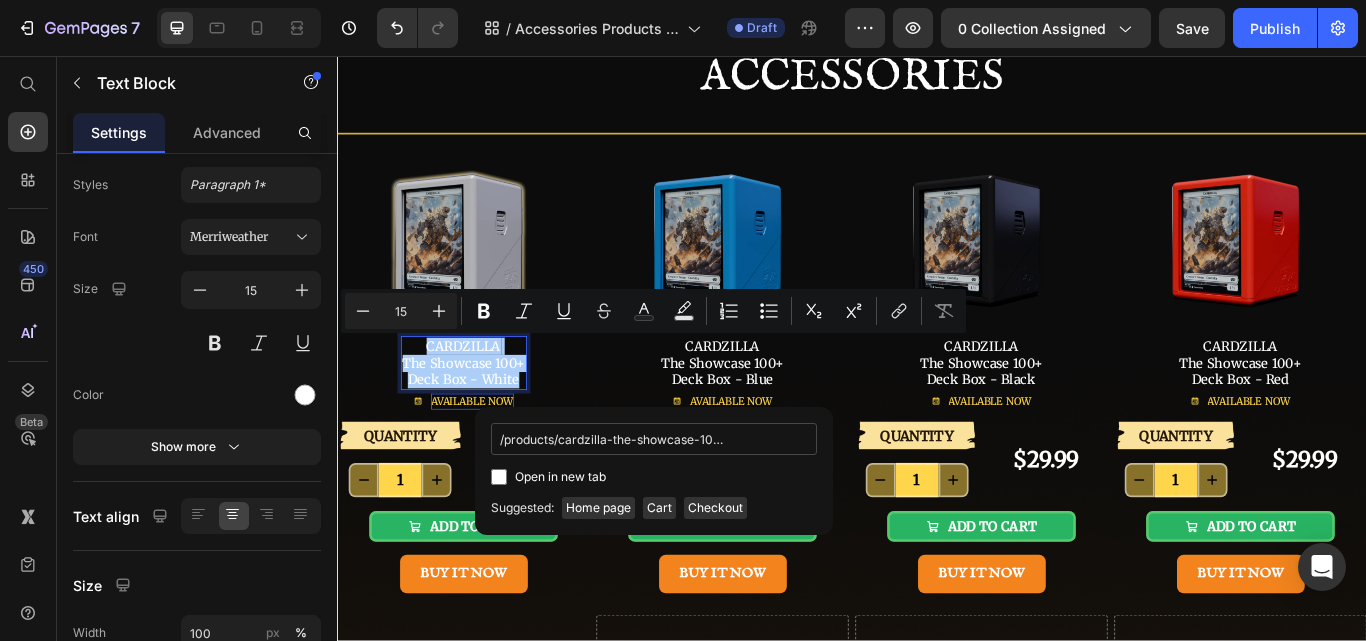 scroll, scrollTop: 0, scrollLeft: 89, axis: horizontal 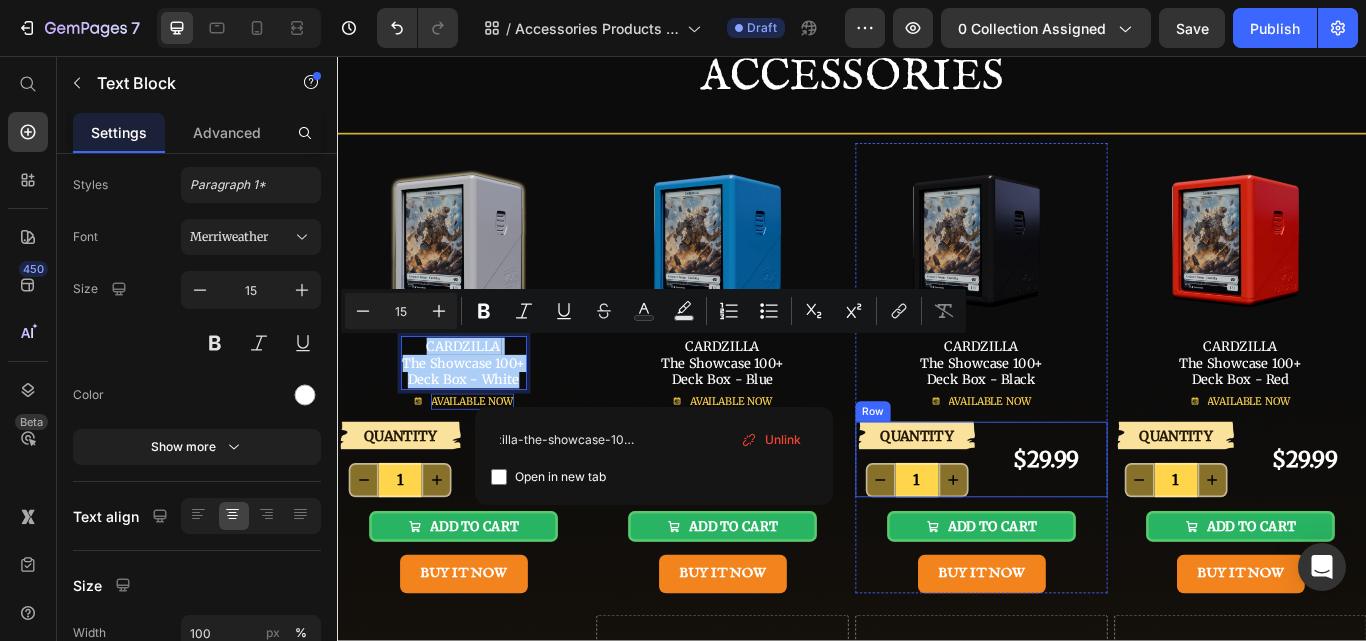 type on "/products/cardzilla-the-showcase-100-deck-box-white/" 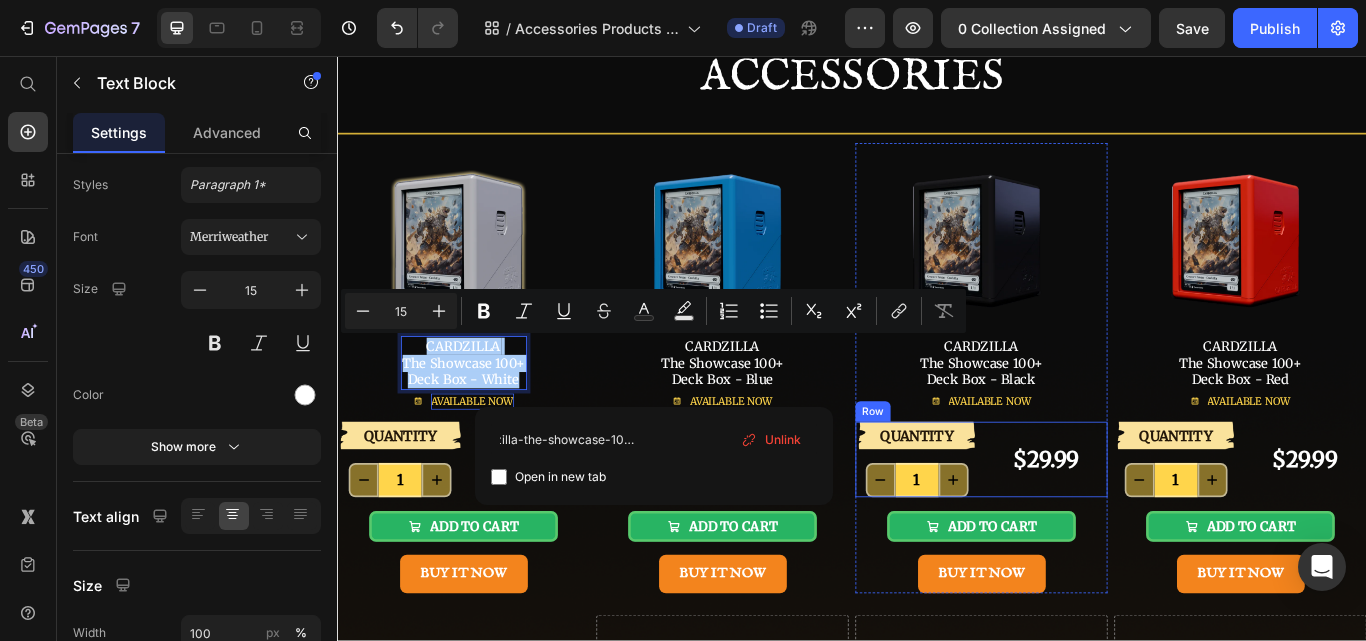 scroll, scrollTop: 0, scrollLeft: 93, axis: horizontal 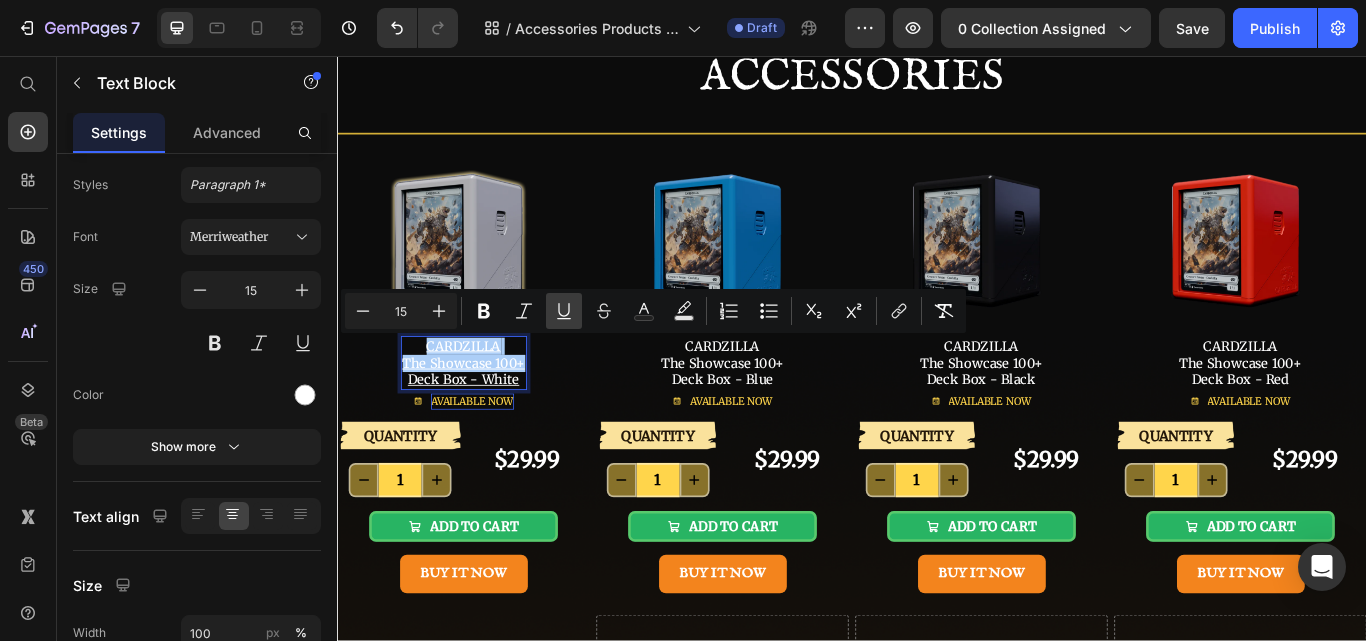 click 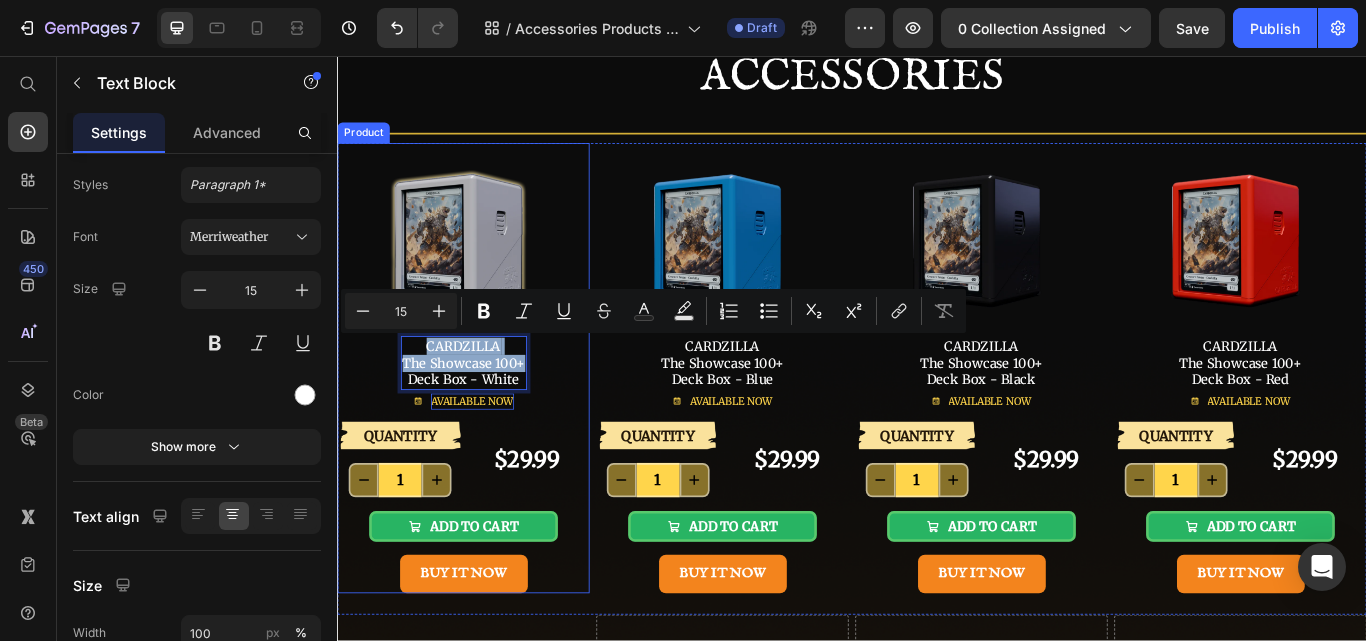 click on "Image CARDZILLA The Showcase 100+ Deck Box - White Text Block   0
AVAILABLE NOW Button" at bounding box center [484, 320] 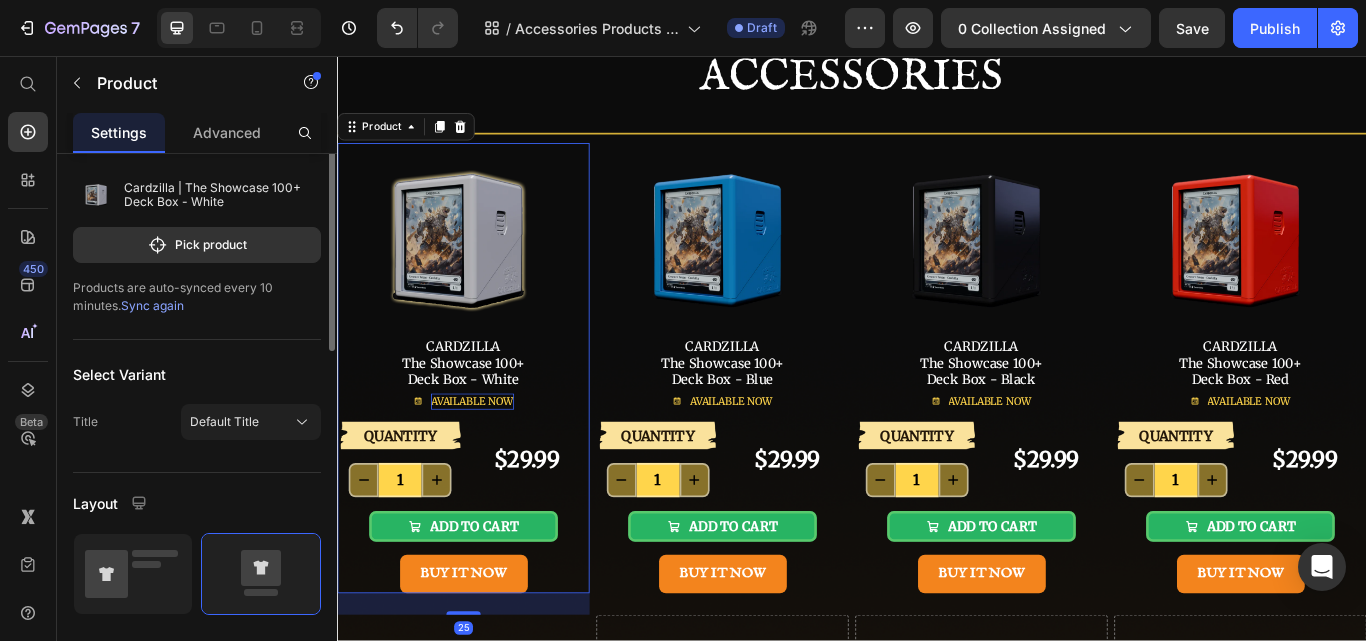 scroll, scrollTop: 0, scrollLeft: 0, axis: both 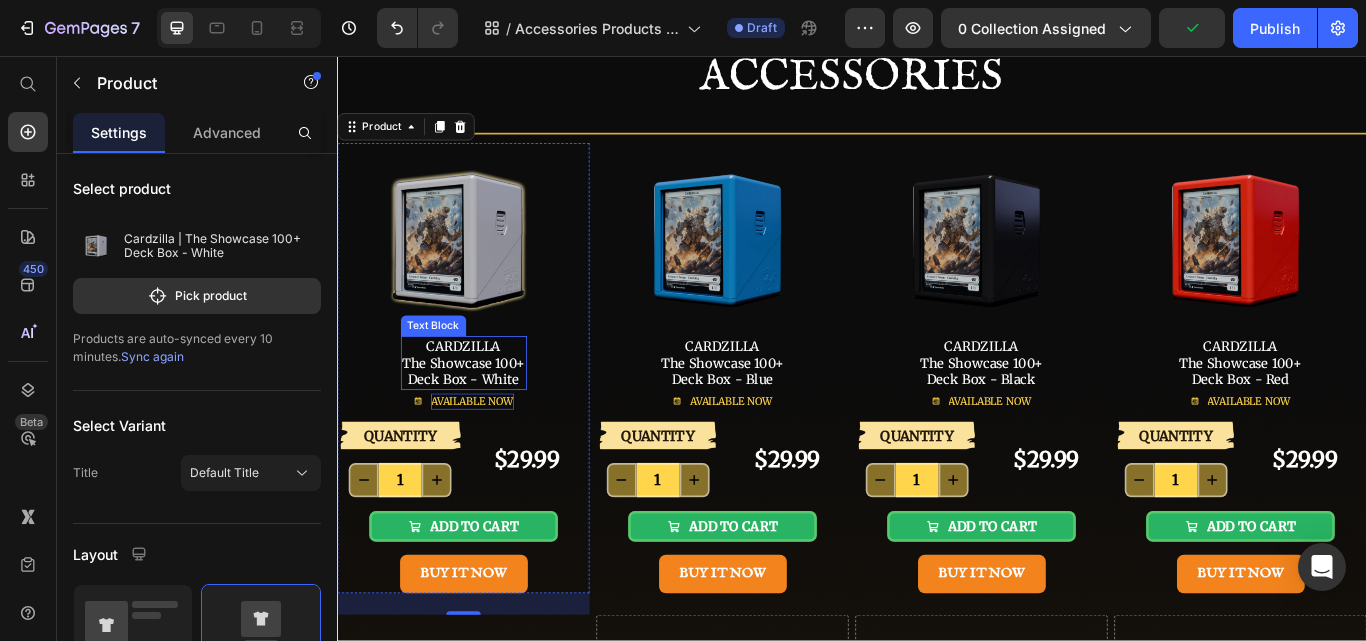click on "Deck Box - White" at bounding box center (484, 433) 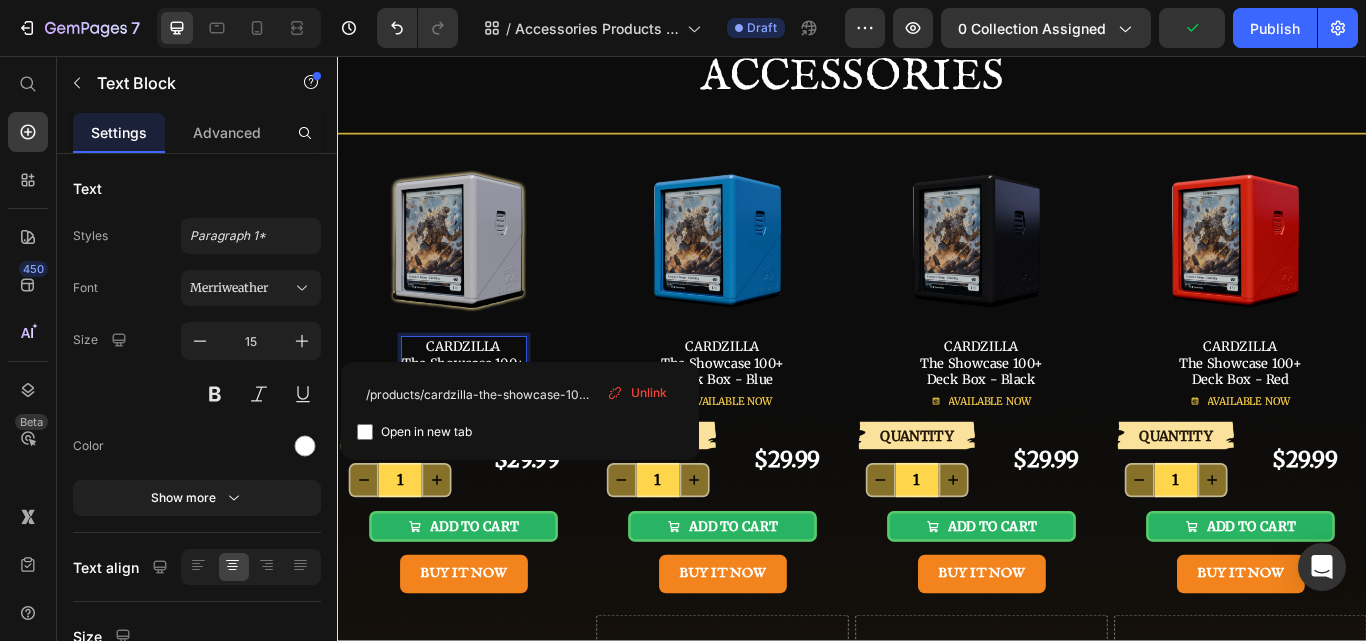 click on "CARDZILLA" at bounding box center [484, 394] 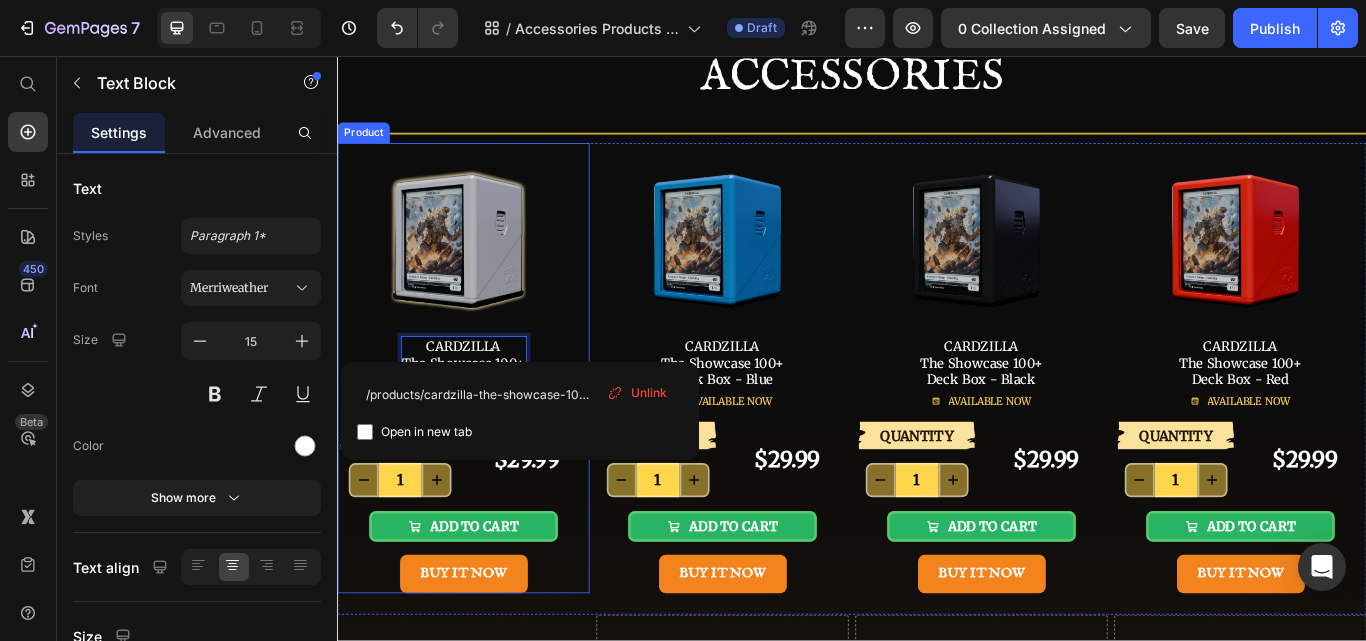 click on "Image CARDZILLA The Showcase 100+ Deck Box - White Text Block   0
AVAILABLE NOW Button" at bounding box center (484, 320) 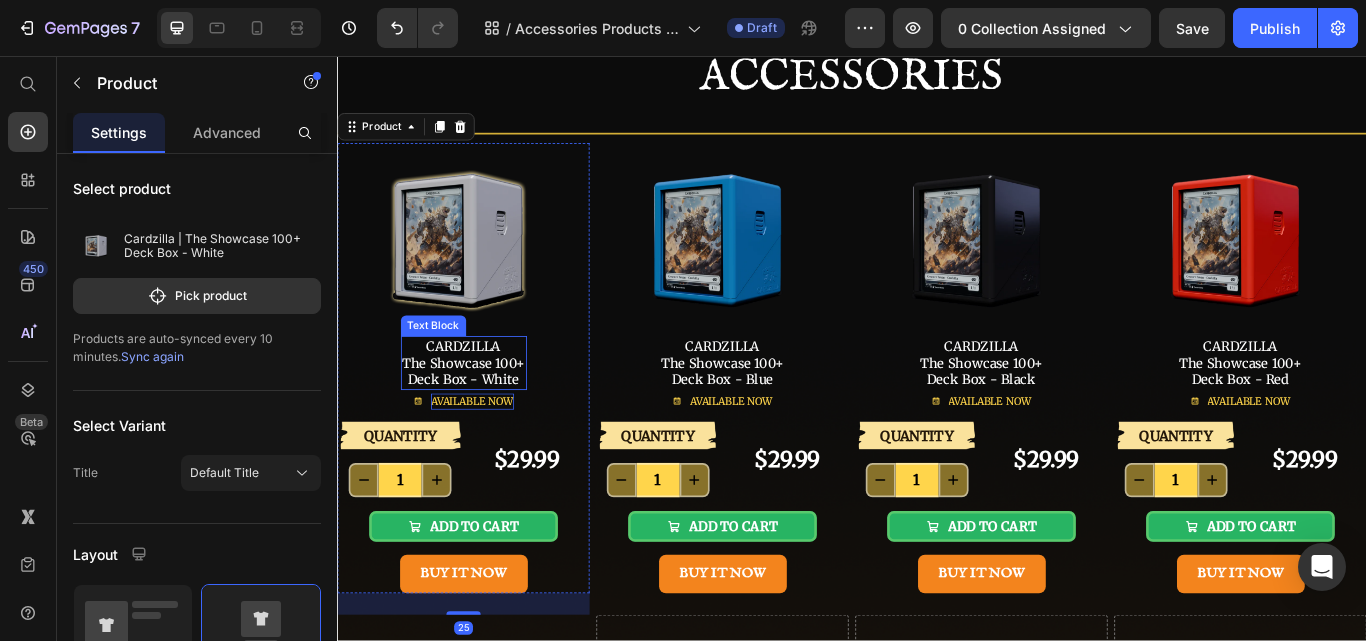click on "Deck Box - White" at bounding box center [484, 433] 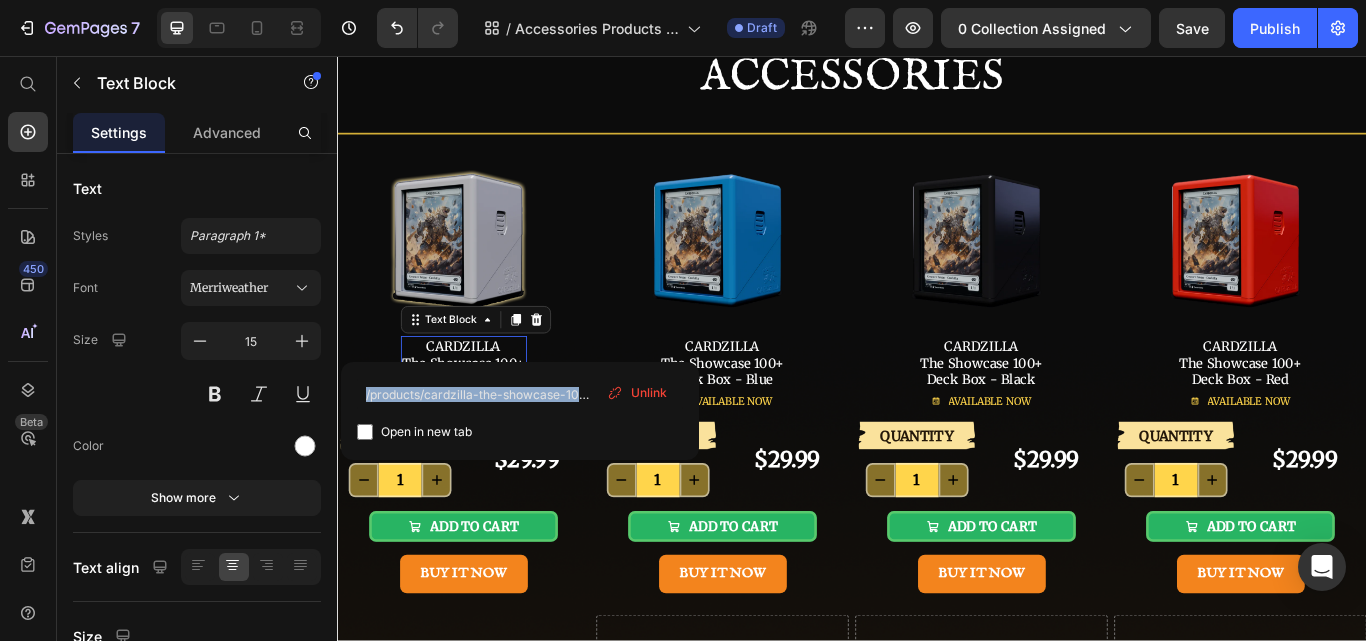 click on "/products/cardzilla-the-showcase-100-deck-box-white/ Open in new tab Unlink" at bounding box center [520, 411] 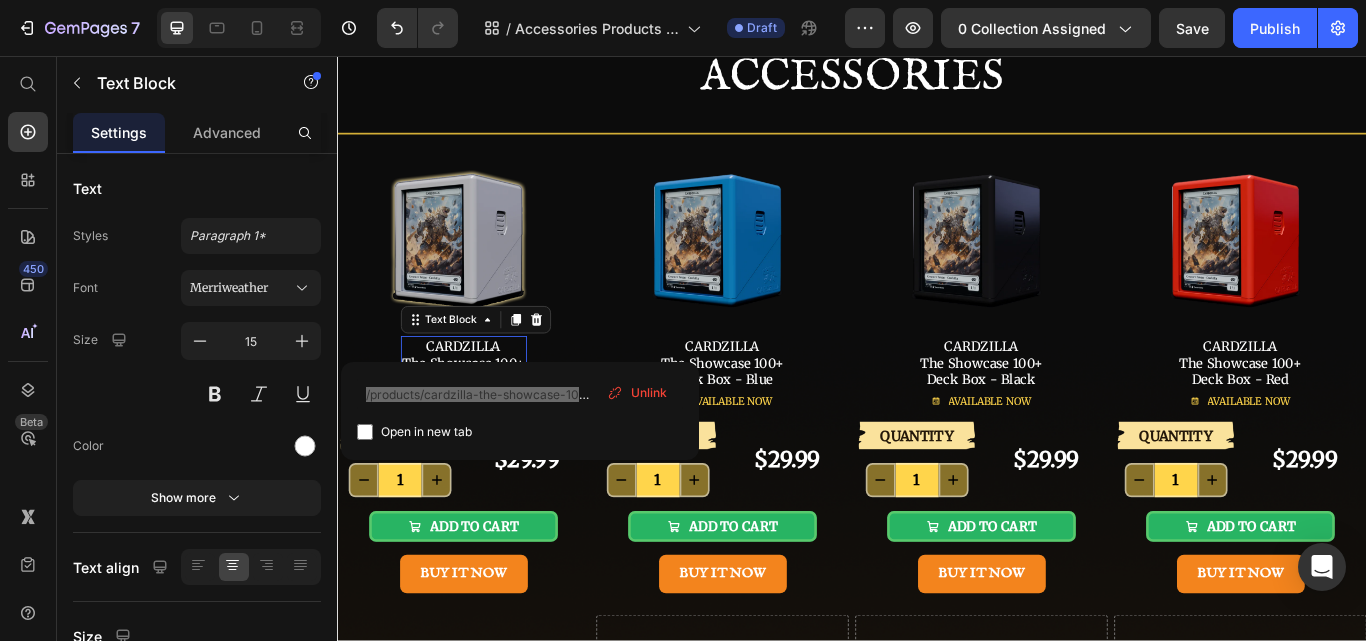 click on "Text Block" at bounding box center (498, 364) 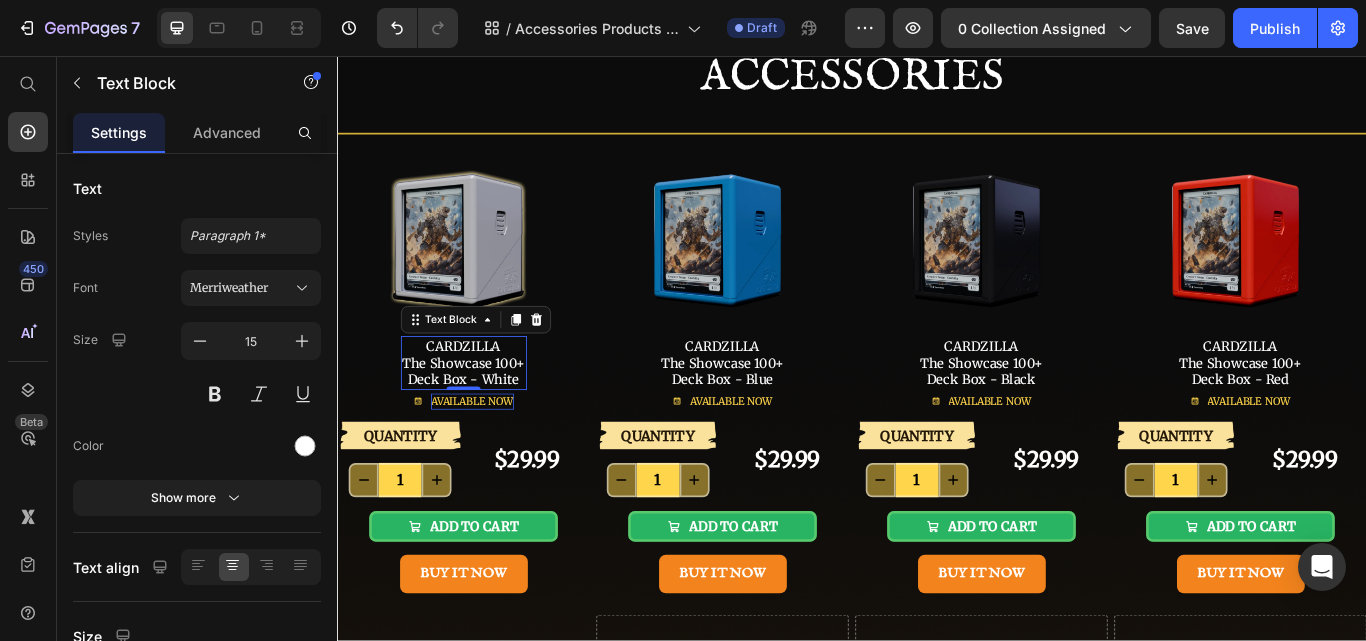 click on "The Showcase 100+" at bounding box center [484, 414] 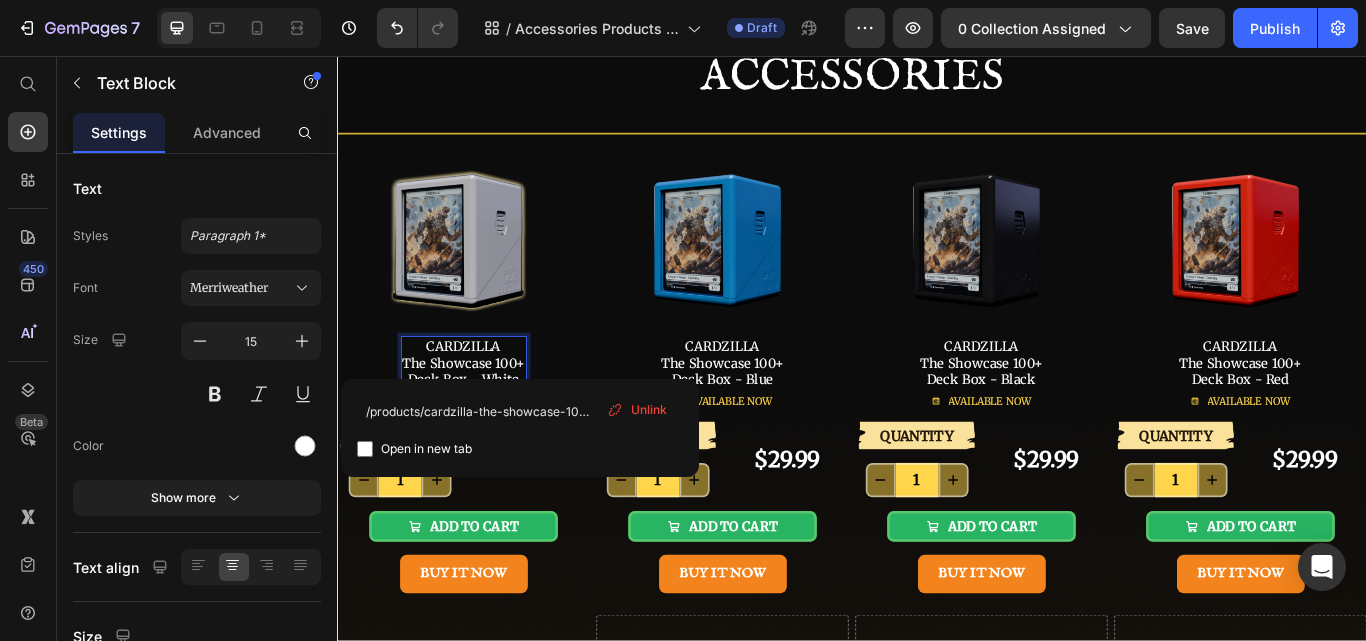 click on "The Showcase 100+" at bounding box center (484, 414) 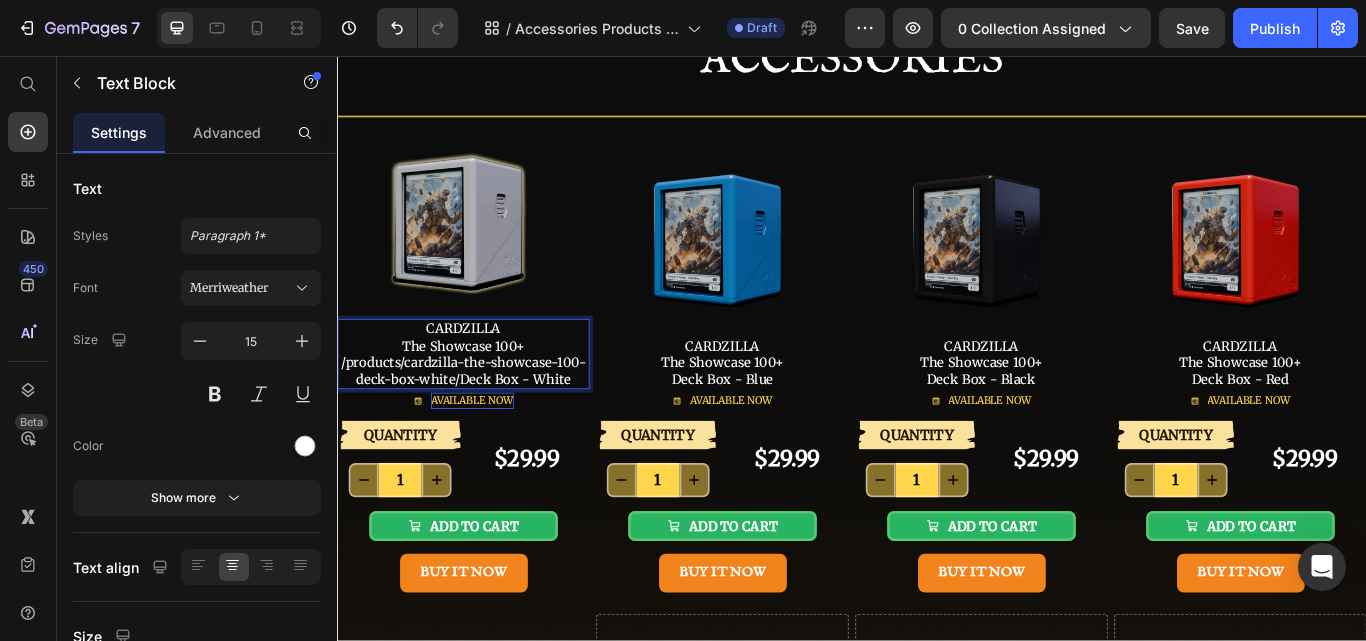 scroll, scrollTop: 100, scrollLeft: 0, axis: vertical 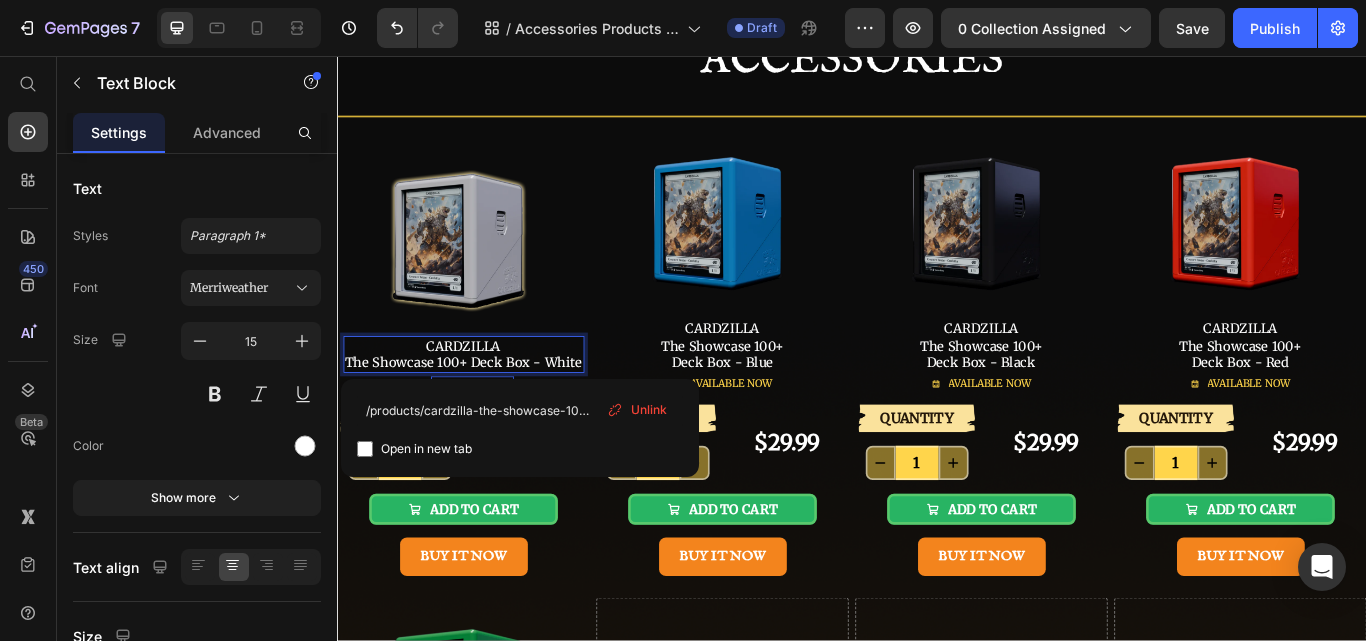 click on "Unlink" at bounding box center [649, 410] 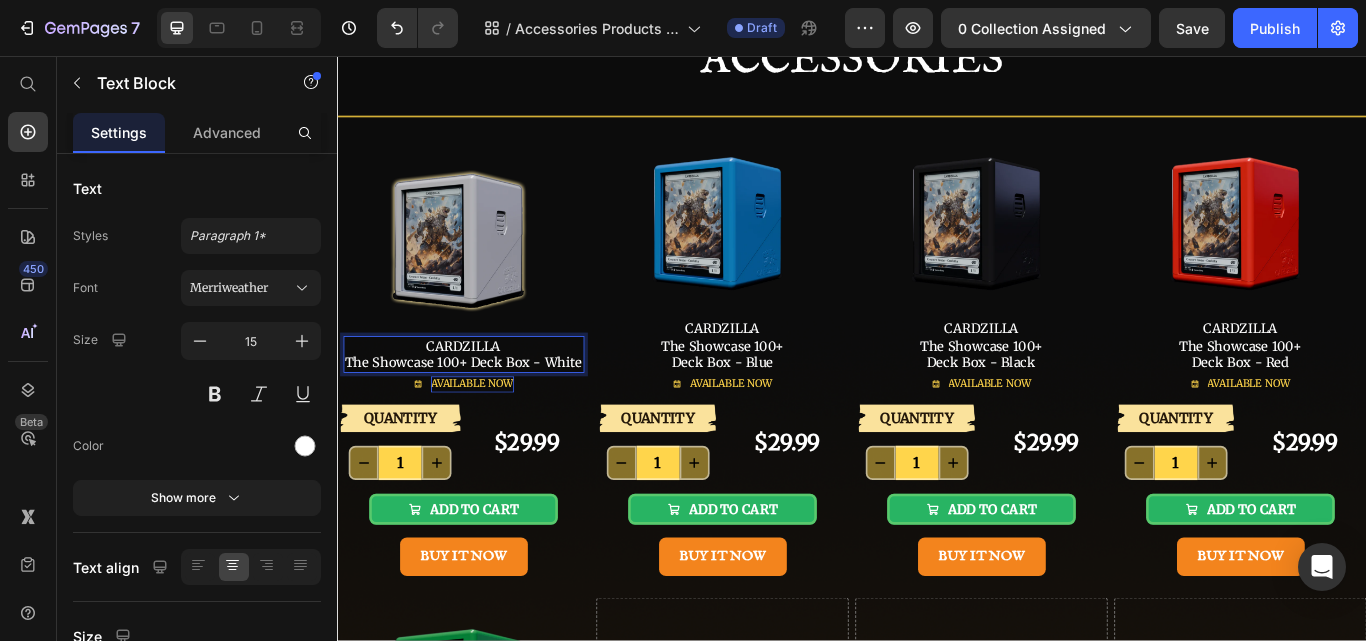 click on "Deck Box - White" at bounding box center (558, 413) 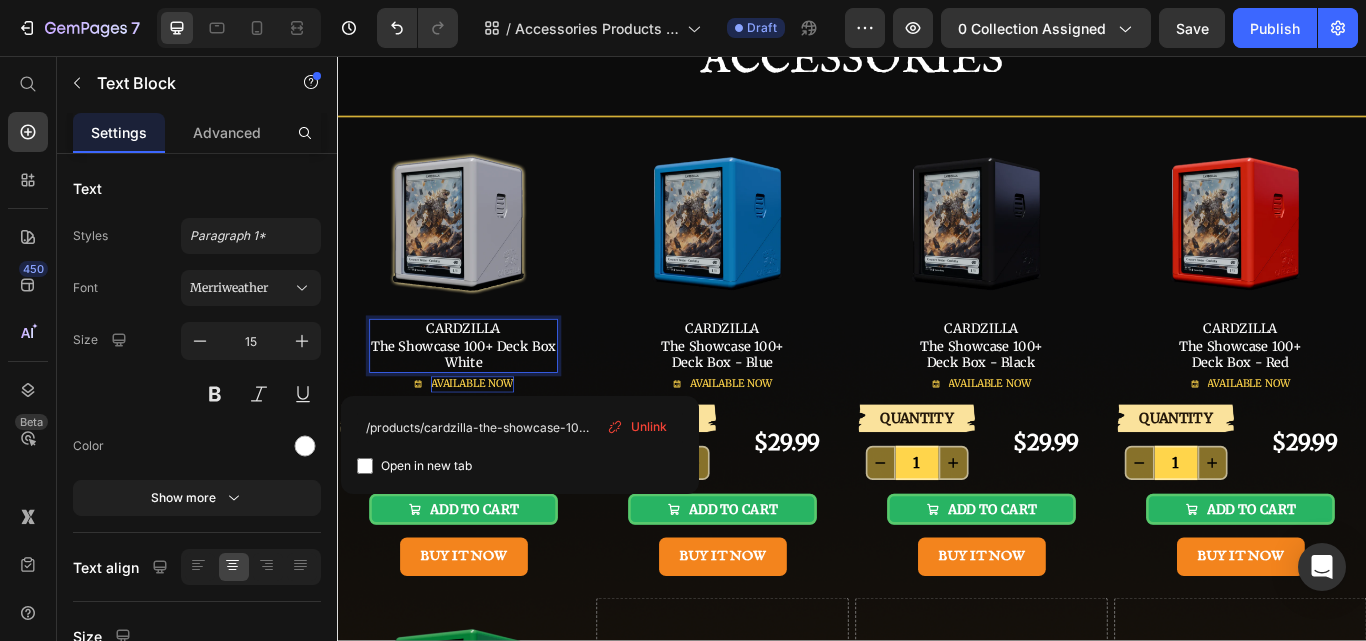 scroll, scrollTop: 100, scrollLeft: 0, axis: vertical 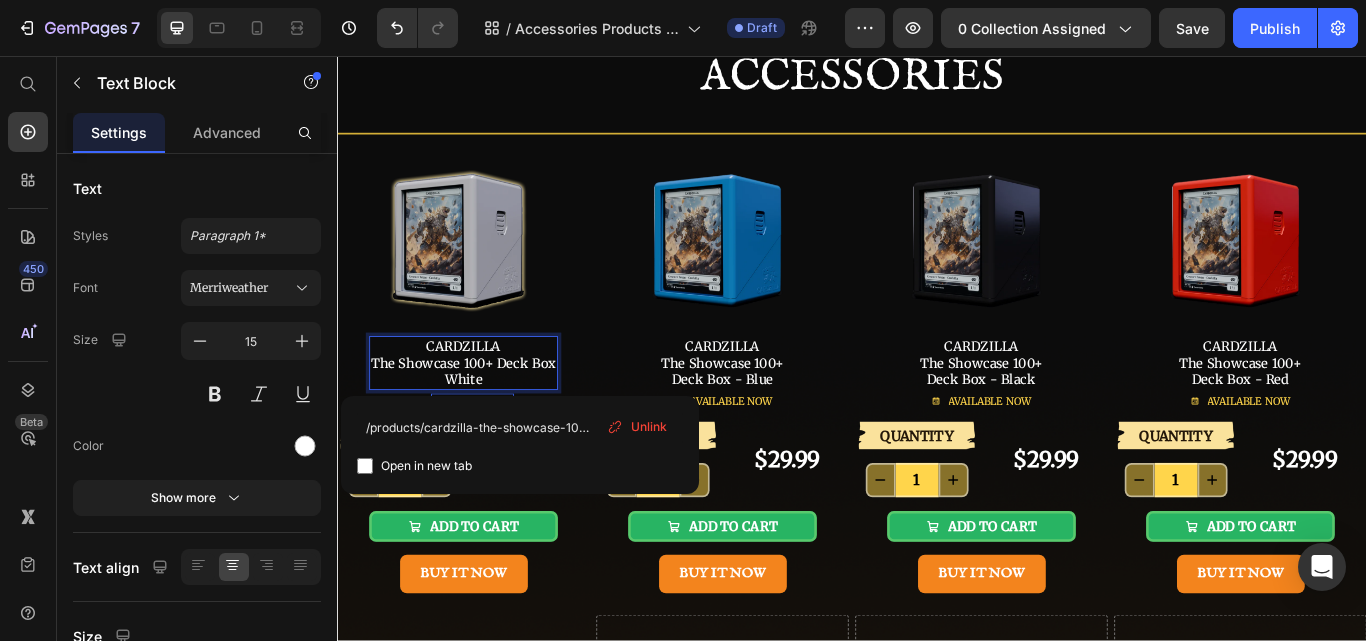 click on "White" at bounding box center [484, 434] 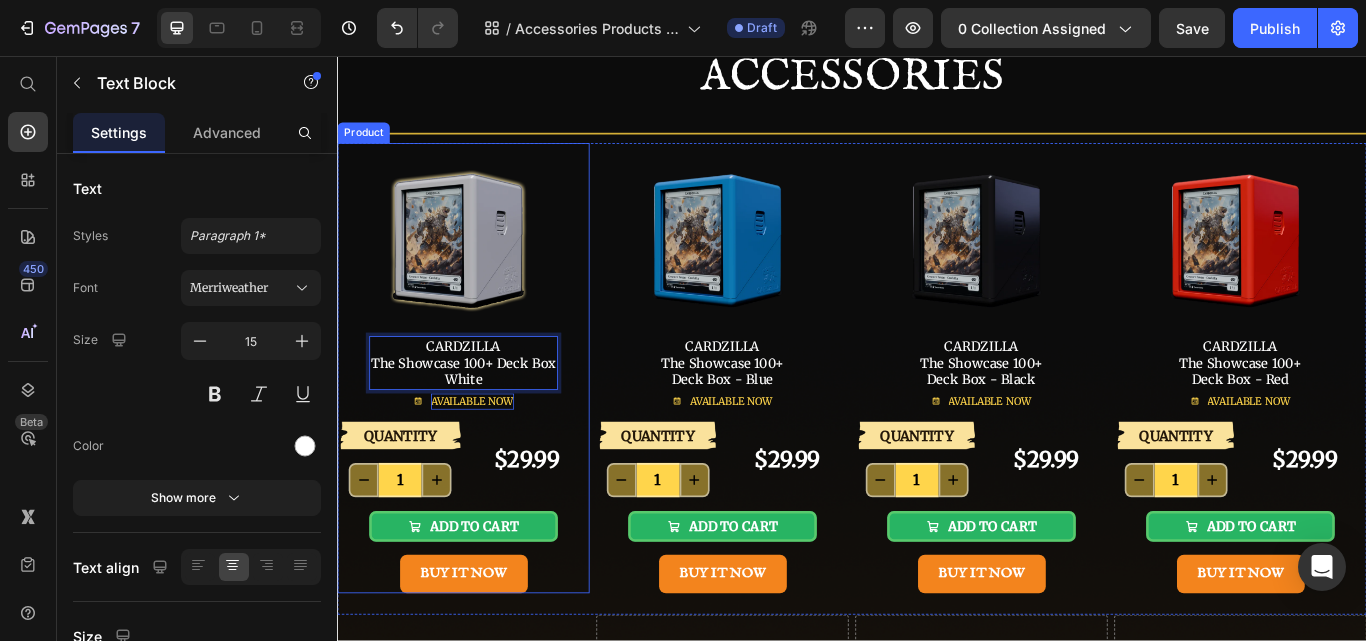 click on "Image CARDZILLA The Showcase 100+   Deck Box White ⁠⁠⁠⁠⁠⁠⁠ Text Block   0
AVAILABLE NOW Button" at bounding box center (484, 320) 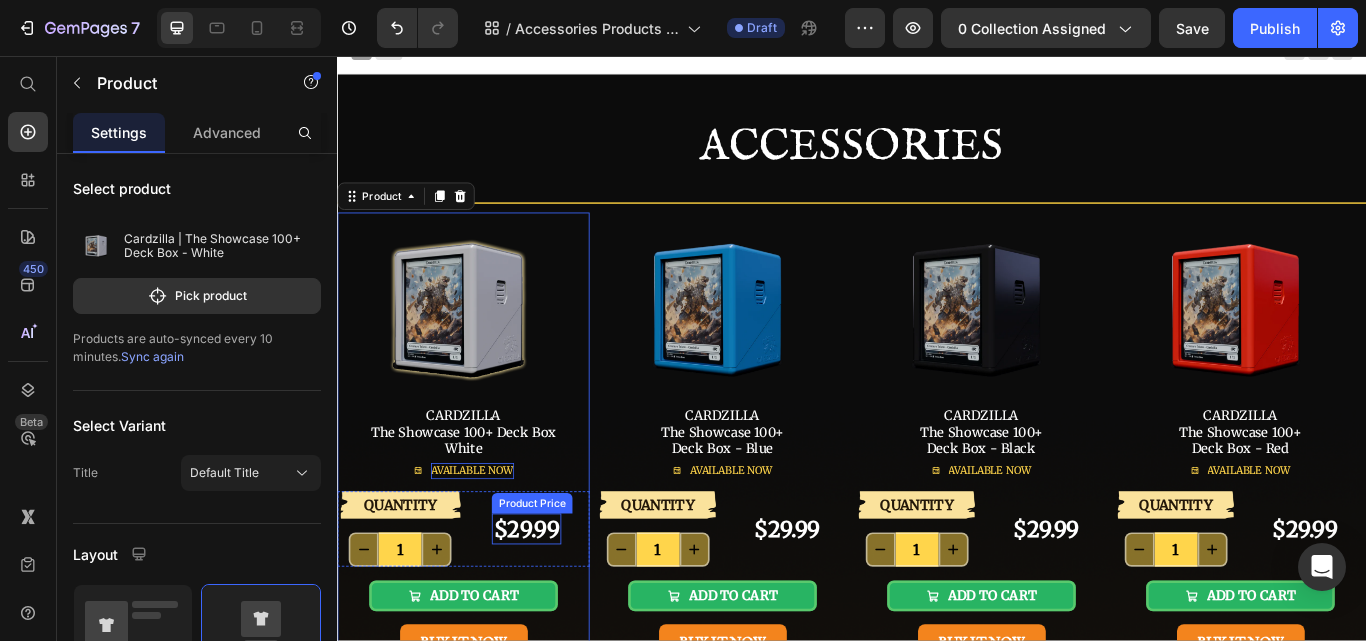scroll, scrollTop: 0, scrollLeft: 0, axis: both 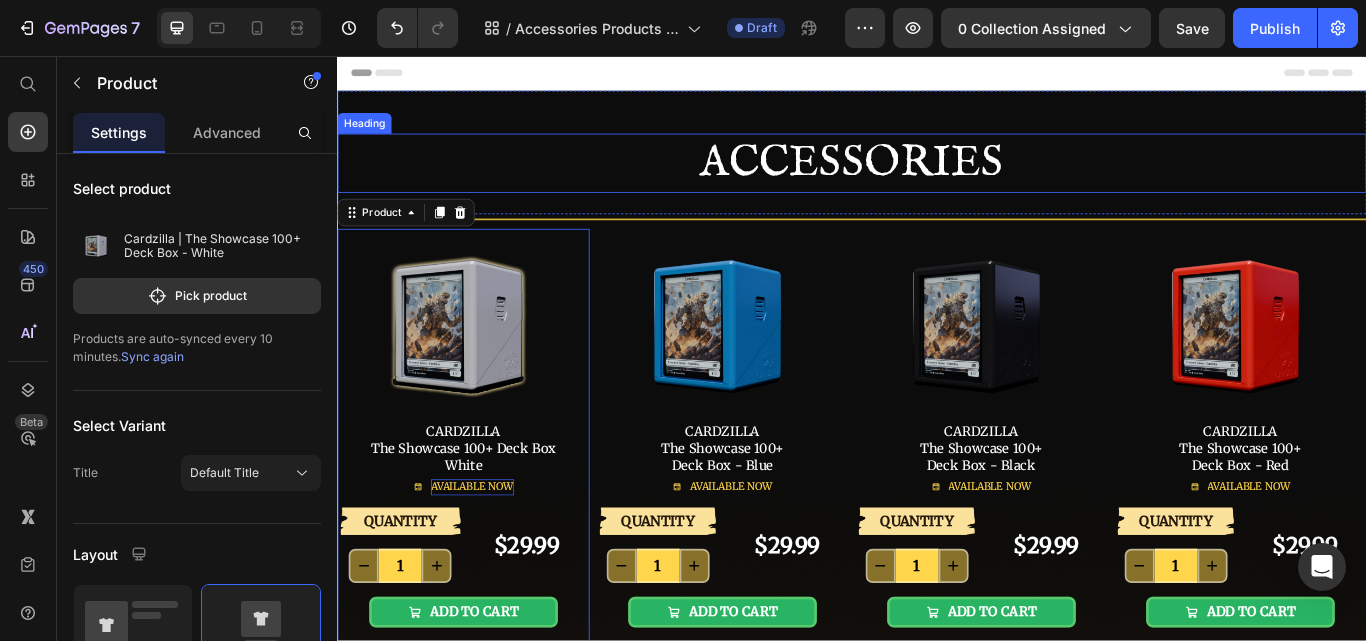 click on "ACCESSORIES" at bounding box center [937, 181] 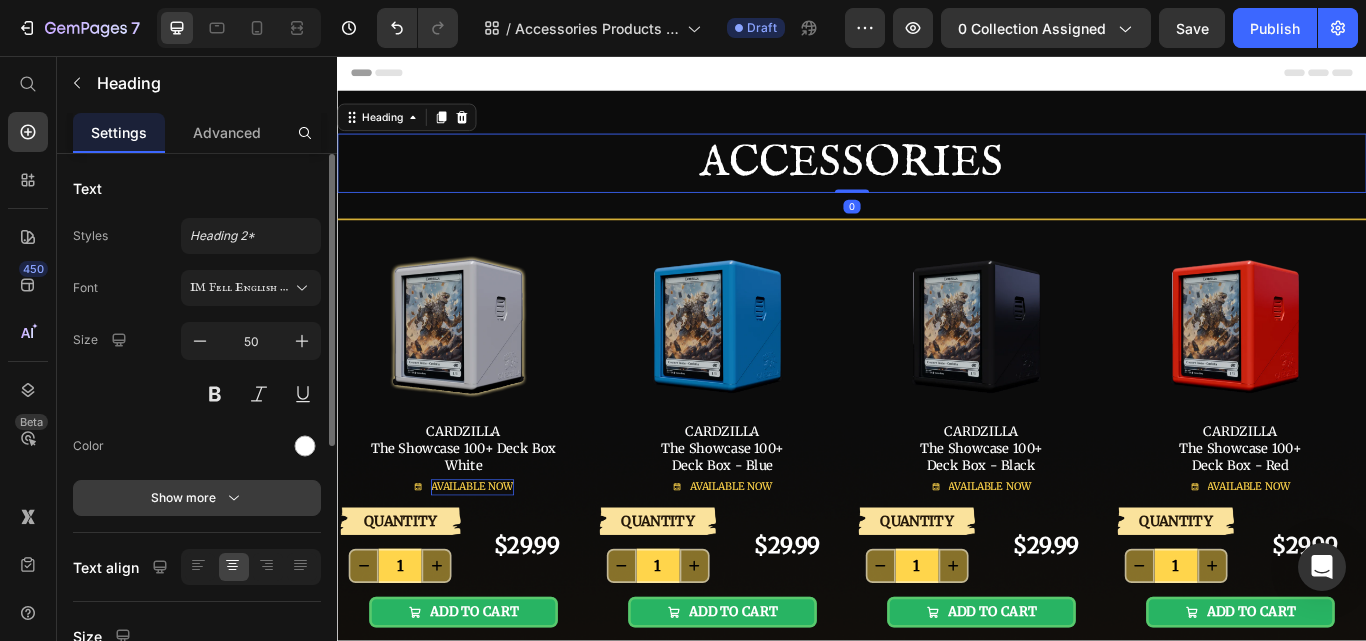 click on "Show more" at bounding box center (197, 498) 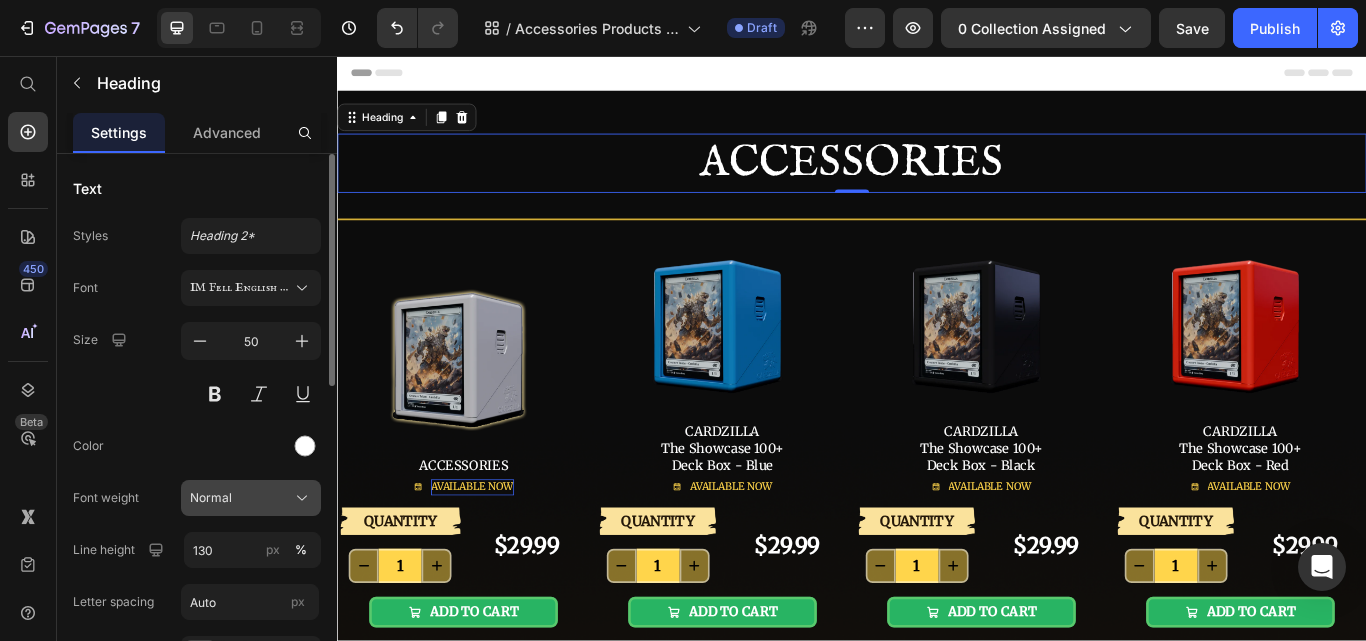 click on "Normal" at bounding box center [211, 498] 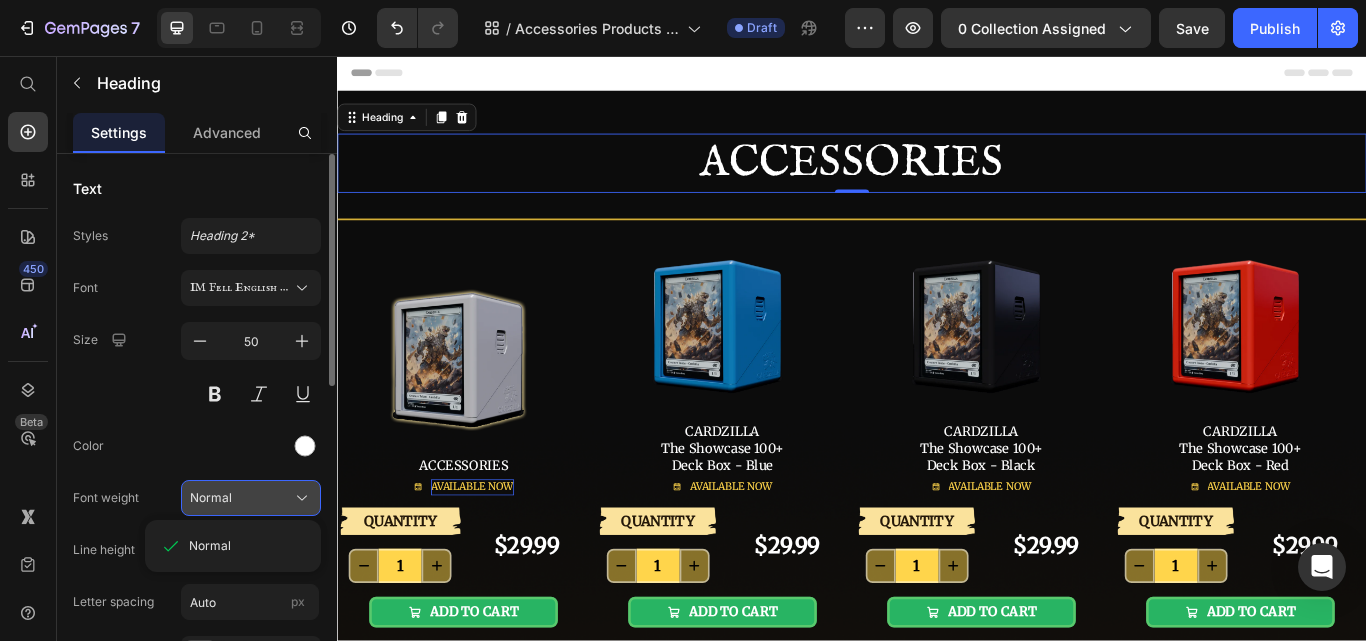 click on "Normal" 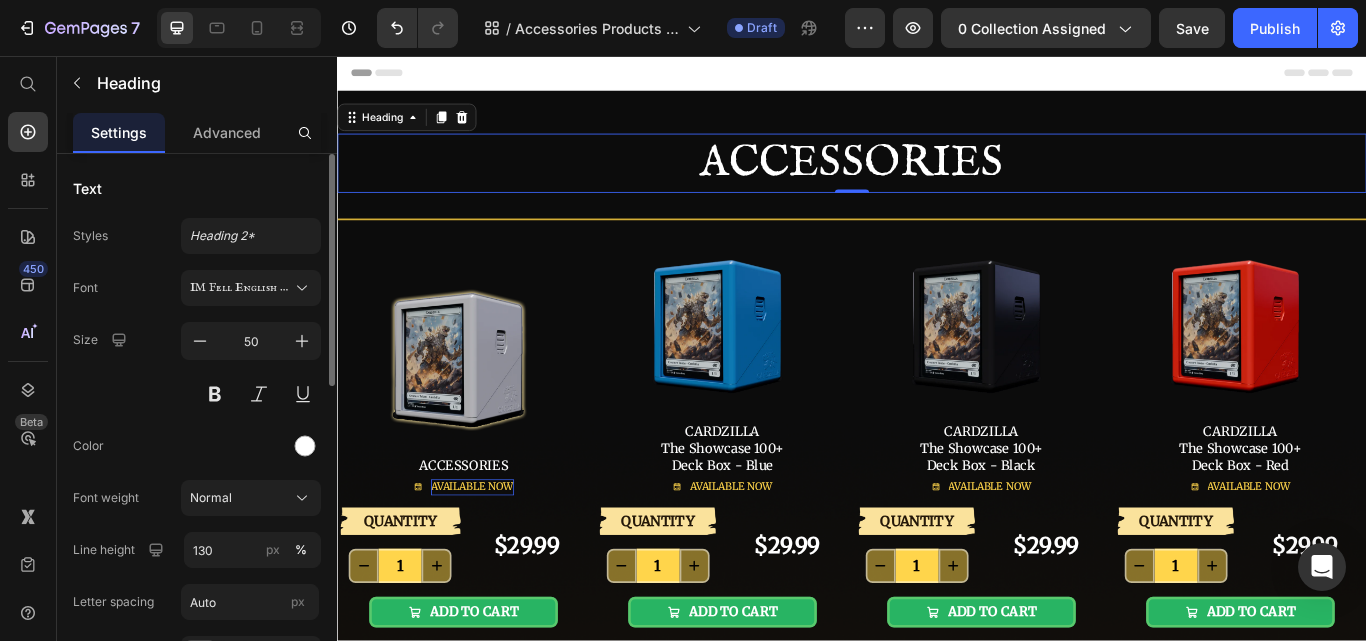 scroll, scrollTop: 200, scrollLeft: 0, axis: vertical 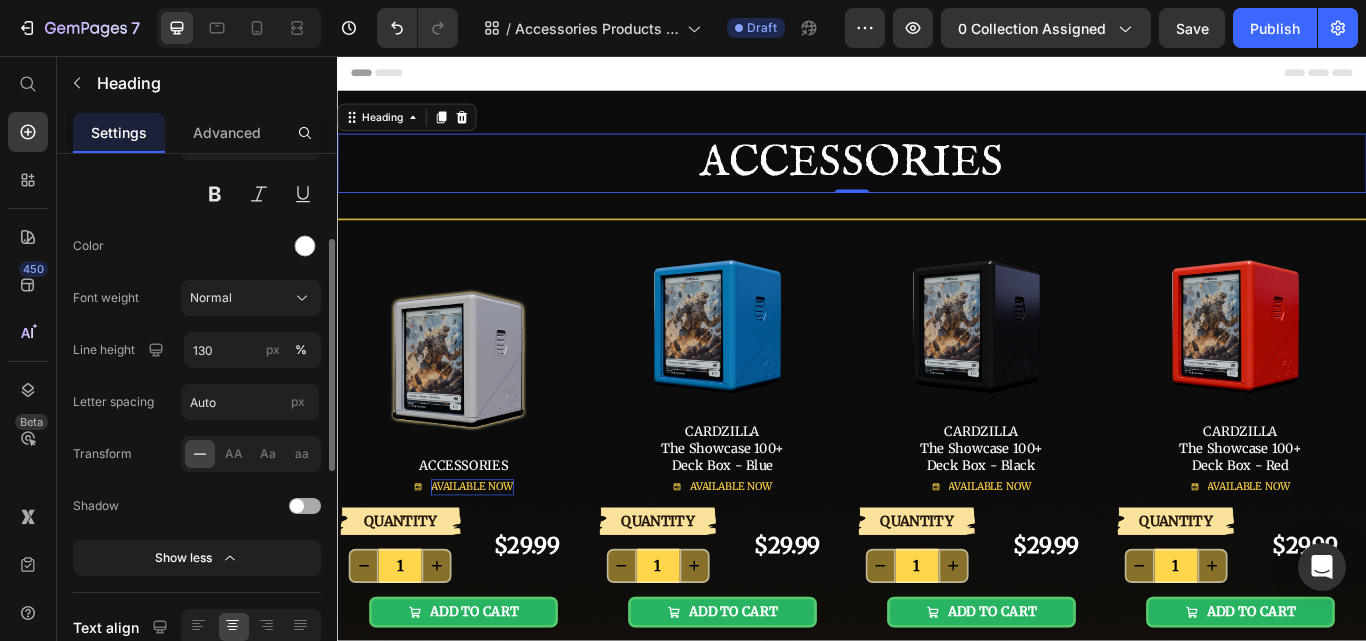 click at bounding box center [297, 506] 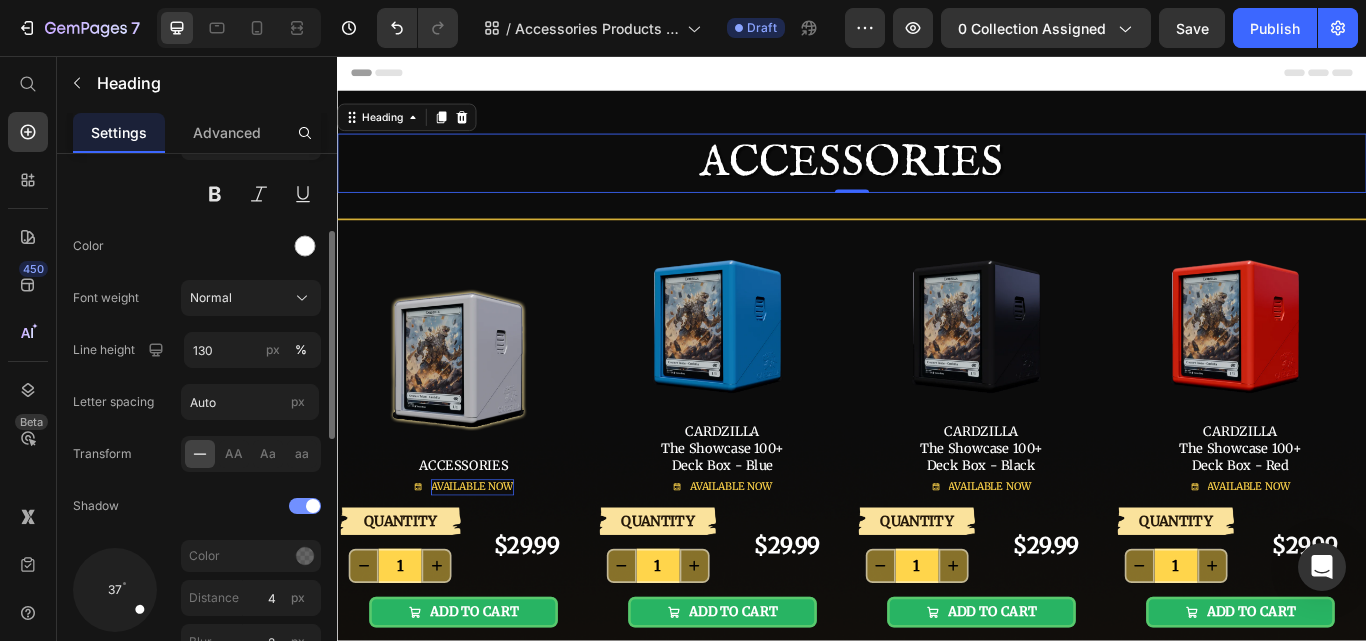 scroll, scrollTop: 400, scrollLeft: 0, axis: vertical 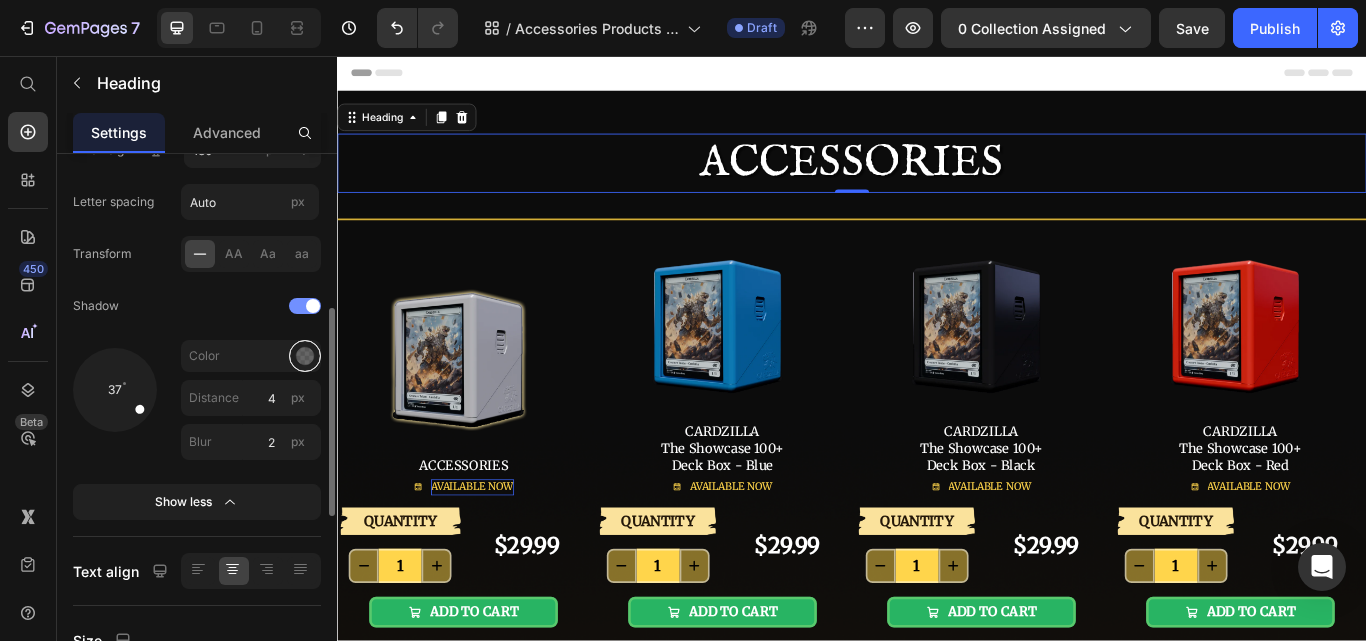 click at bounding box center (305, 356) 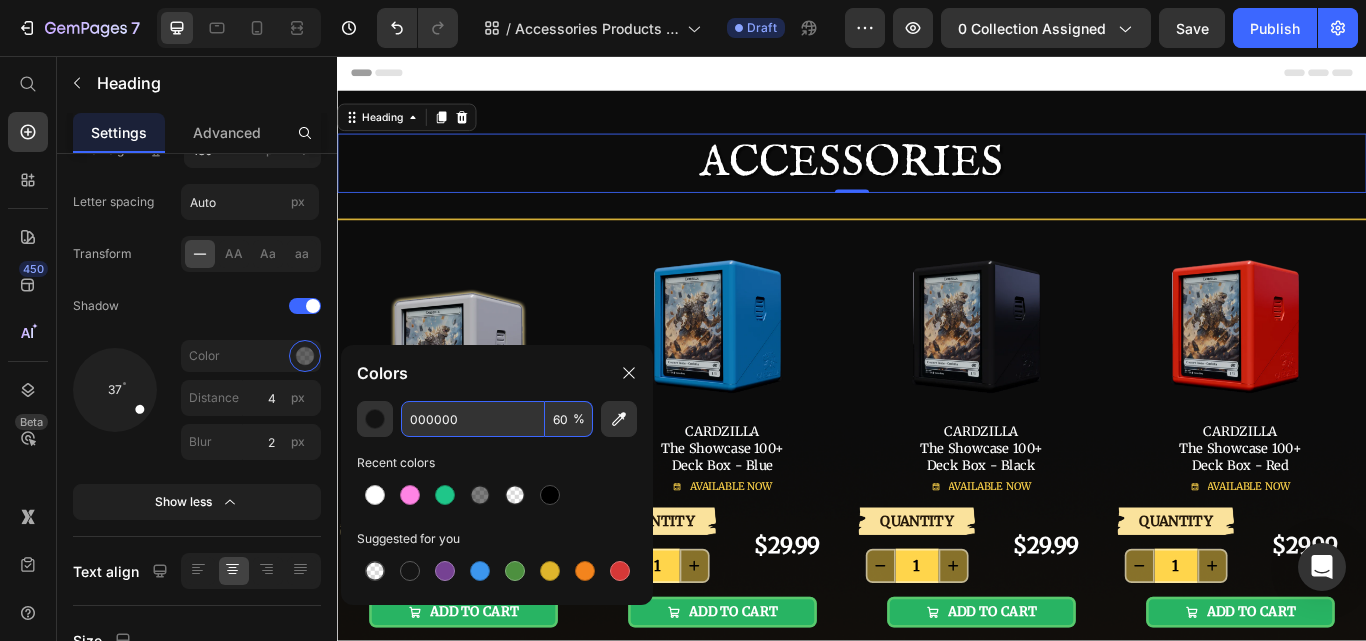 click on "60" at bounding box center (569, 419) 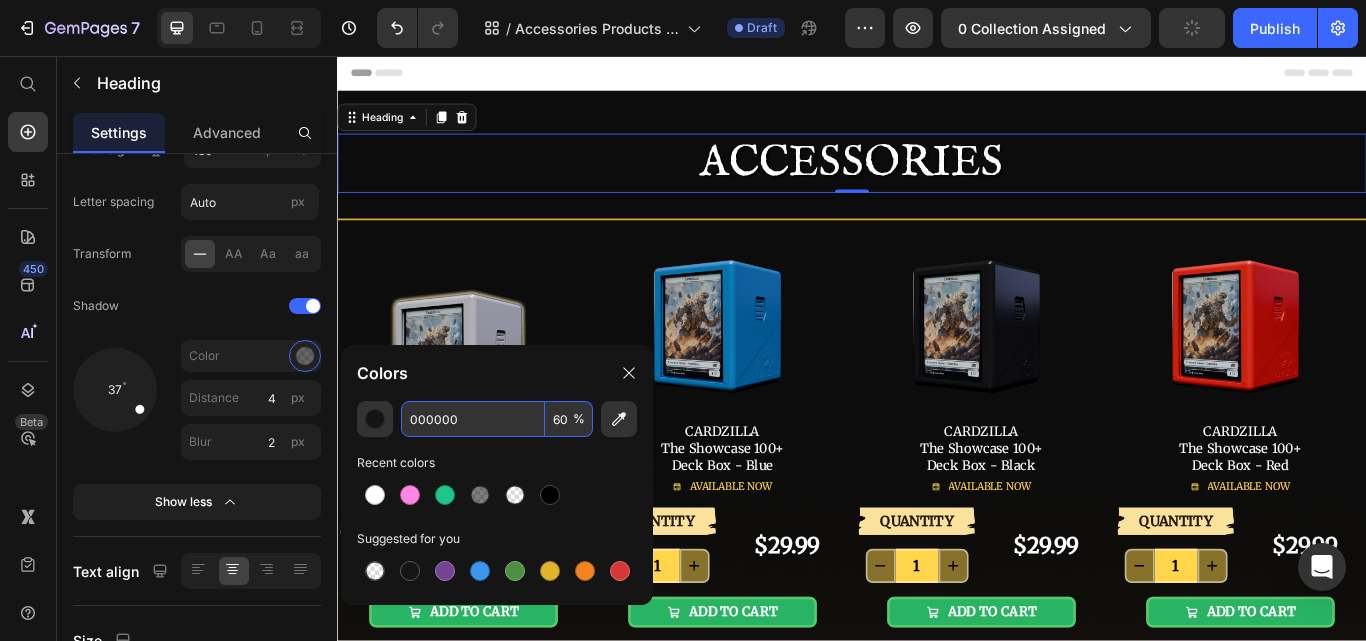 click on "60" at bounding box center (569, 419) 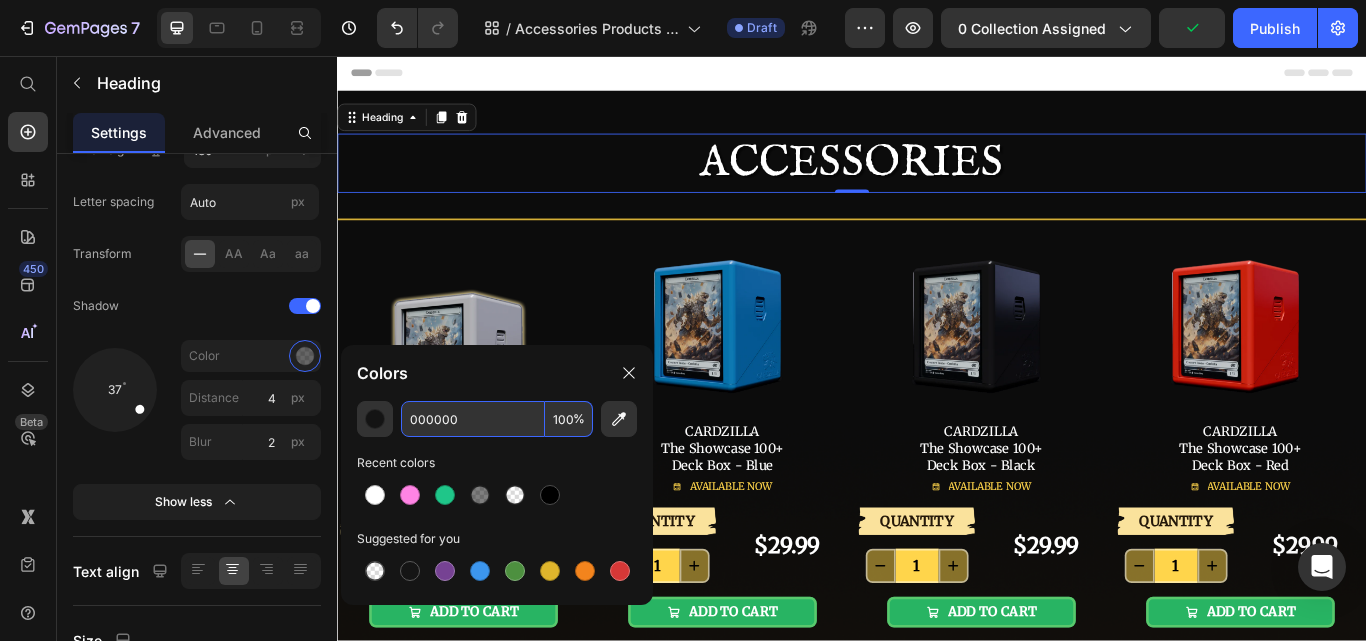 type on "100" 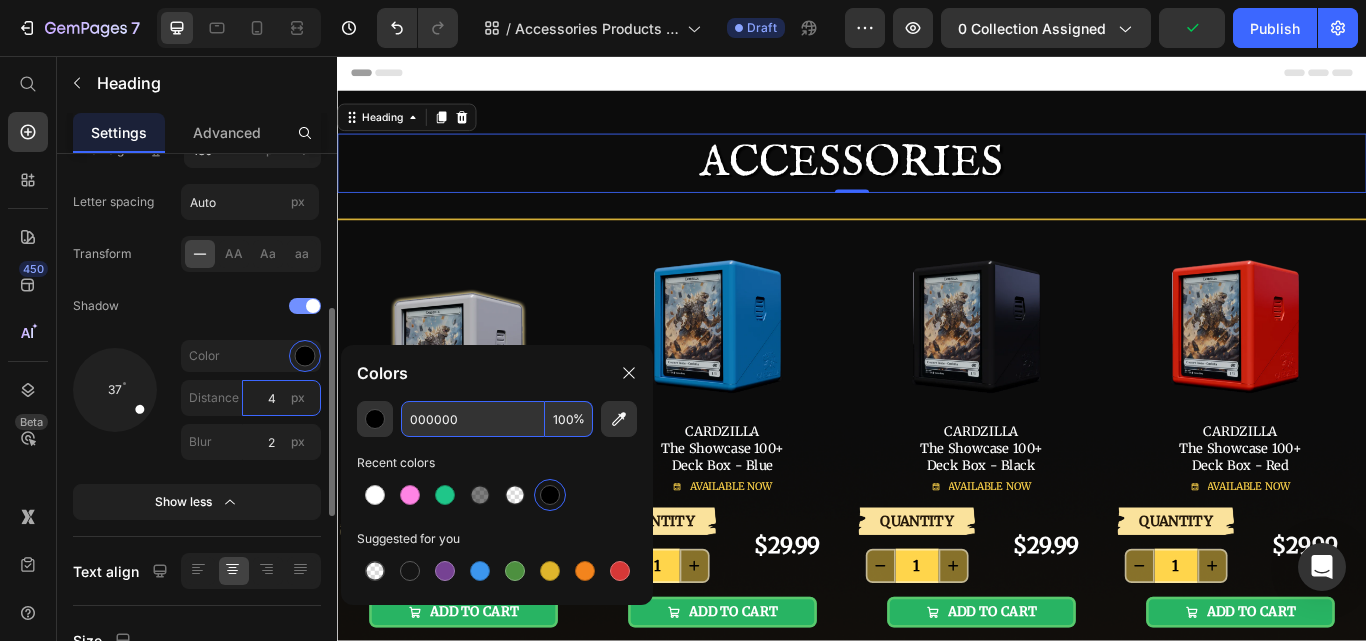 click on "4" at bounding box center [281, 398] 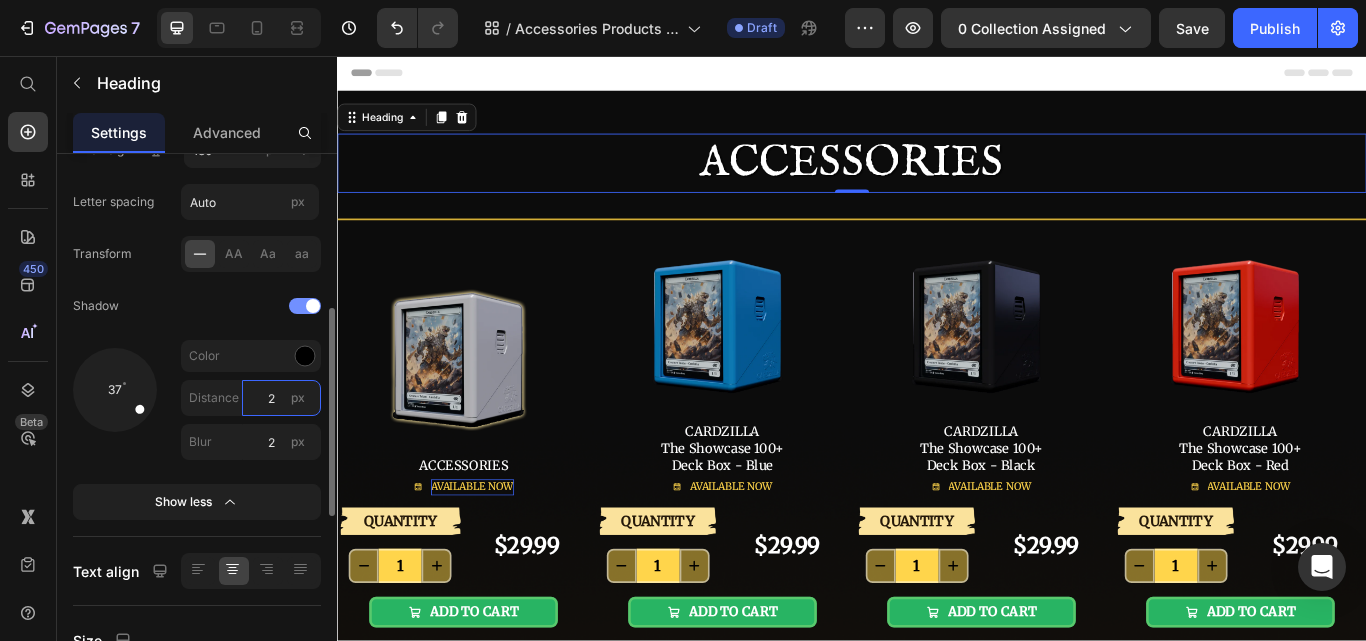 type on "2" 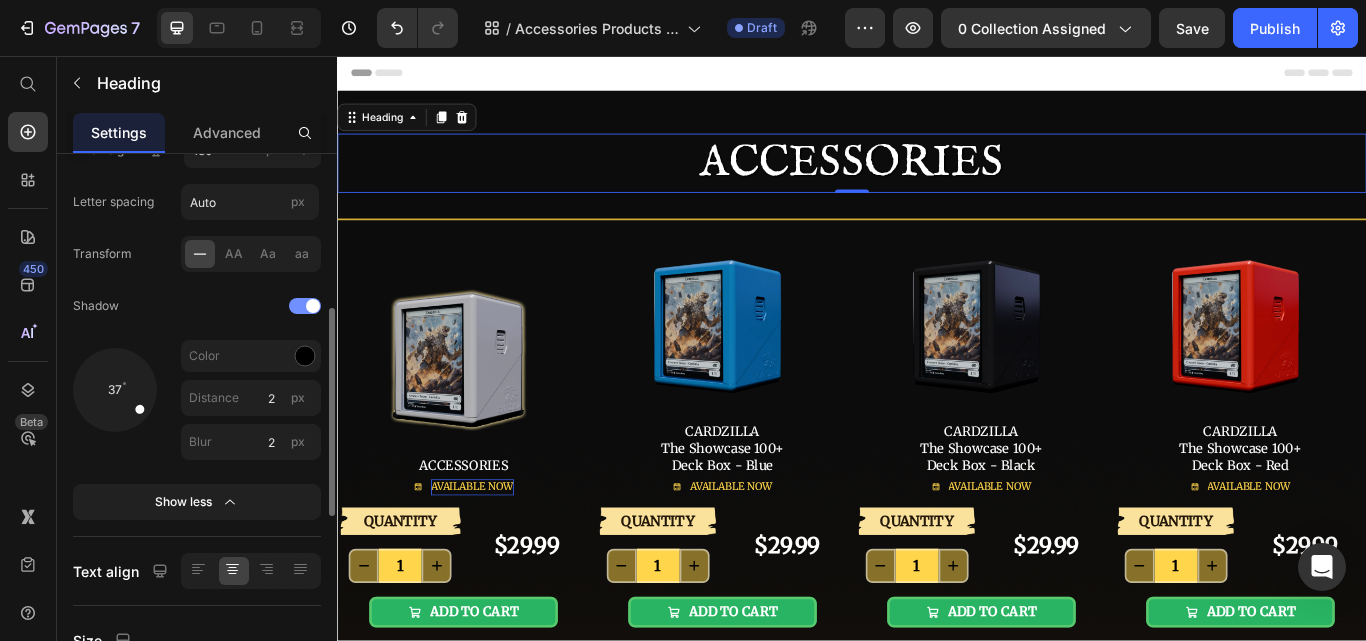 click at bounding box center [114, 389] 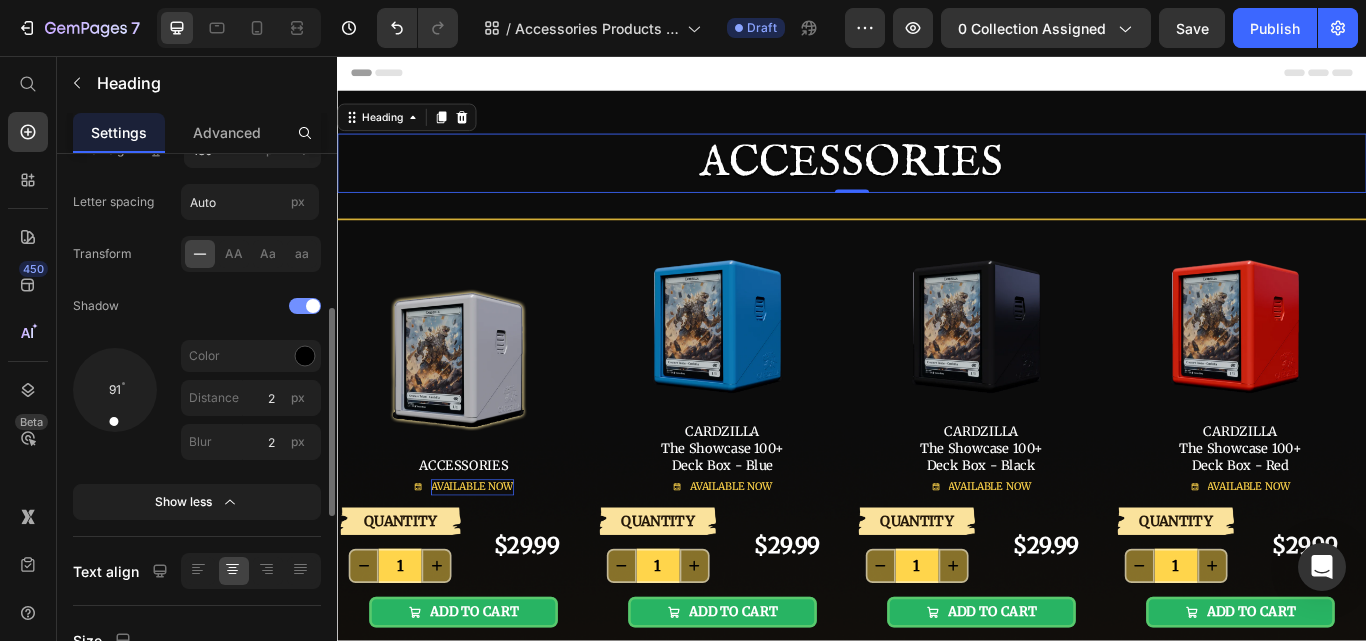 click at bounding box center [114, 389] 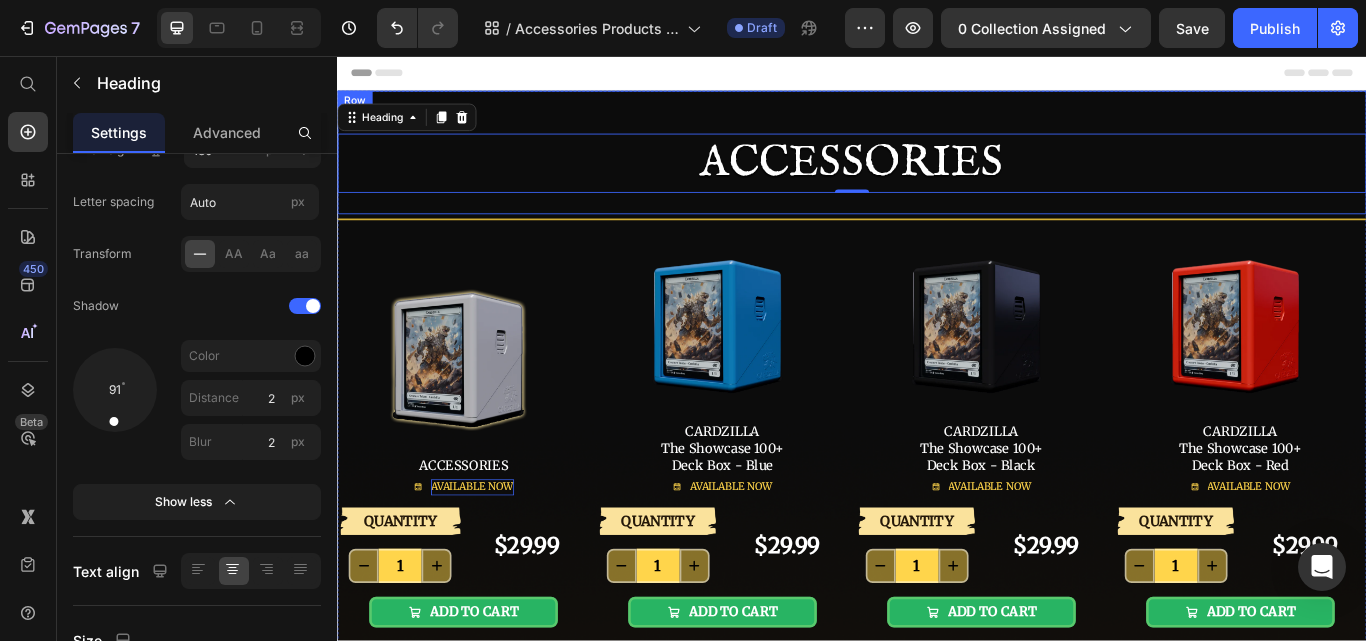 click on "ACCESSORIES Heading   0 Row" at bounding box center (937, 169) 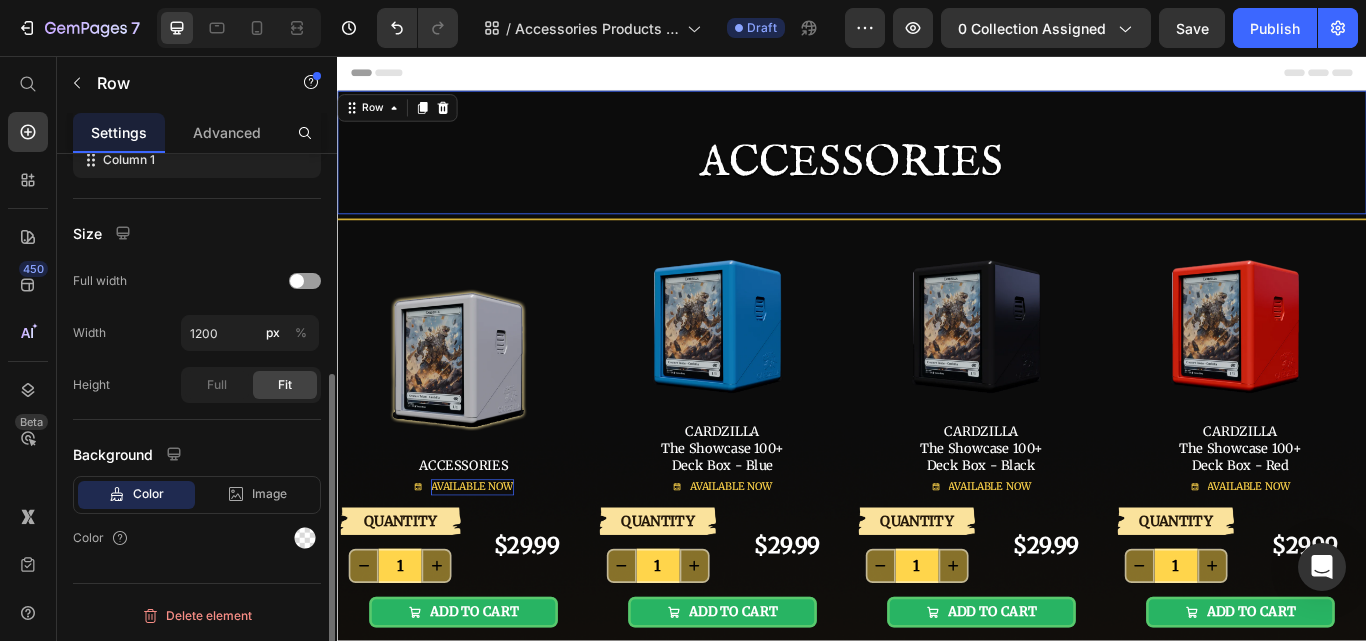 scroll, scrollTop: 0, scrollLeft: 0, axis: both 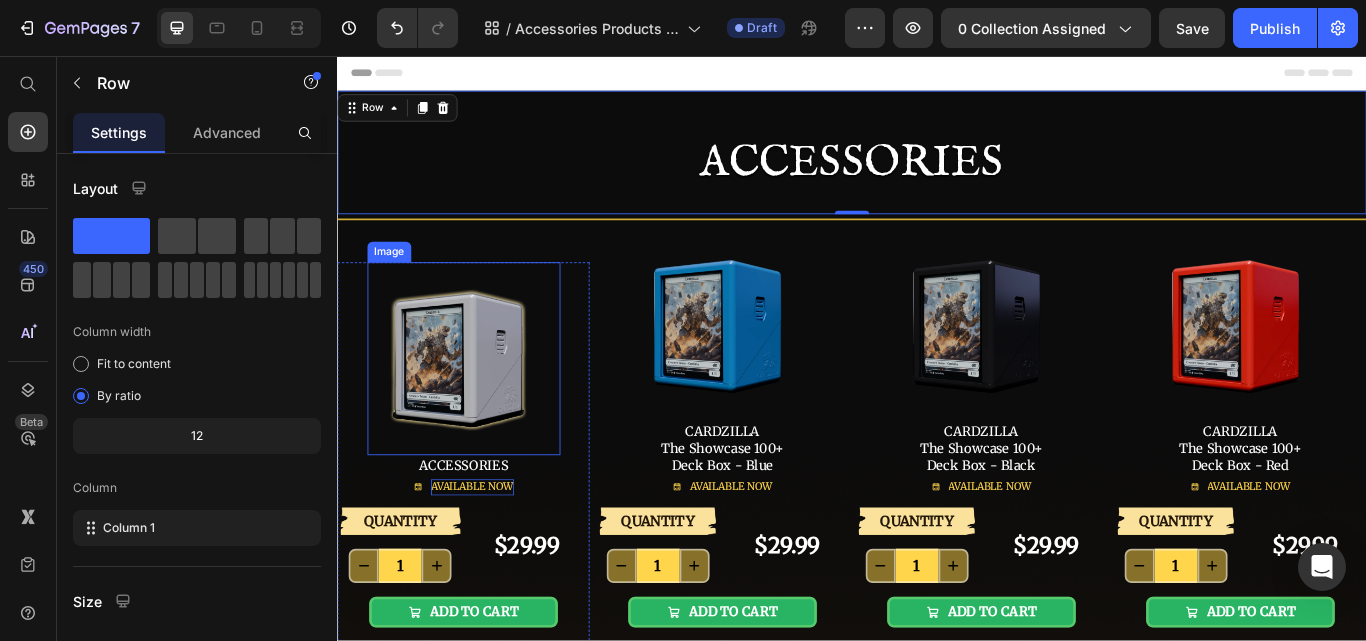 click at bounding box center [484, 409] 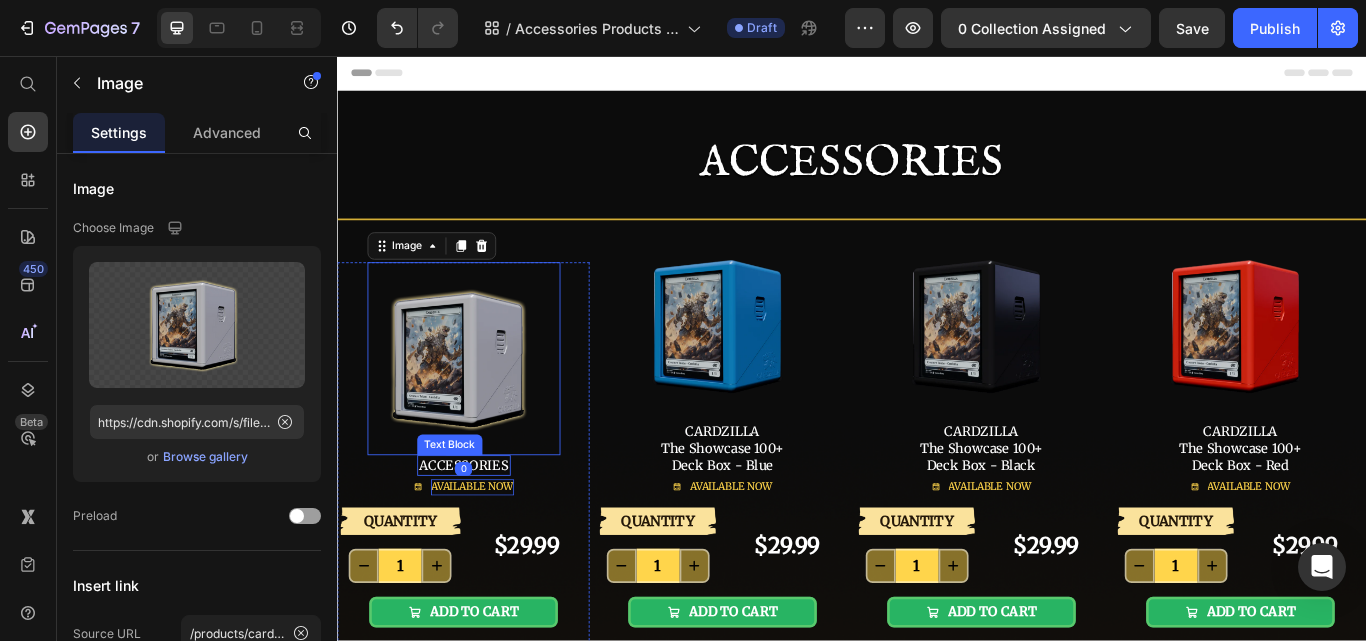 click on "ACCESSORIES" at bounding box center (484, 534) 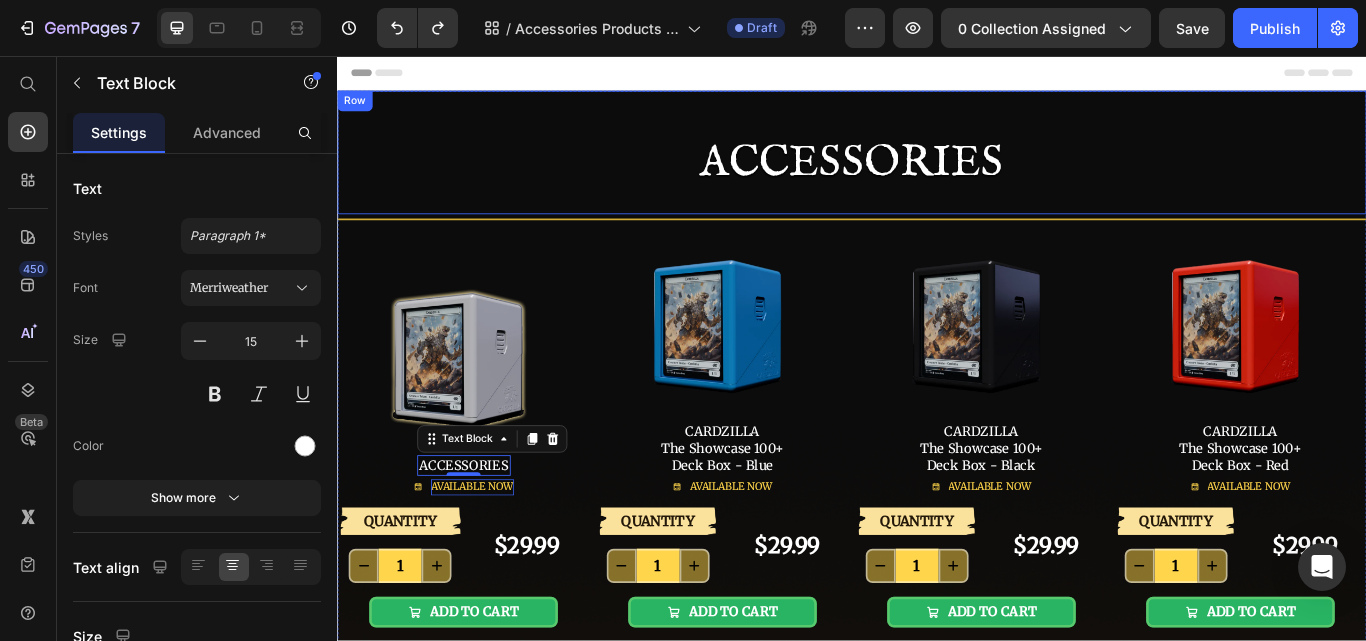 click on "ACCESSORIES Heading Row" at bounding box center (937, 169) 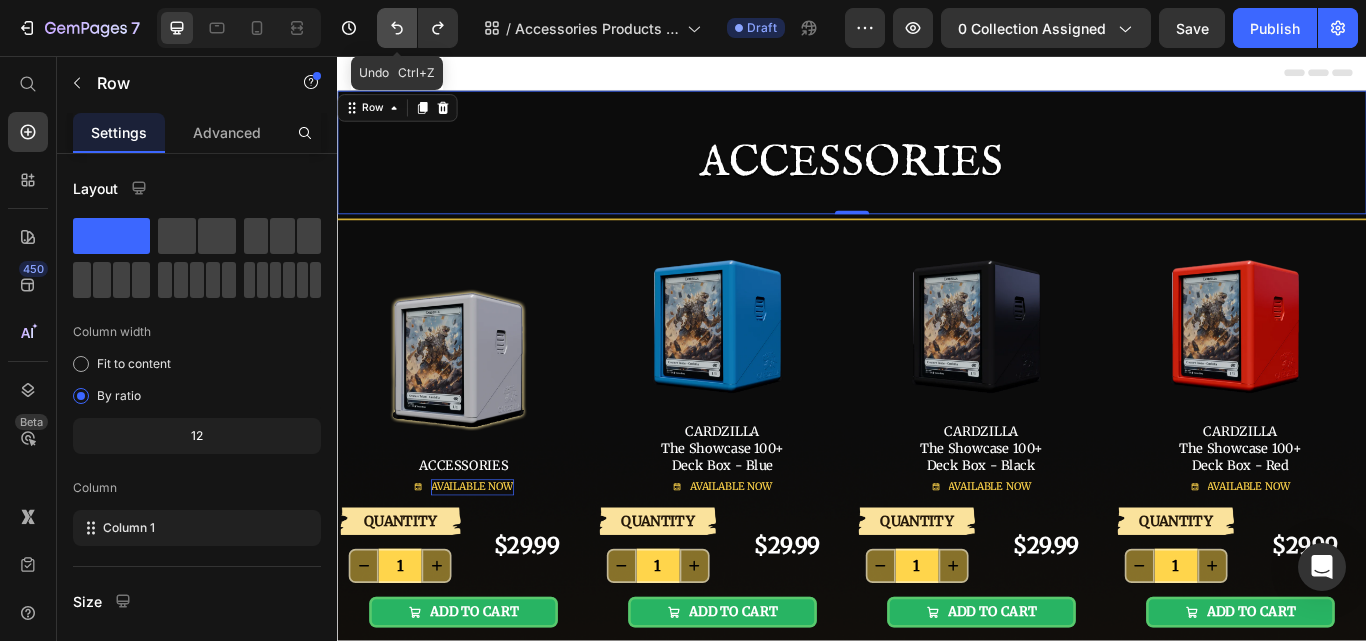 click 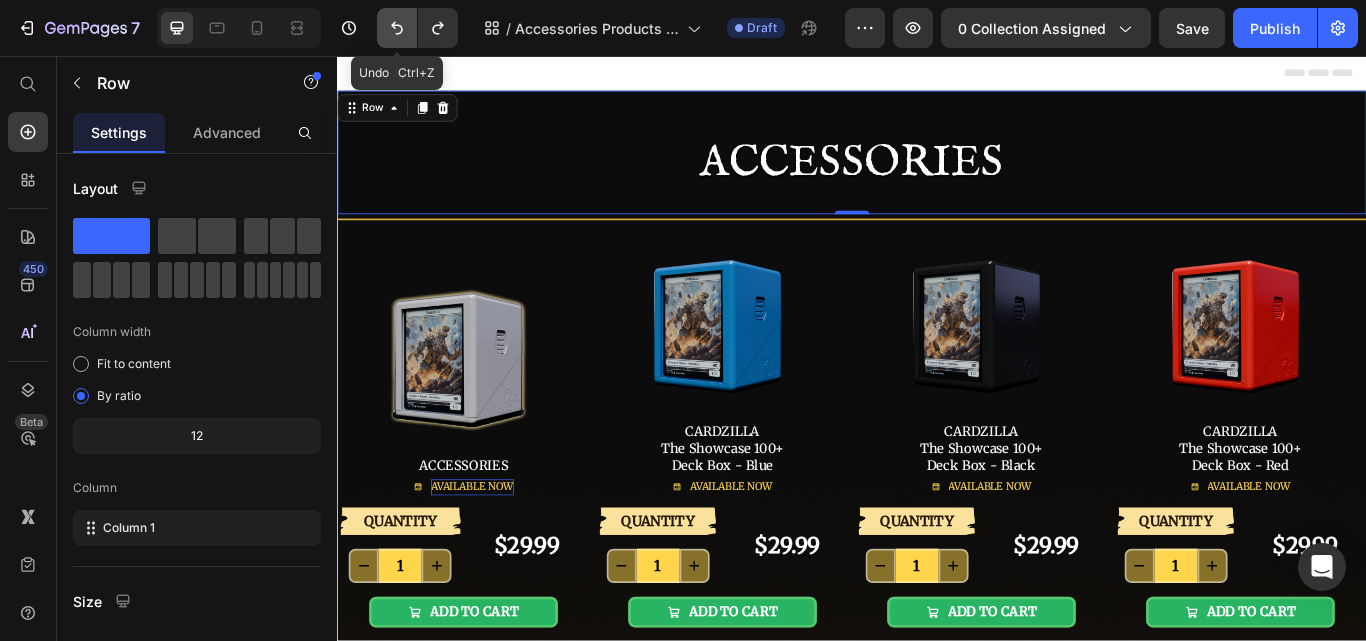 click 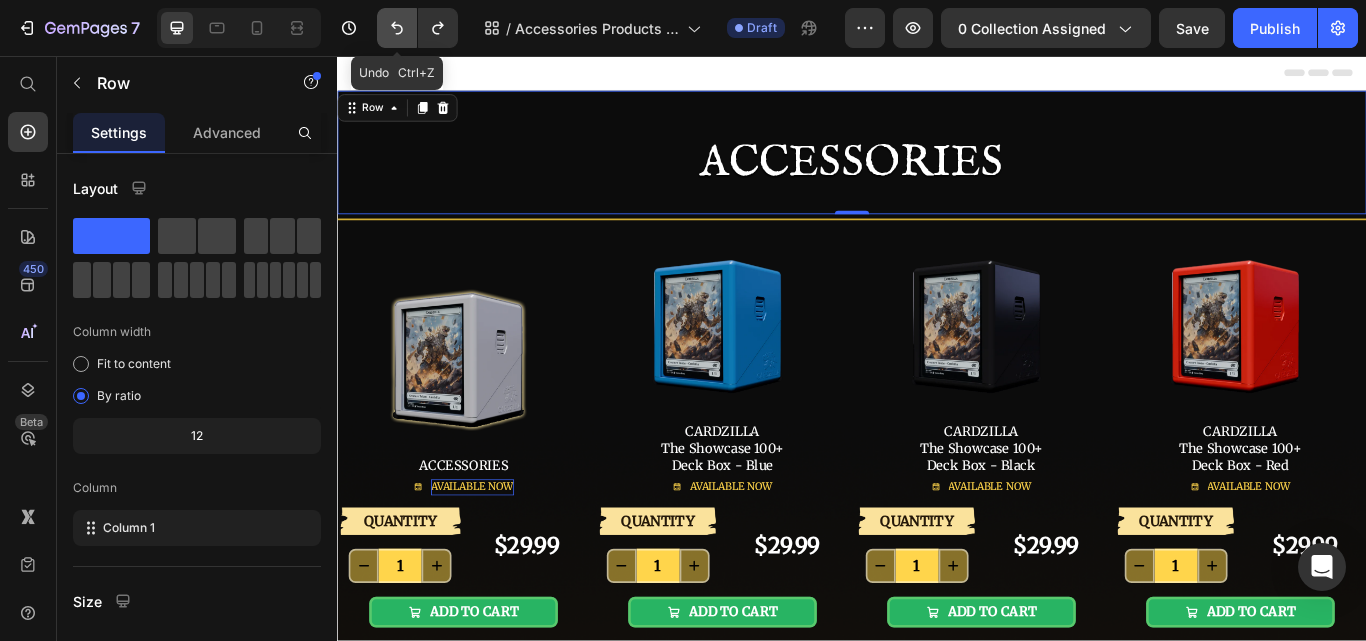 click 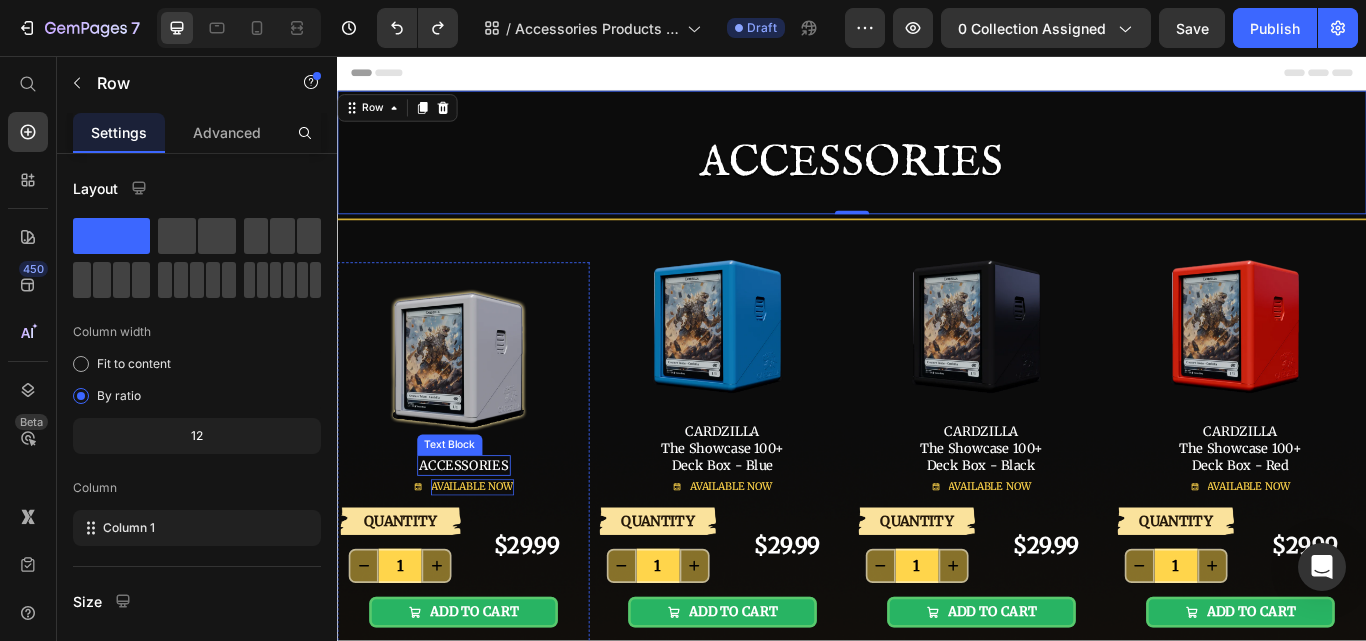 click on "ACCESSORIES" at bounding box center [484, 534] 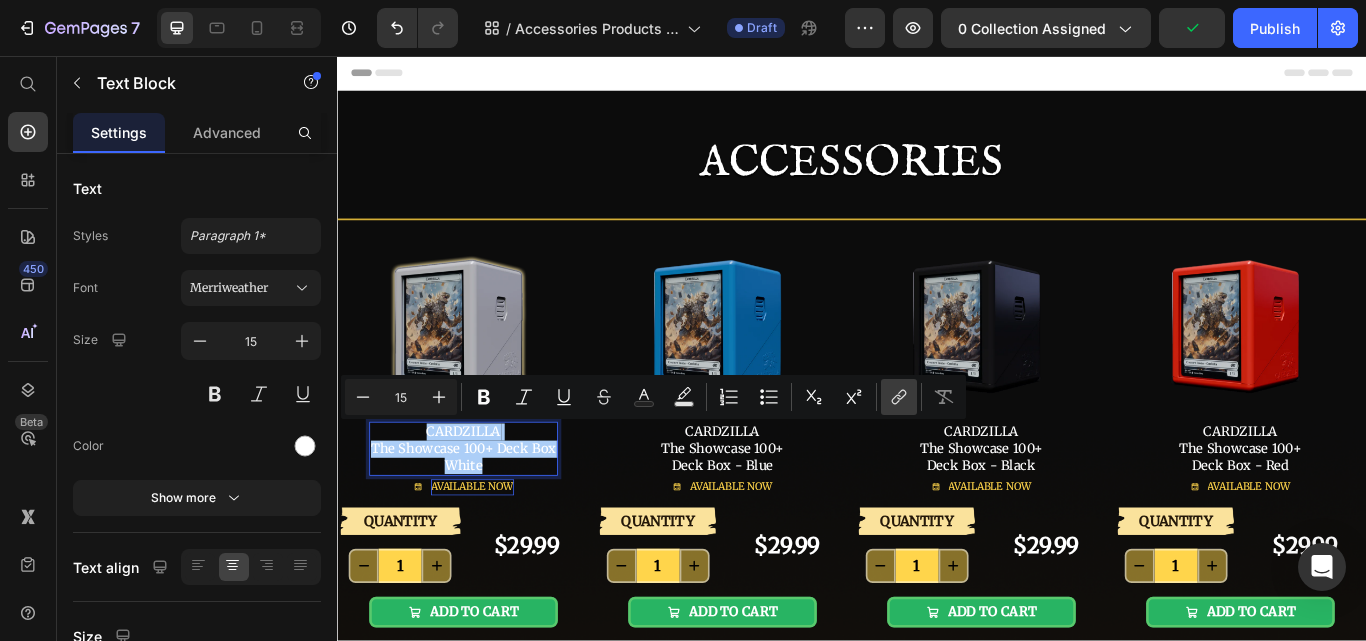 click 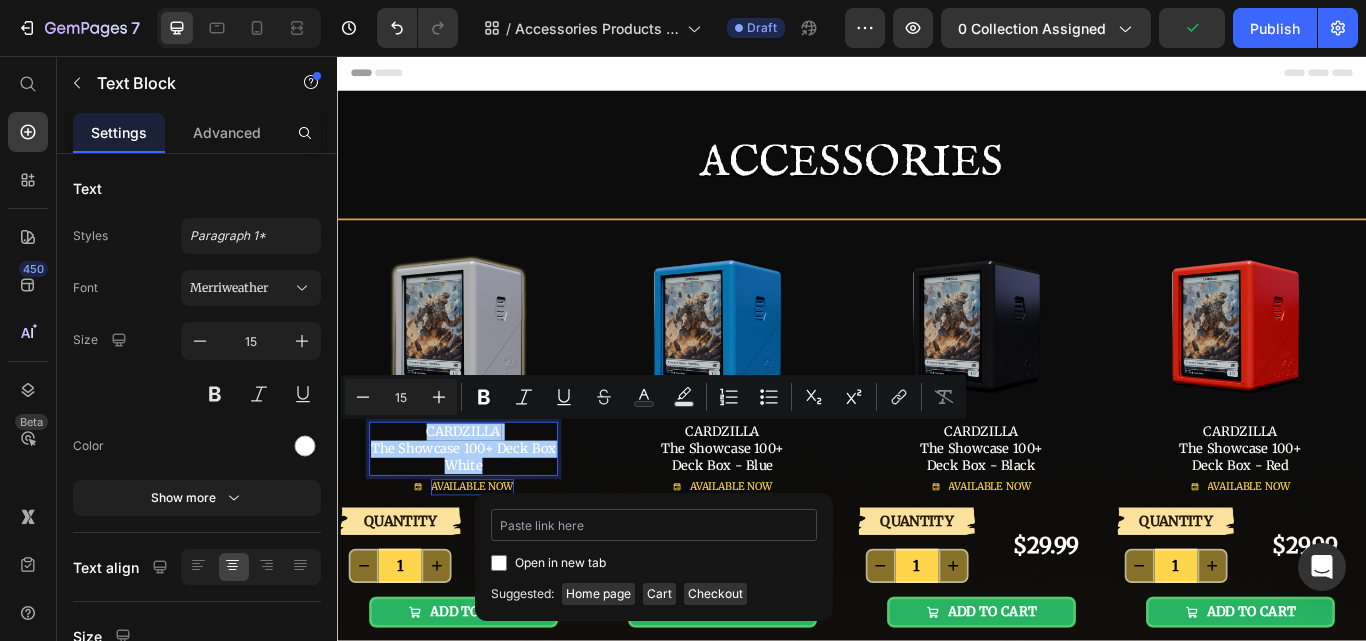 click at bounding box center (654, 525) 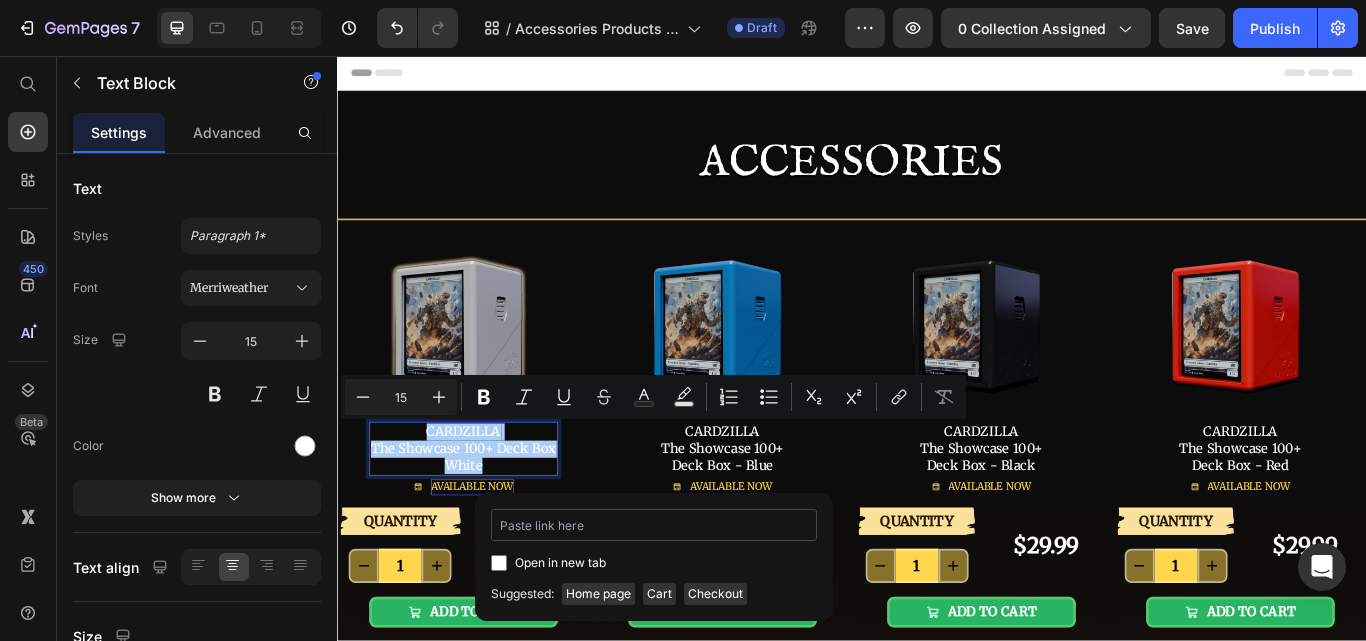 type on "/products/cardzilla-the-showcase-100-deck-box-white" 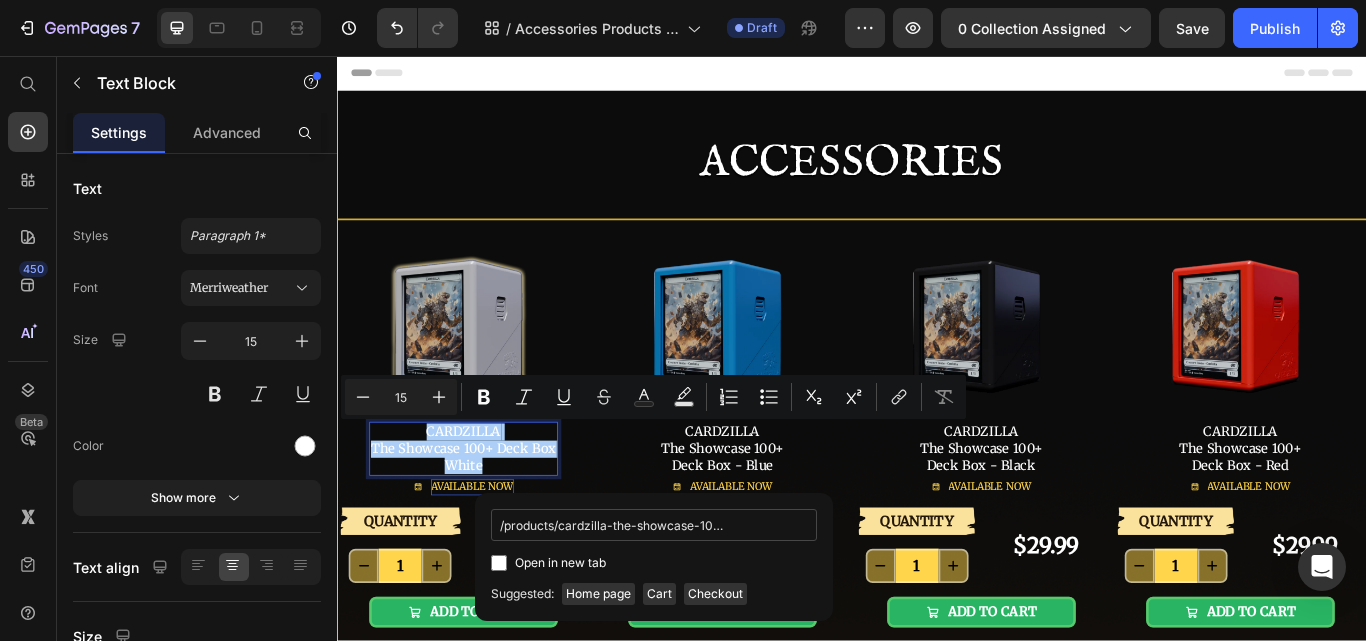 scroll, scrollTop: 0, scrollLeft: 89, axis: horizontal 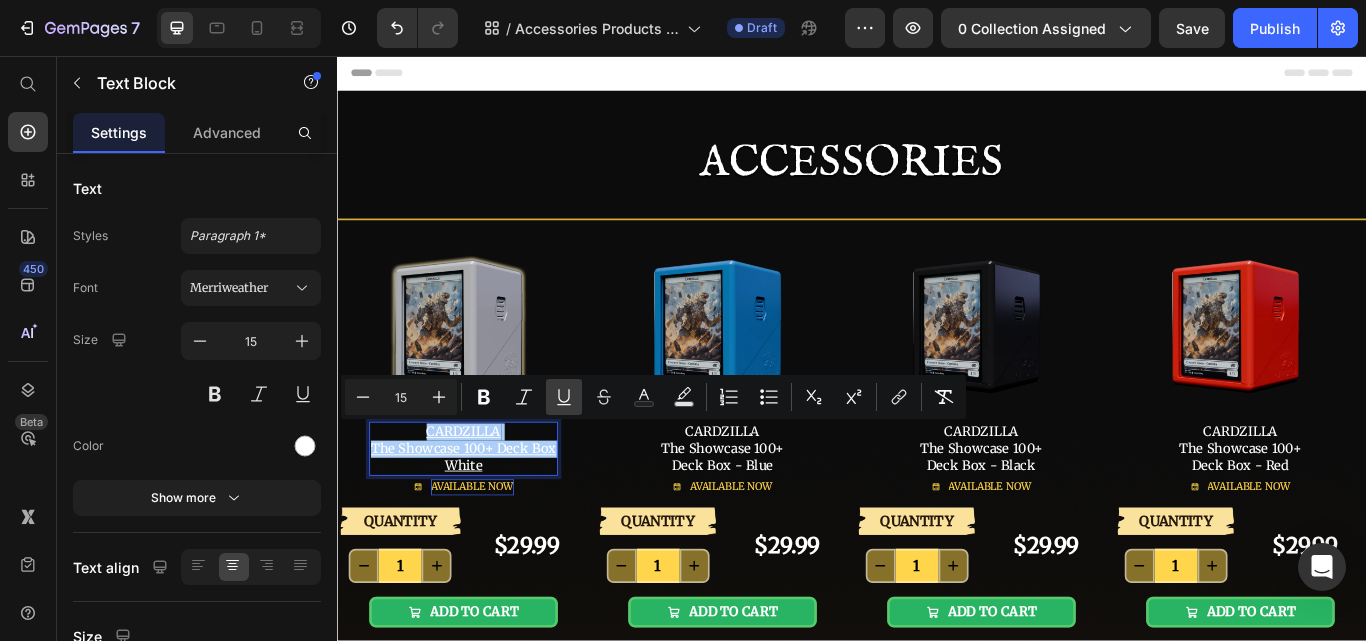 click 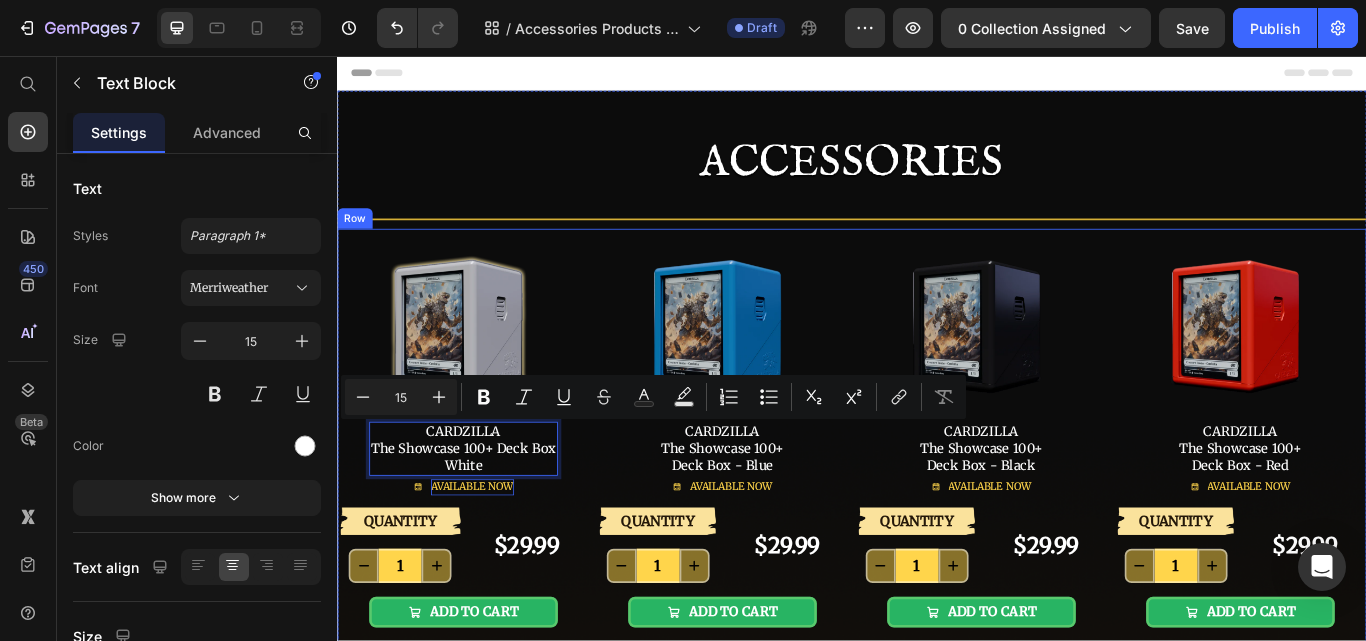 click on "Image CARDZILLA The Showcase 100+ Deck Box White Text Block   0
AVAILABLE NOW Button QUANTITY Text Block 1 Product Quantity $29.99 Product Price Row
ADD TO CART Add to Cart BUY IT NOW Dynamic Checkout Product Image CARDZILLA The Showcase 100+ Deck Box - Blue Text Block
AVAILABLE NOW Button QUANTITY Text Block 1 Product Quantity $29.99 Product Price Row
ADD TO CART Add to Cart BUY IT NOW Dynamic Checkout Product Image CARDZILLA The Showcase 100+ Deck Box - Black Text Block
AVAILABLE NOW Button QUANTITY Text Block 1 Product Quantity $29.99 Product Price Row
ADD TO CART Add to Cart BUY IT NOW Dynamic Checkout Product Image CARDZILLA The Showcase 100+ Deck Box - Red Text Block
AVAILABLE NOW Button QUANTITY Text Block 1 Product Quantity $29.99 Product Price Row
ADD TO CART Add to Cart BUY IT NOW Dynamic Checkout Product Row" at bounding box center (937, 533) 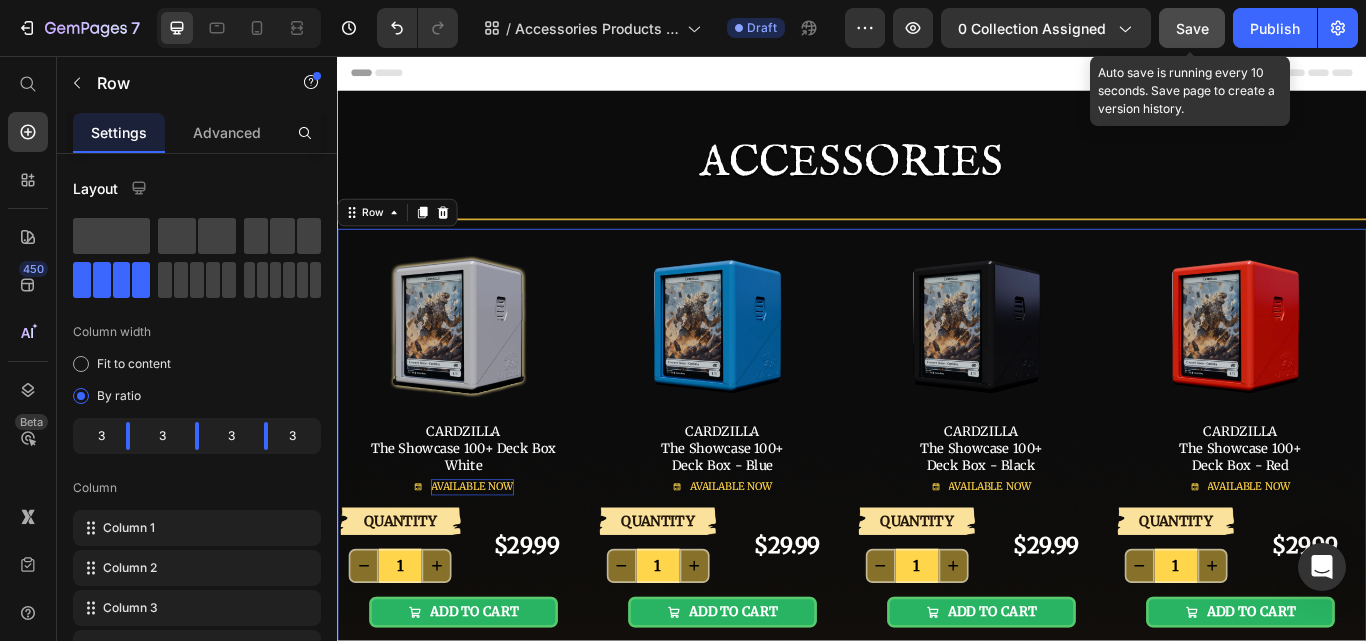 click on "Save" at bounding box center [1192, 28] 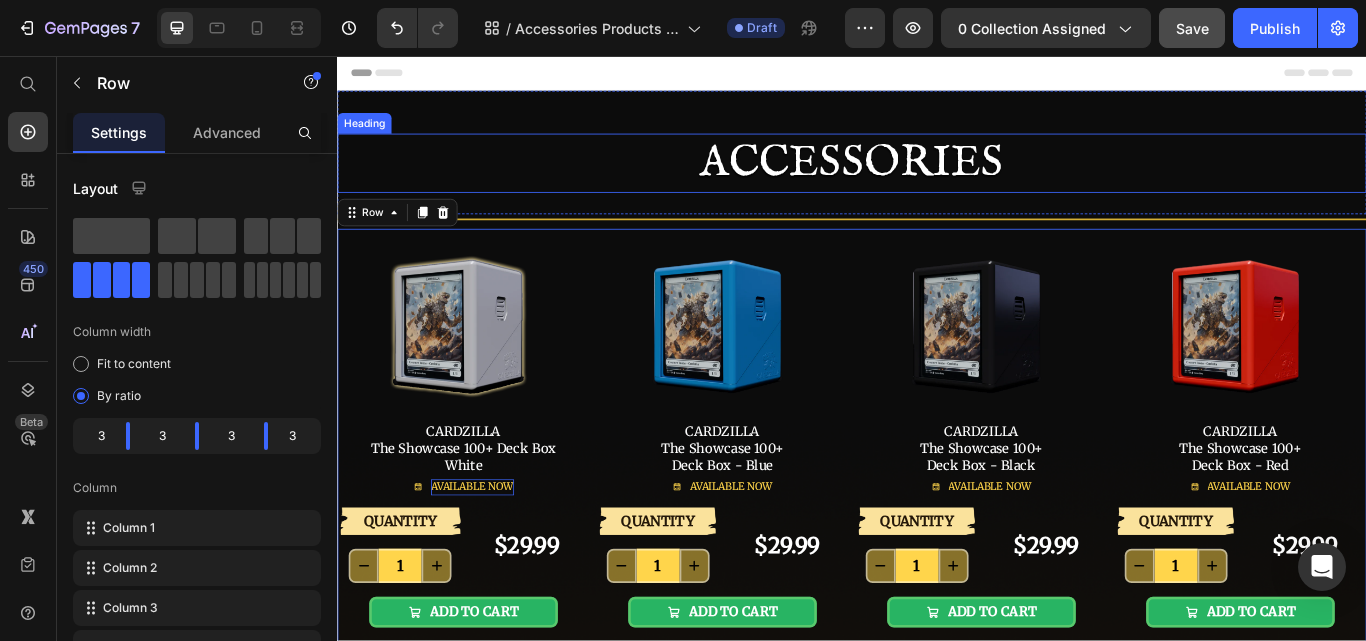 click on "ACCESSORIES" at bounding box center (937, 181) 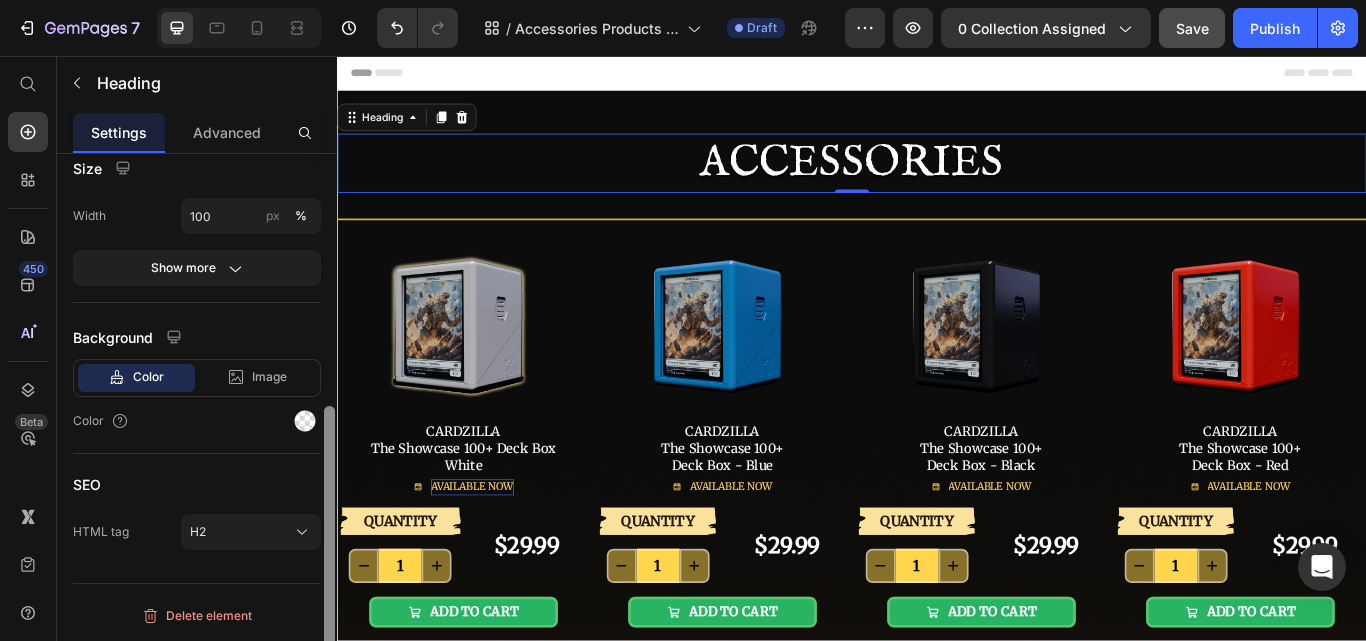 scroll, scrollTop: 368, scrollLeft: 0, axis: vertical 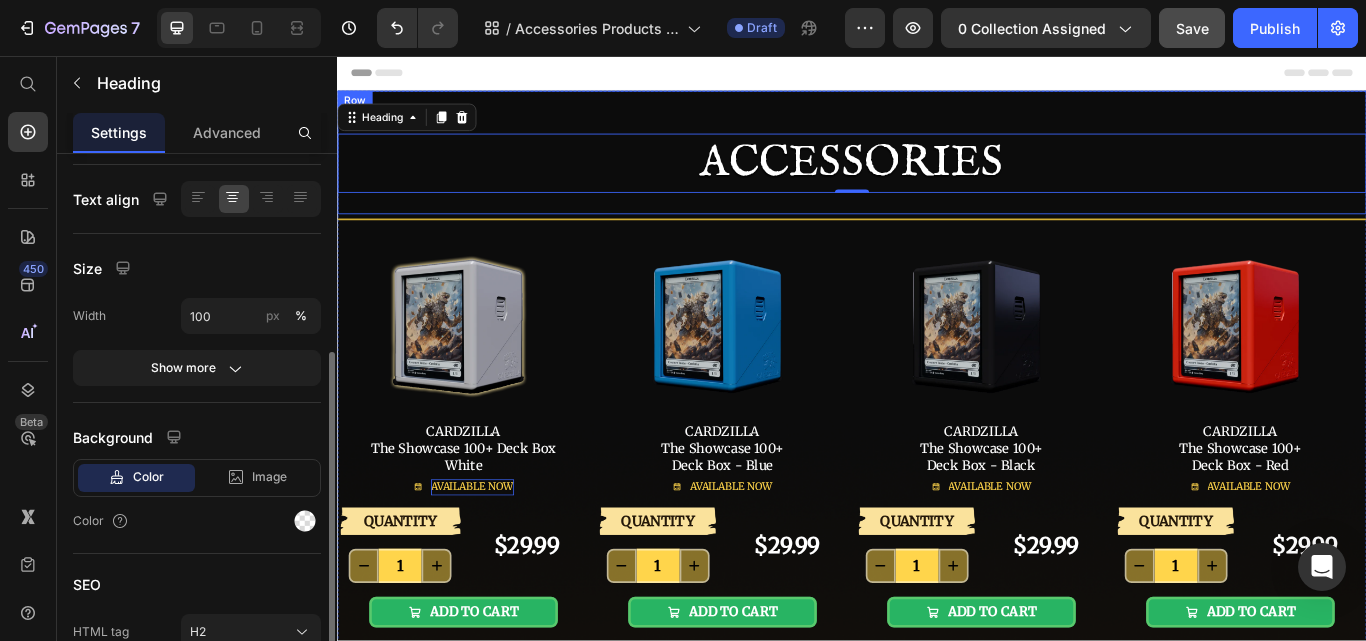 click on "ACCESSORIES Heading   0 Row" at bounding box center [937, 169] 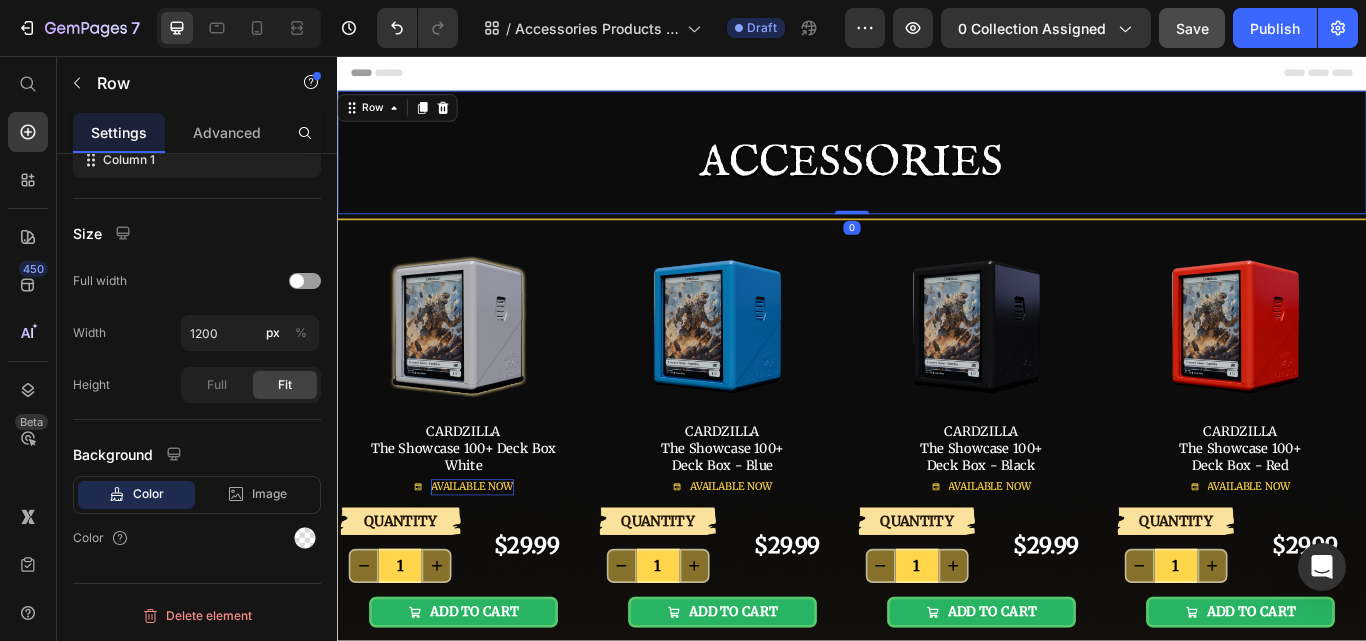 scroll, scrollTop: 0, scrollLeft: 0, axis: both 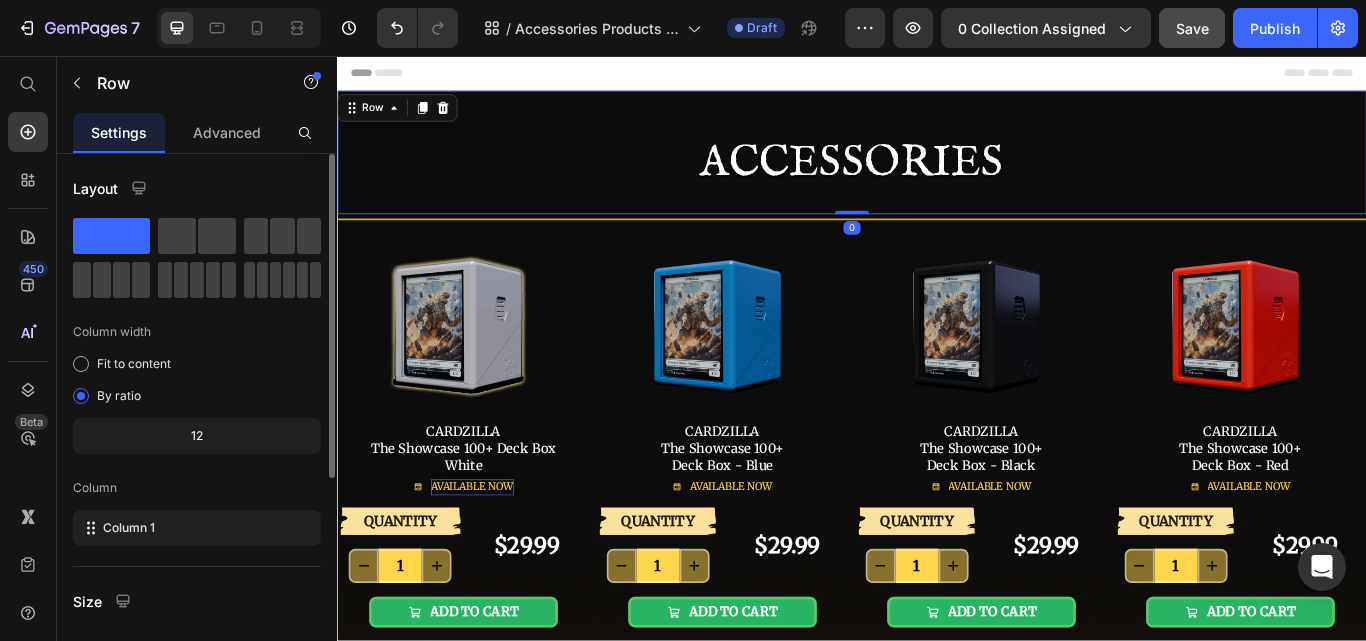 click on "Header" at bounding box center [937, 76] 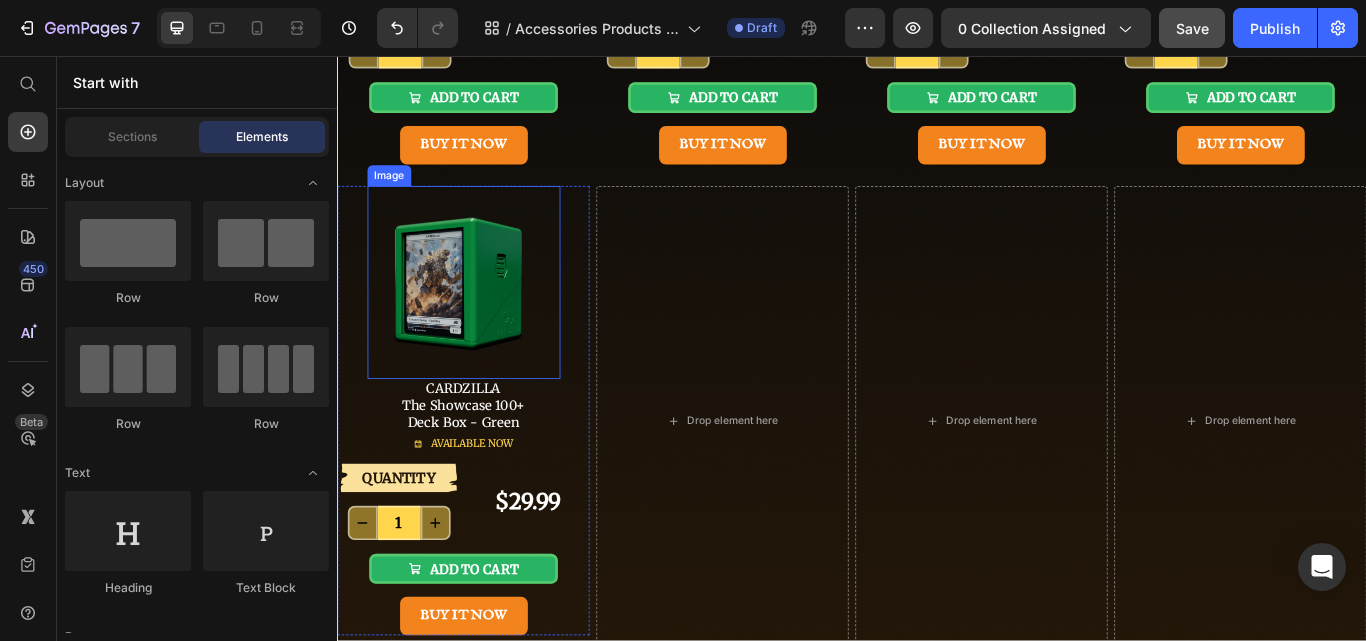 scroll, scrollTop: 0, scrollLeft: 0, axis: both 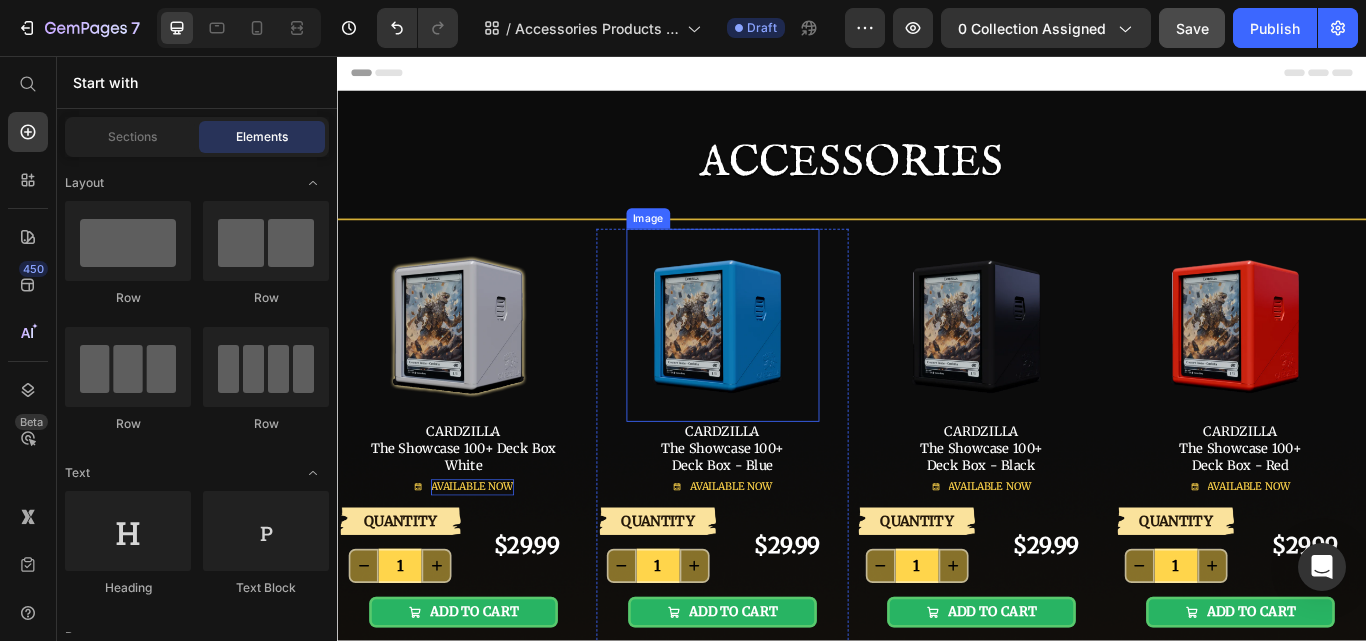 click at bounding box center [786, 370] 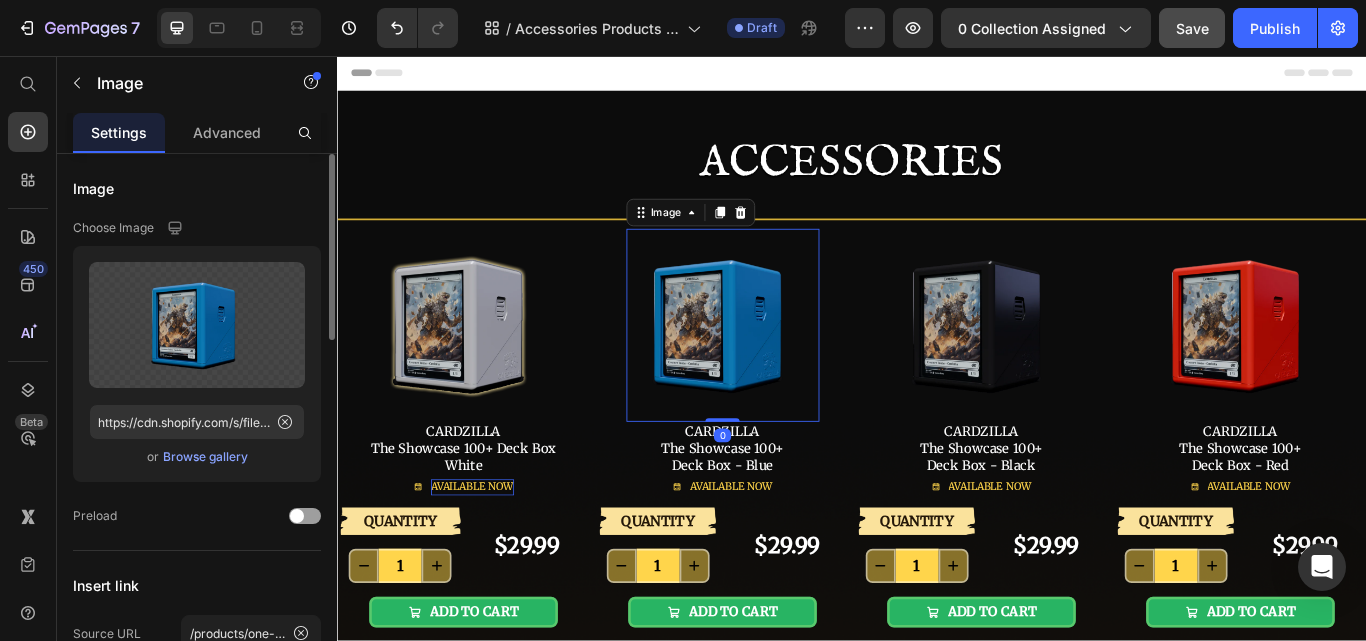 scroll, scrollTop: 300, scrollLeft: 0, axis: vertical 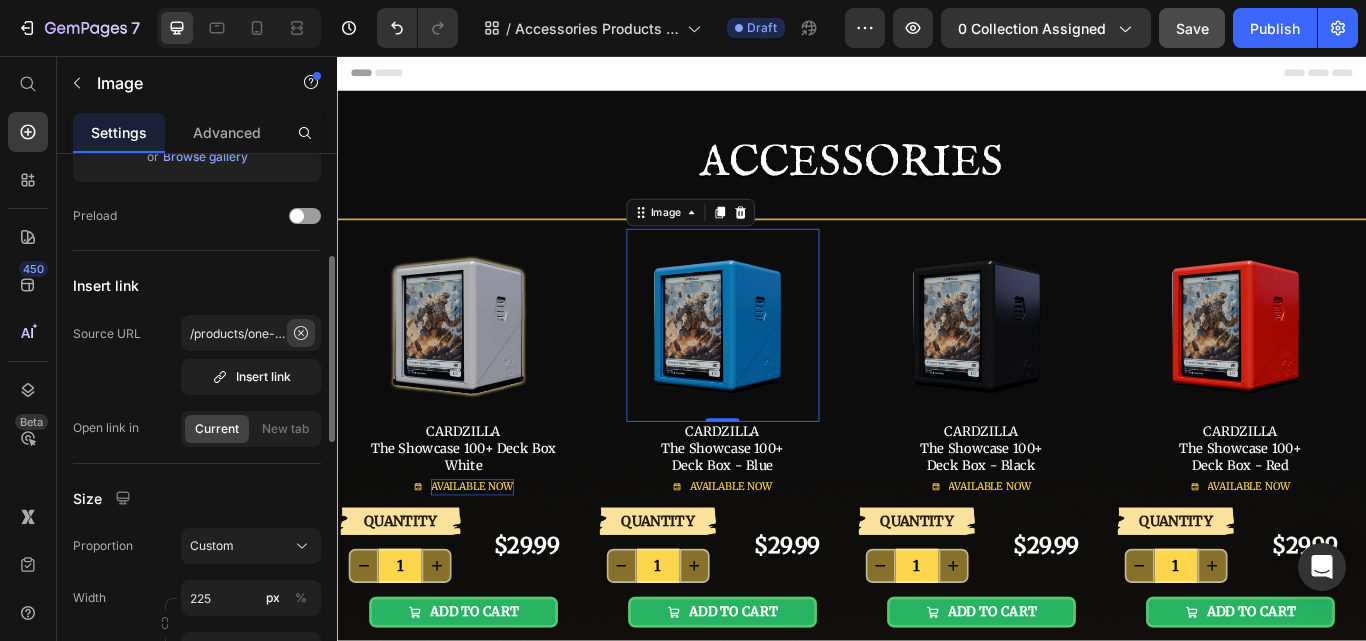 click 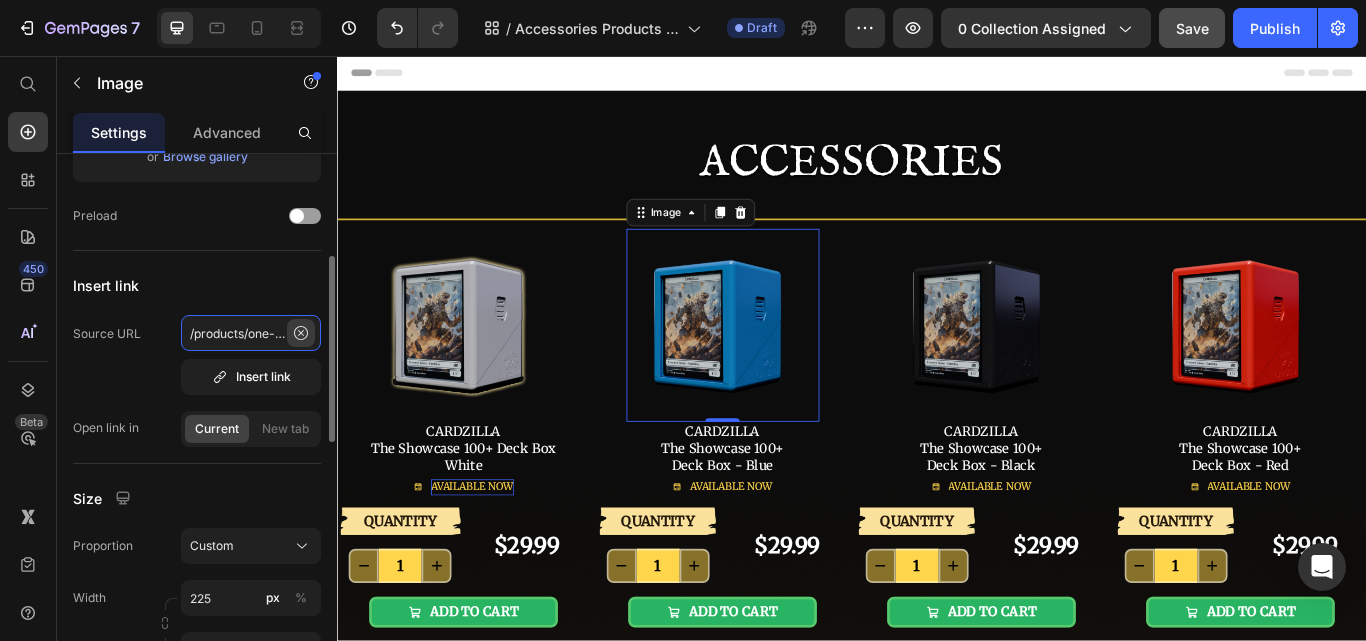 type 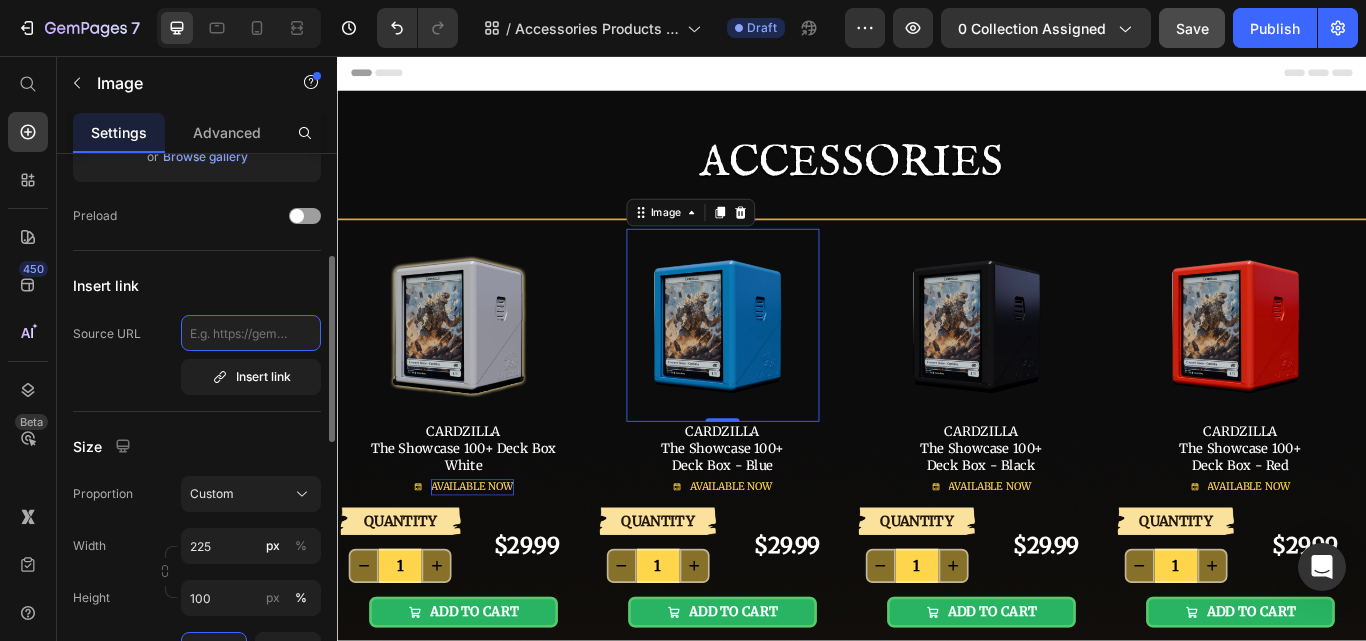 scroll, scrollTop: 0, scrollLeft: 0, axis: both 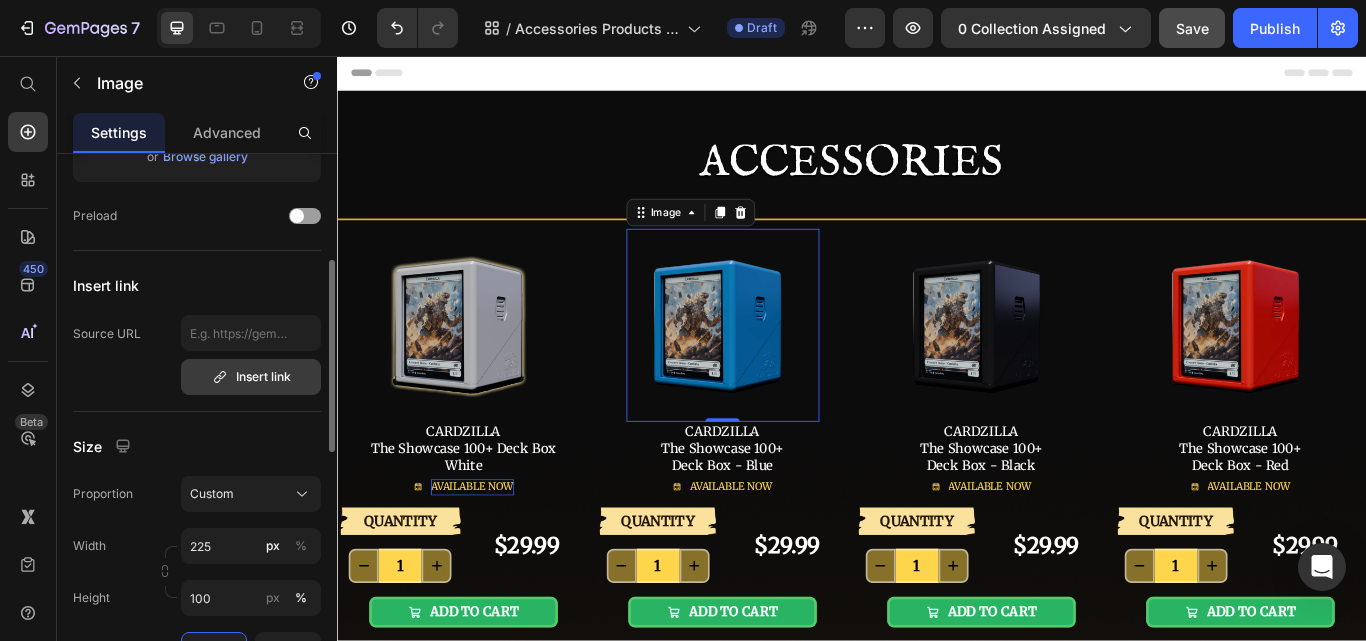 click on "Insert link" at bounding box center (251, 377) 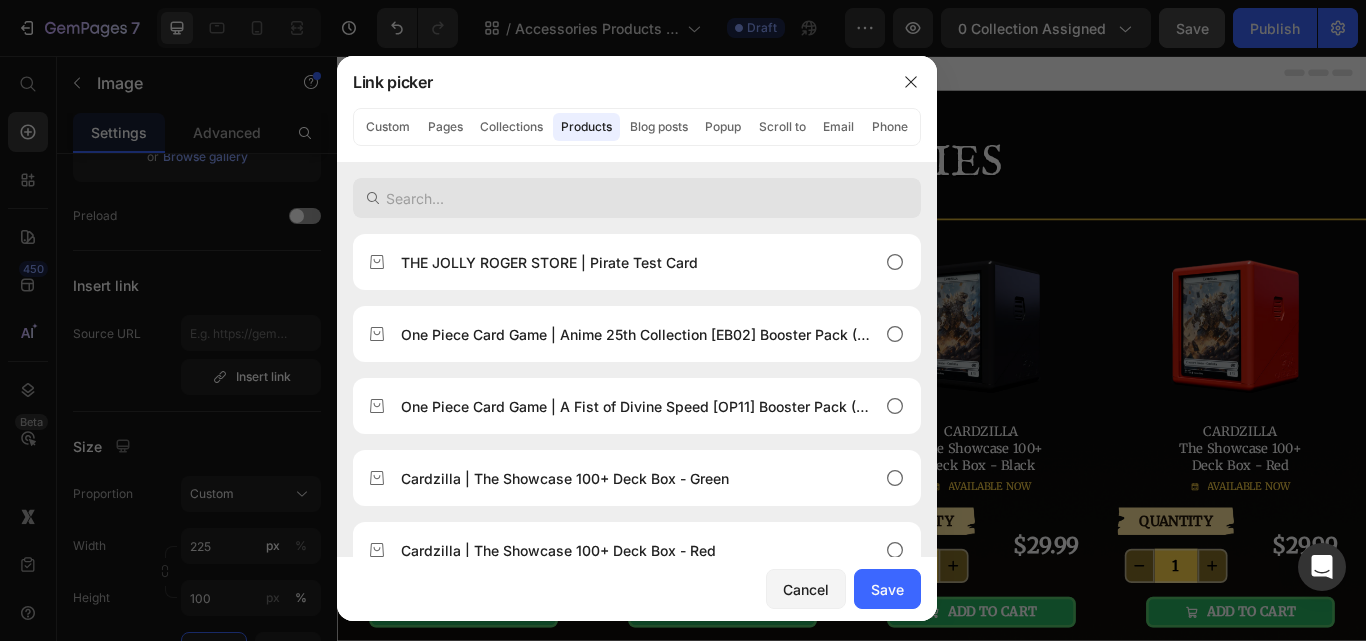 click at bounding box center [637, 198] 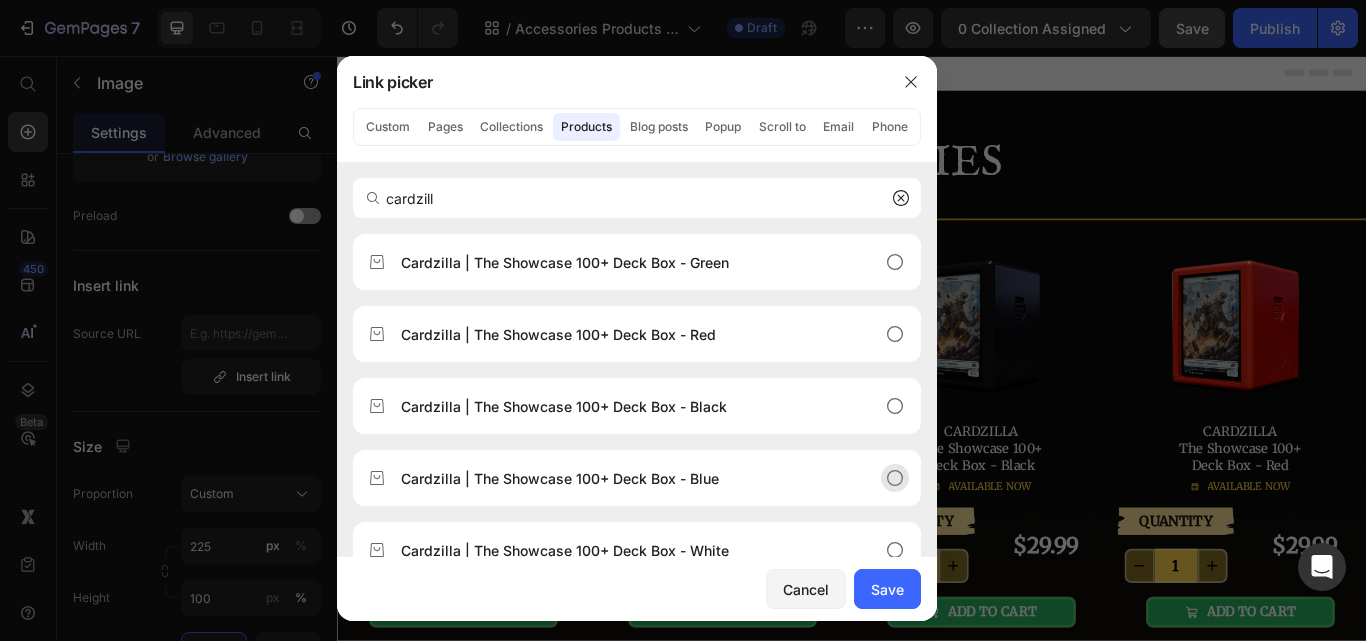 type on "cardzill" 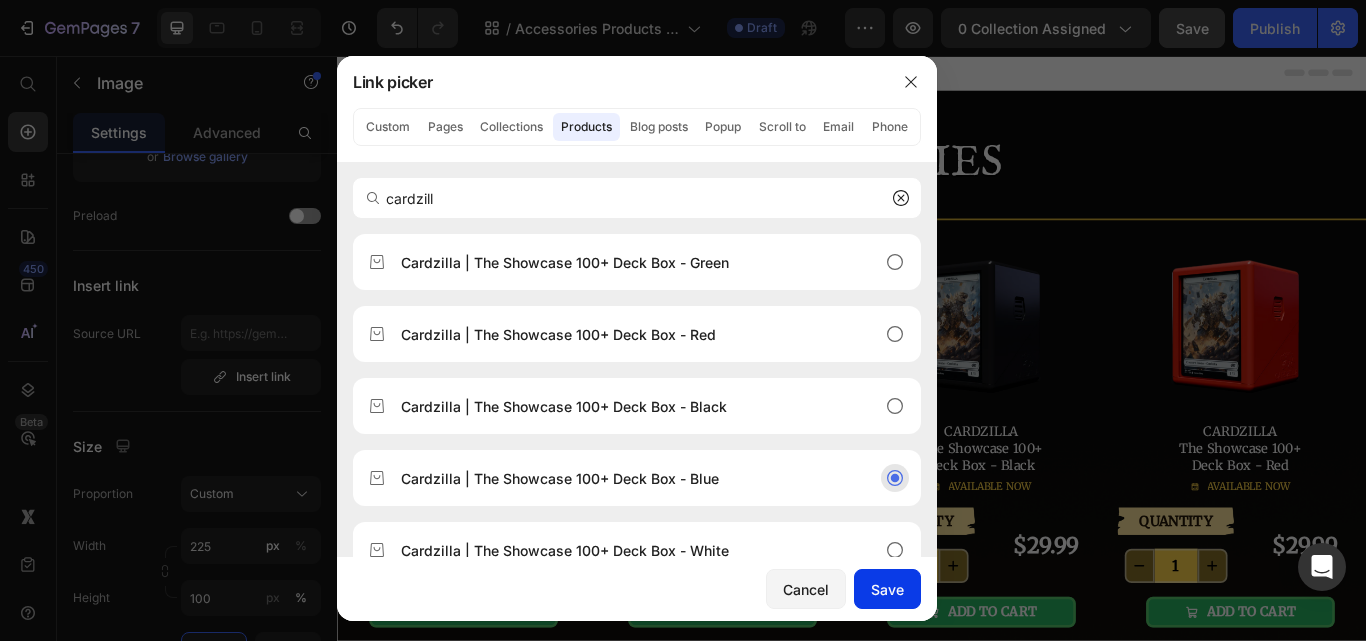 click on "Save" at bounding box center [887, 589] 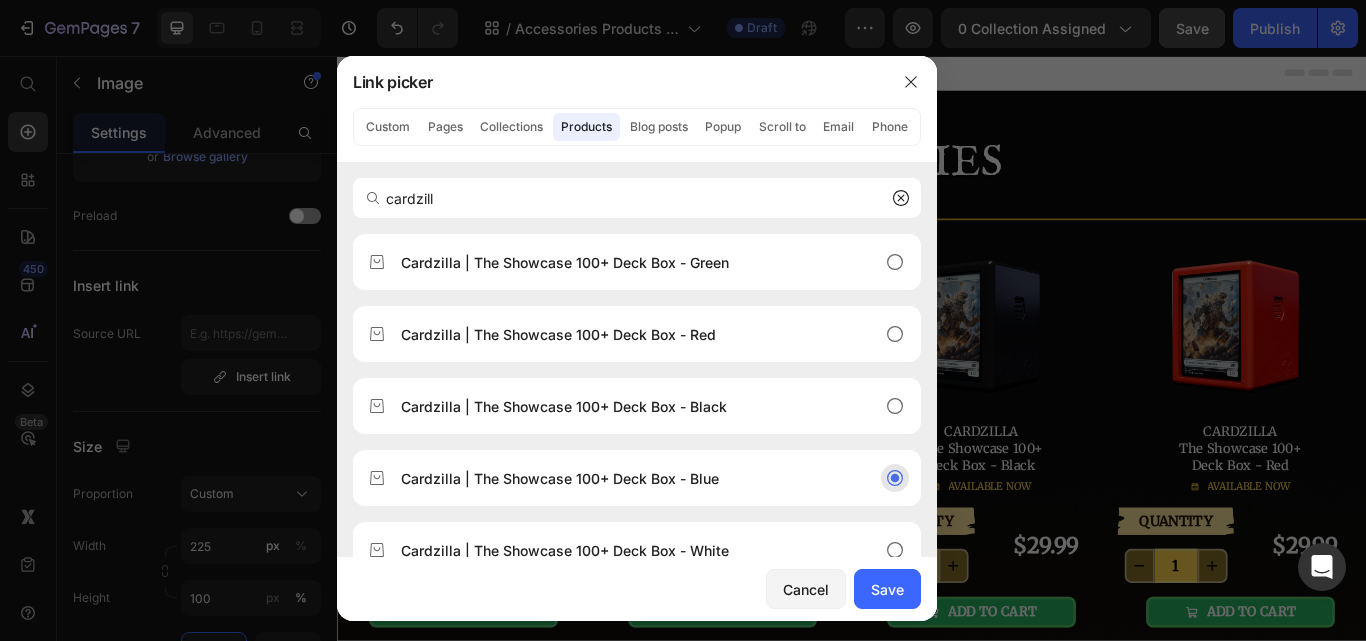 type on "/products/cardzilla-the-showcase-100-deck-box-blue" 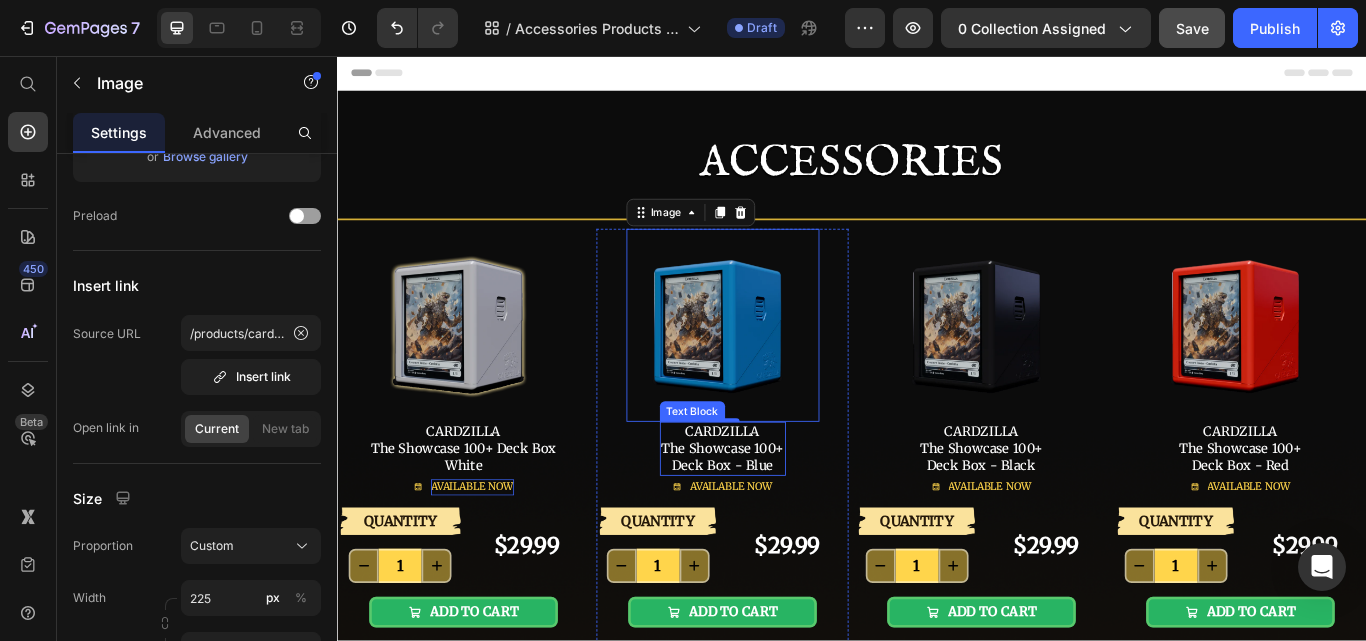click on "CARDZILLA The Showcase 100+" at bounding box center [786, 504] 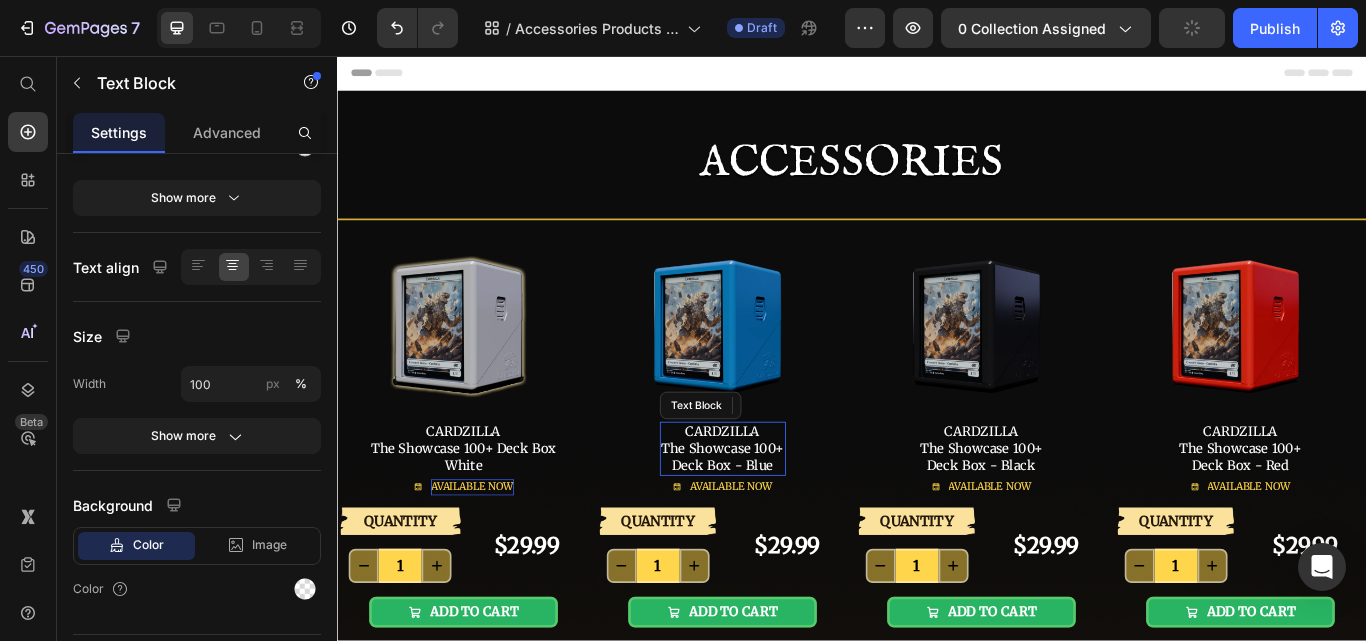 scroll, scrollTop: 0, scrollLeft: 0, axis: both 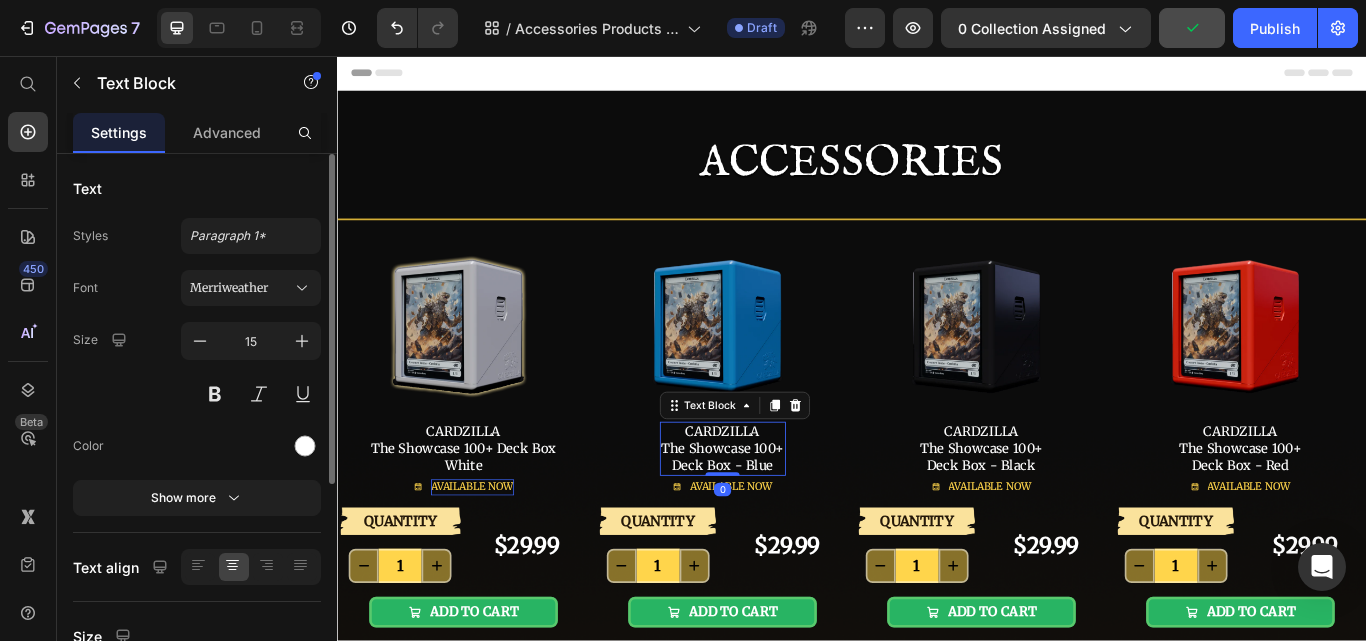 click on "CARDZILLA The Showcase 100+" at bounding box center [786, 504] 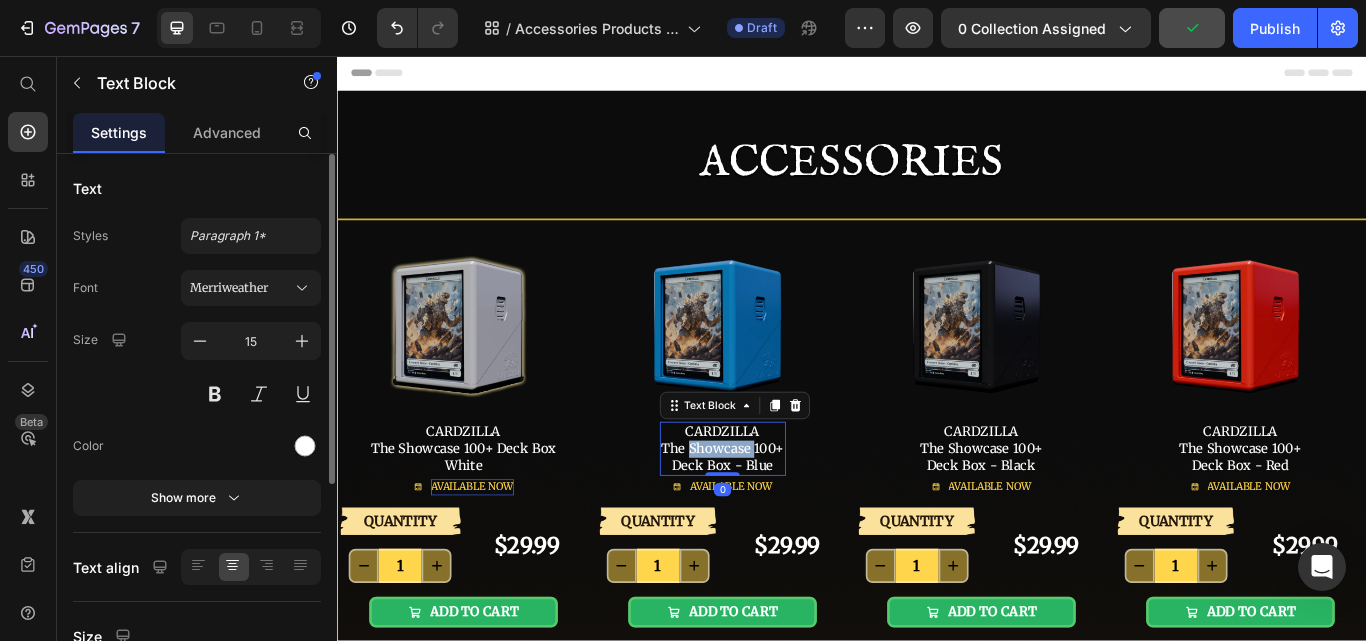click on "CARDZILLA The Showcase 100+" at bounding box center (786, 504) 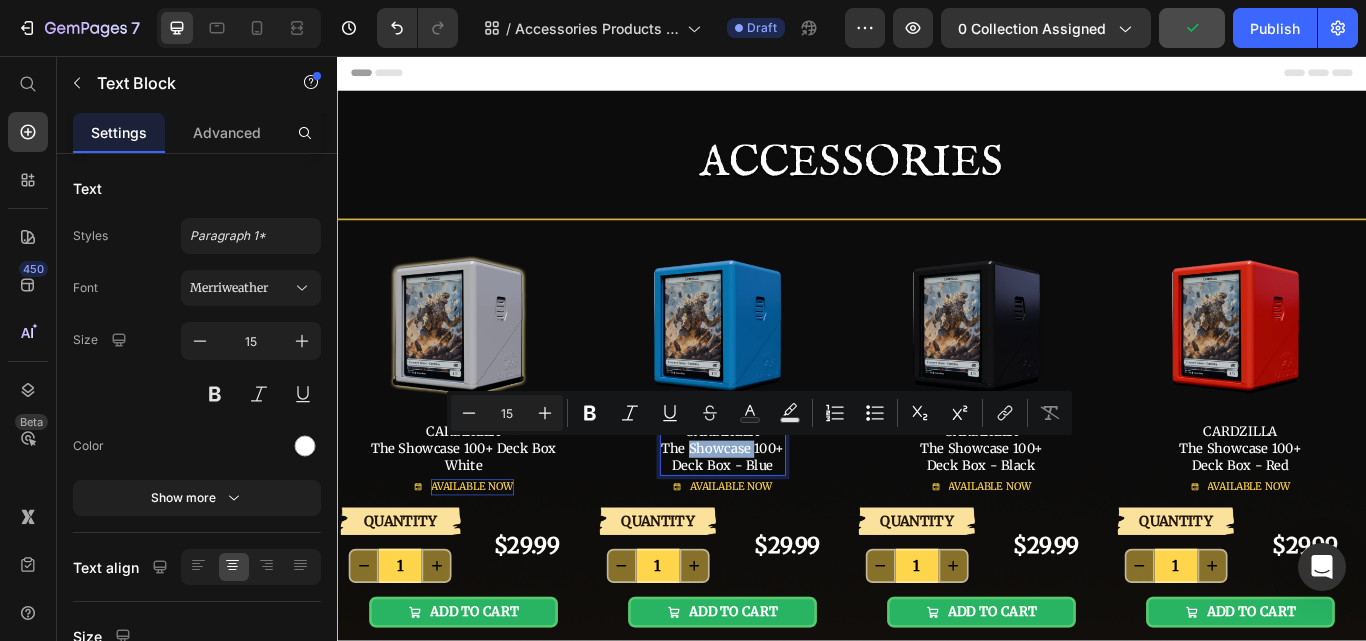 click on "CARDZILLA The Showcase 100+" at bounding box center (786, 504) 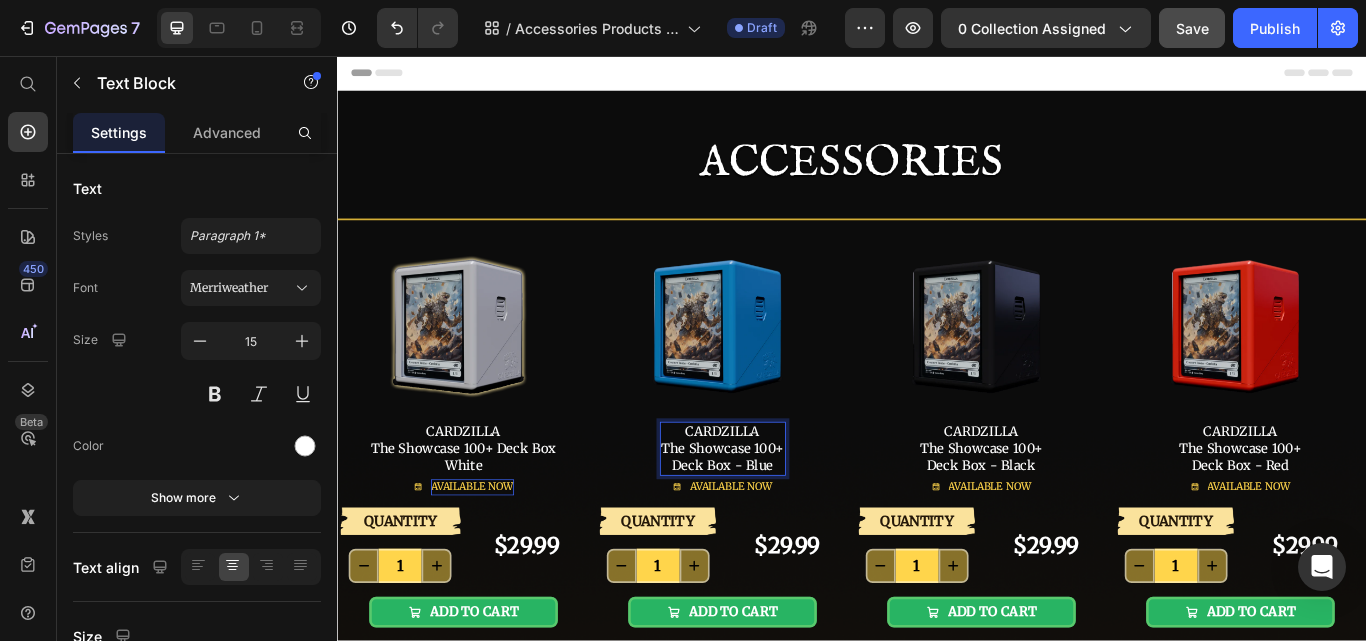 click on "Deck Box - Blue" at bounding box center (786, 534) 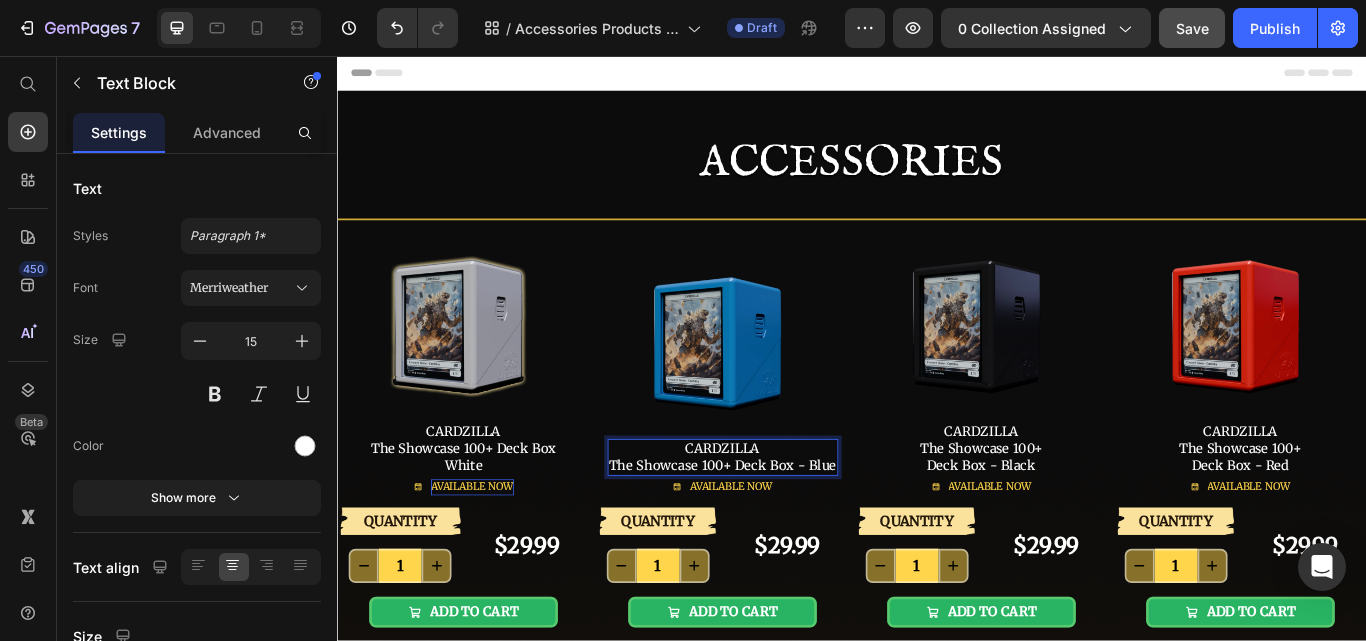 click on "CARDZILLA The Showcase 100+ Deck Box - Blue" at bounding box center (786, 524) 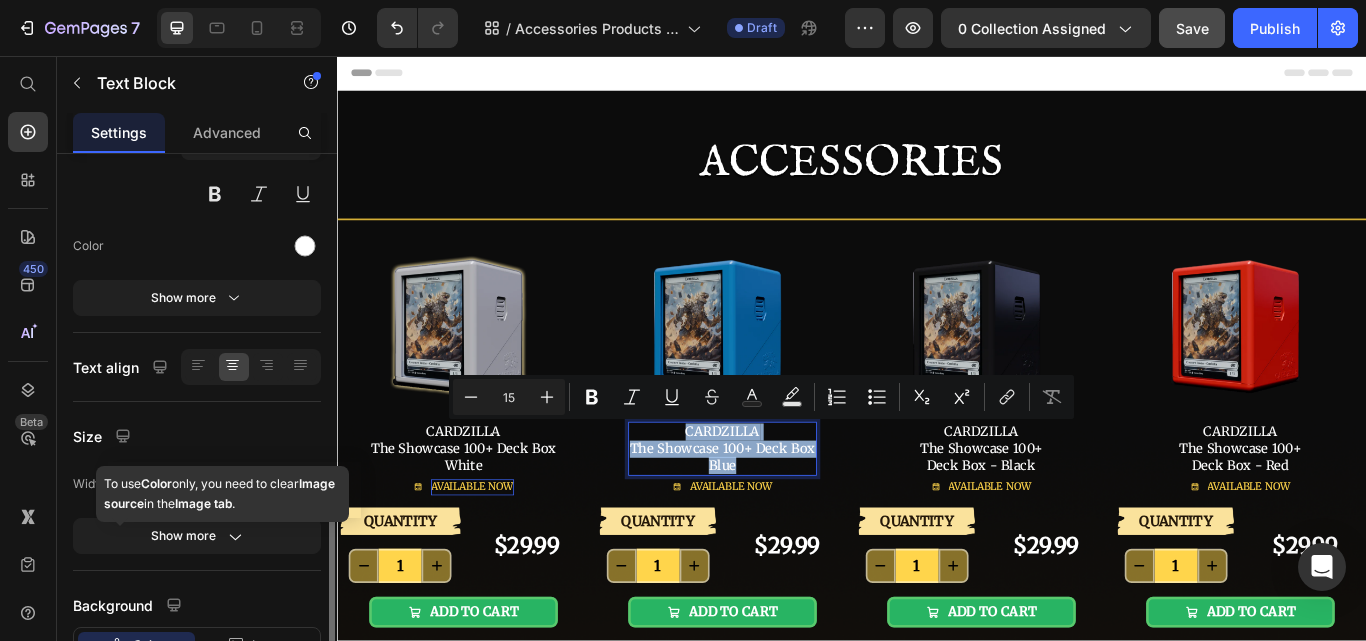 scroll, scrollTop: 351, scrollLeft: 0, axis: vertical 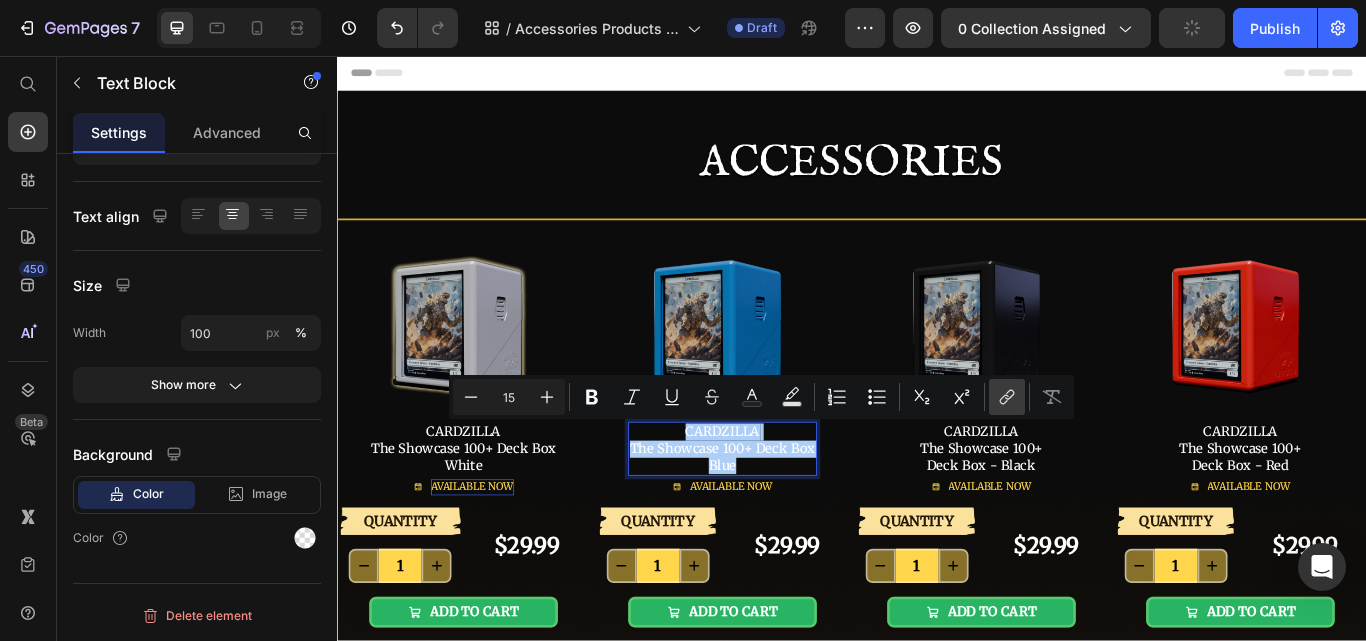 click 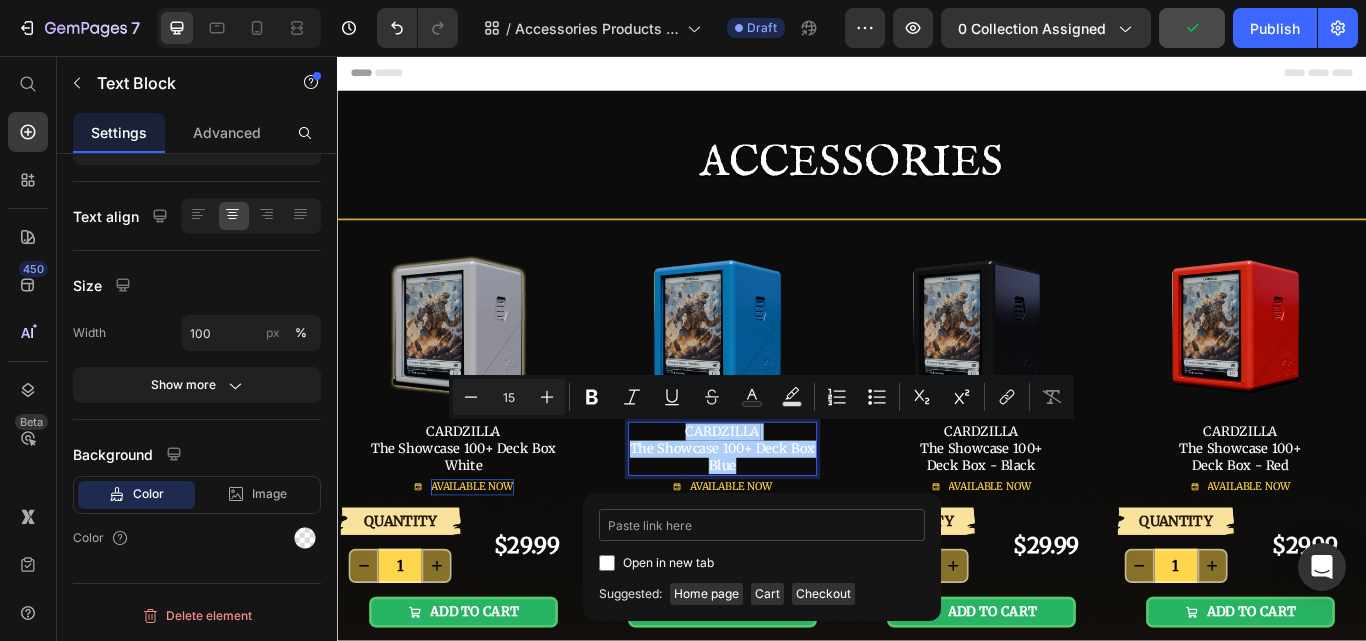 click at bounding box center (762, 525) 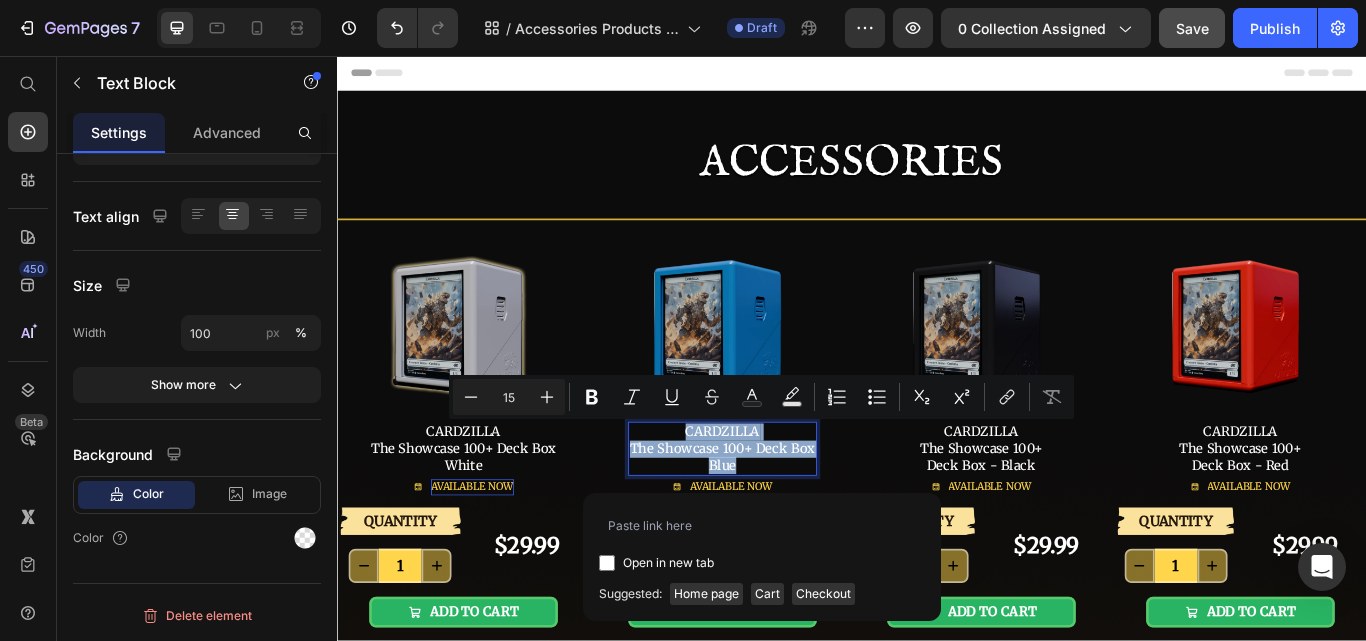 click on "CARDZILLA The Showcase 100+ Deck Box" at bounding box center [786, 504] 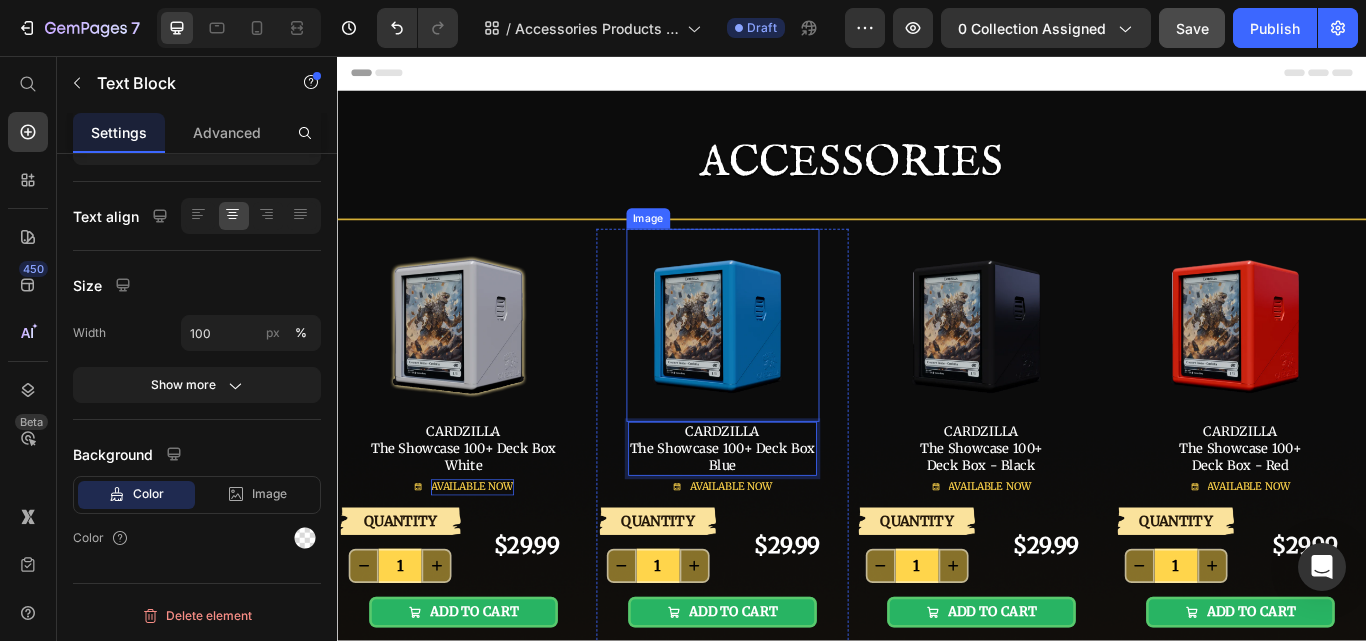 click at bounding box center [786, 370] 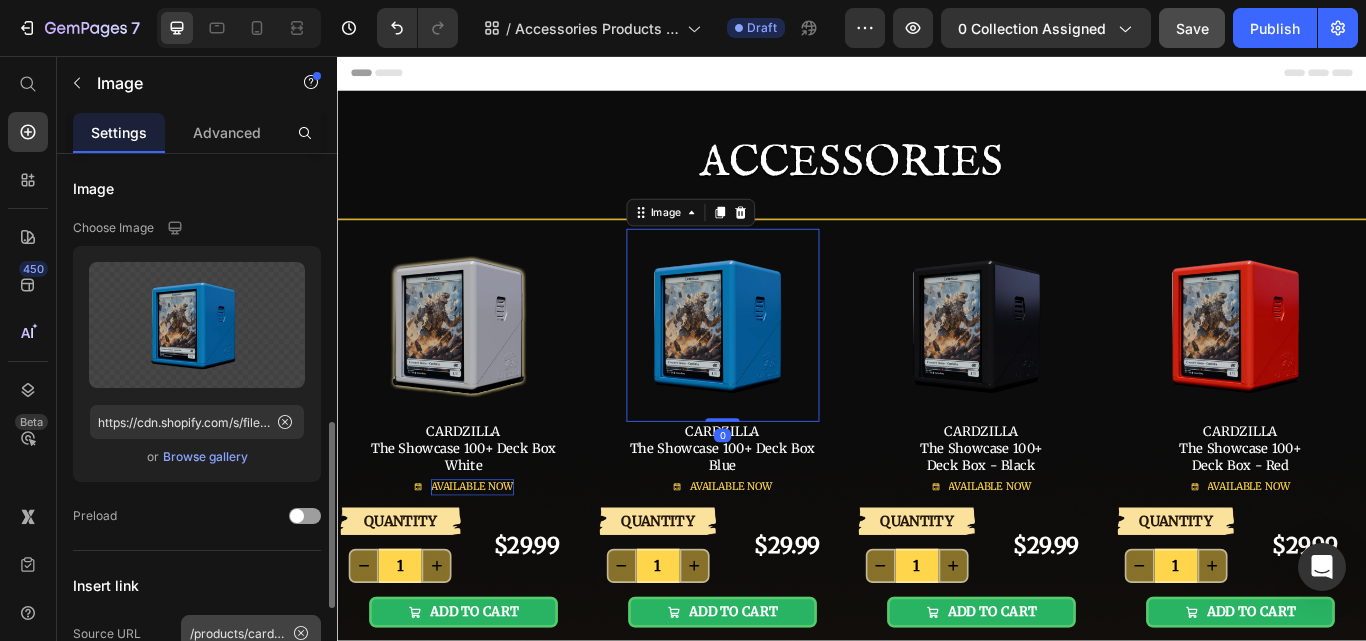 scroll, scrollTop: 200, scrollLeft: 0, axis: vertical 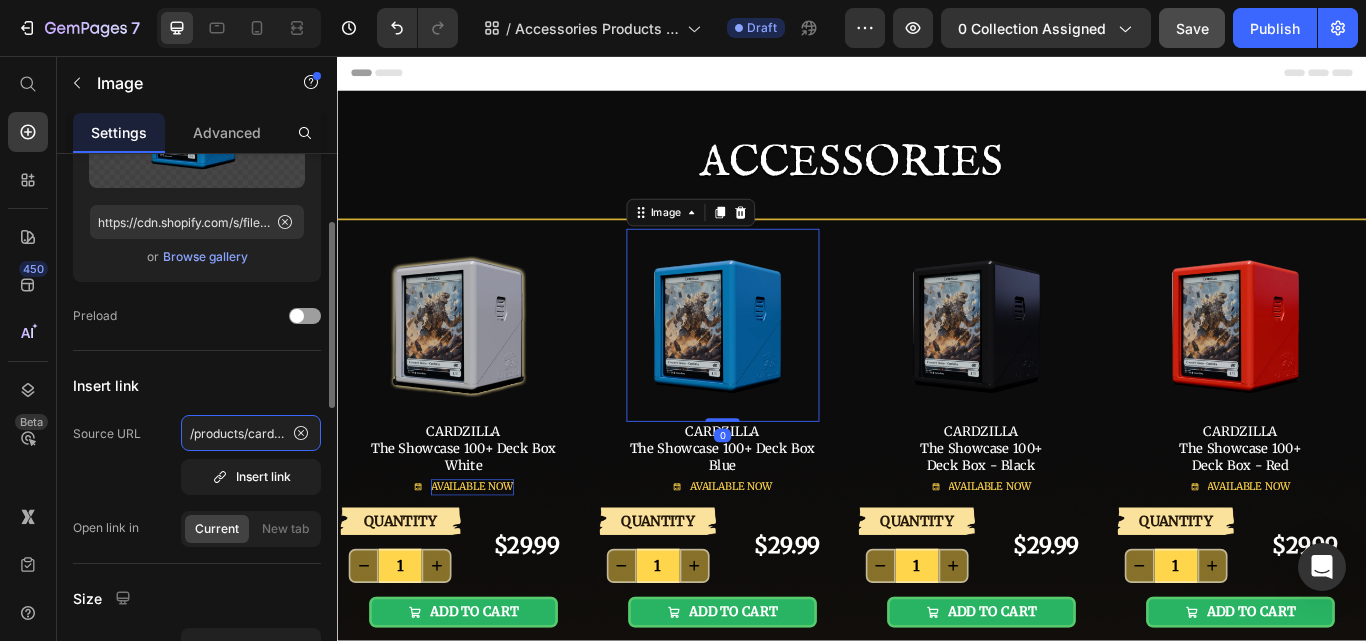 click on "/products/cardzilla-the-showcase-100-deck-box-blue" 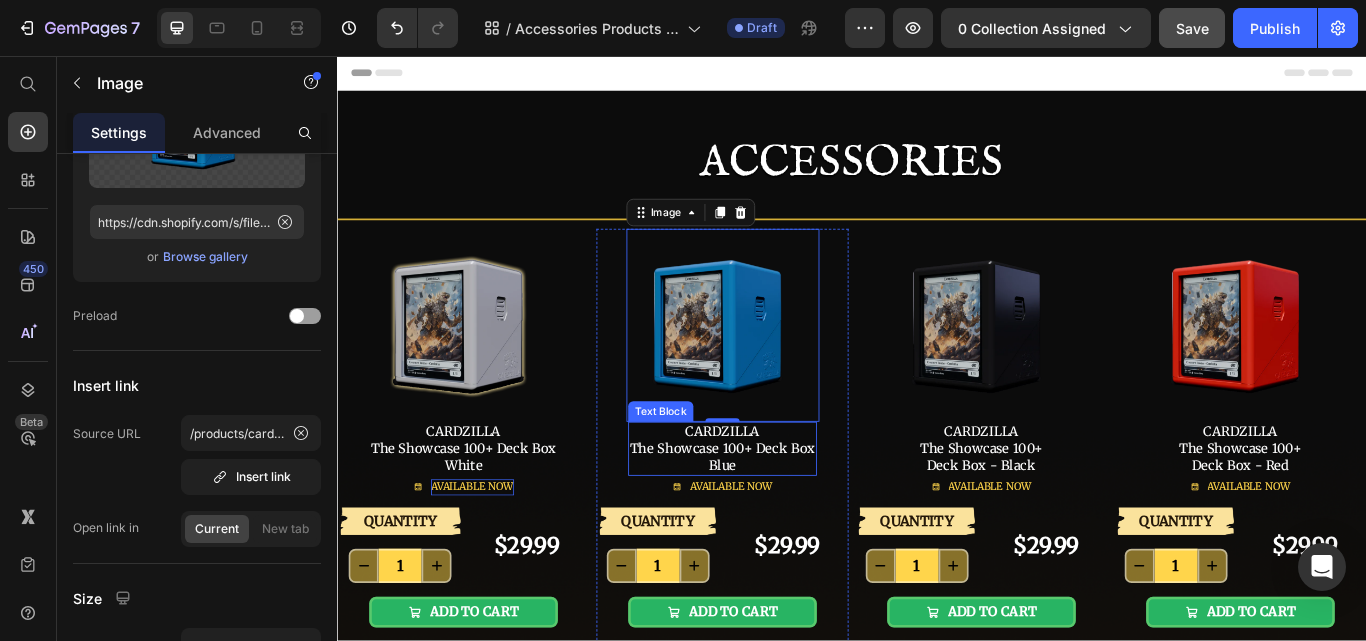 click on "CARDZILLA The Showcase 100+ Deck Box" at bounding box center (786, 504) 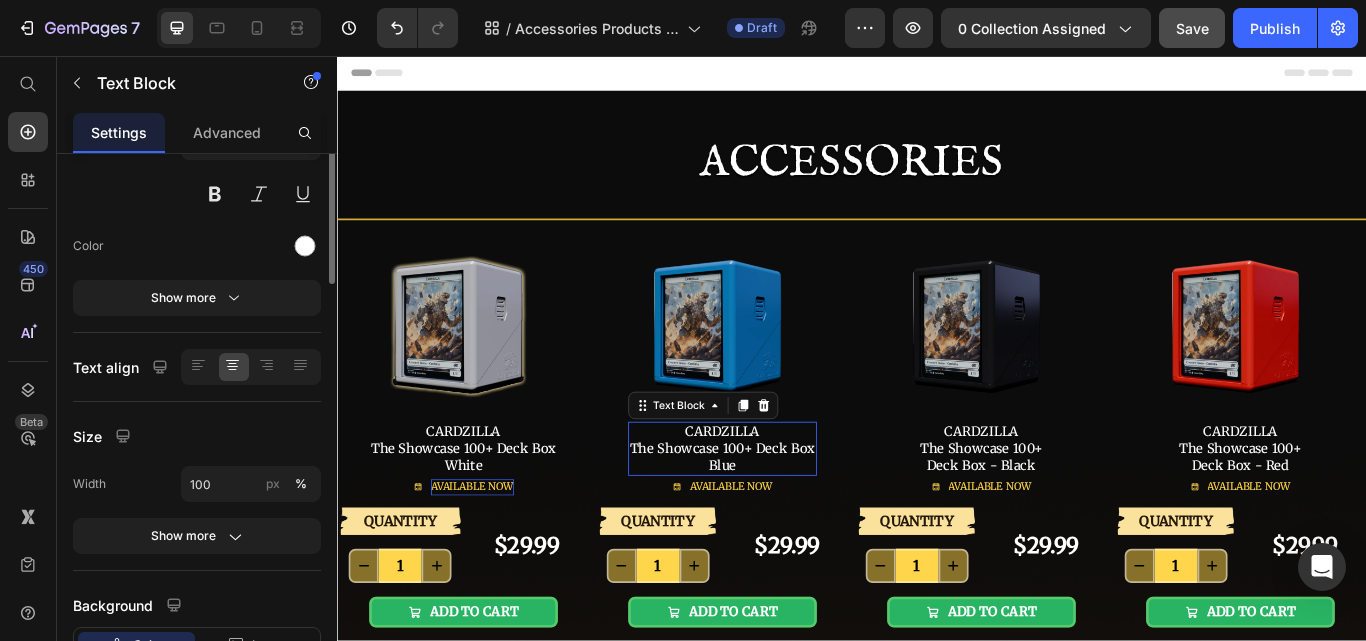 scroll, scrollTop: 0, scrollLeft: 0, axis: both 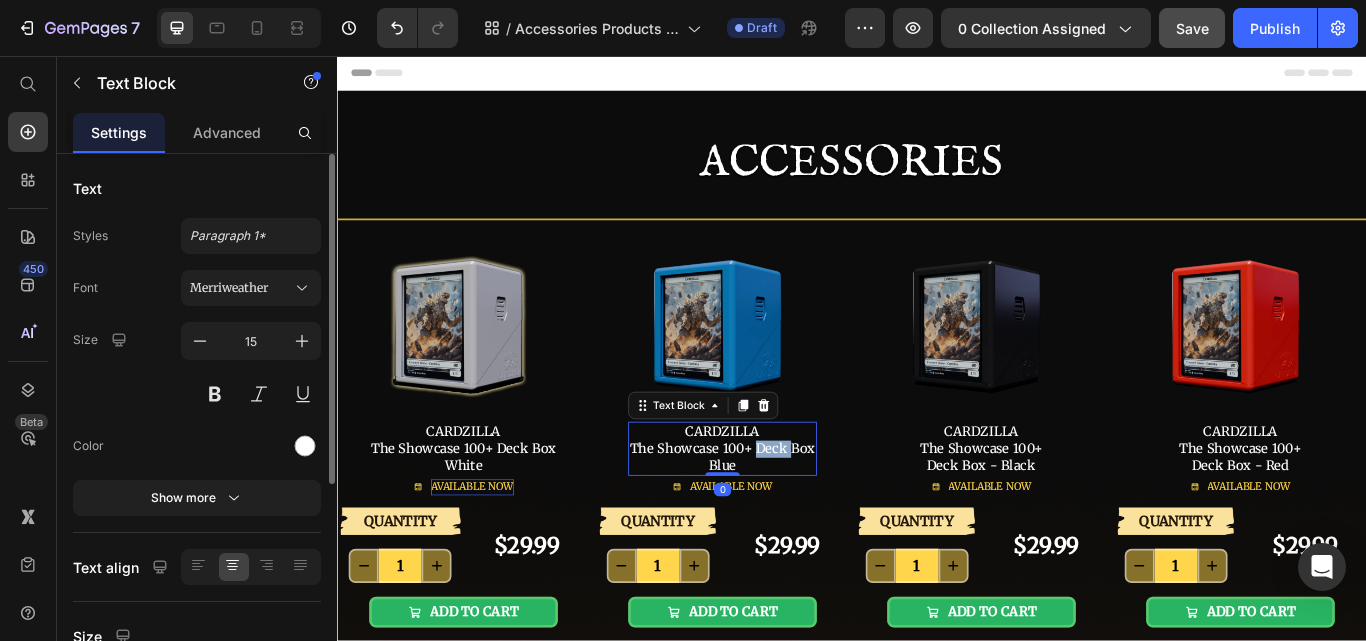 click on "CARDZILLA The Showcase 100+ Deck Box" at bounding box center (786, 504) 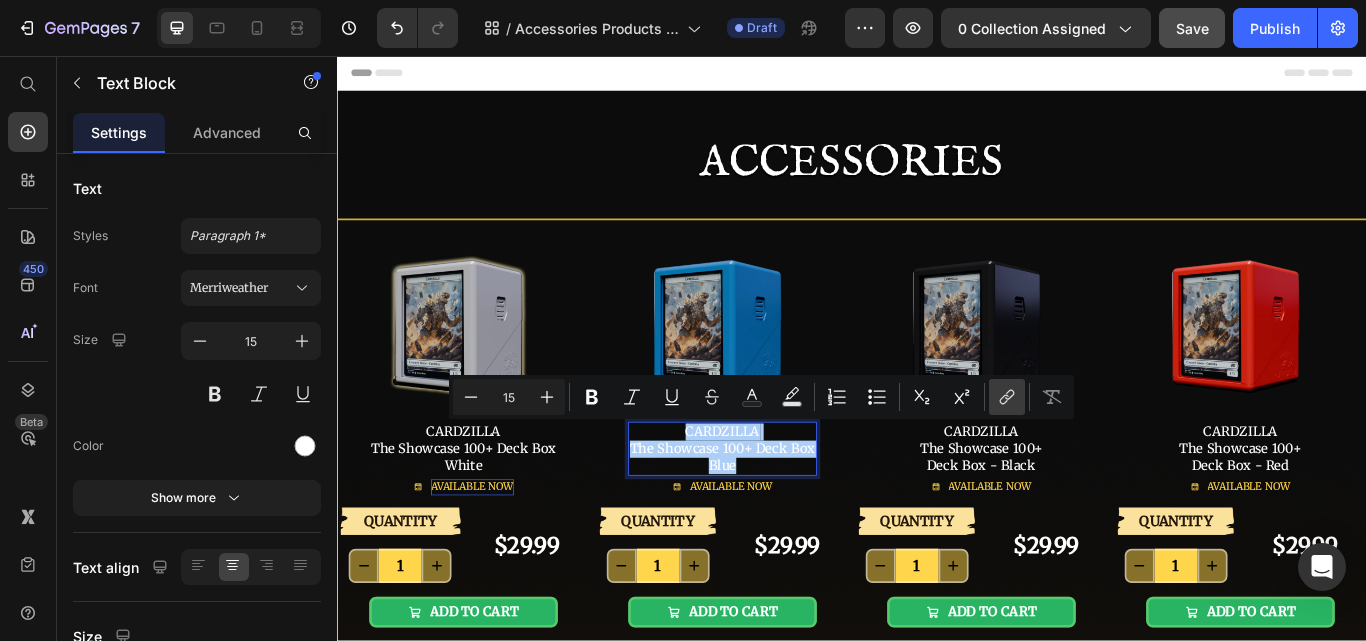 click 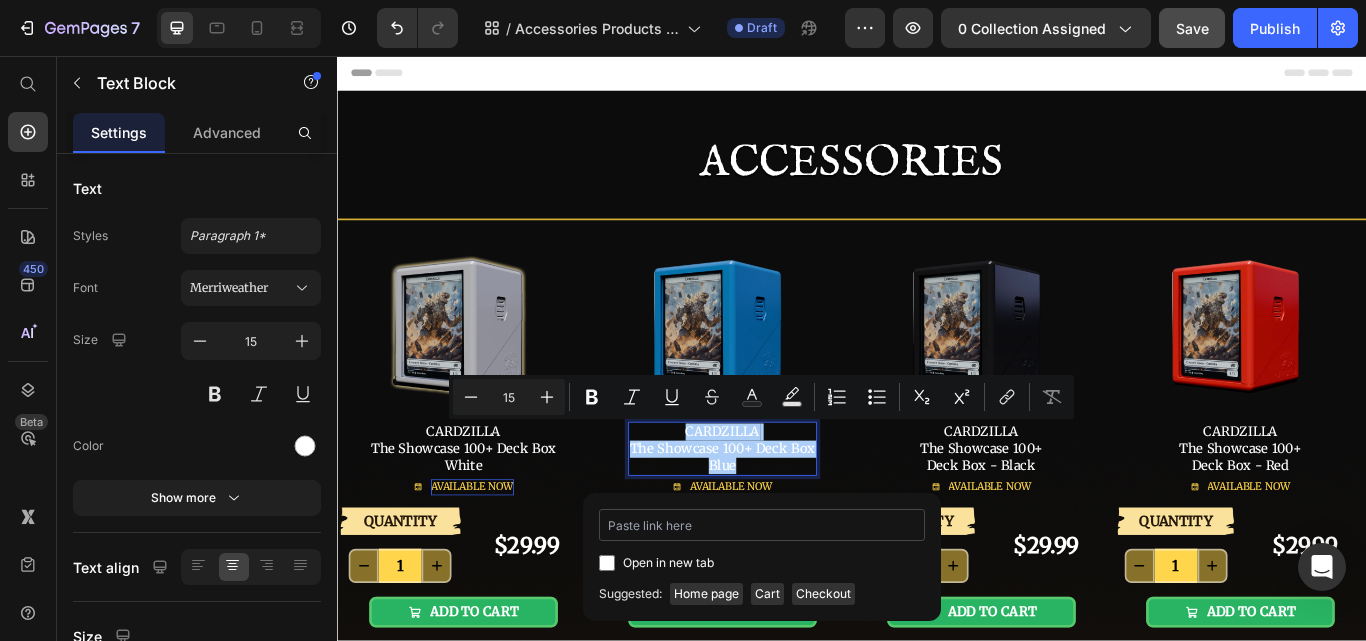 click at bounding box center [762, 525] 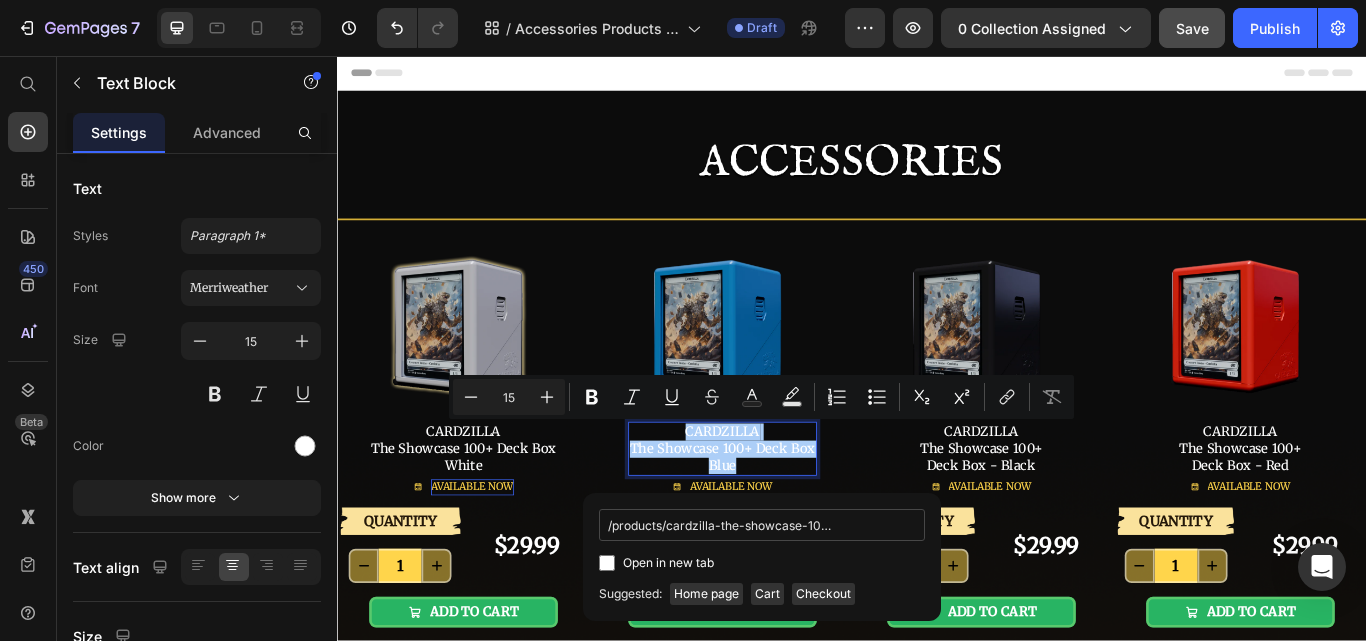 scroll, scrollTop: 0, scrollLeft: 83, axis: horizontal 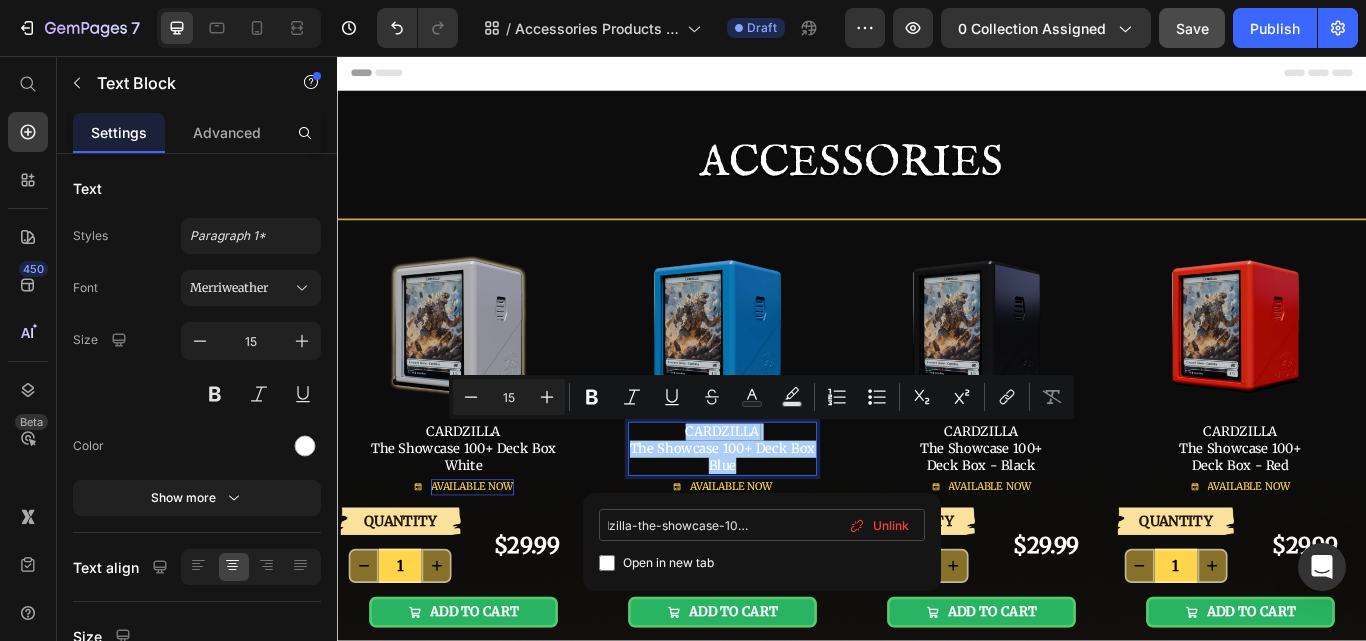 type on "/products/cardzilla-the-showcase-100-deck-box-blue/" 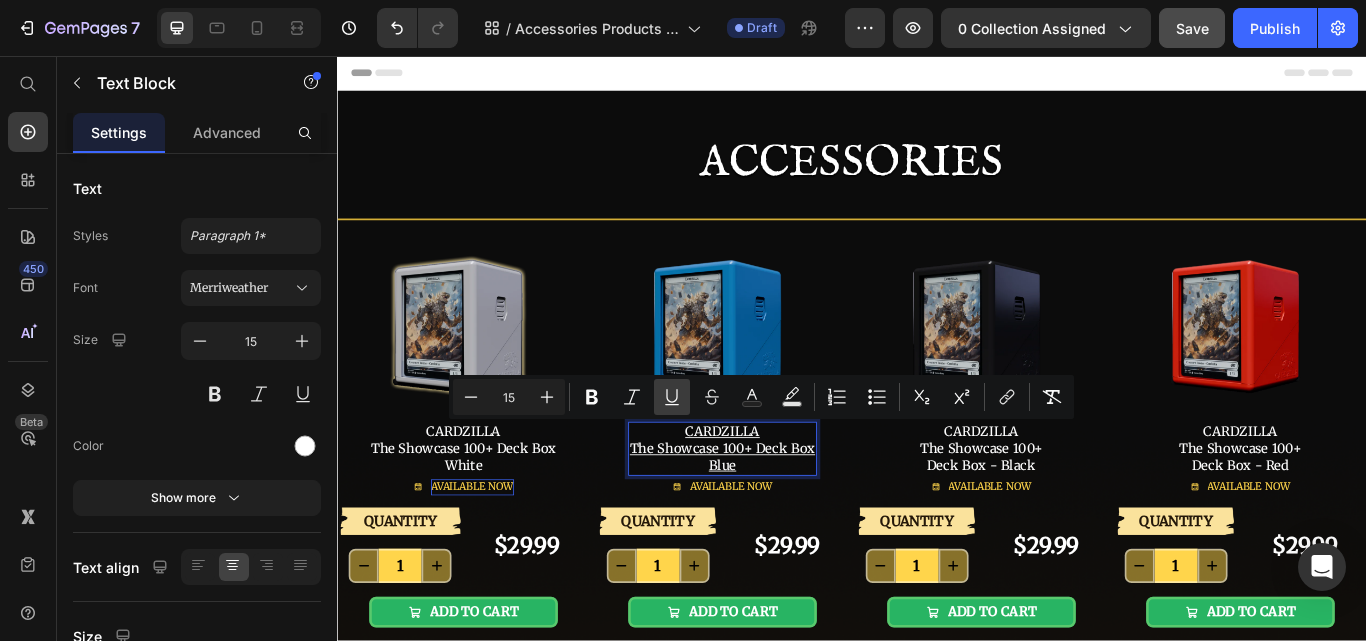 click 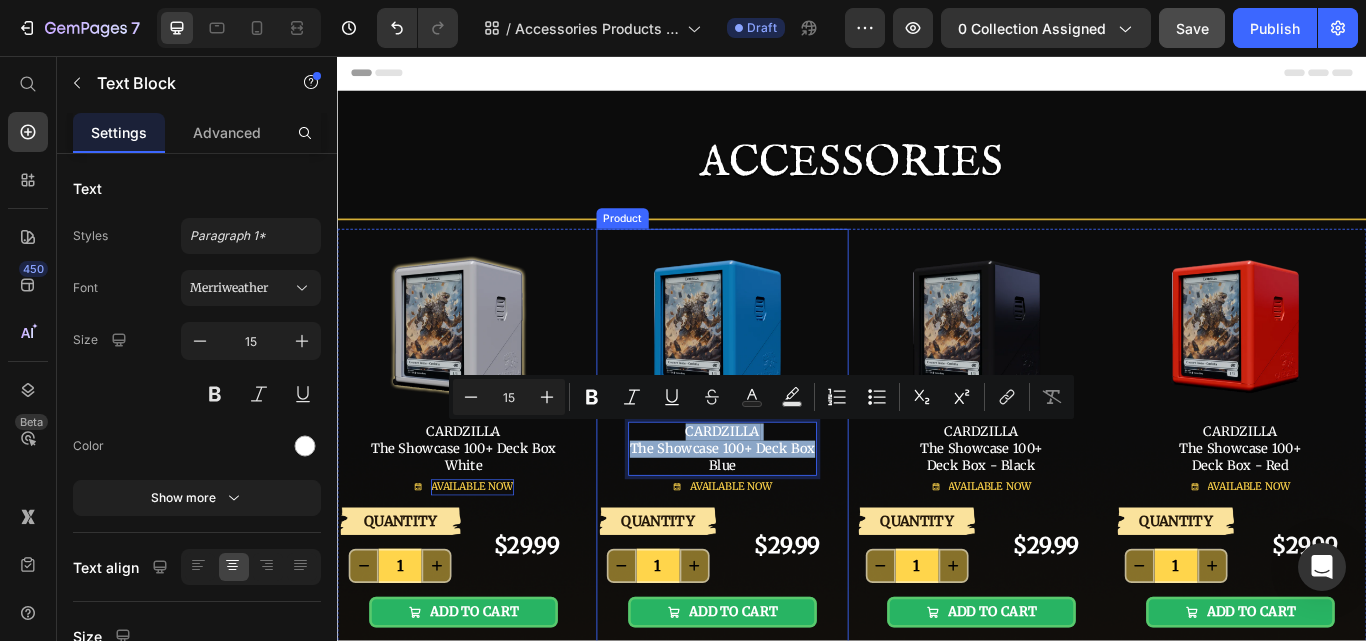 click on "Image CARDZILLA The Showcase 100+ Deck Box Blue Text Block   0
AVAILABLE NOW Button" at bounding box center [786, 420] 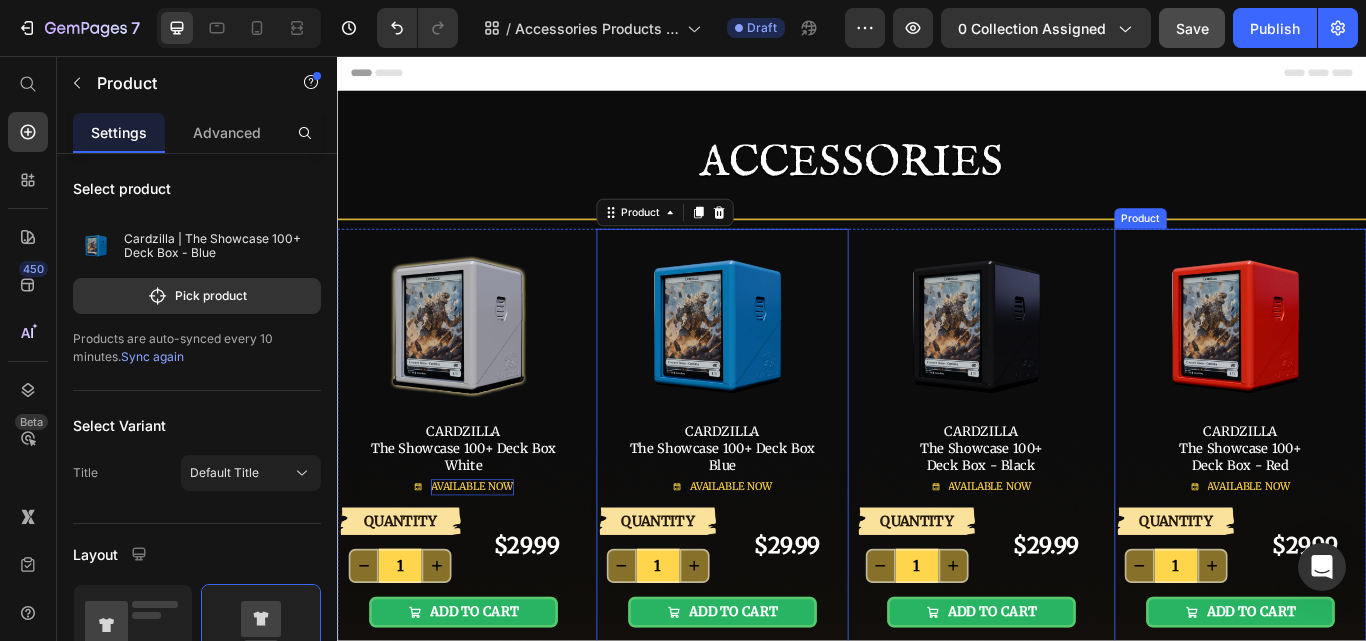 click on "Image CARDZILLA The Showcase 100+ Deck Box - Red Text Block
AVAILABLE NOW Button" at bounding box center [1390, 420] 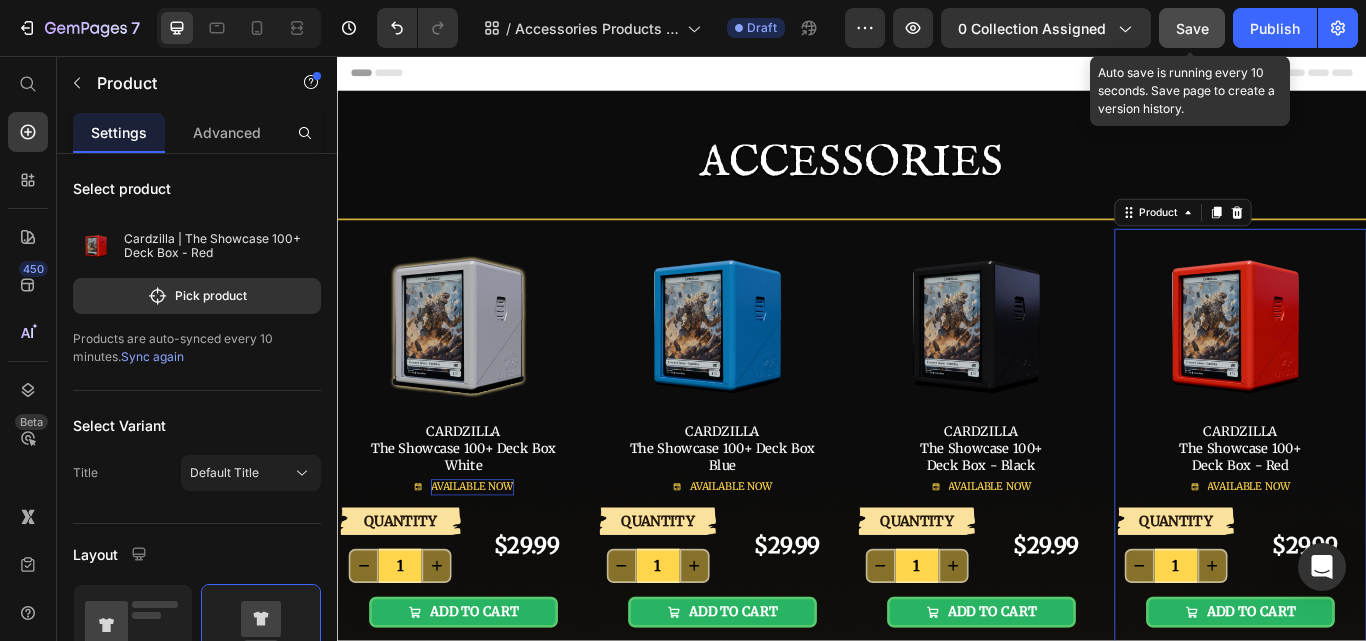 click on "Save" at bounding box center (1192, 28) 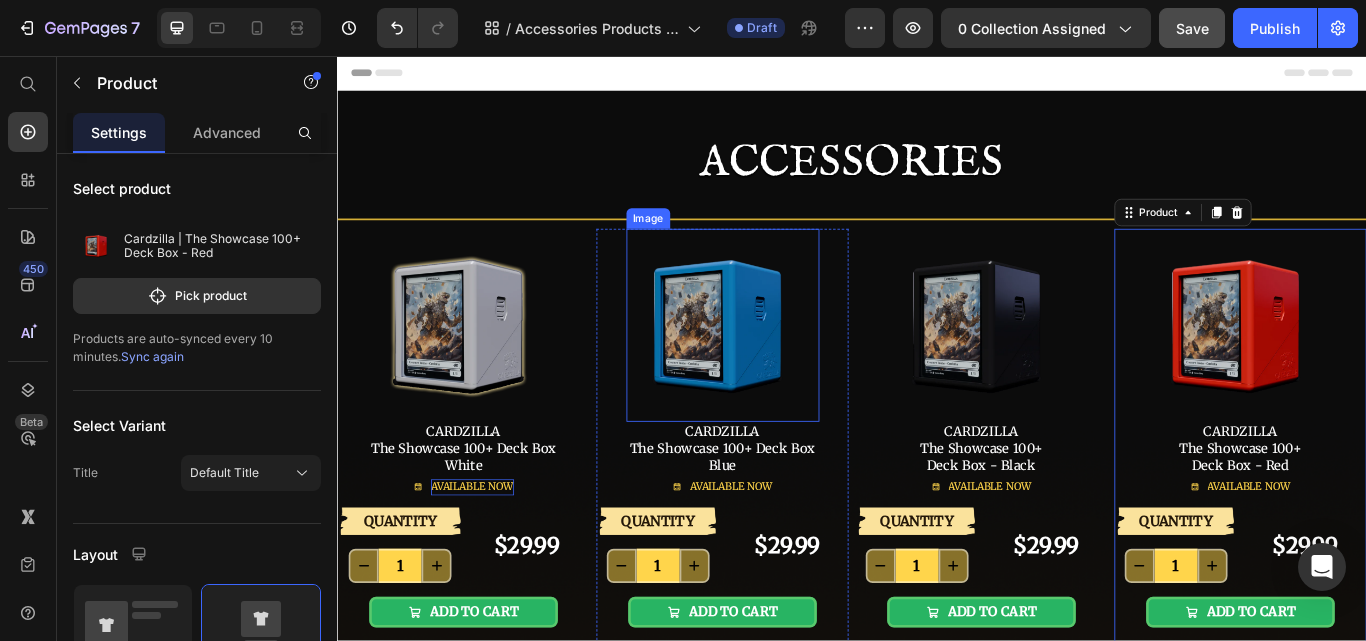 click at bounding box center (786, 370) 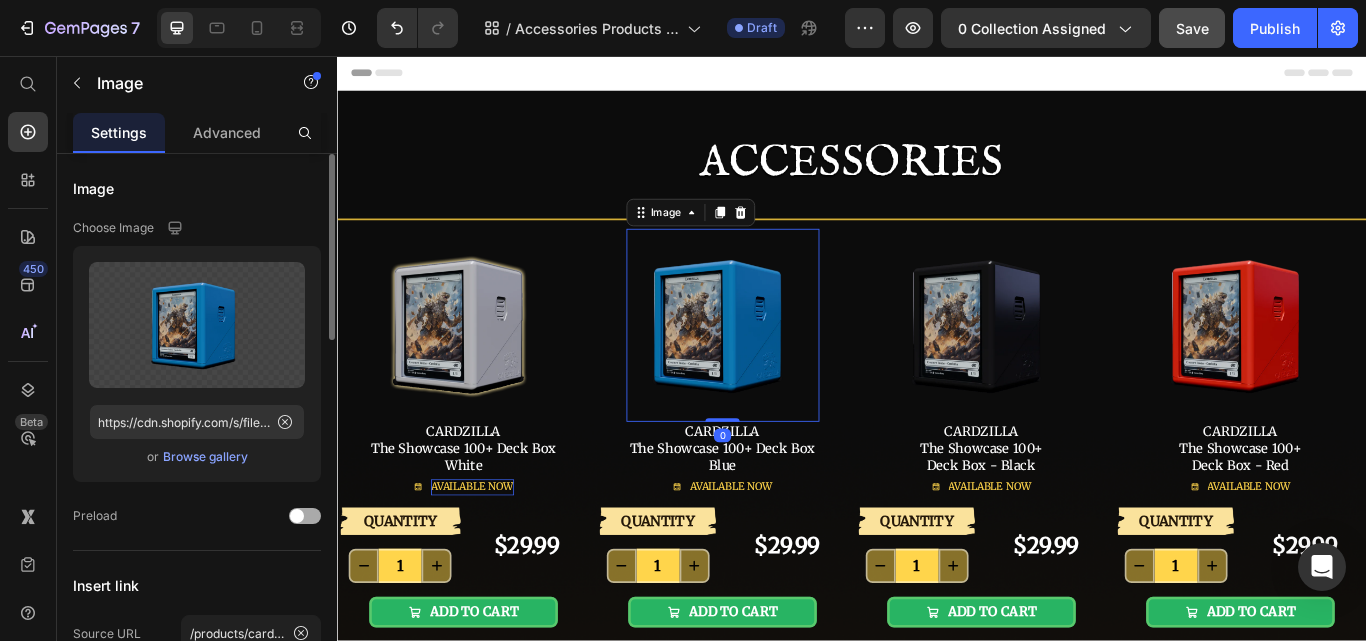 scroll, scrollTop: 300, scrollLeft: 0, axis: vertical 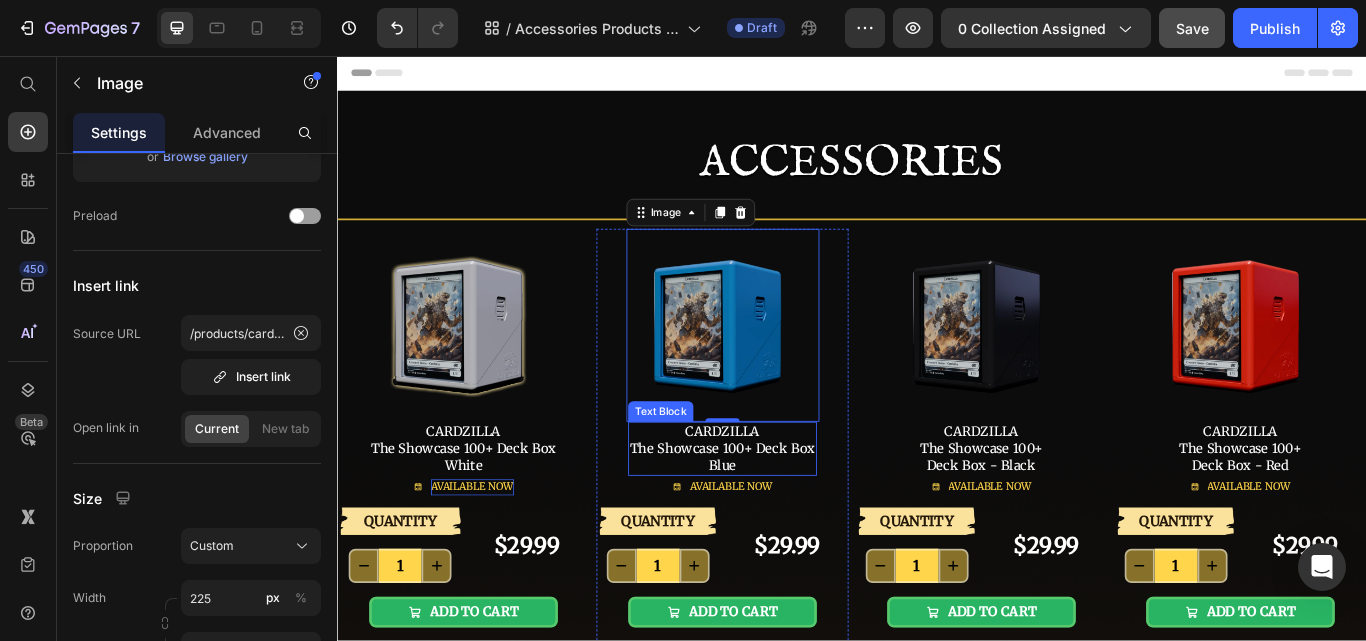 click on "The Showcase 100+ Deck Box" at bounding box center (786, 514) 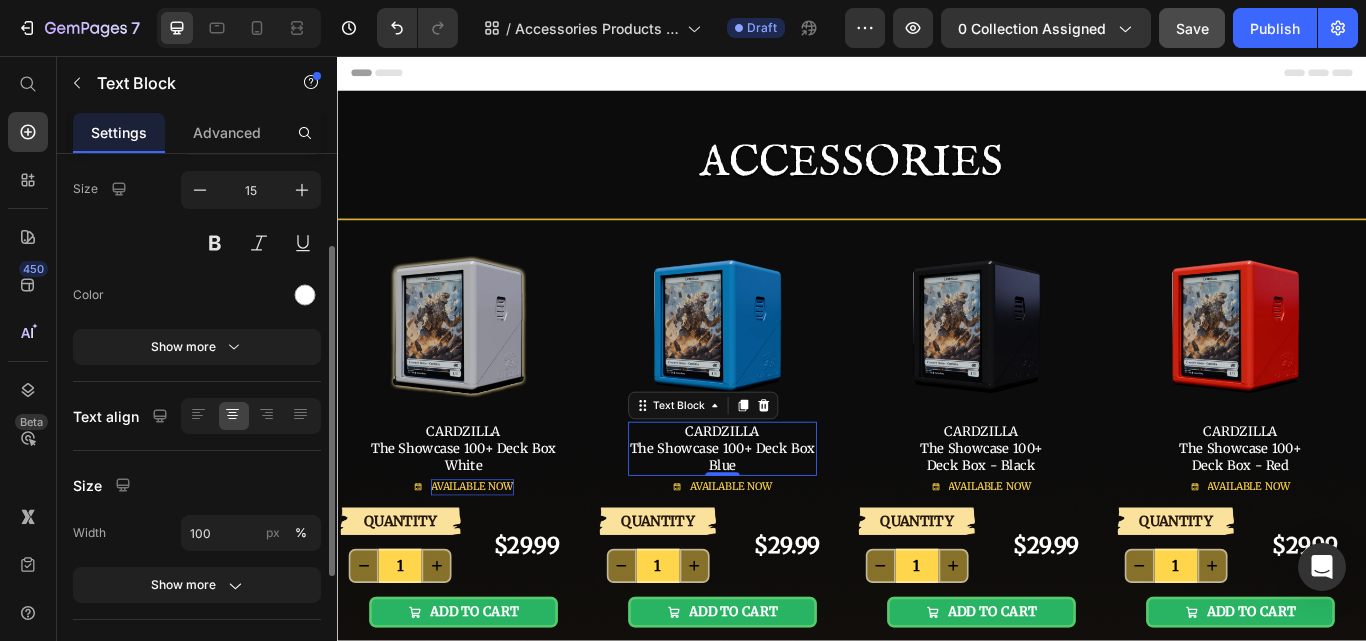scroll, scrollTop: 0, scrollLeft: 0, axis: both 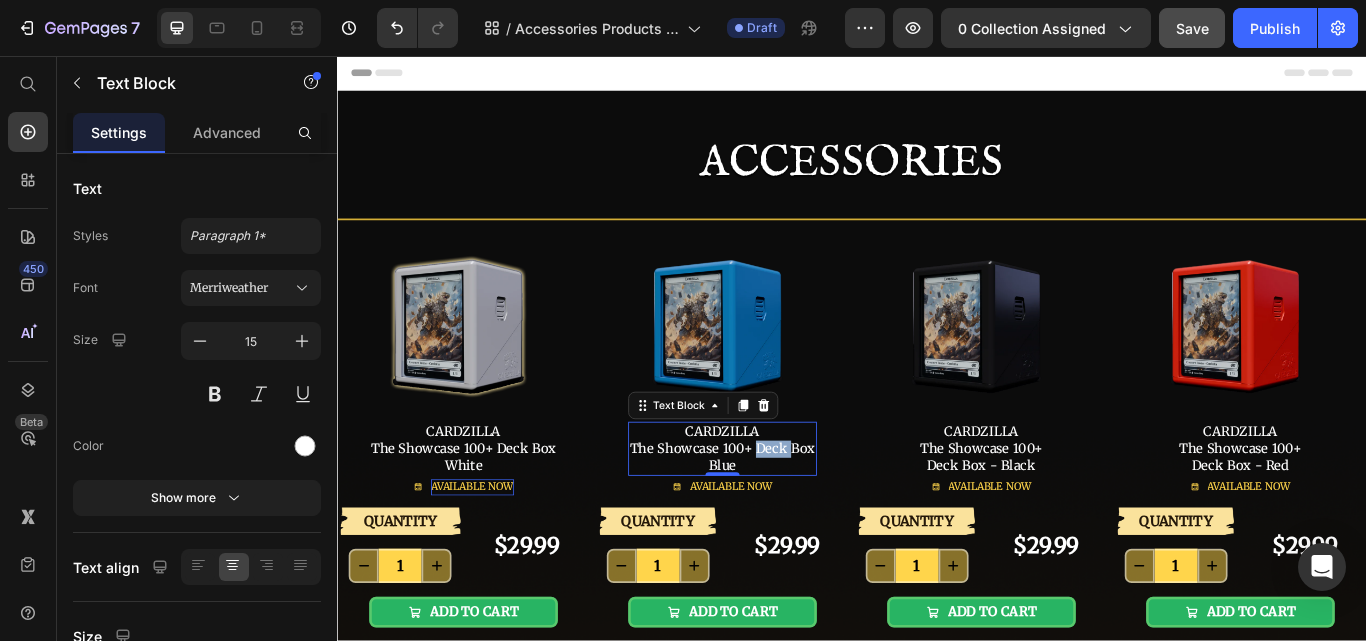 click on "The Showcase 100+ Deck Box" at bounding box center [786, 514] 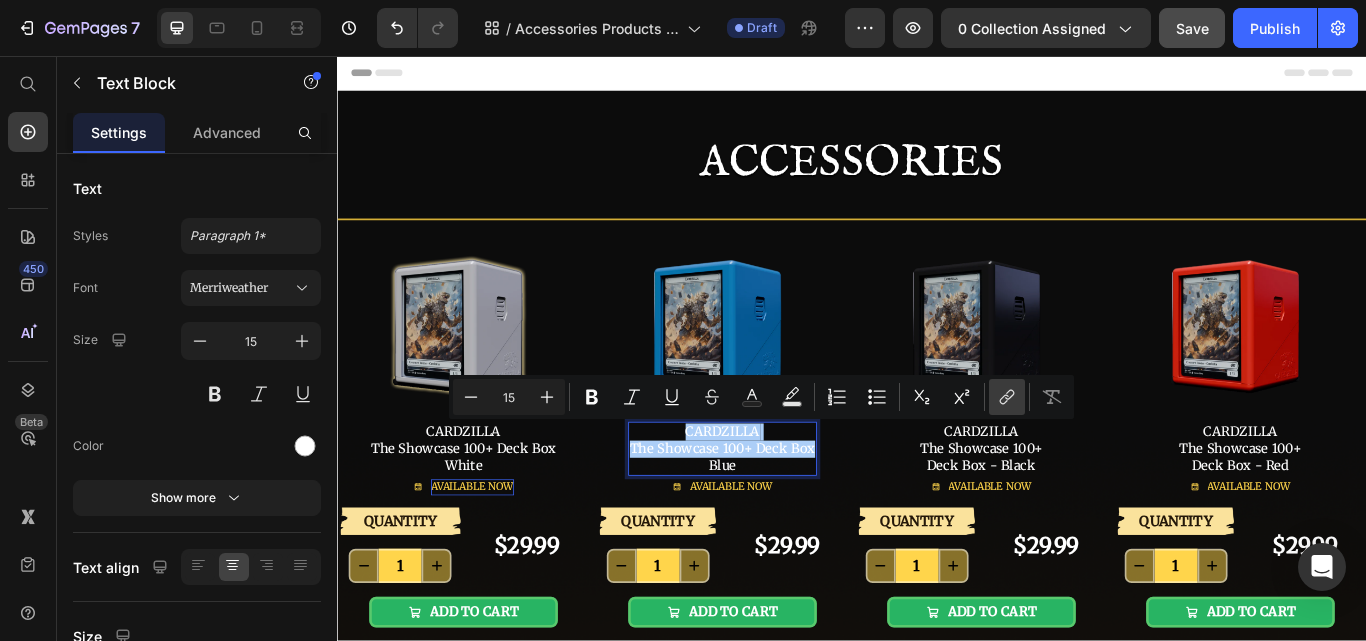 click 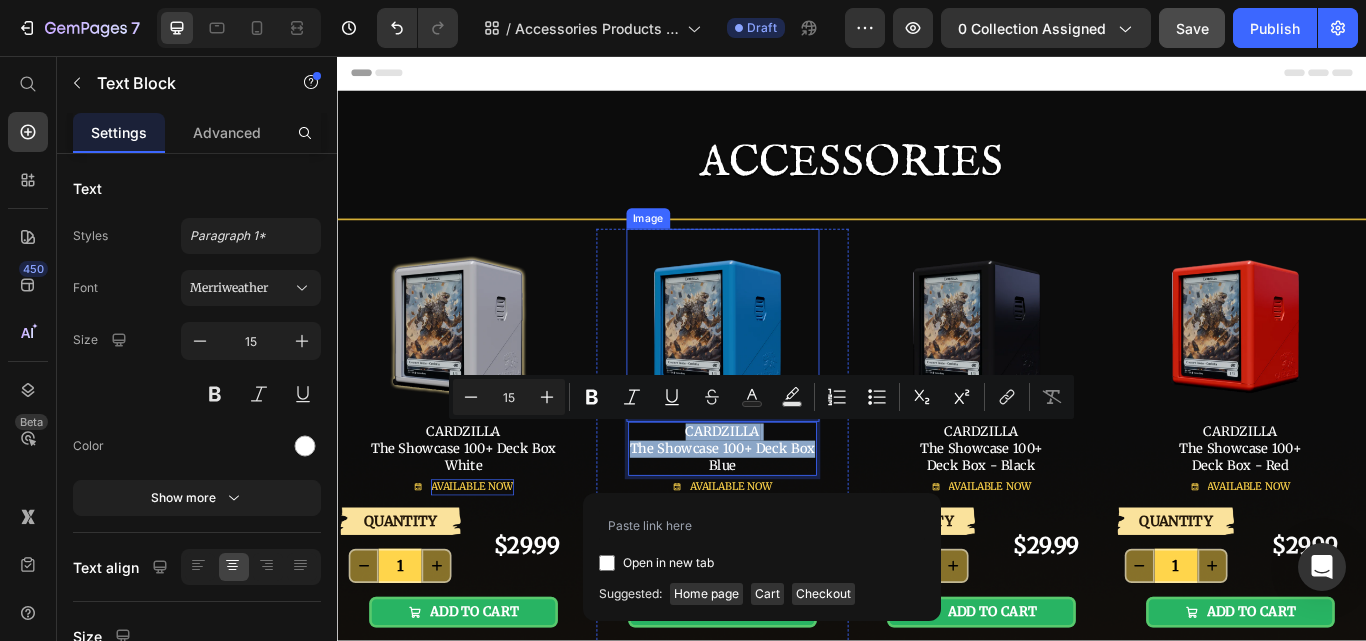 click at bounding box center [786, 370] 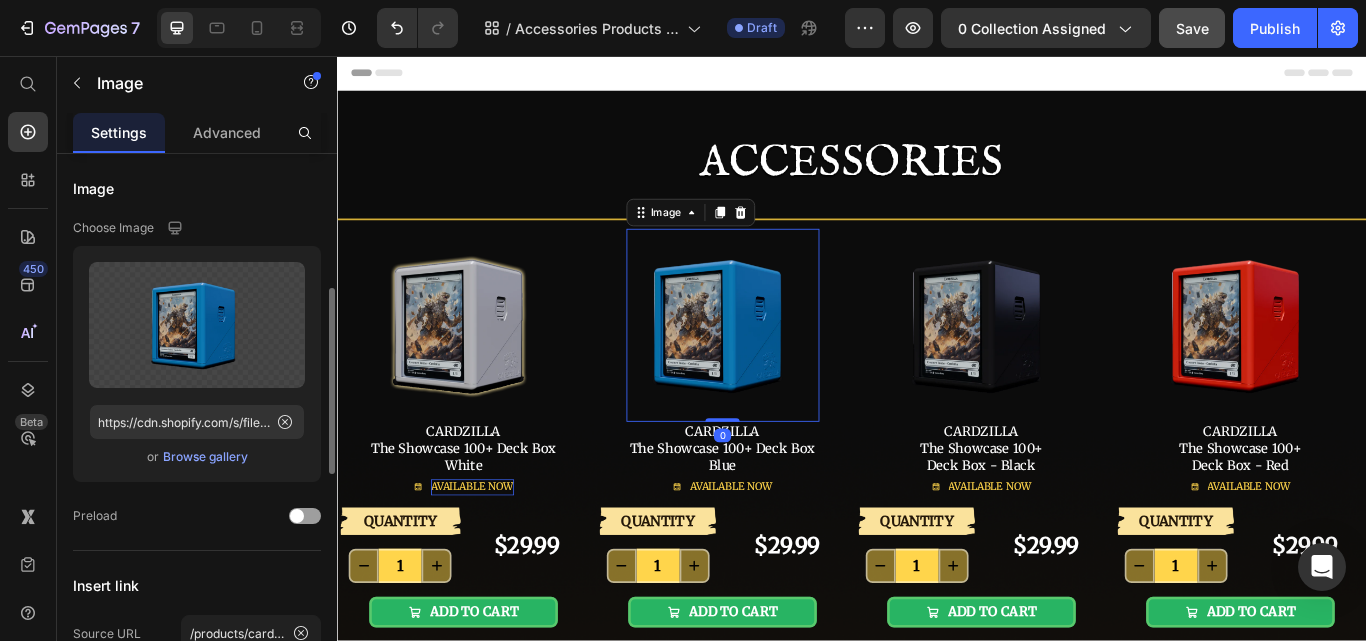 scroll, scrollTop: 200, scrollLeft: 0, axis: vertical 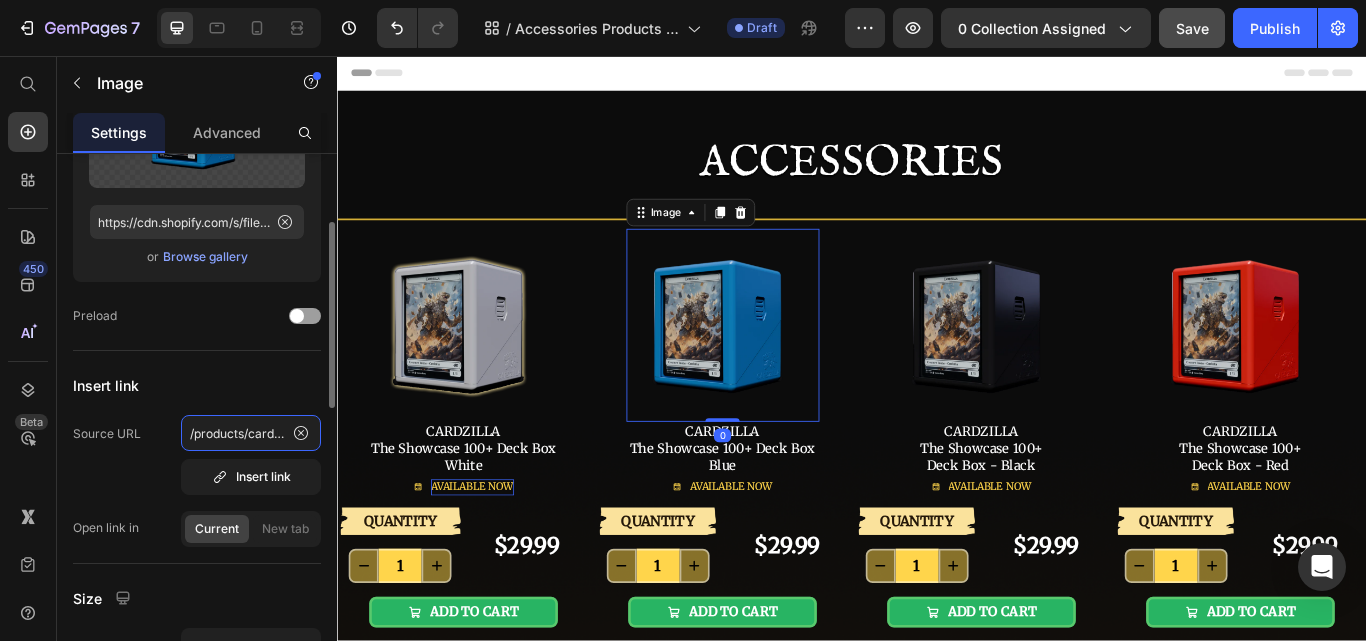 click on "/products/cardzilla-the-showcase-100-deck-box-blue" 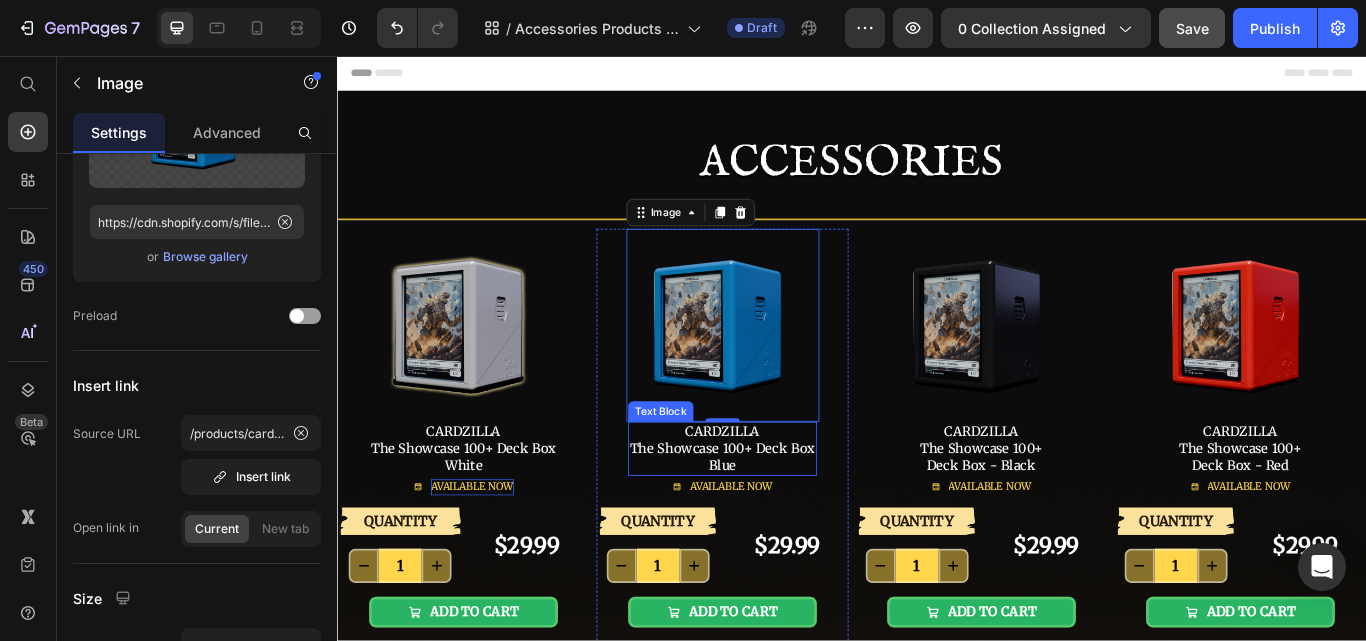 click on "The Showcase 100+ Deck Box" at bounding box center (786, 514) 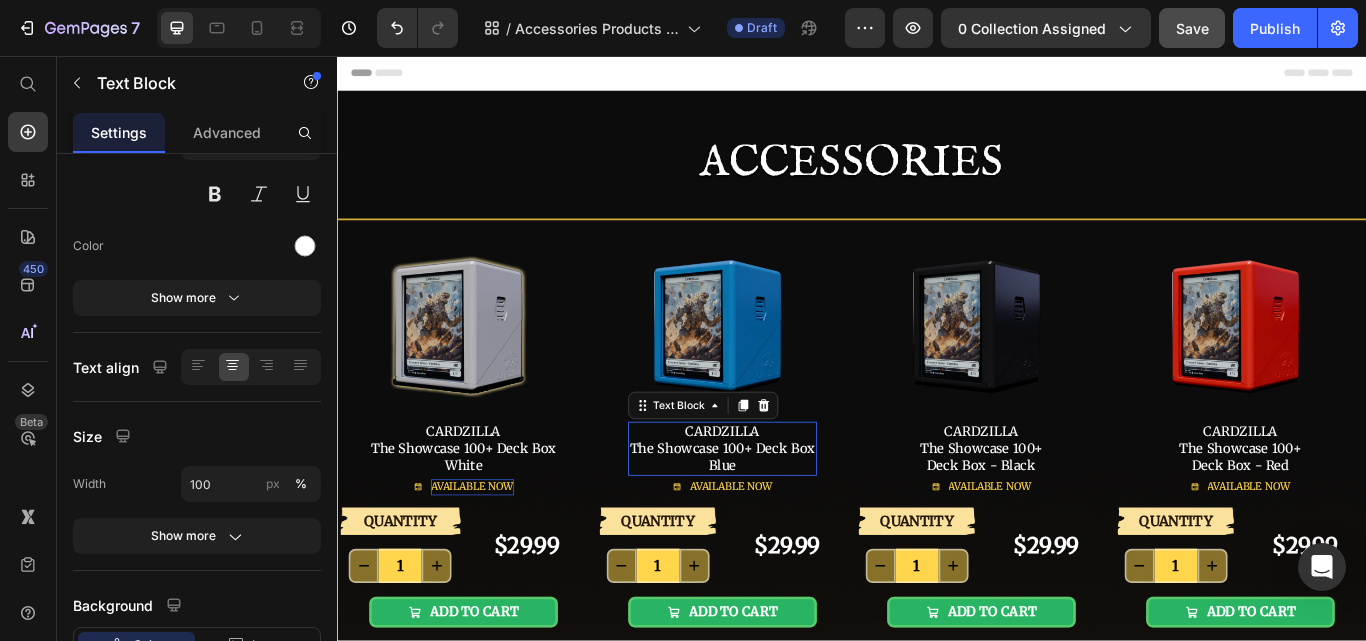 scroll, scrollTop: 0, scrollLeft: 0, axis: both 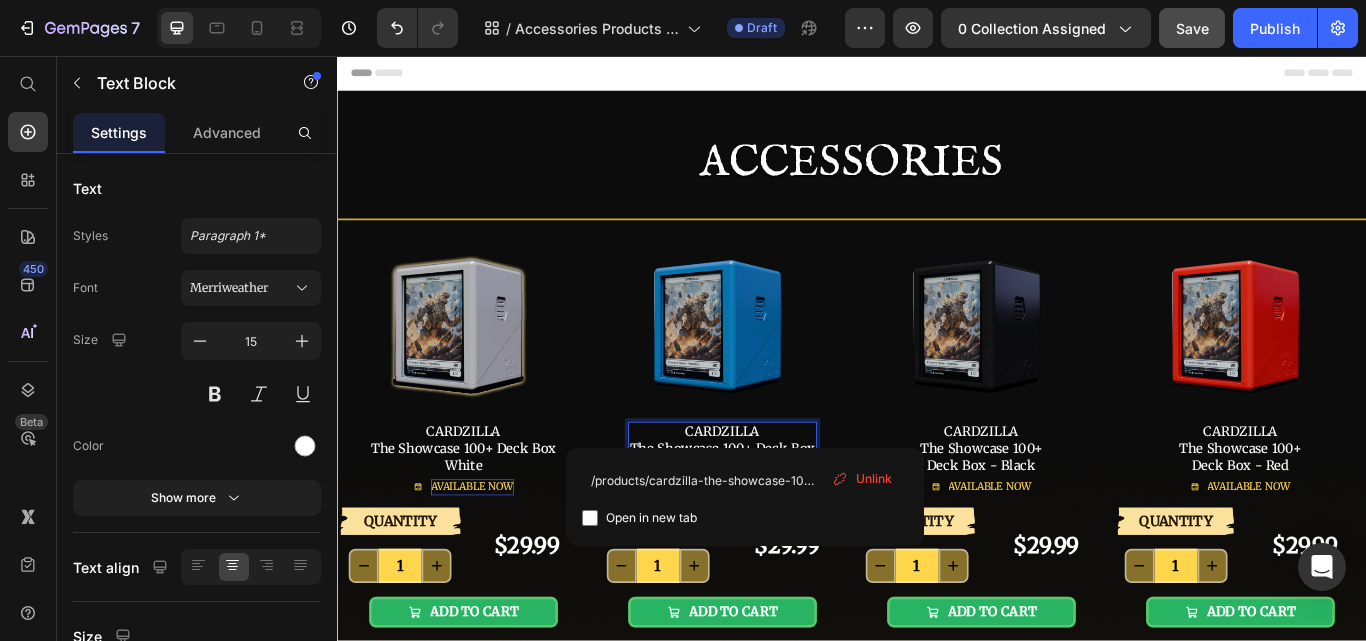 click on "CARDZILLA" at bounding box center [786, 494] 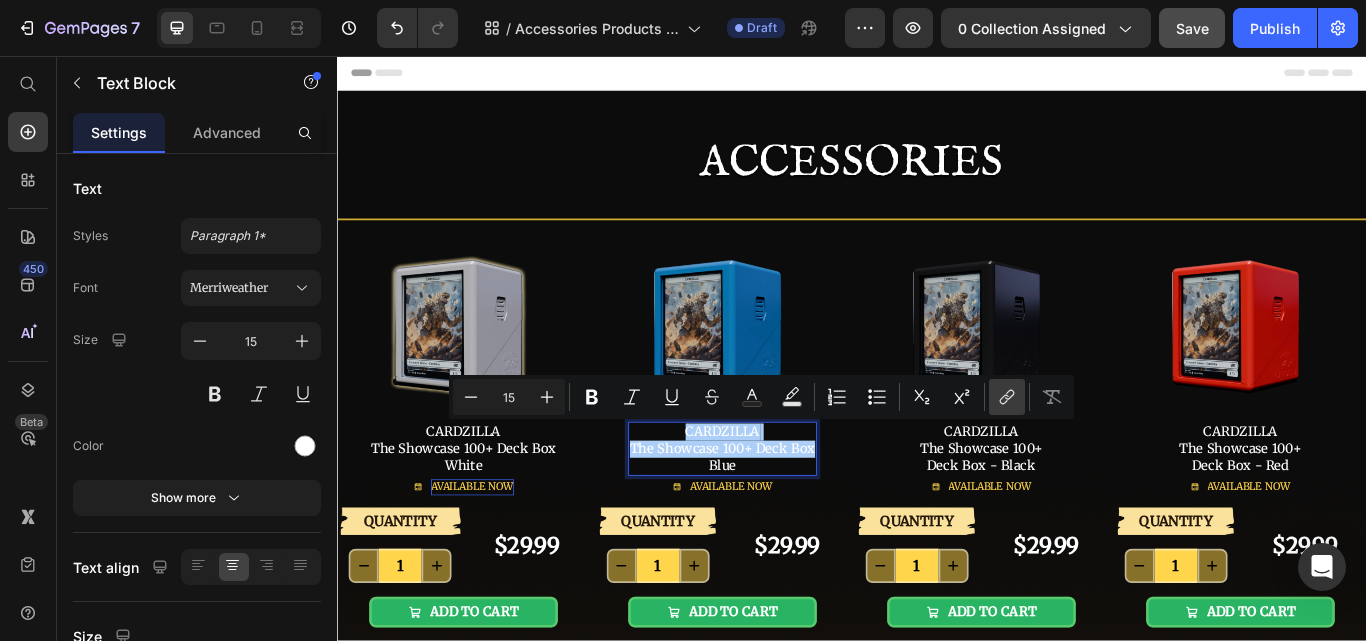 click 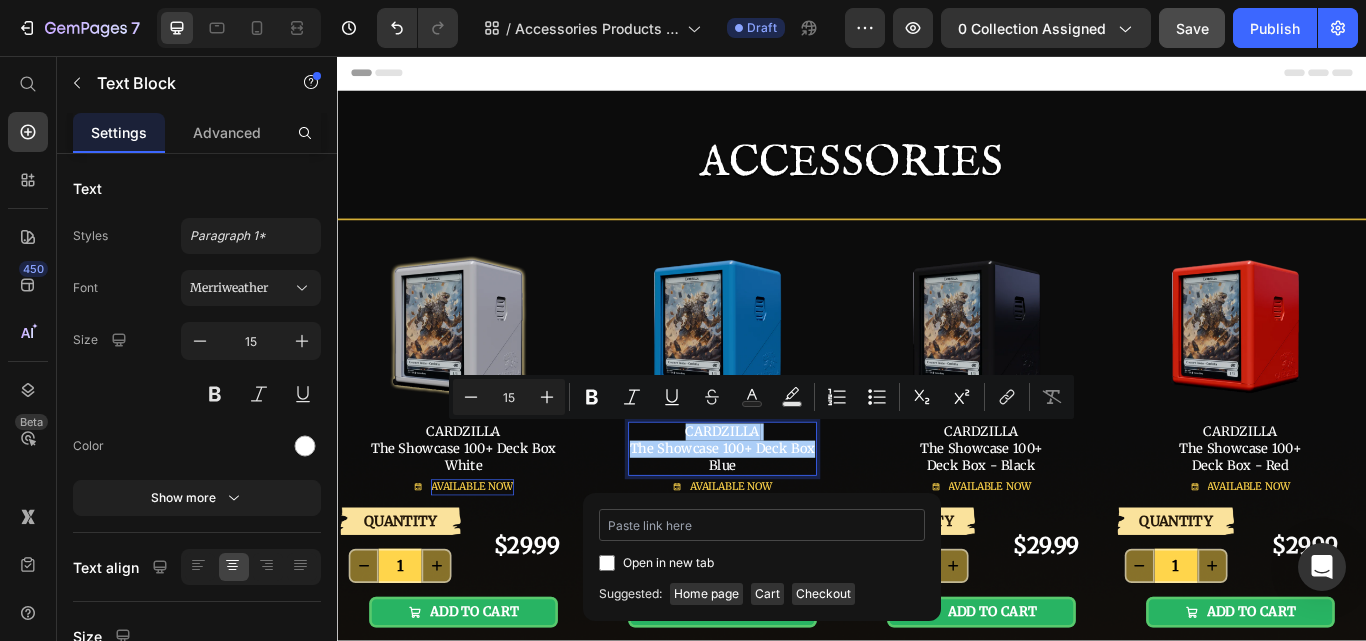 click at bounding box center [762, 525] 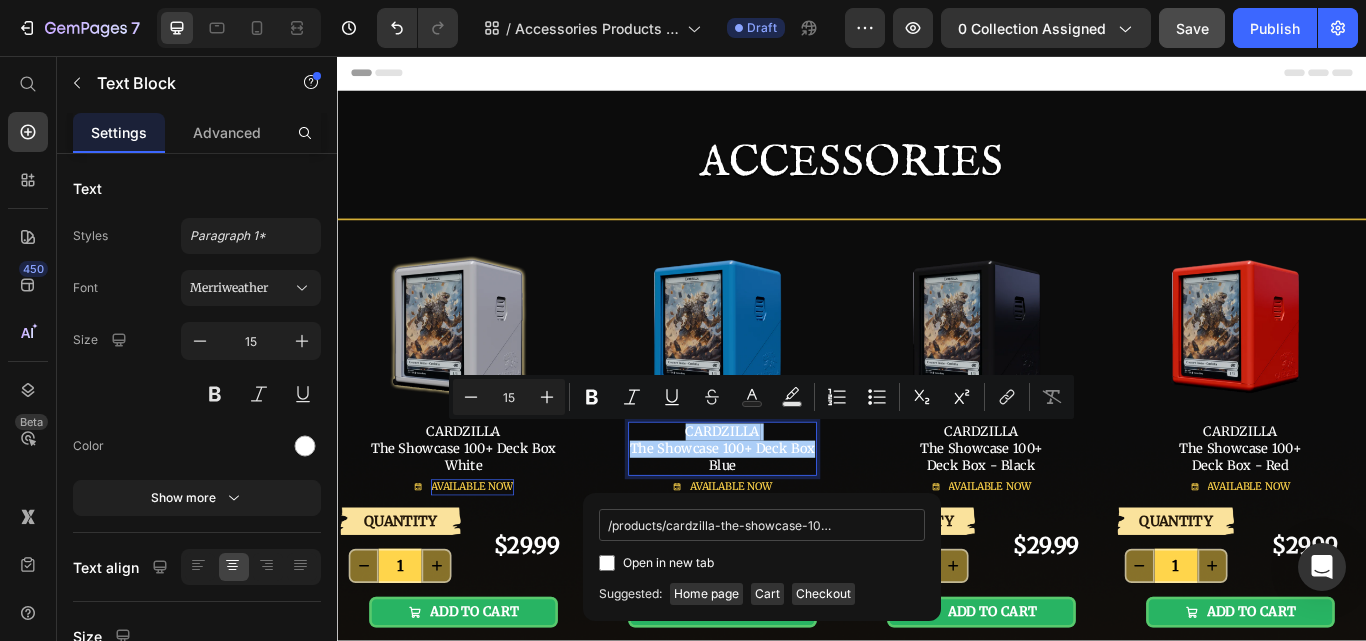 scroll, scrollTop: 0, scrollLeft: 83, axis: horizontal 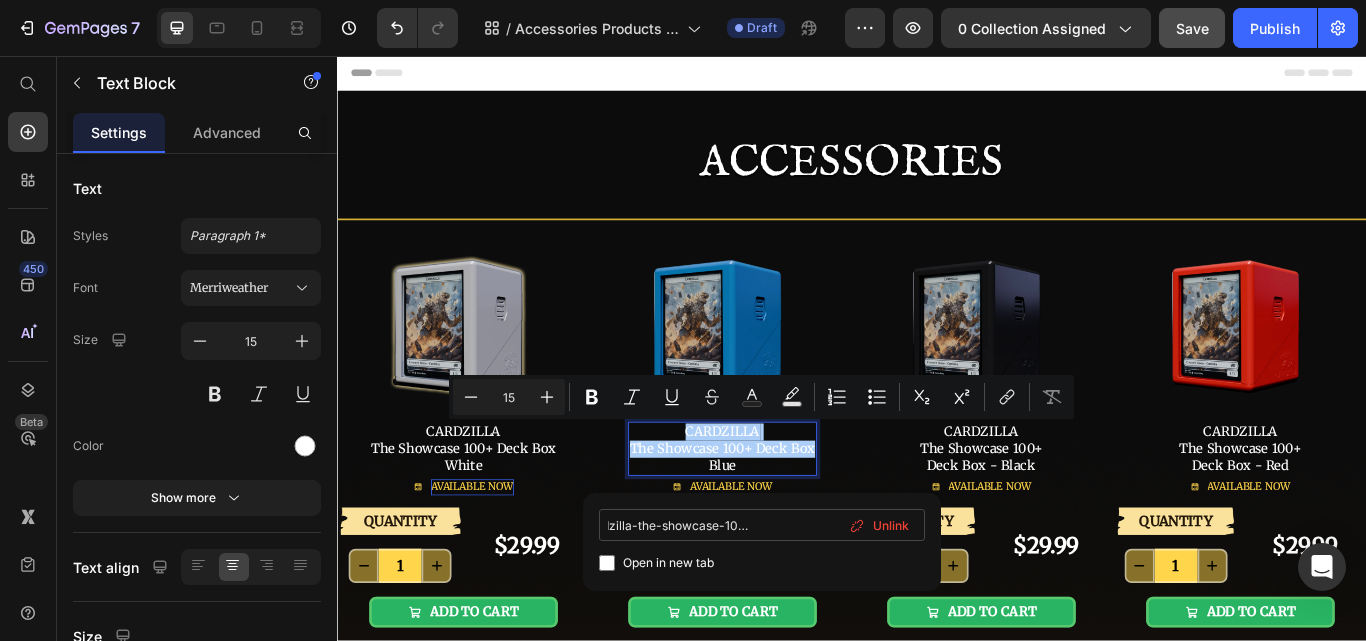 type on "/products/cardzilla-the-showcase-100-deck-box-blue/" 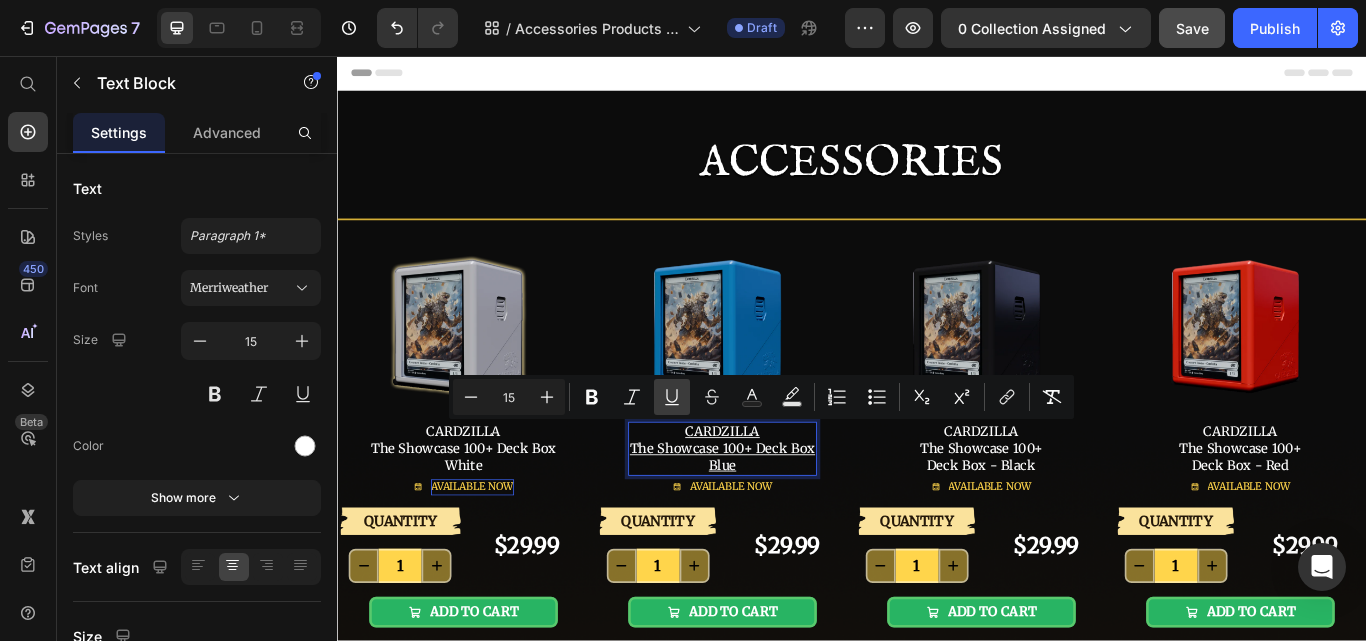 click 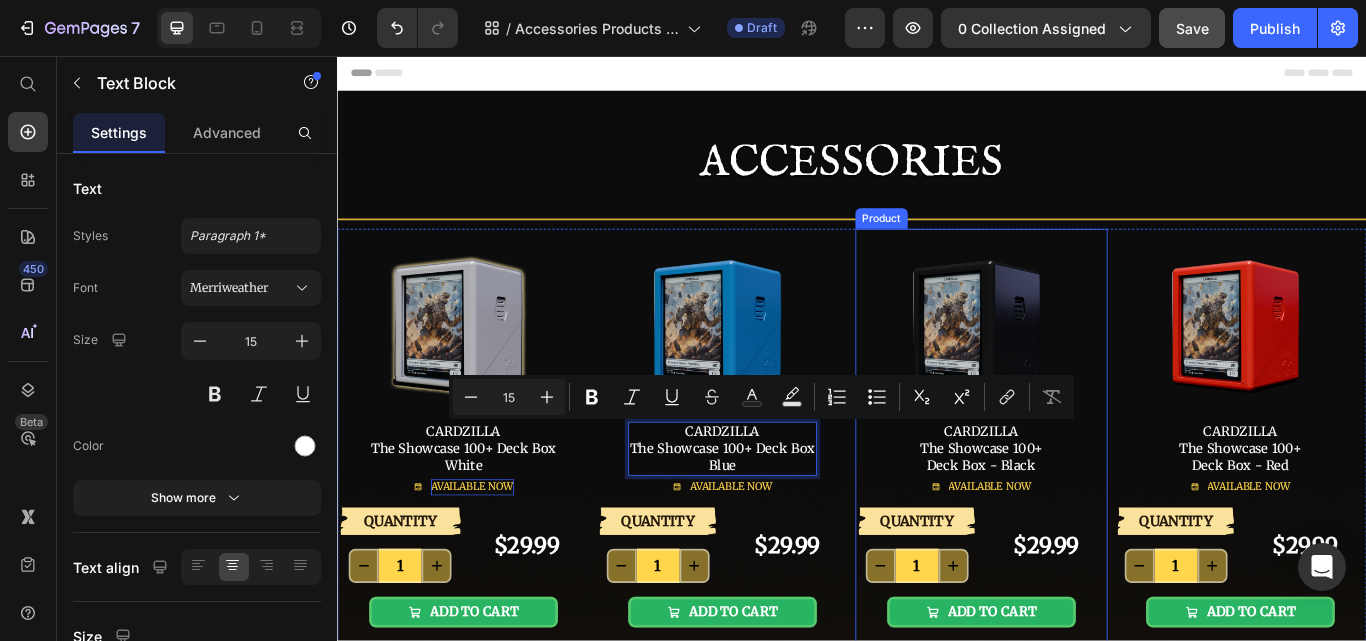 click on "Image CARDZILLA The Showcase 100+ Deck Box - Black Text Block
AVAILABLE NOW Button" at bounding box center (1088, 420) 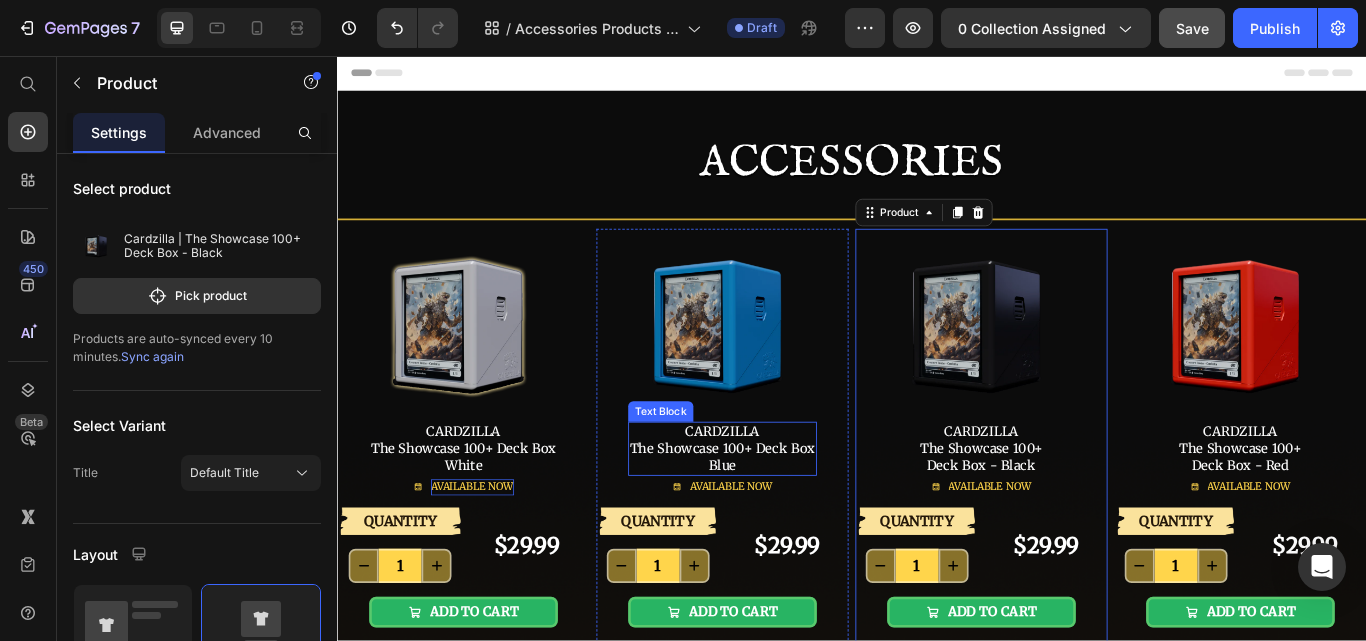 scroll, scrollTop: 200, scrollLeft: 0, axis: vertical 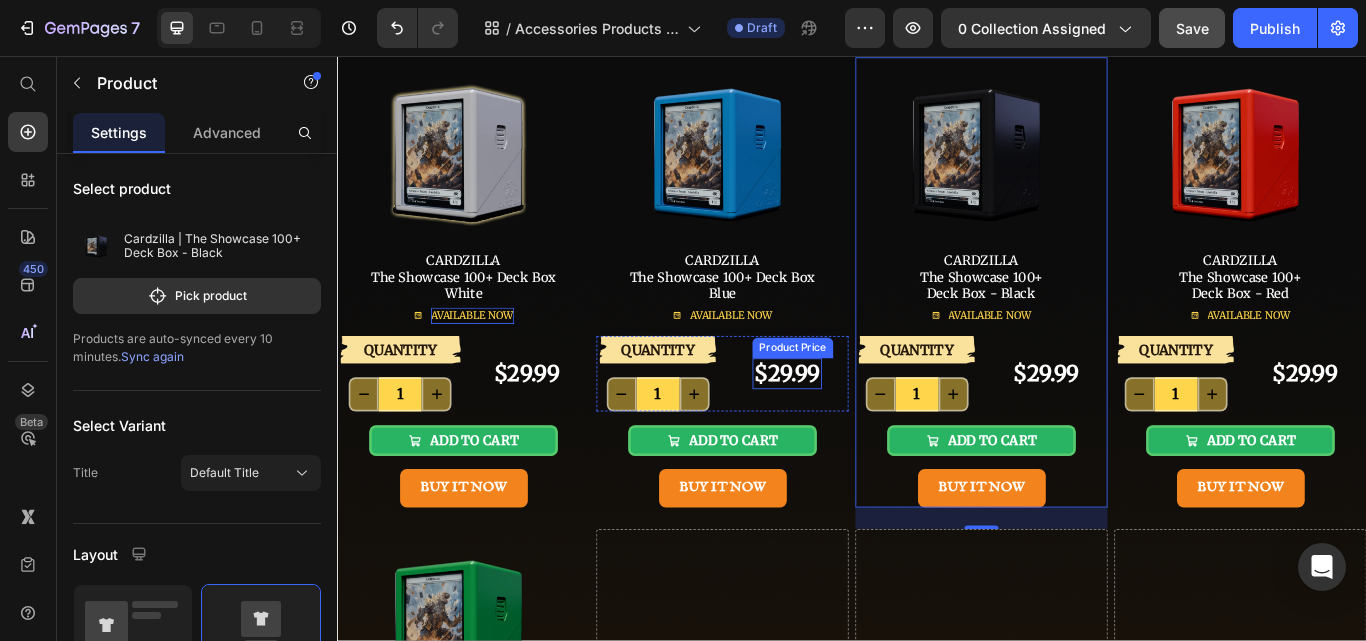 click on "$29.99 Product Price" at bounding box center [861, 427] 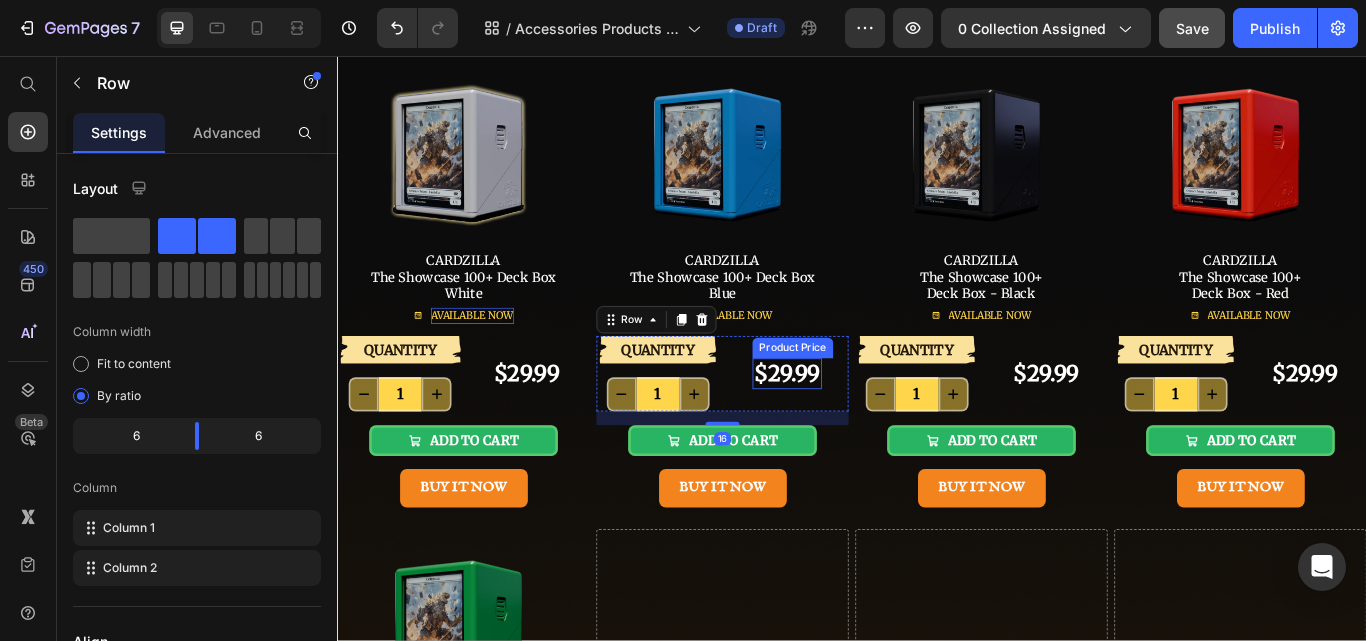 click on "$29.99" at bounding box center (861, 427) 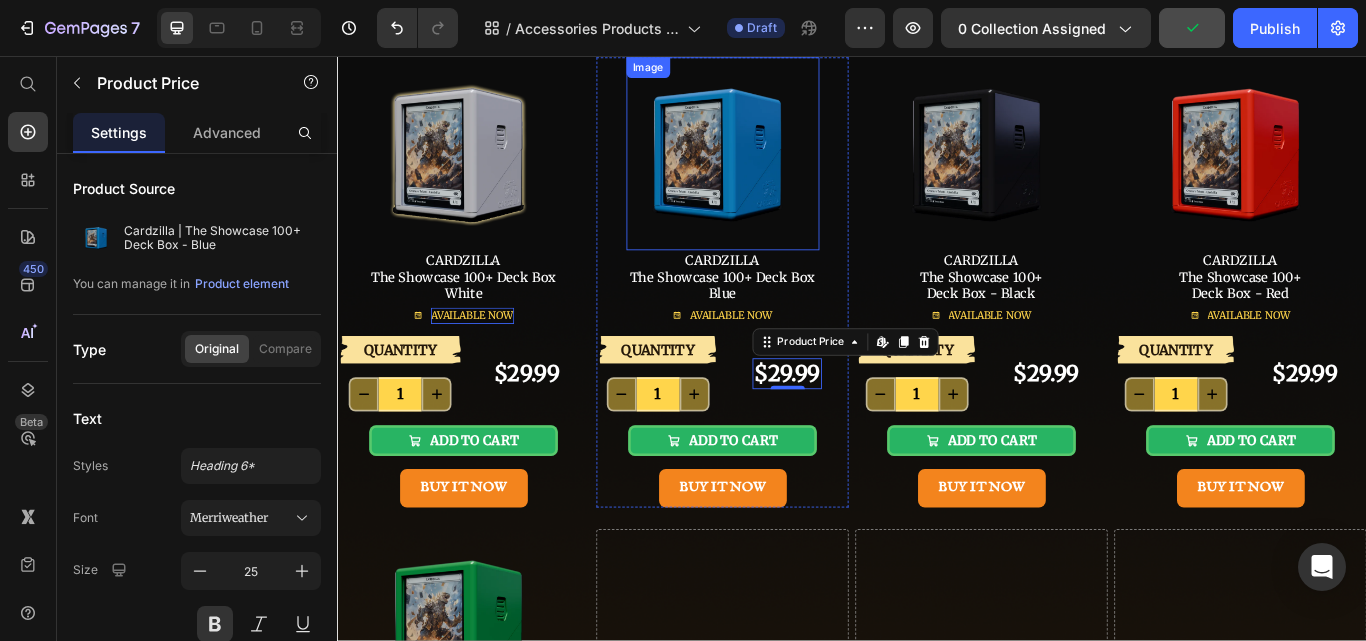 click at bounding box center [786, 170] 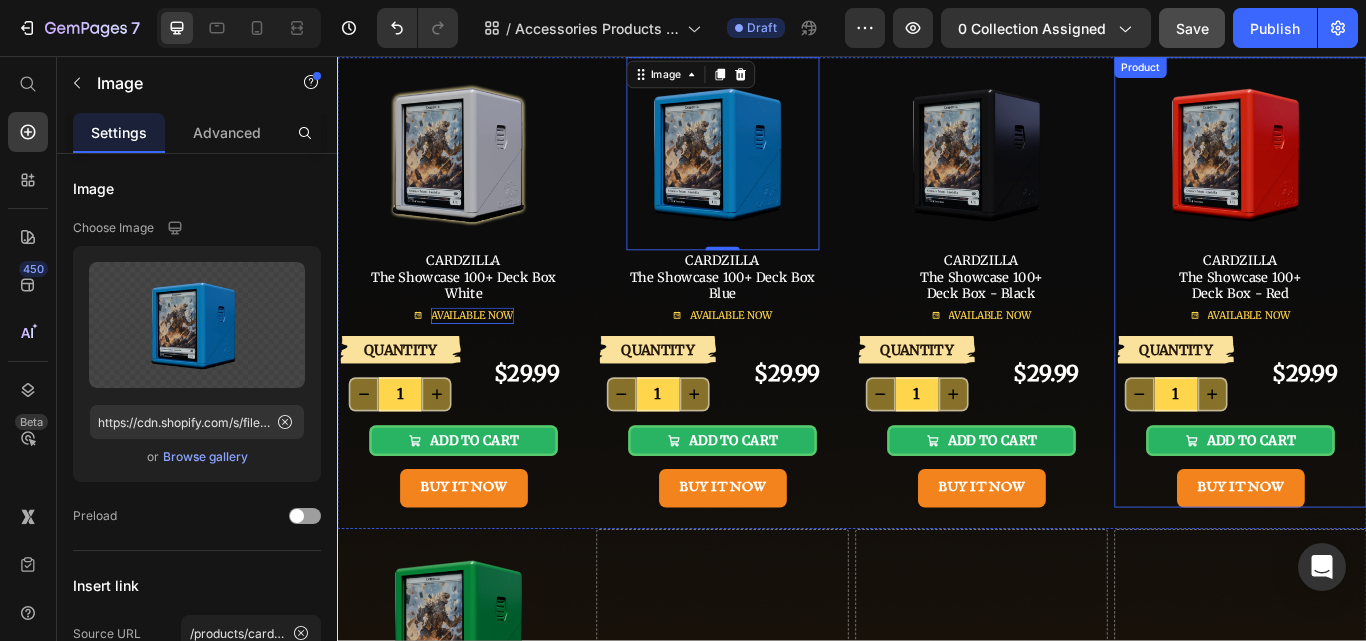 click on "Image CARDZILLA The Showcase 100+ Deck Box - Red Text Block
AVAILABLE NOW Button" at bounding box center (1390, 220) 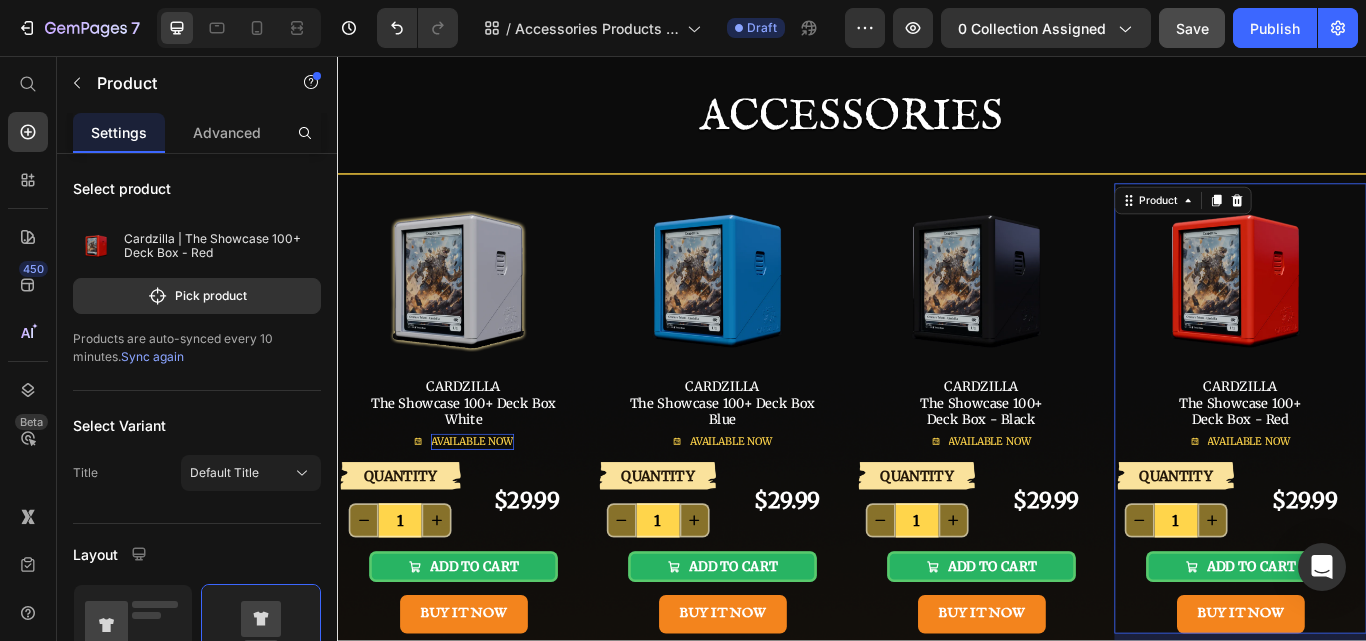 scroll, scrollTop: 0, scrollLeft: 0, axis: both 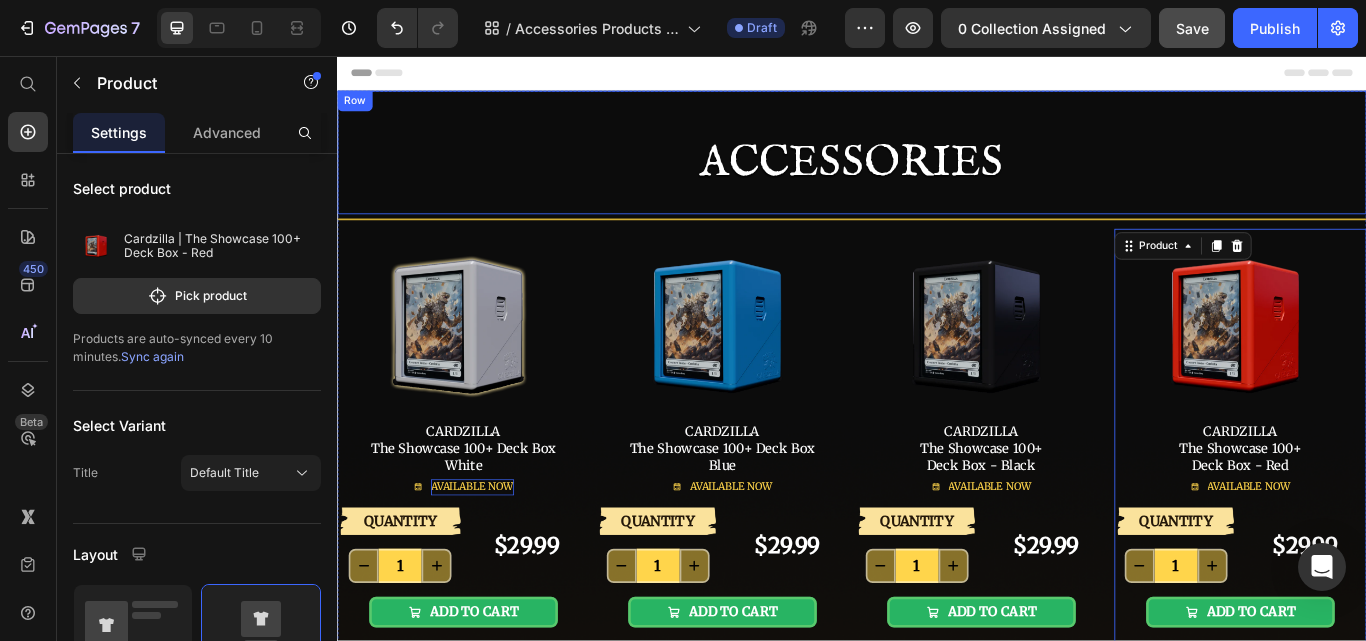 click on "ACCESSORIES Heading Row" at bounding box center [937, 169] 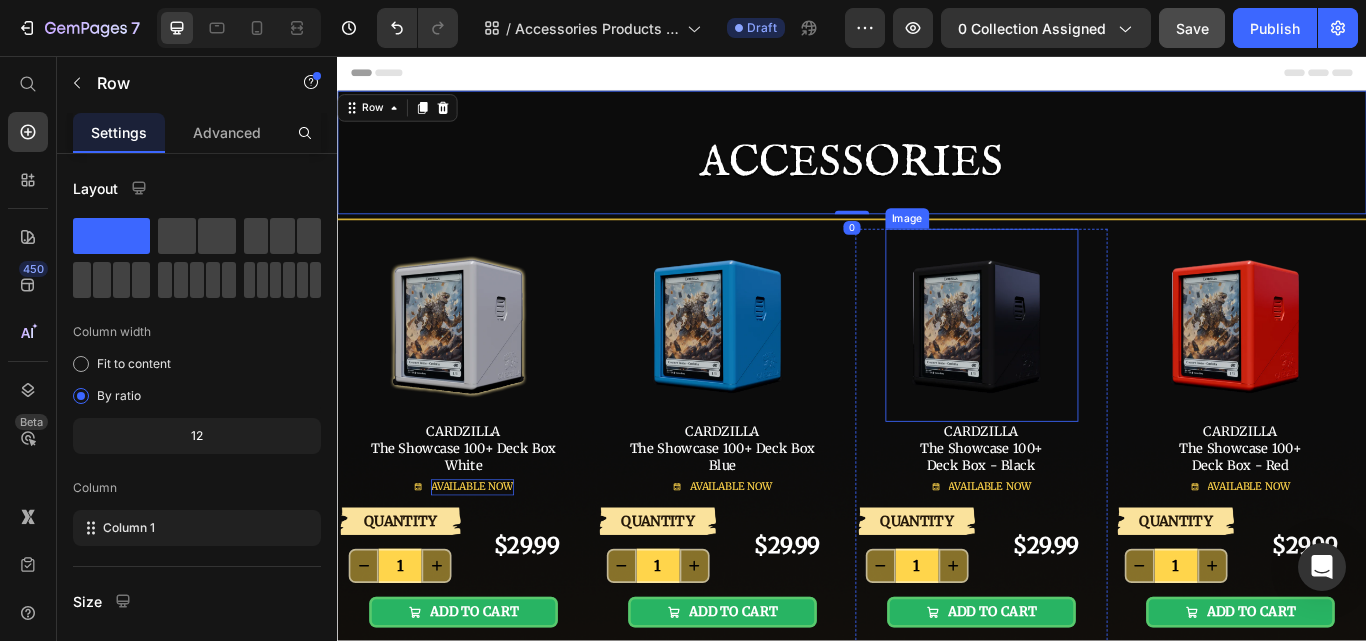 scroll, scrollTop: 200, scrollLeft: 0, axis: vertical 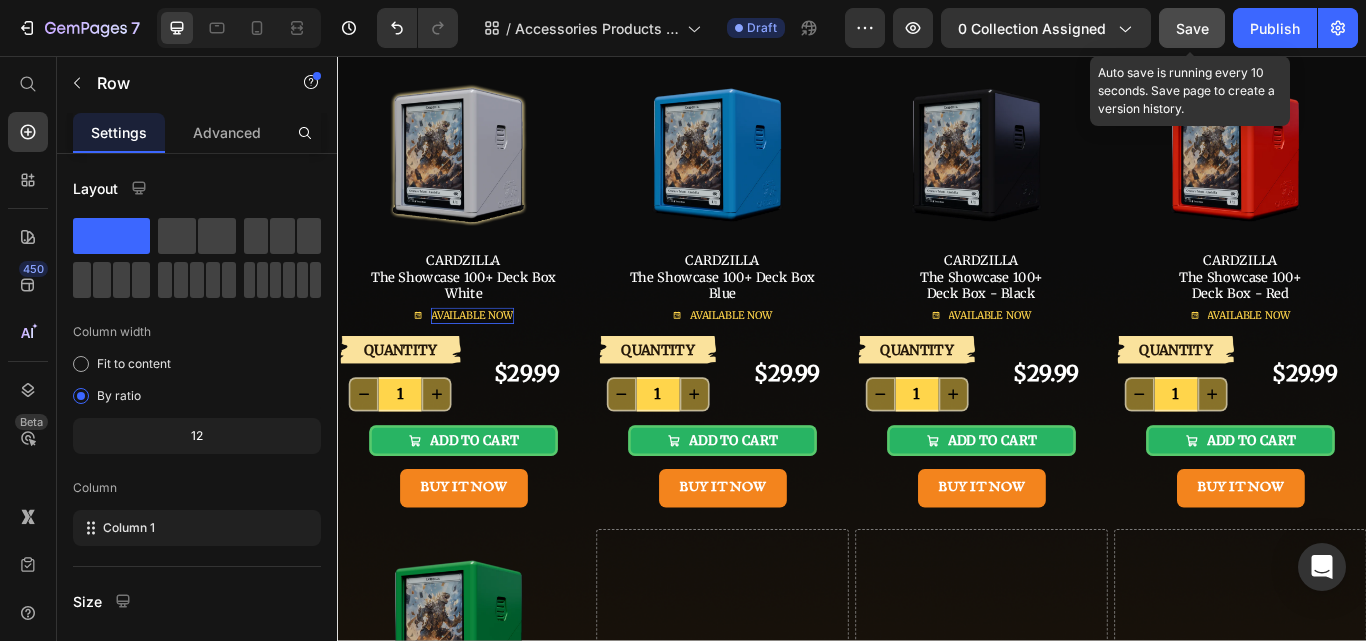click on "Save" at bounding box center (1192, 28) 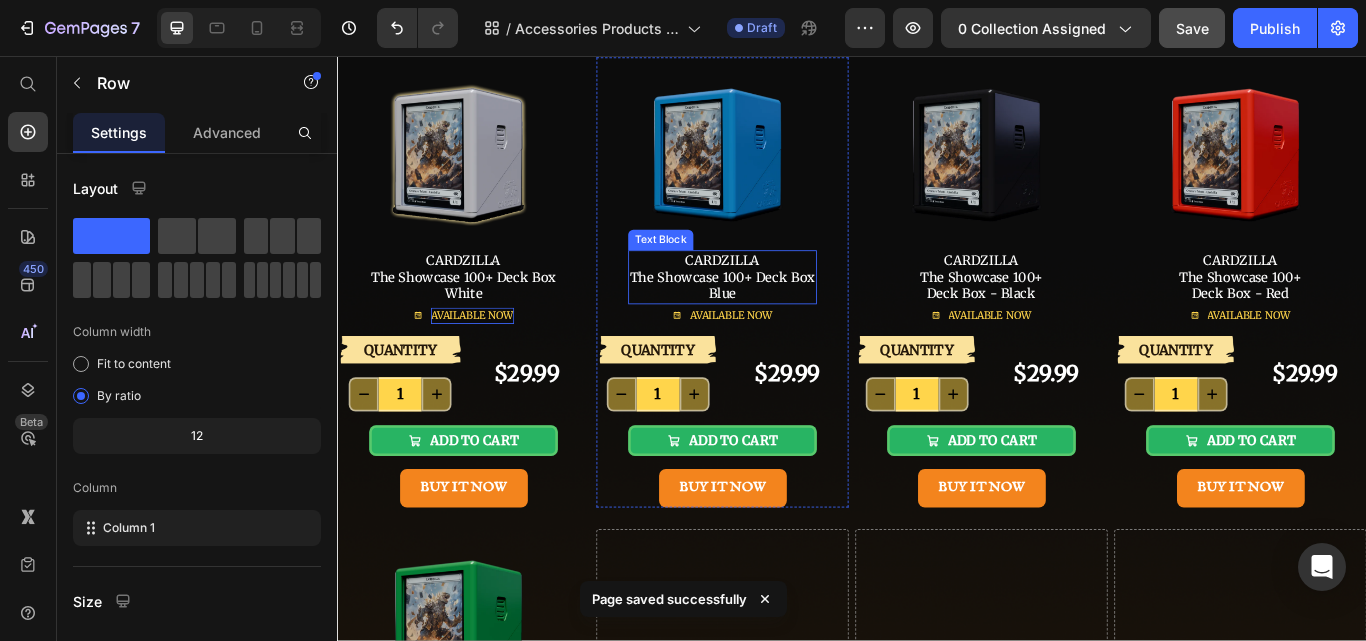 click on "The Showcase 100+ Deck Box" at bounding box center (786, 314) 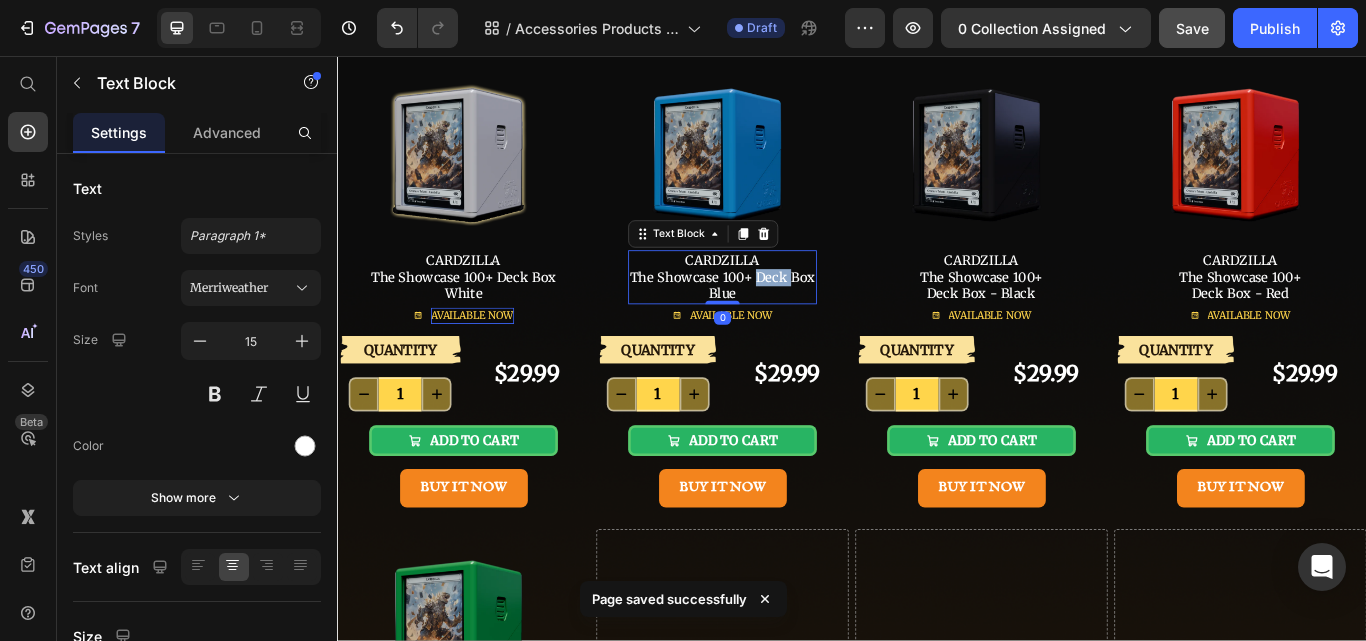 click on "The Showcase 100+ Deck Box" at bounding box center [786, 314] 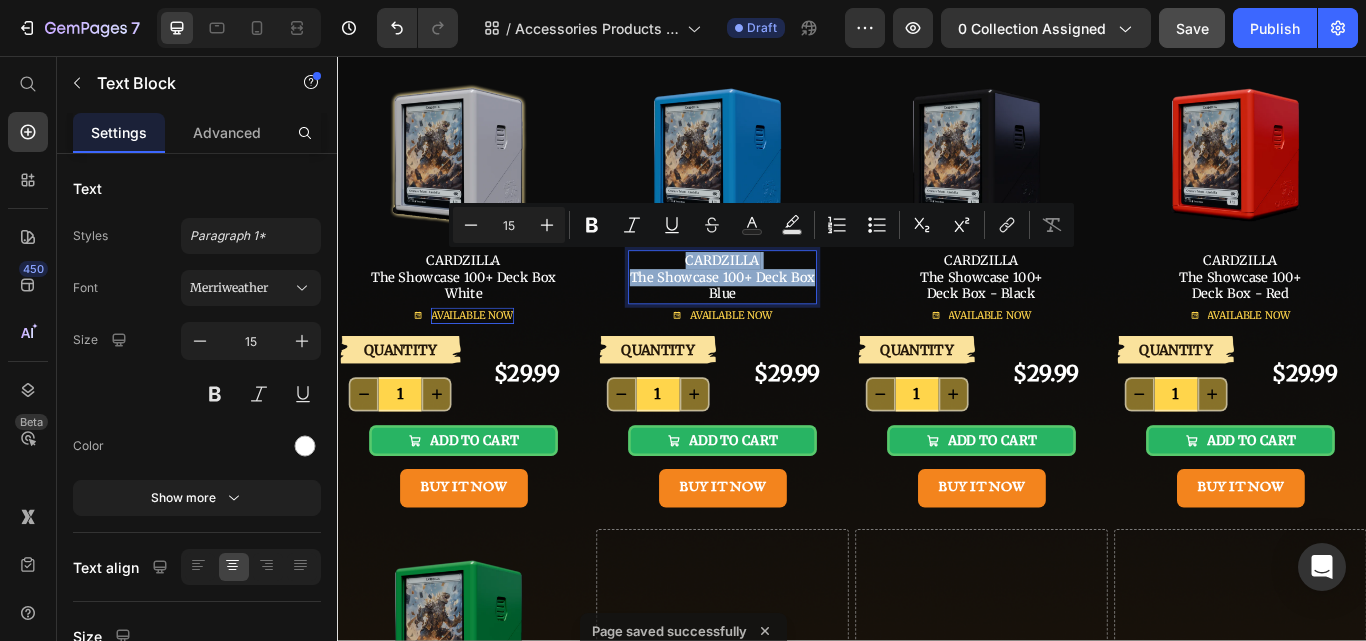 copy on "CARDZILLA The Showcase 100+ Deck Box" 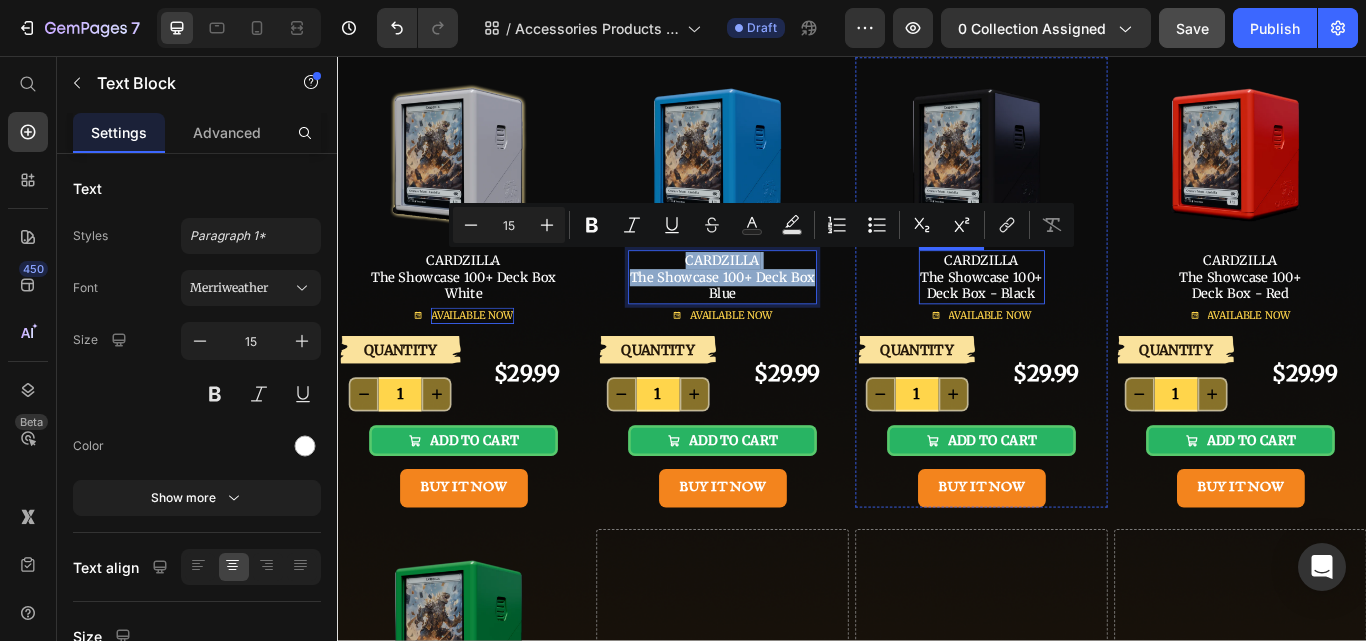 click on "CARDZILLA The Showcase 100+" at bounding box center (1088, 304) 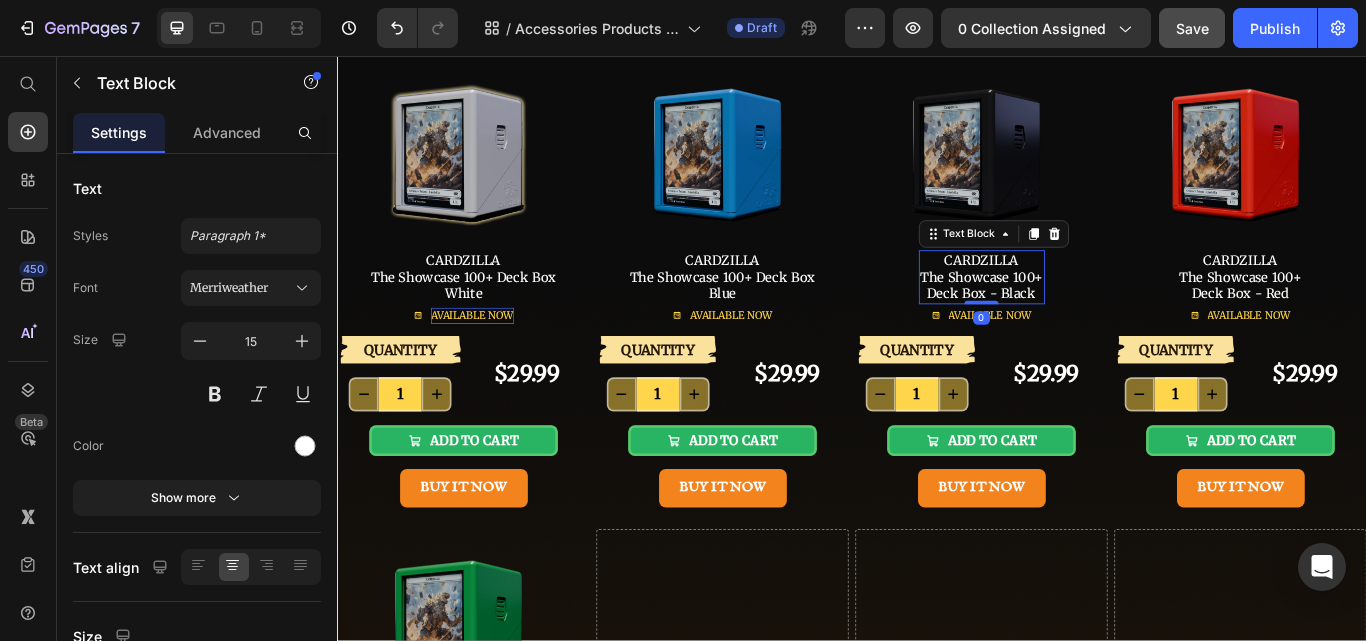 click on "CARDZILLA The Showcase 100+" at bounding box center [1088, 304] 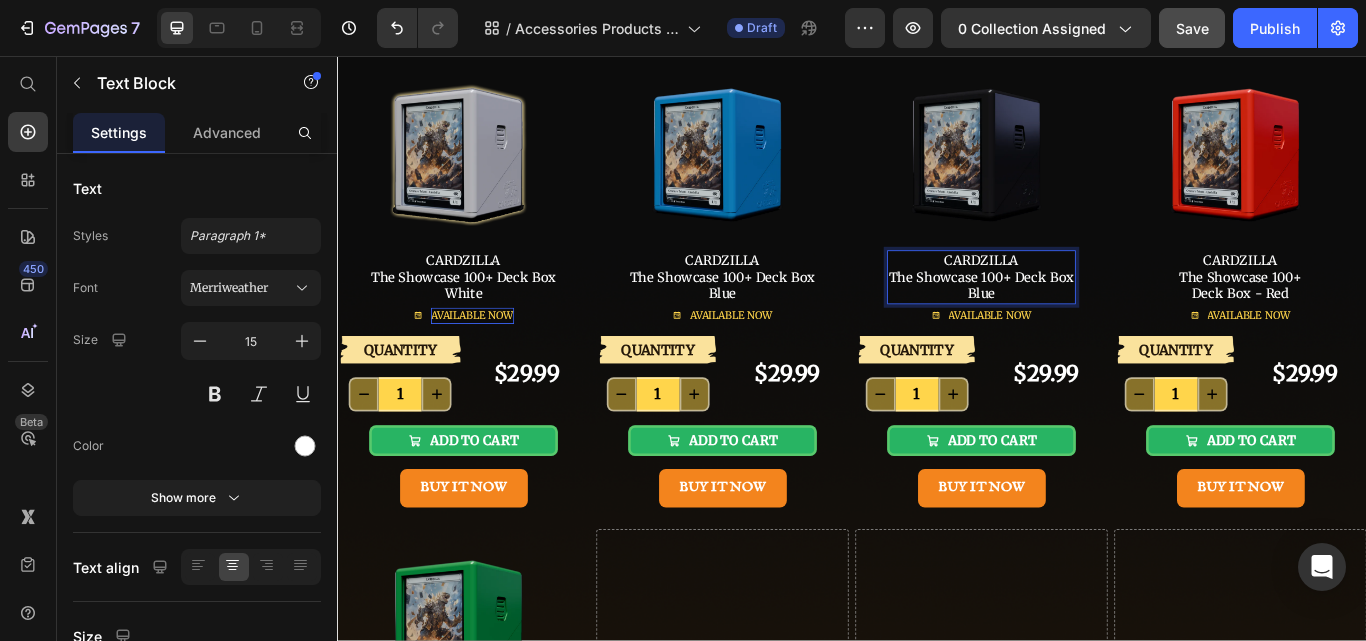 click on "Blue" at bounding box center [1088, 333] 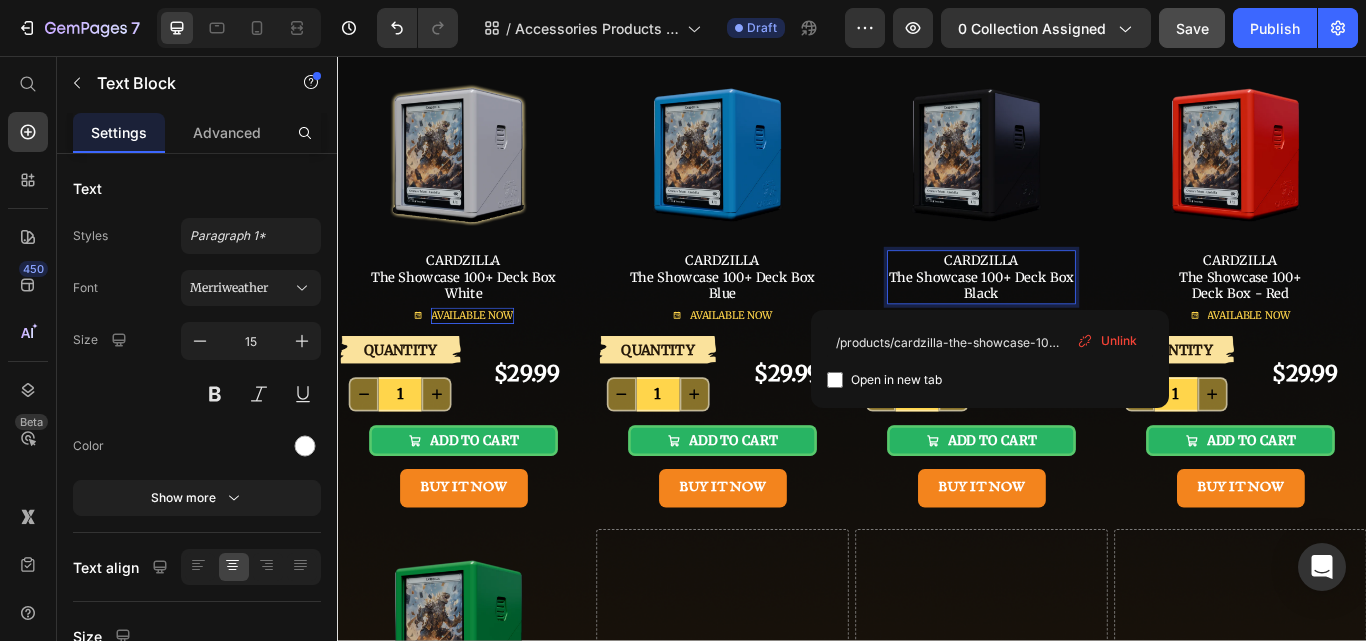 click on "Unlink" at bounding box center [1107, 341] 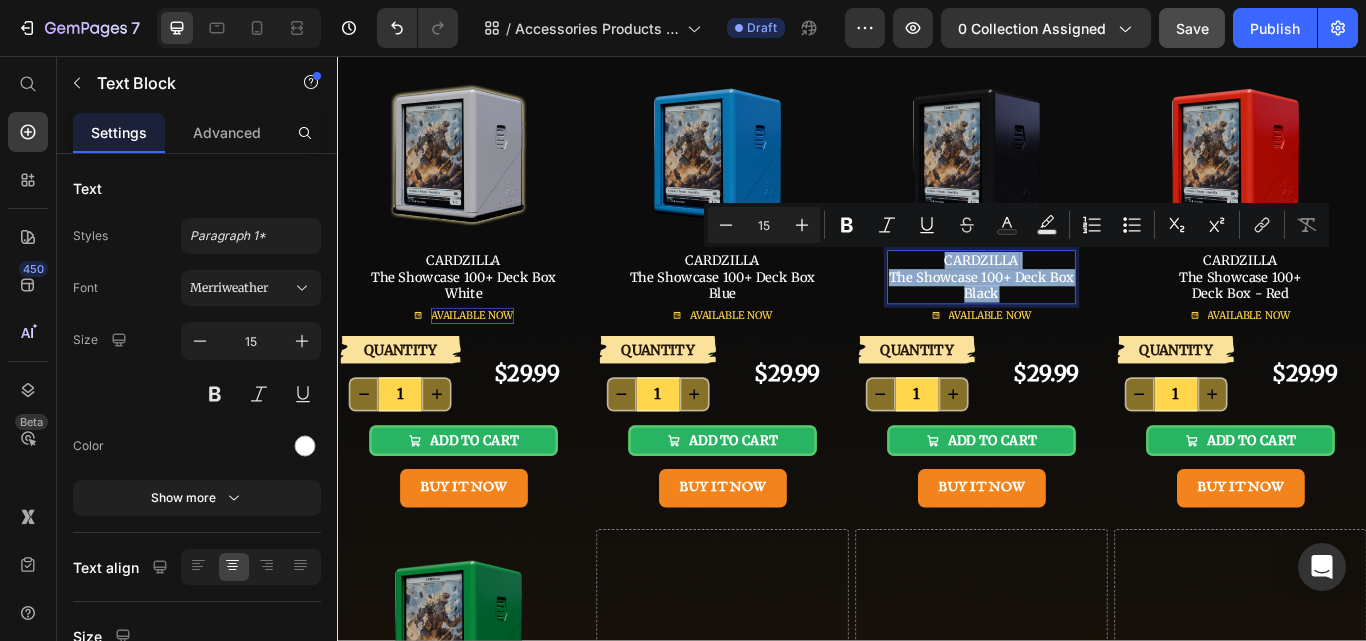 copy on "CARDZILLA The Showcase 100+ Deck Box Black" 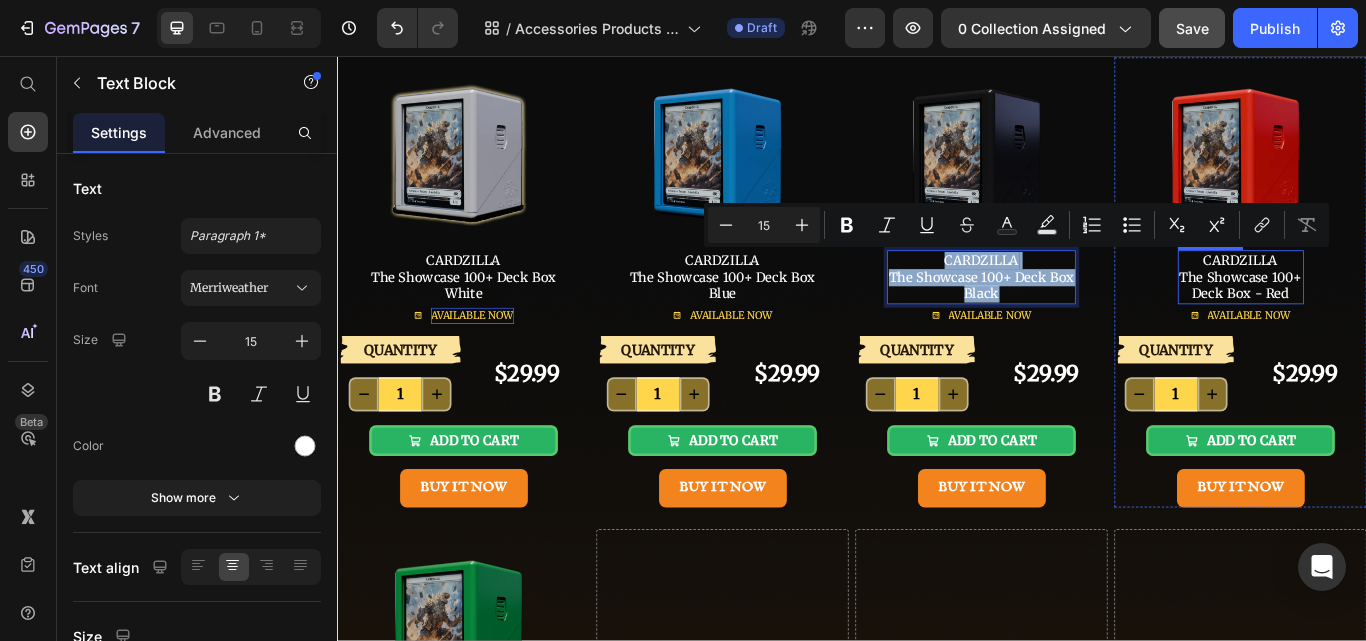 click on "Deck Box - Red" at bounding box center (1390, 334) 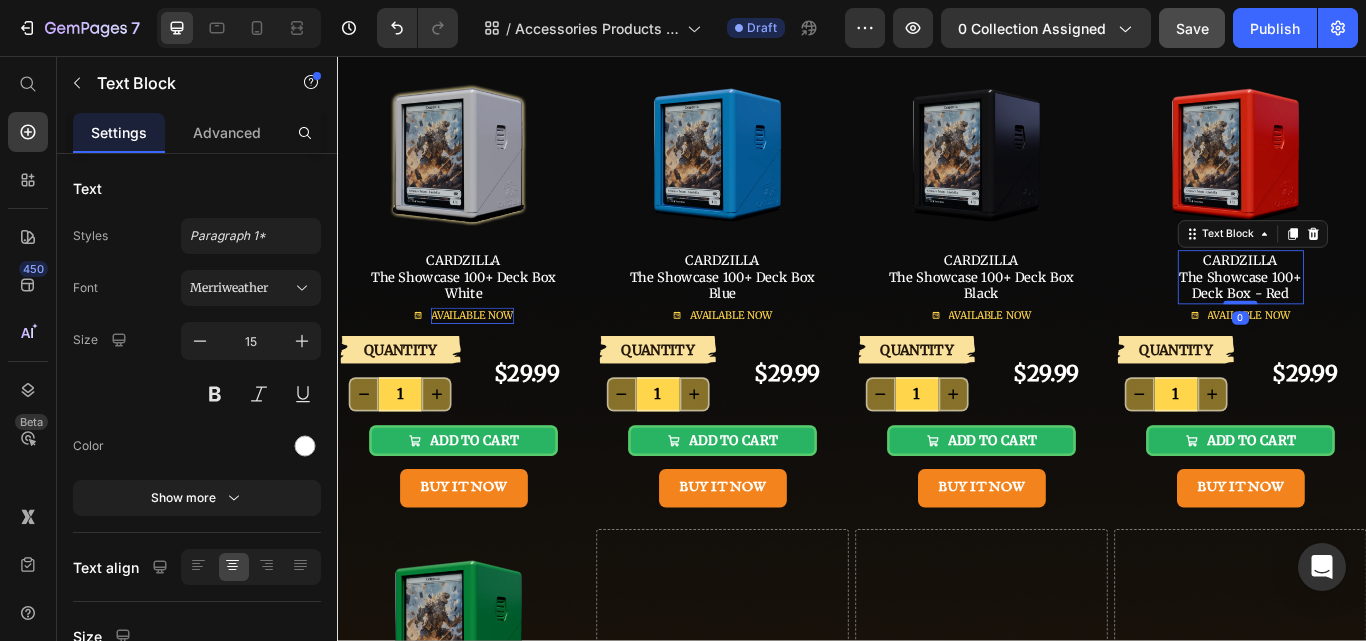 click on "CARDZILLA The Showcase 100+" at bounding box center (1390, 304) 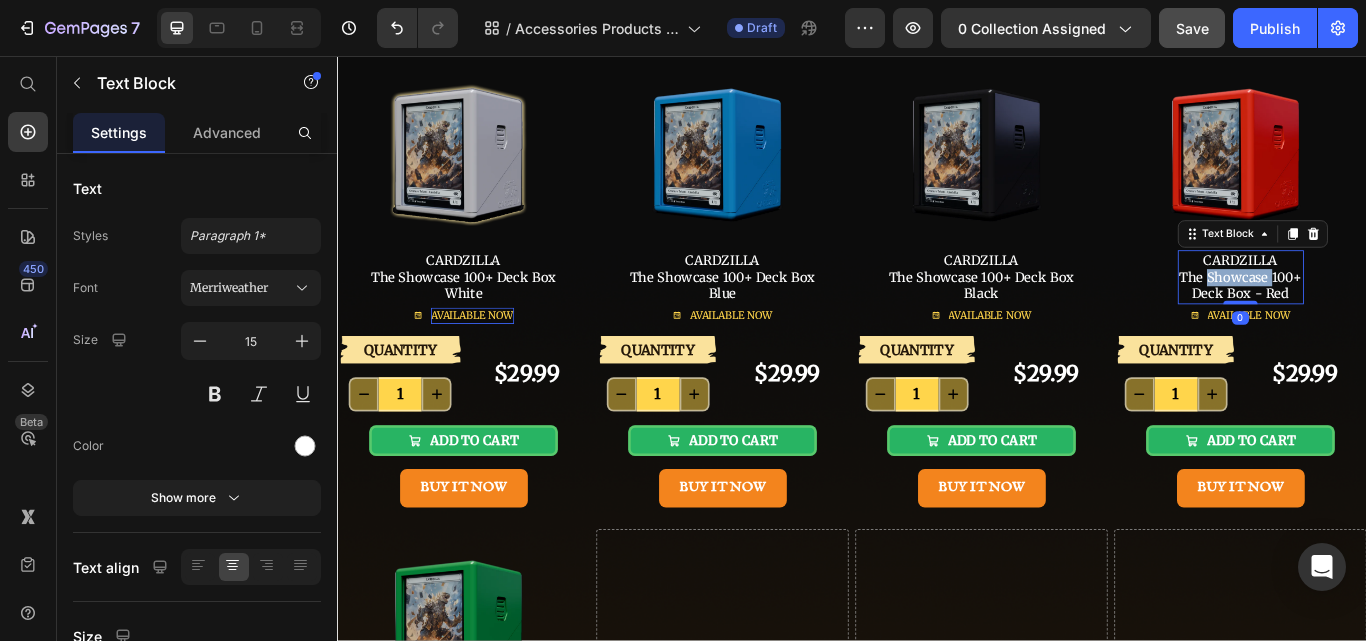 click on "CARDZILLA The Showcase 100+" at bounding box center [1390, 304] 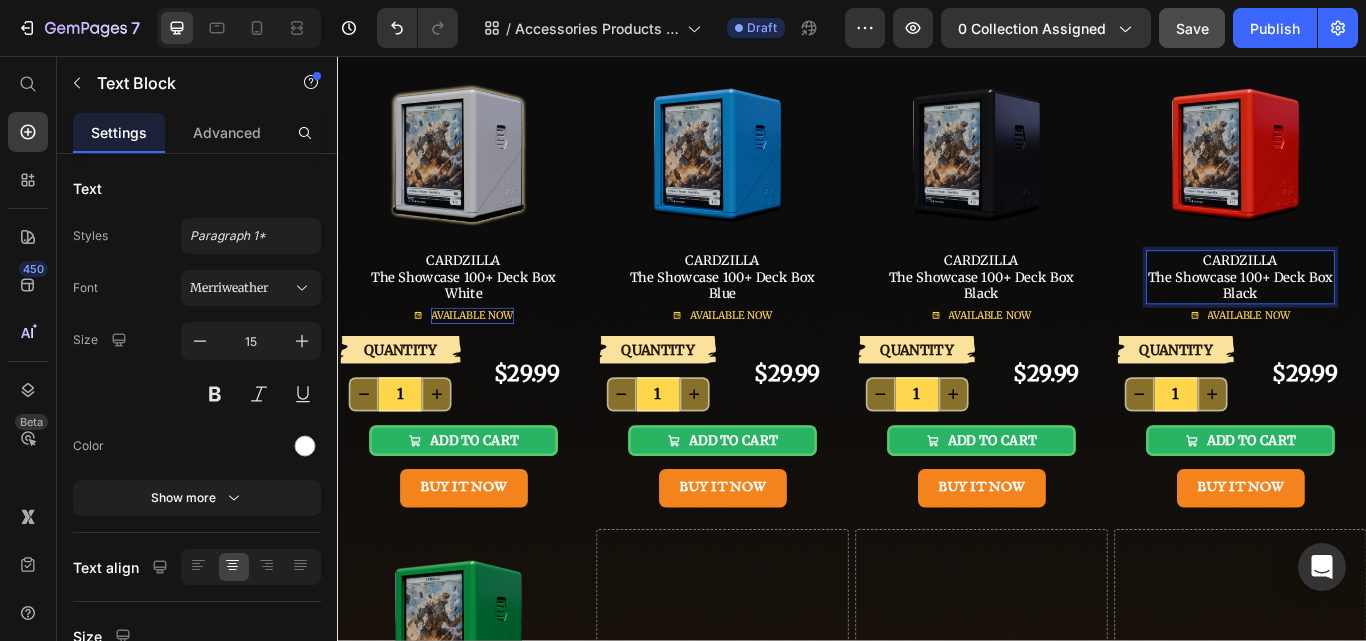 click on "Black" at bounding box center (1390, 334) 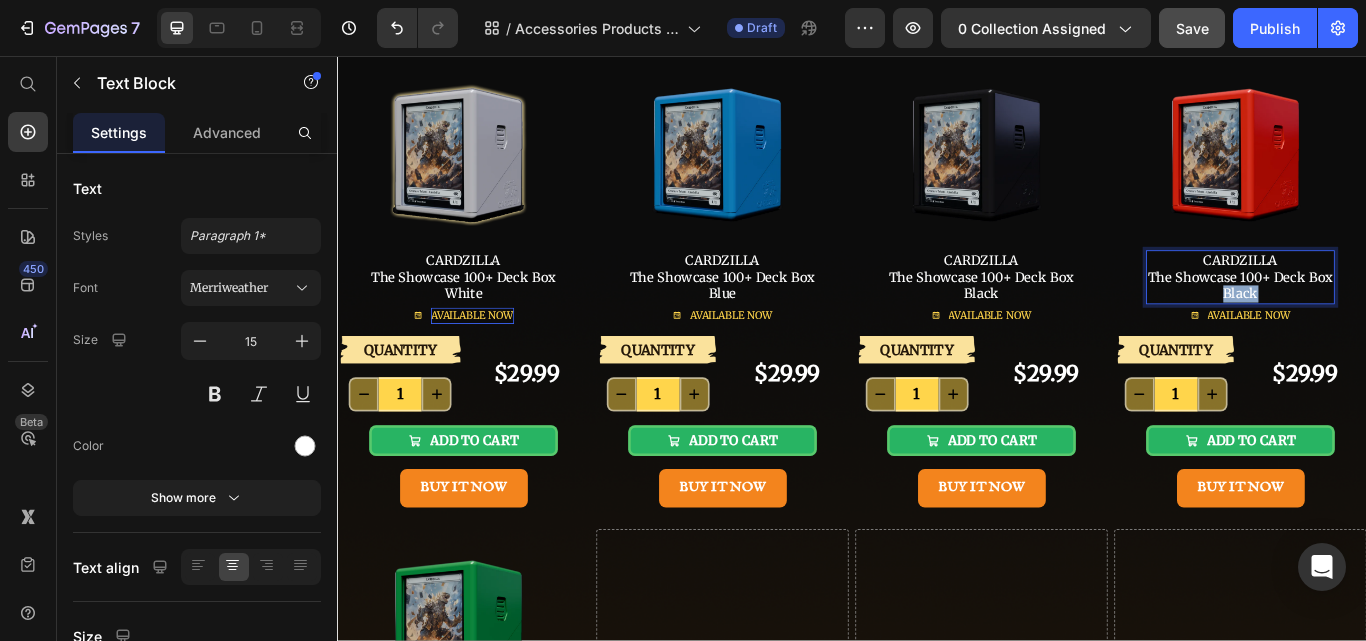 click on "Black" at bounding box center [1390, 334] 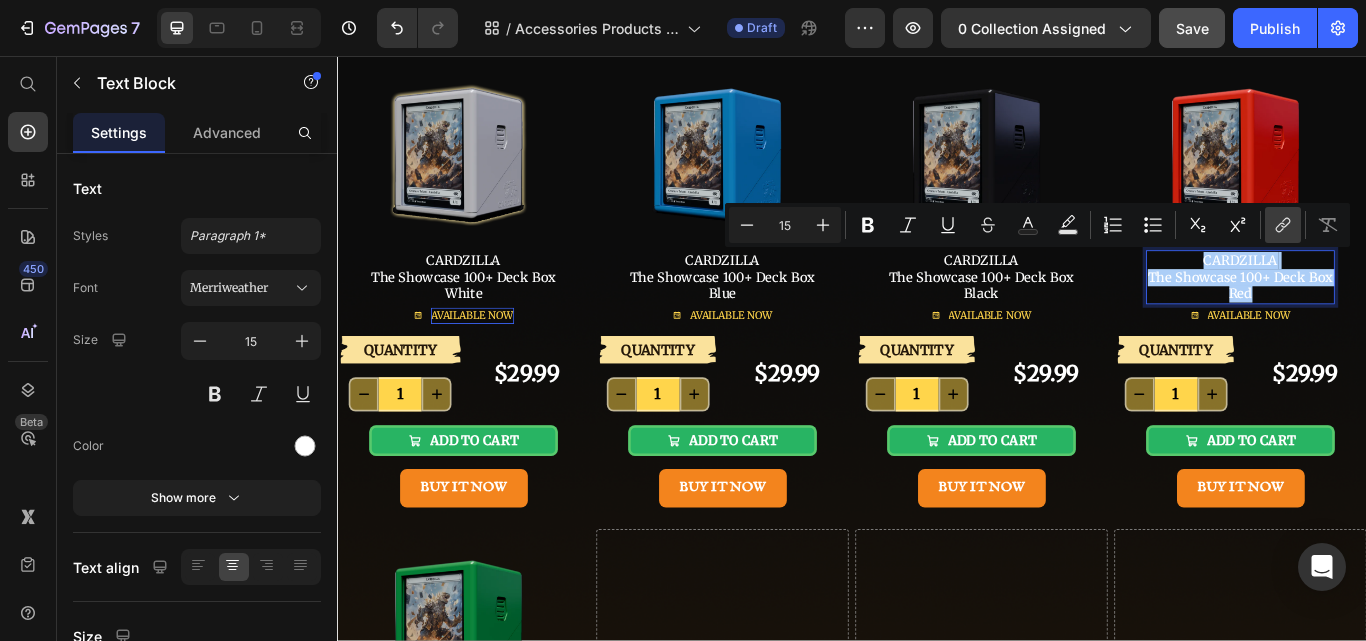 click 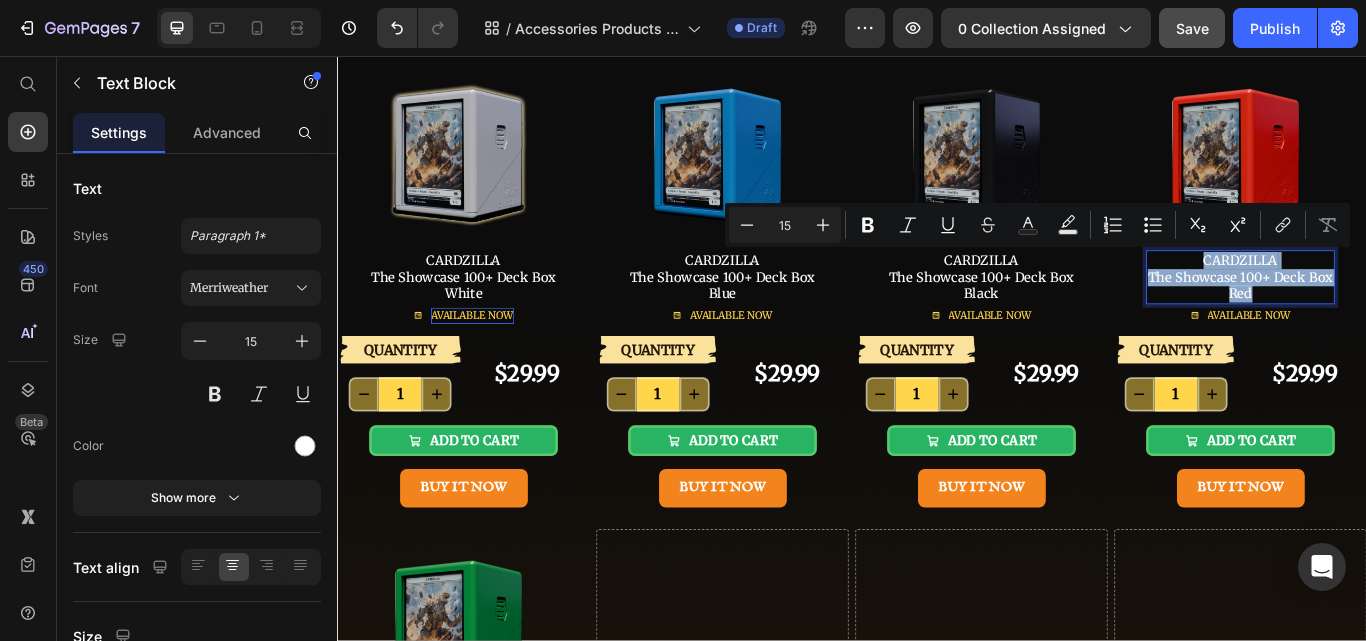 click on "Red" at bounding box center (1390, 334) 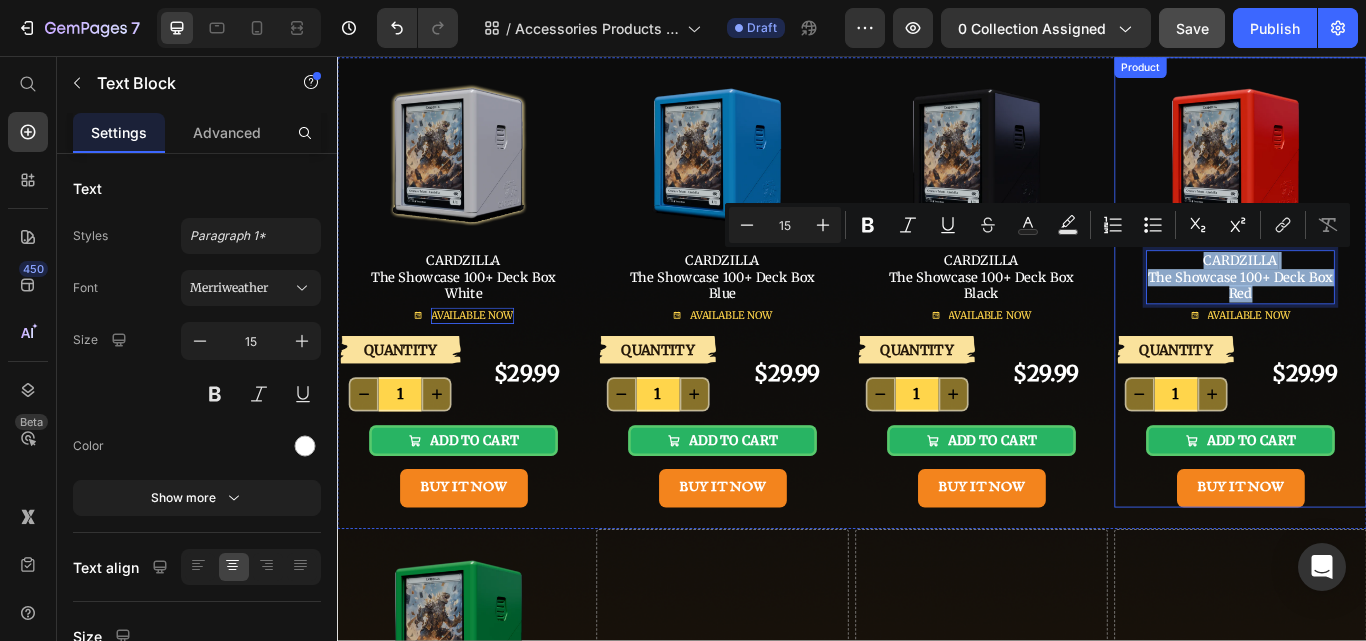 click on "Image CARDZILLA The Showcase 100+ Deck Box Red Text Block   0
AVAILABLE NOW Button" at bounding box center (1390, 220) 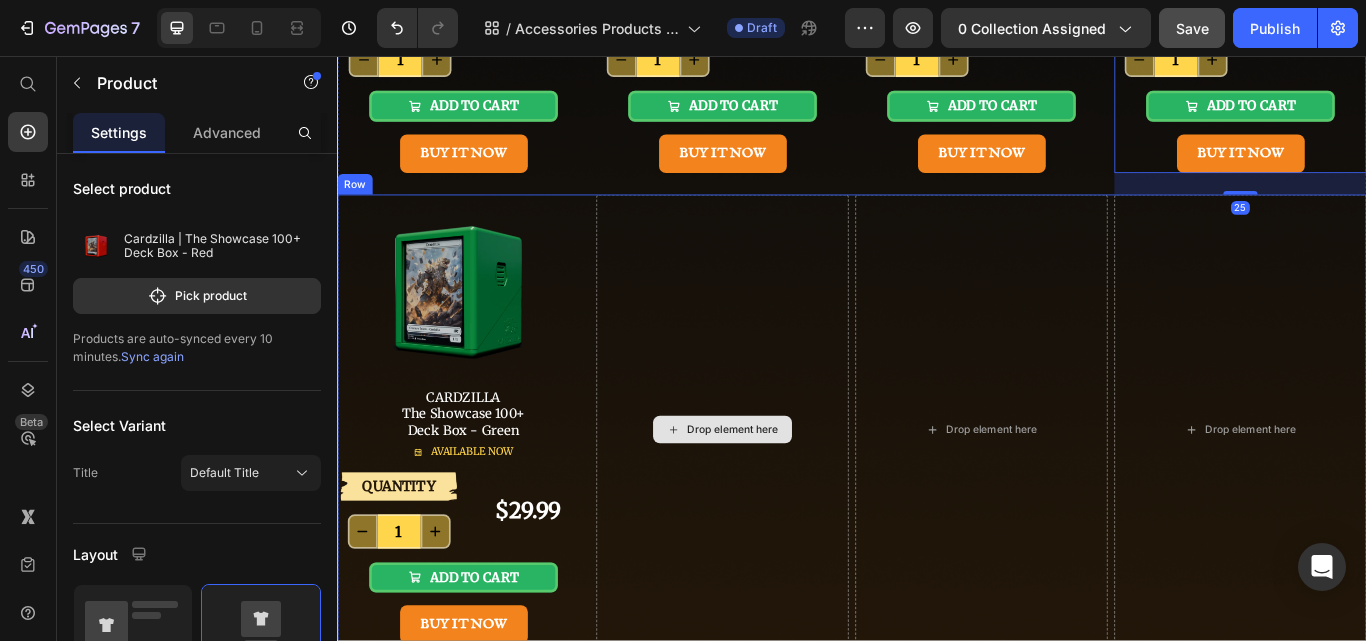 scroll, scrollTop: 800, scrollLeft: 0, axis: vertical 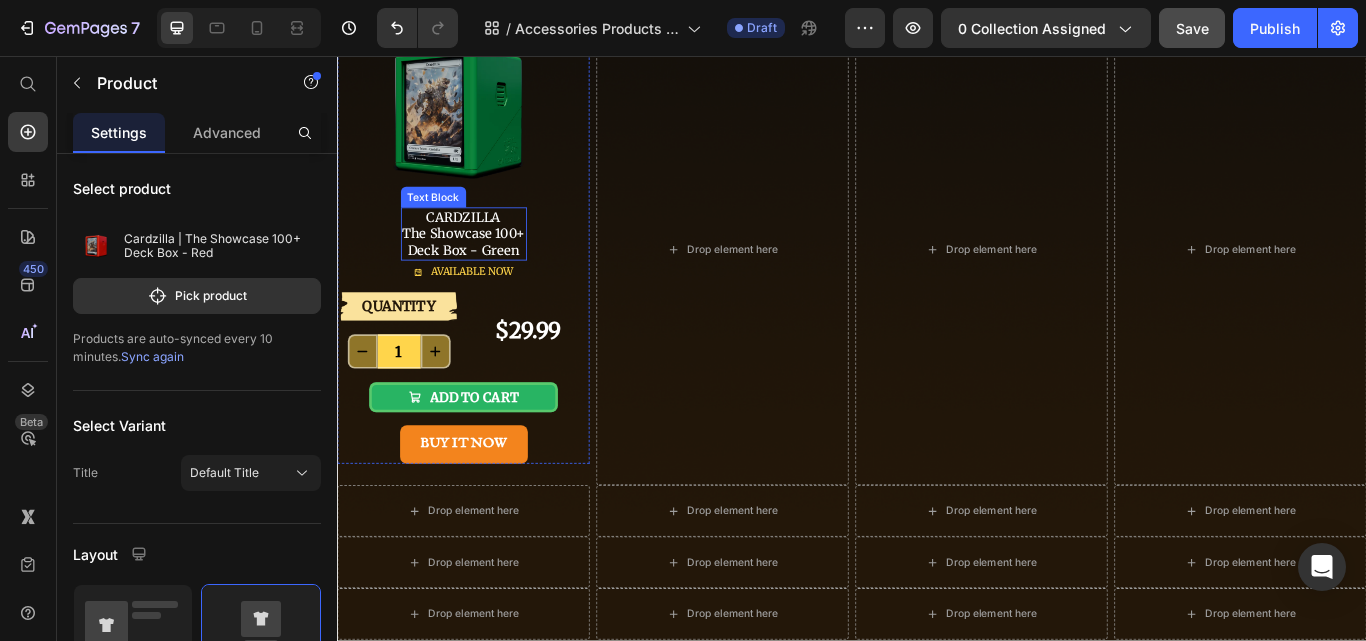 click on "CARDZILLA The Showcase 100+" at bounding box center [484, 254] 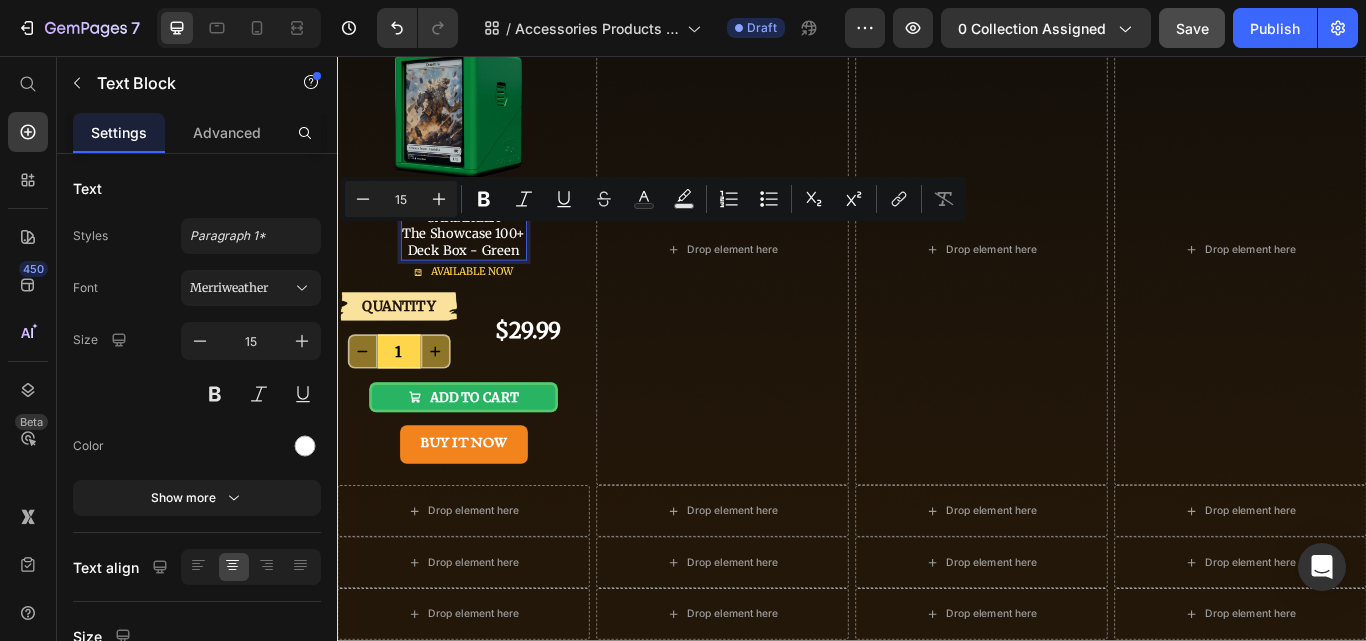 click on "CARDZILLA The Showcase 100+" at bounding box center (484, 254) 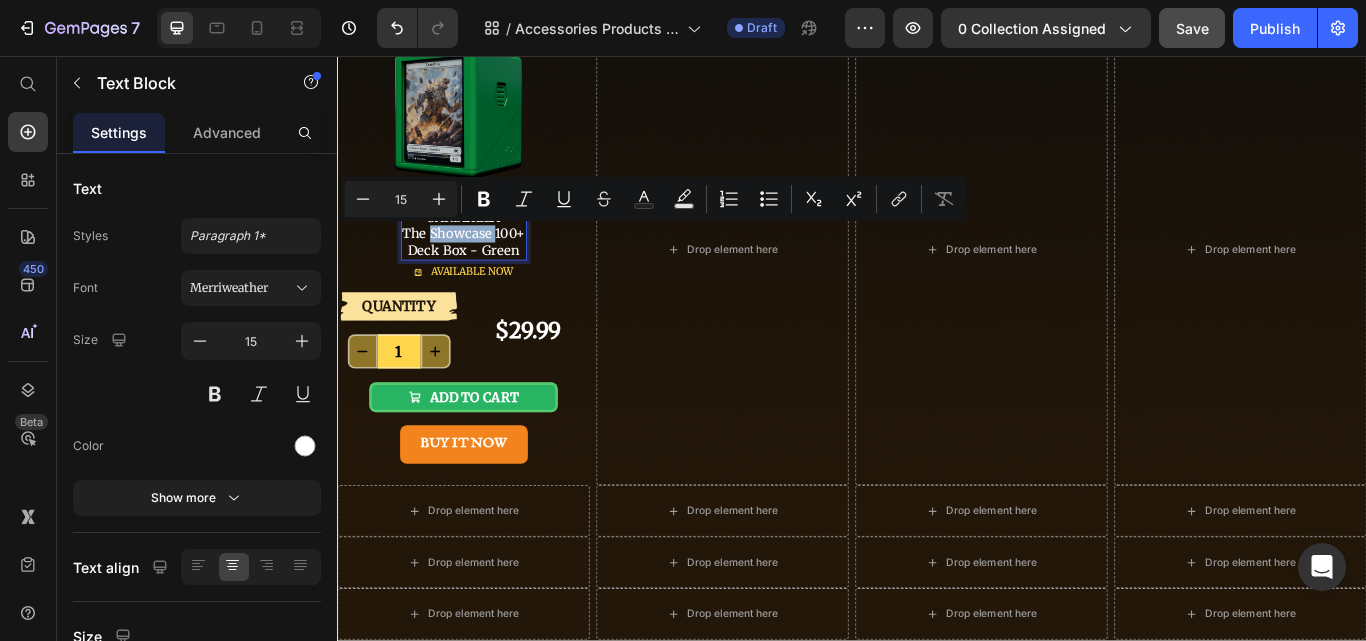 click on "CARDZILLA The Showcase 100+" at bounding box center (484, 254) 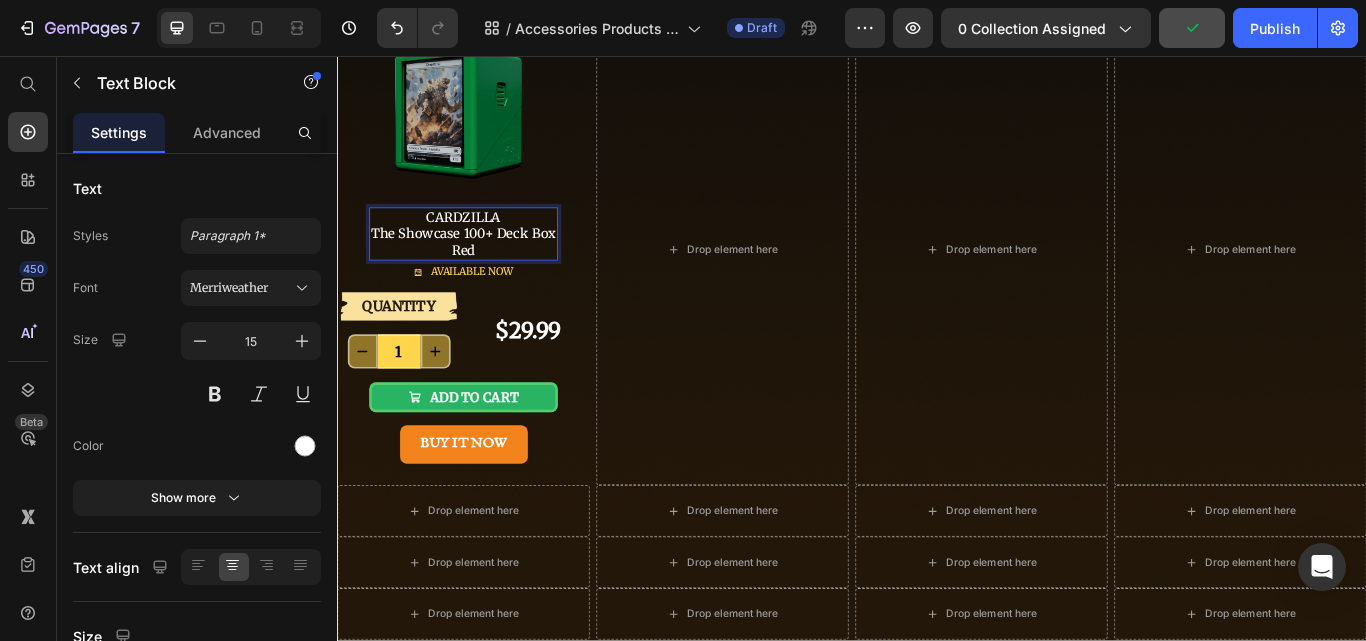 click on "Red" at bounding box center [484, 284] 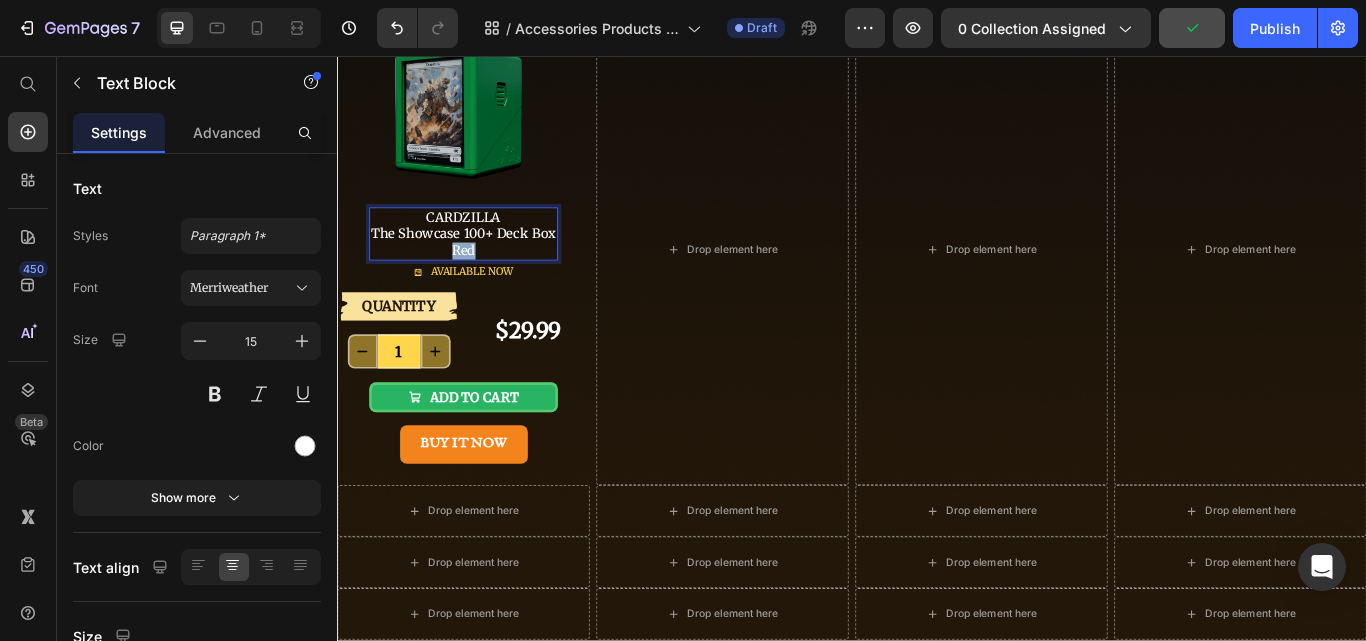 click on "Red" at bounding box center [484, 284] 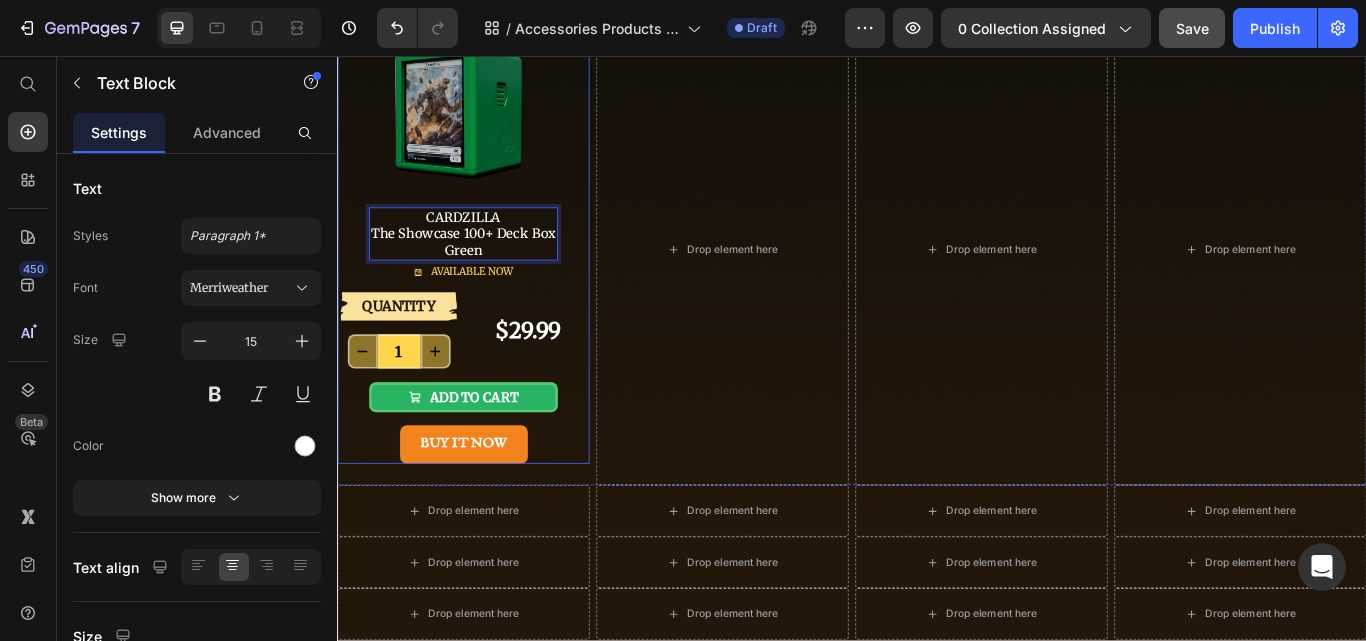 click on "Image CARDZILLA The Showcase 100+ Deck Box Green Text Block   0
AVAILABLE NOW Button" at bounding box center [484, 170] 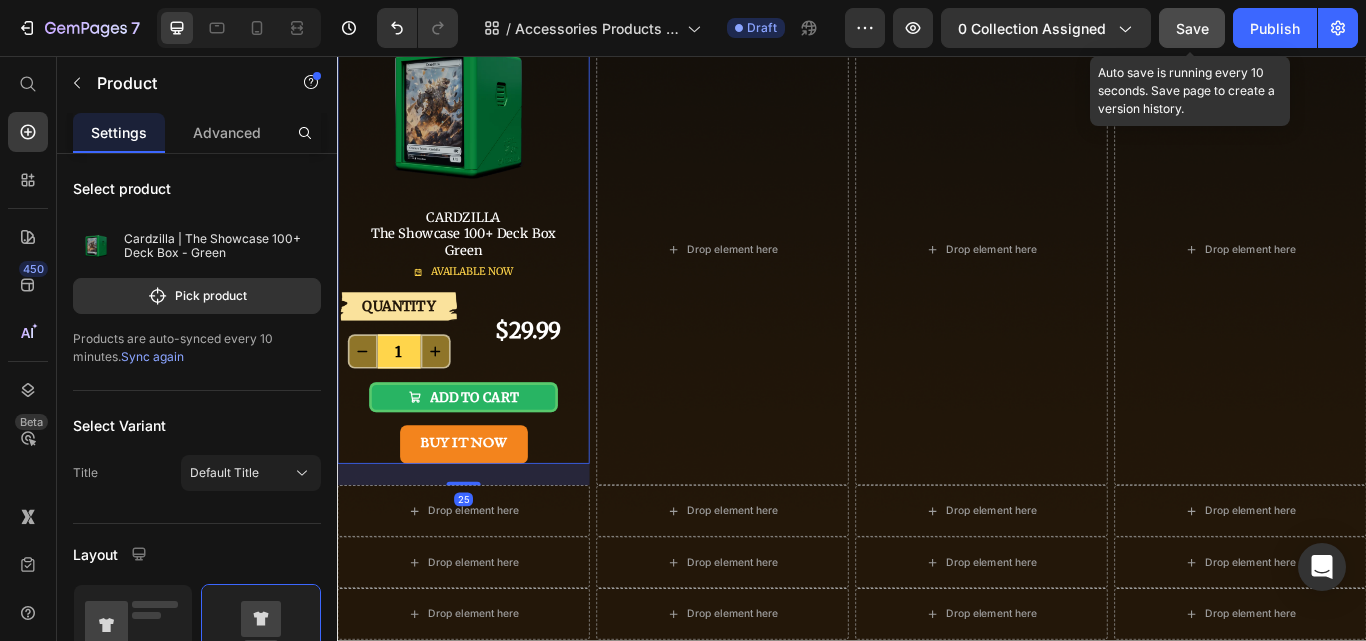 click on "Save" at bounding box center (1192, 28) 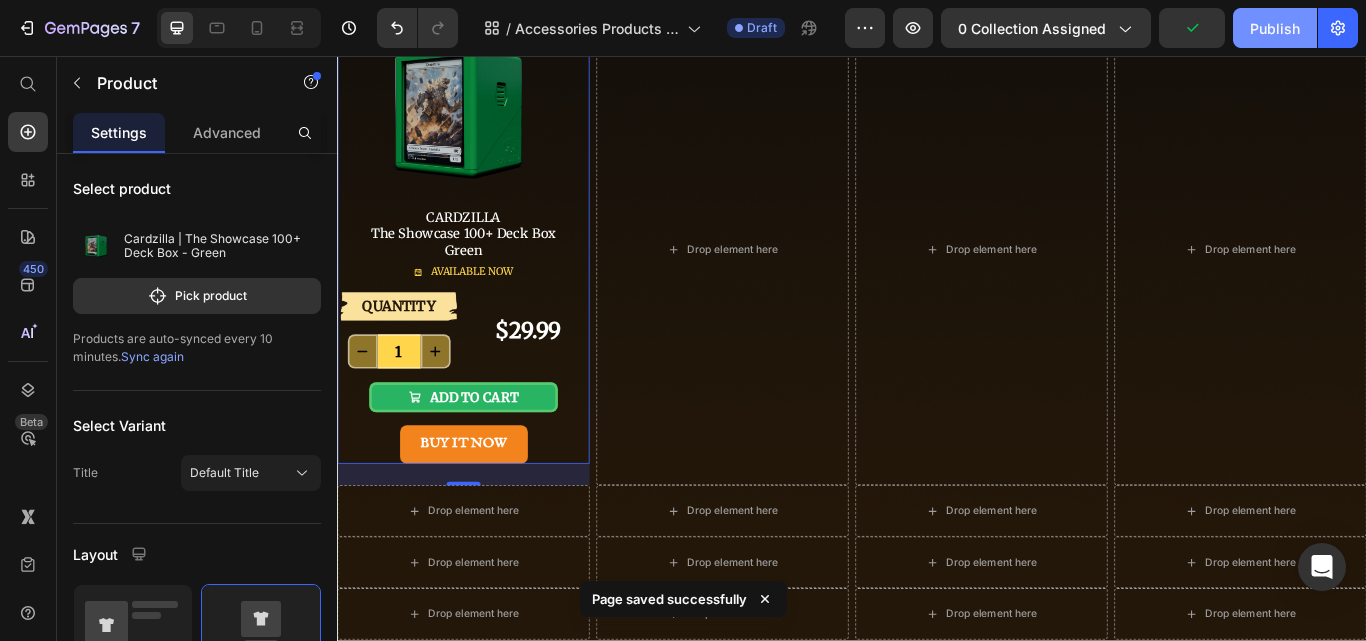 click on "Publish" at bounding box center (1275, 28) 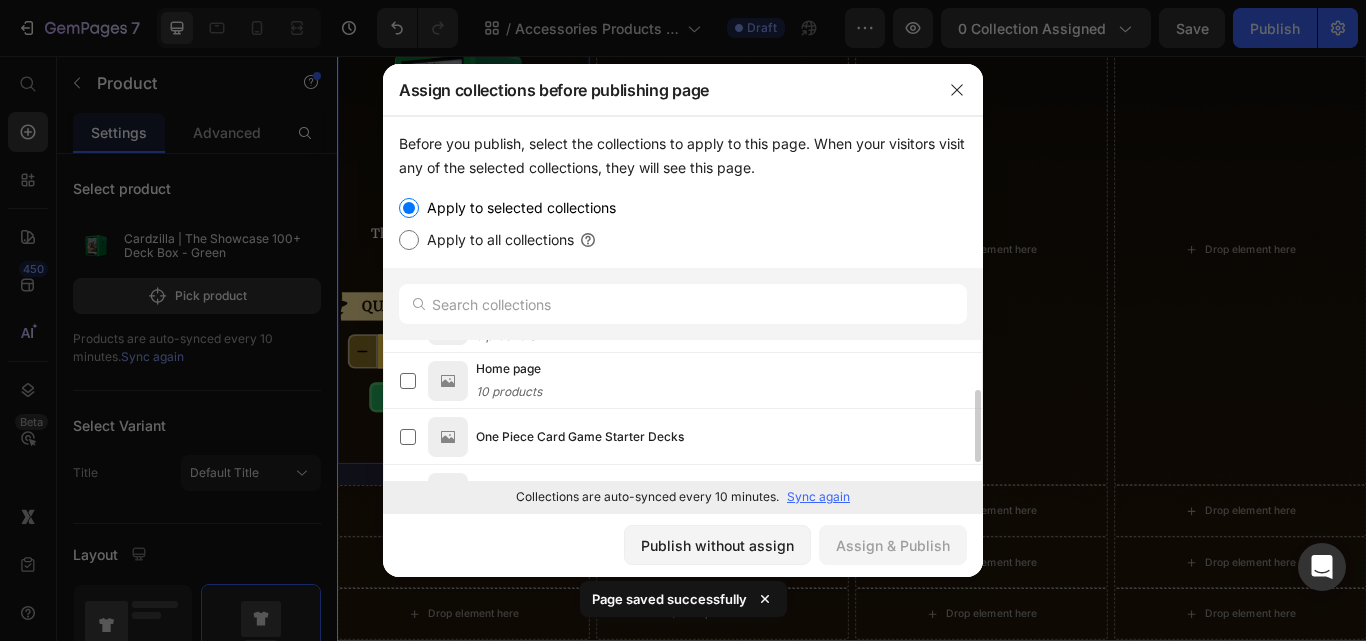 scroll, scrollTop: 138, scrollLeft: 0, axis: vertical 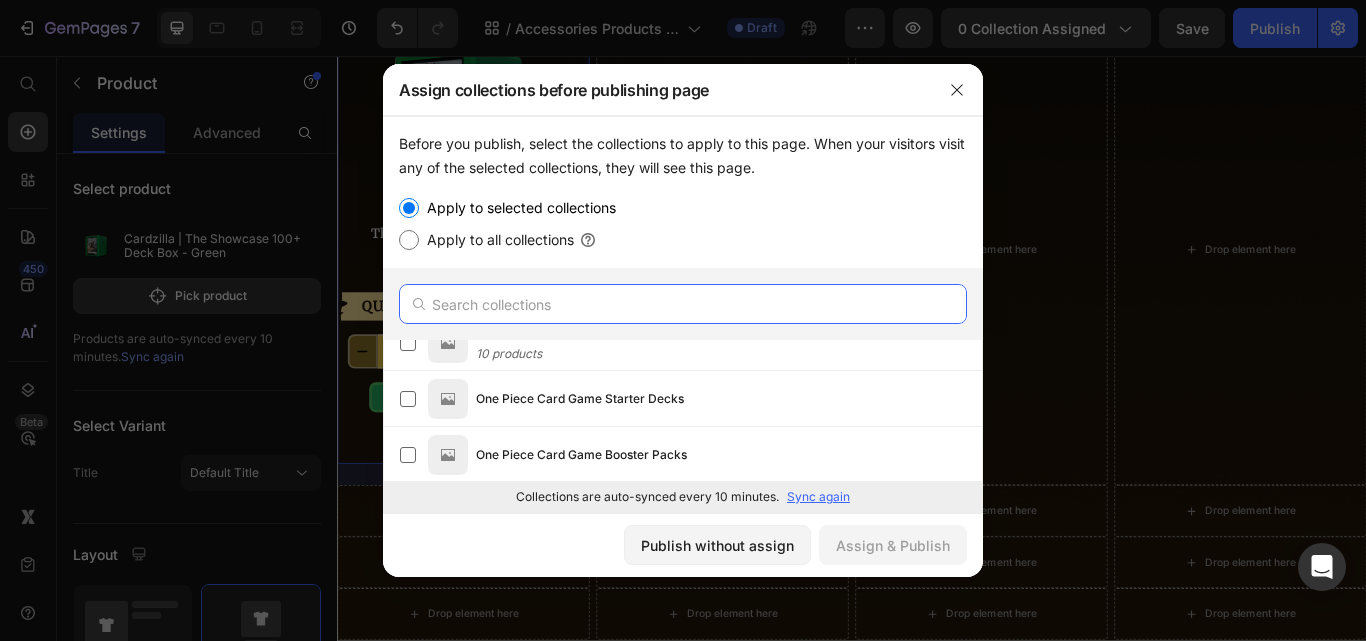 click at bounding box center (683, 304) 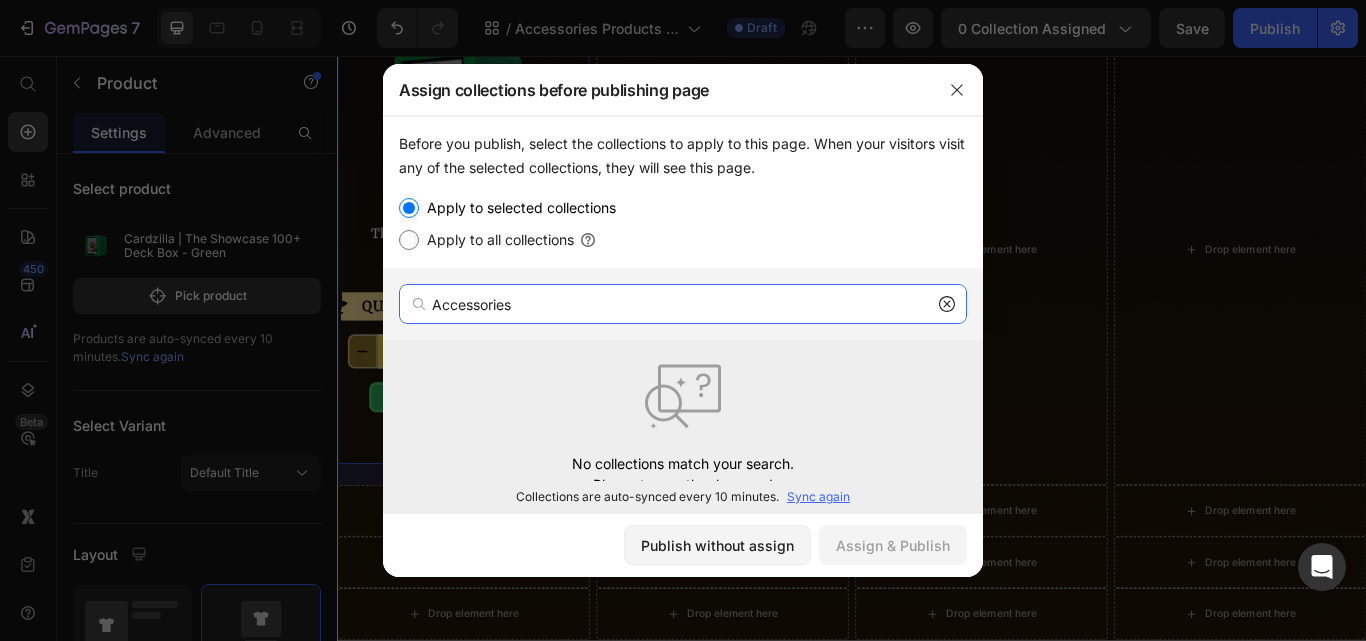 type on "Accessories" 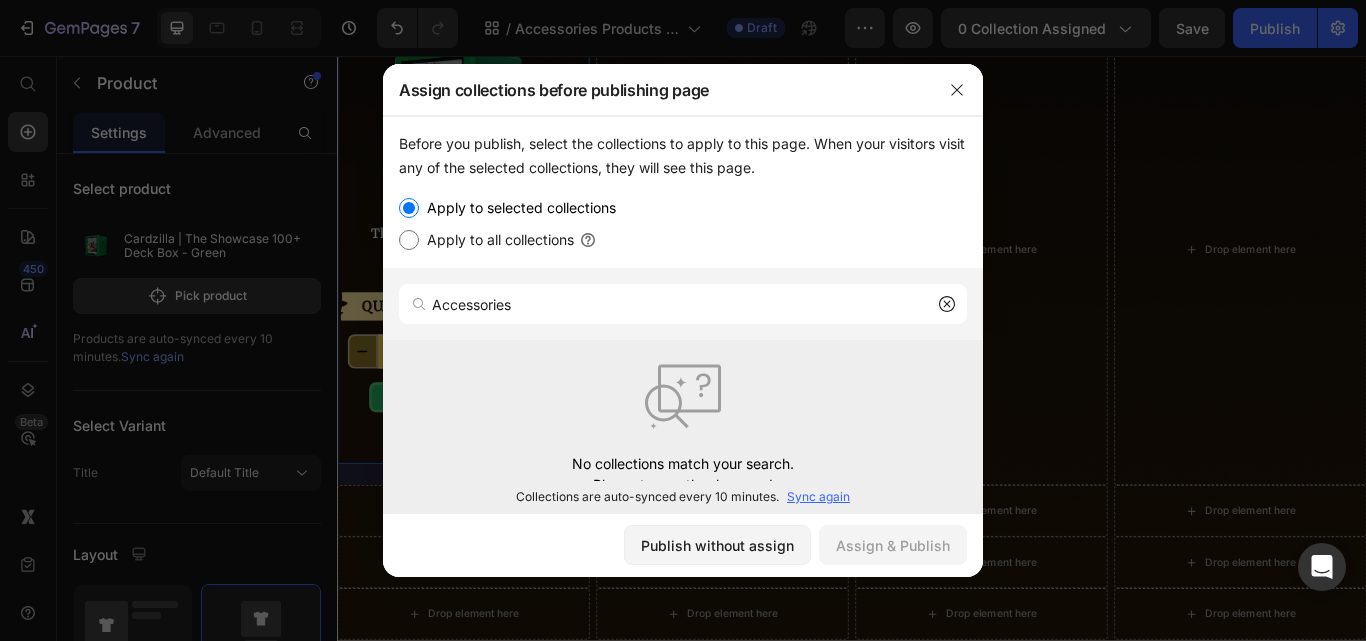 click on "Sync again" at bounding box center (818, 497) 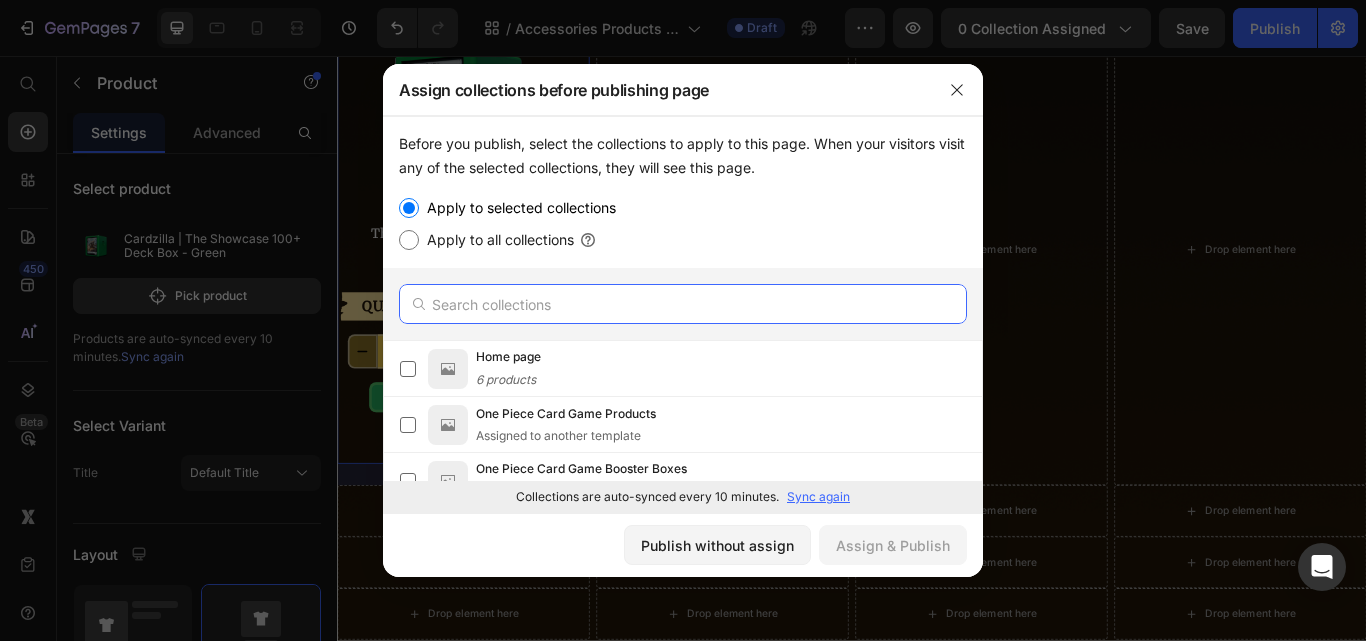 click at bounding box center [683, 304] 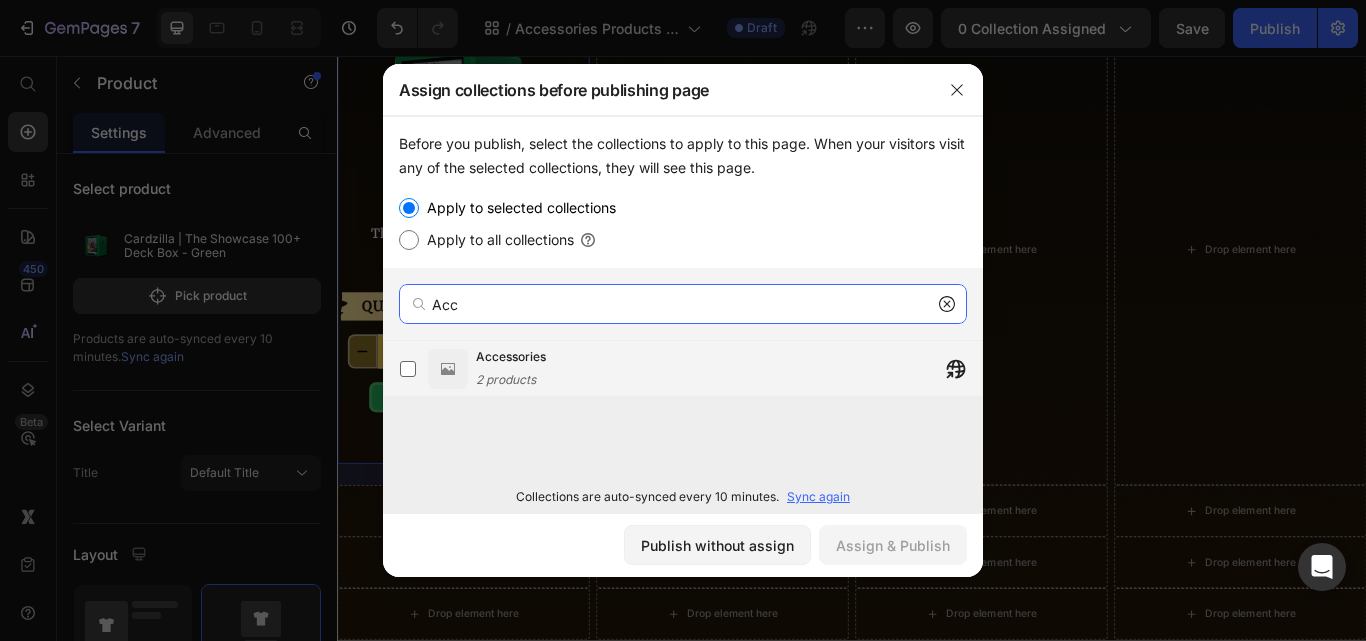 type on "Acc" 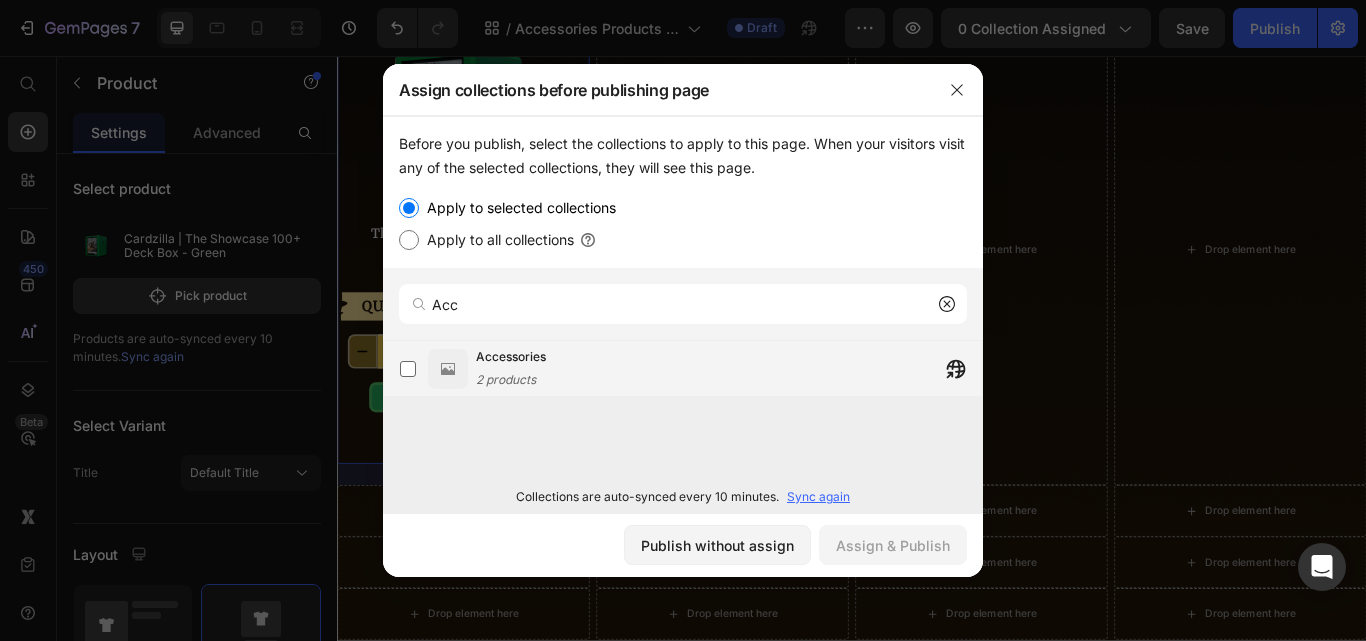 click on "Accessories 2 products" at bounding box center [729, 369] 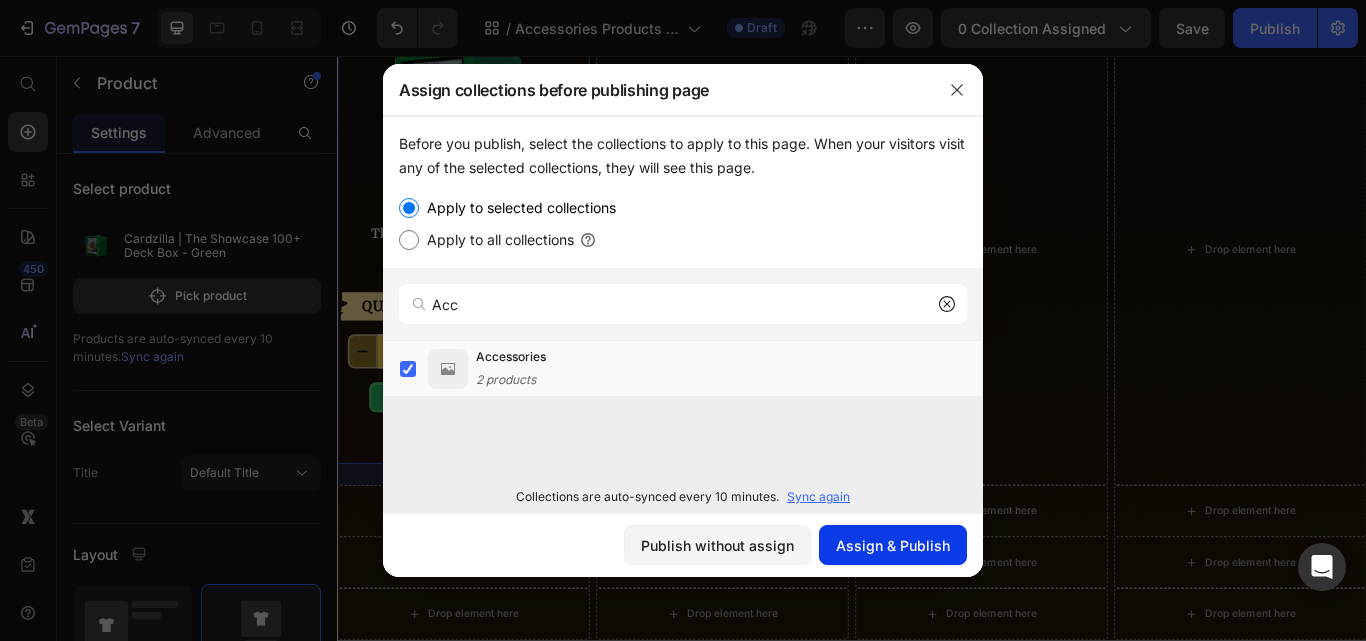 click on "Assign & Publish" at bounding box center (893, 545) 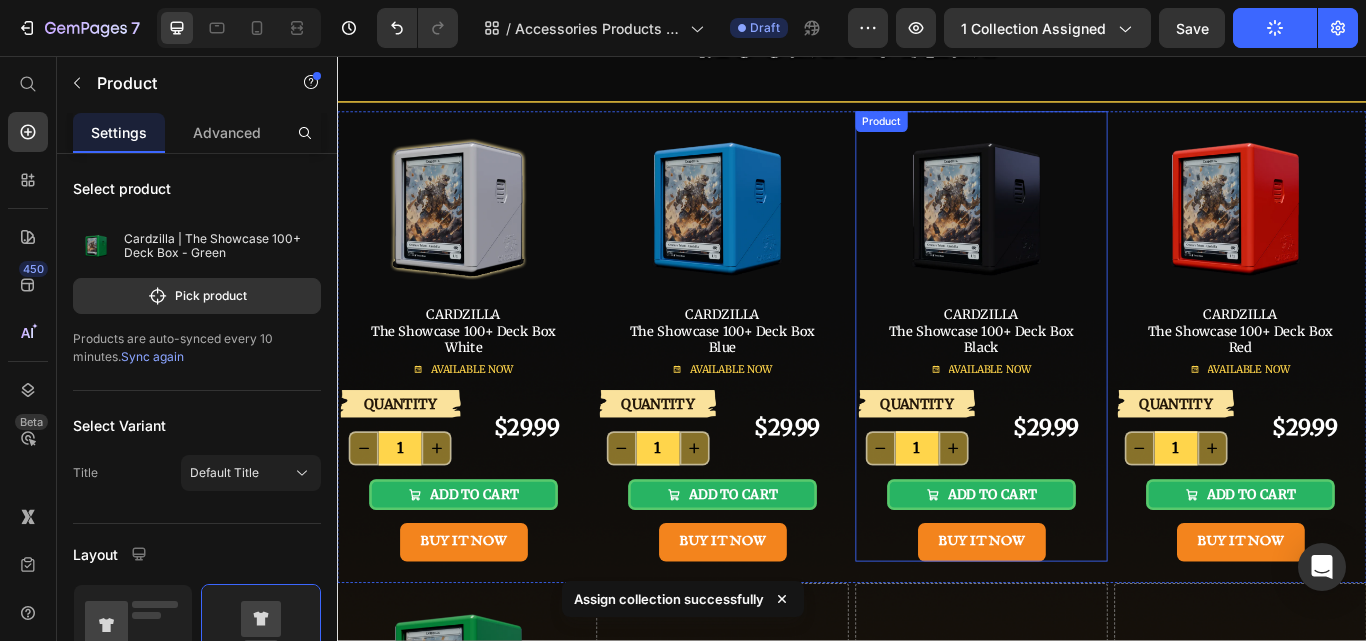 scroll, scrollTop: 100, scrollLeft: 0, axis: vertical 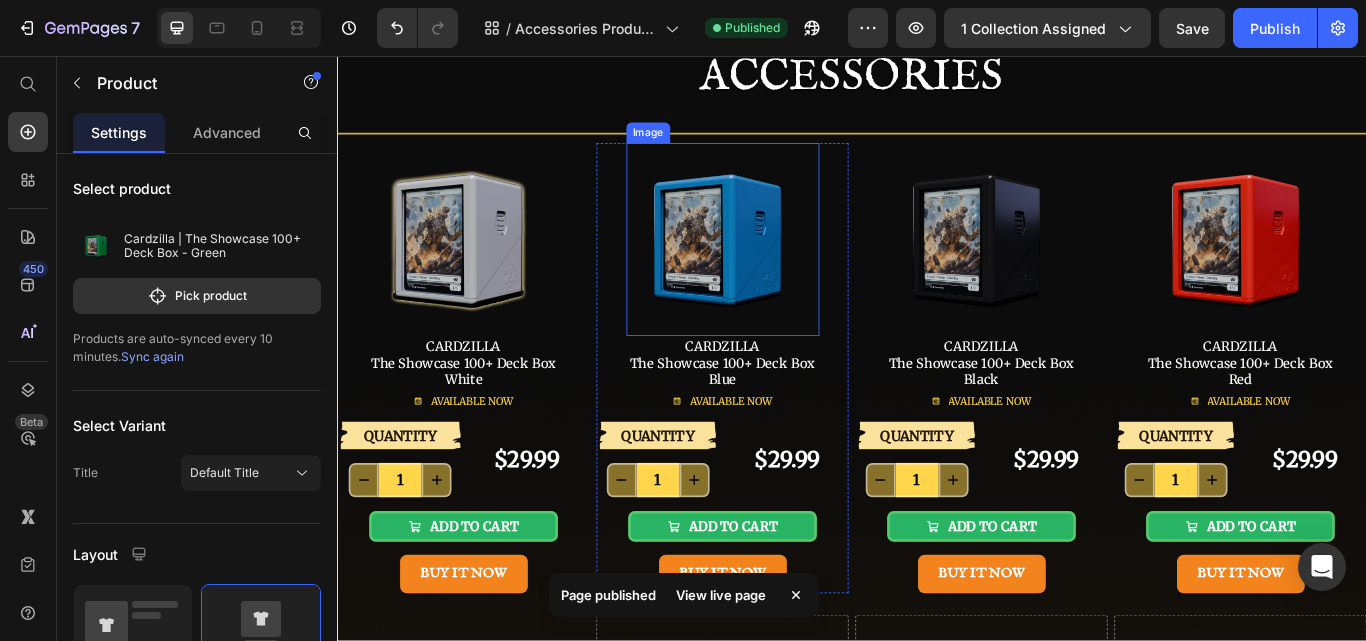 click at bounding box center [786, 270] 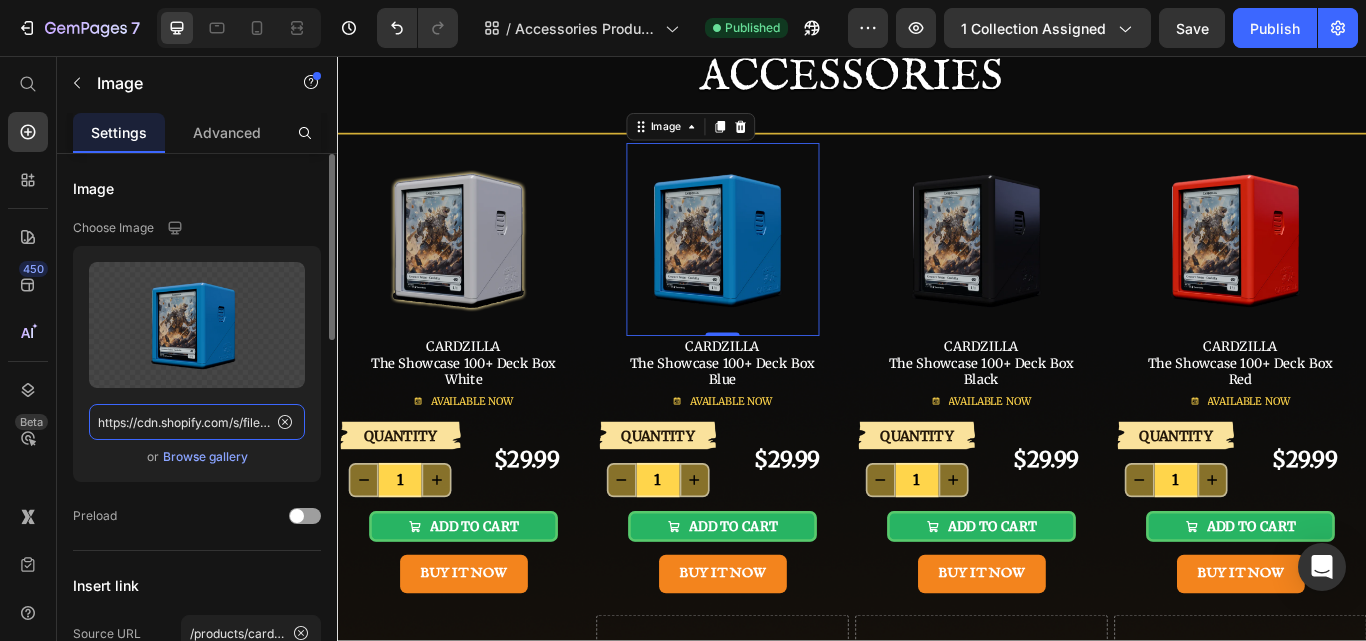 click on "https://cdn.shopify.com/s/files/1/0646/2328/0217/files/gempages_569051032747770901-ef0a7822-b955-4dce-8fe0-62f09226a45a.png" 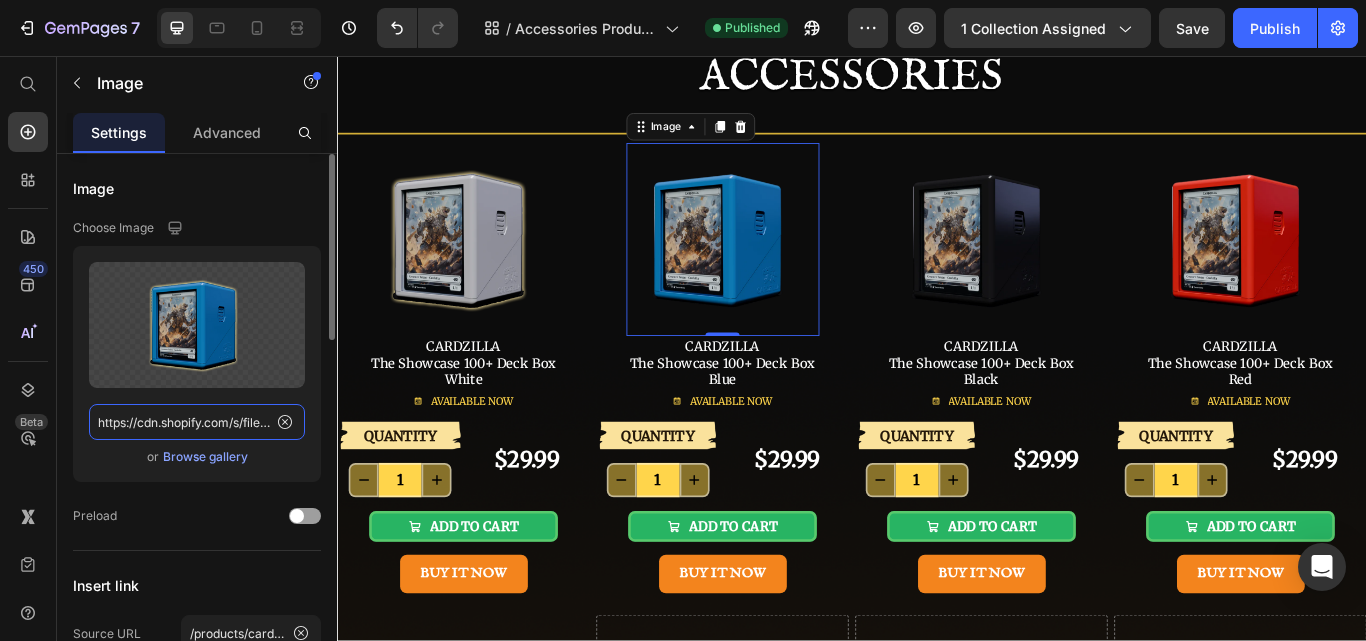 scroll, scrollTop: 0, scrollLeft: 465, axis: horizontal 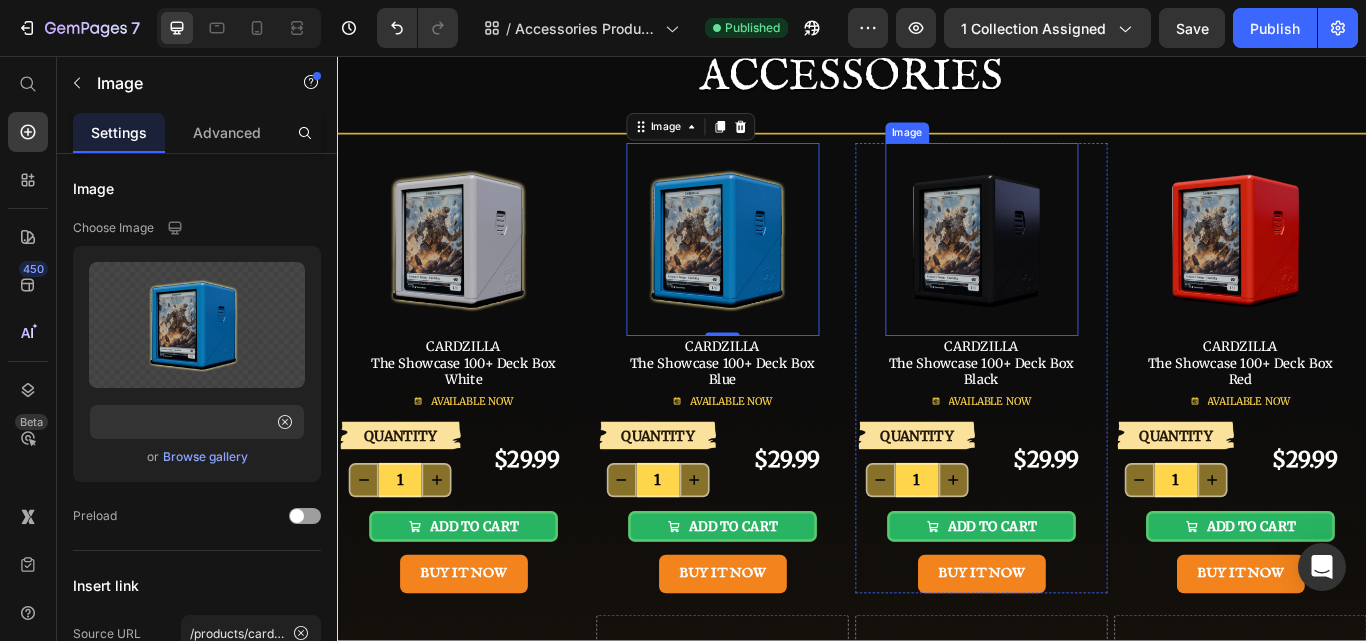 click at bounding box center (1088, 270) 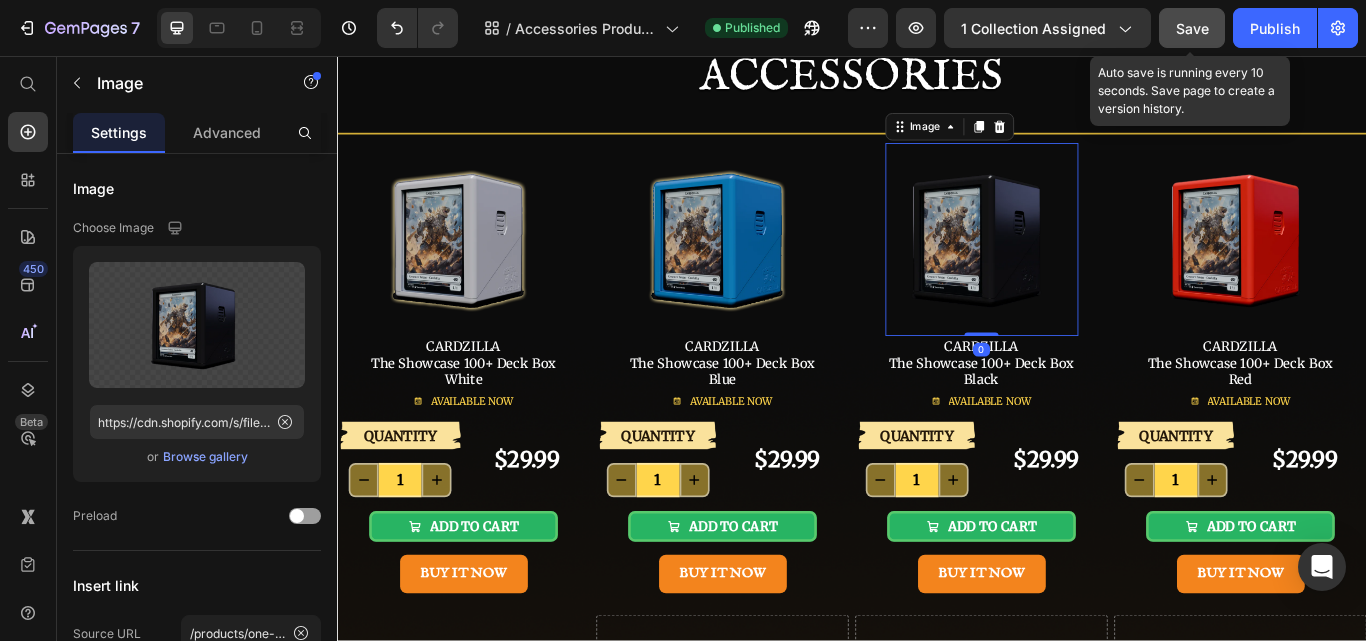 click on "Save" at bounding box center (1192, 28) 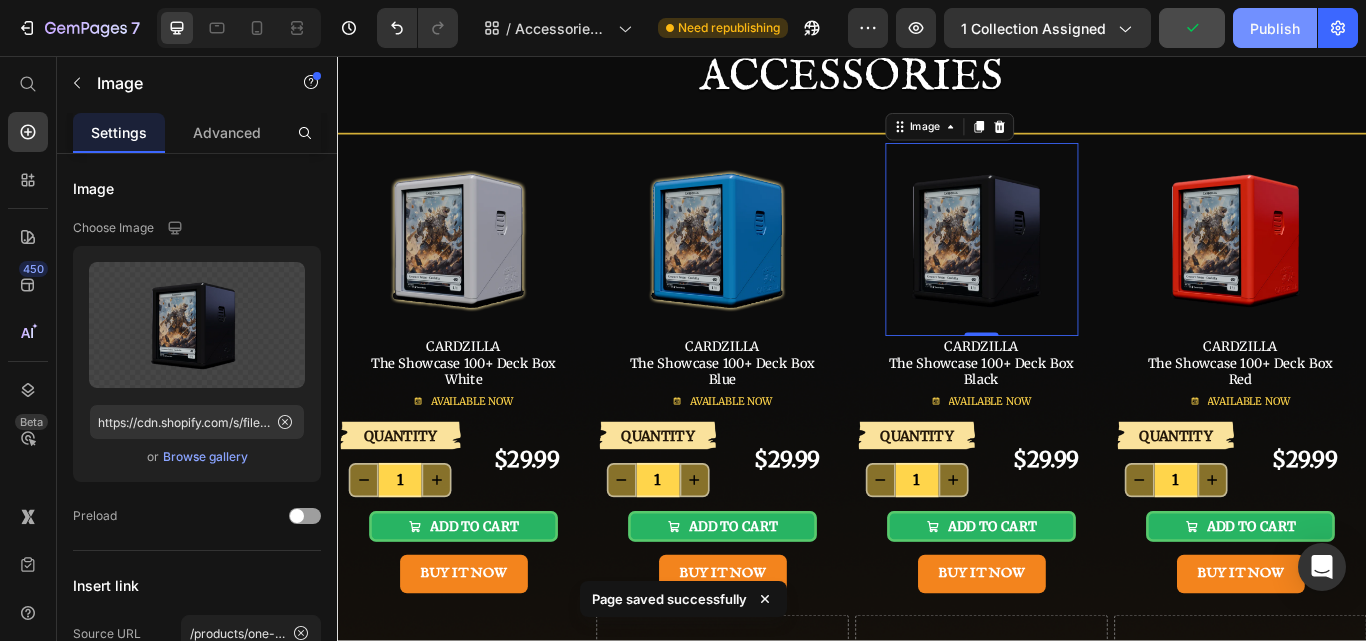 click on "Publish" at bounding box center (1275, 28) 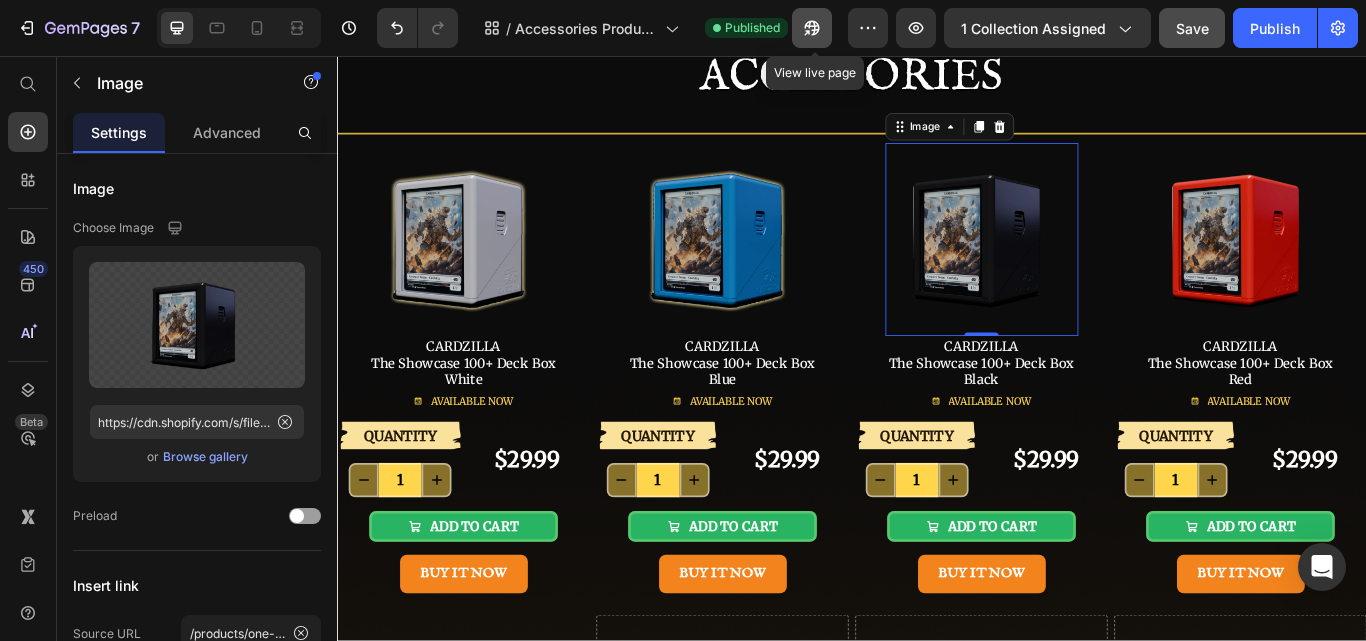 click 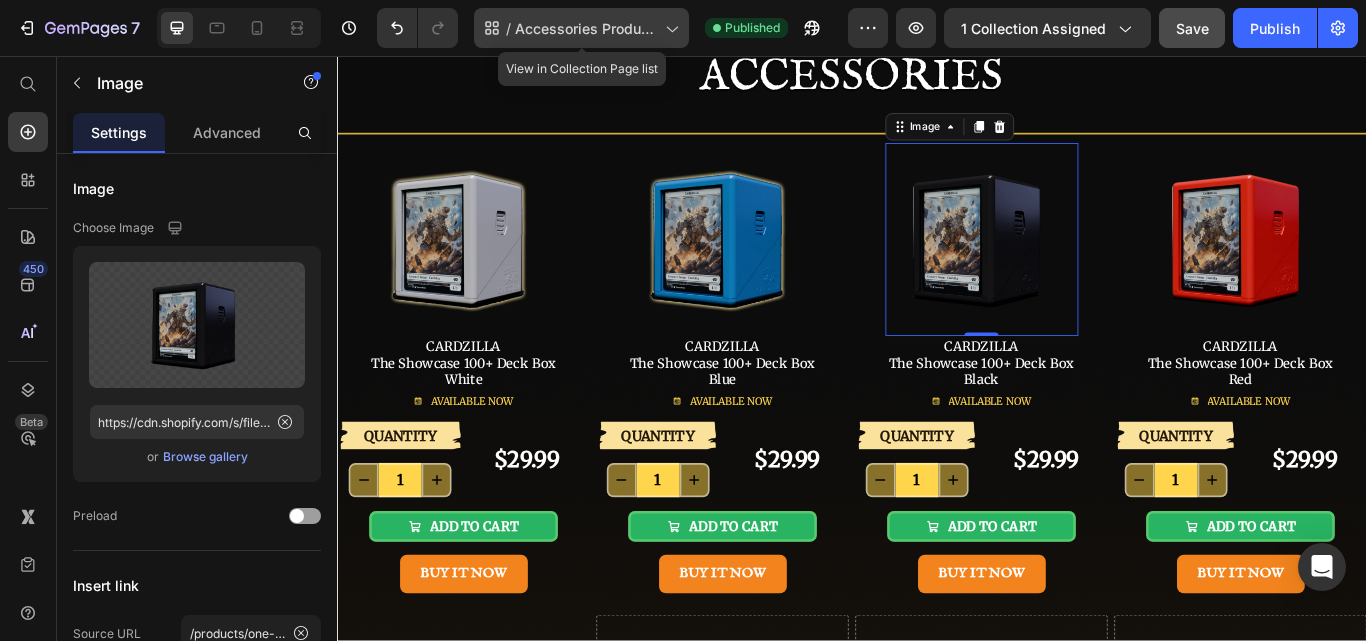 click on "Accessories Products | The Jolly Roger Store" at bounding box center (586, 28) 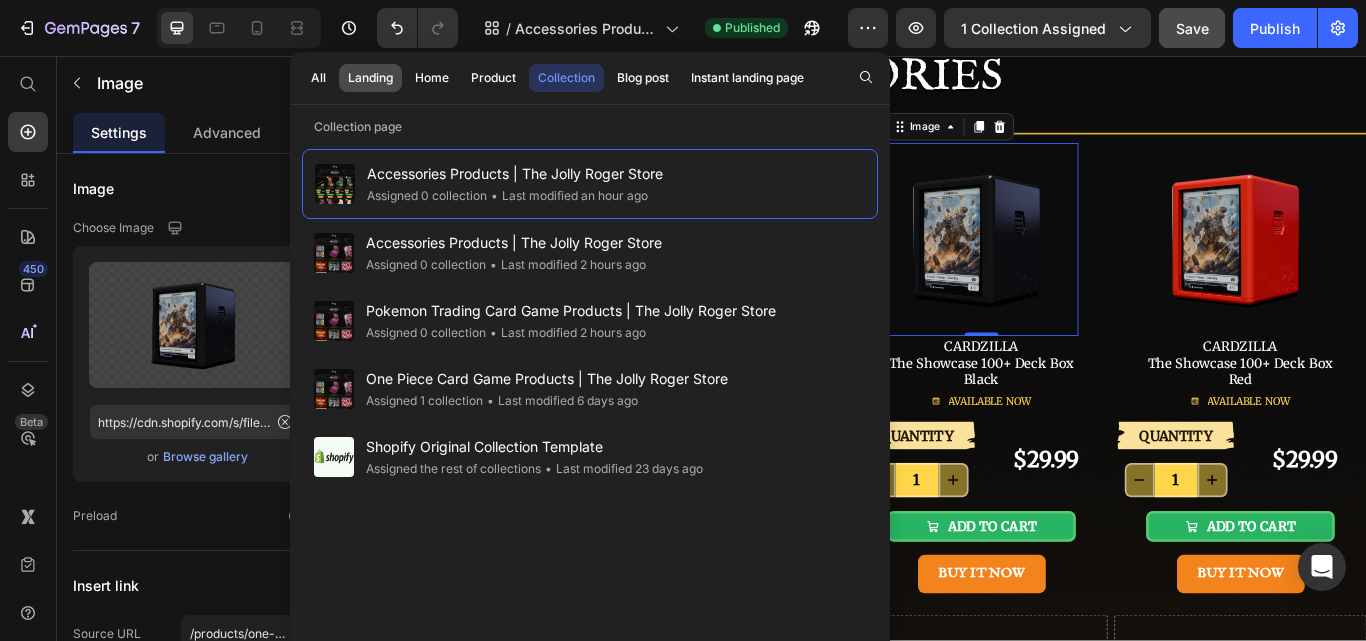click on "Landing" at bounding box center [370, 78] 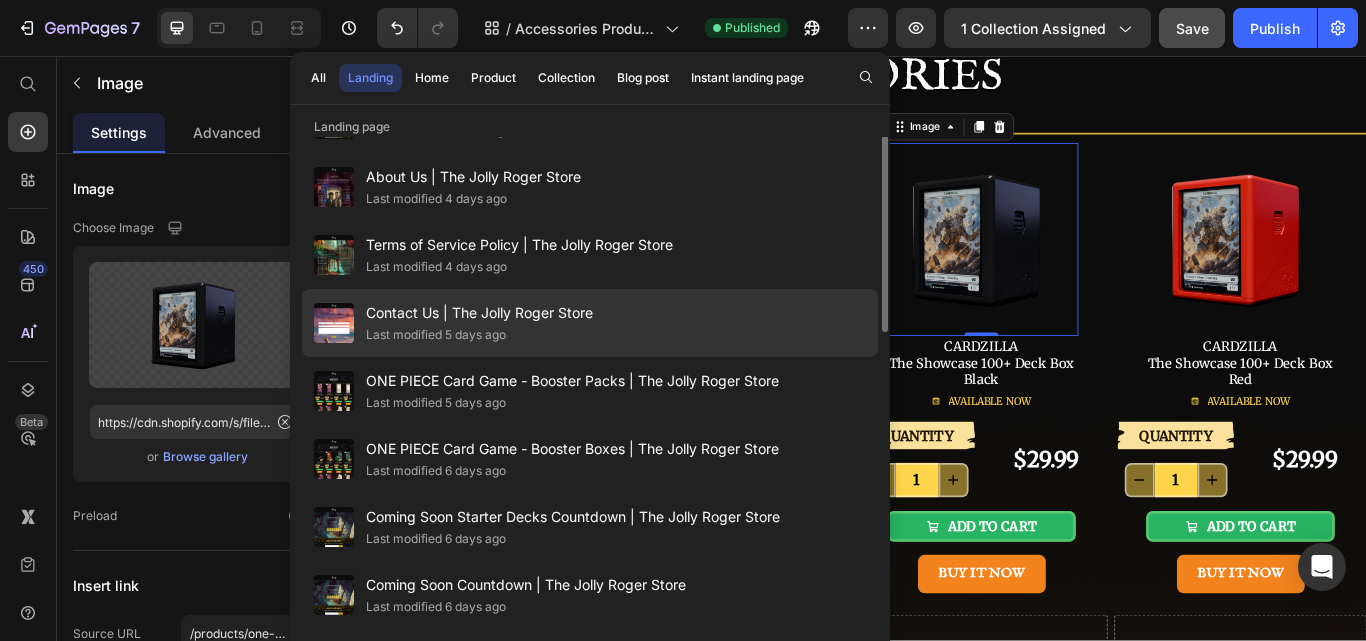 scroll, scrollTop: 0, scrollLeft: 0, axis: both 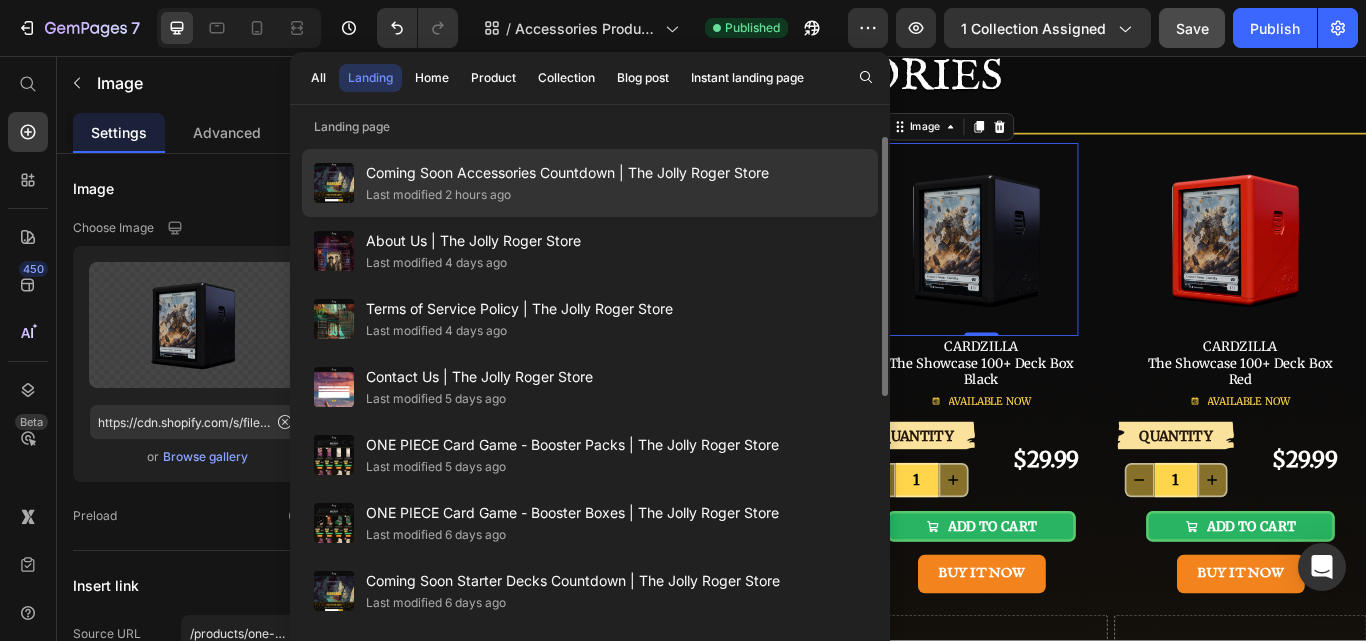 click on "Coming Soon Accessories Countdown | The Jolly Roger Store" at bounding box center (567, 173) 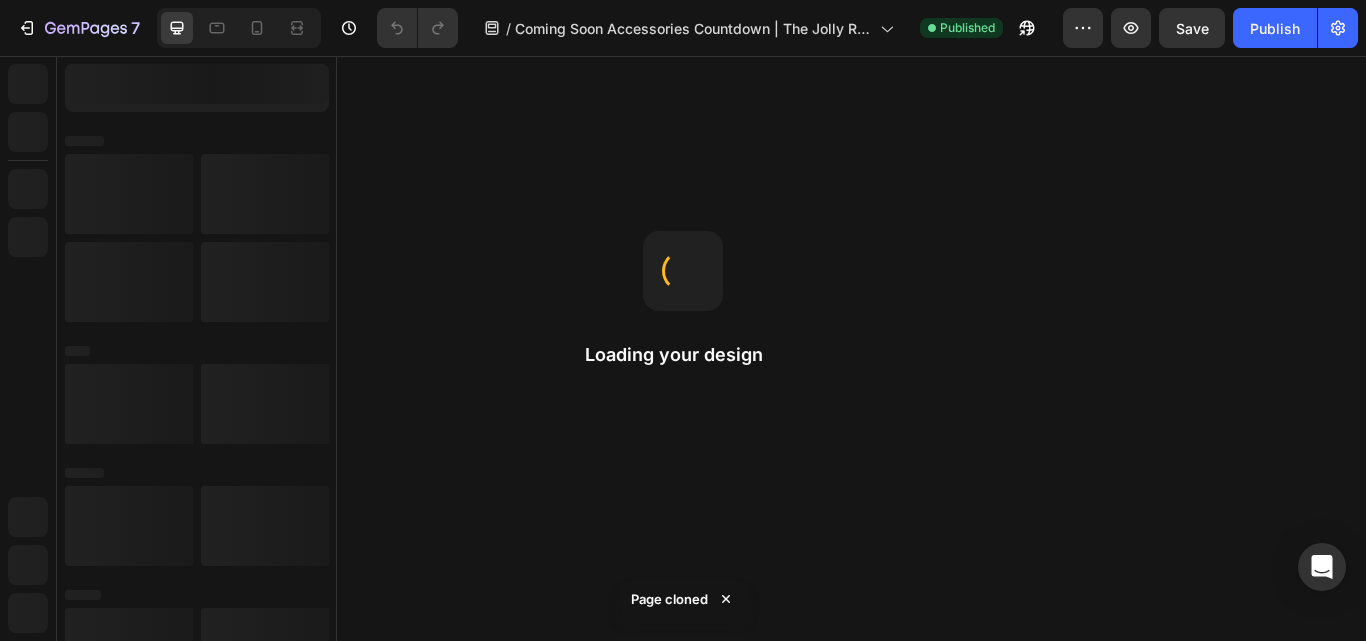 scroll, scrollTop: 0, scrollLeft: 0, axis: both 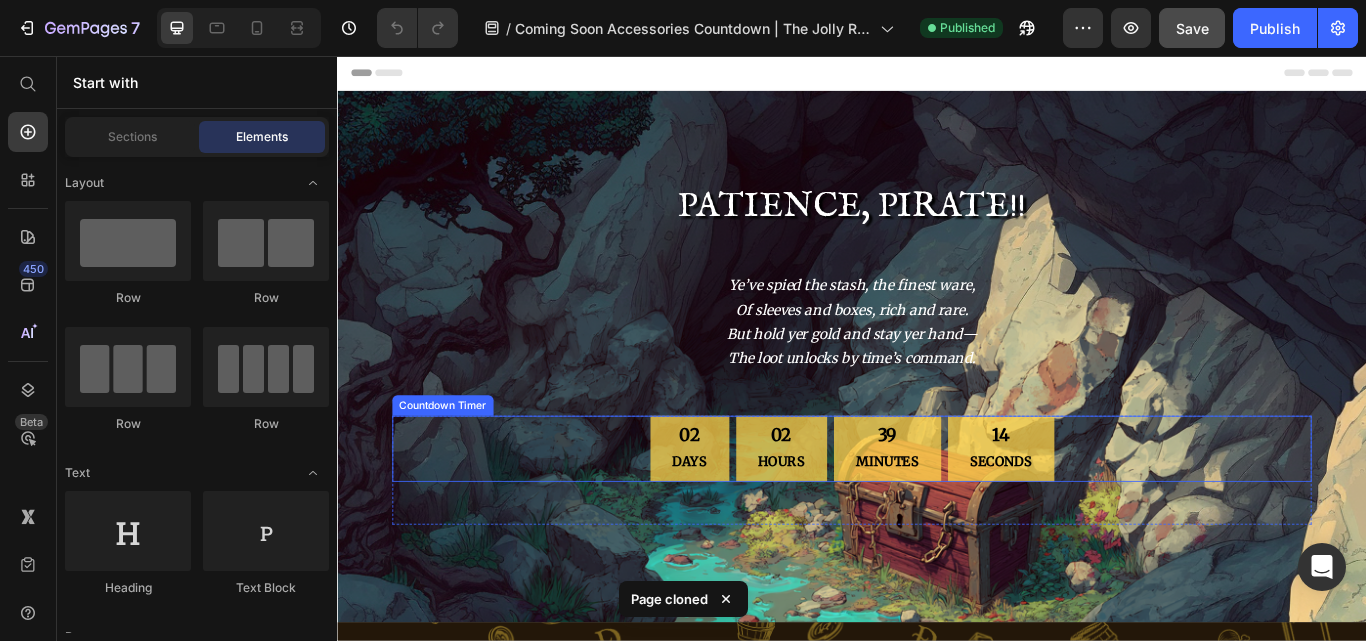 click on "02 HOURS" at bounding box center (855, 514) 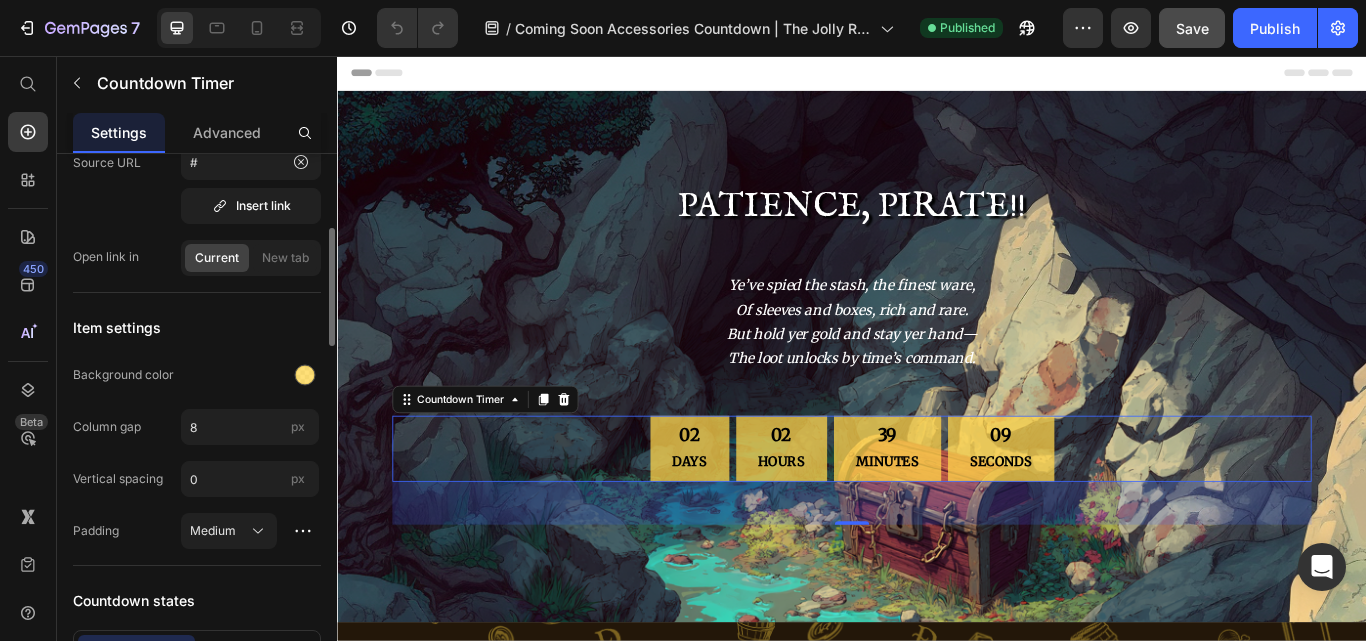 scroll, scrollTop: 800, scrollLeft: 0, axis: vertical 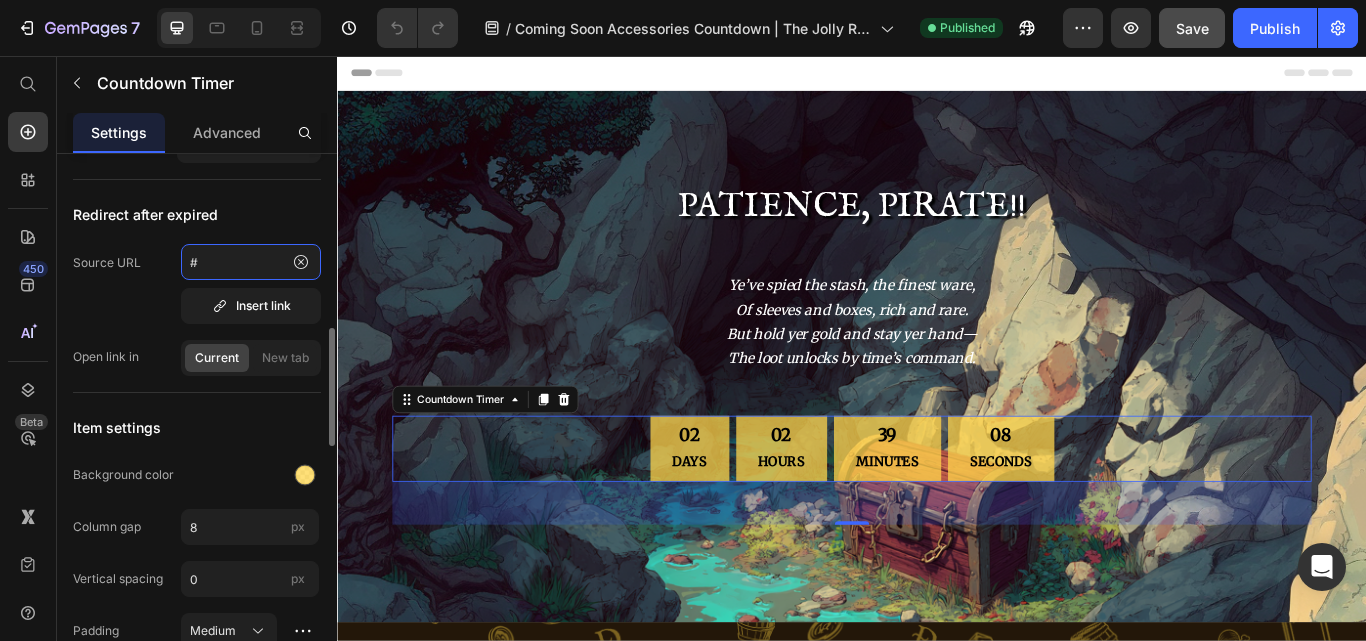 click on "#" 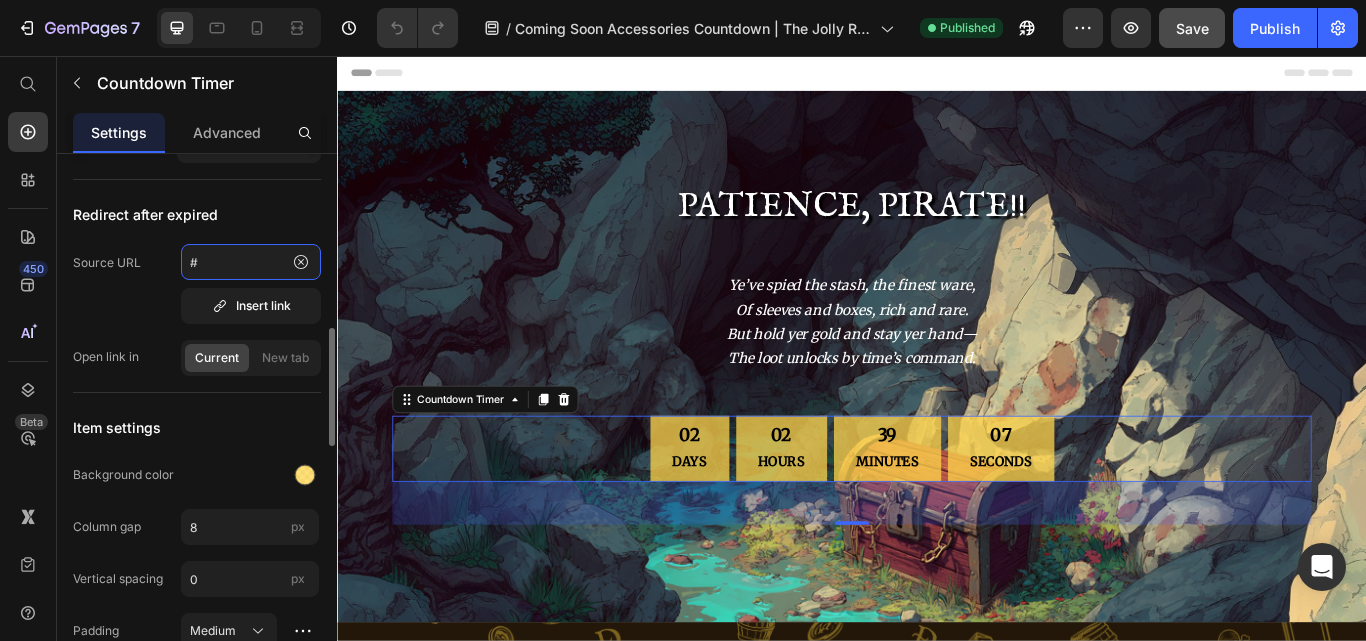 paste on "https://thejollyrogerstore.com/collections/accessories" 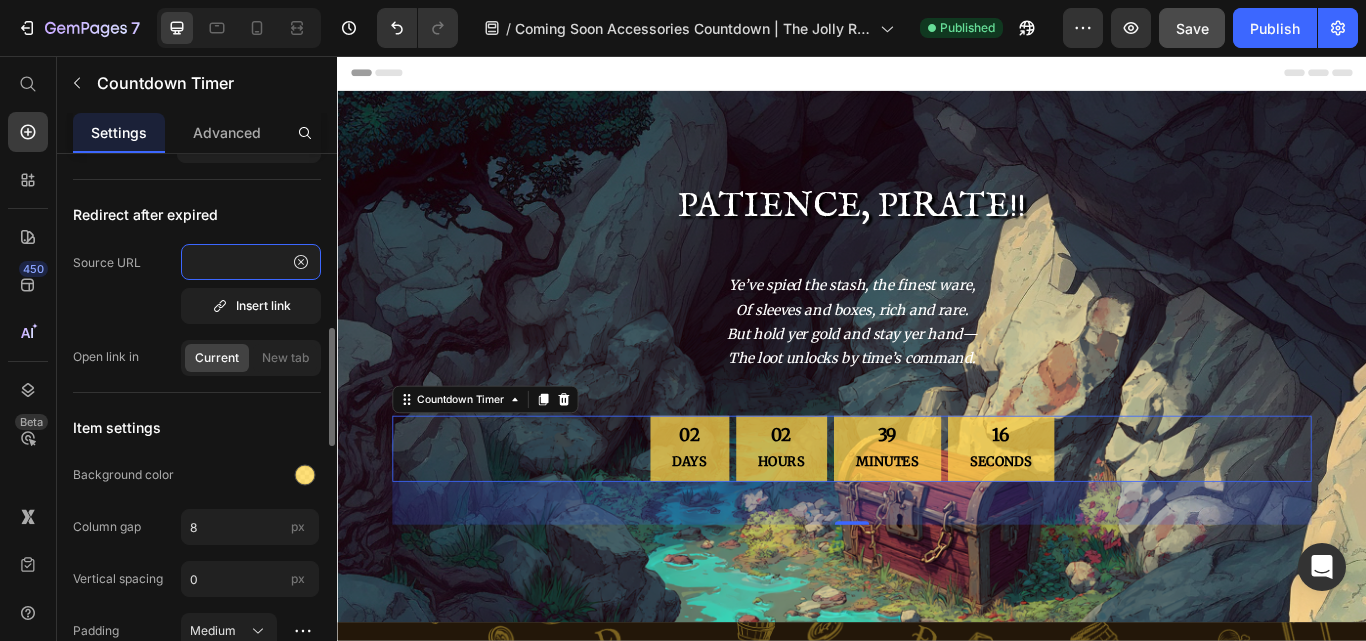 scroll, scrollTop: 0, scrollLeft: 212, axis: horizontal 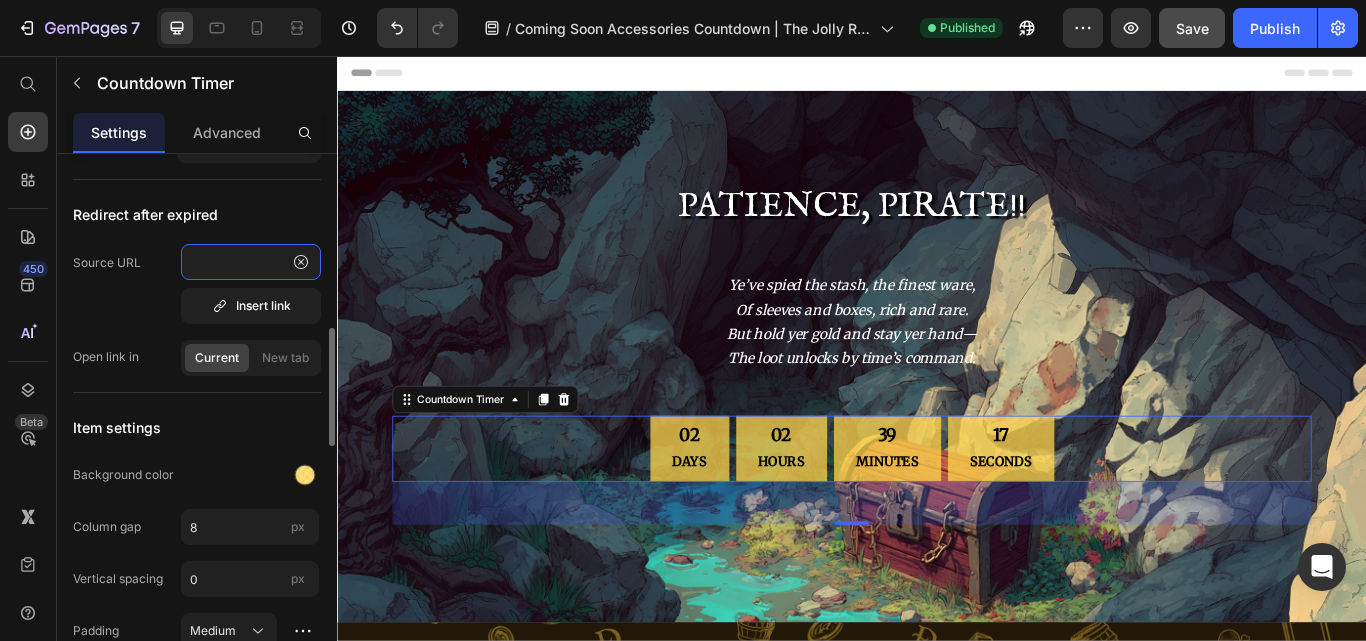 type on "https://thejollyrogerstore.com/collections/accessories/" 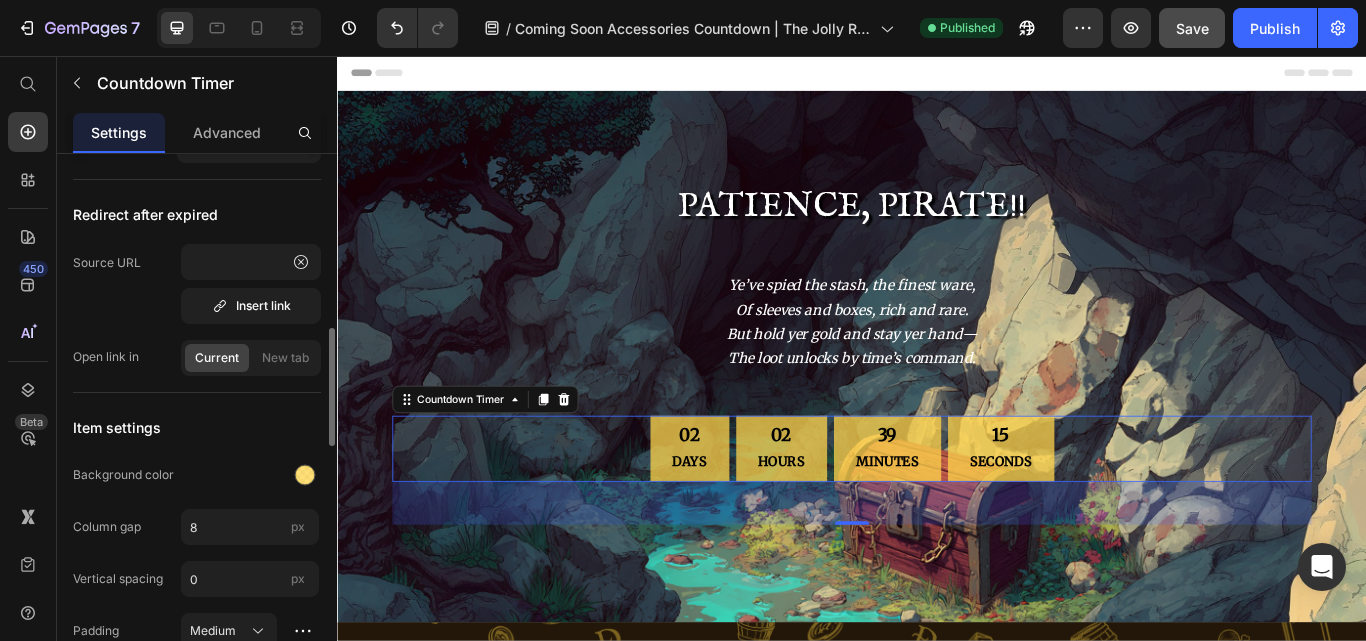 click on "Redirect after expired" at bounding box center (197, 214) 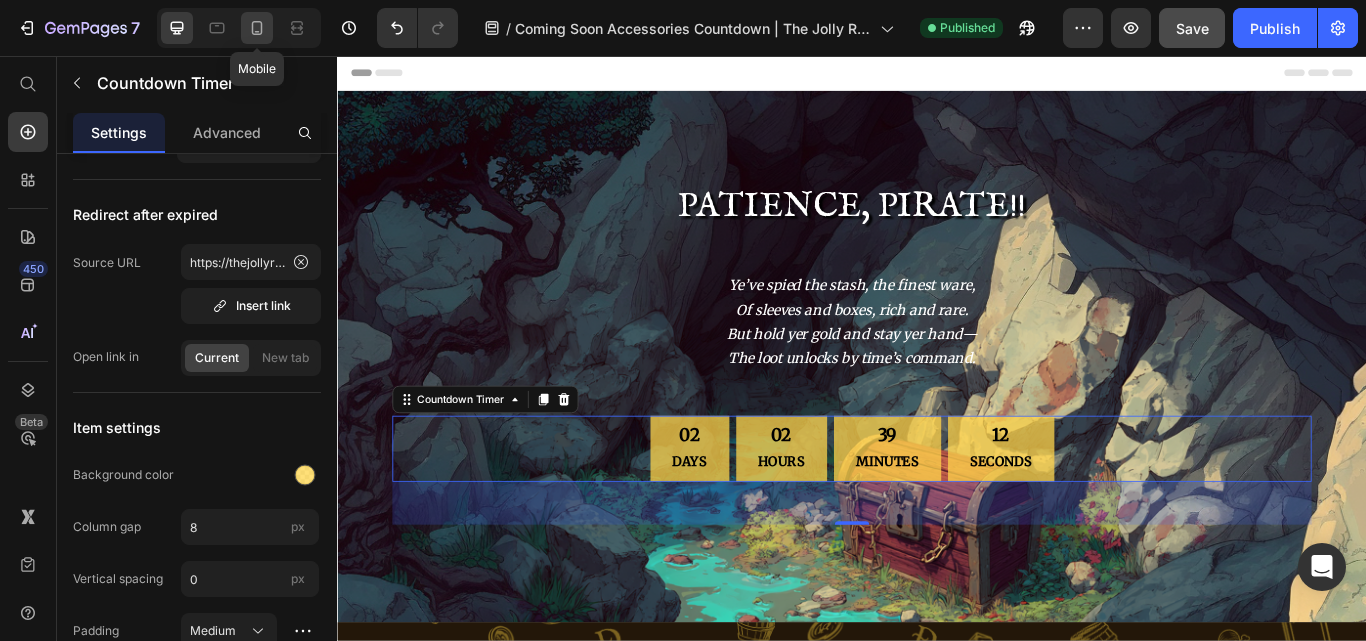 click 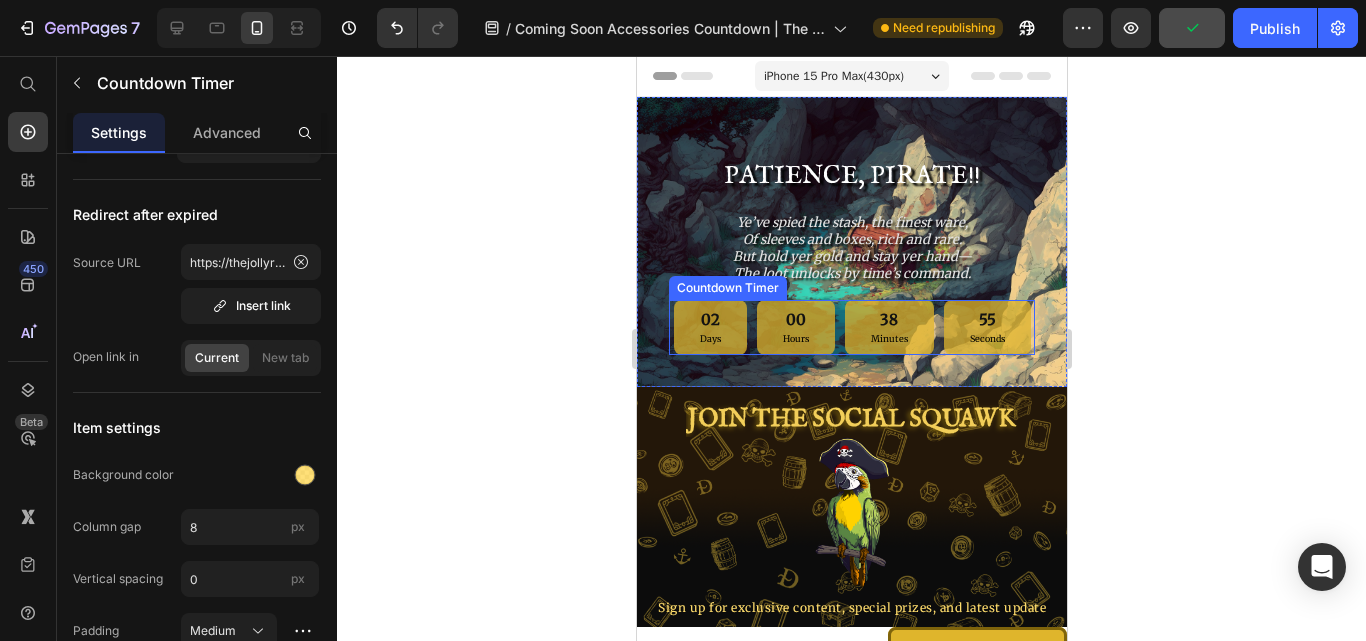 click on "[DAYS] Days [HOURS] Hours [MINUTES] Minutes [SECONDS] Seconds" at bounding box center (851, 327) 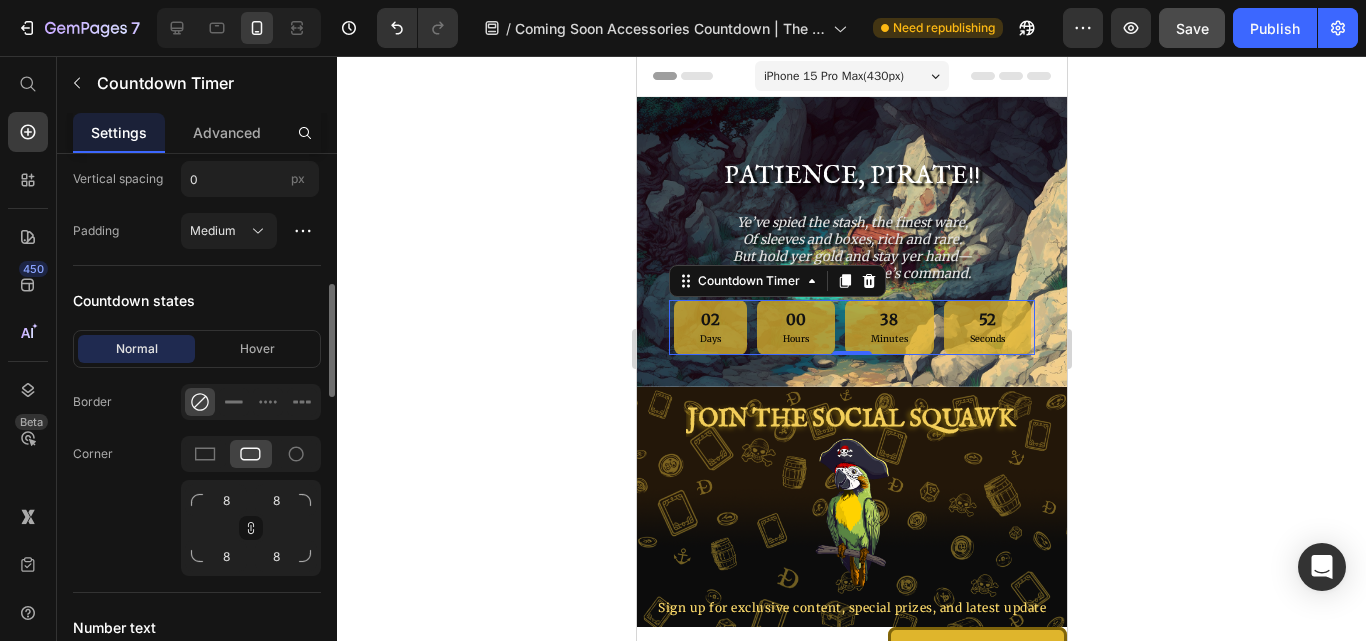 scroll, scrollTop: 1100, scrollLeft: 0, axis: vertical 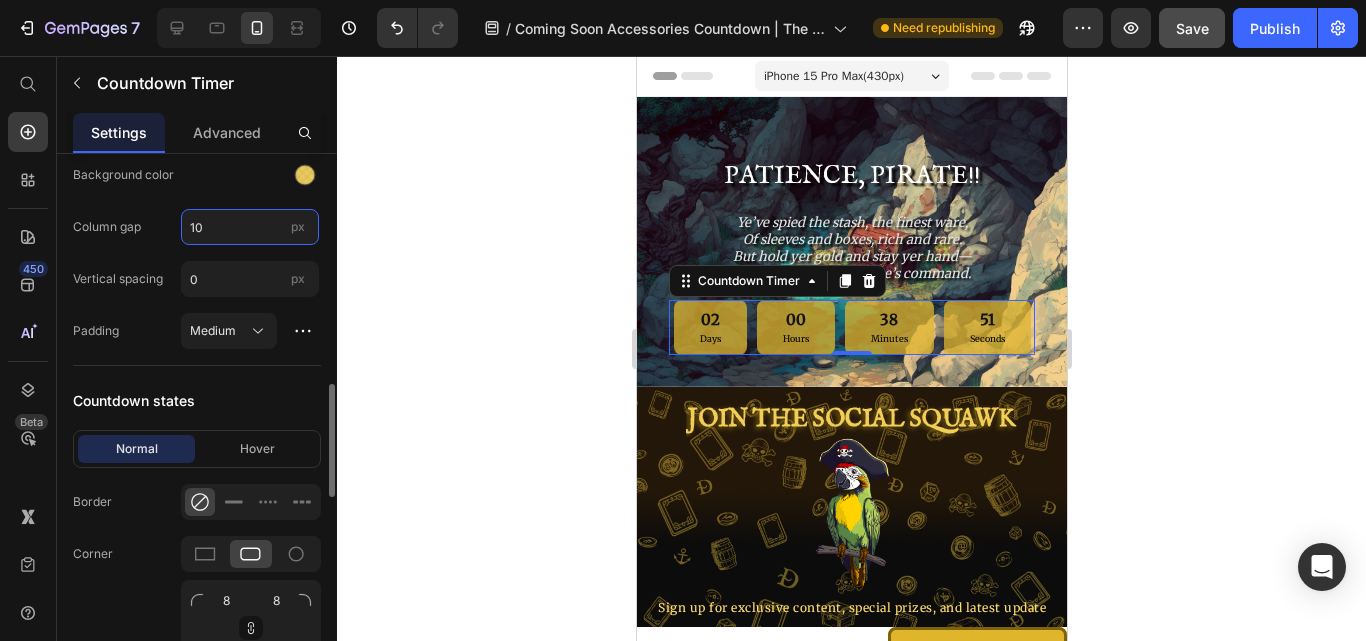 click on "10" at bounding box center [250, 227] 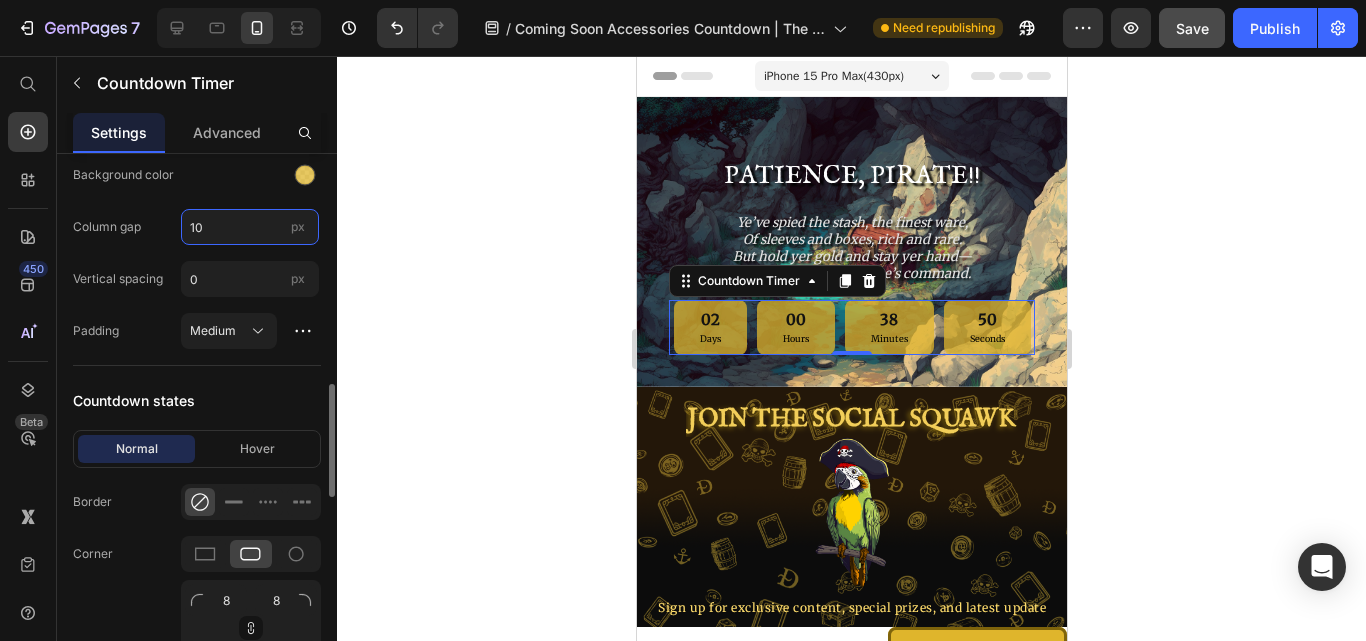 type on "5" 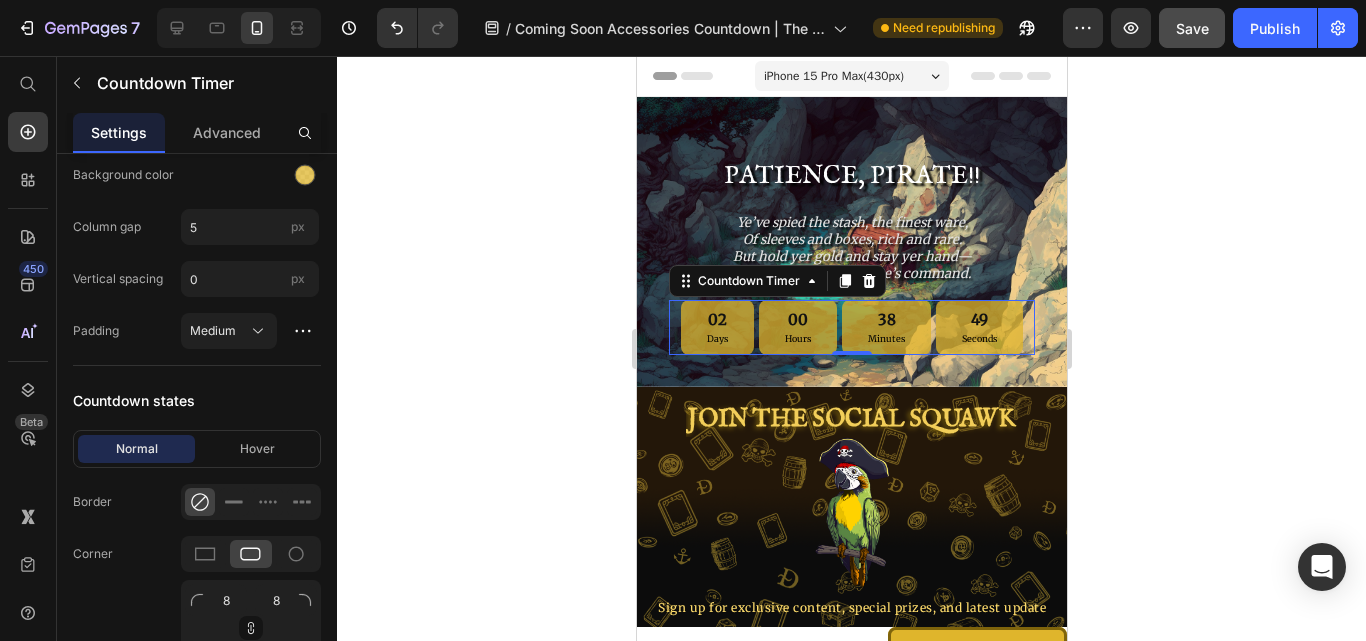 click 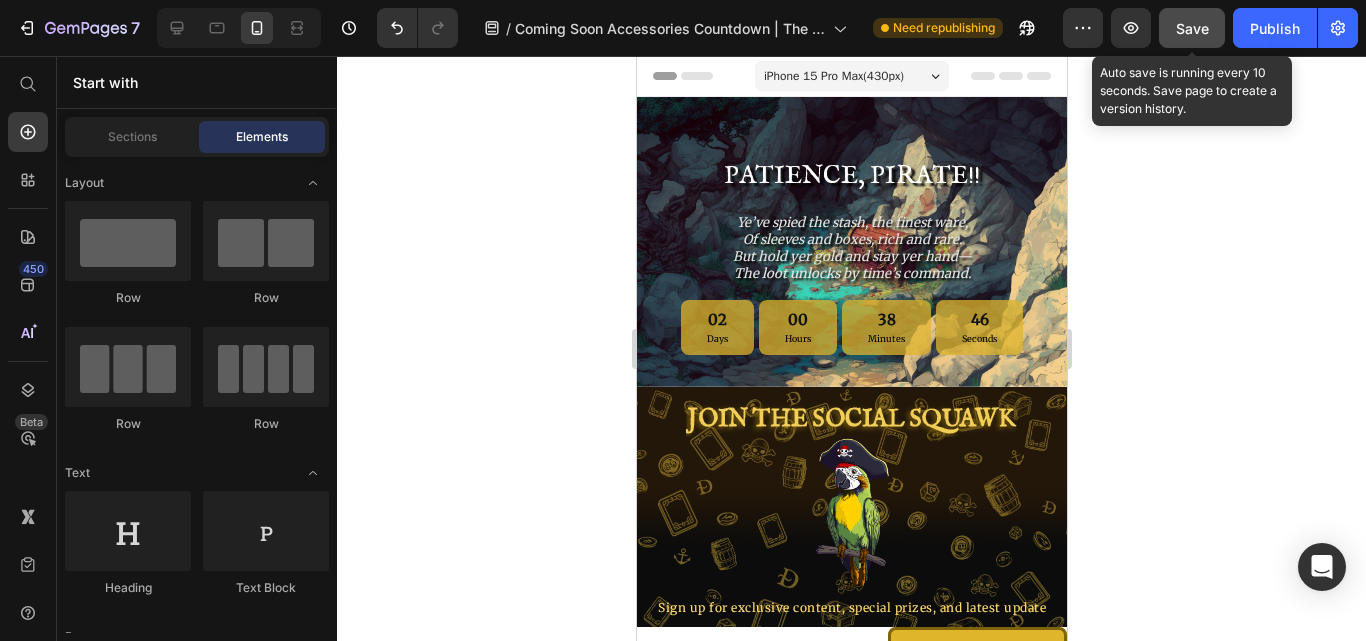 click on "Save" 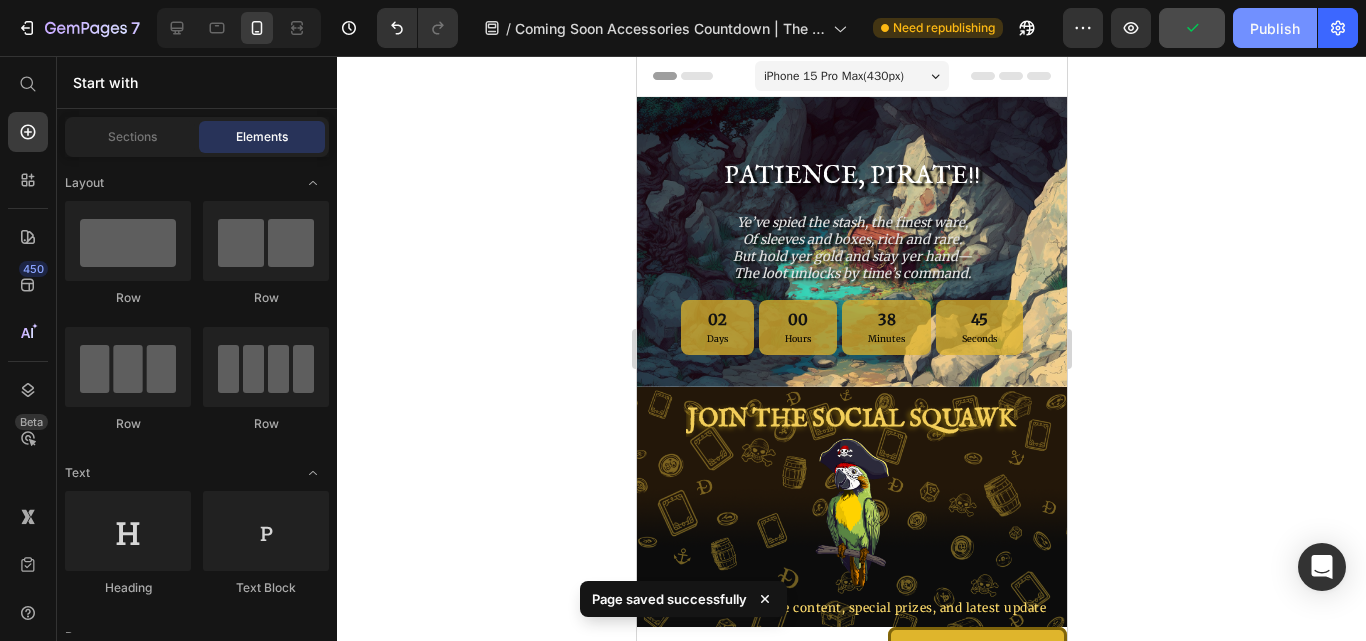 click on "Publish" 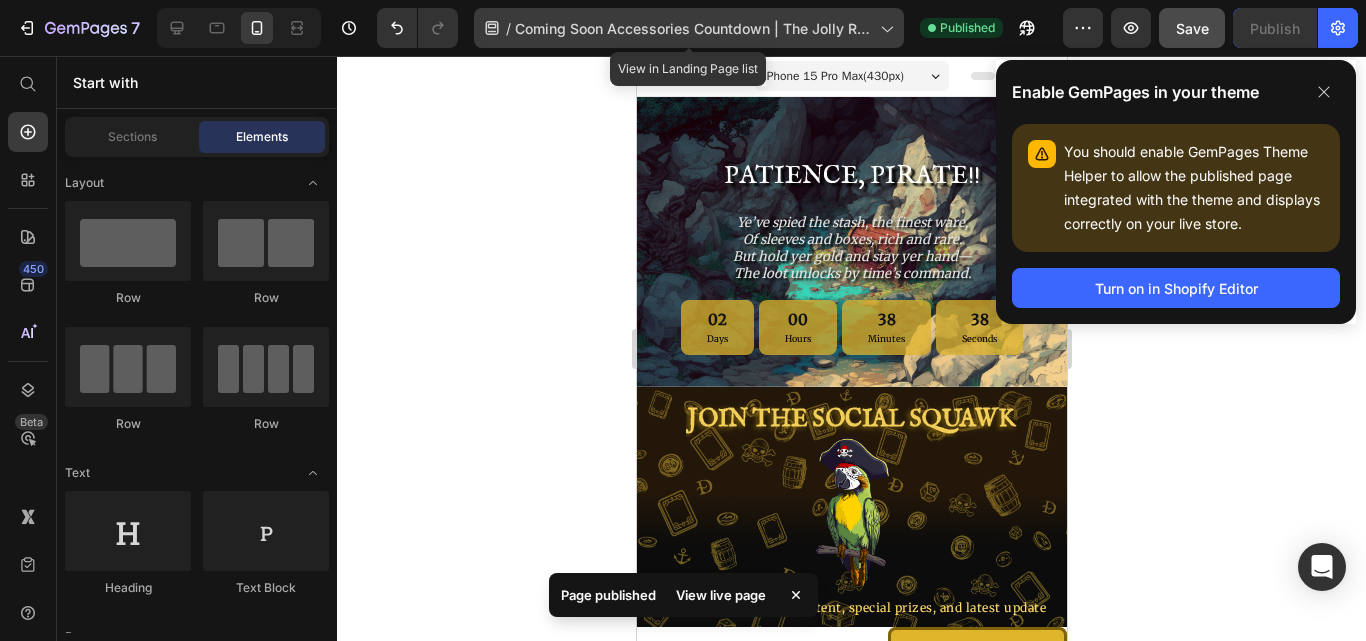 click on "Coming Soon Accessories Countdown | The Jolly Roger Store" at bounding box center [693, 28] 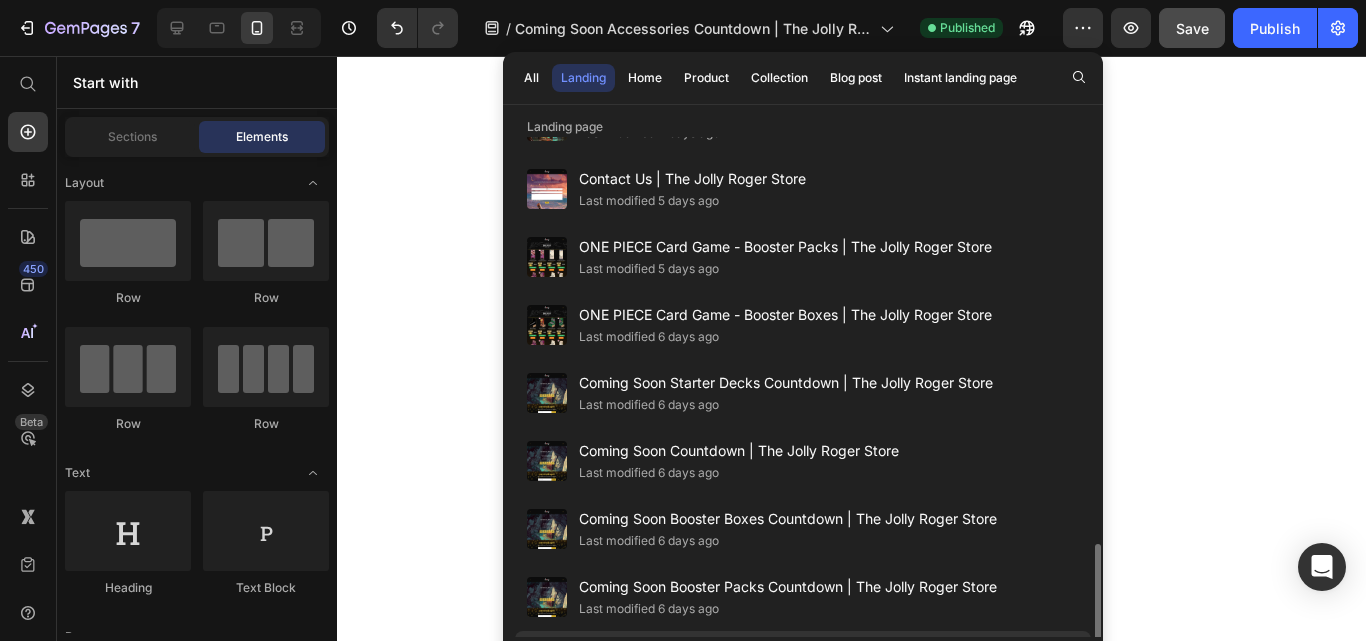 scroll, scrollTop: 400, scrollLeft: 0, axis: vertical 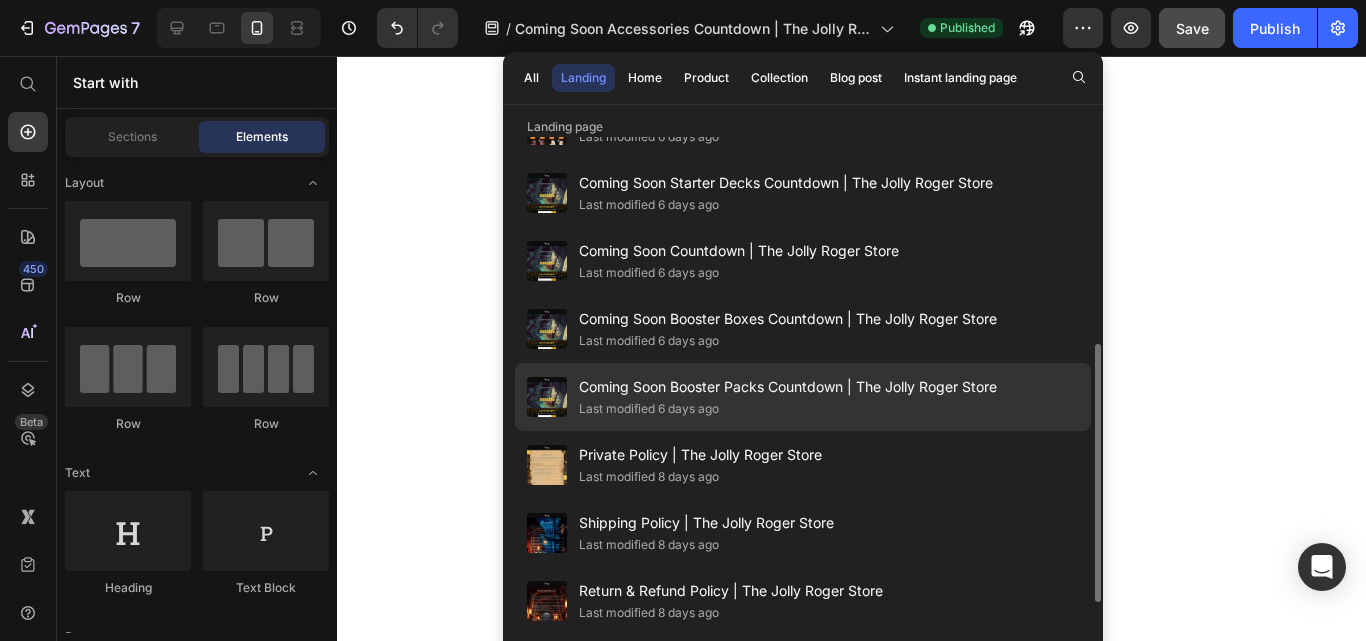 click on "Coming Soon Booster Packs Countdown | The Jolly Roger Store" at bounding box center [788, 387] 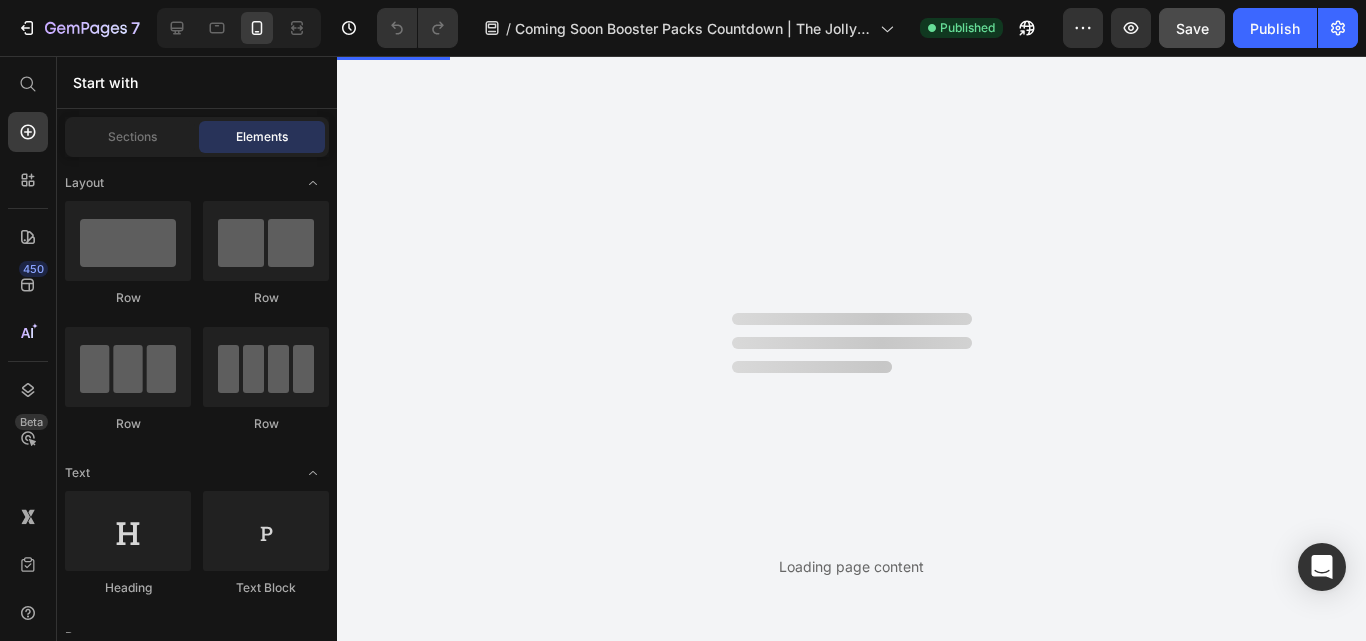 scroll, scrollTop: 0, scrollLeft: 0, axis: both 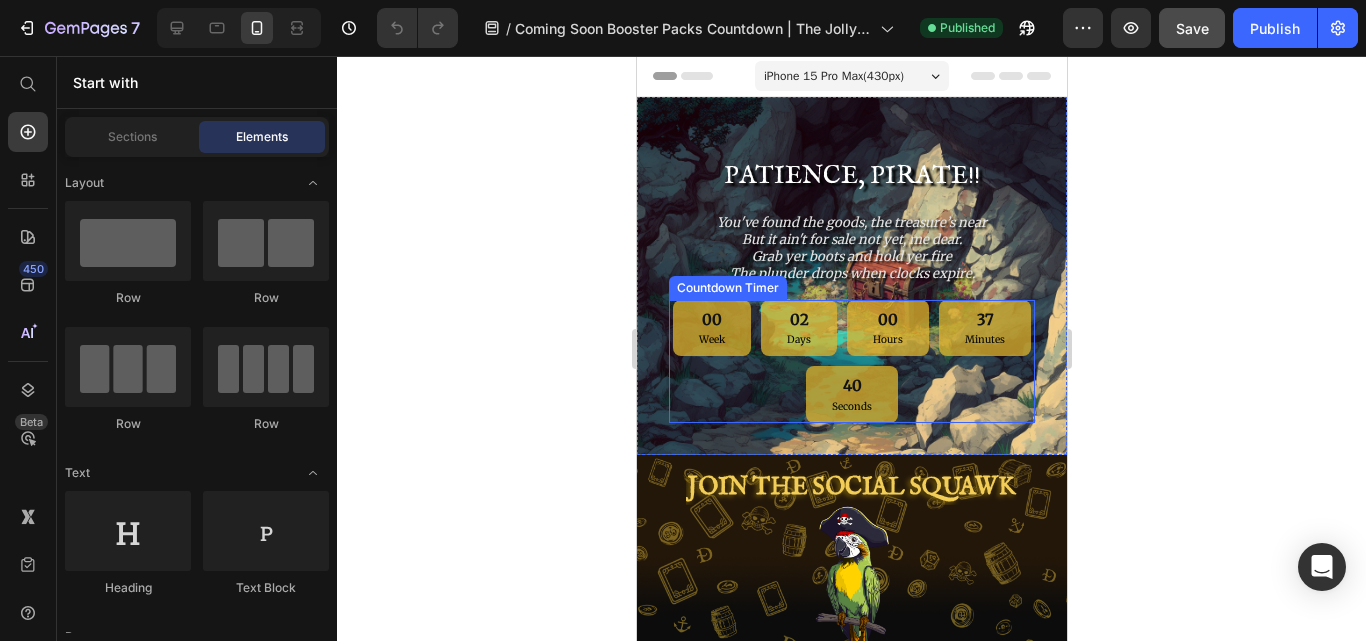 click on "[WEEKS] Week [DAYS] Days [HOURS] Hours [MINUTES] Minutes [SECONDS] Seconds" at bounding box center [851, 361] 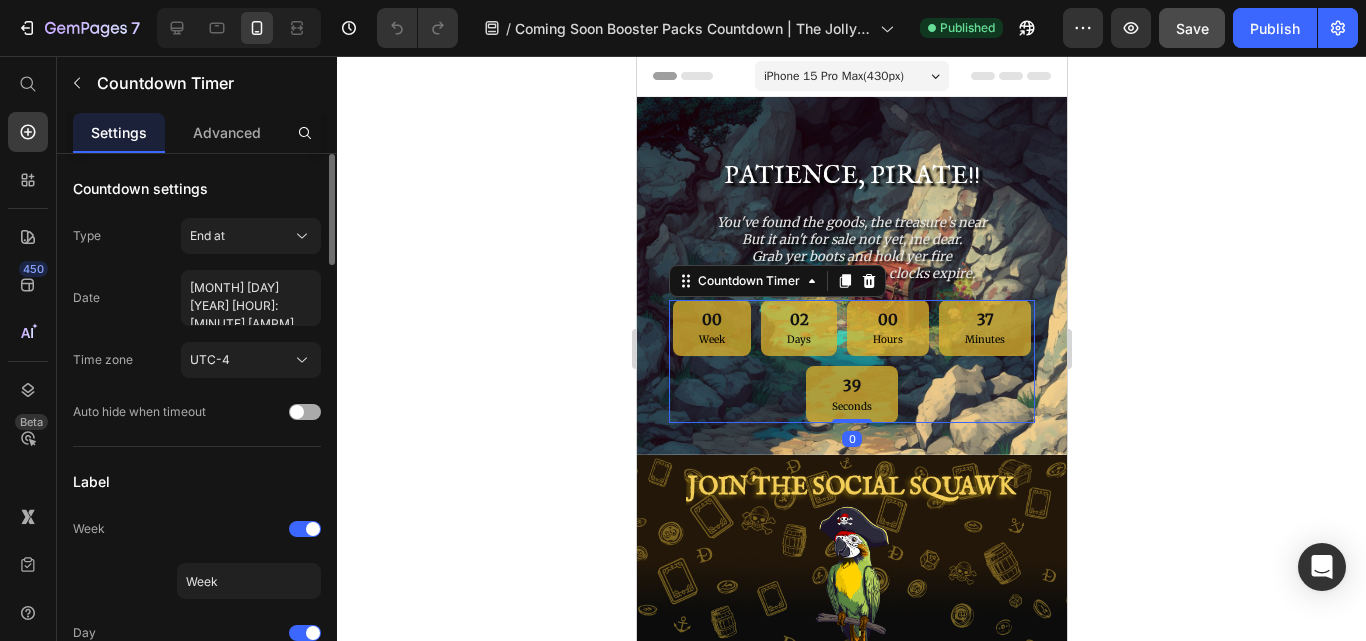 scroll, scrollTop: 100, scrollLeft: 0, axis: vertical 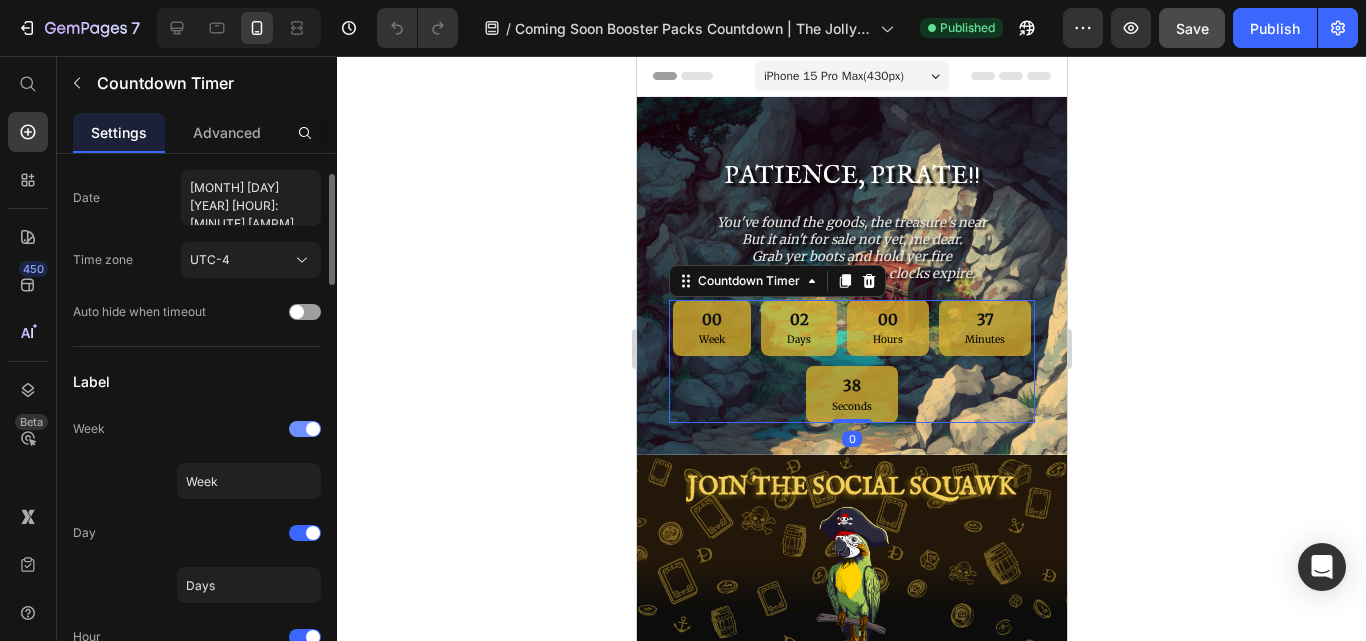 click at bounding box center [313, 429] 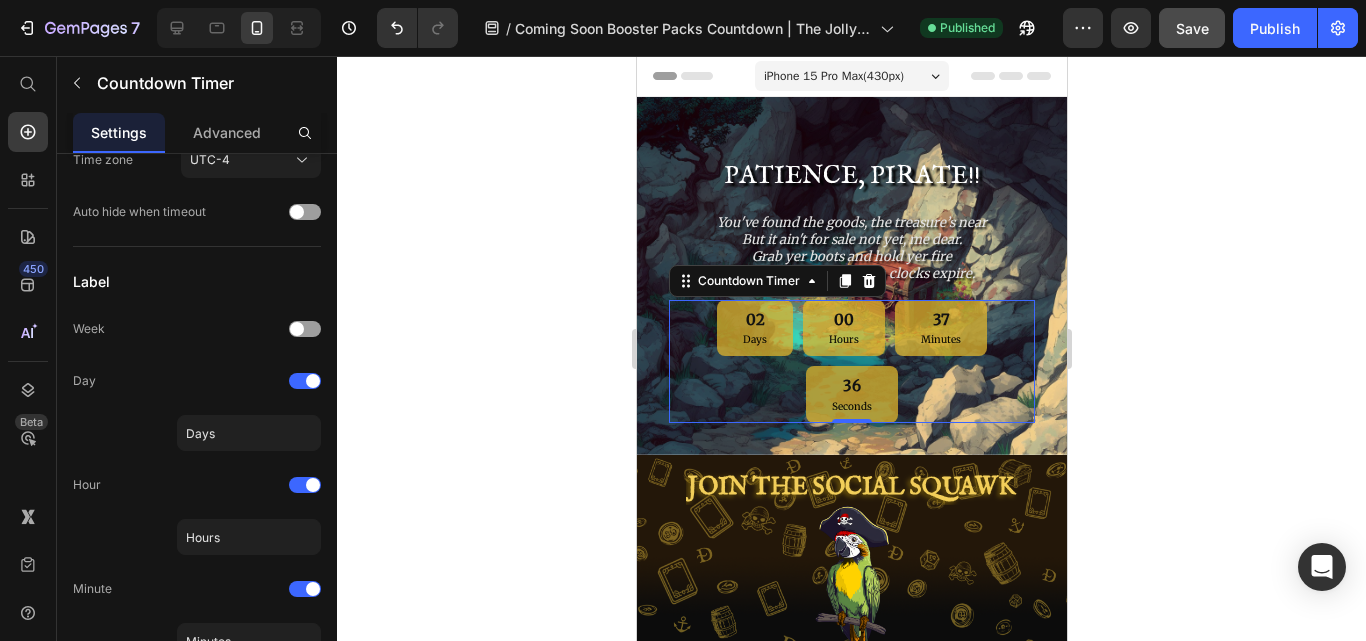scroll, scrollTop: 0, scrollLeft: 0, axis: both 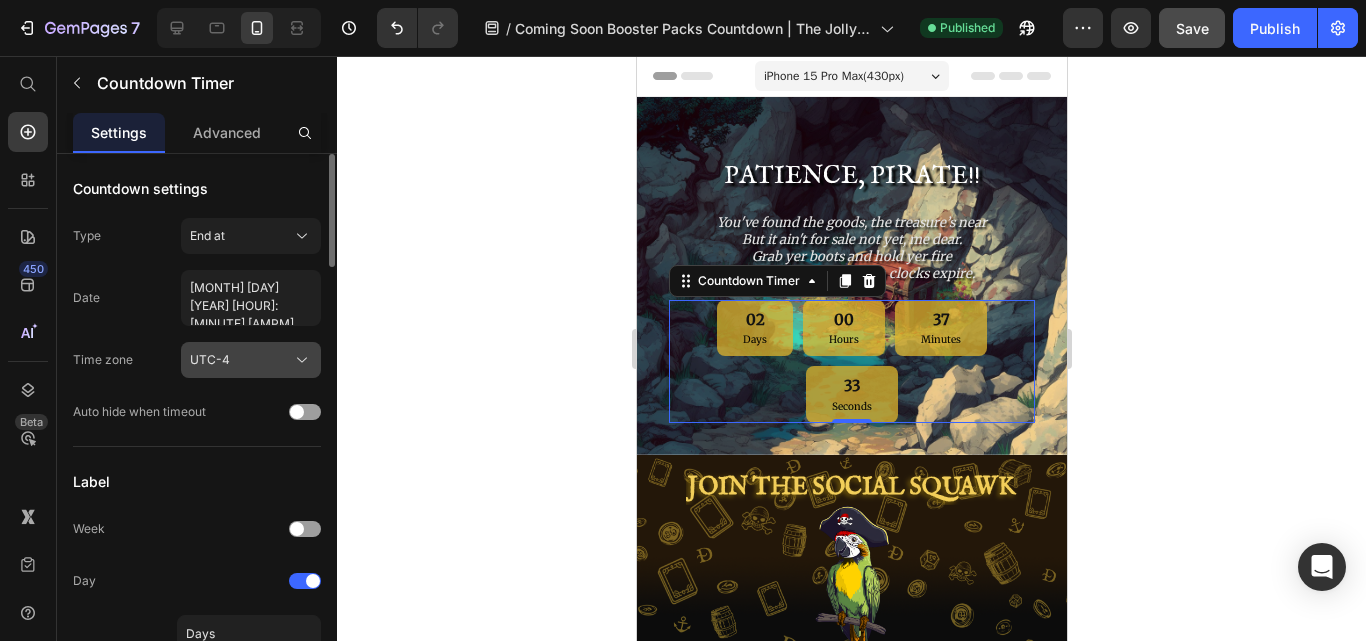 click on "UTC-4" 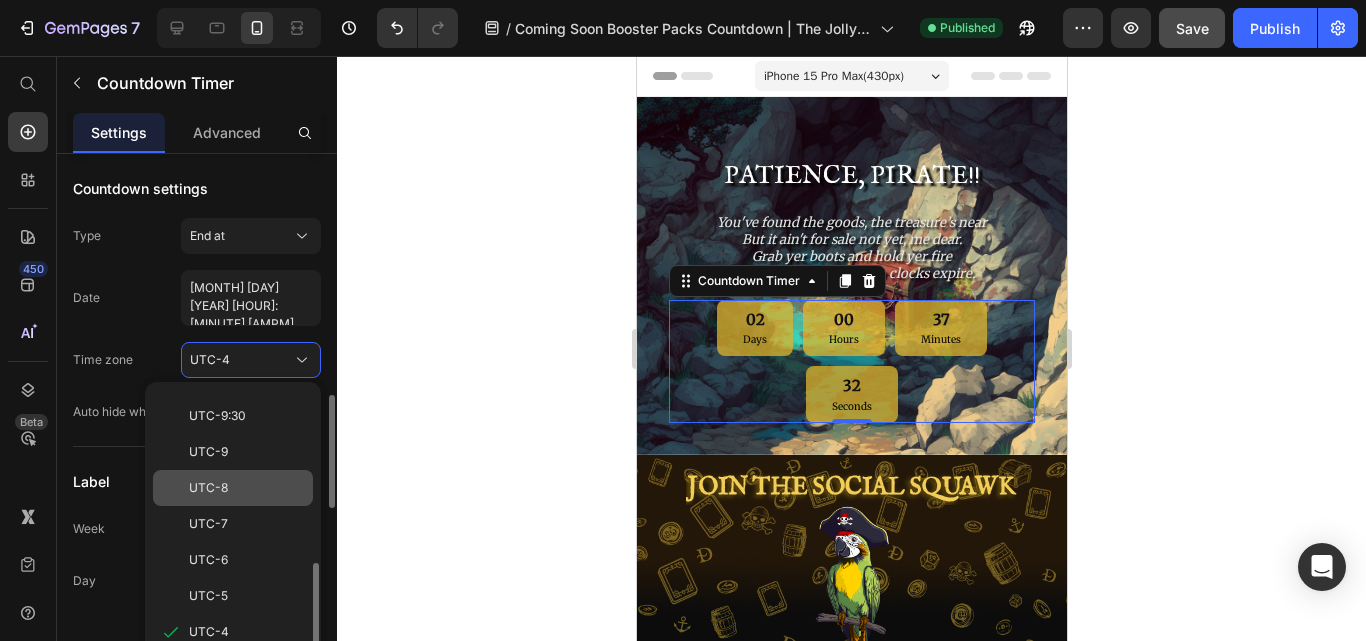 scroll, scrollTop: 160, scrollLeft: 0, axis: vertical 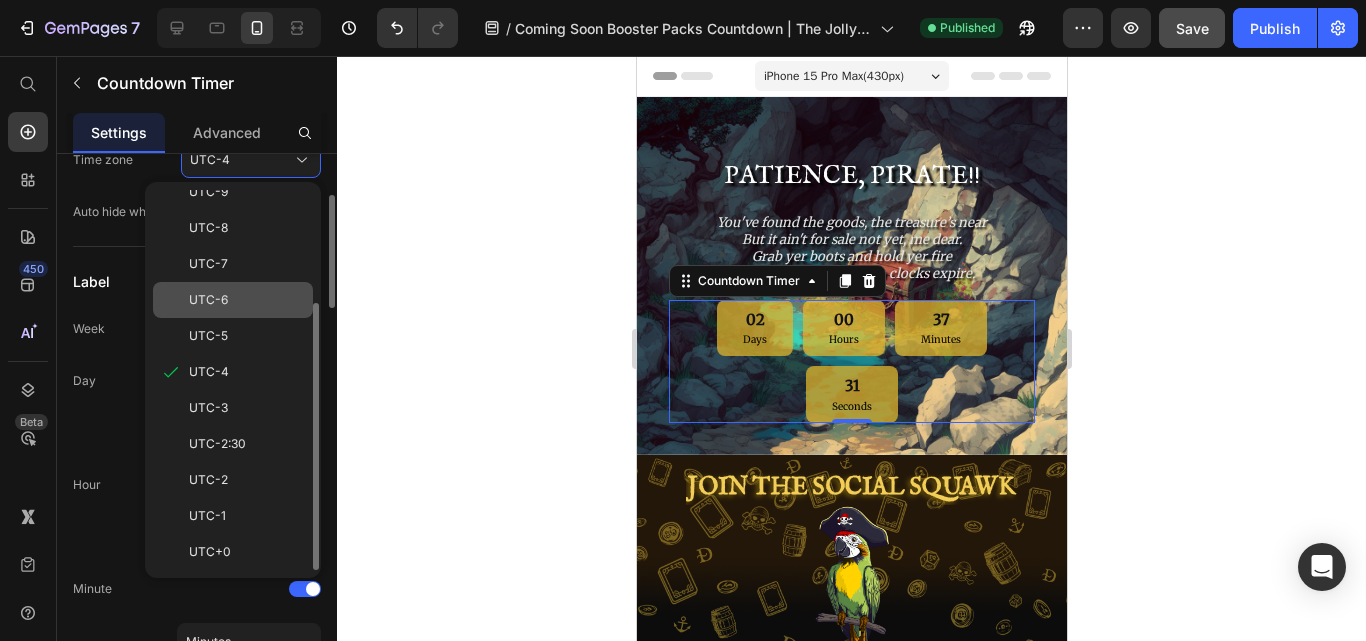 click on "UTC-6" at bounding box center [247, 300] 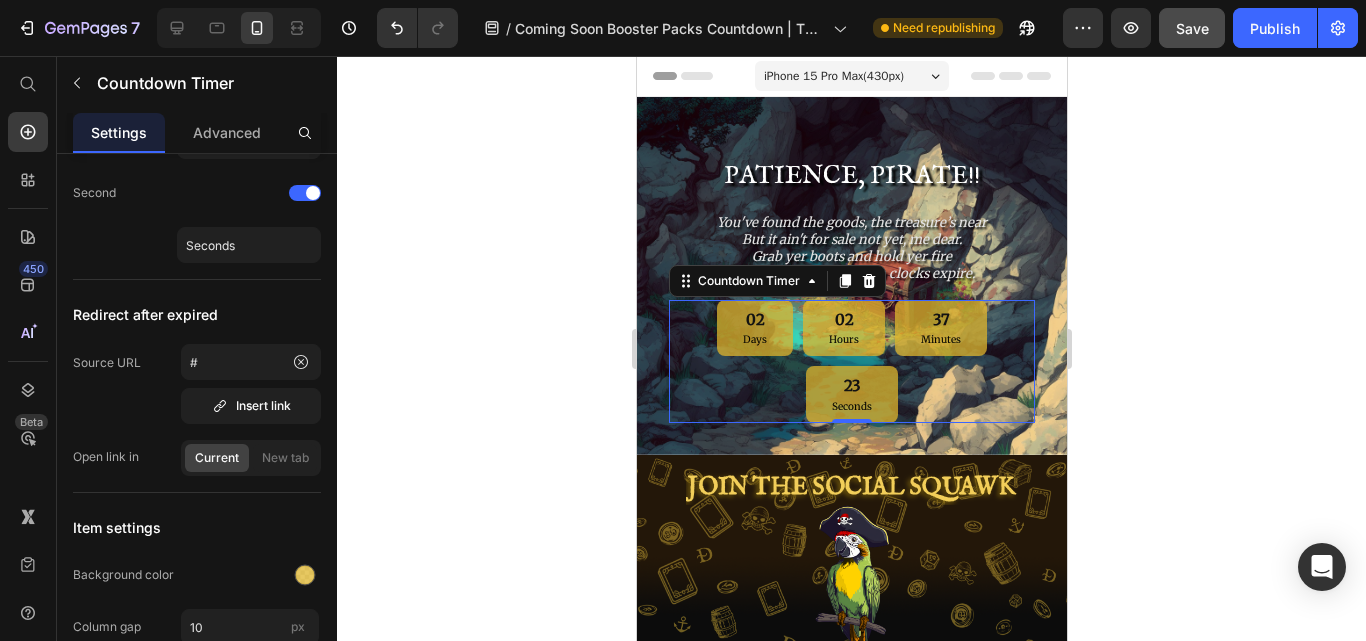 scroll, scrollTop: 1000, scrollLeft: 0, axis: vertical 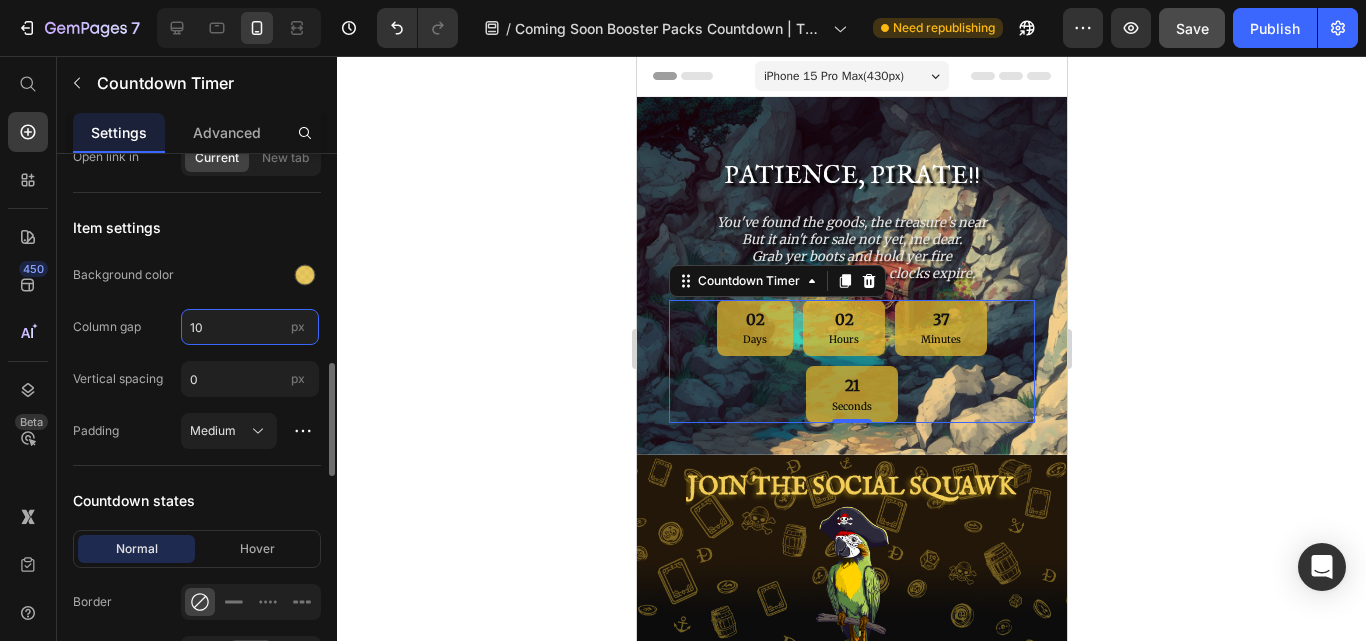 click on "10" at bounding box center (250, 327) 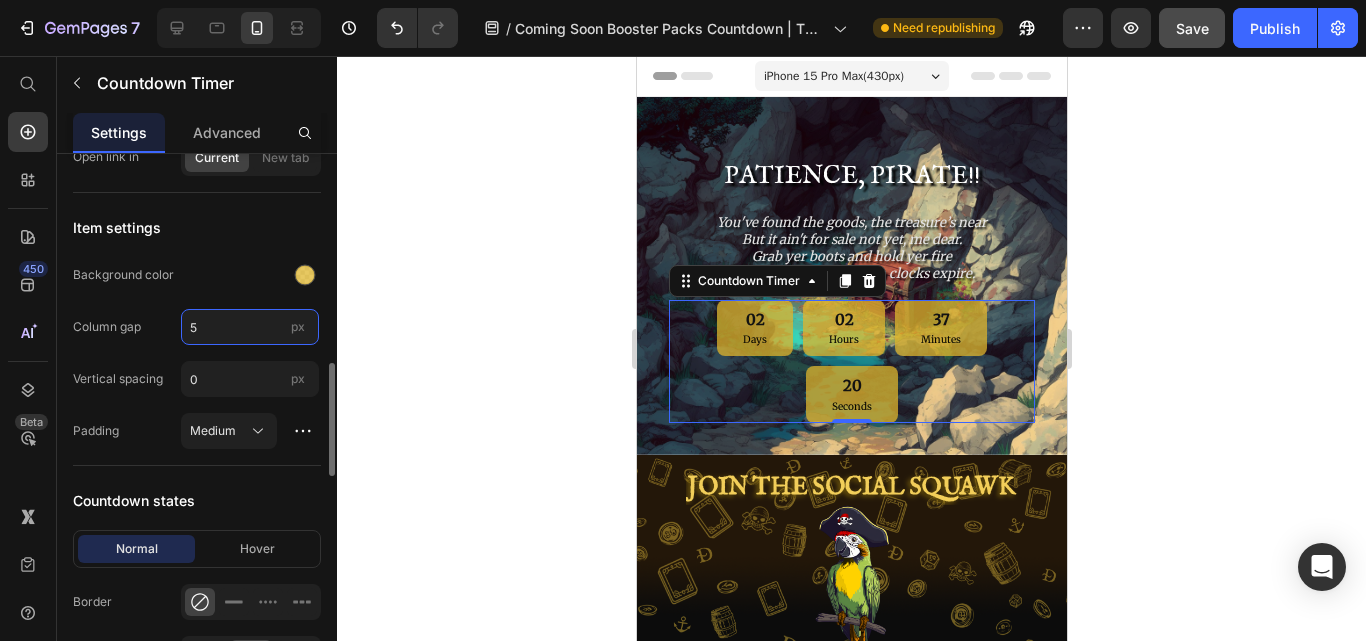 type on "5" 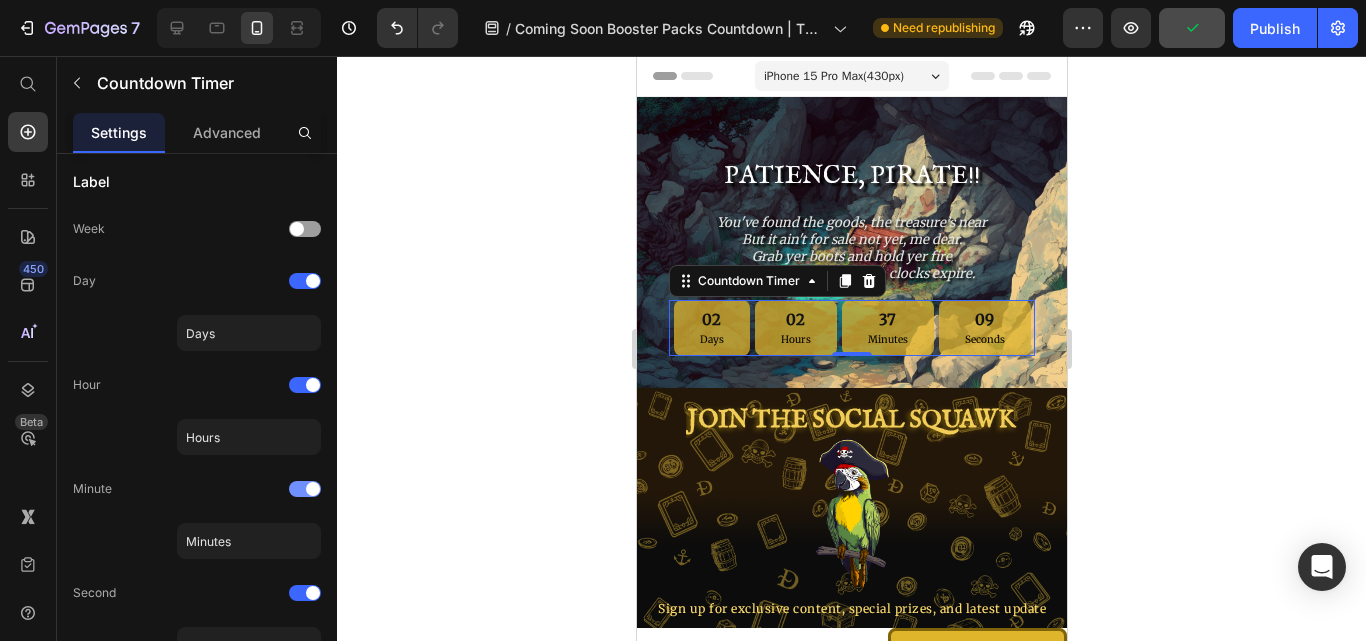 scroll, scrollTop: 0, scrollLeft: 0, axis: both 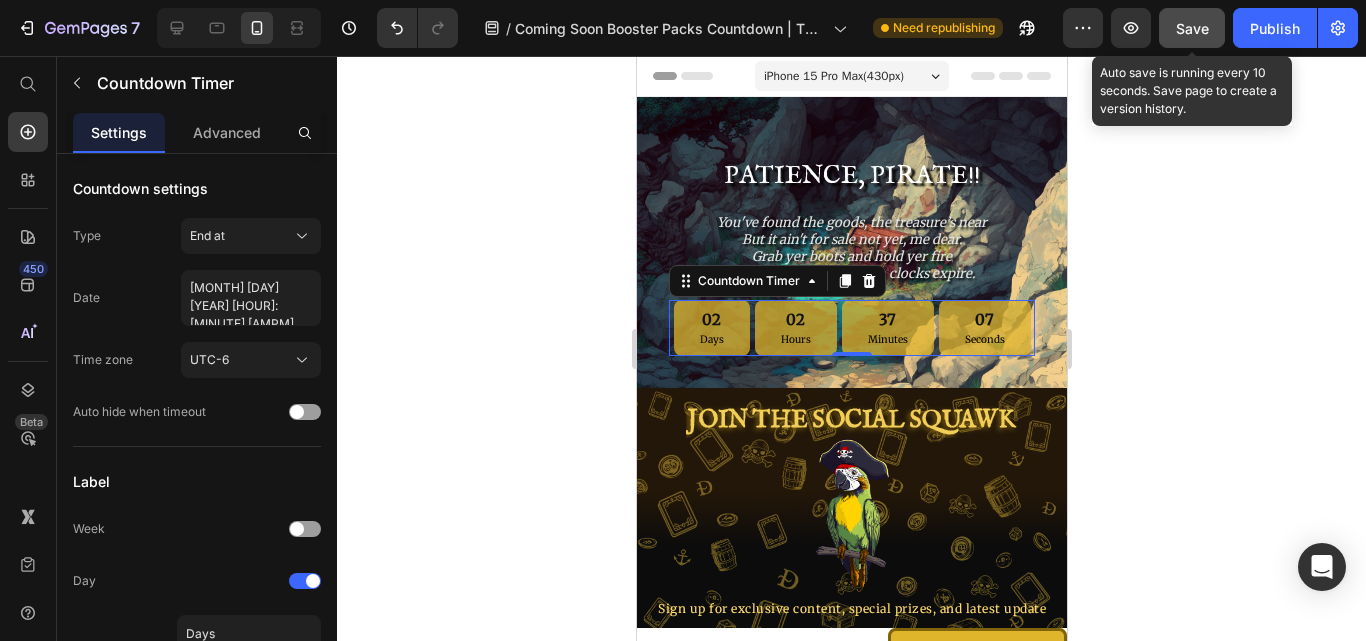 click on "Save" at bounding box center (1192, 28) 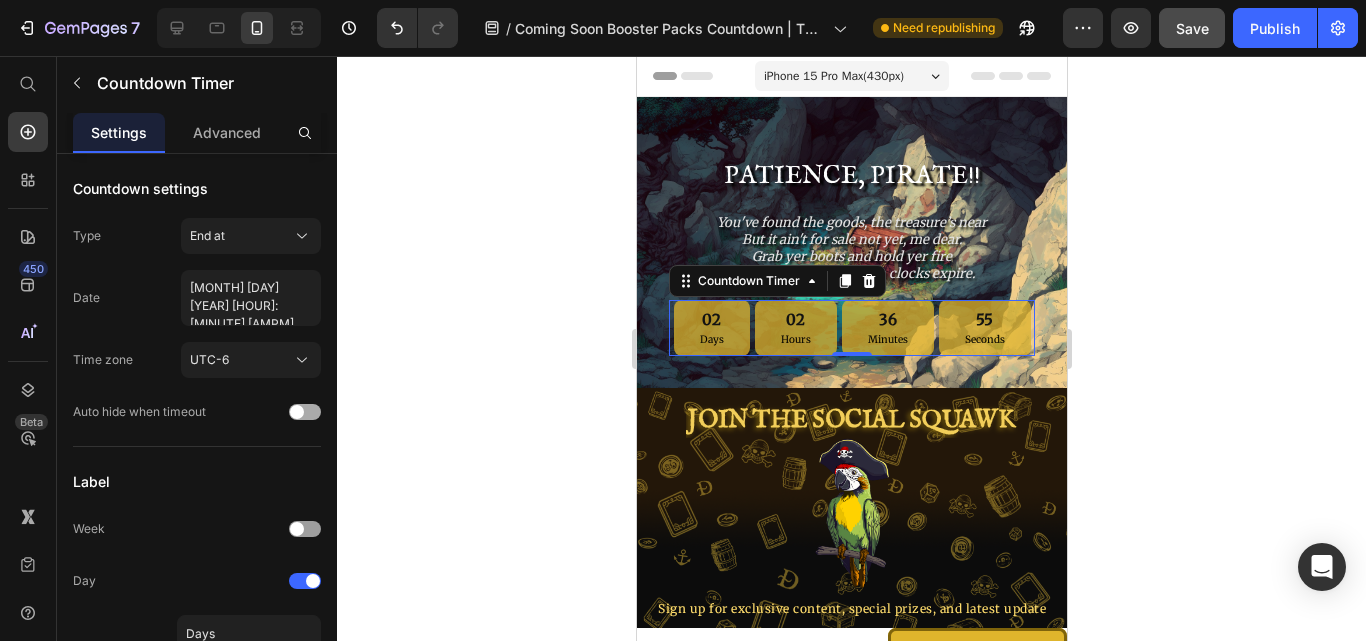 click at bounding box center [305, 412] 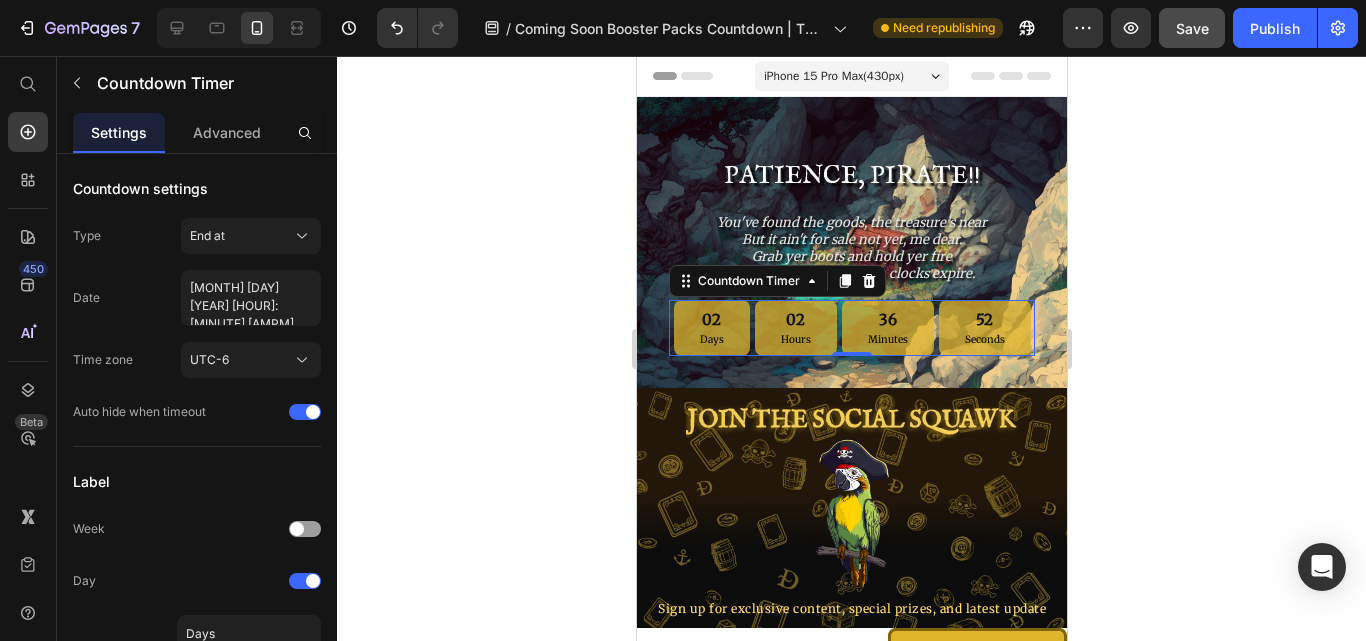 click 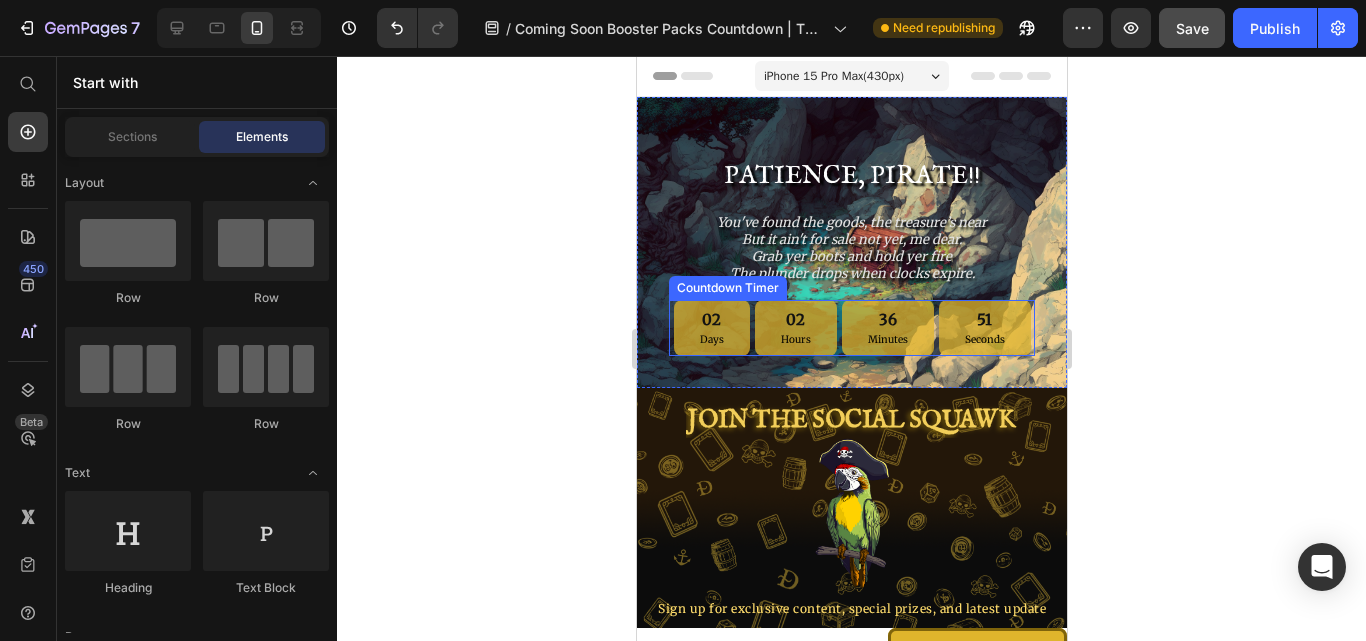 click on "[DAYS] Days [HOURS] Hours [MINUTES] Minutes [SECONDS] Seconds" at bounding box center (851, 328) 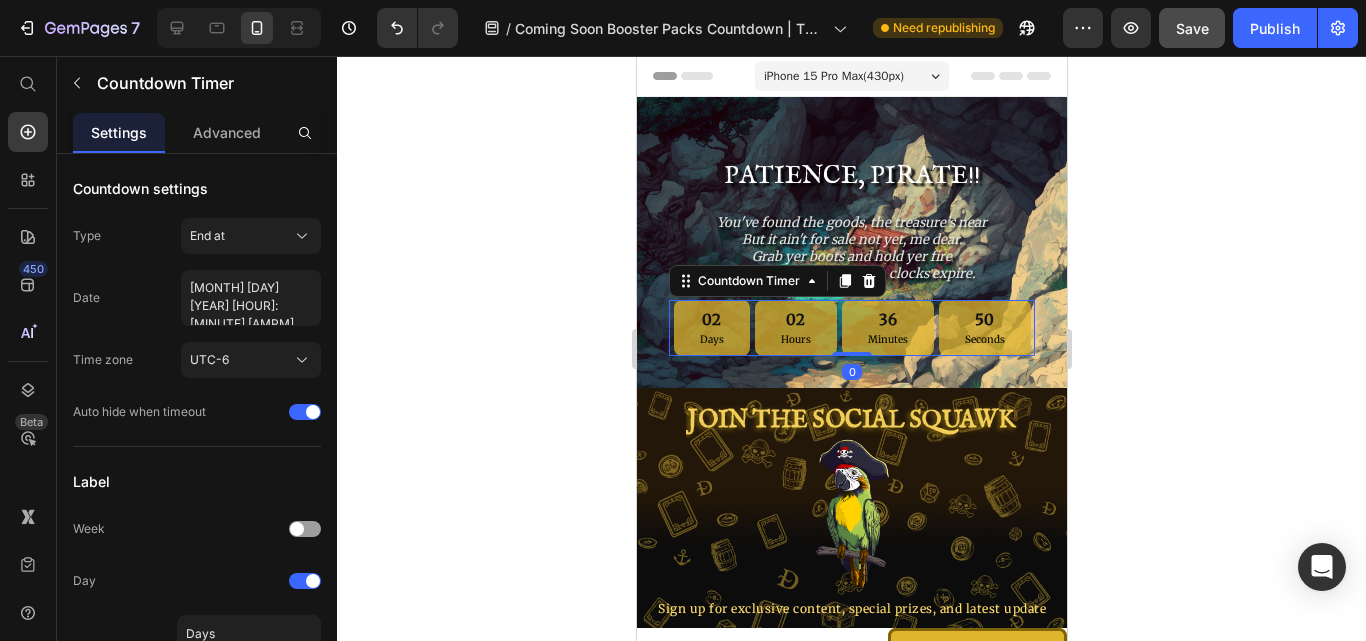 click 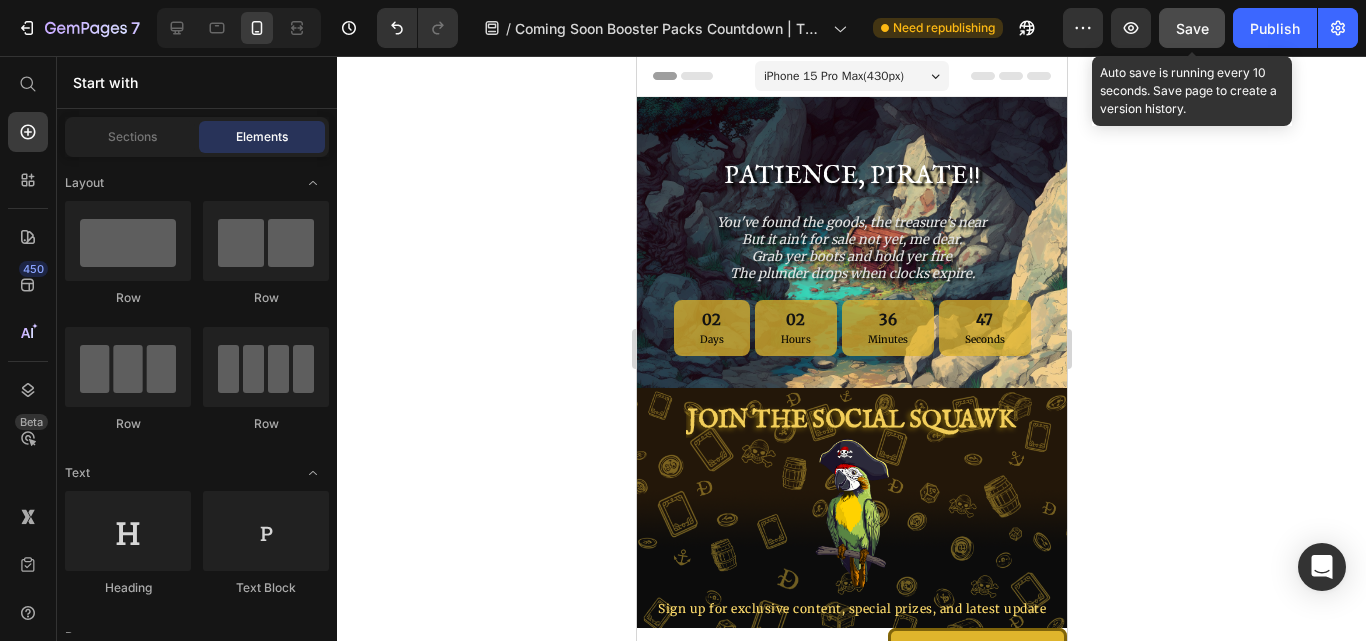 click on "Save" at bounding box center [1192, 28] 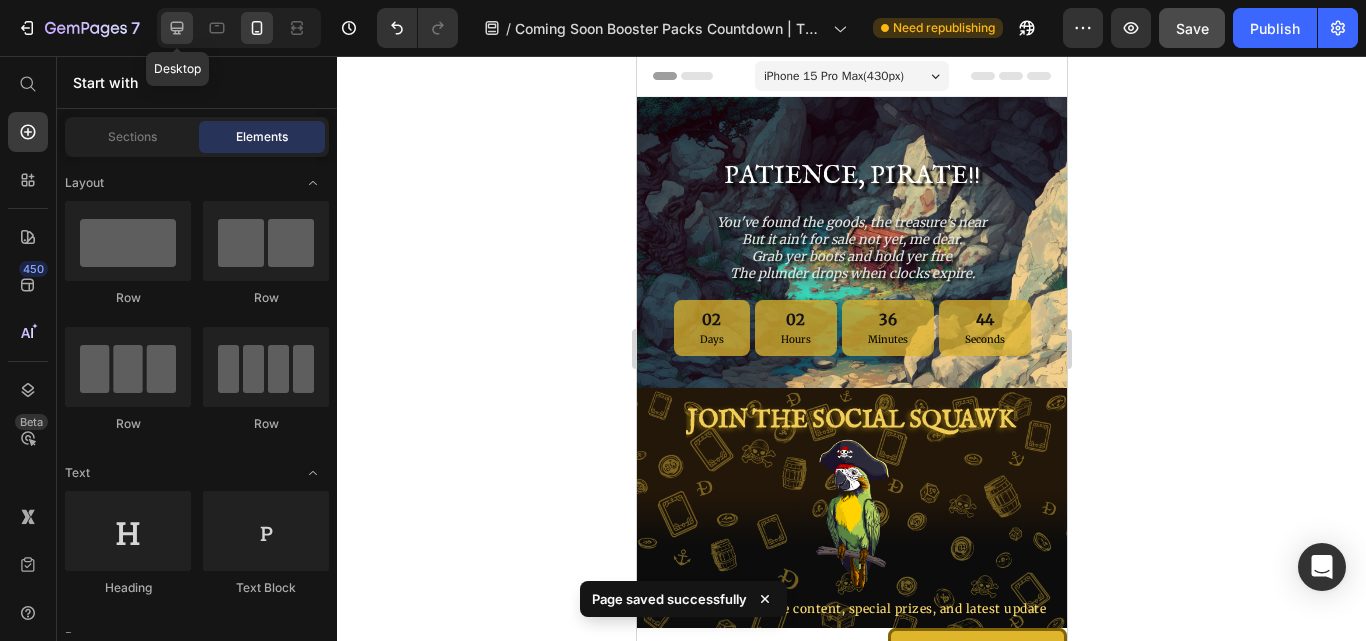 click 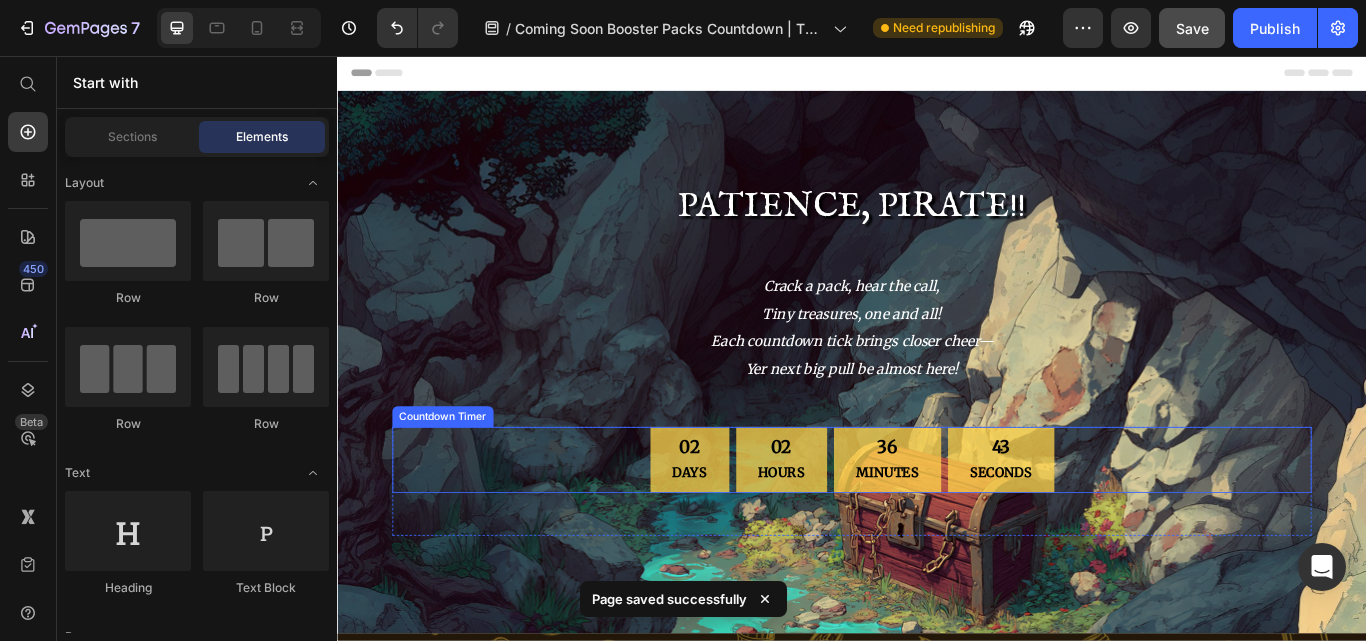 click on "MINUTES" at bounding box center [978, 542] 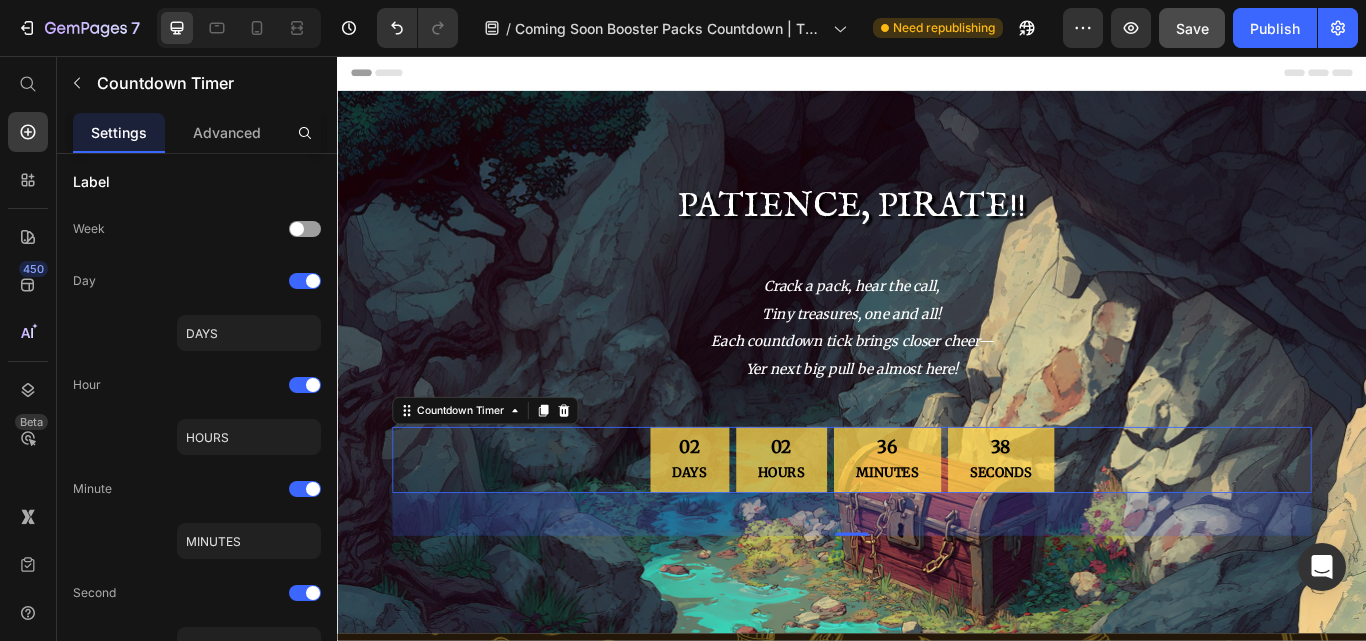 scroll, scrollTop: 0, scrollLeft: 0, axis: both 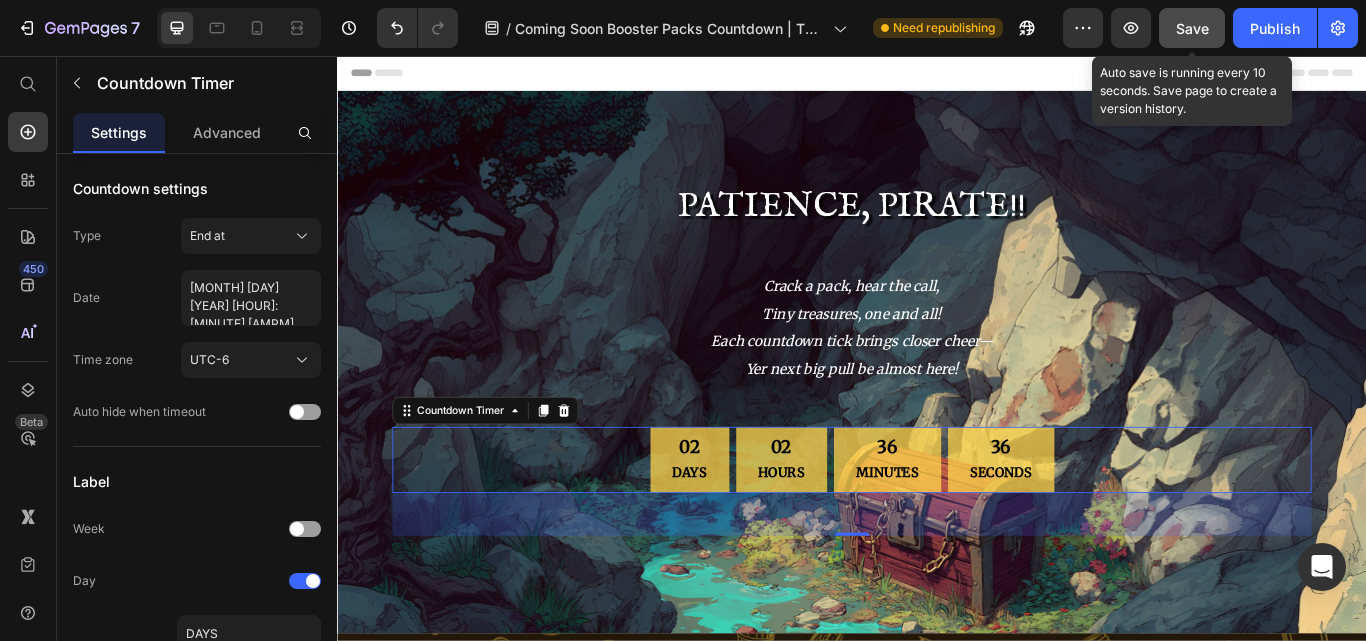 click on "Save" 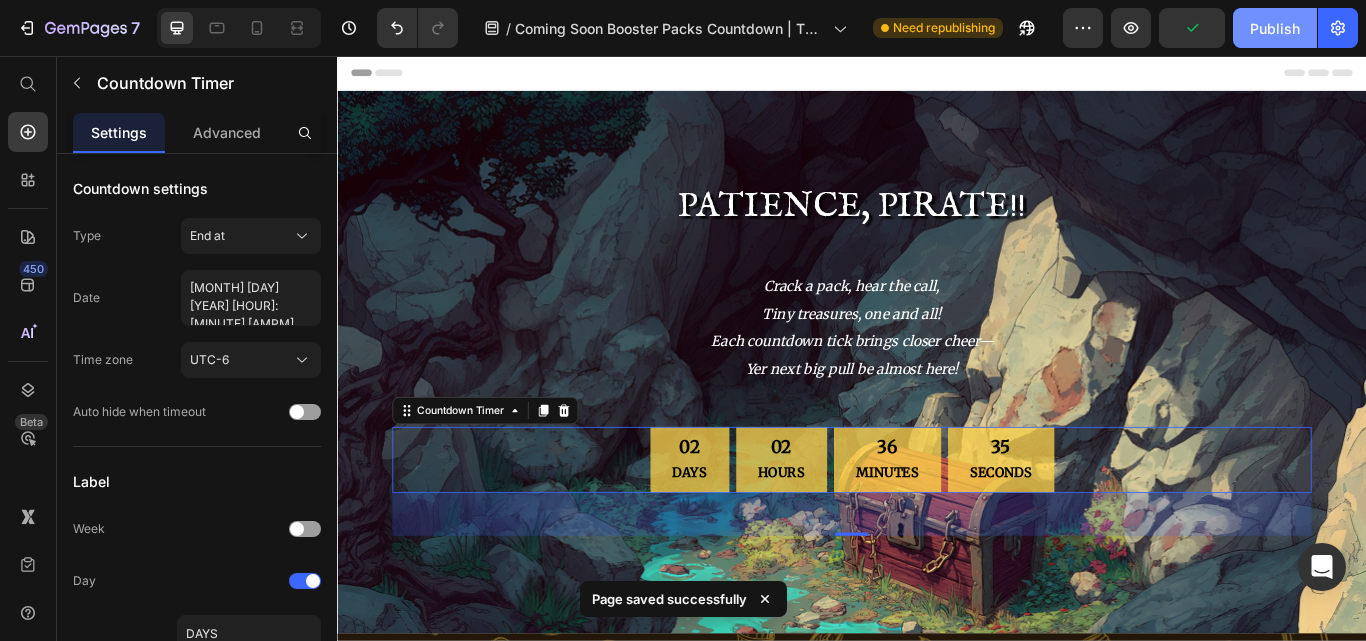 click on "Publish" at bounding box center [1275, 28] 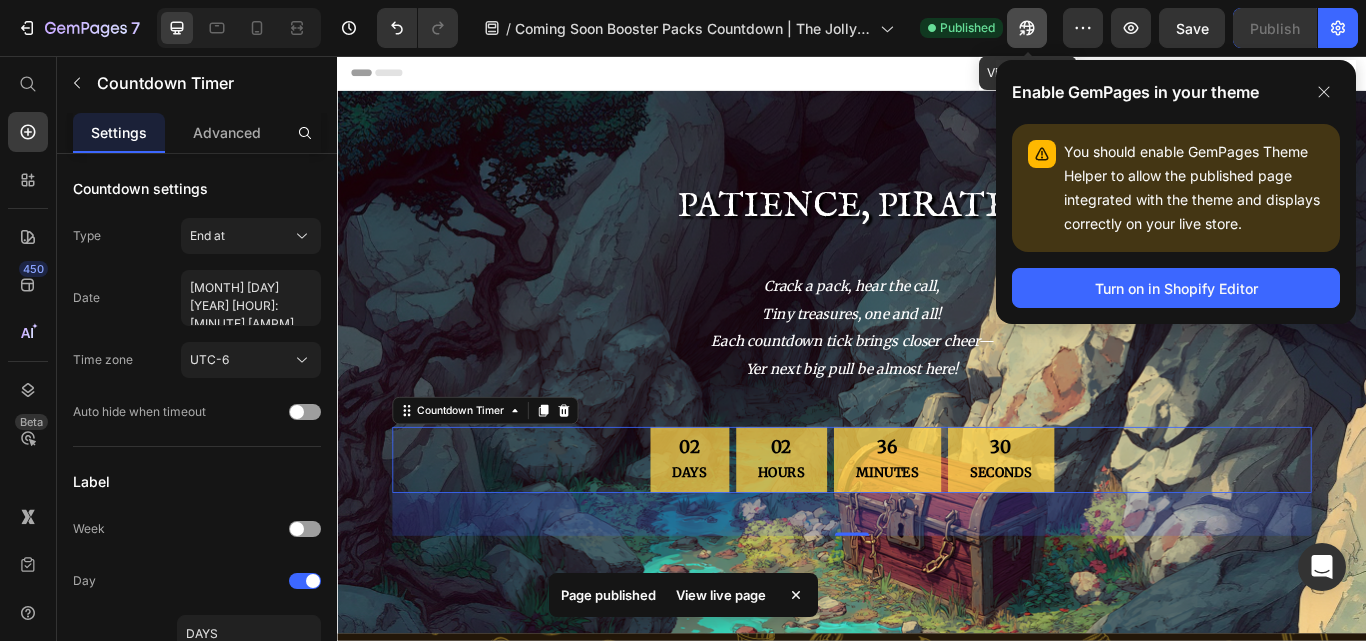 click 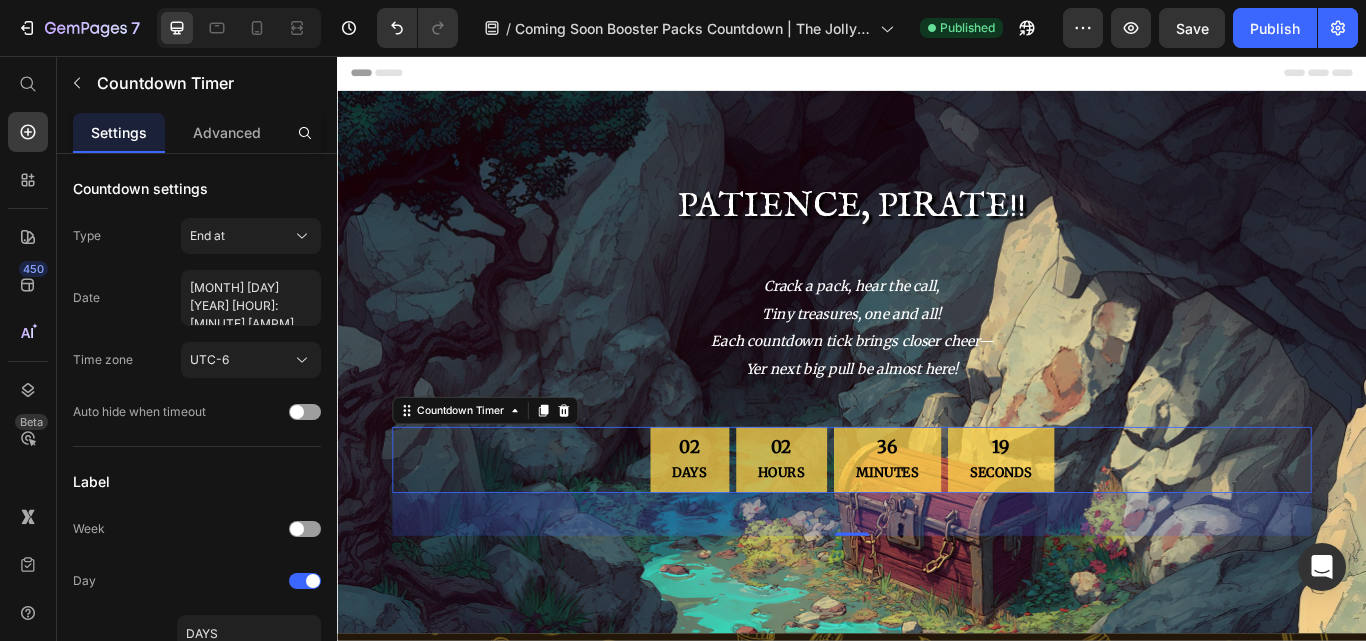 click 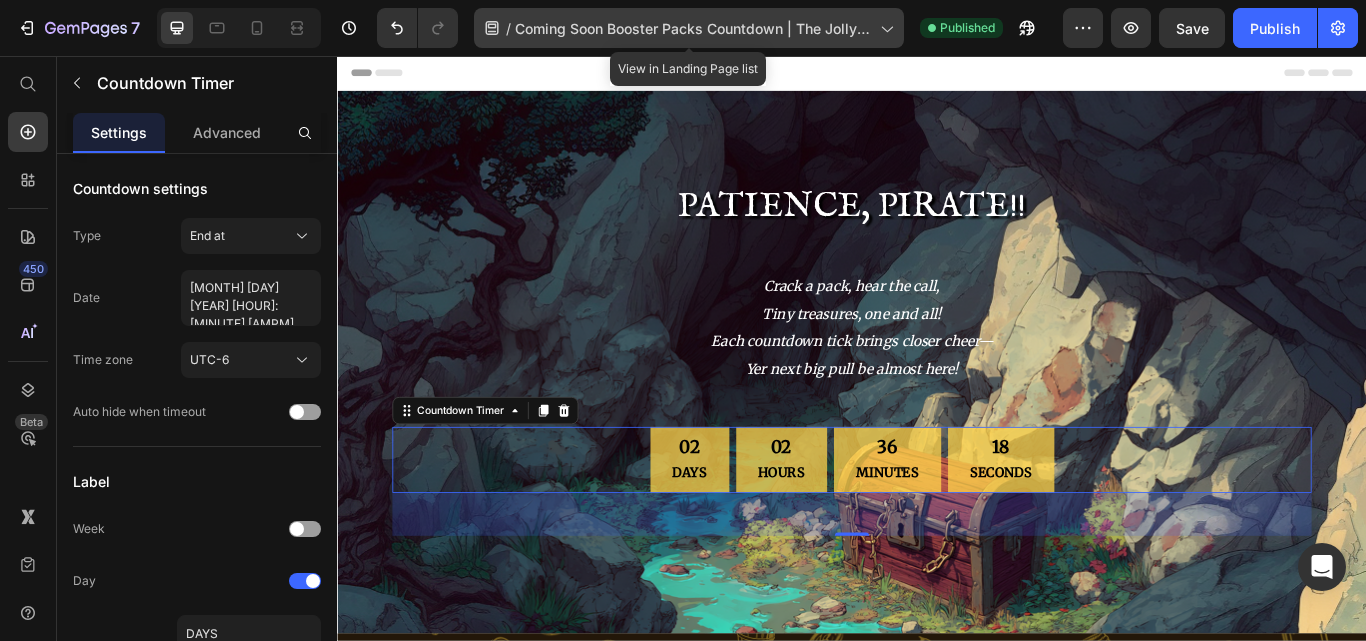 click on "Coming Soon Booster Packs Countdown | The Jolly Roger Store" at bounding box center (693, 28) 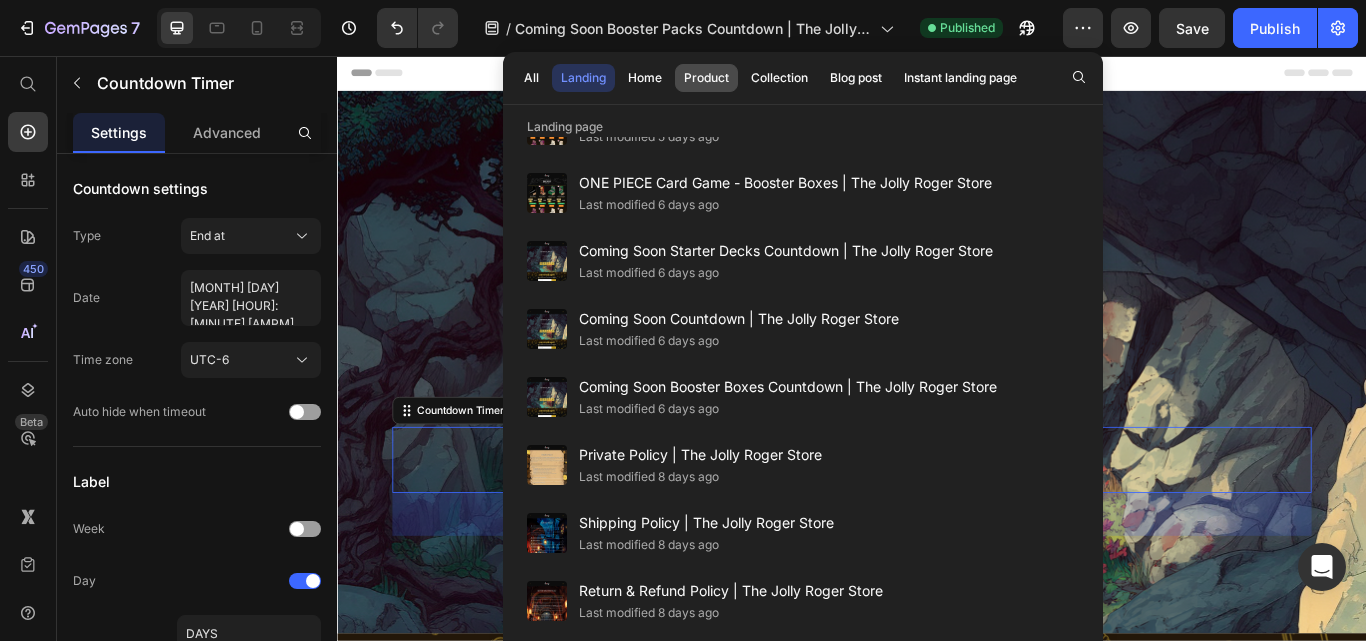 click on "Product" at bounding box center (706, 78) 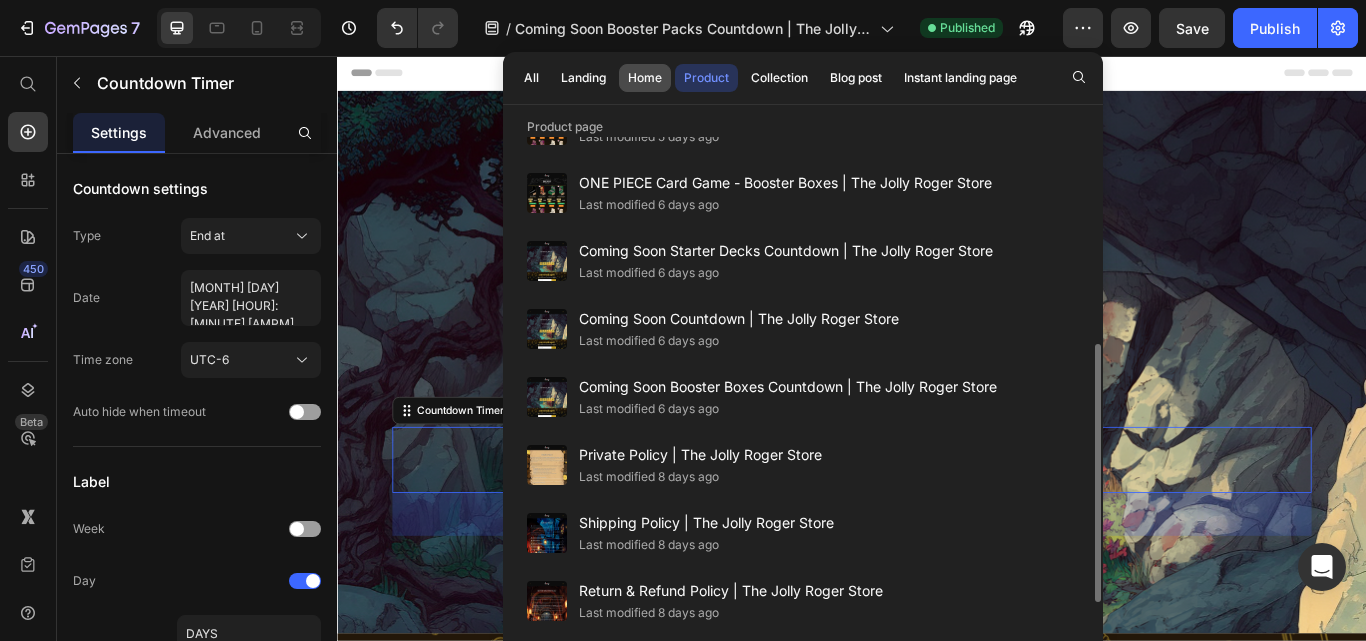 scroll, scrollTop: 0, scrollLeft: 0, axis: both 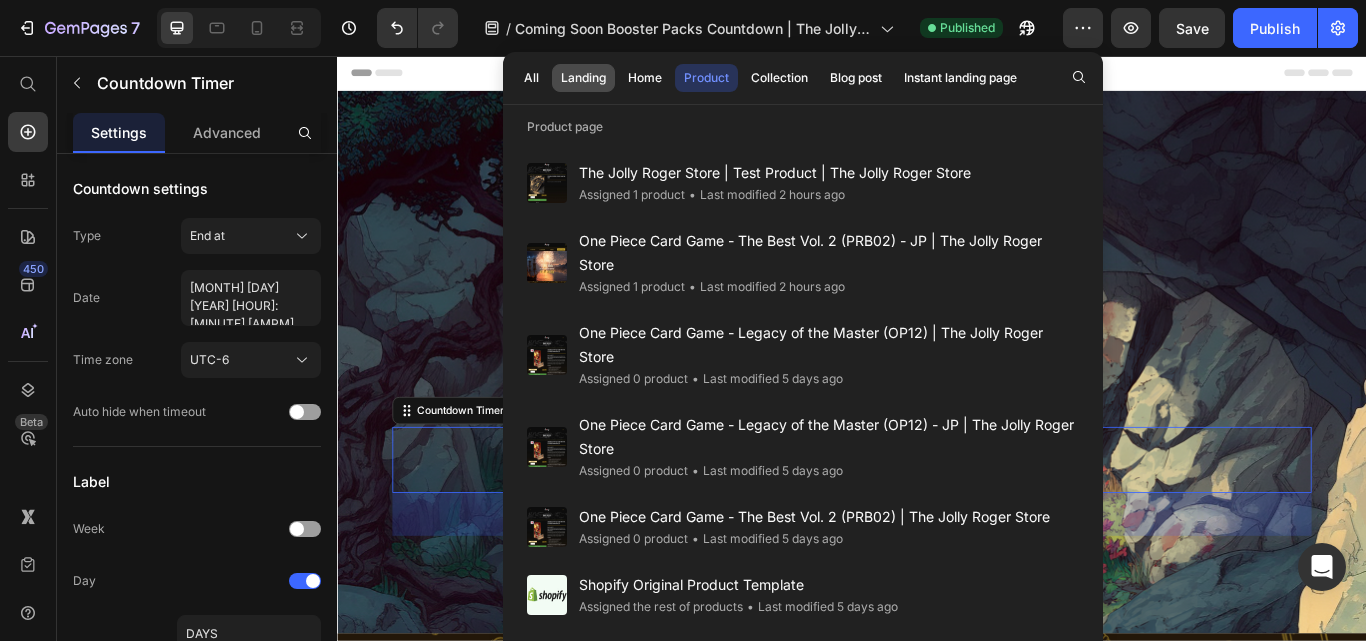 click on "Landing" at bounding box center [583, 78] 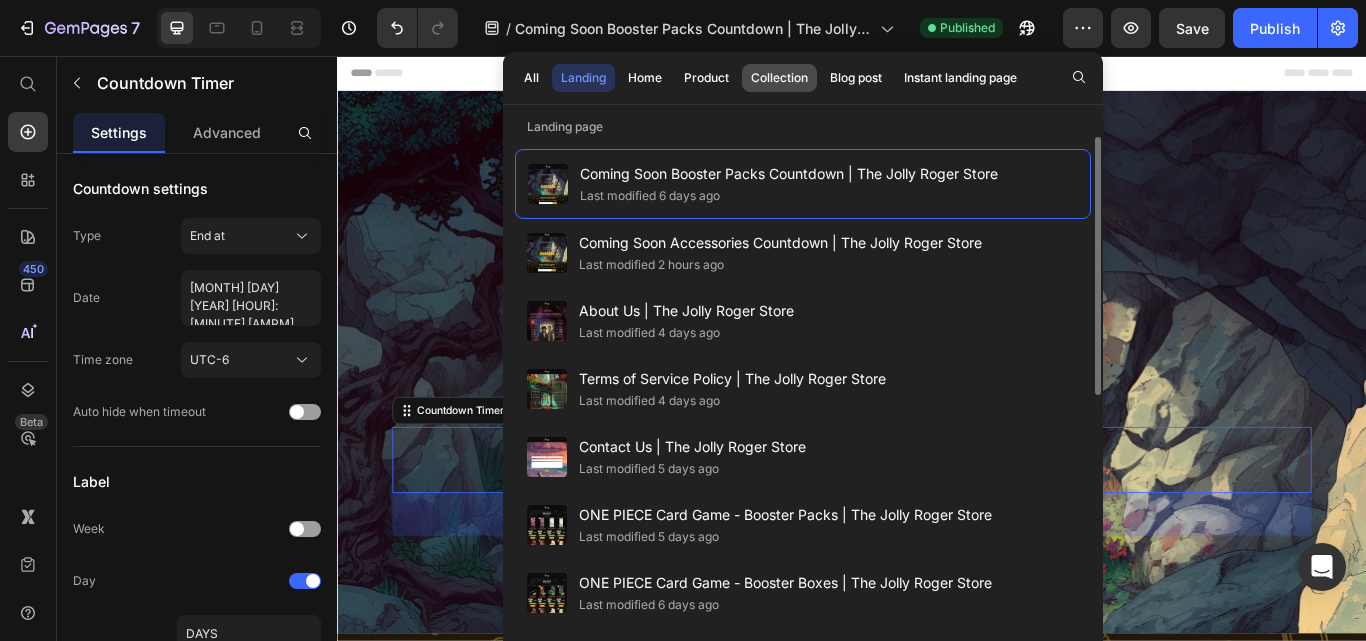 click on "Collection" at bounding box center [779, 78] 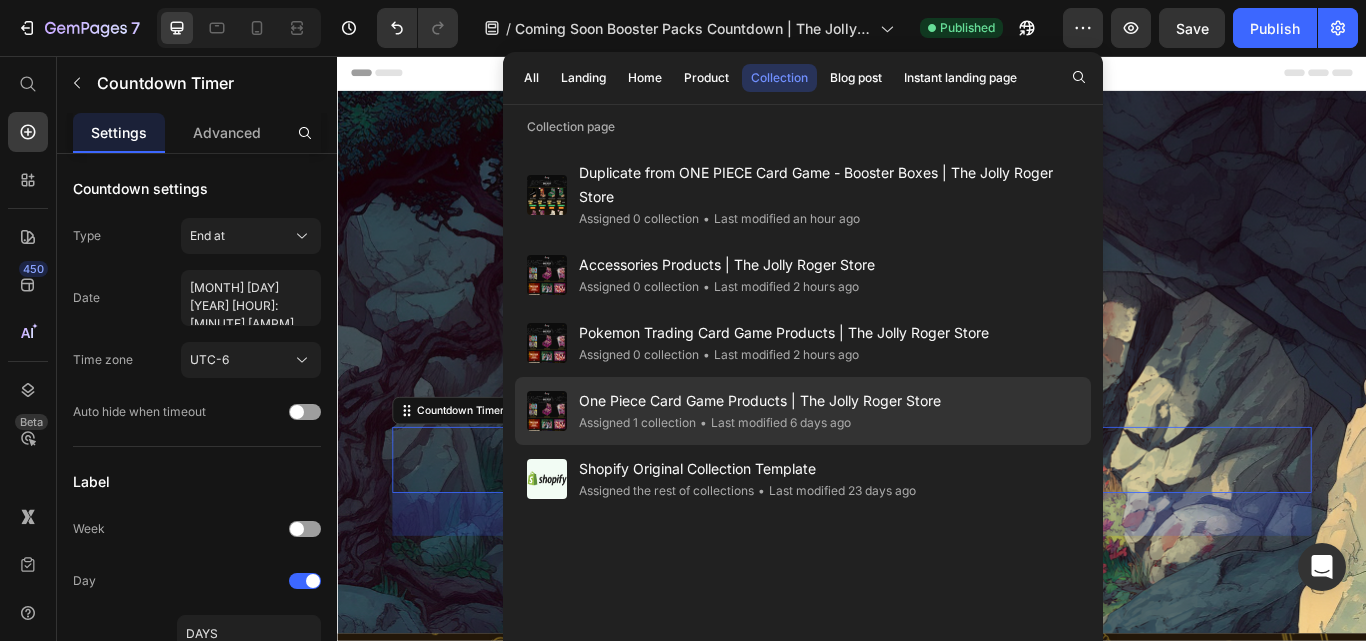 click on "One Piece Card Game Products | The Jolly Roger Store" at bounding box center [760, 401] 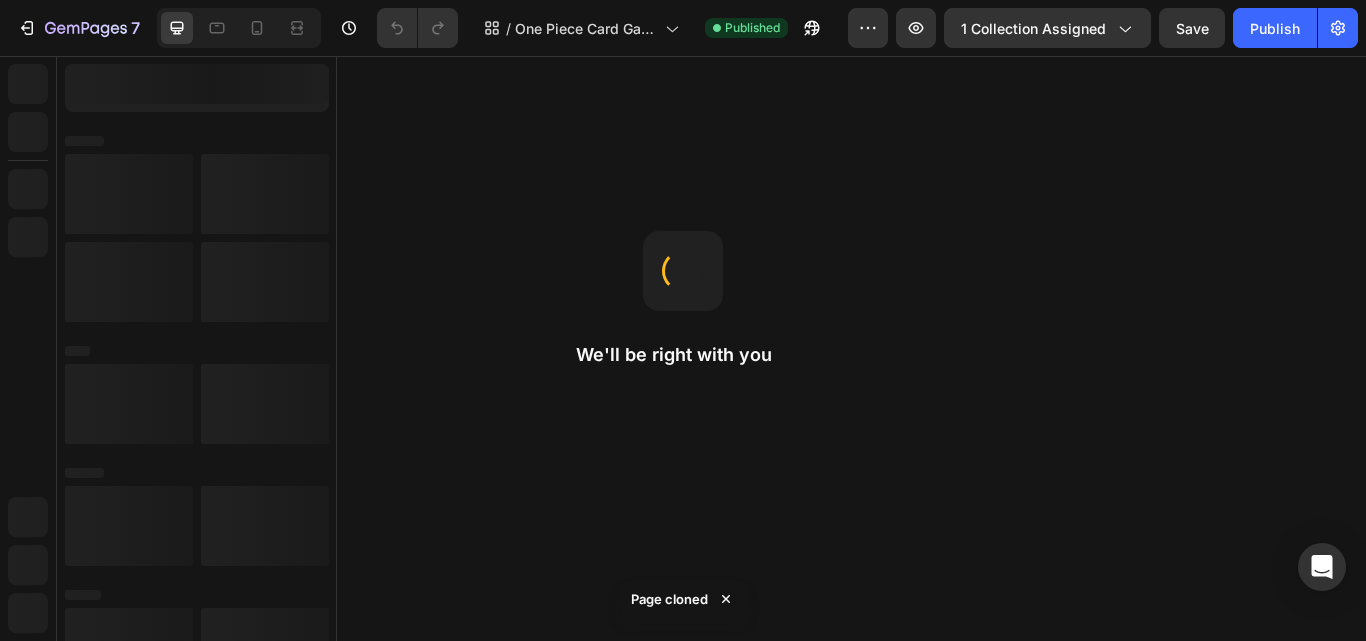 scroll, scrollTop: 0, scrollLeft: 0, axis: both 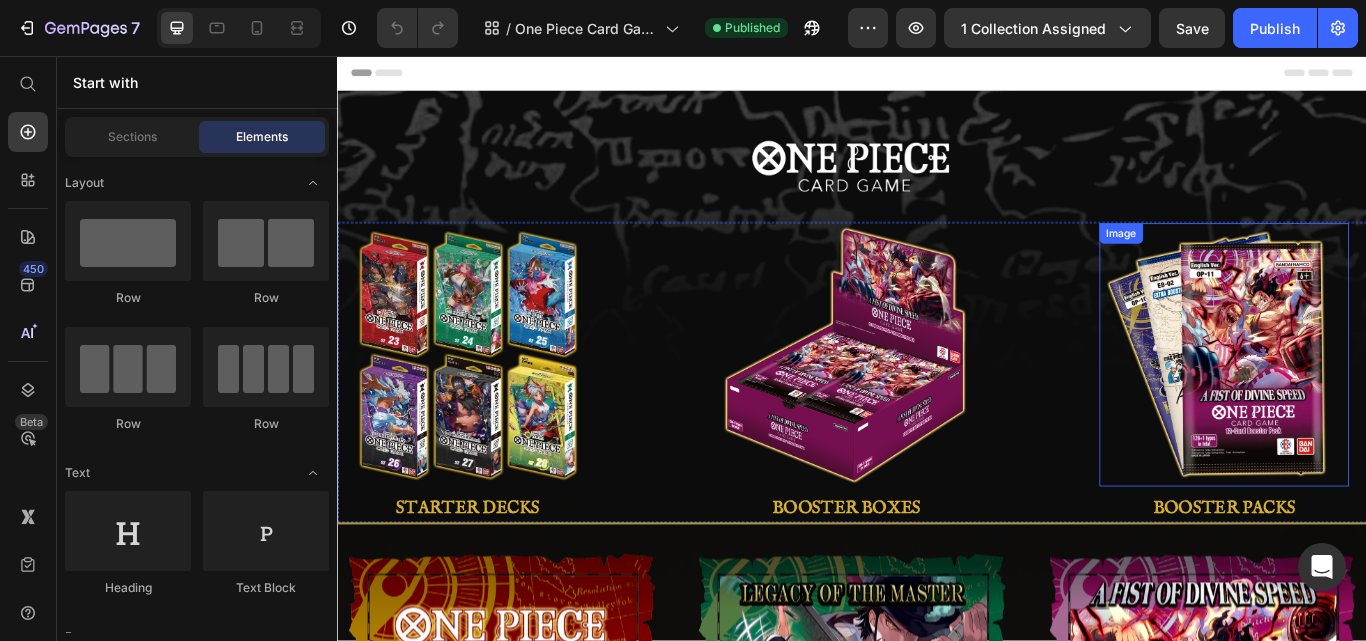 click at bounding box center (1370, 405) 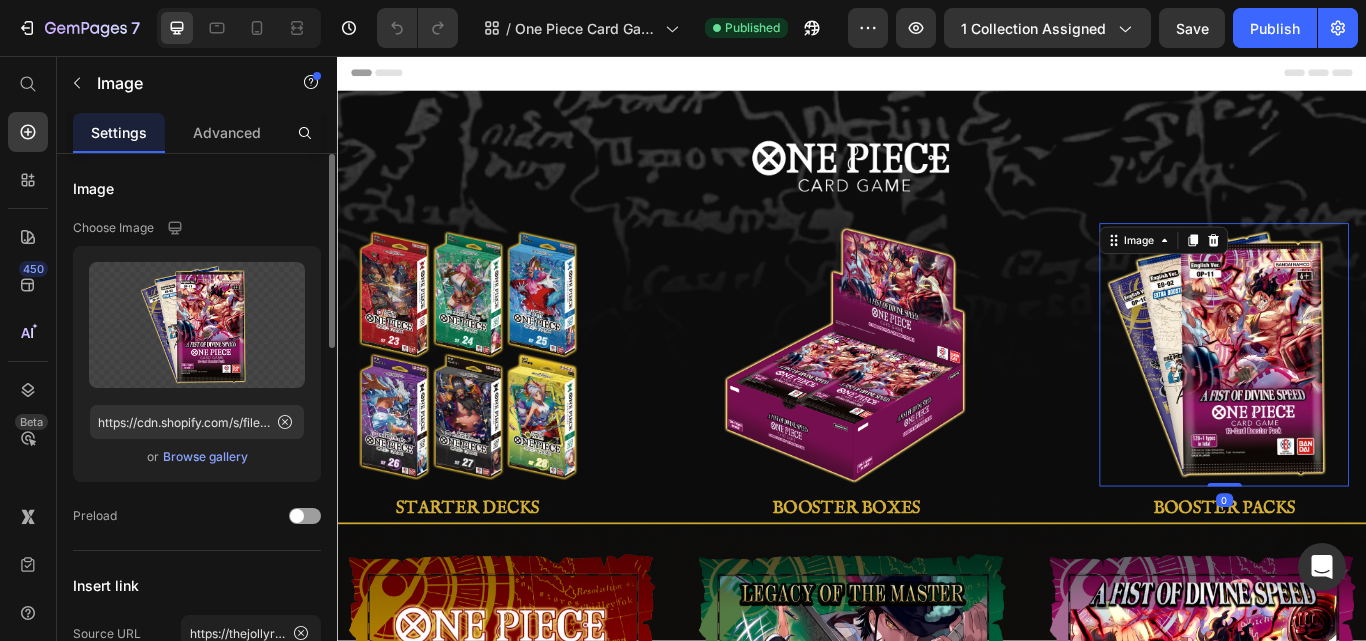 scroll, scrollTop: 200, scrollLeft: 0, axis: vertical 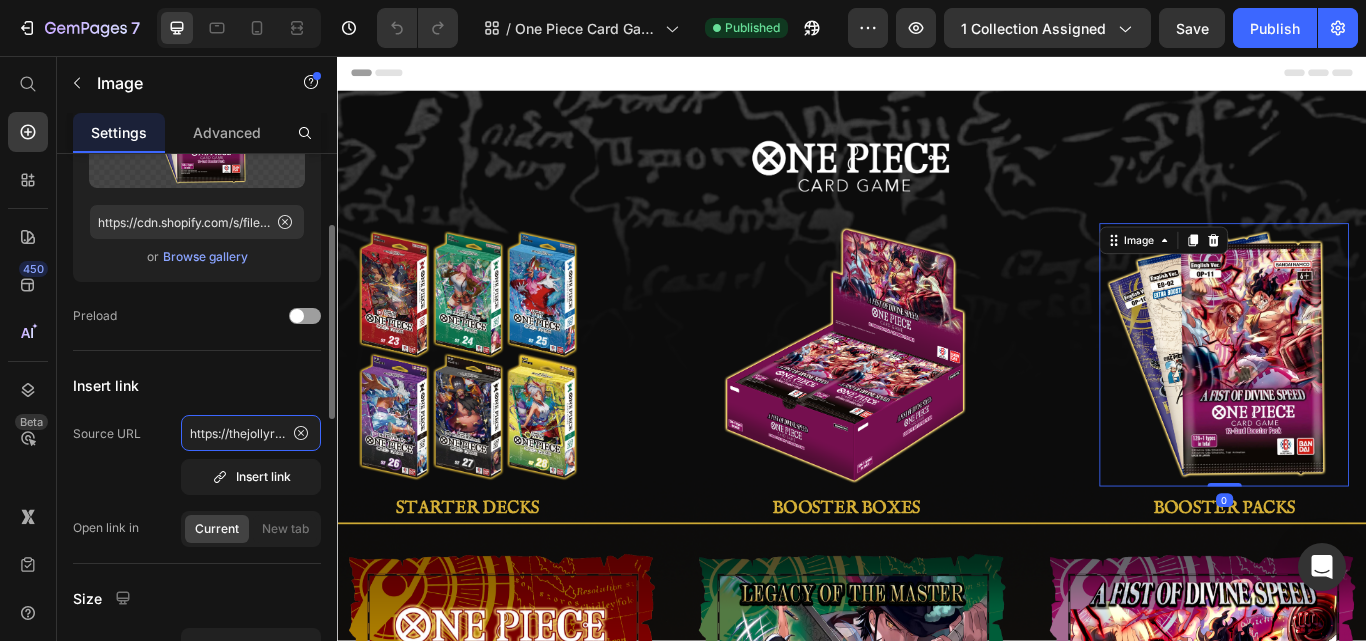 click on "https://thejollyrogerstore.com/pages/ym9vc3rlcl9wywnrc19jb3vudgrvd24" 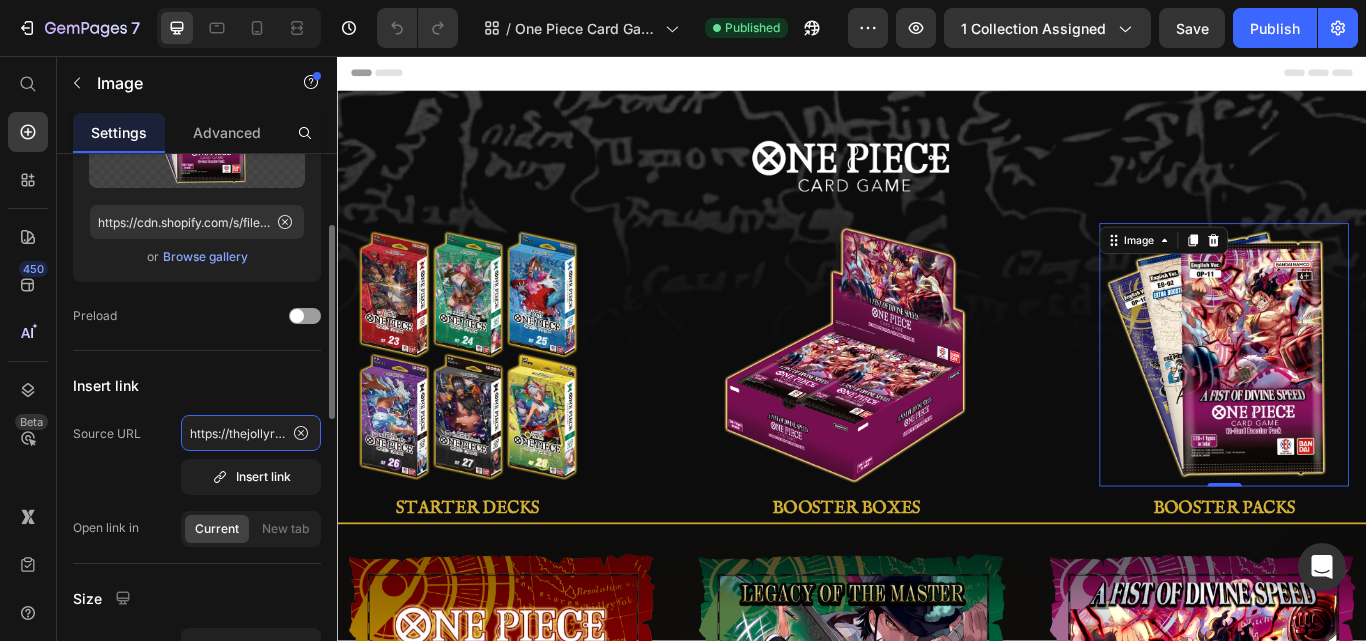 scroll, scrollTop: 0, scrollLeft: 320, axis: horizontal 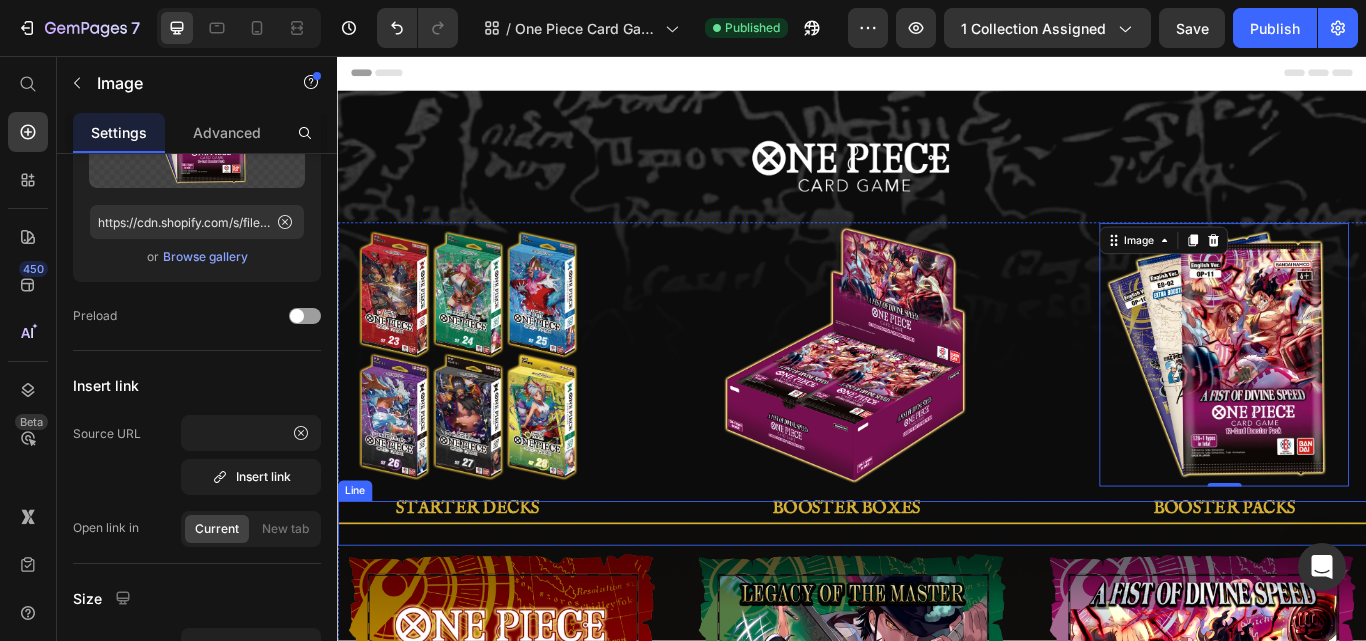 click on "Title Line" at bounding box center (937, 601) 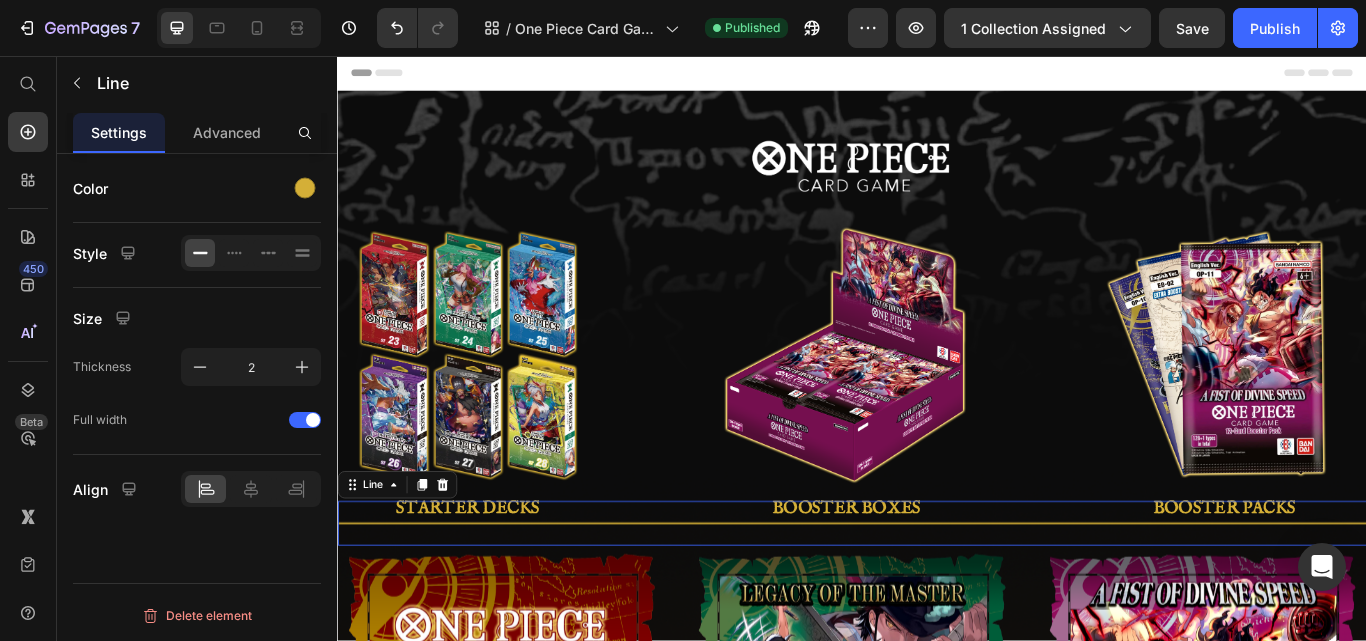 scroll, scrollTop: 0, scrollLeft: 0, axis: both 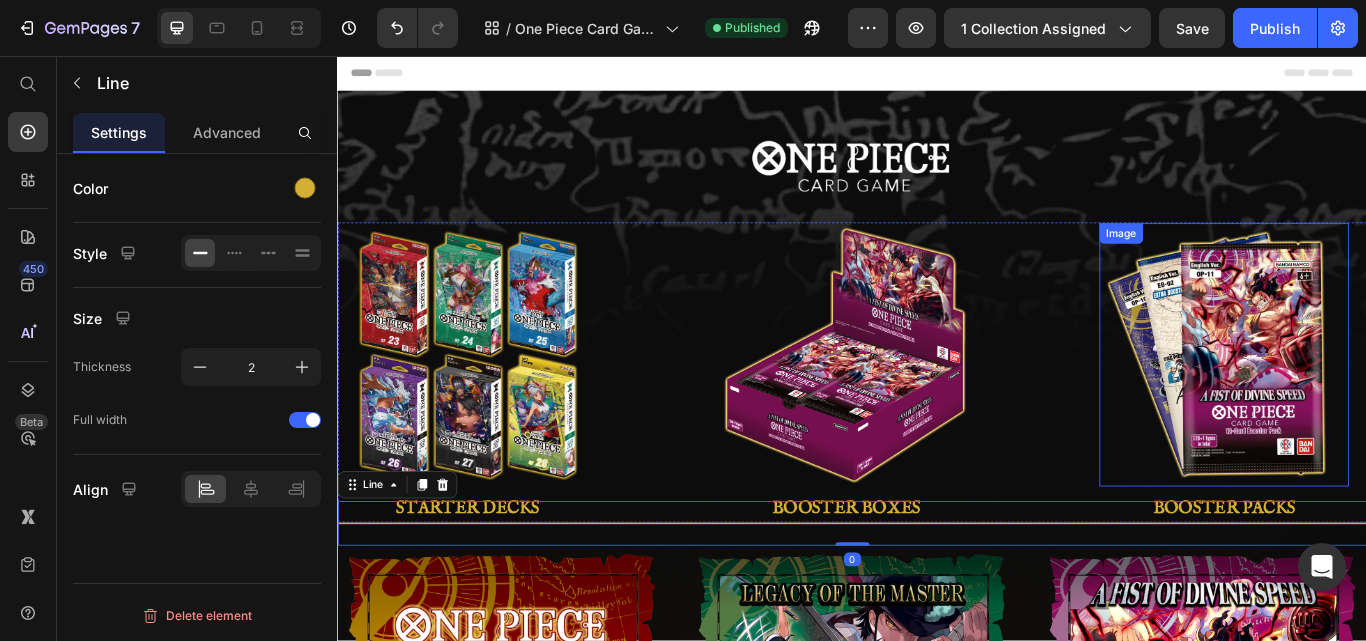 click at bounding box center [1370, 405] 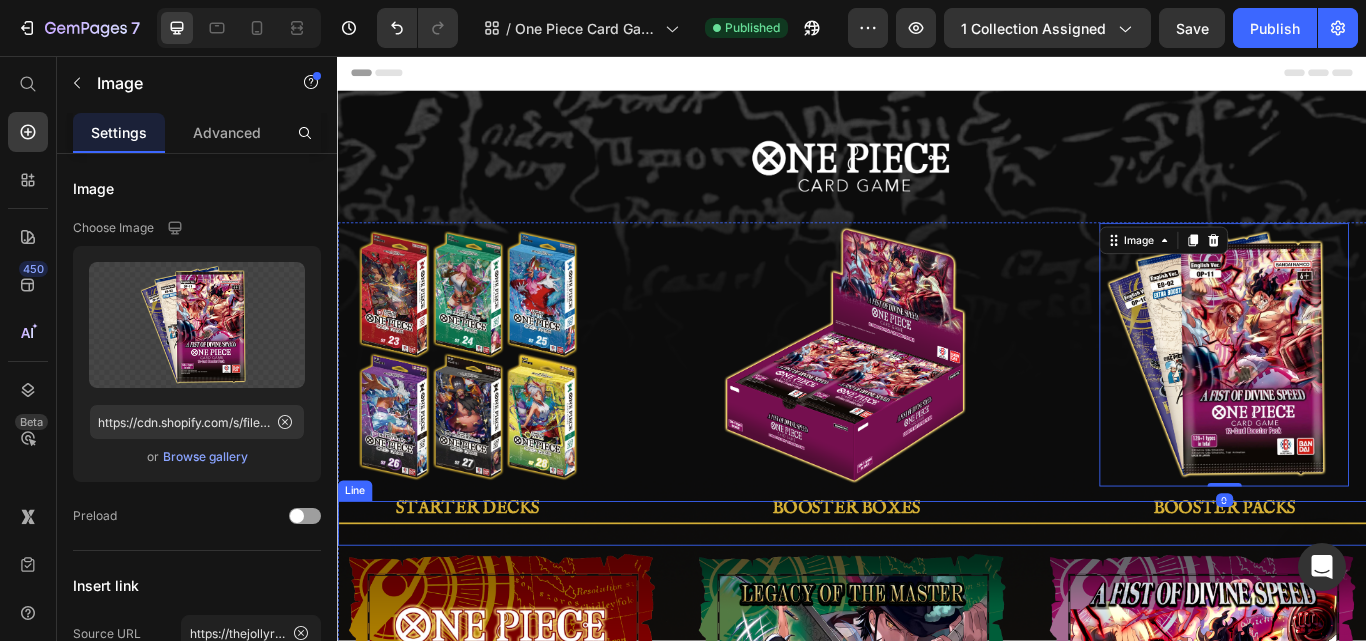 click on "Title Line" at bounding box center (937, 601) 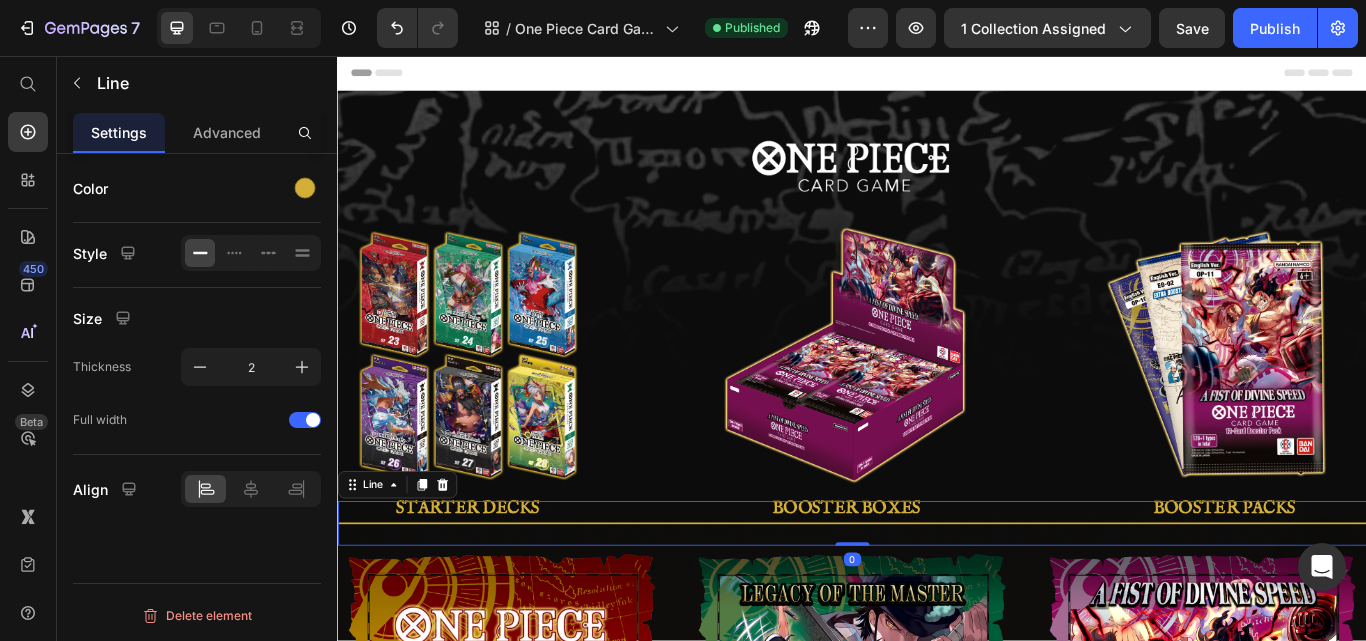 click at bounding box center (1370, 405) 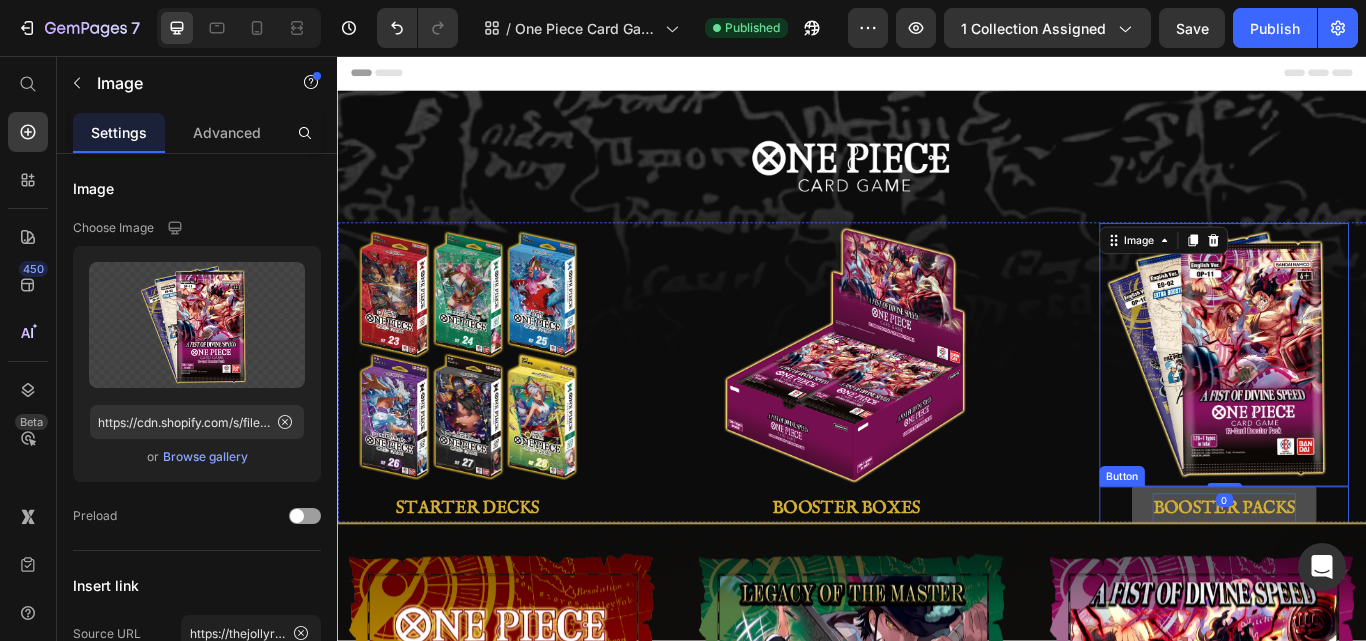 click on "BOOSTER PACKS" at bounding box center (1370, 584) 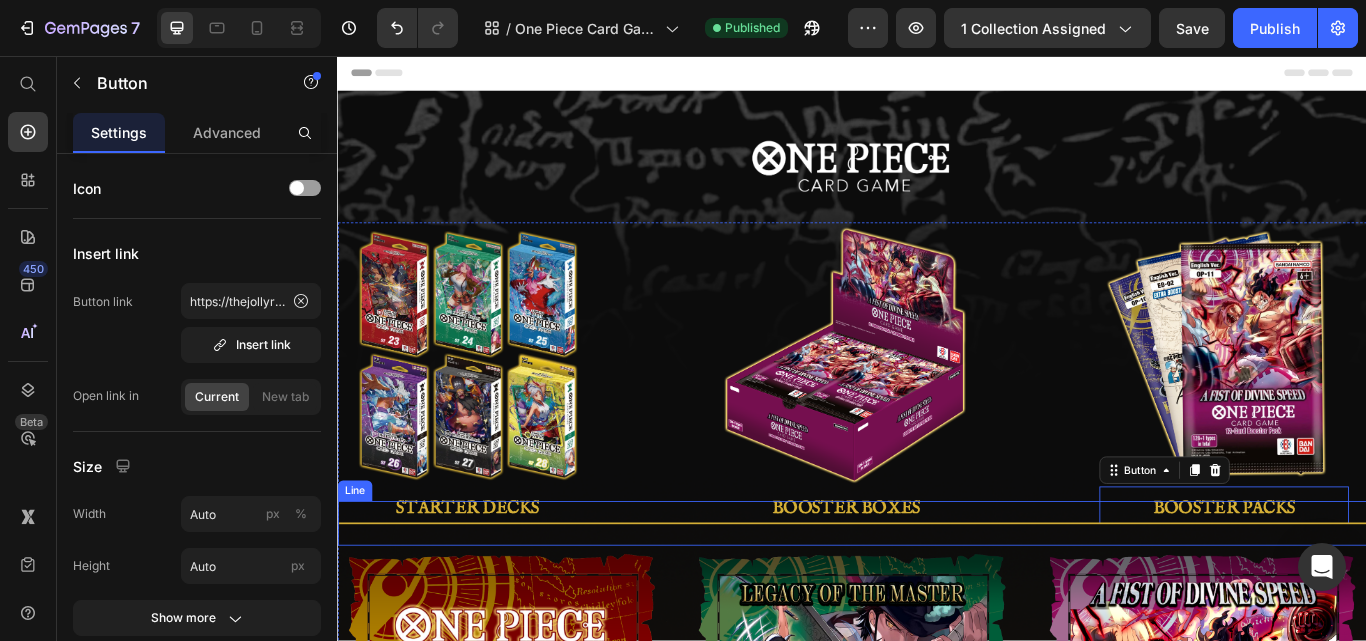 click on "Title Line" at bounding box center (937, 601) 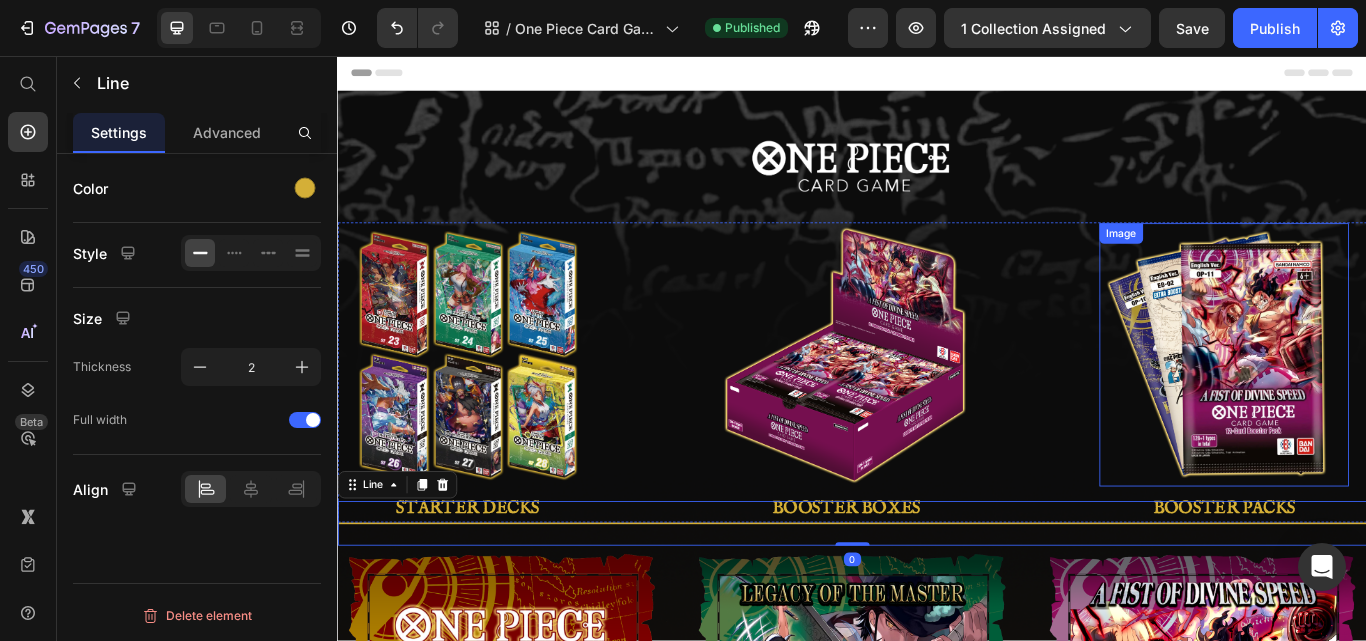 click at bounding box center (1370, 405) 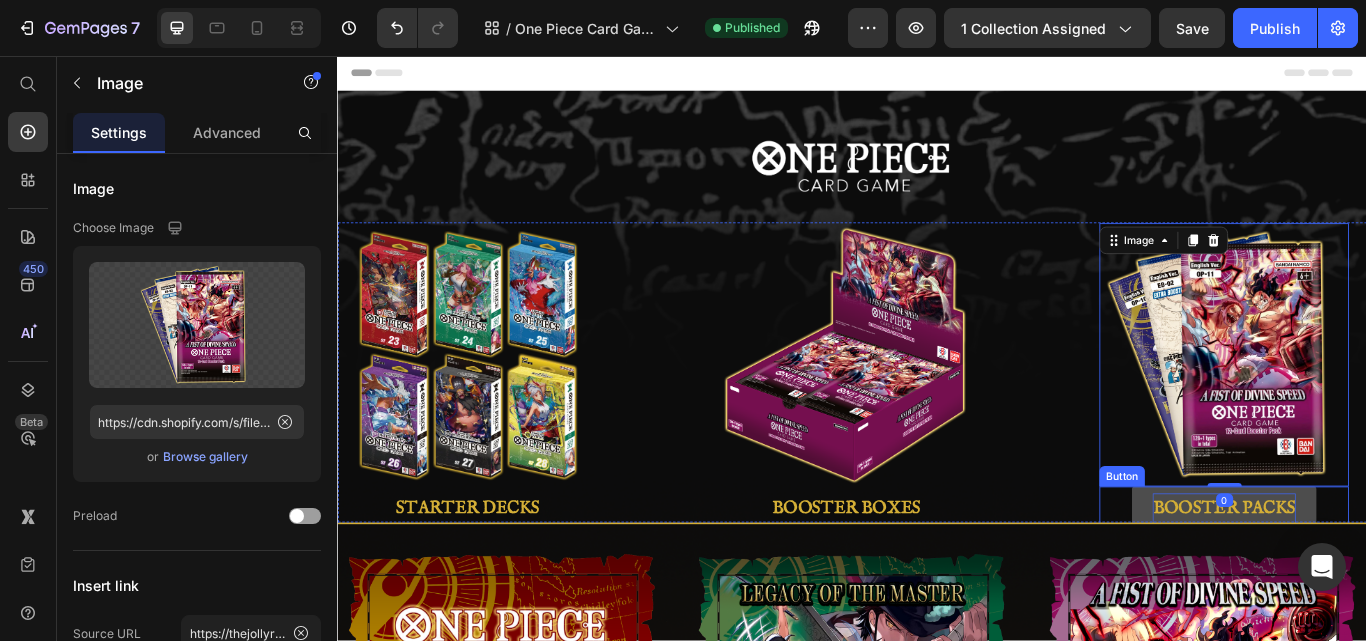 click on "BOOSTER PACKS" at bounding box center (1370, 584) 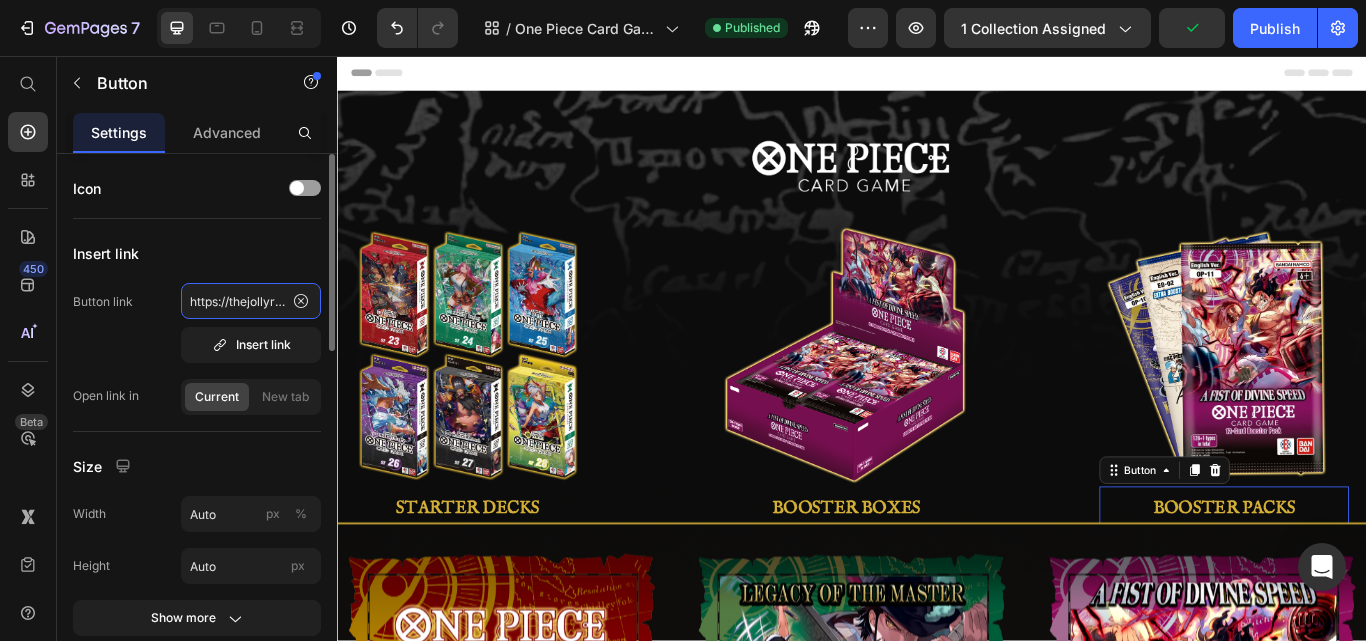 click on "https://thejollyrogerstore.com/pages/ym9vc3rlcl9wywnrc19jb3vudgrvd24" 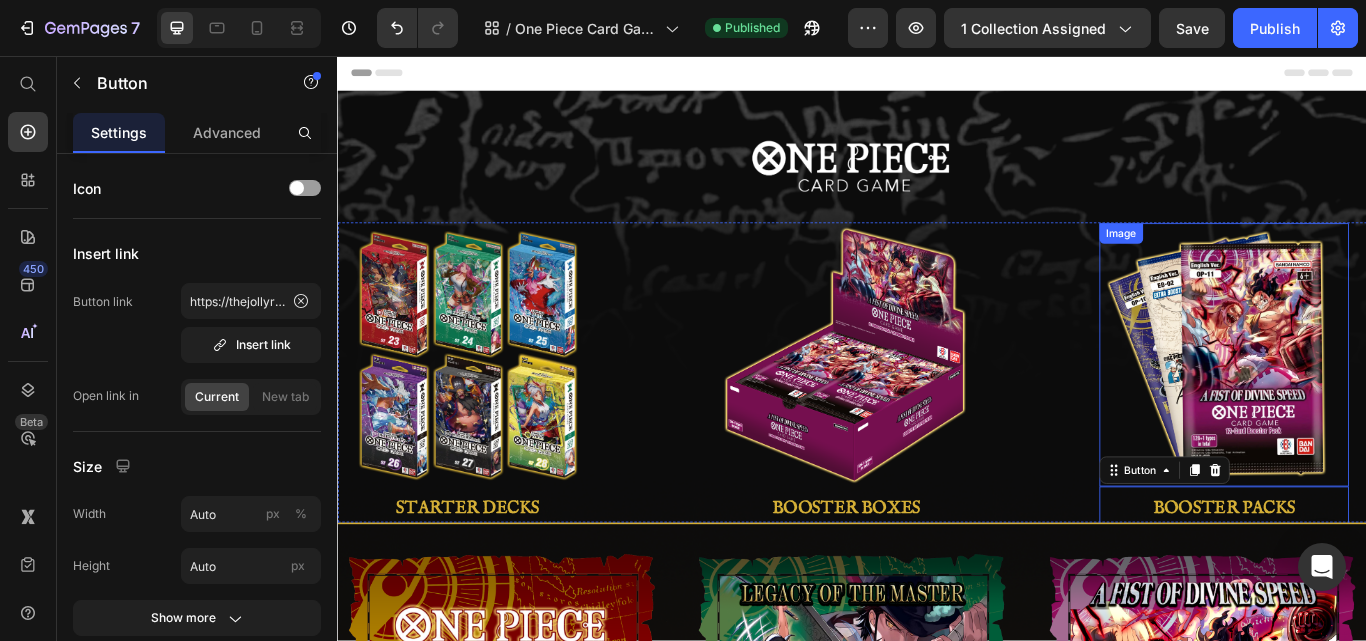 click at bounding box center [1370, 405] 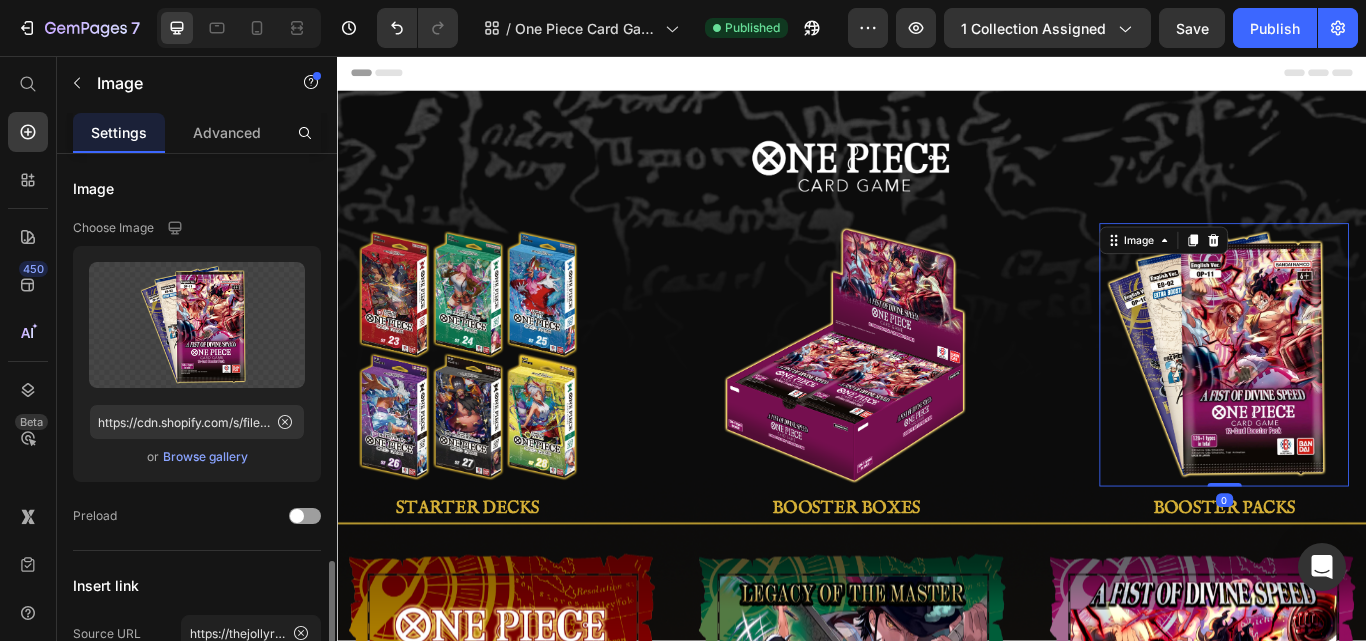 scroll, scrollTop: 300, scrollLeft: 0, axis: vertical 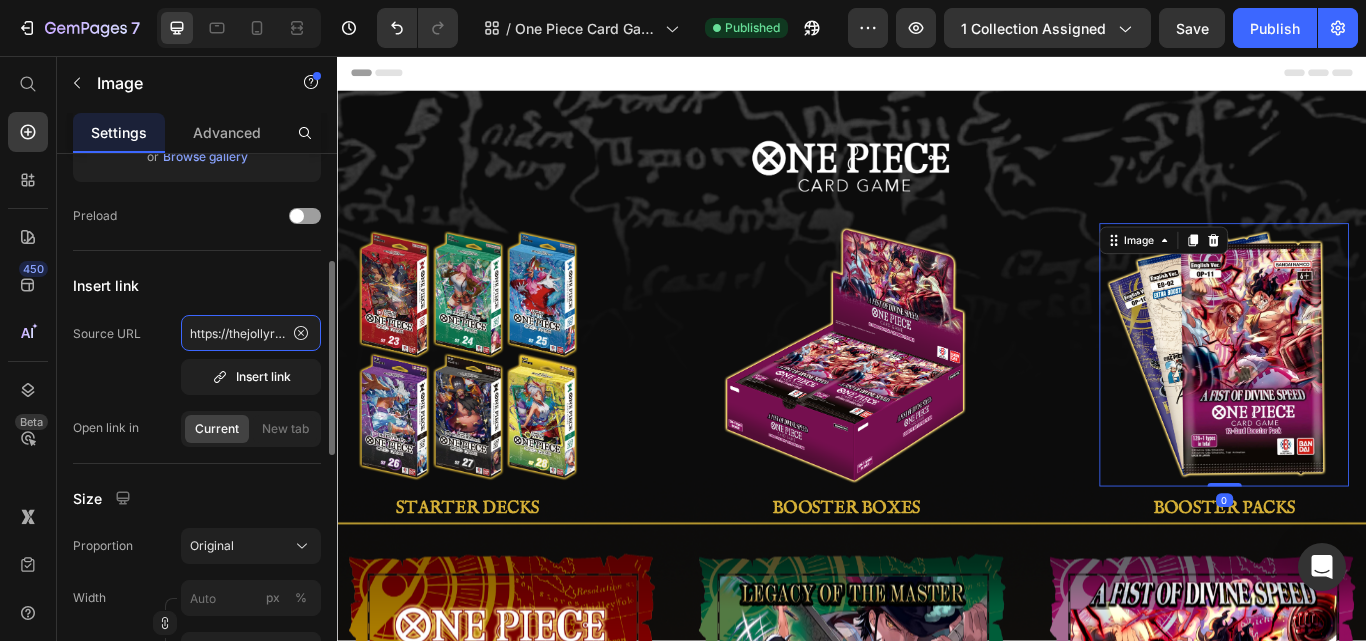 click on "https://thejollyrogerstore.com/pages/ym9vc3rlcl9wywnrc19jb3vudgrvd24" 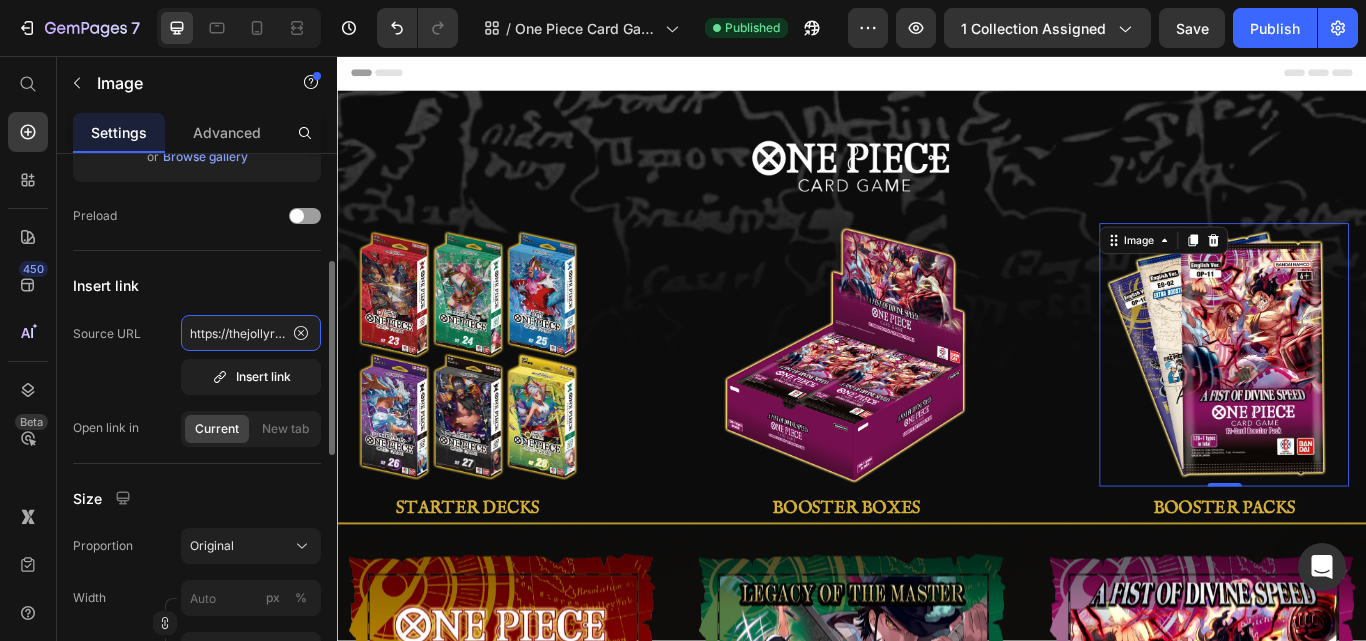 scroll, scrollTop: 0, scrollLeft: 320, axis: horizontal 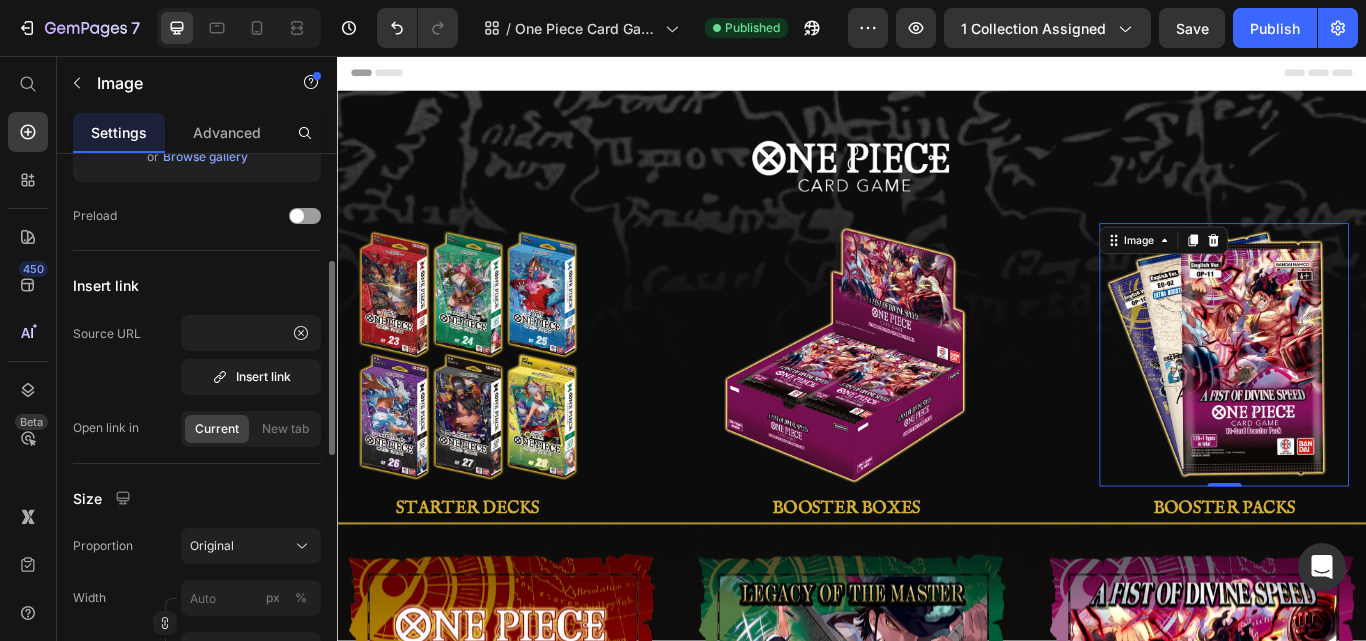 click on "Insert link" at bounding box center [197, 285] 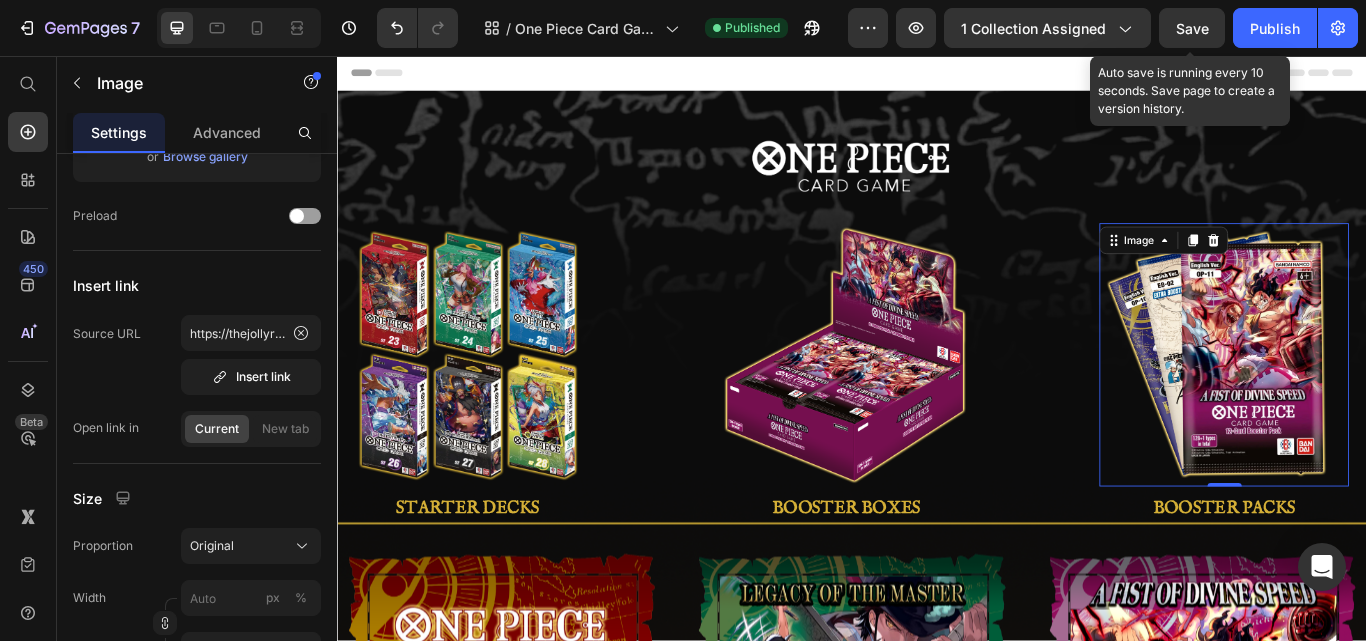 click on "Save" at bounding box center (1192, 28) 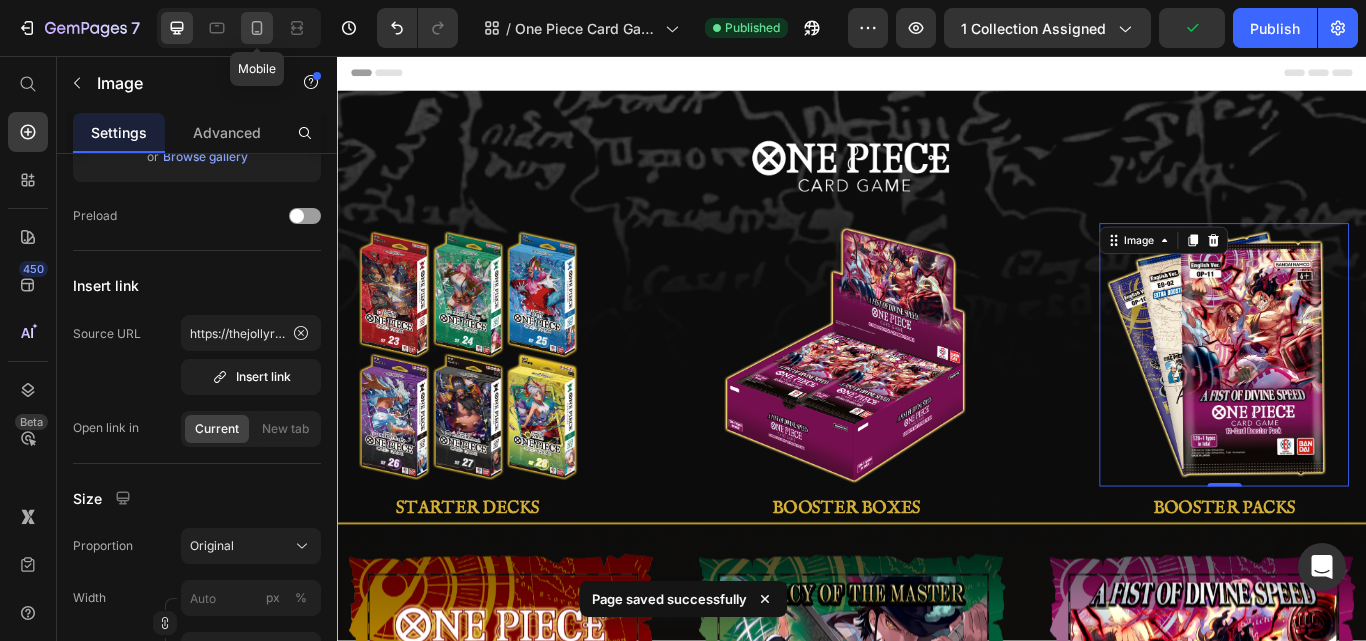 click 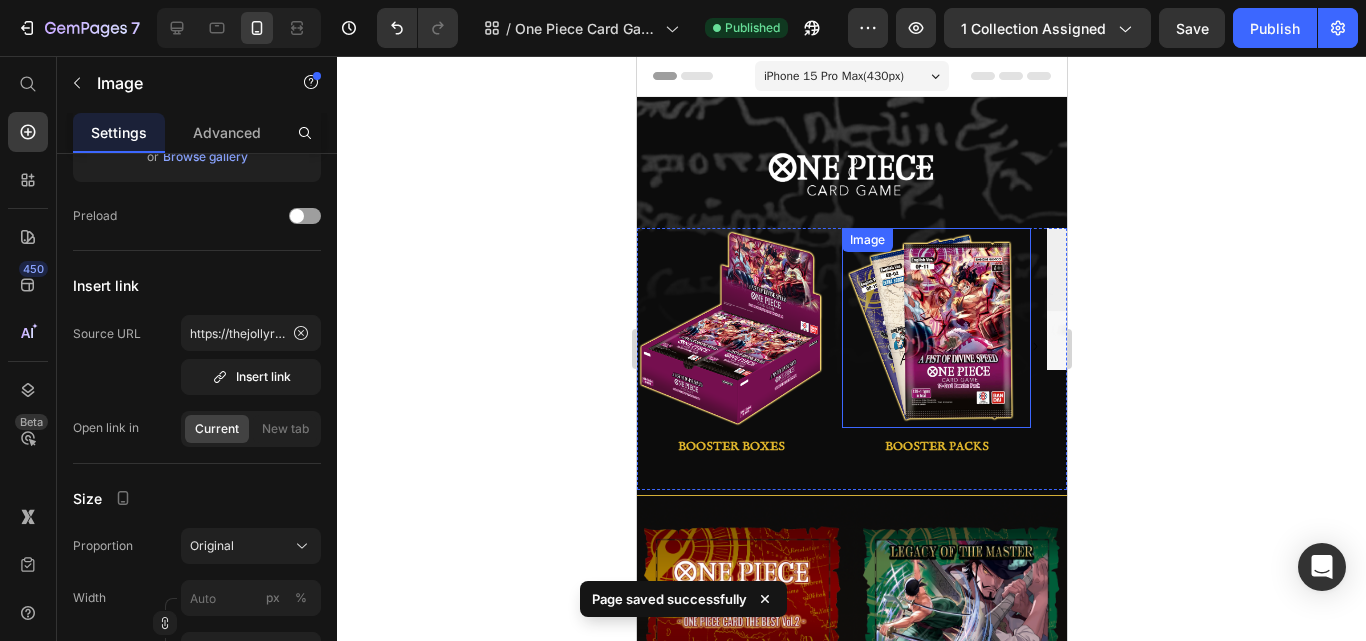 click at bounding box center [935, 328] 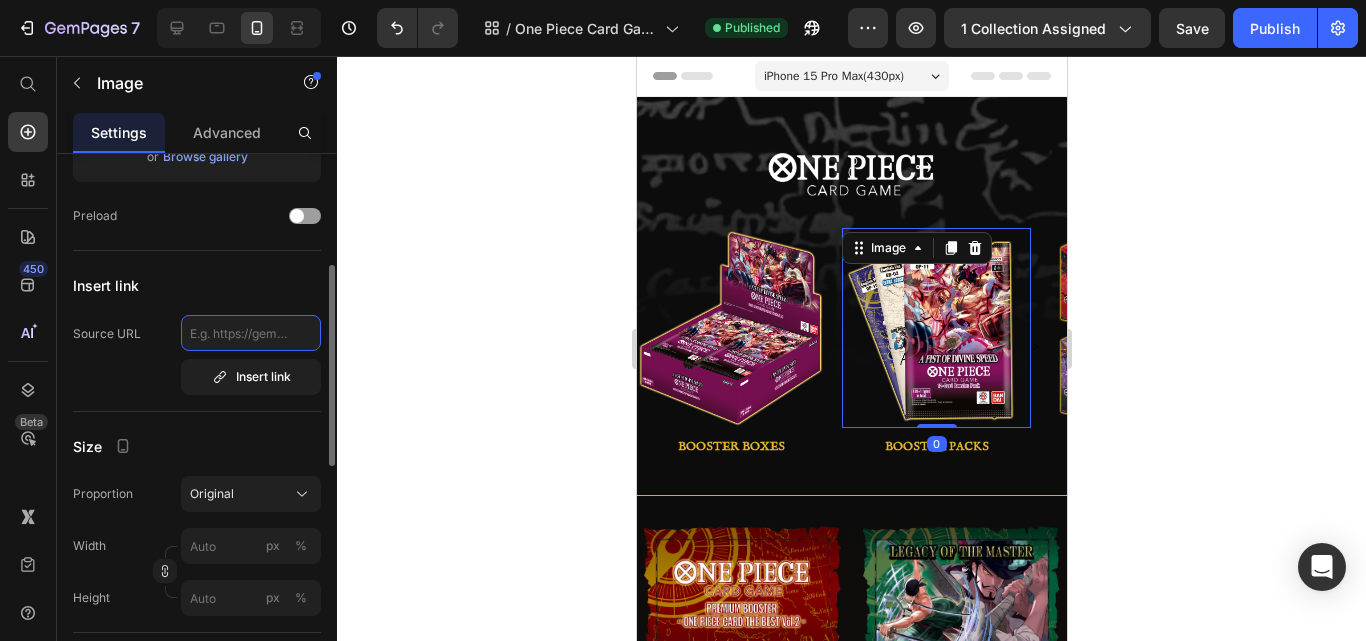 click 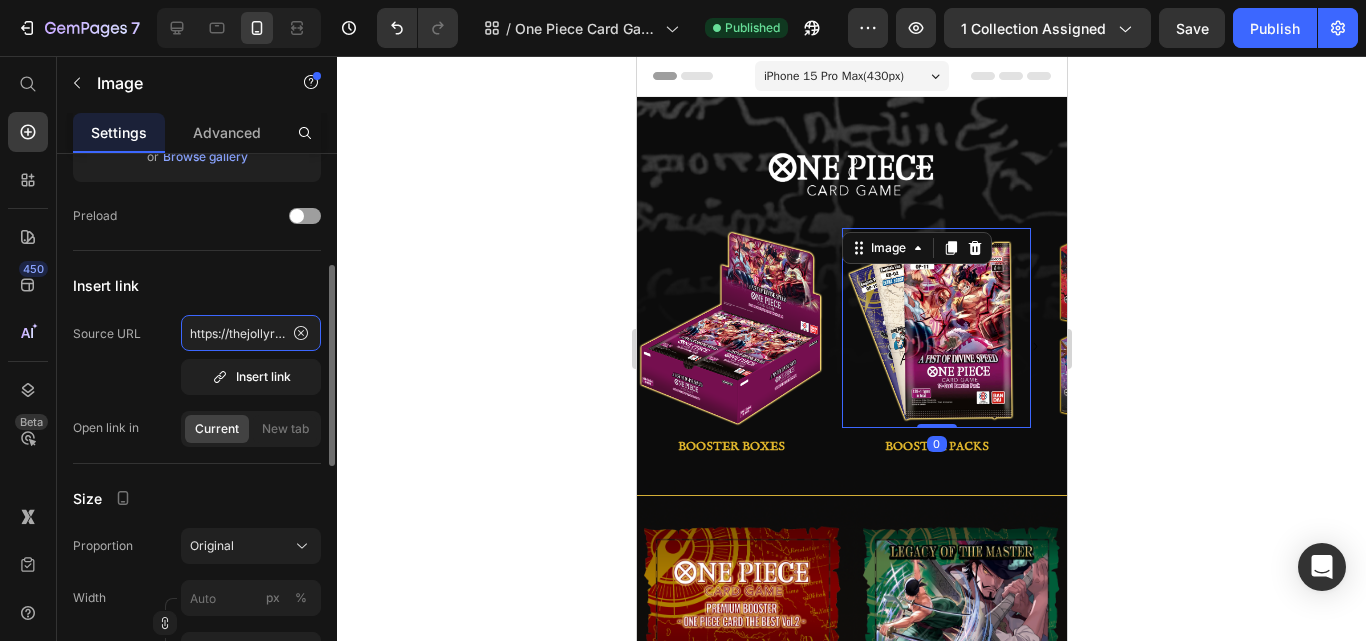 scroll, scrollTop: 0, scrollLeft: 320, axis: horizontal 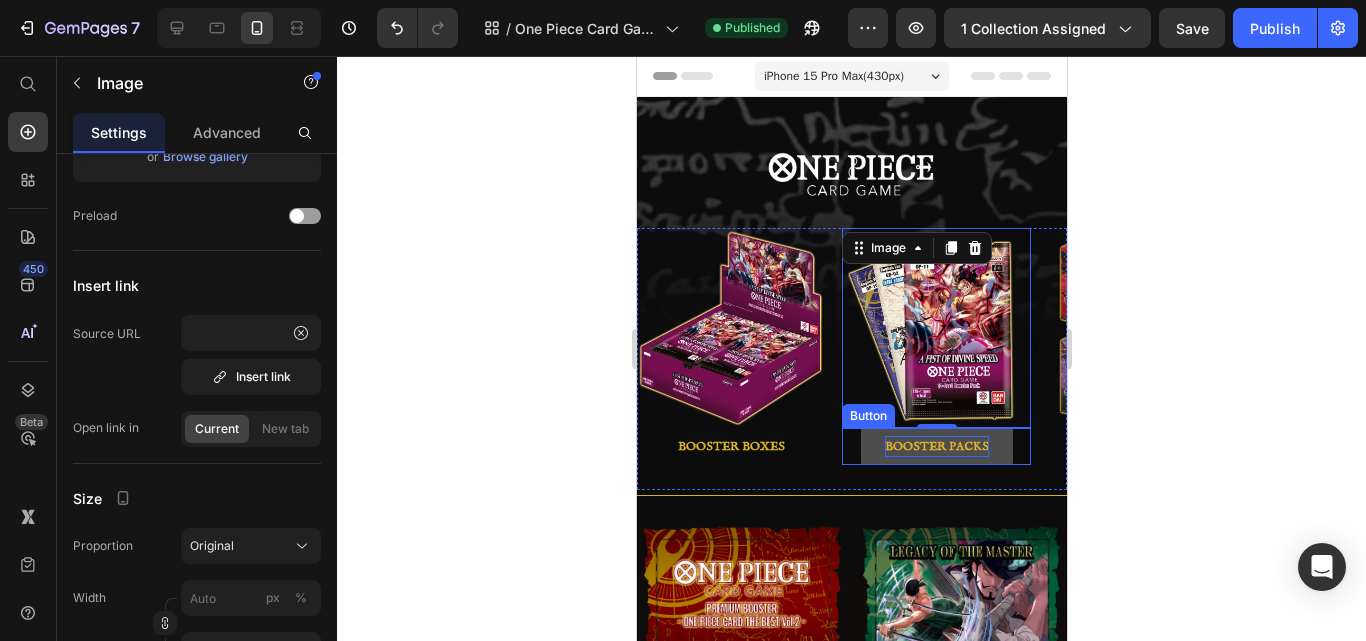 click on "BOOSTER PACKS" at bounding box center [936, 447] 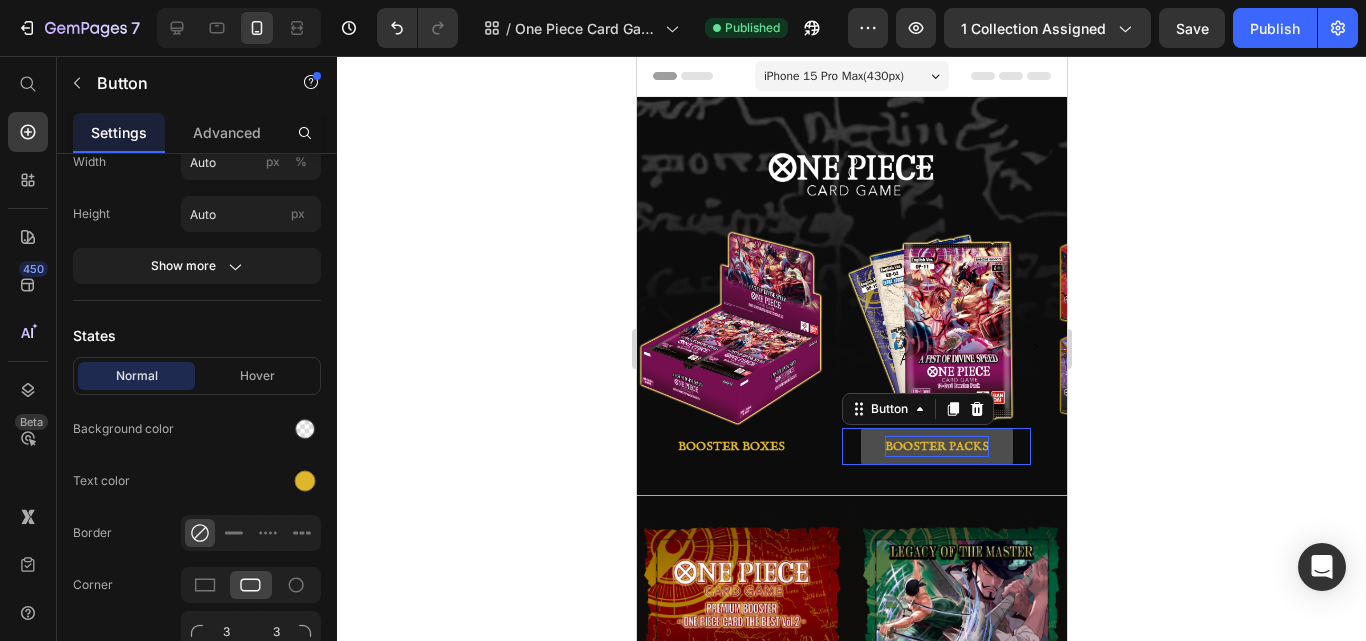 scroll, scrollTop: 0, scrollLeft: 0, axis: both 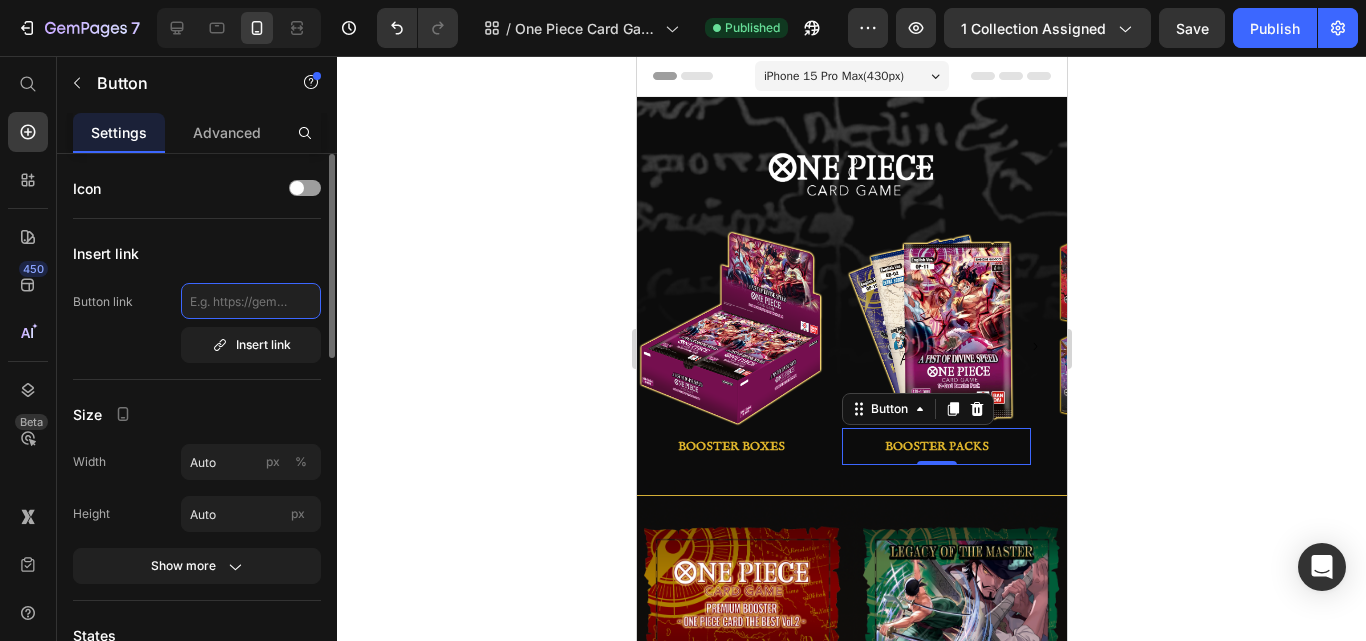 click 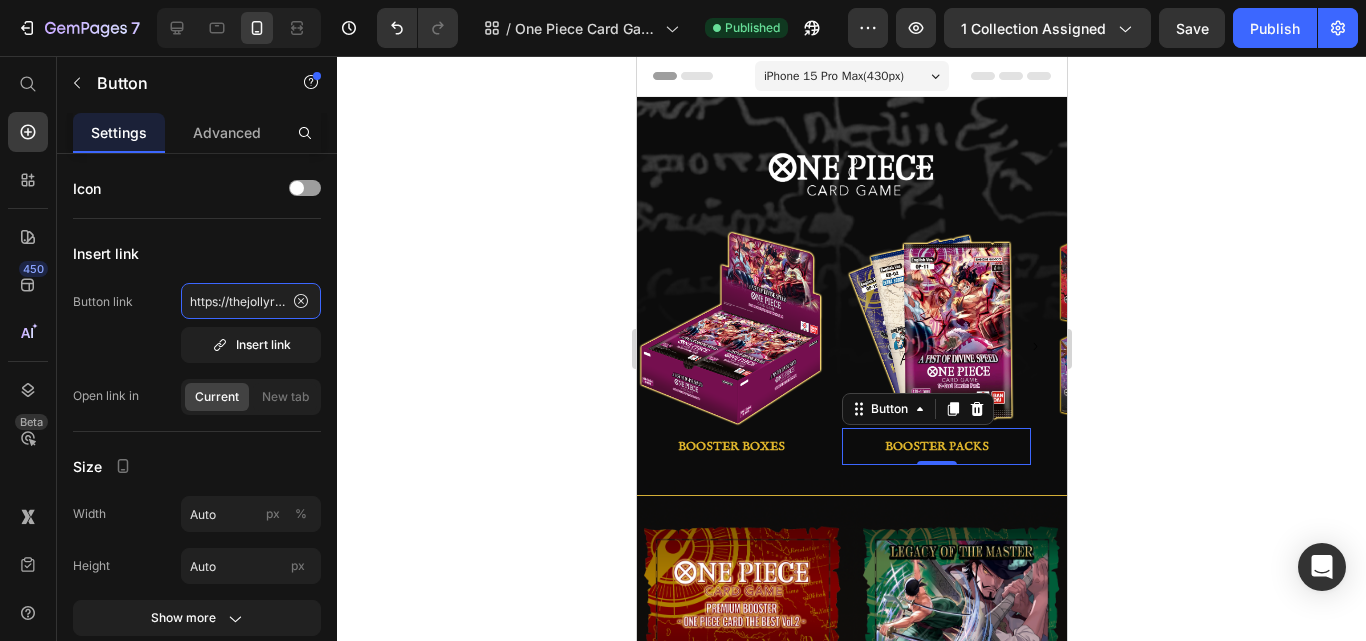 scroll, scrollTop: 0, scrollLeft: 320, axis: horizontal 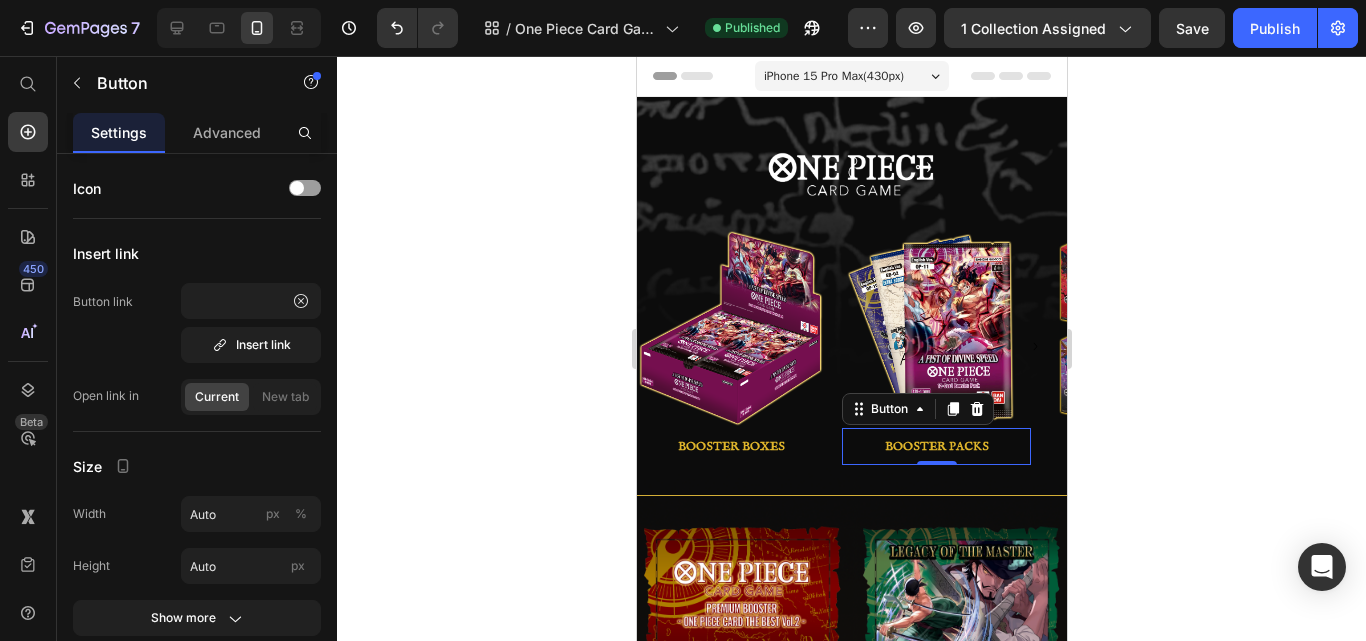 click 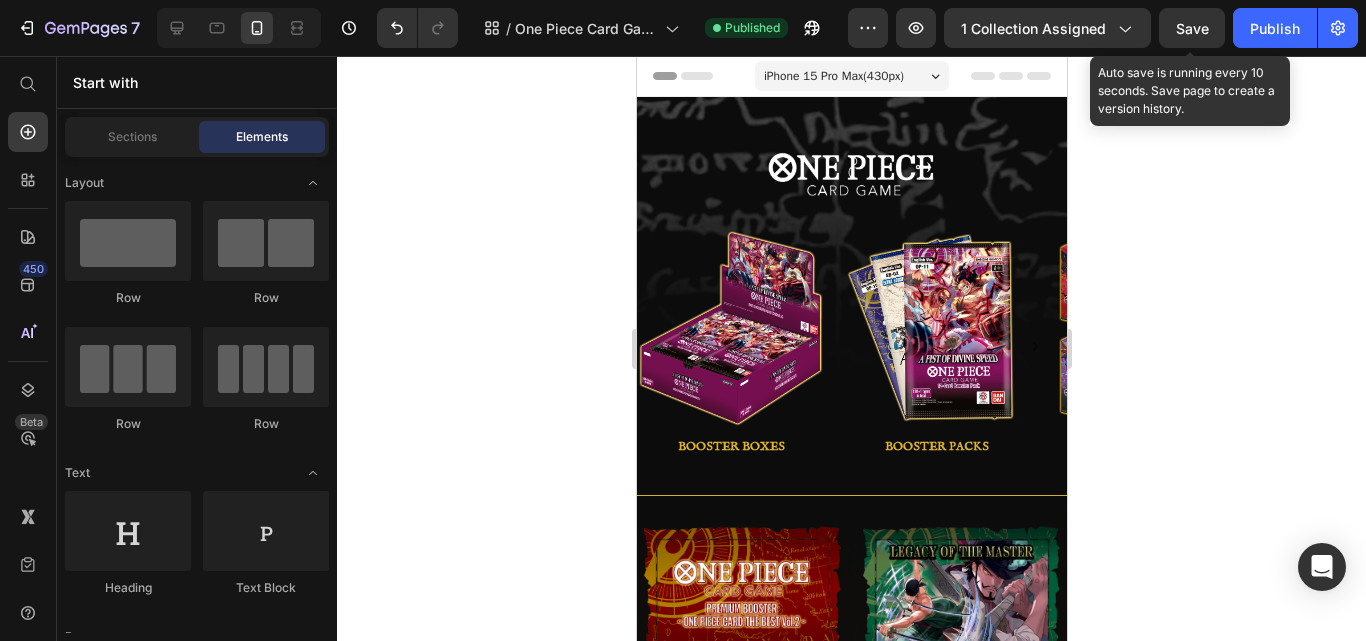 click on "Save" at bounding box center [1192, 28] 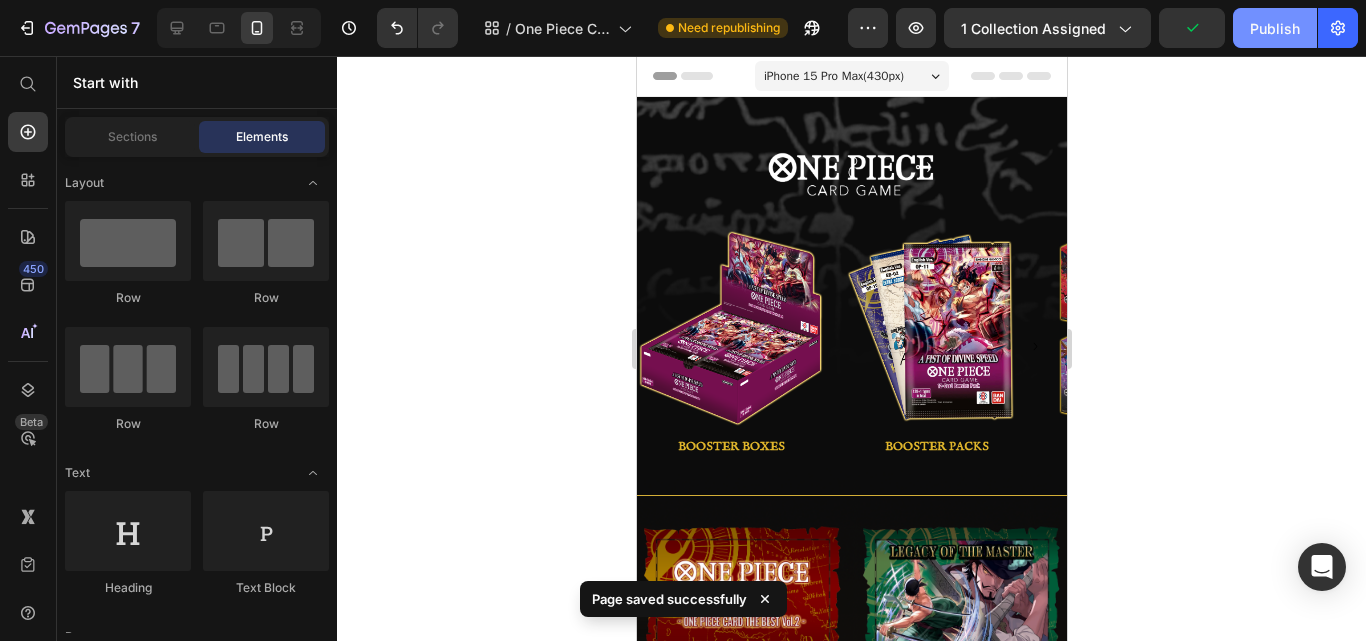 click on "Publish" at bounding box center (1275, 28) 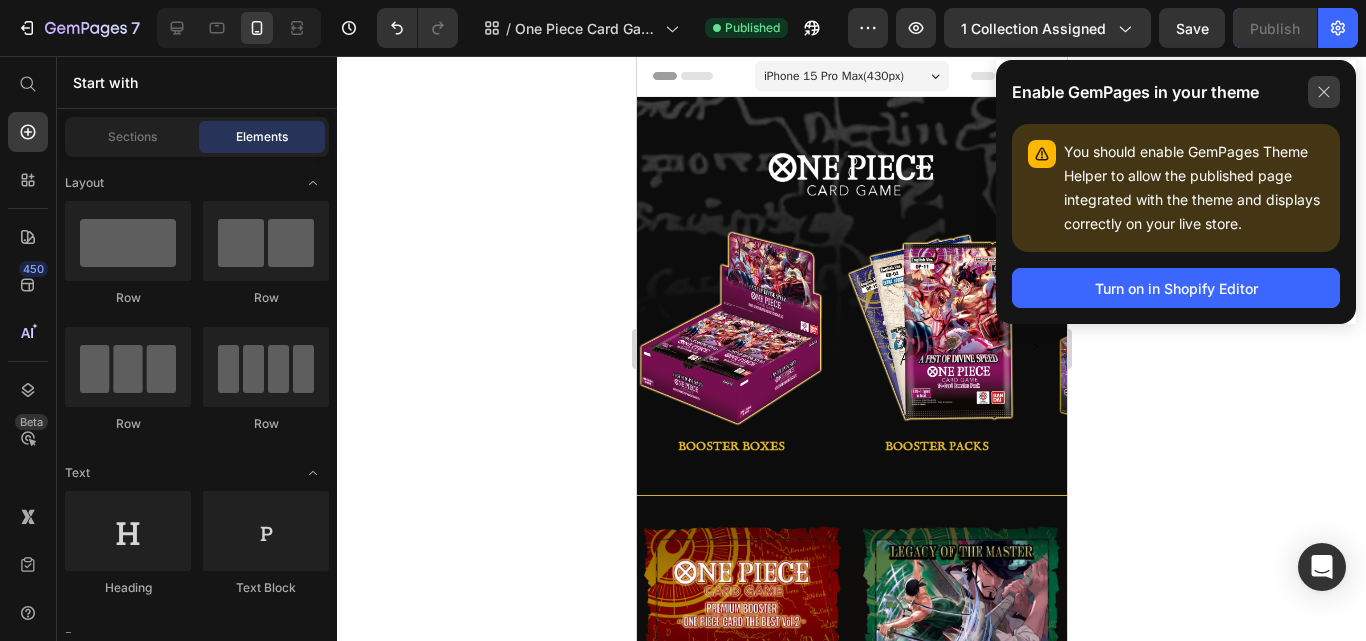 click 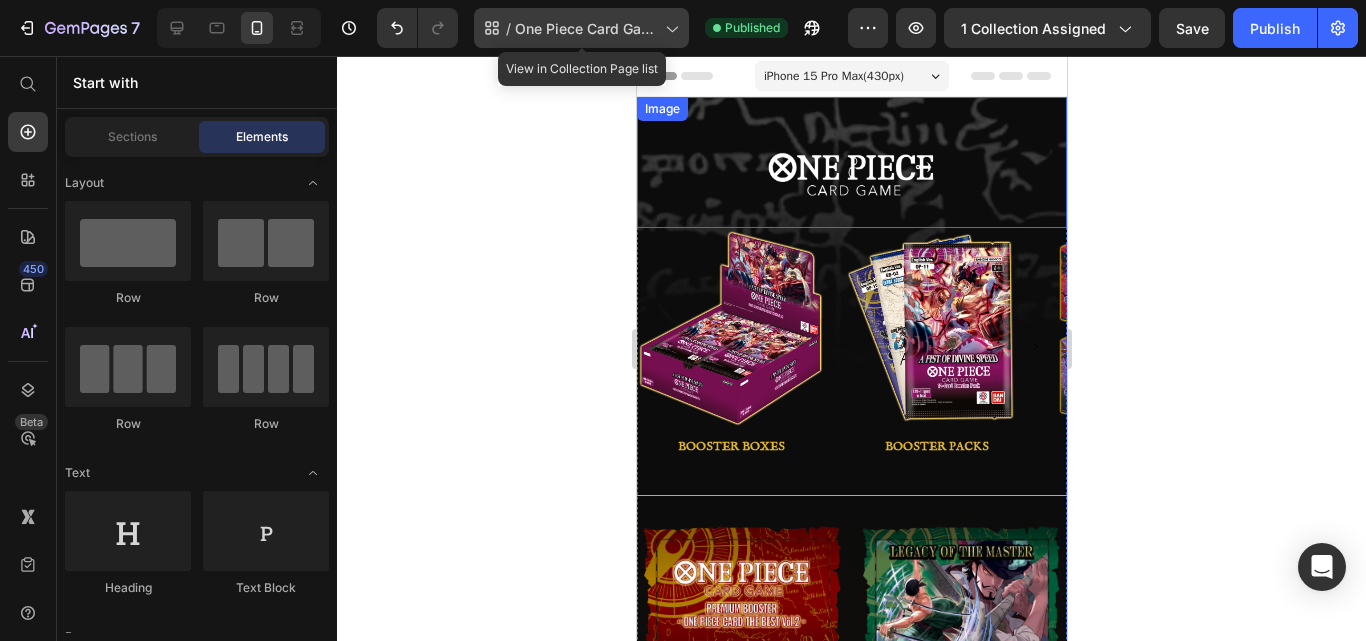 click on "One Piece Card Game Products | The Jolly Roger Store" at bounding box center (586, 28) 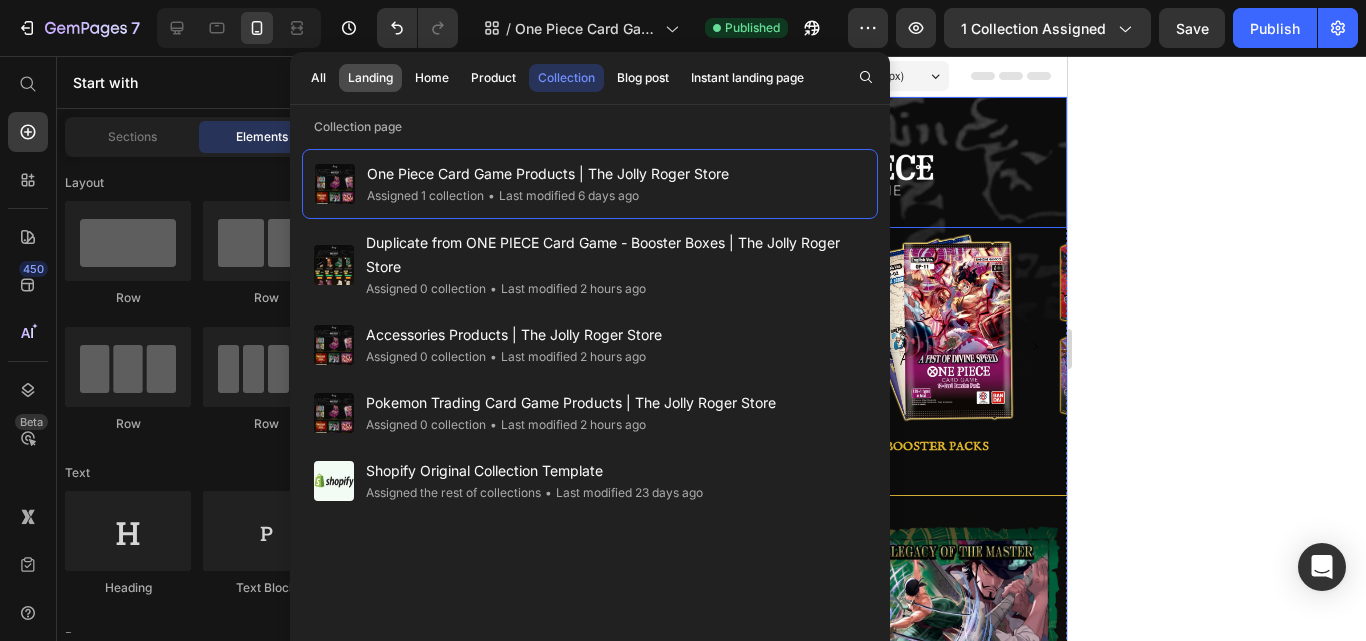 click on "Landing" at bounding box center (370, 78) 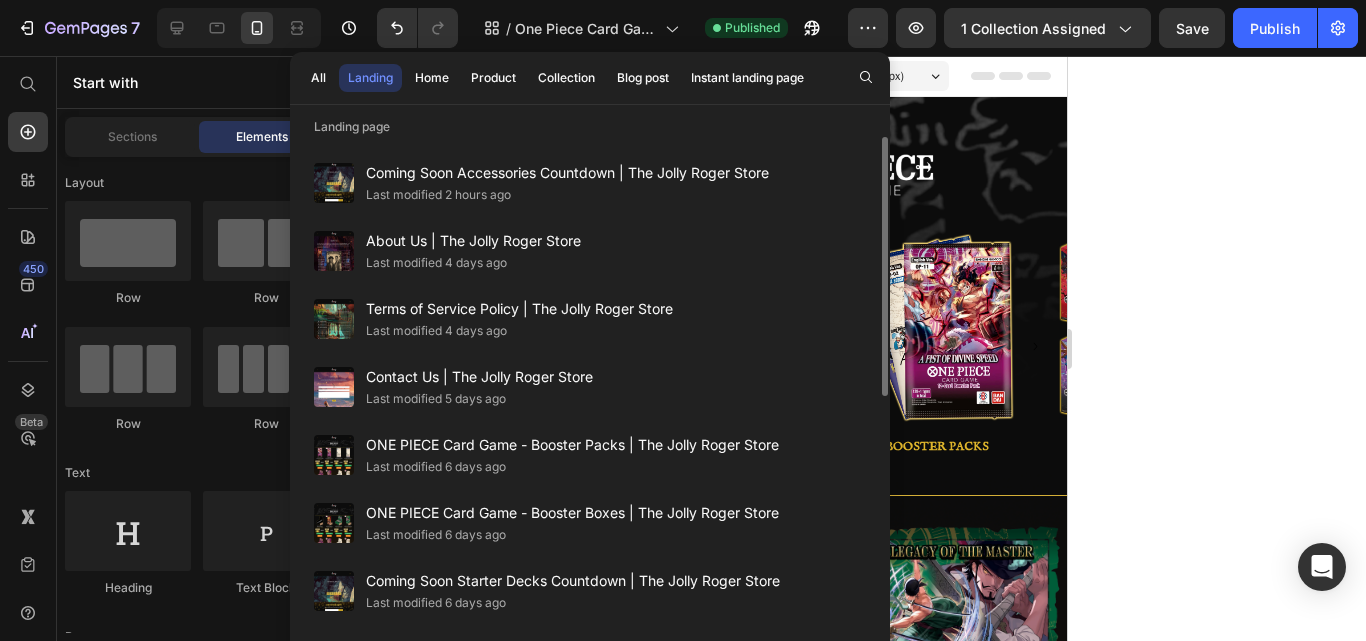 click 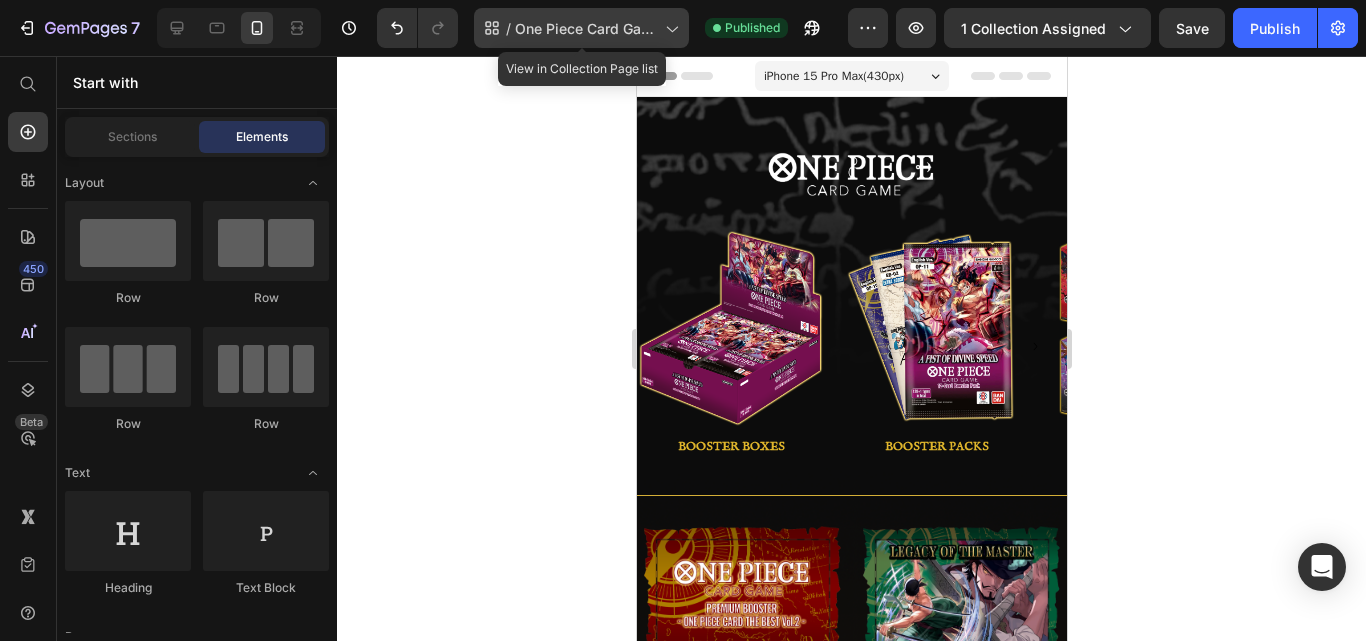 click 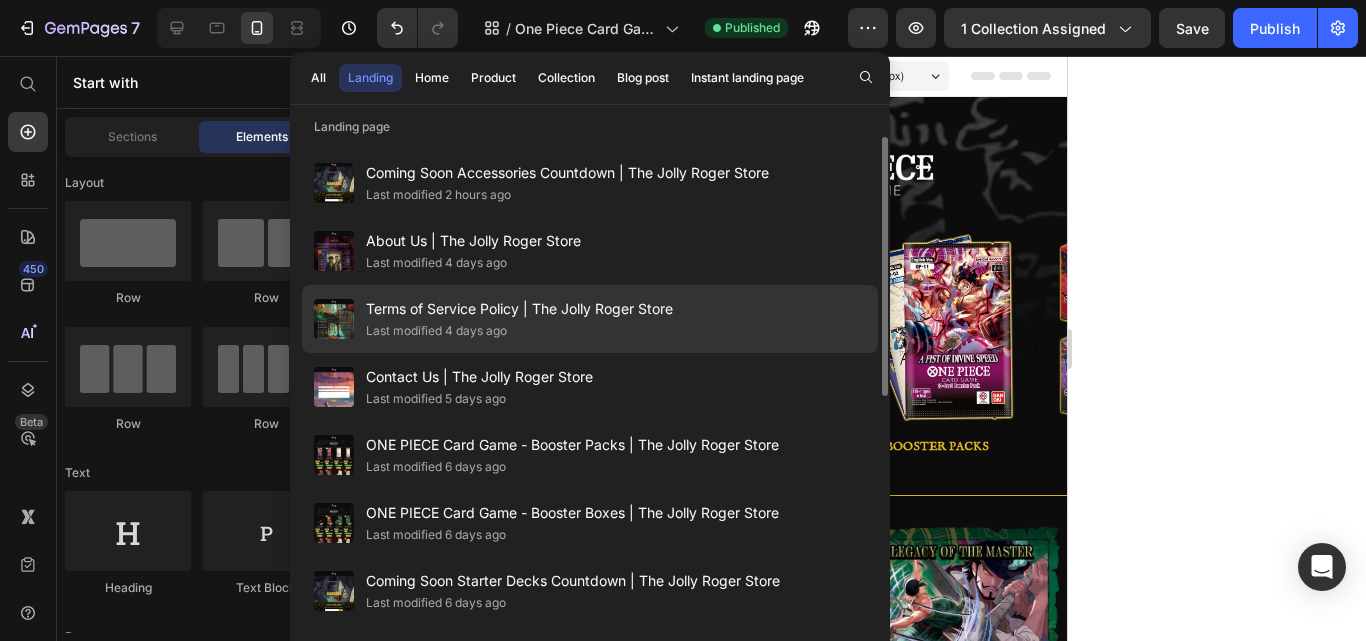 scroll, scrollTop: 100, scrollLeft: 0, axis: vertical 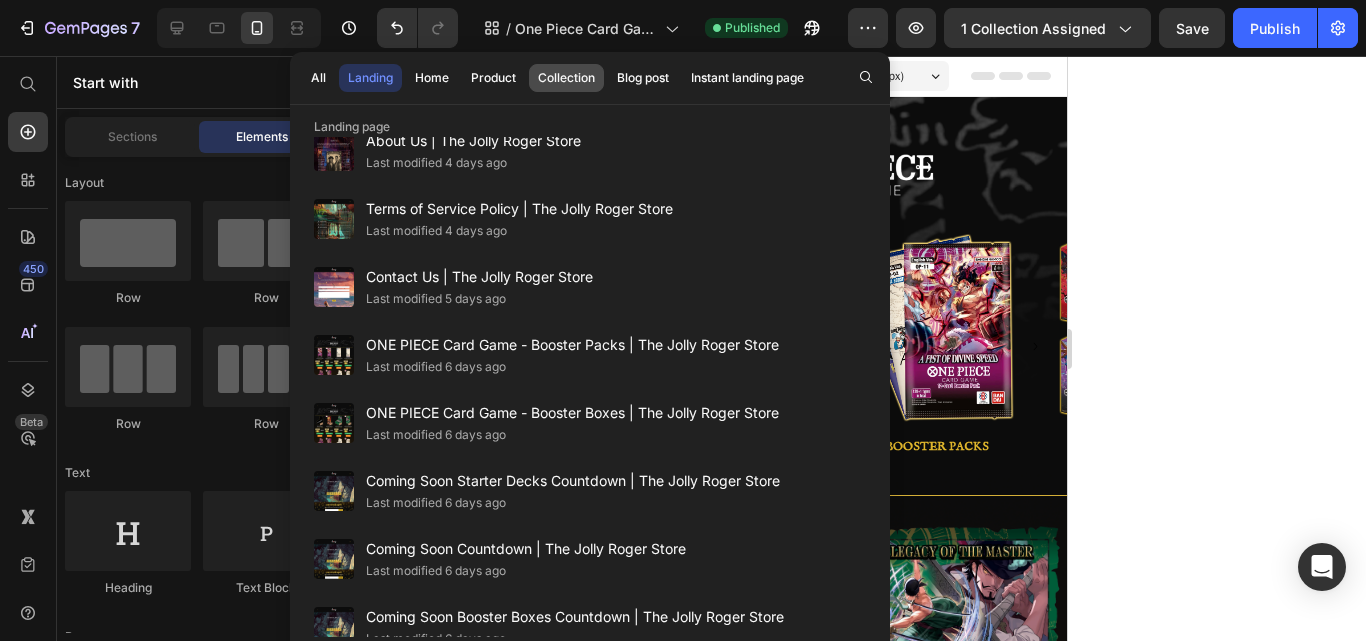 click on "Collection" at bounding box center [566, 78] 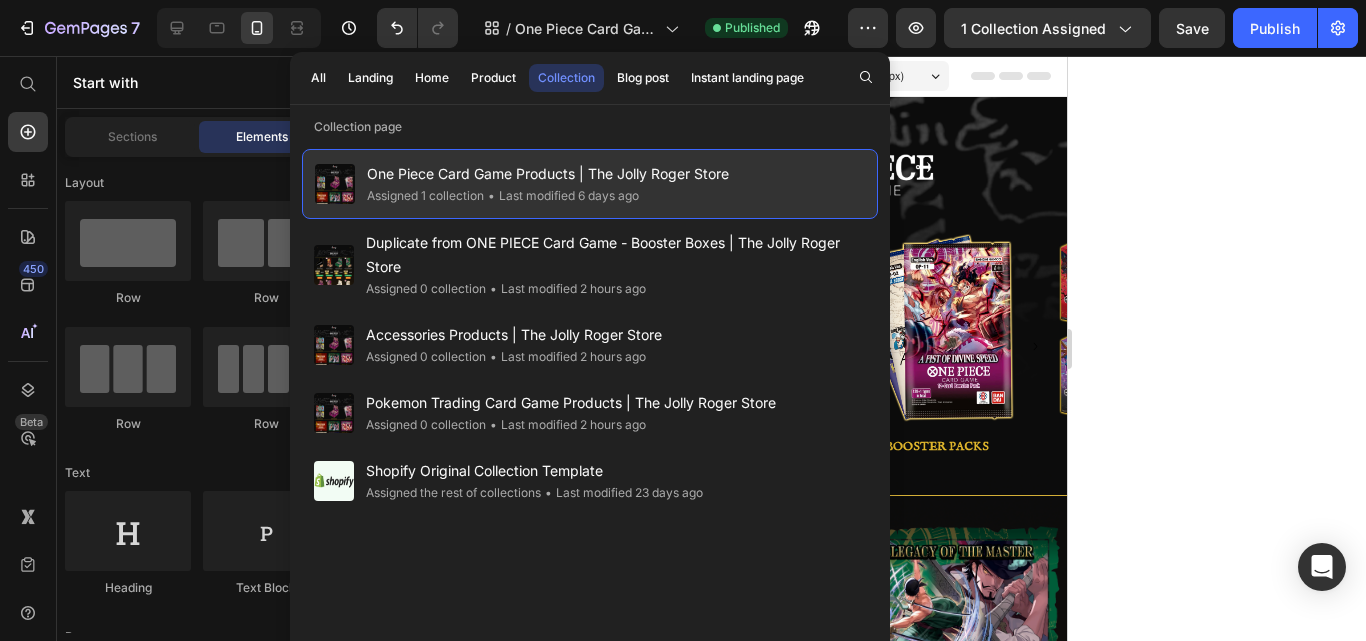 click on "One Piece Card Game Products | The Jolly Roger Store" at bounding box center [548, 174] 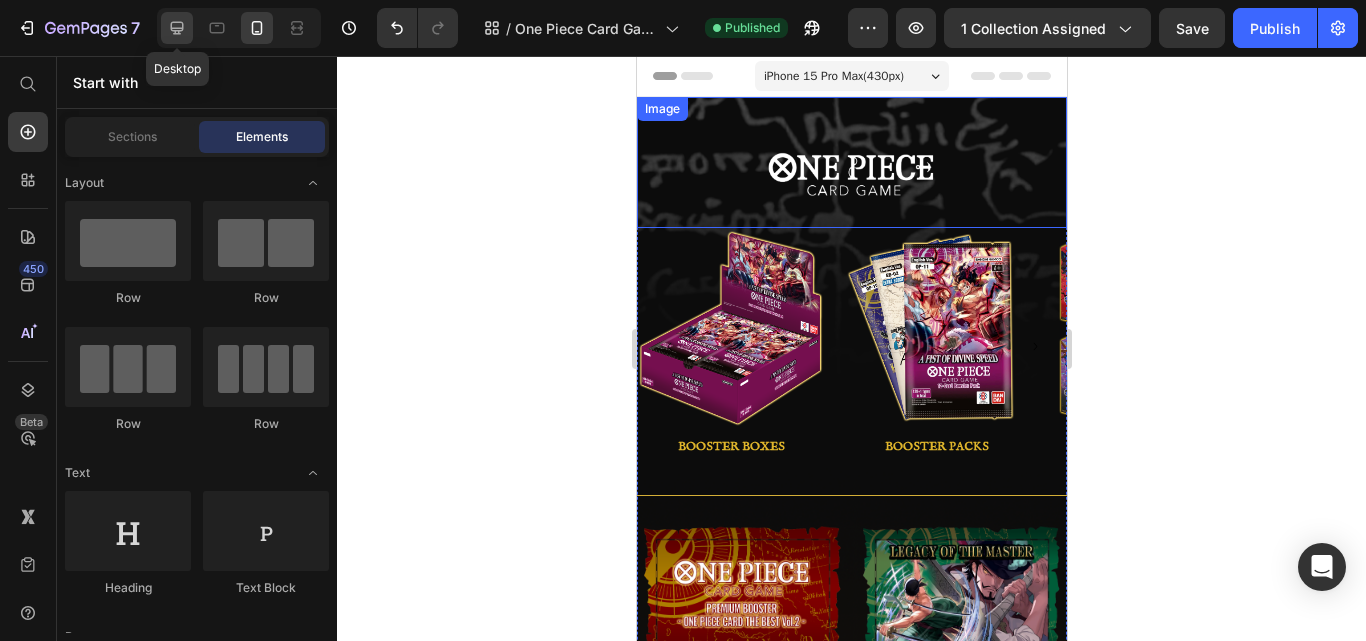 click 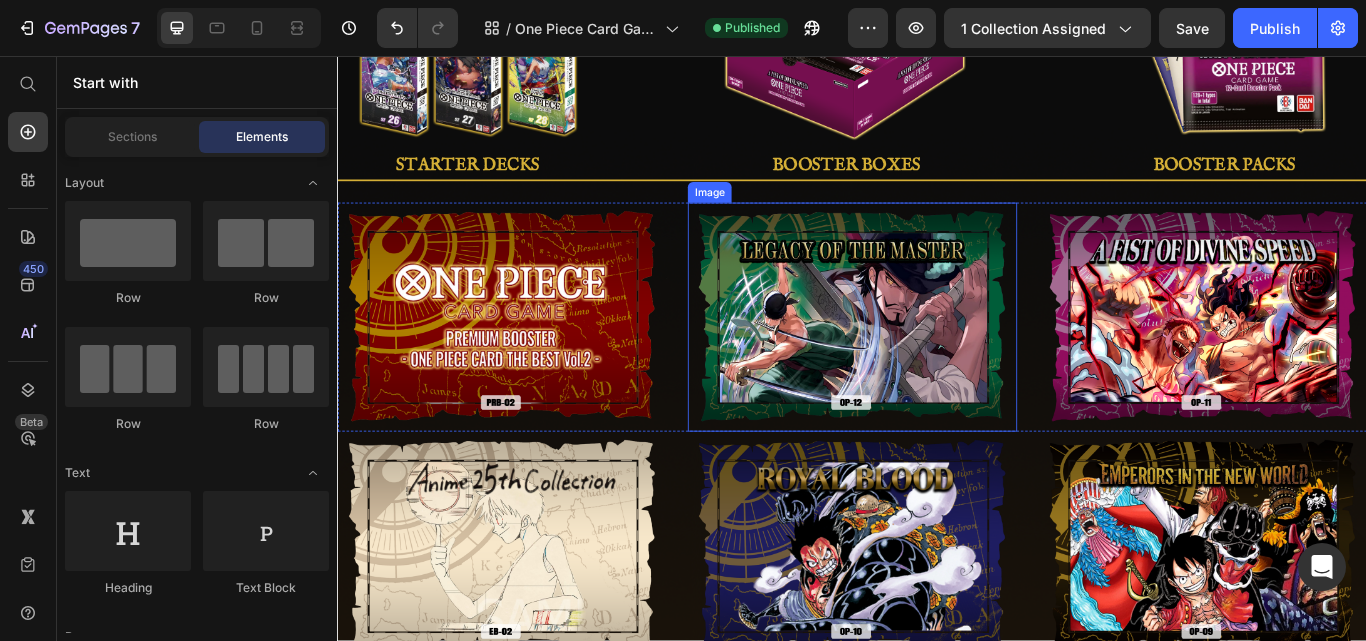 scroll, scrollTop: 500, scrollLeft: 0, axis: vertical 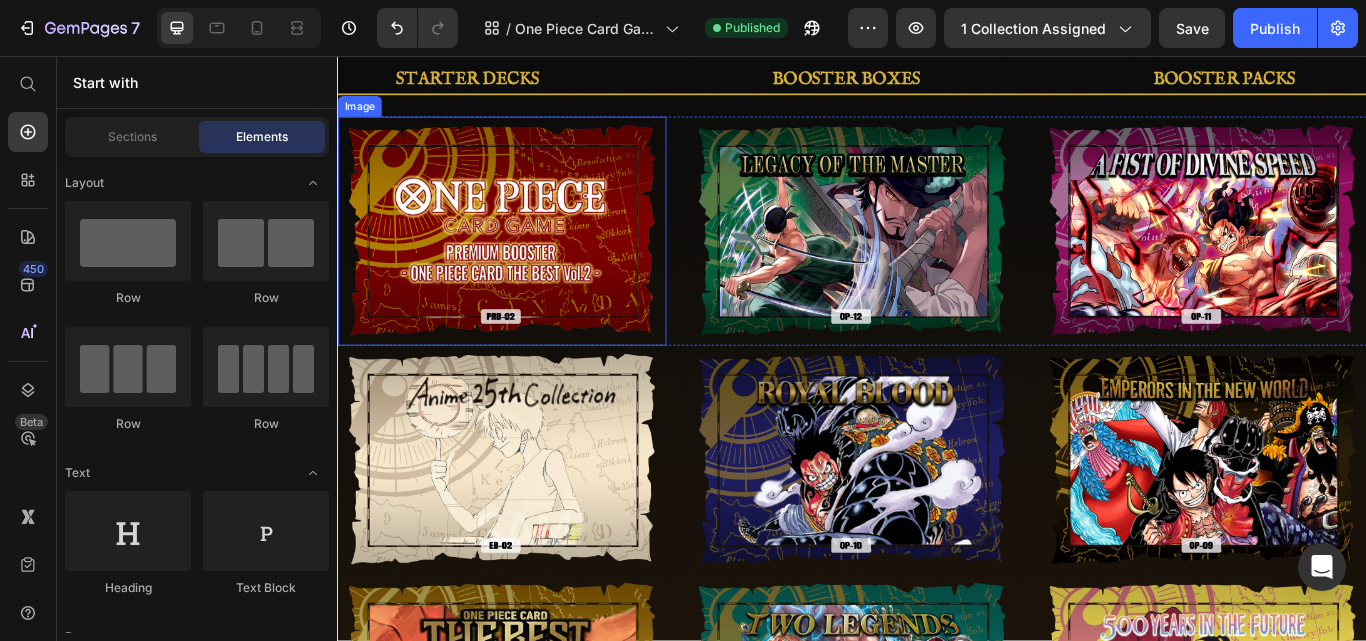 click at bounding box center (528, 260) 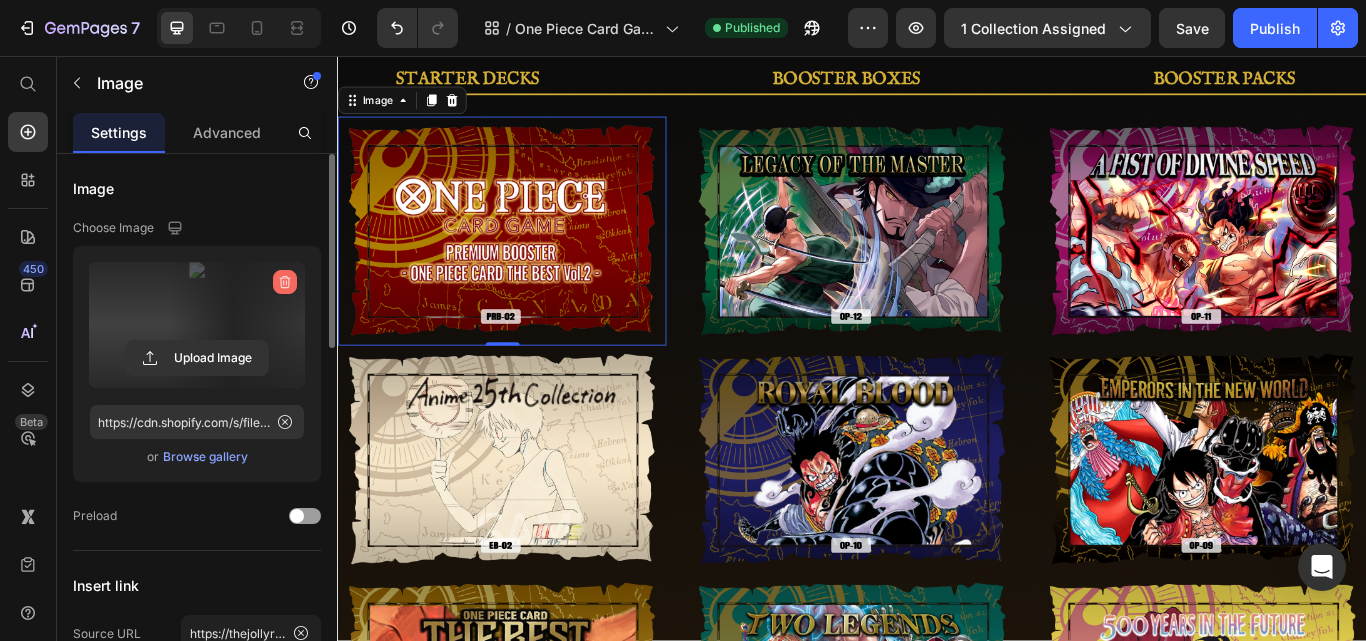 click 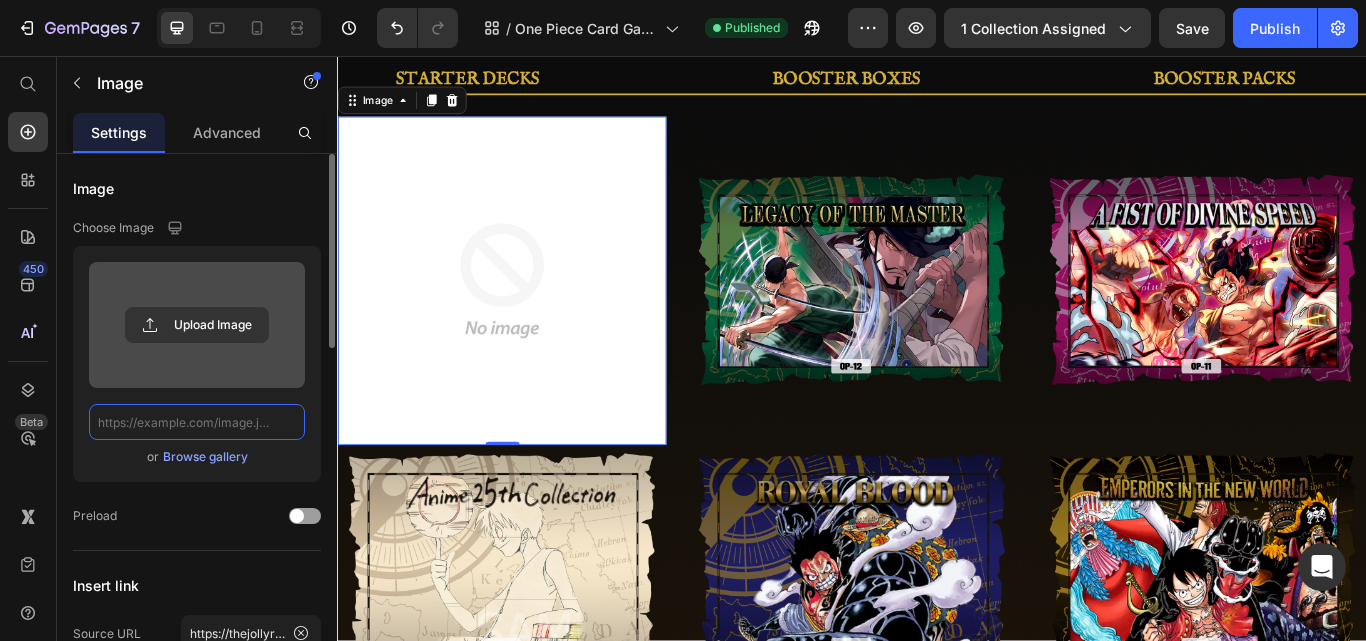 scroll, scrollTop: 0, scrollLeft: 0, axis: both 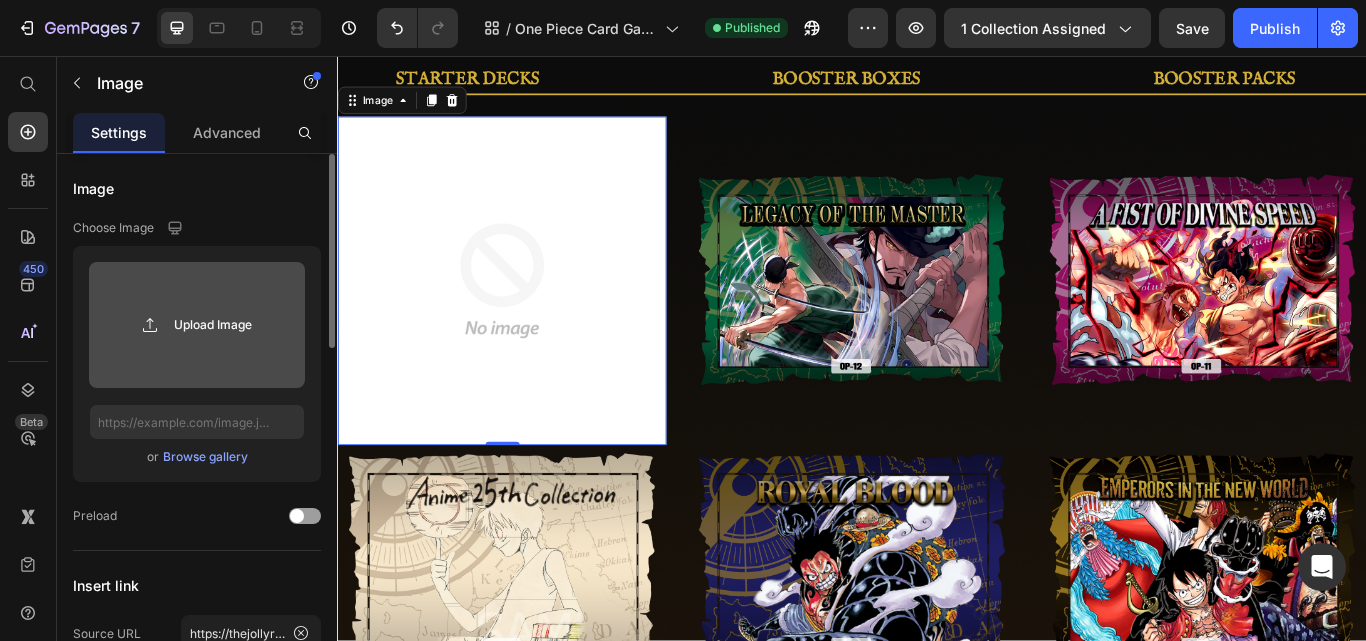 click 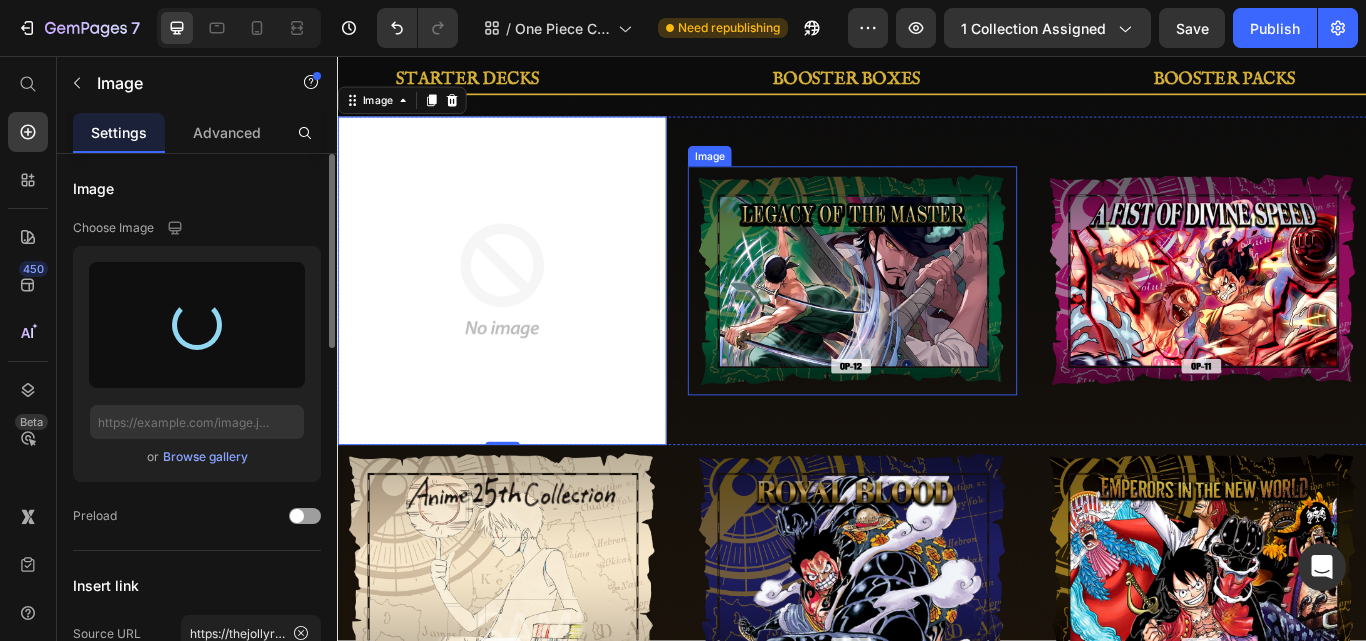 type on "https://cdn.shopify.com/s/files/1/0646/2328/0217/files/gempages_569051032747770901-99168782-f363-49a8-b4cf-7b21f24e7e1c.png" 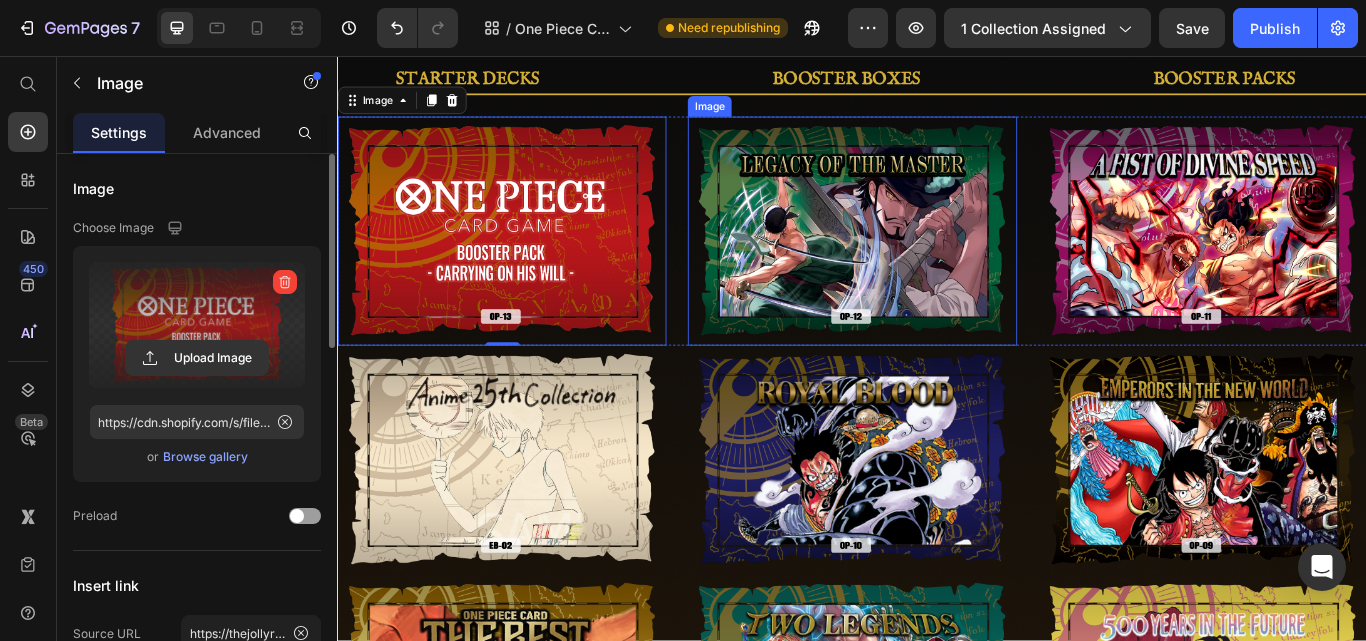 click at bounding box center (936, 260) 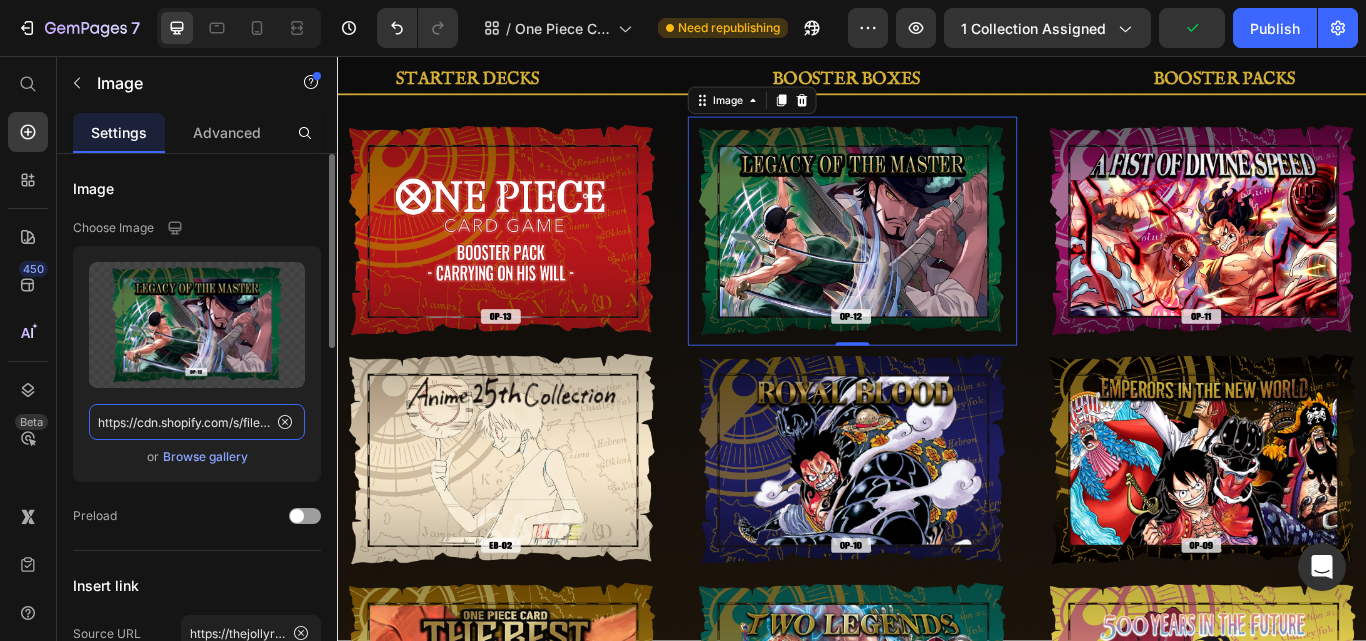 click on "https://cdn.shopify.com/s/files/1/0646/2328/0217/files/gempages_569051032747770901-718ab90b-ac11-4f98-94c2-50bff7004f65.png" 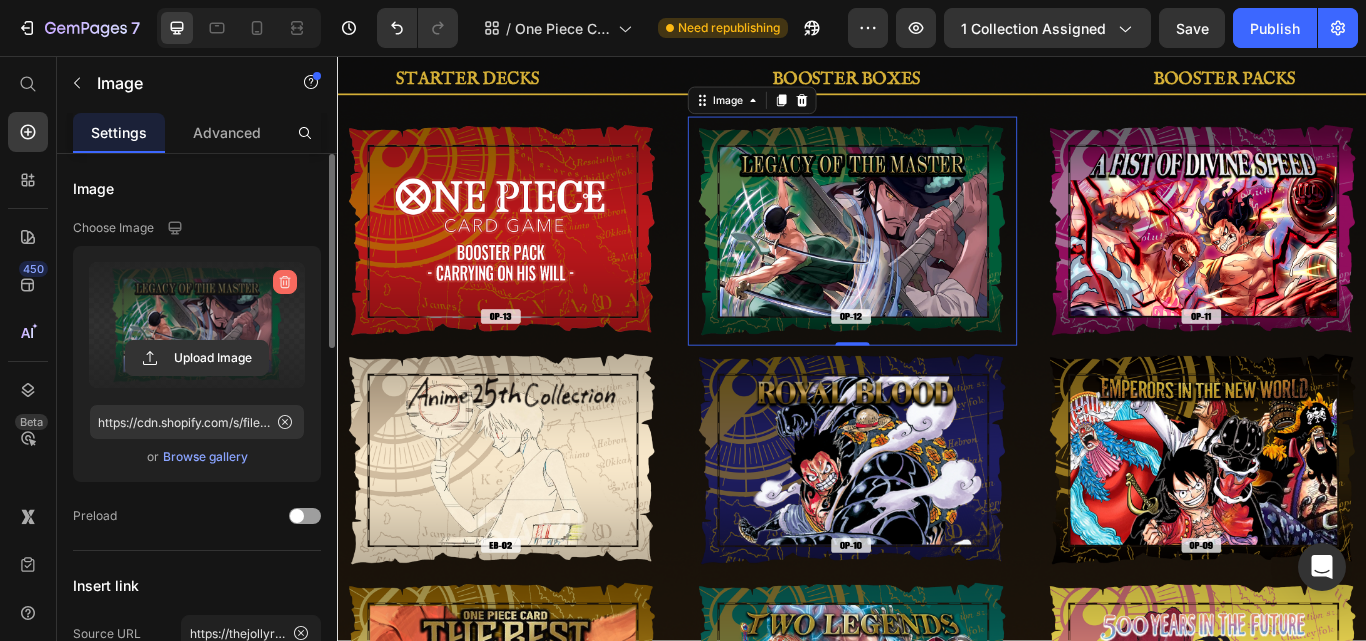 click 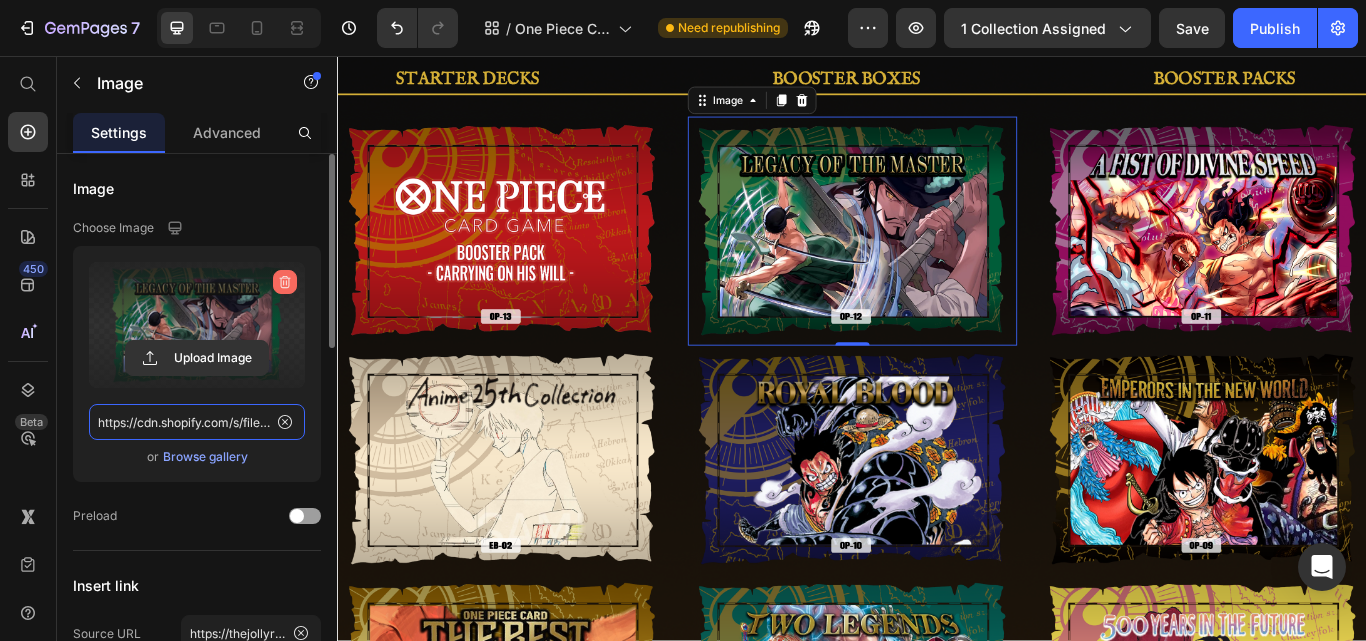 type 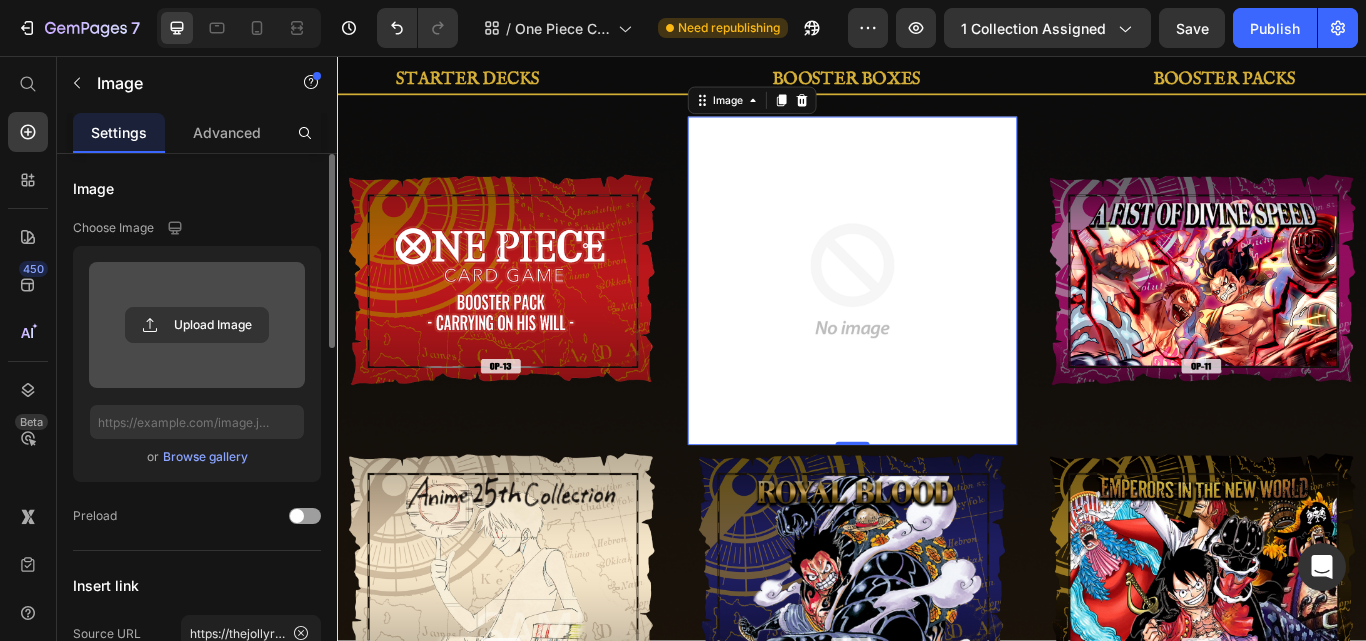 click on "Browse gallery" at bounding box center [205, 457] 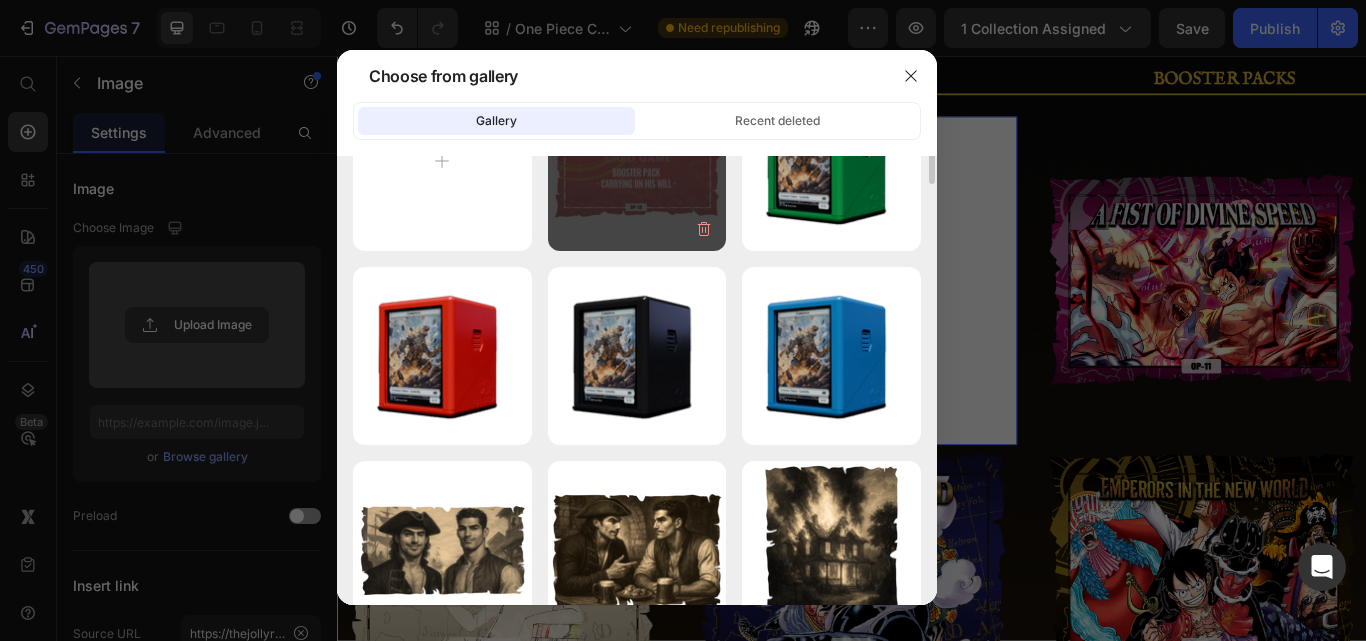 scroll, scrollTop: 0, scrollLeft: 0, axis: both 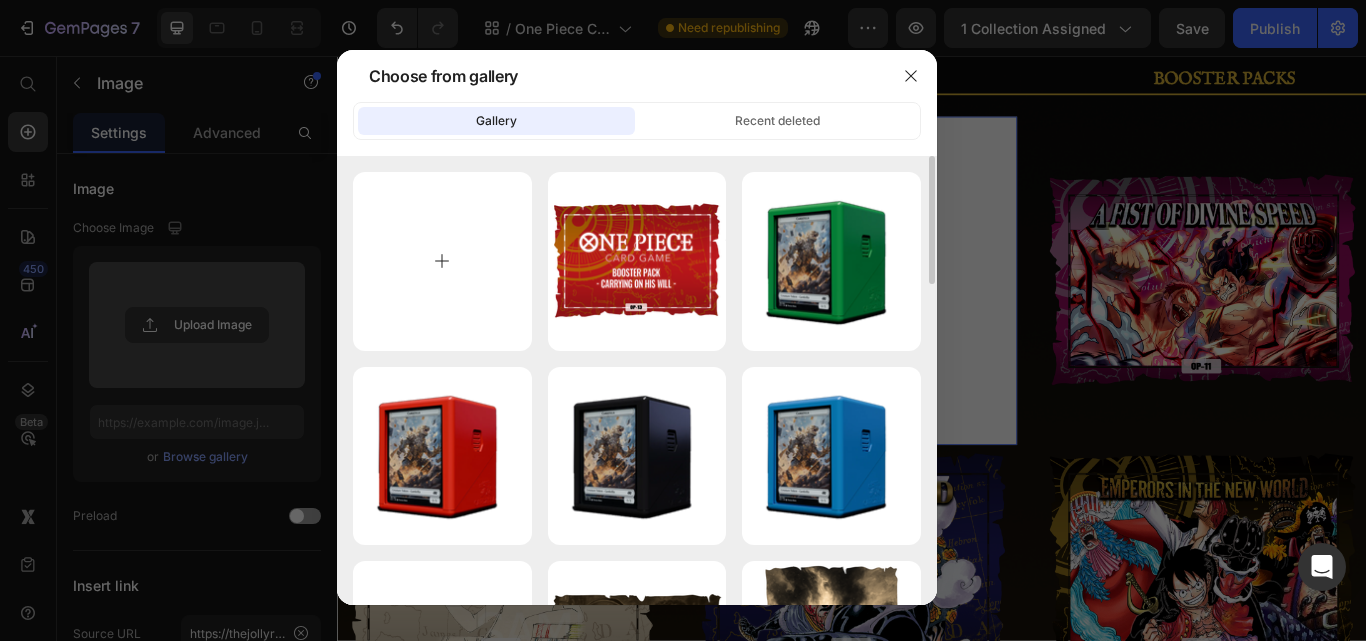 click at bounding box center [442, 261] 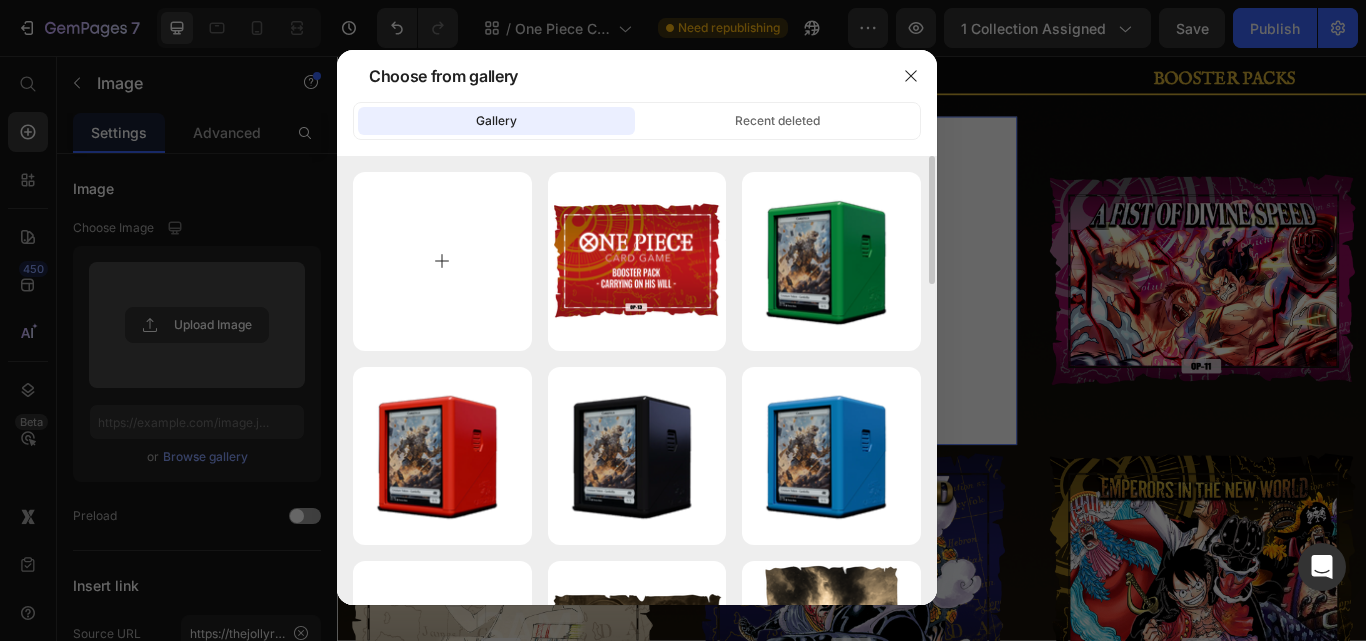 type on "C:\fakepath\[FILENAME].png" 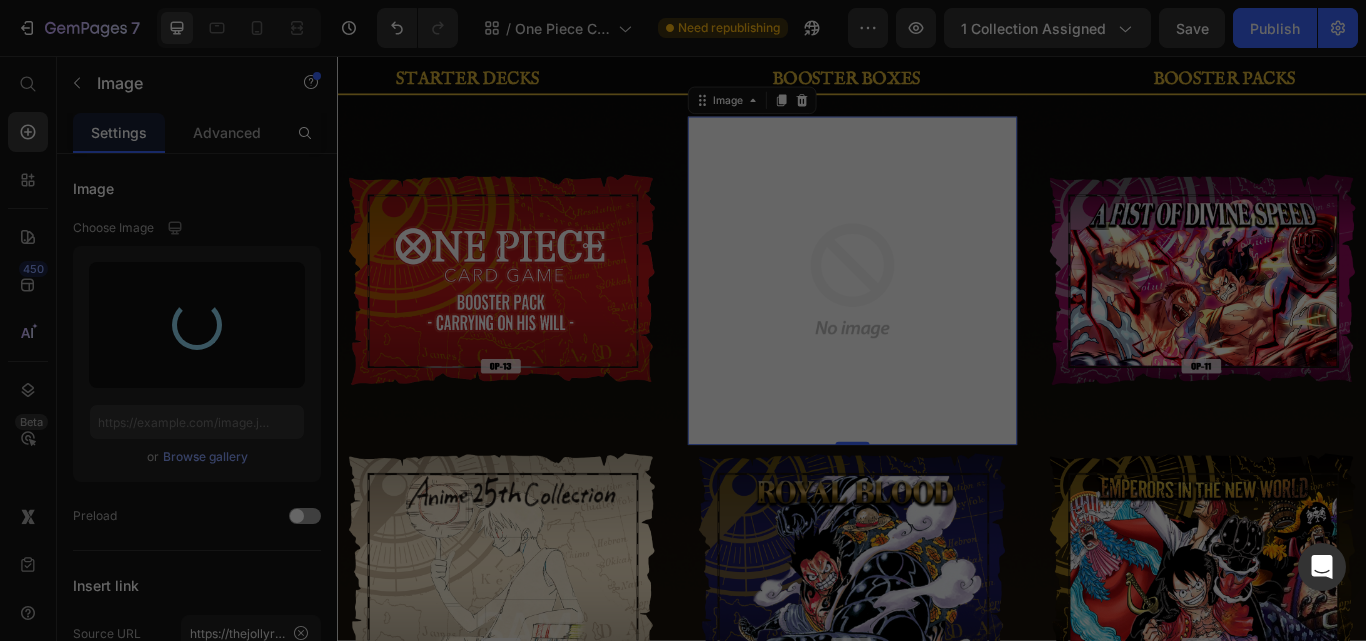 type on "https://cdn.shopify.com/s/files/1/0646/2328/0217/files/gempages_569051032747770901-e333a406-aa31-4ad1-9ee0-26c66b4f6cc7.png" 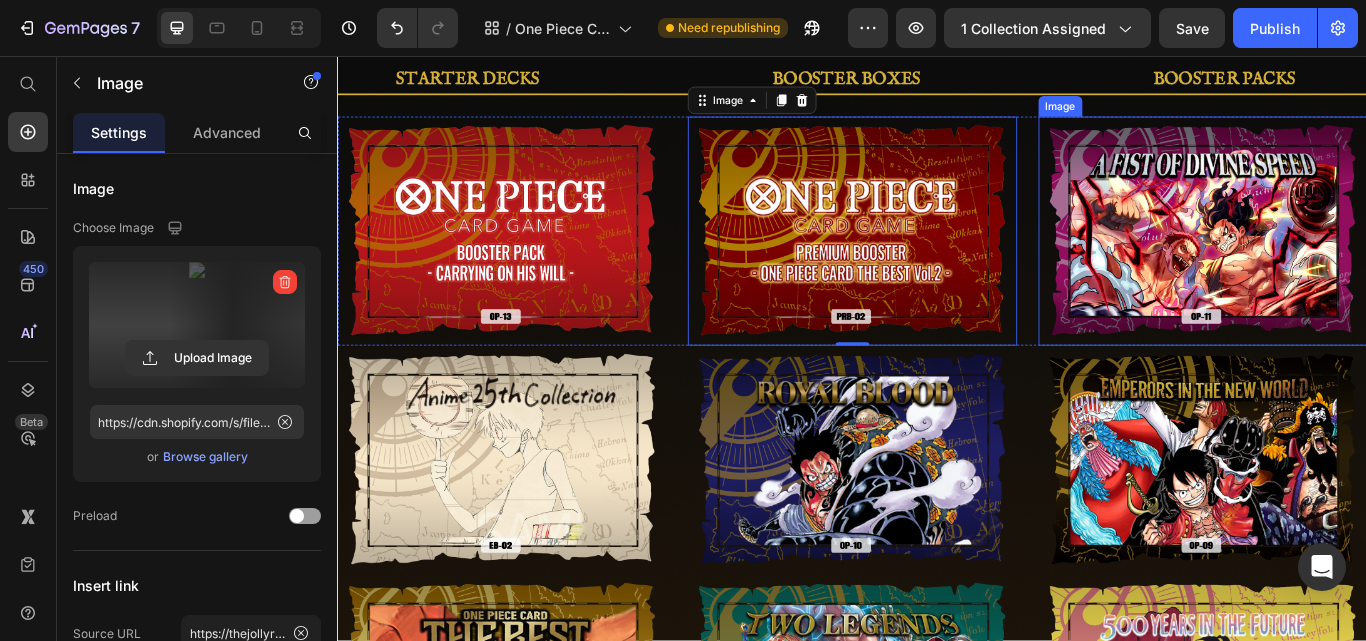click at bounding box center (1345, 260) 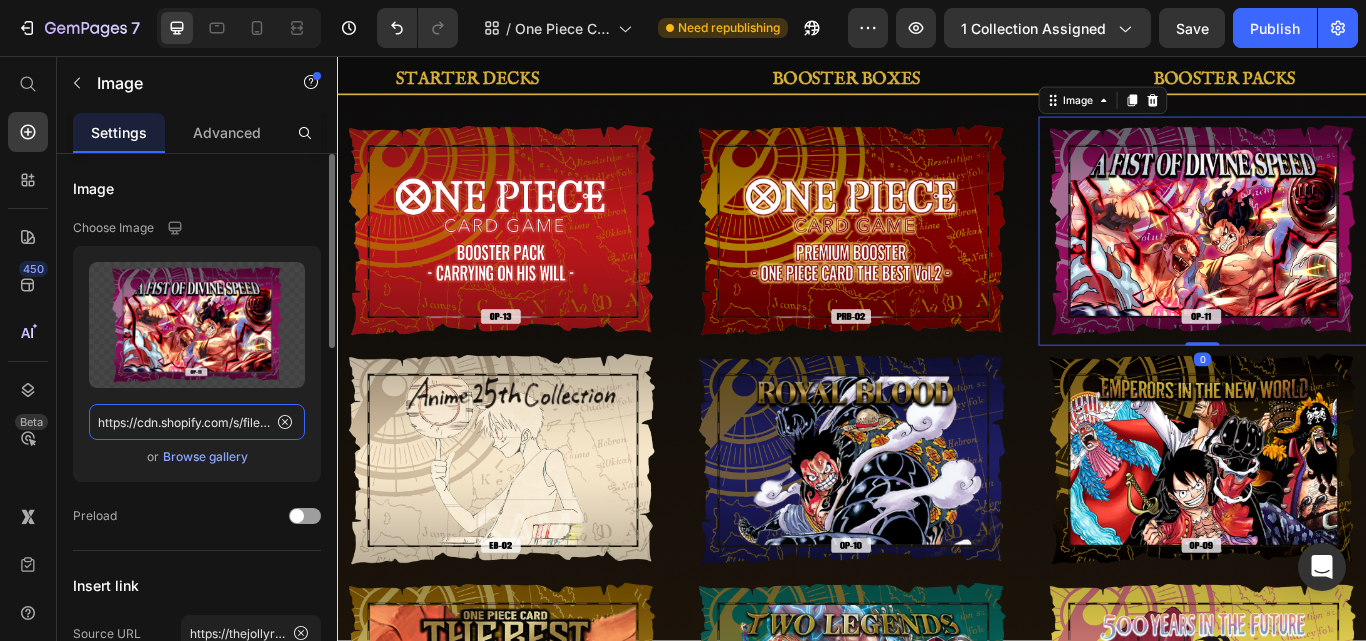 click on "https://cdn.shopify.com/s/files/1/0646/2328/0217/files/gempages_569051032747770901-cb8b3899-4431-4e1a-8daf-70a6ae4dedb3.png" 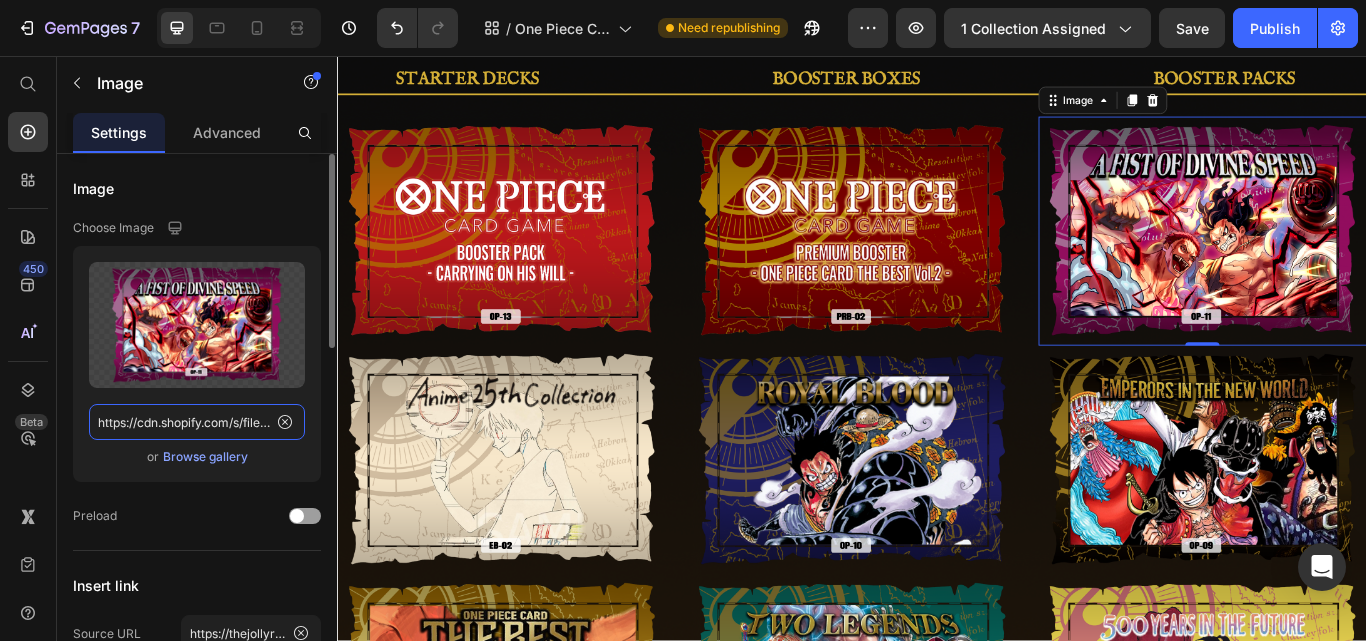 paste on "718ab90b-ac11-4f98-94c2-50bff7004f65" 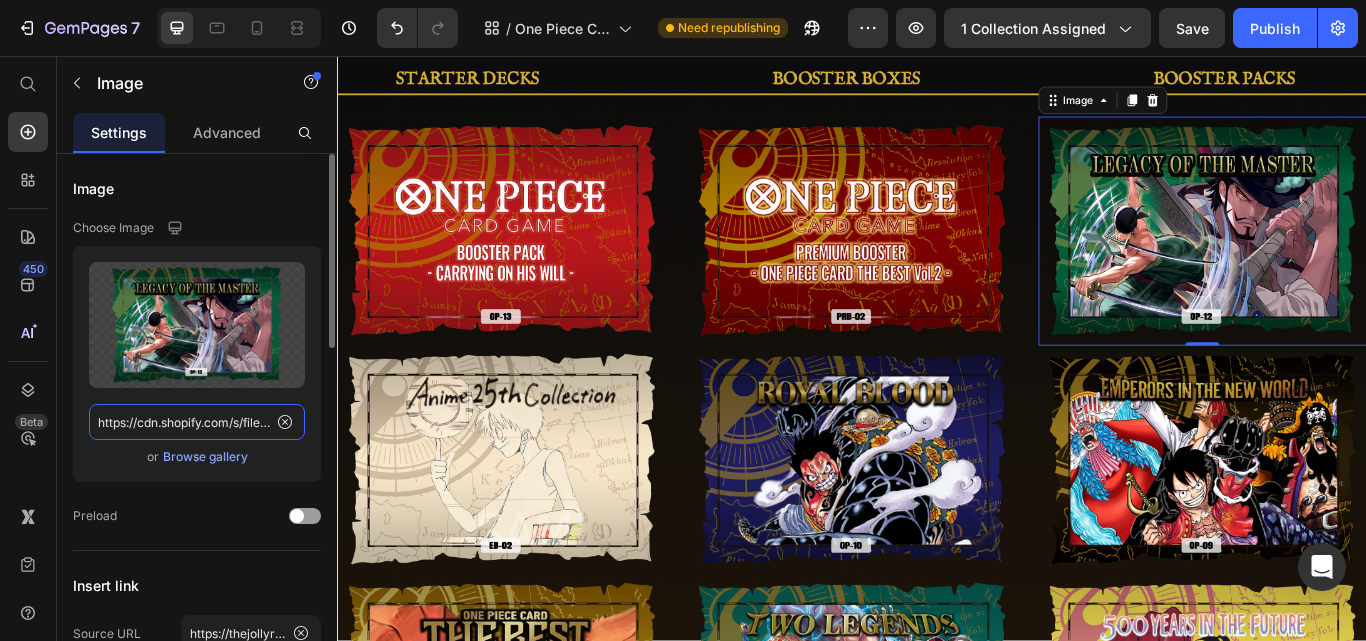 scroll, scrollTop: 0, scrollLeft: 596, axis: horizontal 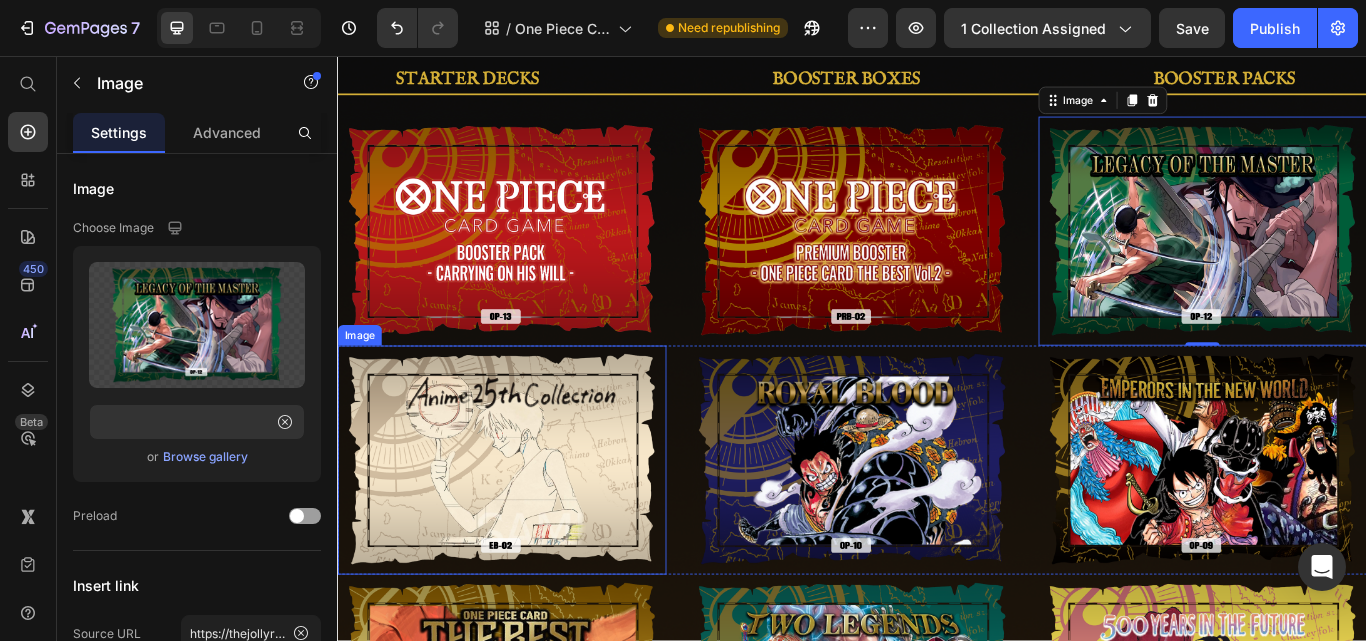 click at bounding box center [528, 527] 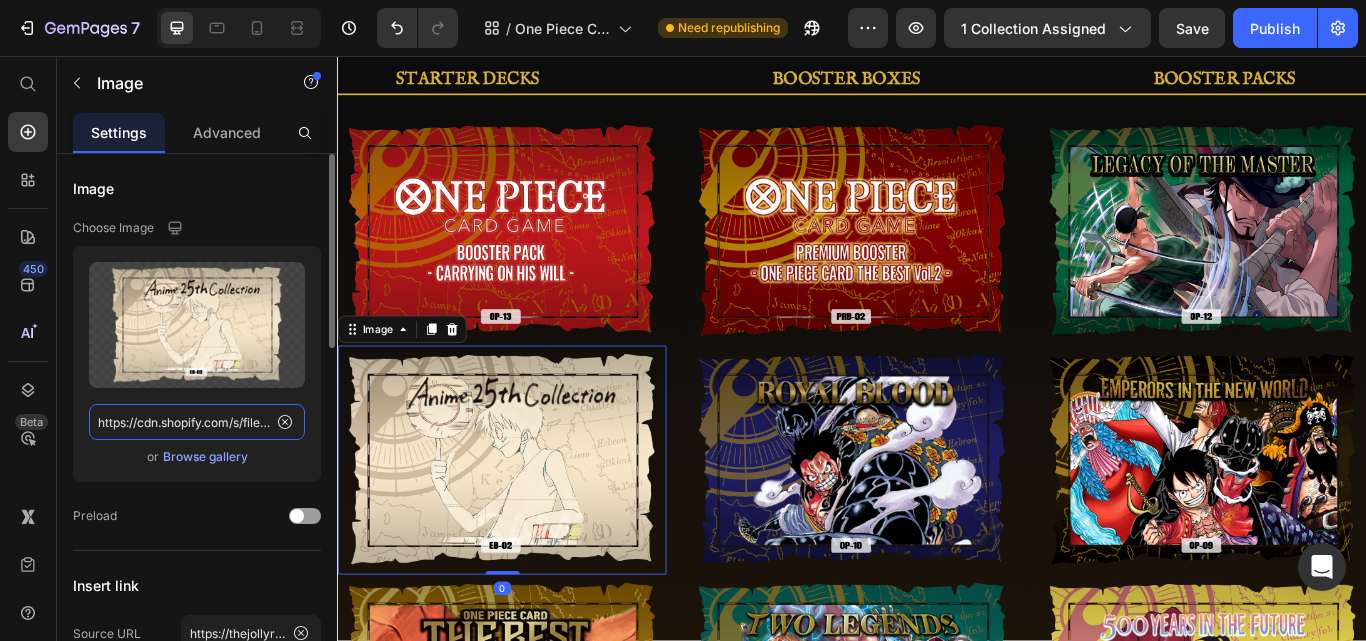 click on "https://cdn.shopify.com/s/files/1/0646/2328/0217/files/gempages_569051032747770901-a4c9cfe5-f579-4eba-afc0-fa71afc868b5.png" 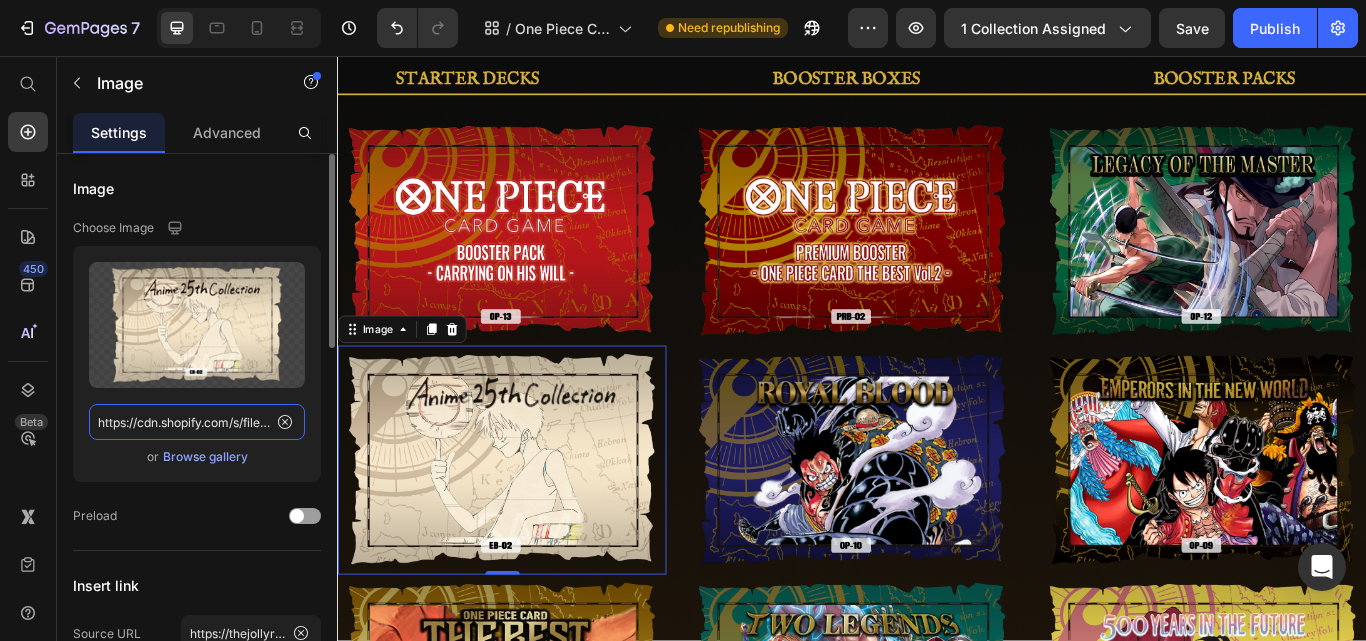 paste on "cb8b3899-4431-4e1a-8daf-70a6ae4dedb3" 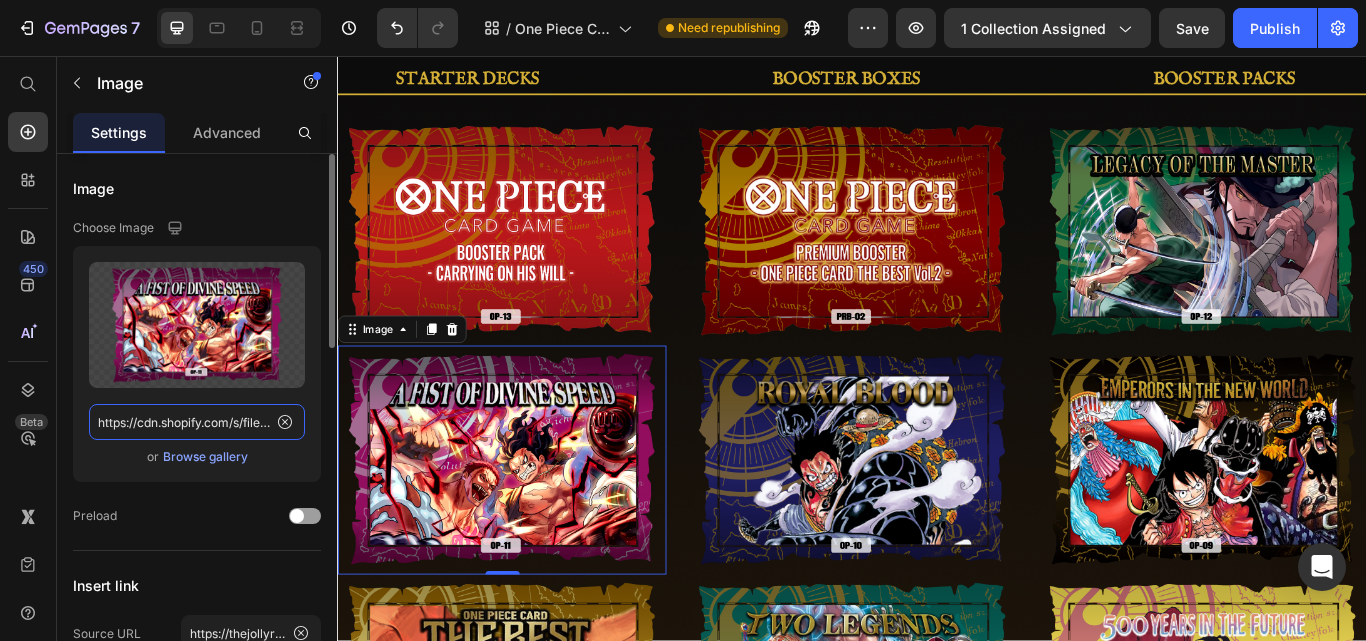 scroll, scrollTop: 0, scrollLeft: 607, axis: horizontal 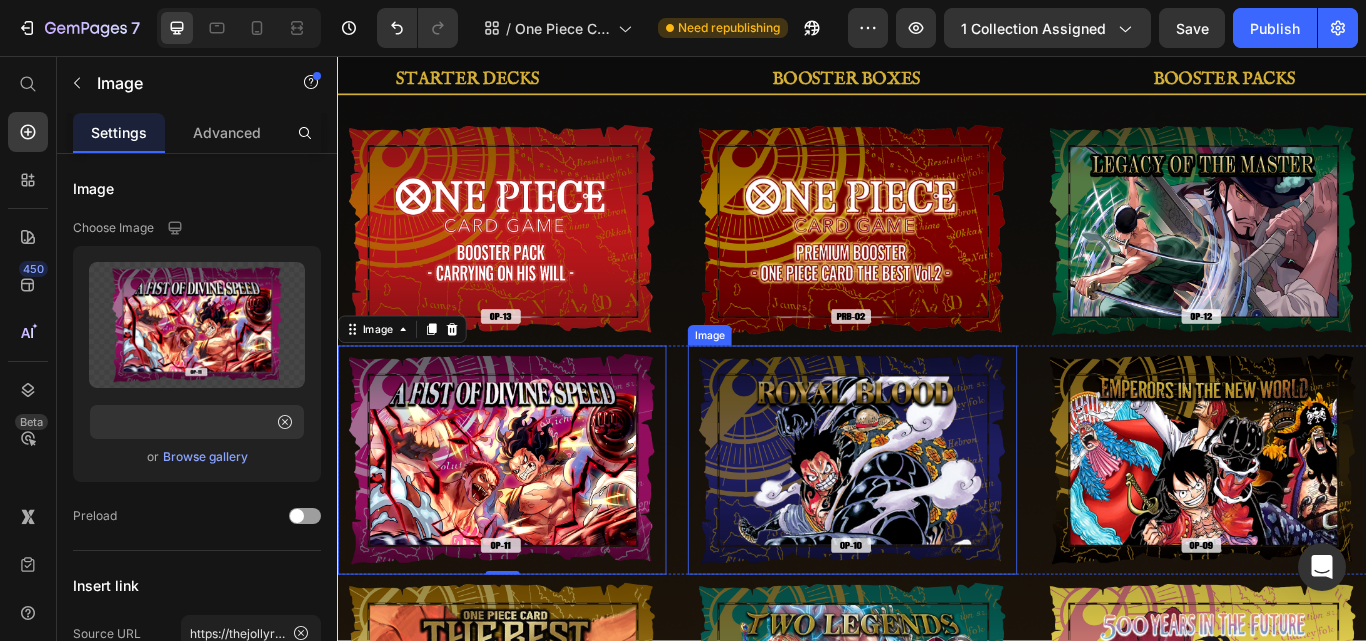 click at bounding box center (936, 527) 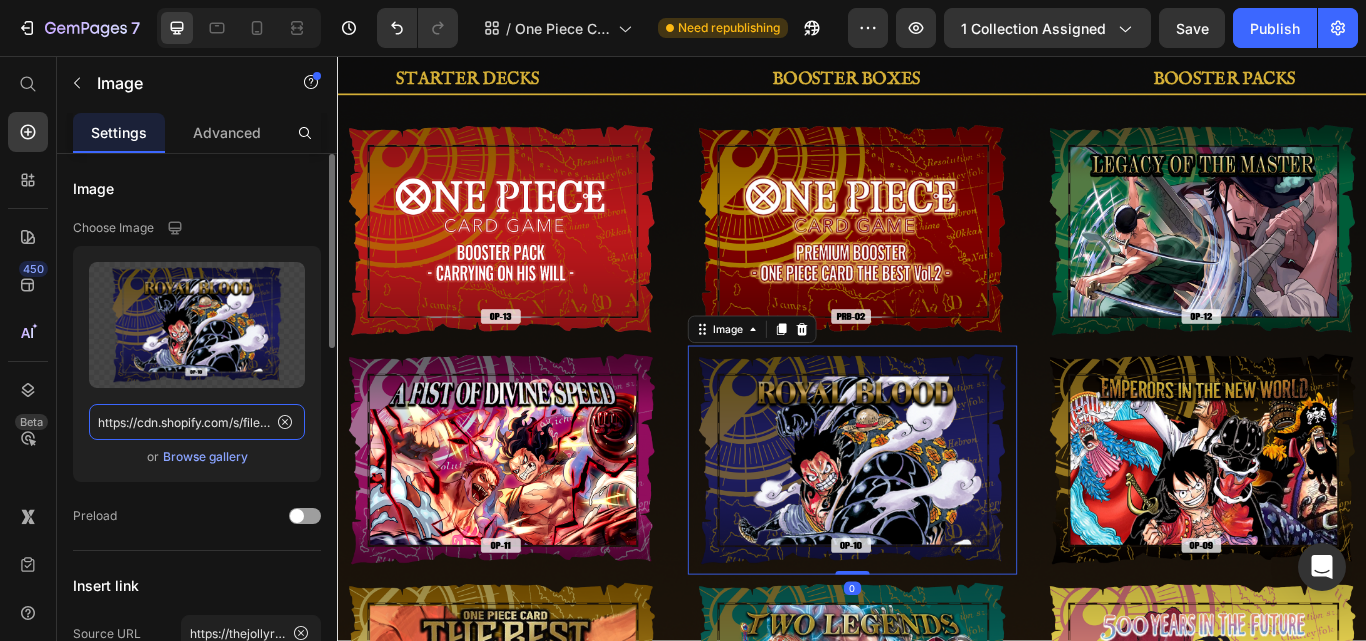 click on "https://cdn.shopify.com/s/files/1/0646/2328/0217/files/gempages_569051032747770901-9a815b93-f673-478d-8d2c-142abf6e3449.png" 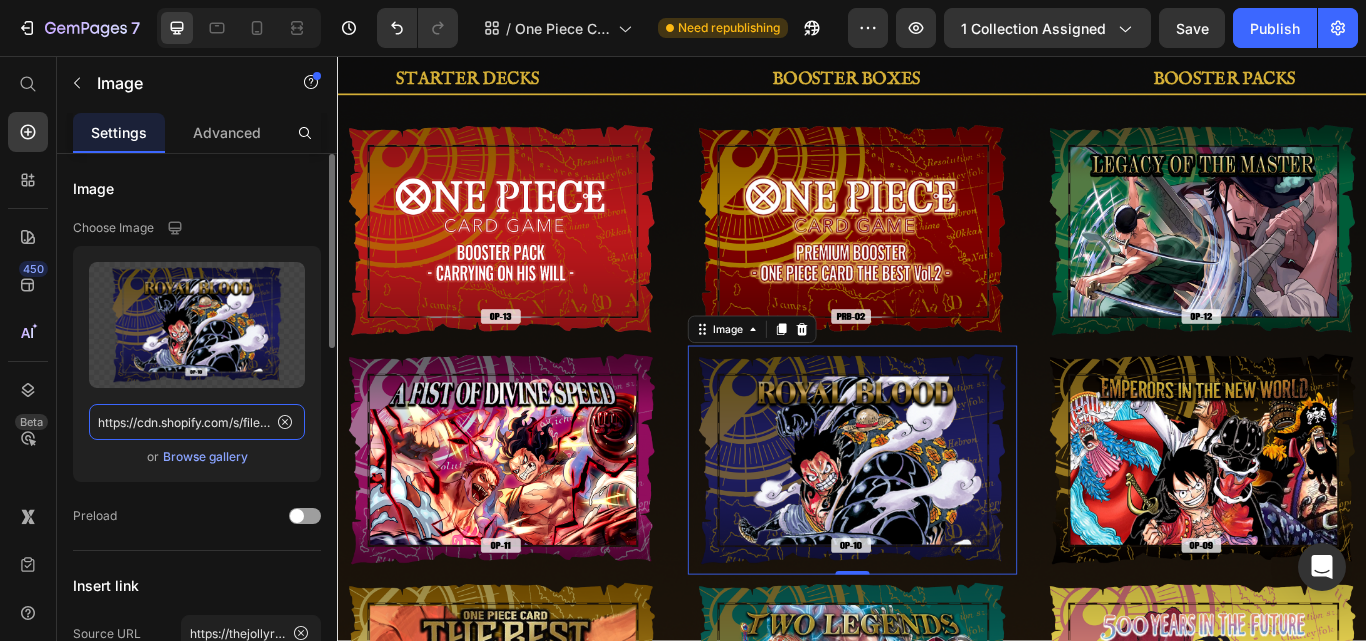 paste on "a4c9cfe5-f579-4eba-afc0-fa71afc868b5" 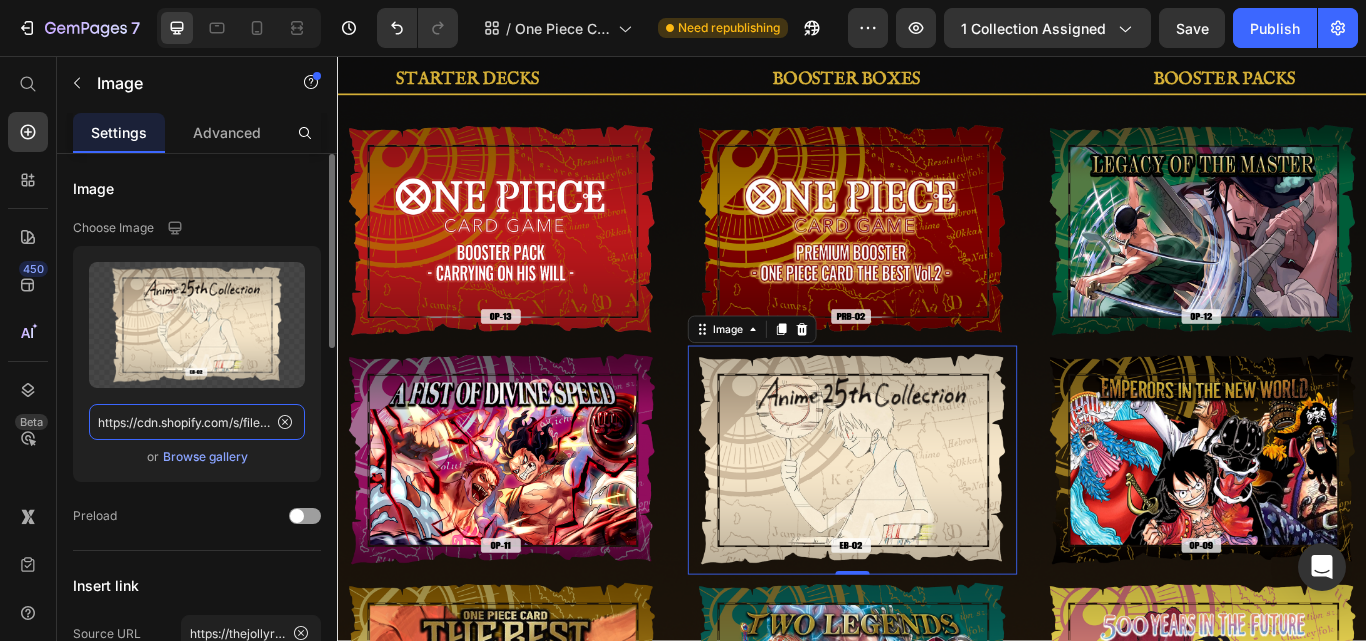 scroll, scrollTop: 0, scrollLeft: 594, axis: horizontal 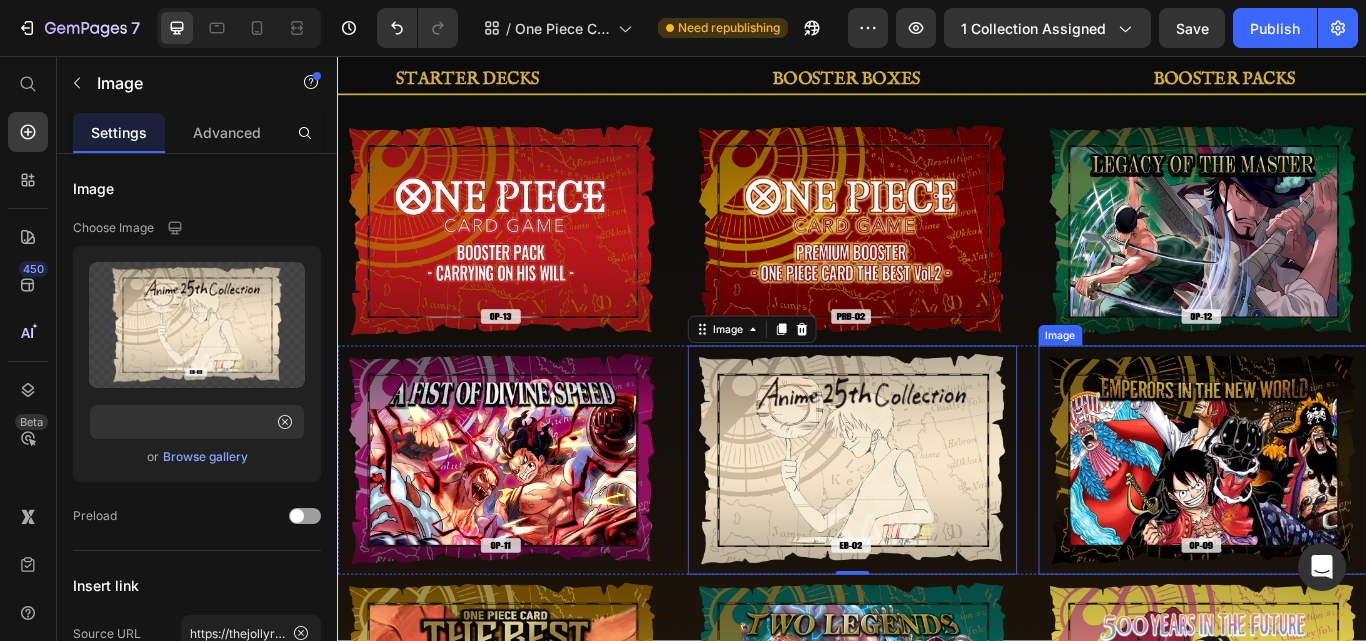 click at bounding box center (1345, 527) 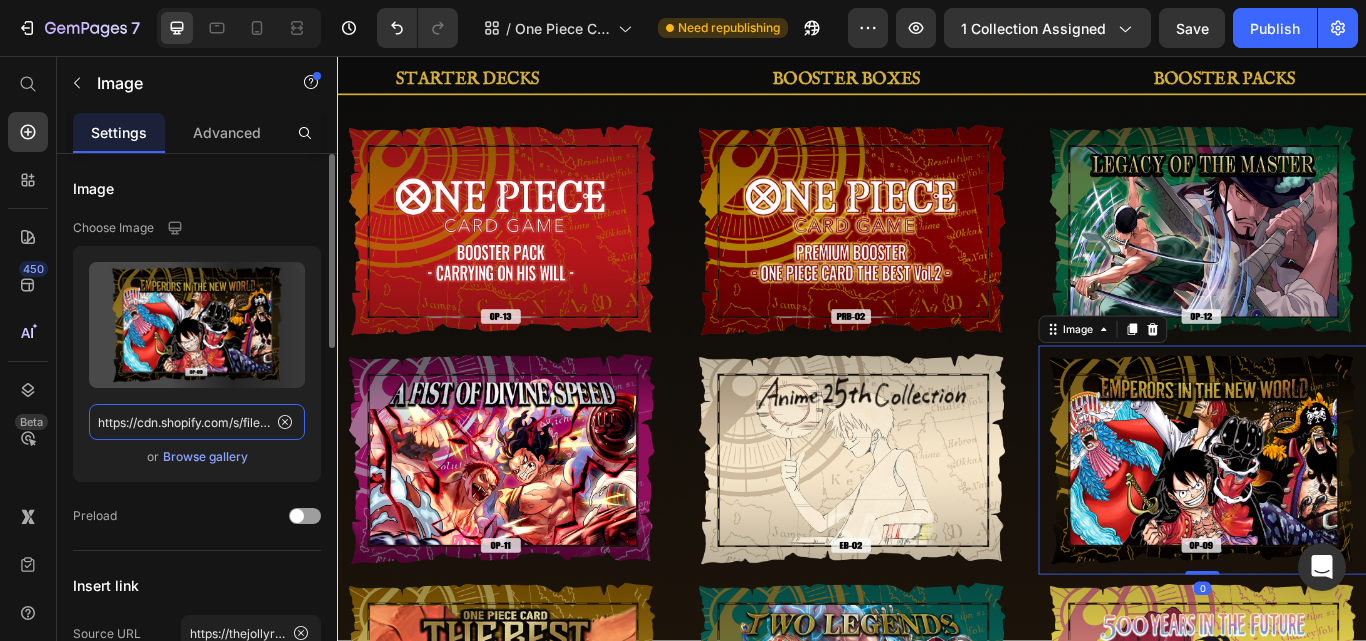 click on "https://cdn.shopify.com/s/files/1/0646/2328/0217/files/gempages_569051032747770901-39661c1c-541c-41e8-84df-10c5f9a59a24.png" 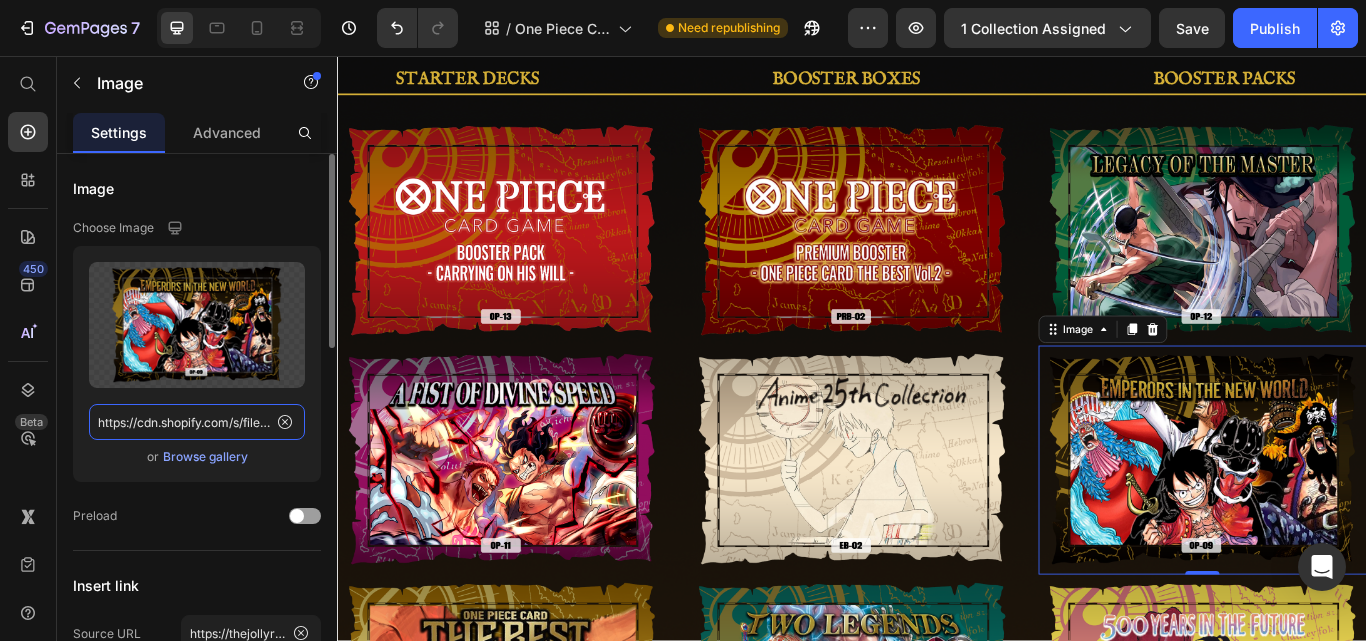 paste on "9a815b93-f673-478d-8d2c-142abf6e3449" 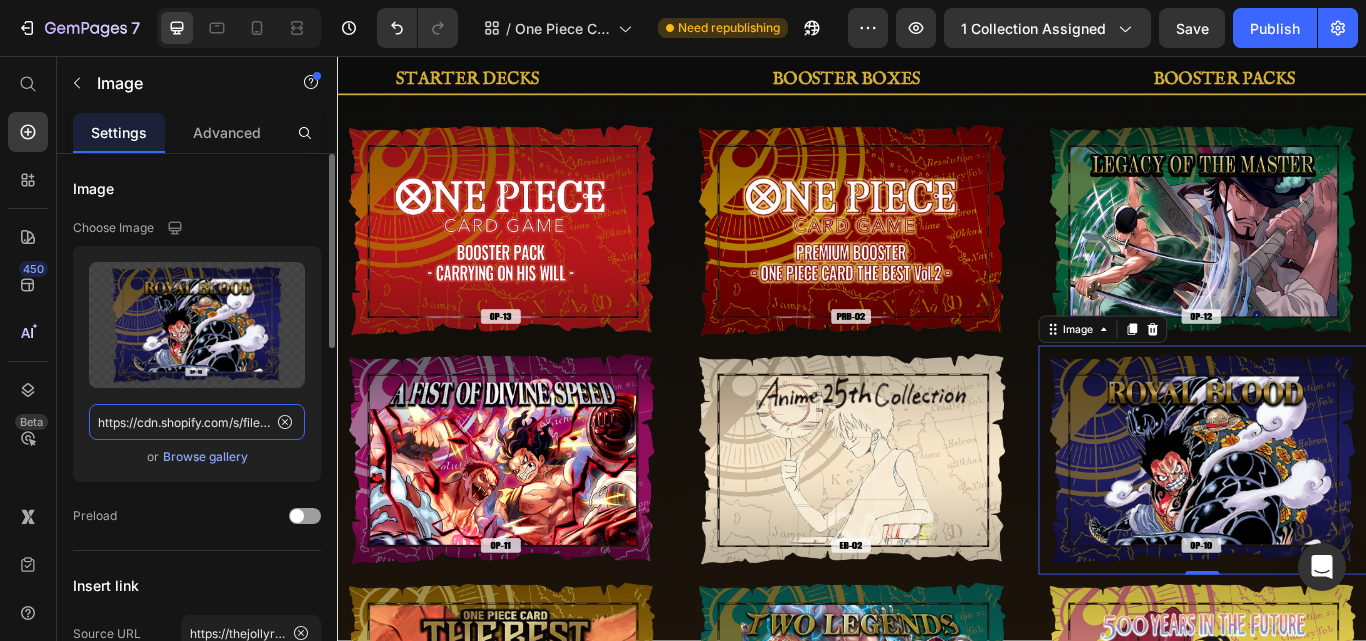 scroll, scrollTop: 0, scrollLeft: 606, axis: horizontal 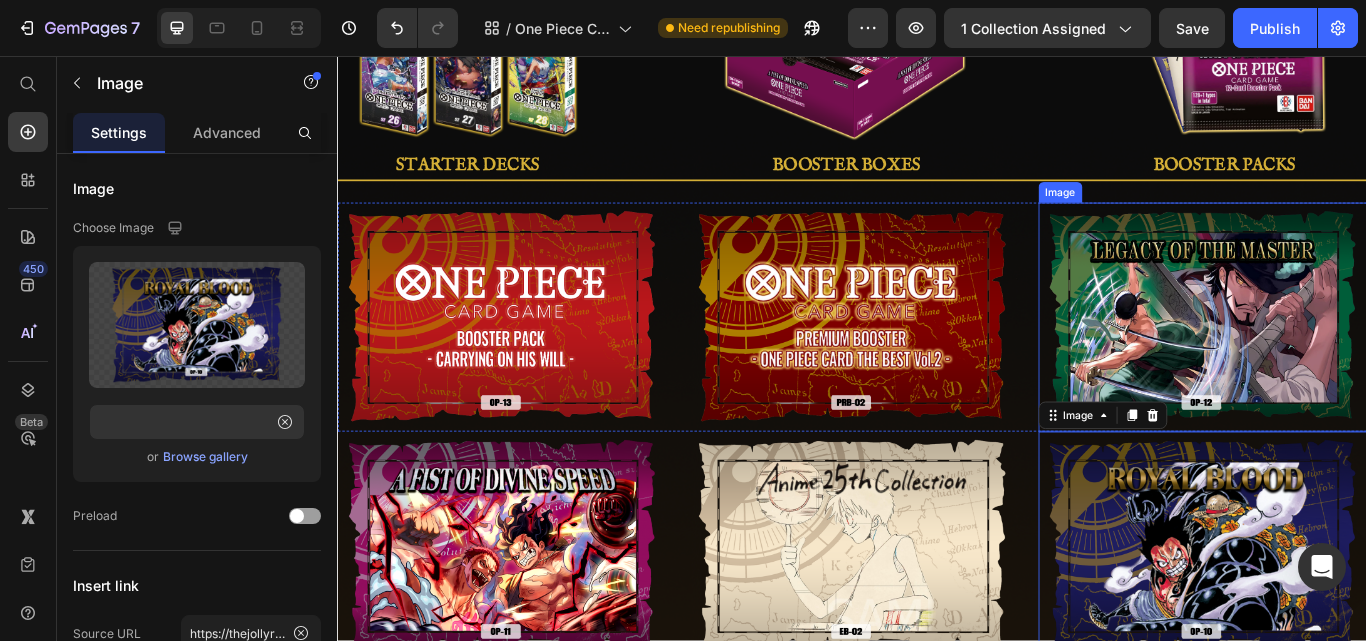 click at bounding box center [1345, 360] 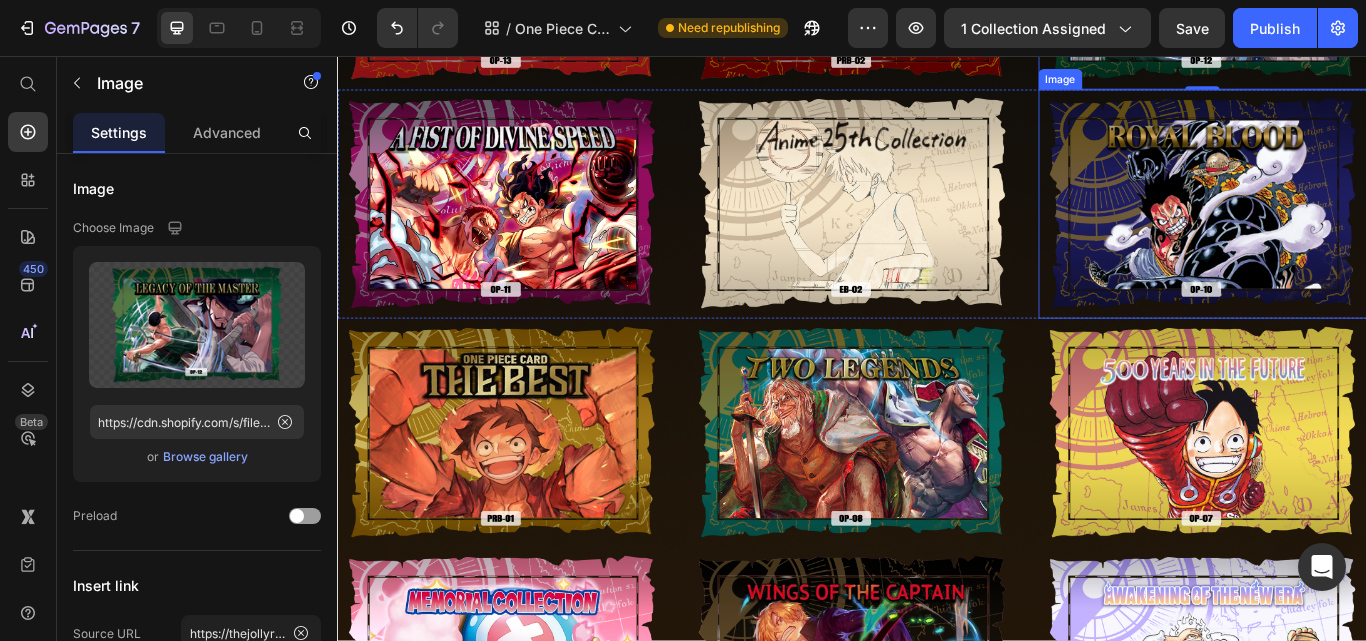 scroll, scrollTop: 800, scrollLeft: 0, axis: vertical 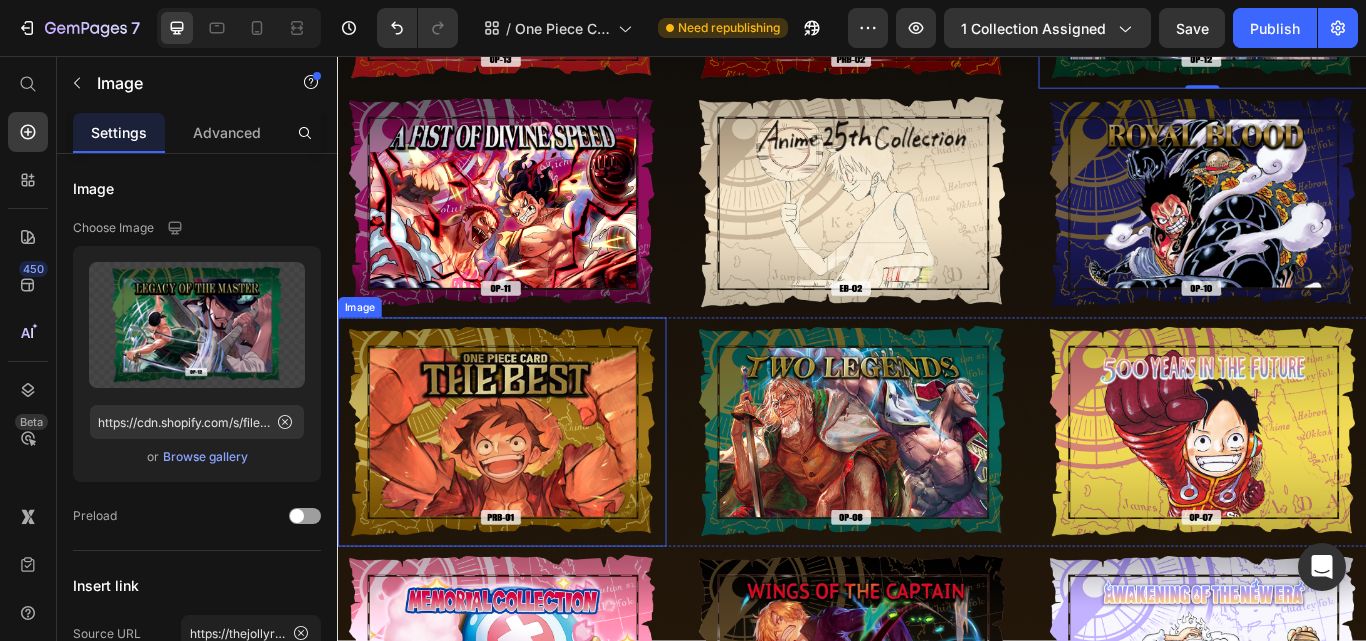 click at bounding box center (528, 494) 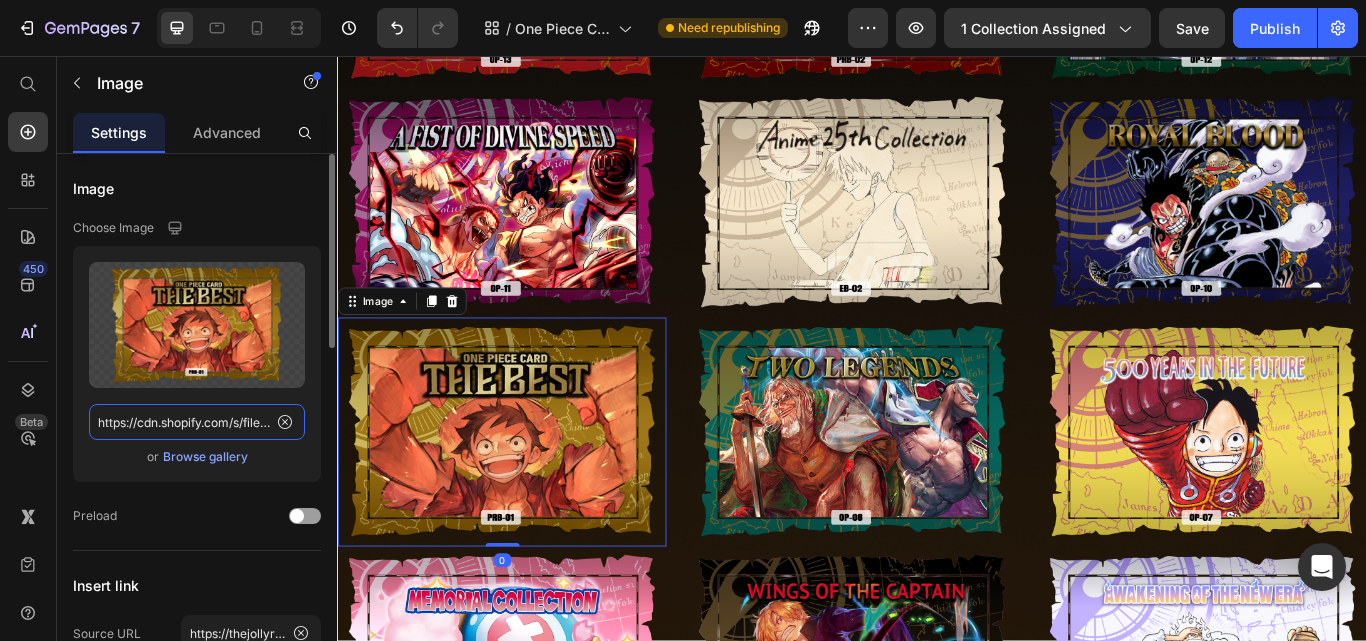 click on "https://cdn.shopify.com/s/files/1/0646/2328/0217/files/gempages_569051032747770901-9bcf1d6d-a682-4830-94aa-6ba739bb40e8.png" 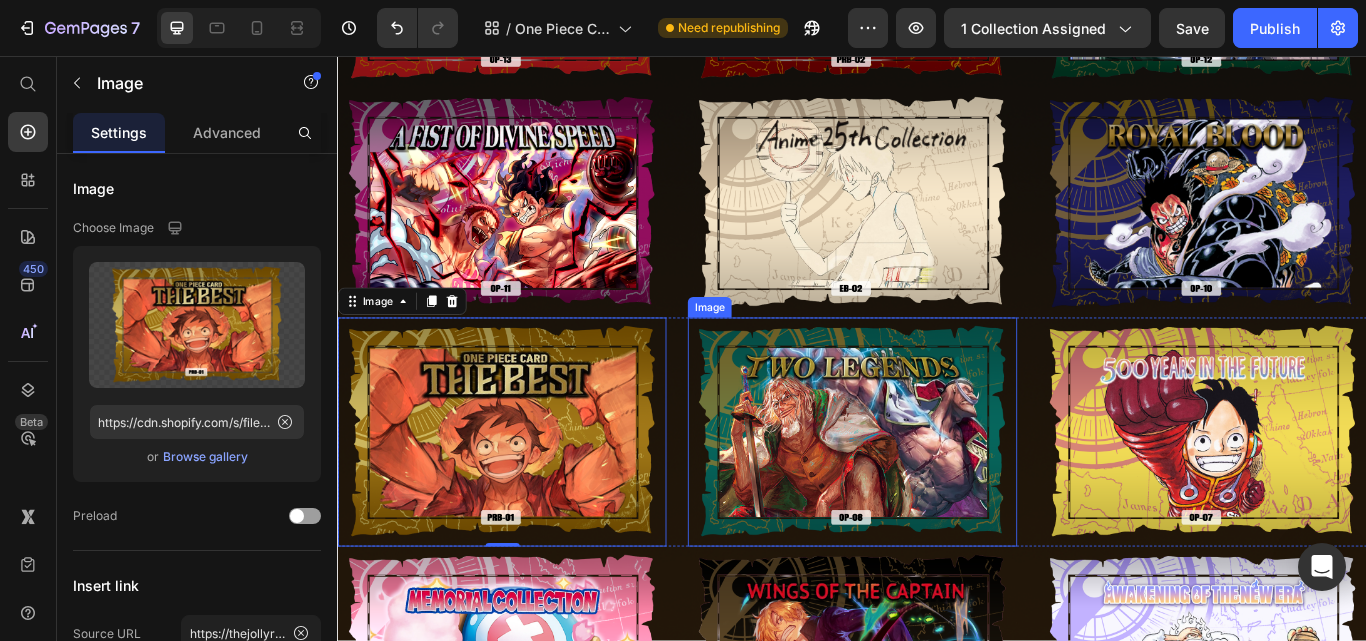 click at bounding box center [936, 494] 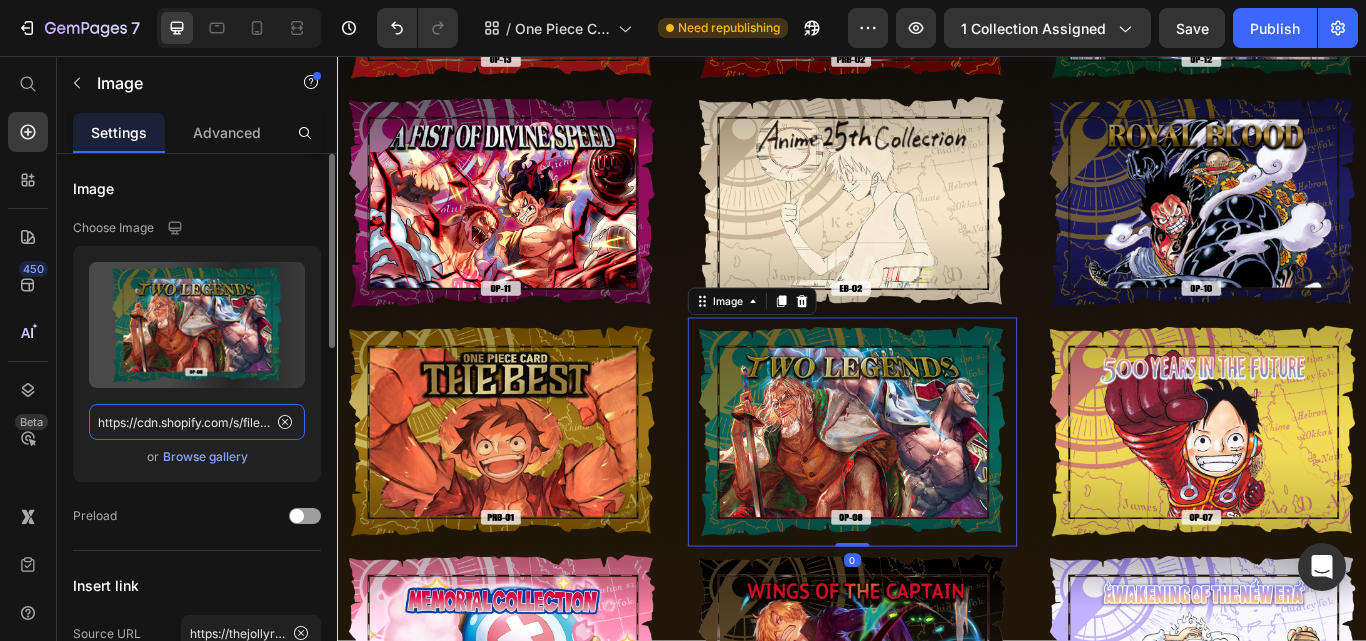click on "https://cdn.shopify.com/s/files/1/0646/2328/0217/files/gempages_569051032747770901-b2454a91-40c0-4325-9b3f-a9a6935218bb.png" 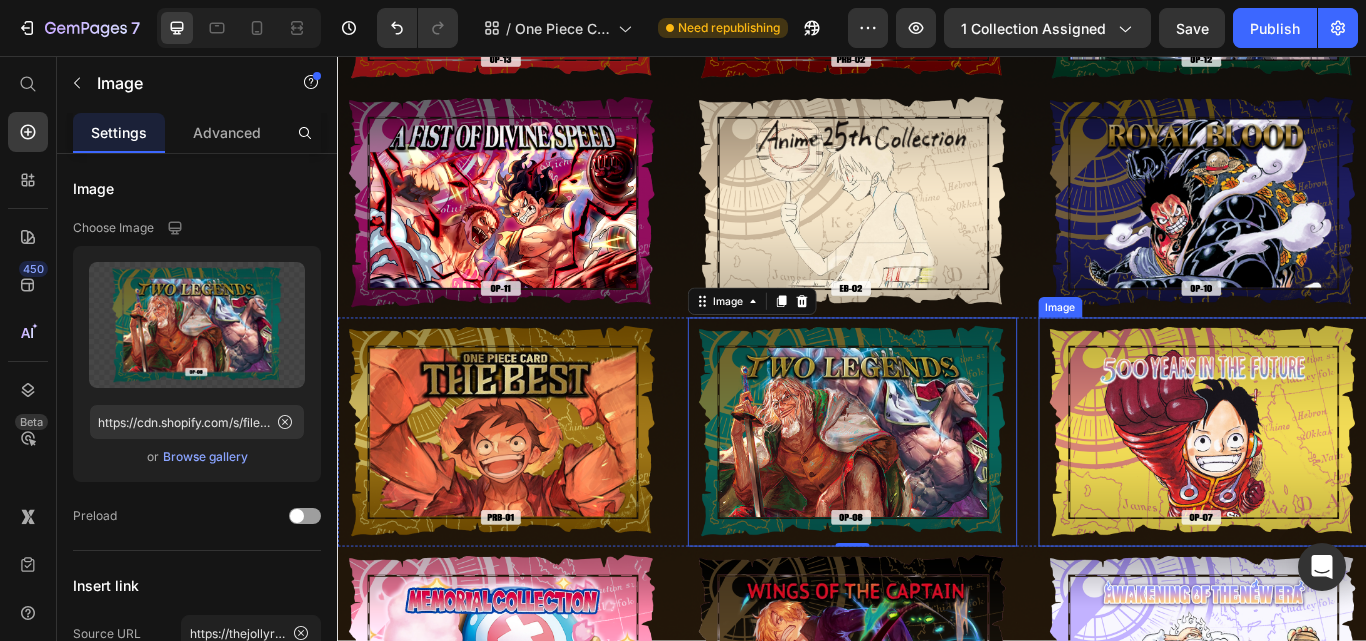 click at bounding box center [1345, 494] 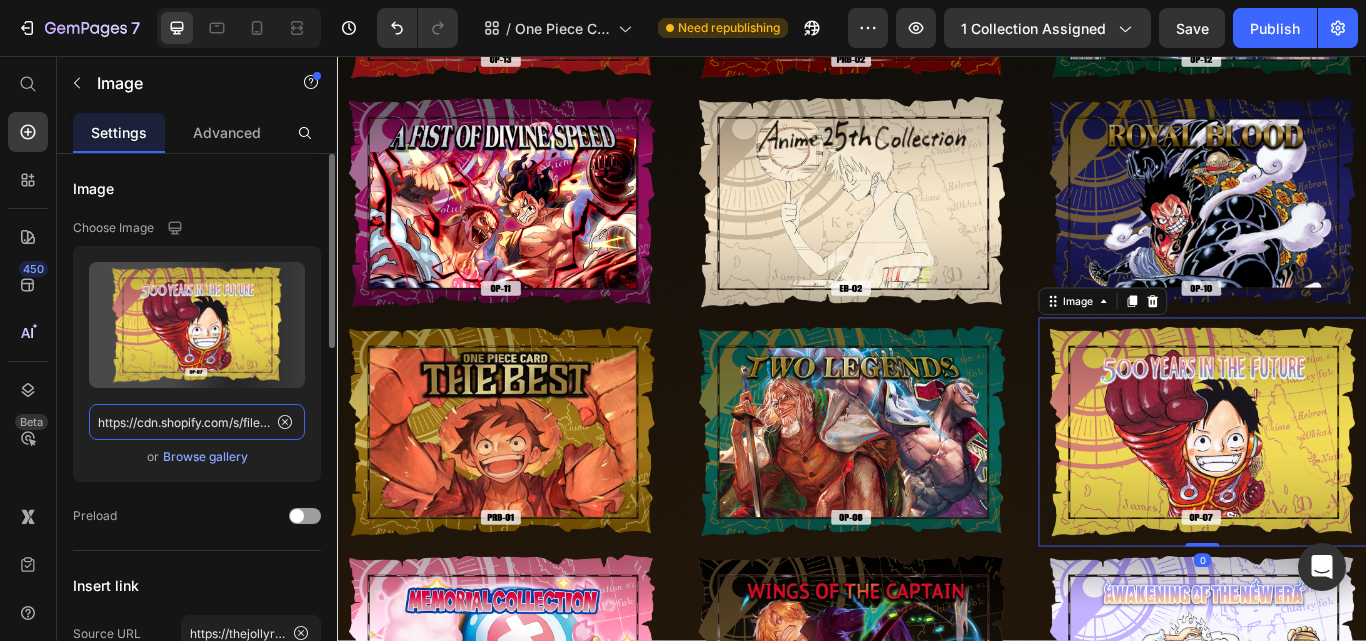 click on "https://cdn.shopify.com/s/files/1/0646/2328/0217/files/gempages_569051032747770901-ce30bea8-db29-4efc-b335-f2fdd8435eec.png" 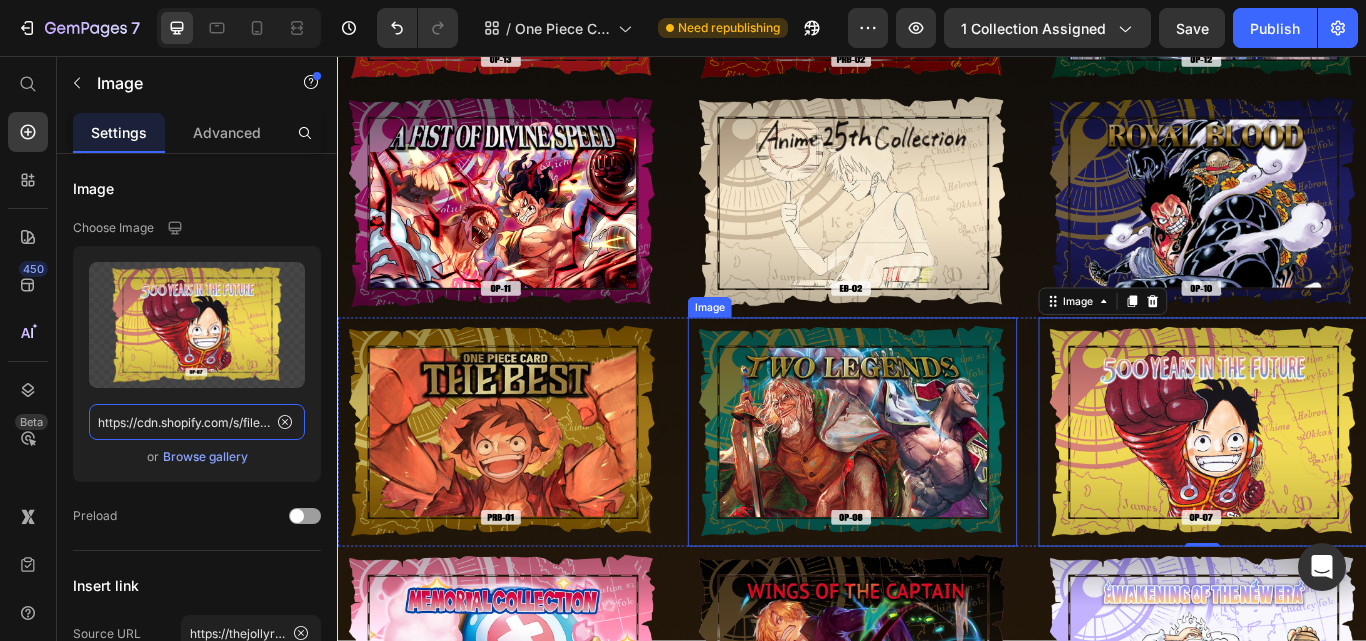 scroll, scrollTop: 1100, scrollLeft: 0, axis: vertical 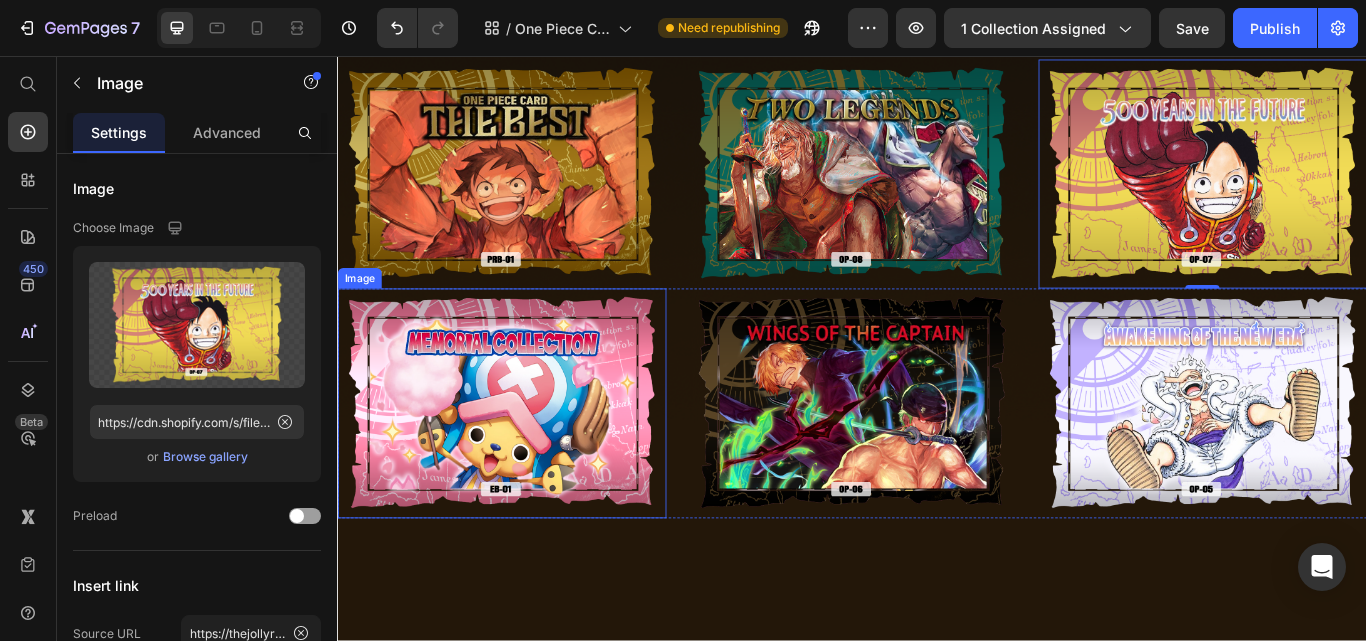 click at bounding box center (528, 461) 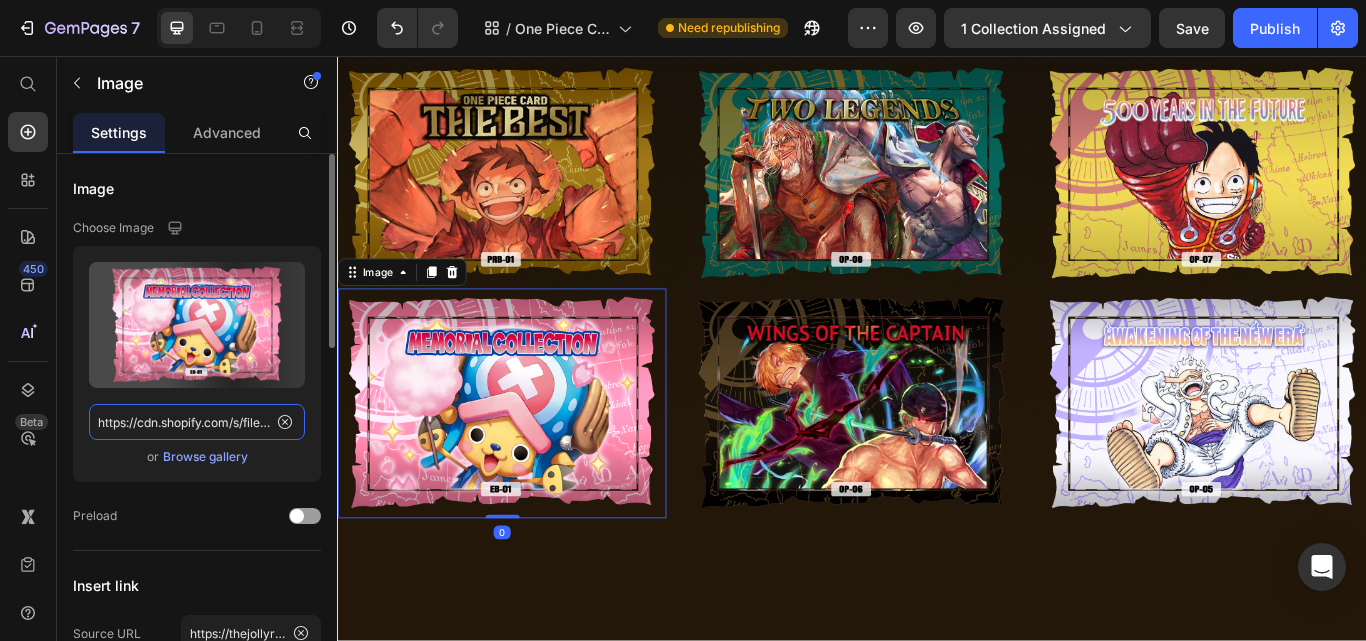 click on "https://cdn.shopify.com/s/files/1/0646/2328/0217/files/gempages_569051032747770901-91e5656e-f0ad-4529-8a2e-30e4851a82f2.png" 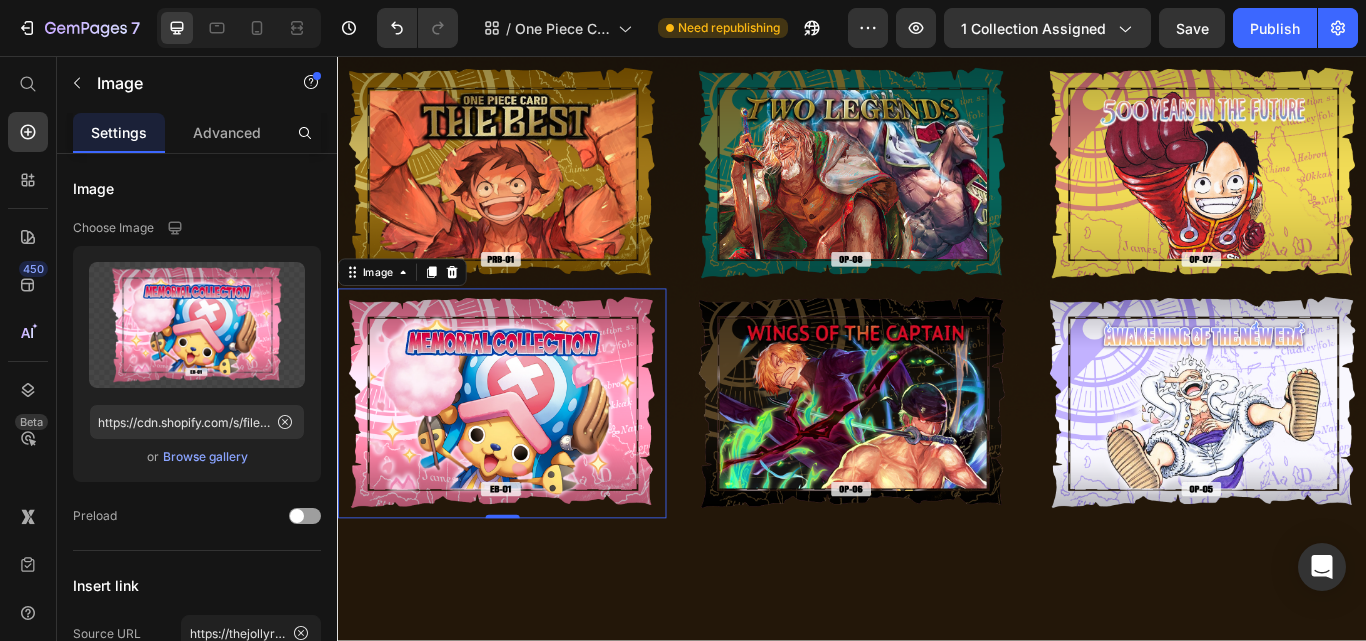 click at bounding box center (936, 461) 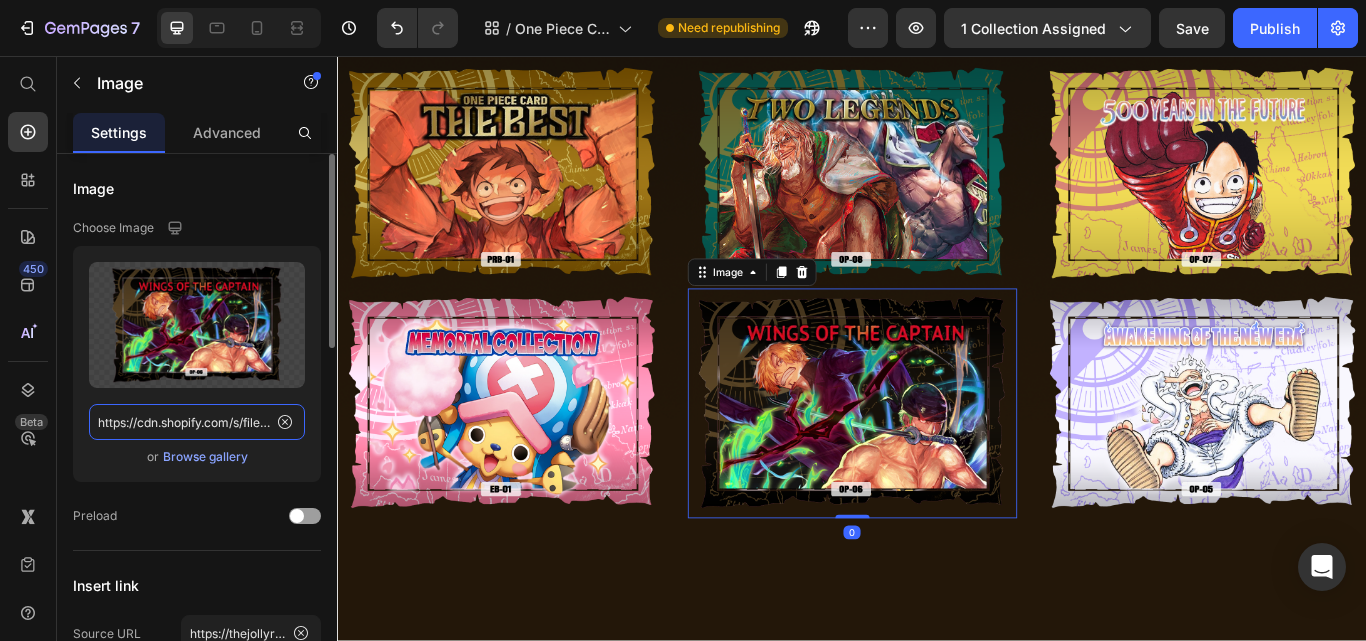 click on "https://cdn.shopify.com/s/files/1/0646/2328/0217/files/gempages_569051032747770901-f469b74e-689c-46a6-8bee-0b9b3fe82a3e.png" 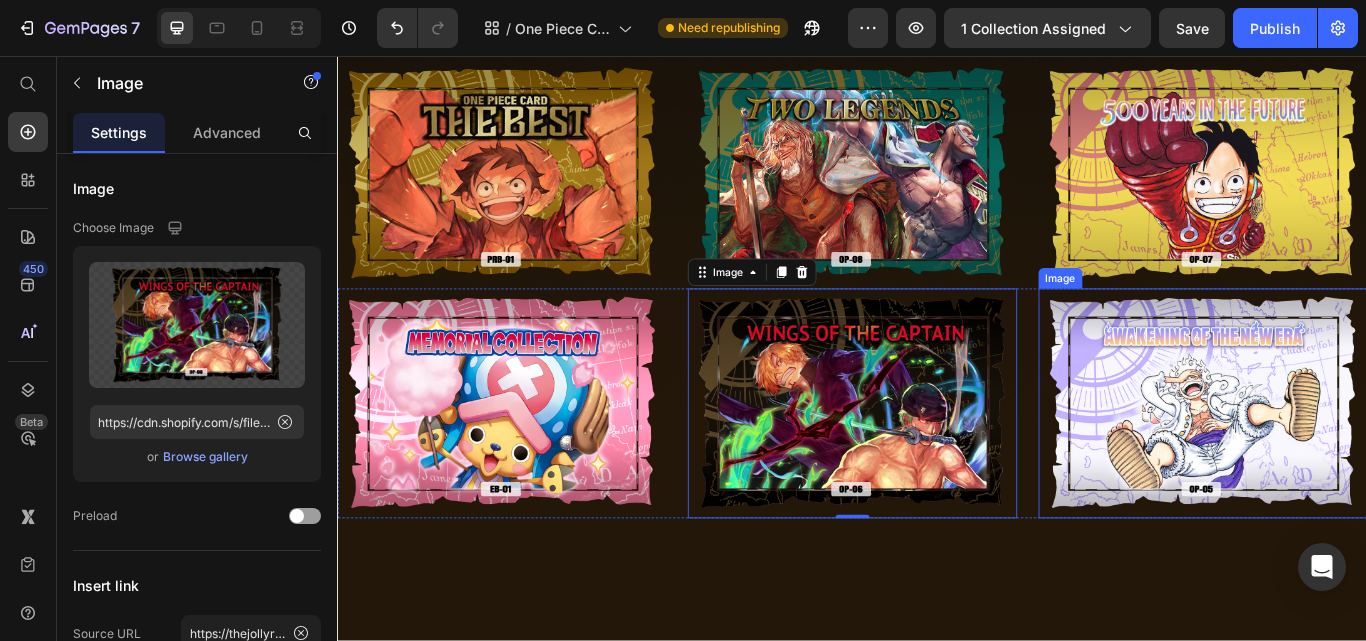 click at bounding box center [1345, 461] 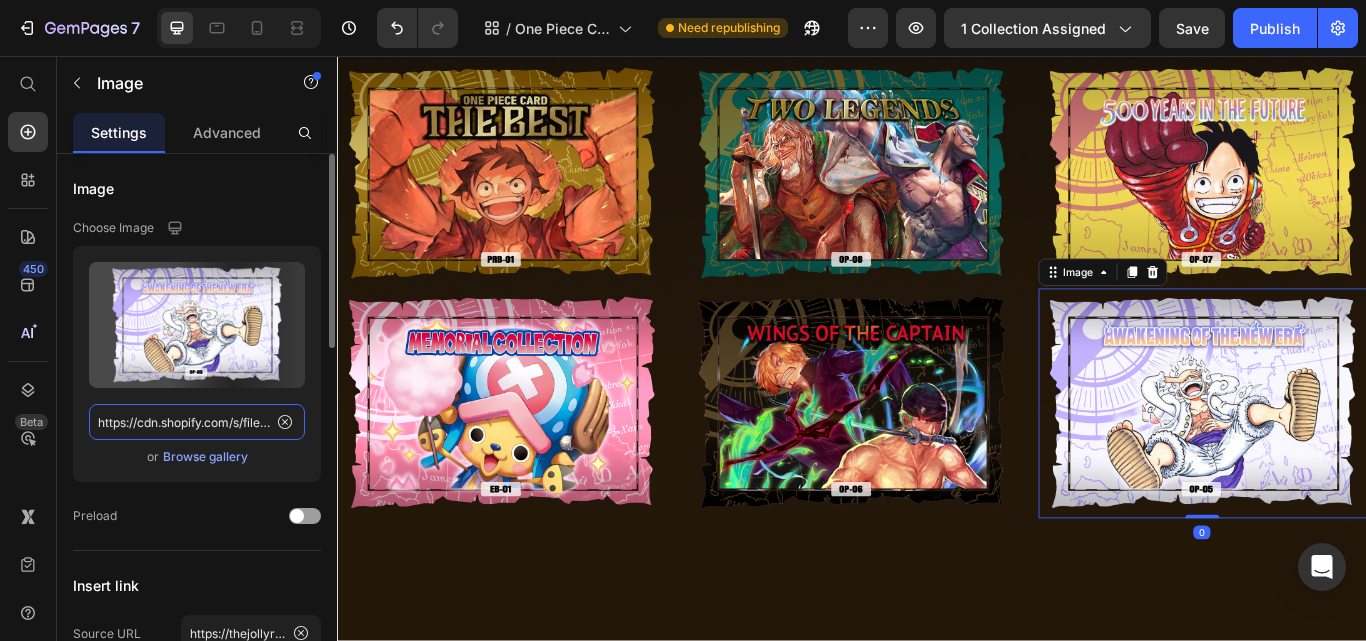 click on "https://cdn.shopify.com/s/files/1/0646/2328/0217/files/[FILENAME].png" 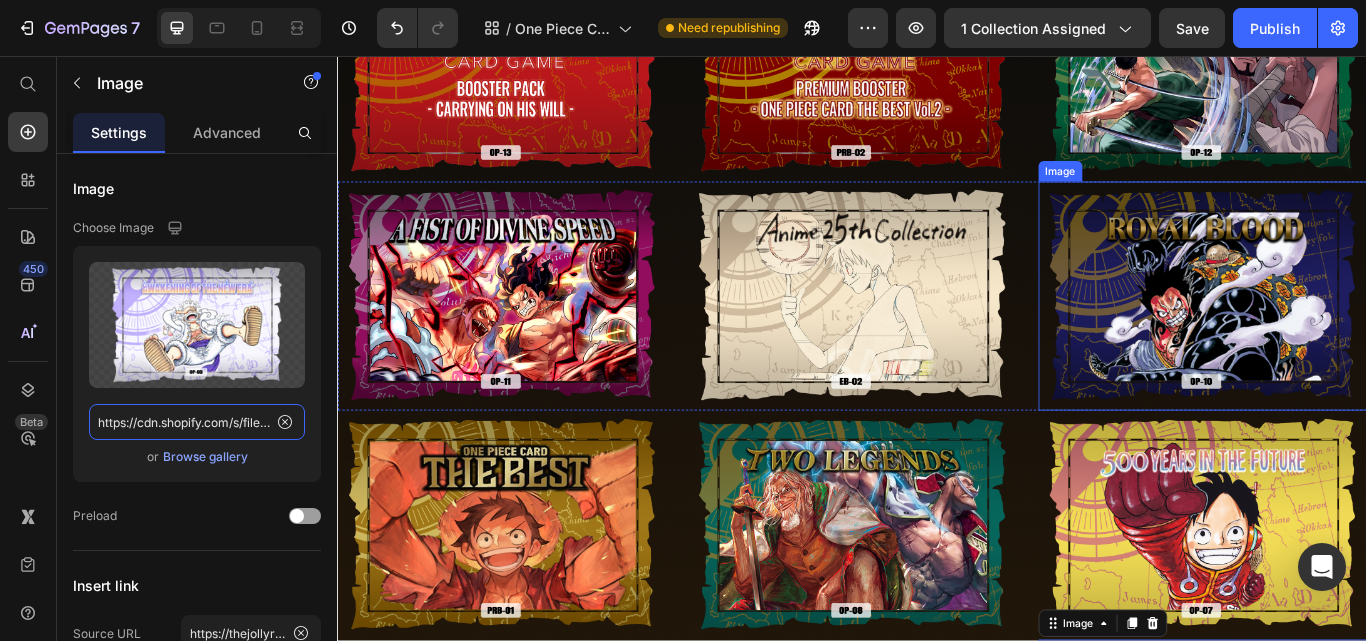 scroll, scrollTop: 700, scrollLeft: 0, axis: vertical 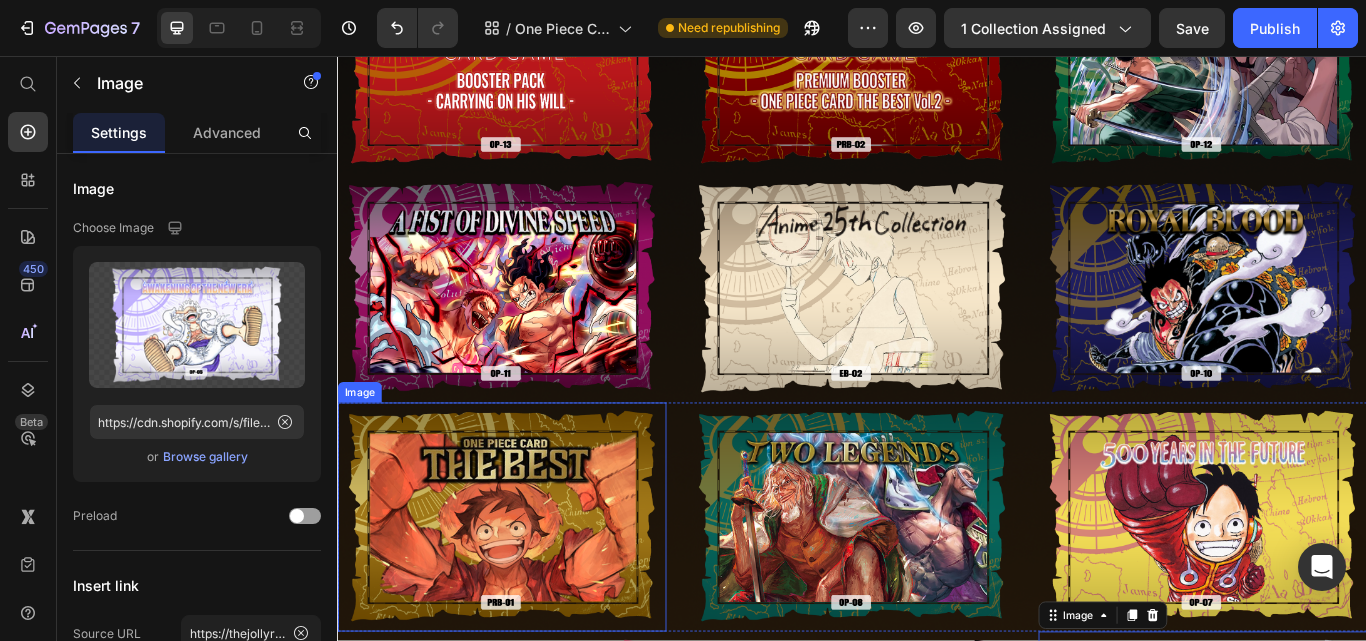 drag, startPoint x: 618, startPoint y: 541, endPoint x: 430, endPoint y: 538, distance: 188.02394 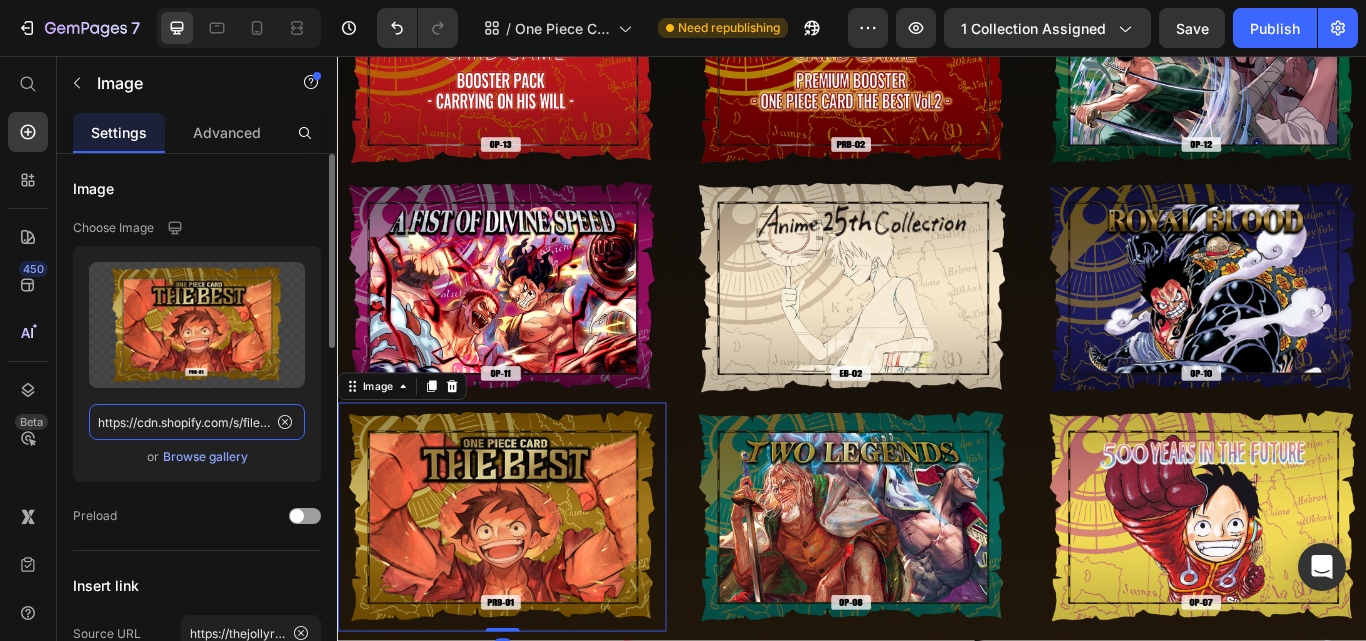click on "https://cdn.shopify.com/s/files/1/0646/2328/0217/files/gempages_569051032747770901-9bcf1d6d-a682-4830-94aa-6ba739bb40e8.png" 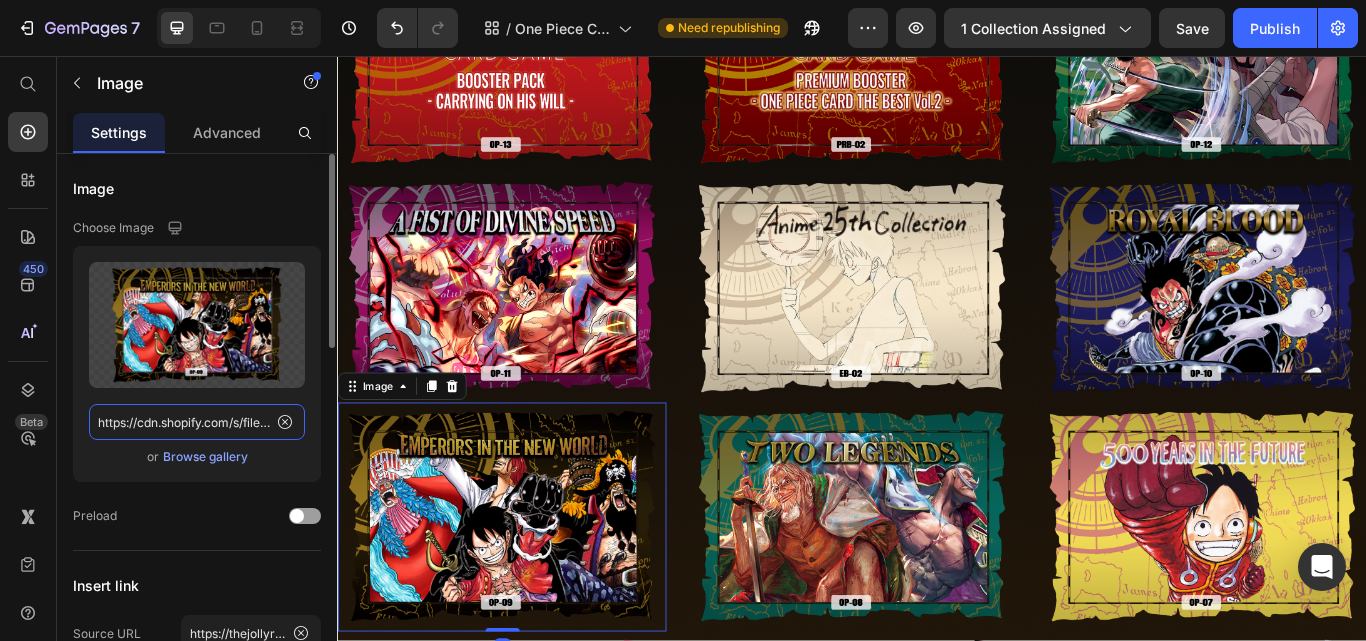 scroll, scrollTop: 0, scrollLeft: 596, axis: horizontal 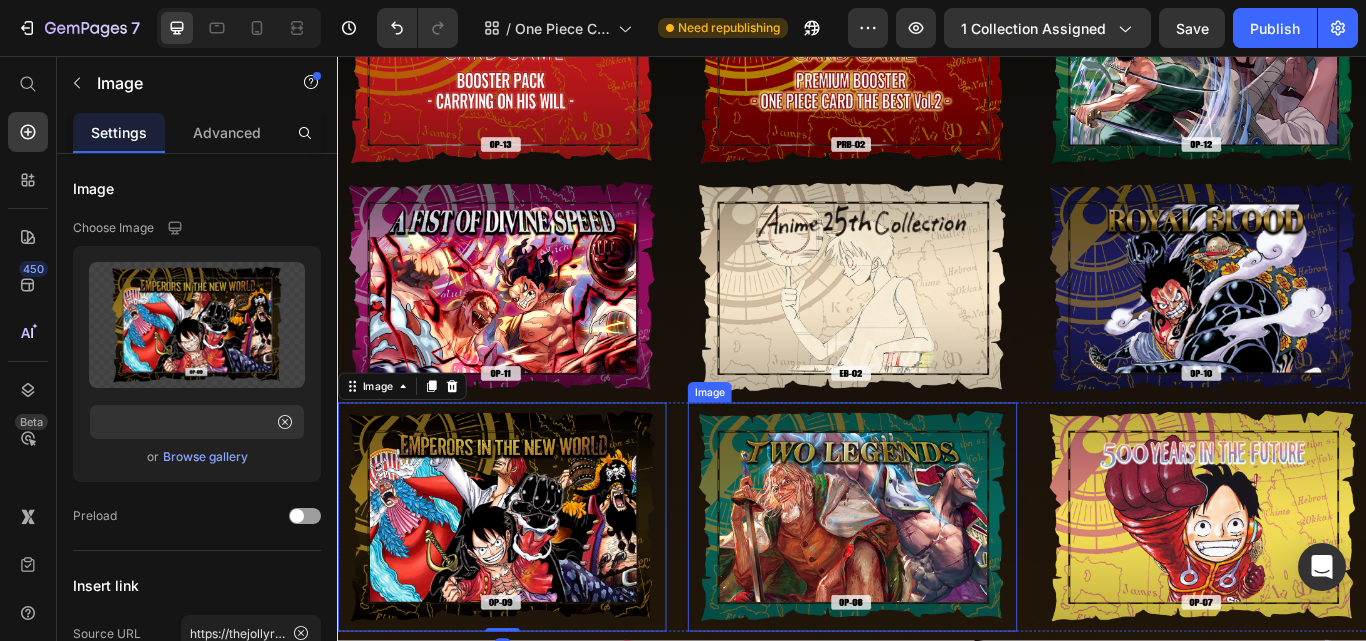 click at bounding box center (936, 594) 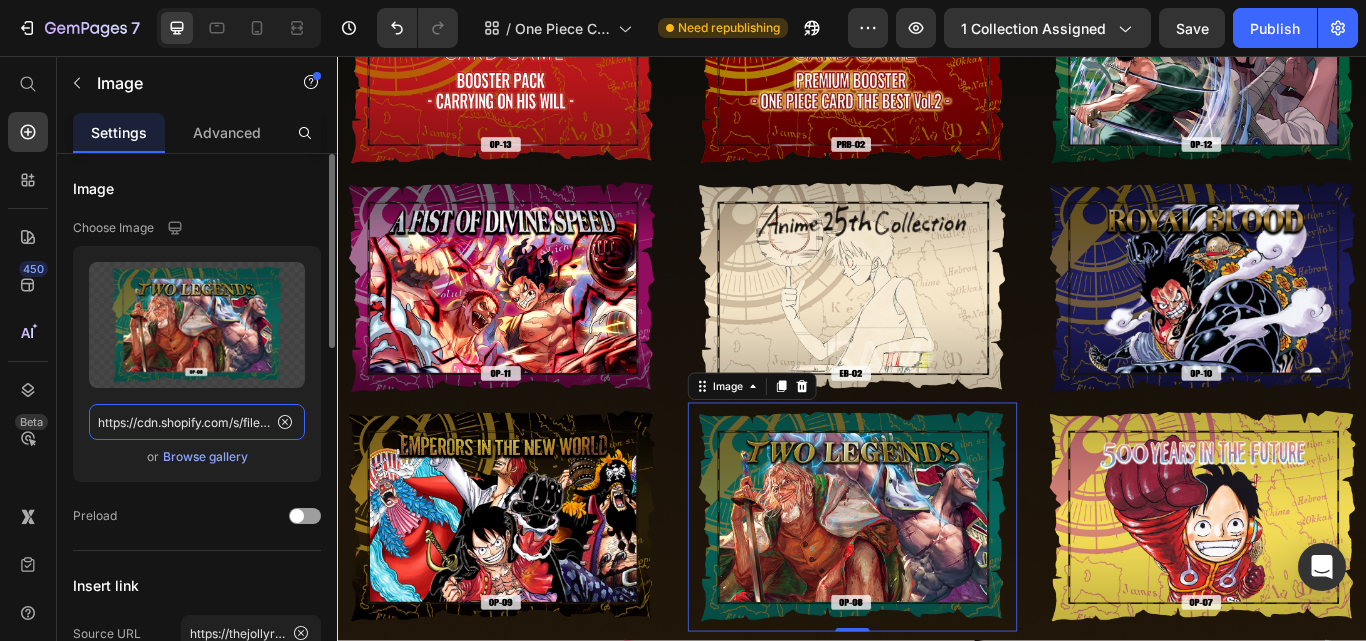 click on "https://cdn.shopify.com/s/files/1/0646/2328/0217/files/gempages_569051032747770901-b2454a91-40c0-4325-9b3f-a9a6935218bb.png" 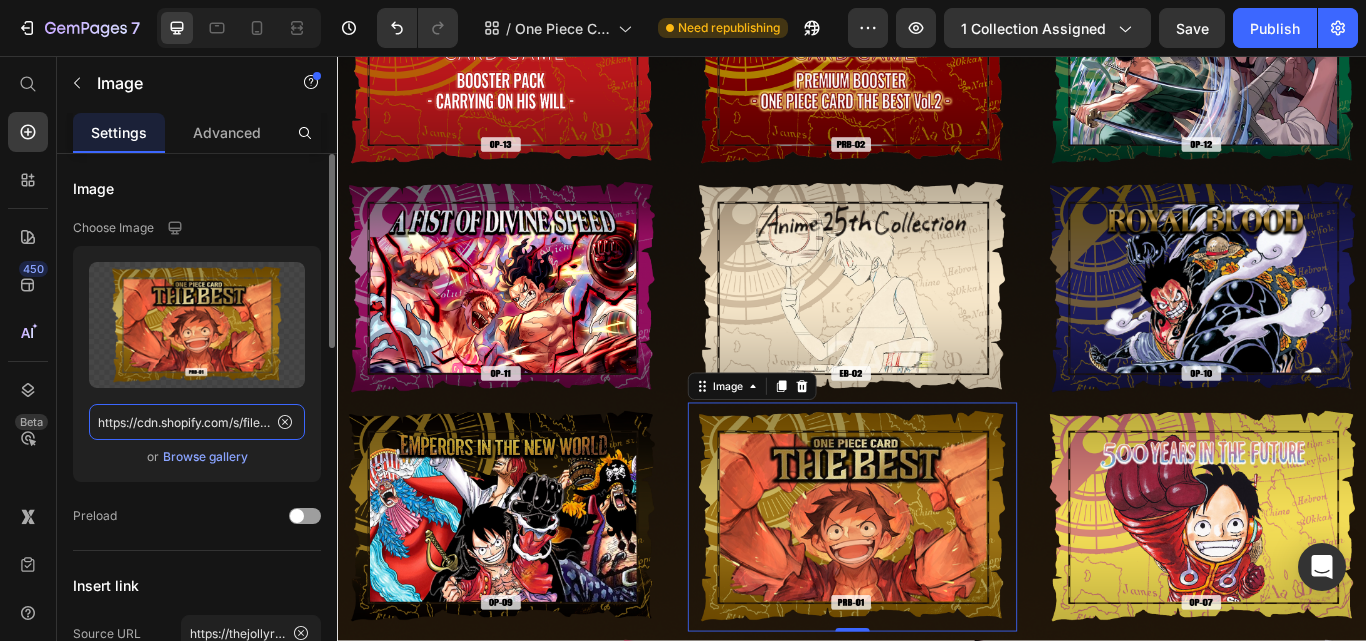 scroll, scrollTop: 0, scrollLeft: 611, axis: horizontal 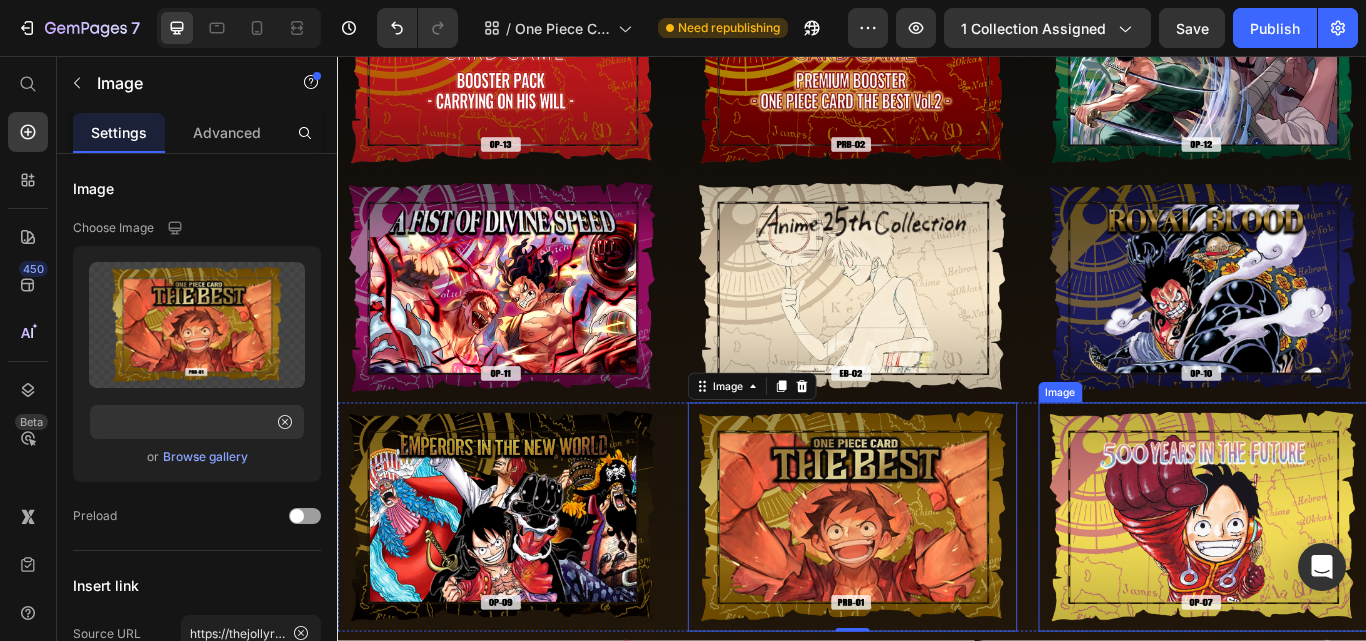 click at bounding box center [1345, 594] 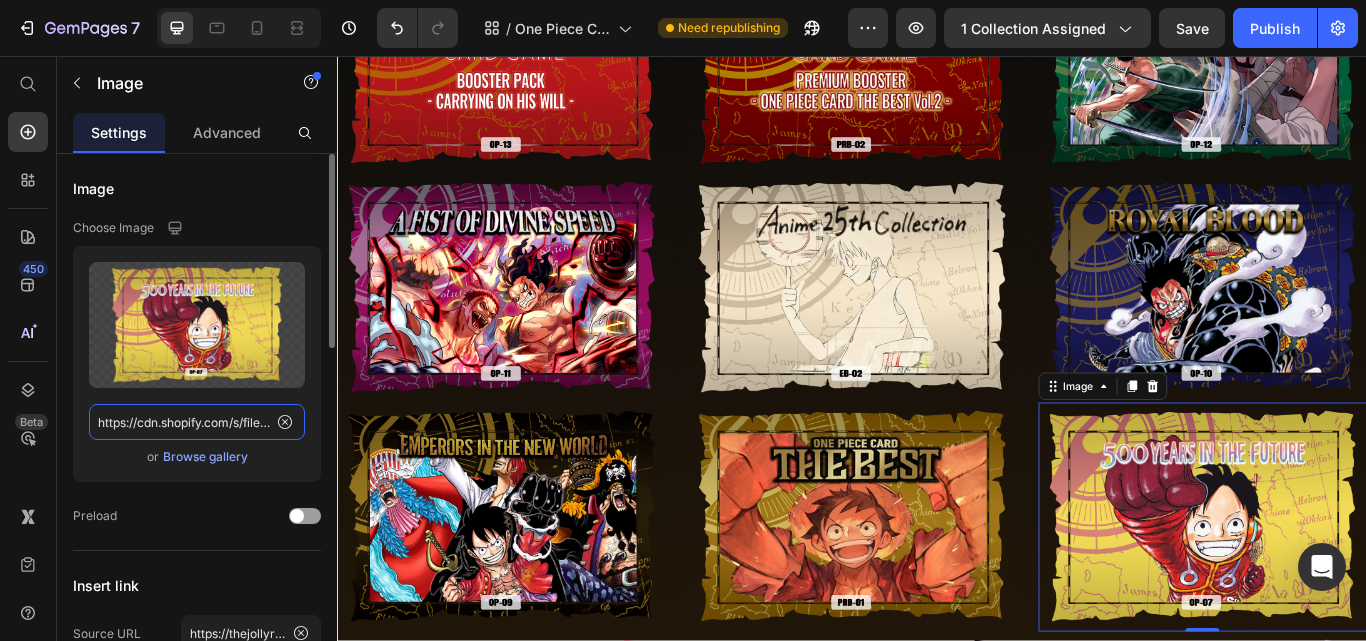 click on "https://cdn.shopify.com/s/files/1/0646/2328/0217/files/gempages_569051032747770901-ce30bea8-db29-4efc-b335-f2fdd8435eec.png" 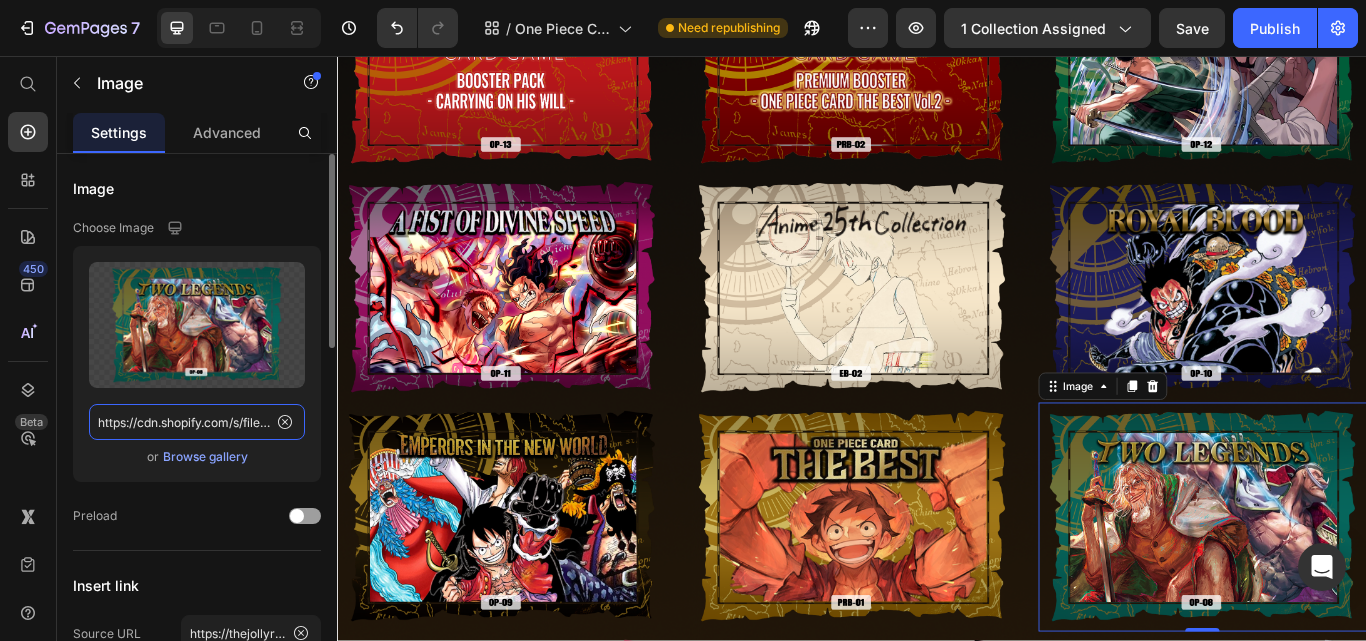 scroll, scrollTop: 0, scrollLeft: 610, axis: horizontal 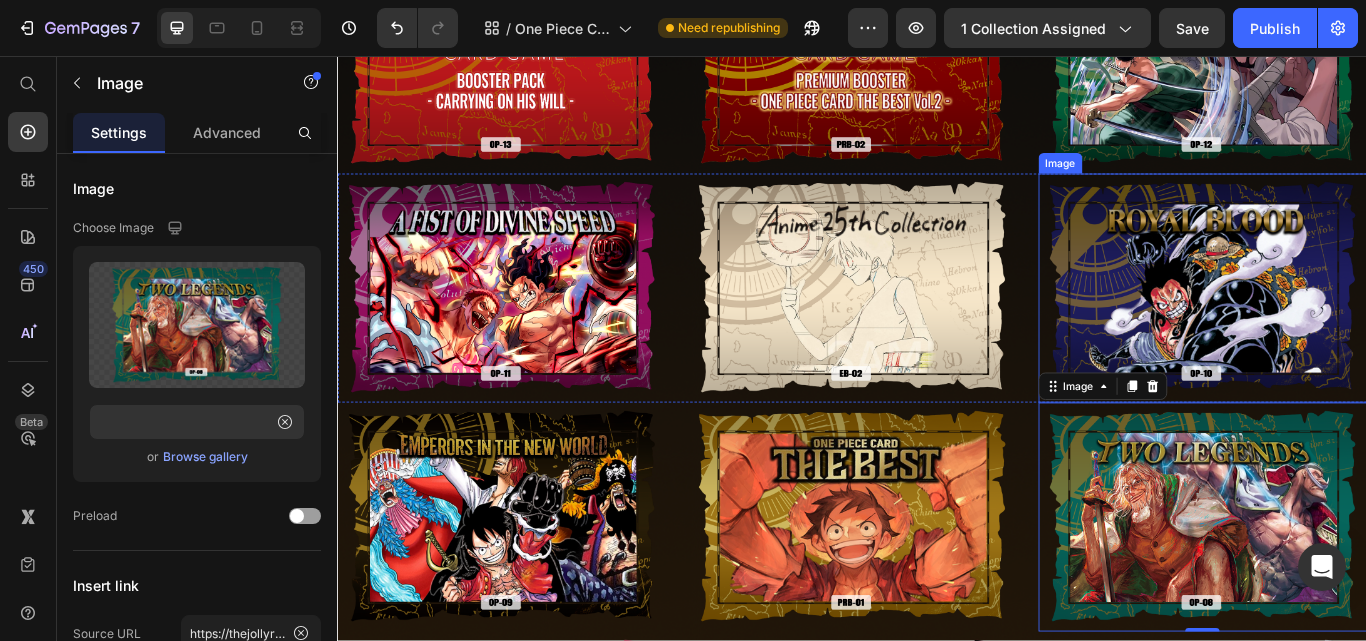 click at bounding box center [1345, 327] 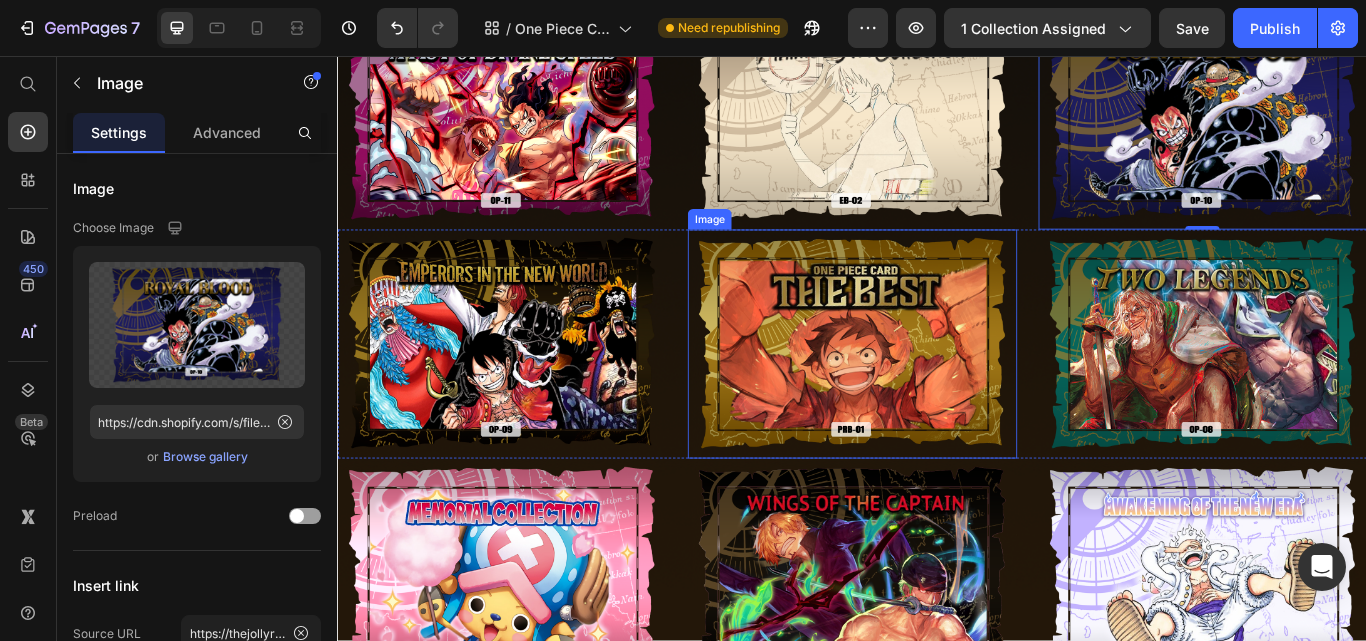 scroll, scrollTop: 1100, scrollLeft: 0, axis: vertical 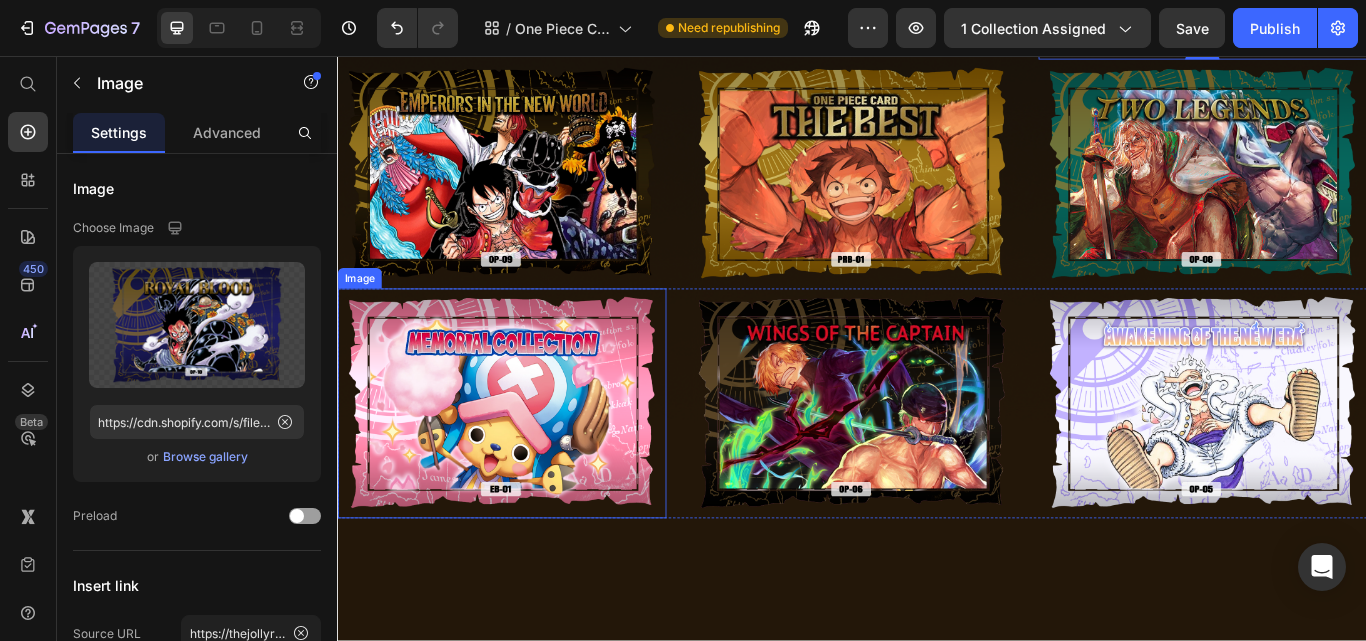 click at bounding box center (528, 461) 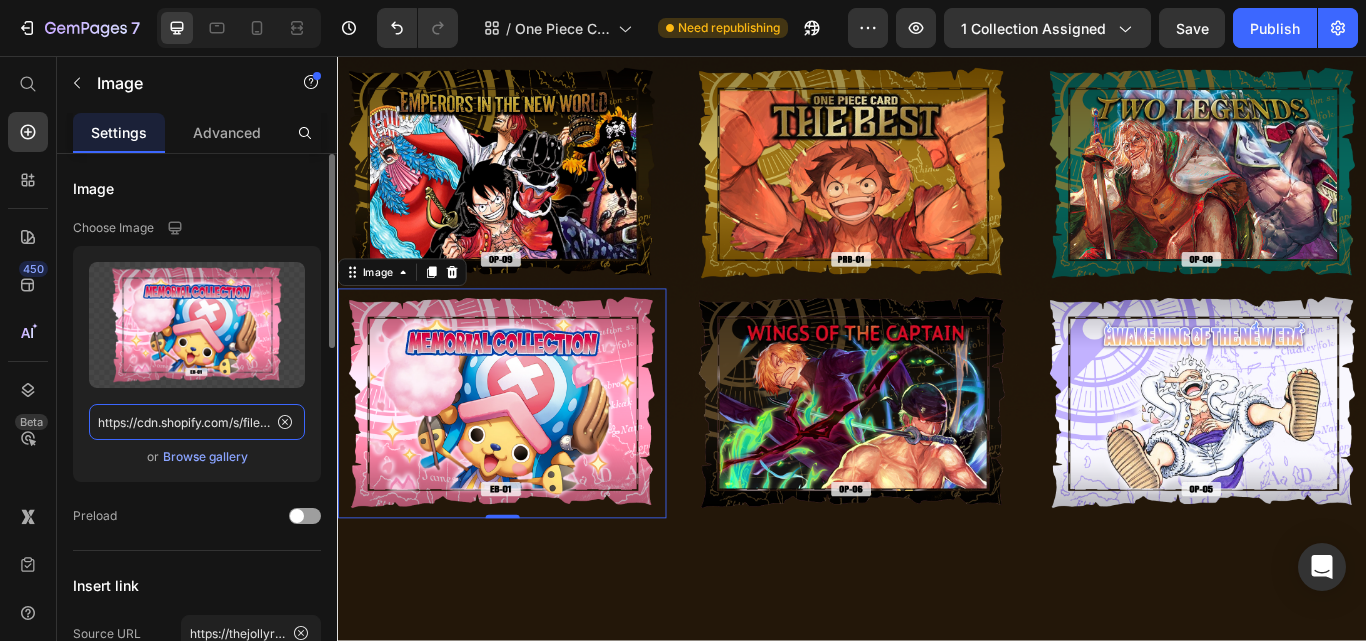 click on "https://cdn.shopify.com/s/files/1/0646/2328/0217/files/gempages_569051032747770901-91e5656e-f0ad-4529-8a2e-30e4851a82f2.png" 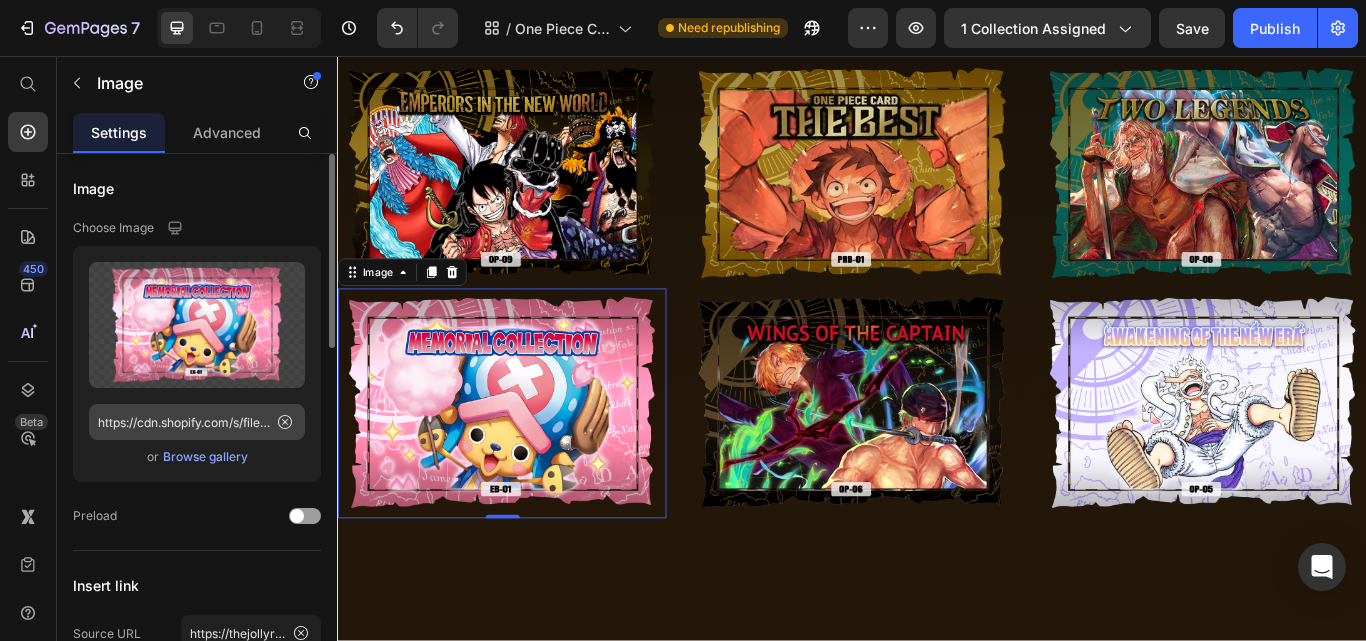 click 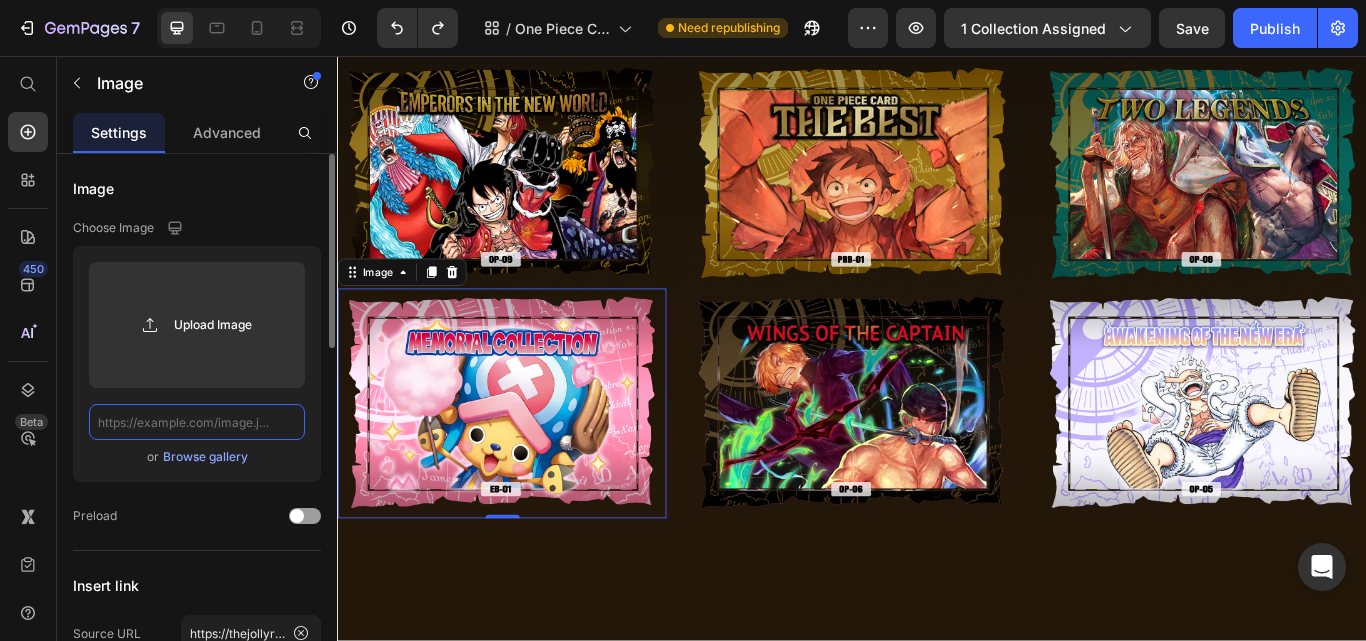 click 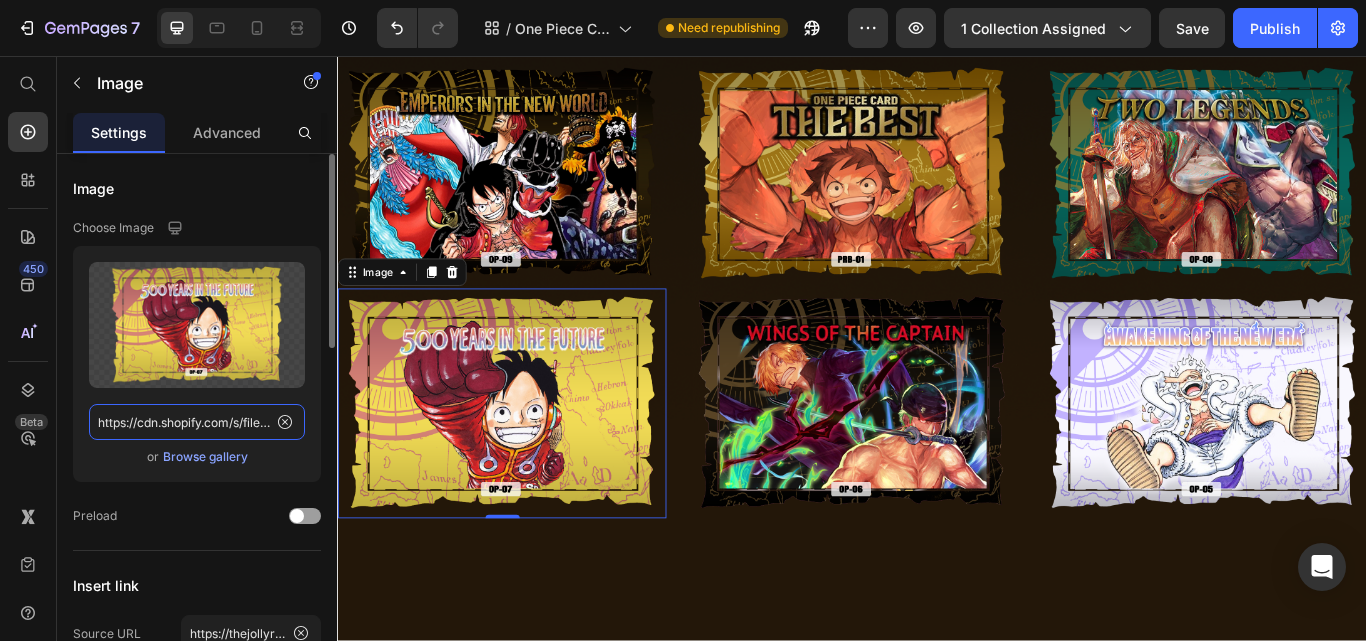 scroll, scrollTop: 0, scrollLeft: 606, axis: horizontal 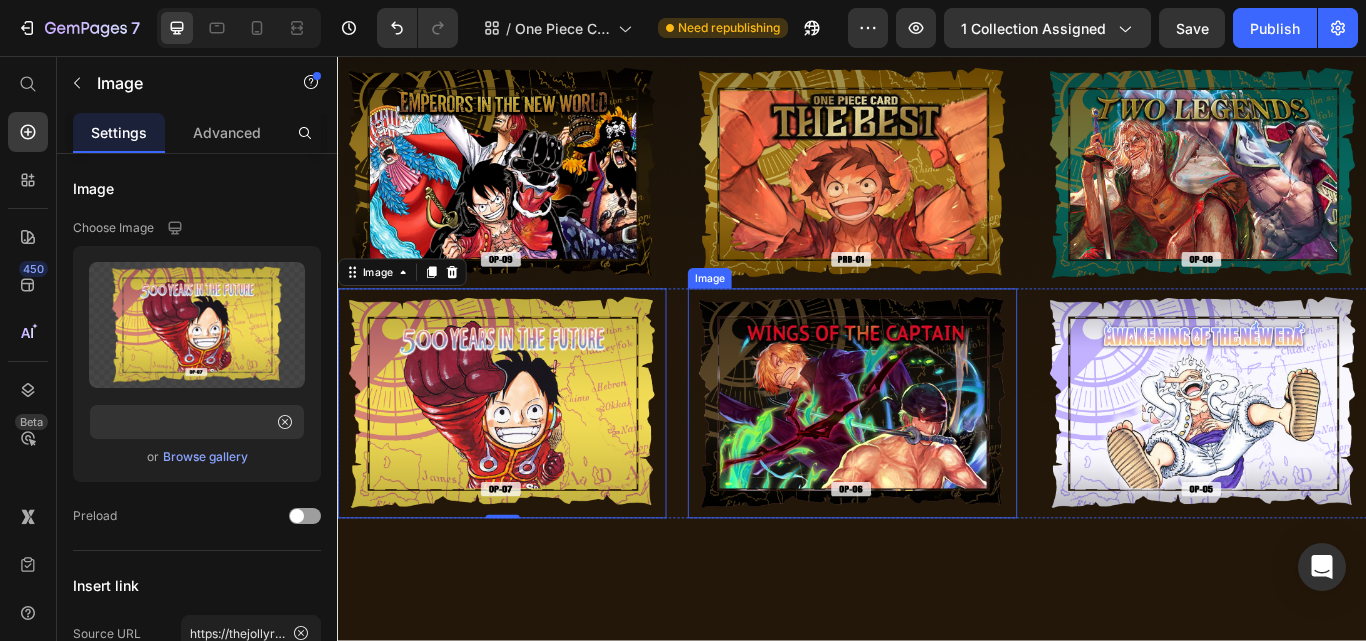 click at bounding box center (936, 461) 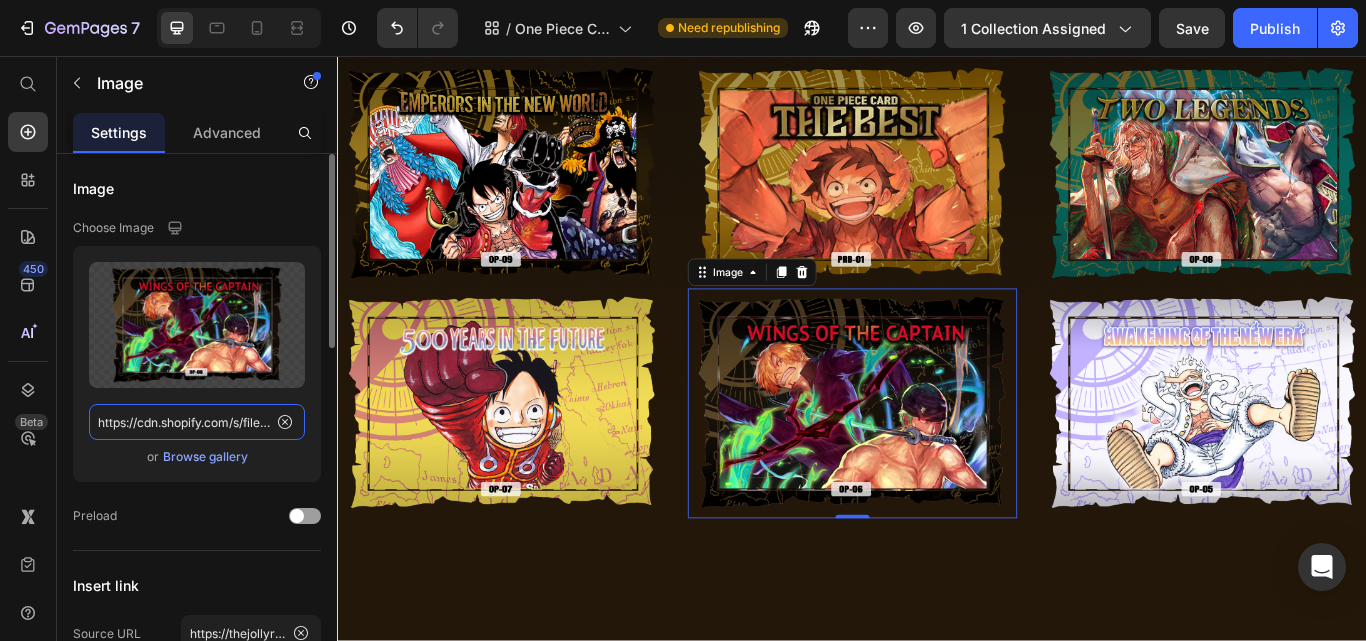 click on "https://cdn.shopify.com/s/files/1/0646/2328/0217/files/gempages_569051032747770901-f469b74e-689c-46a6-8bee-0b9b3fe82a3e.png" 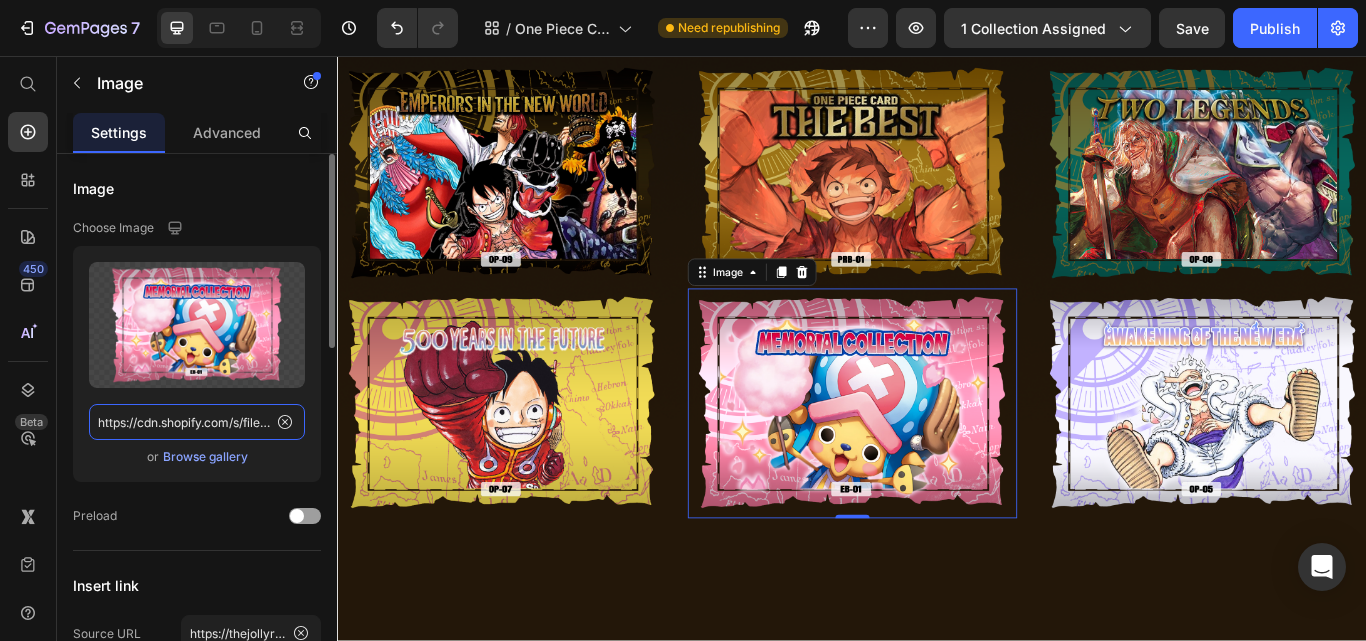 scroll, scrollTop: 0, scrollLeft: 605, axis: horizontal 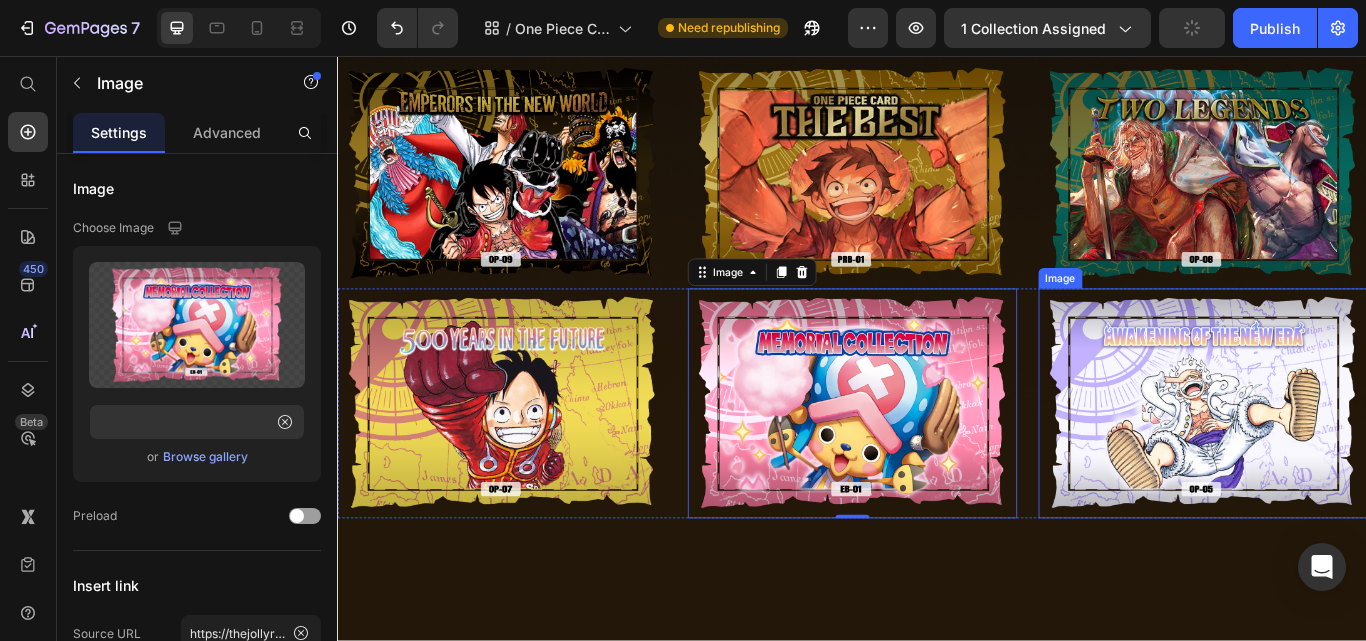 click at bounding box center (1345, 461) 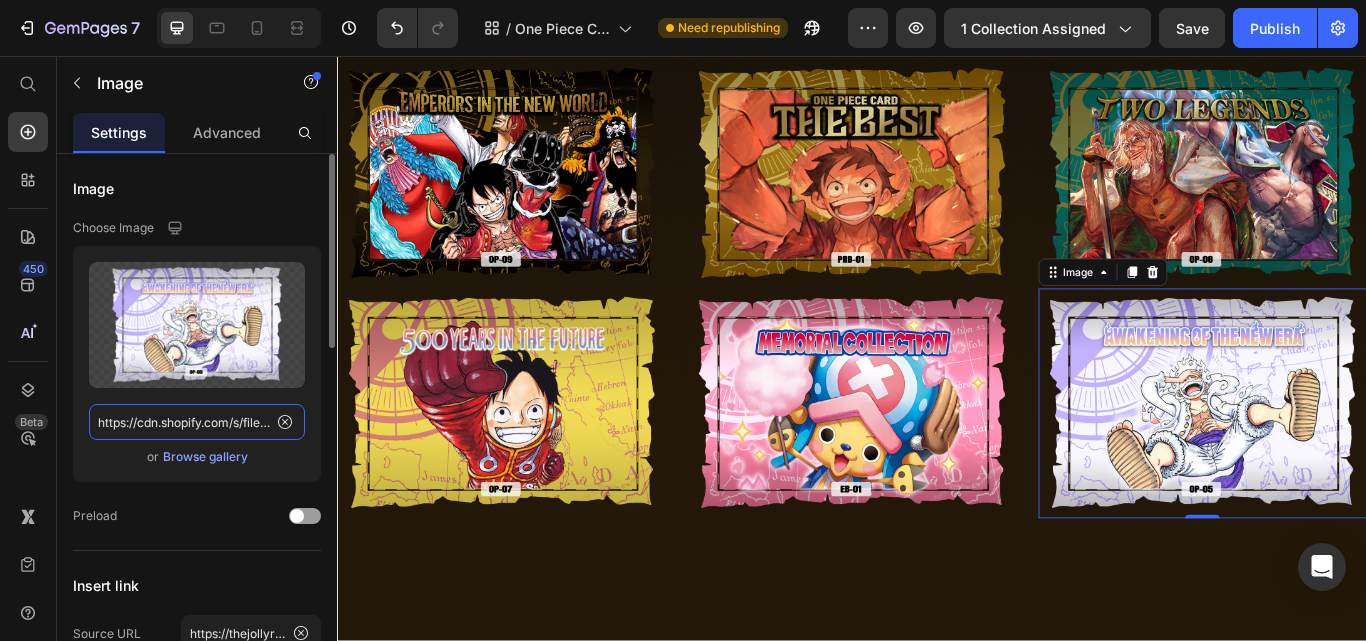 click on "https://cdn.shopify.com/s/files/1/0646/2328/0217/files/[FILENAME].png" 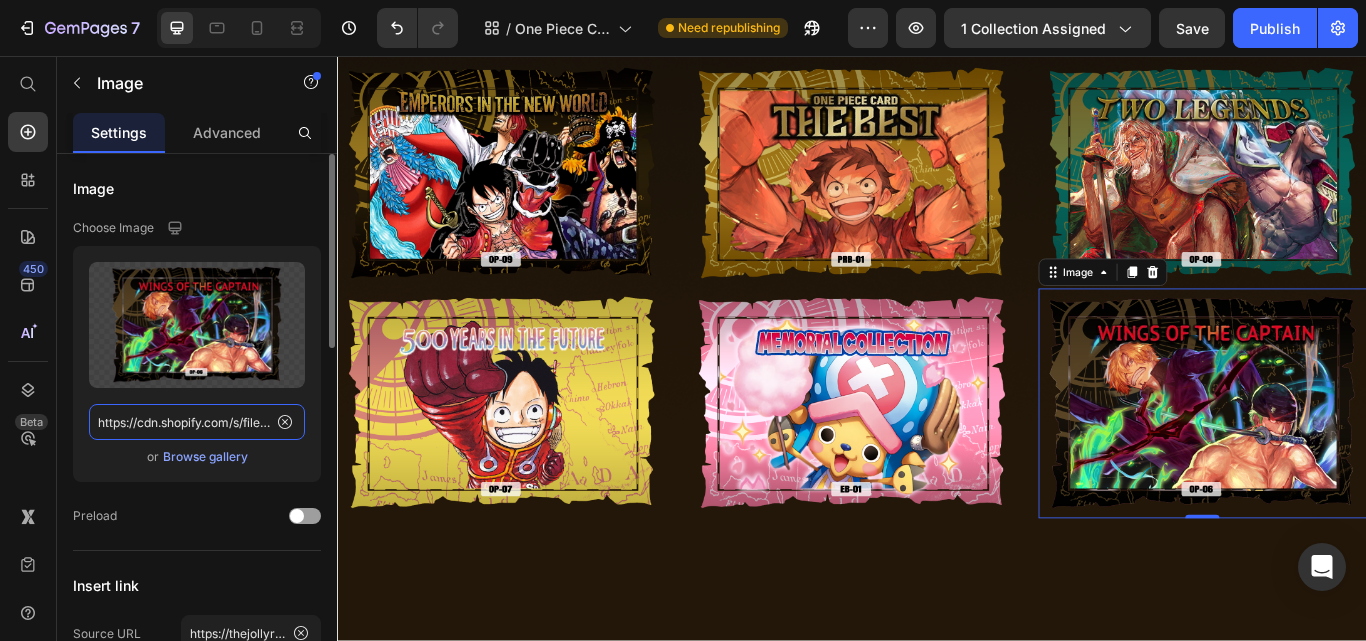 scroll, scrollTop: 0, scrollLeft: 609, axis: horizontal 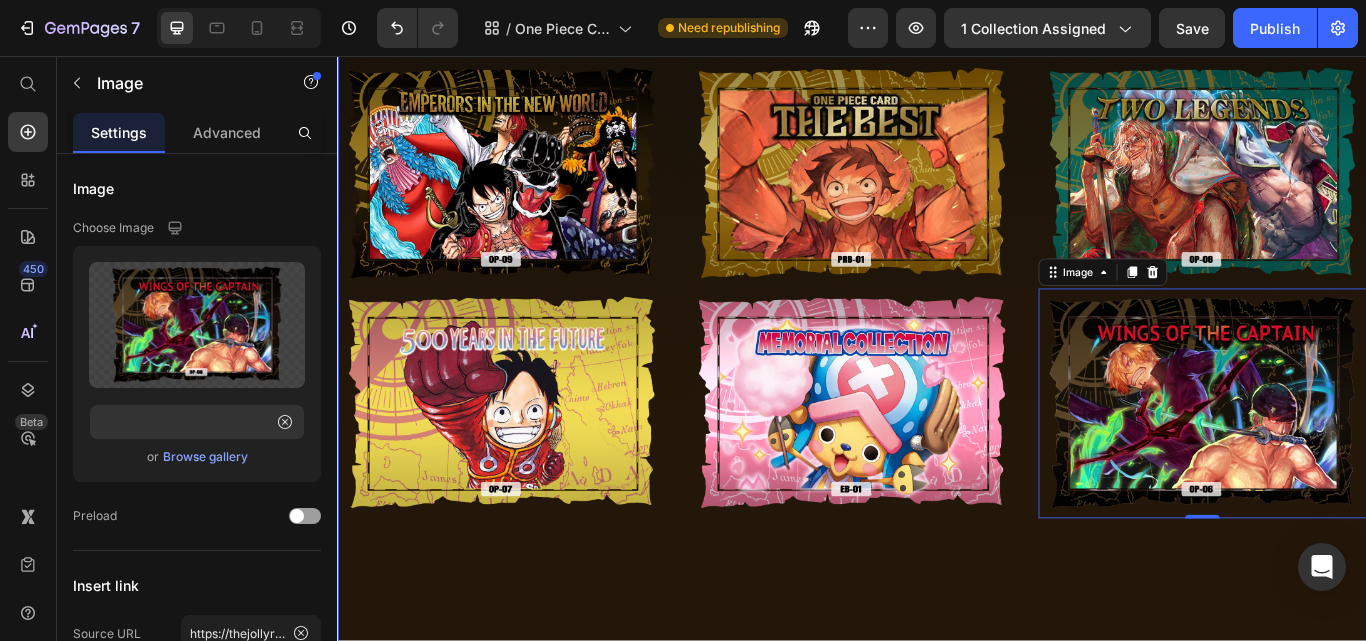 click on "Image
Image BOOSTER BOXES Button Image BOOSTER PACKS Button Image STARTER DECKS Button
Carousel Image BOOSTER BOXES Button Image BOOSTER PACKS Button Image STARTER DECKS Button Carousel                Title Line Image Image Row Image Image Row Image Image Row Image Image Row Image Image Row Image Image Row Image Image Image Row Image Image Image Image Row Image Image Row Image Image Row Image Row Image Image Image Image Row Image Image Row Image Image Row Image Row Image Image Image Image Row Image Image Row Image Image Row Image   0 Row Row Section 1" at bounding box center (937, -79) 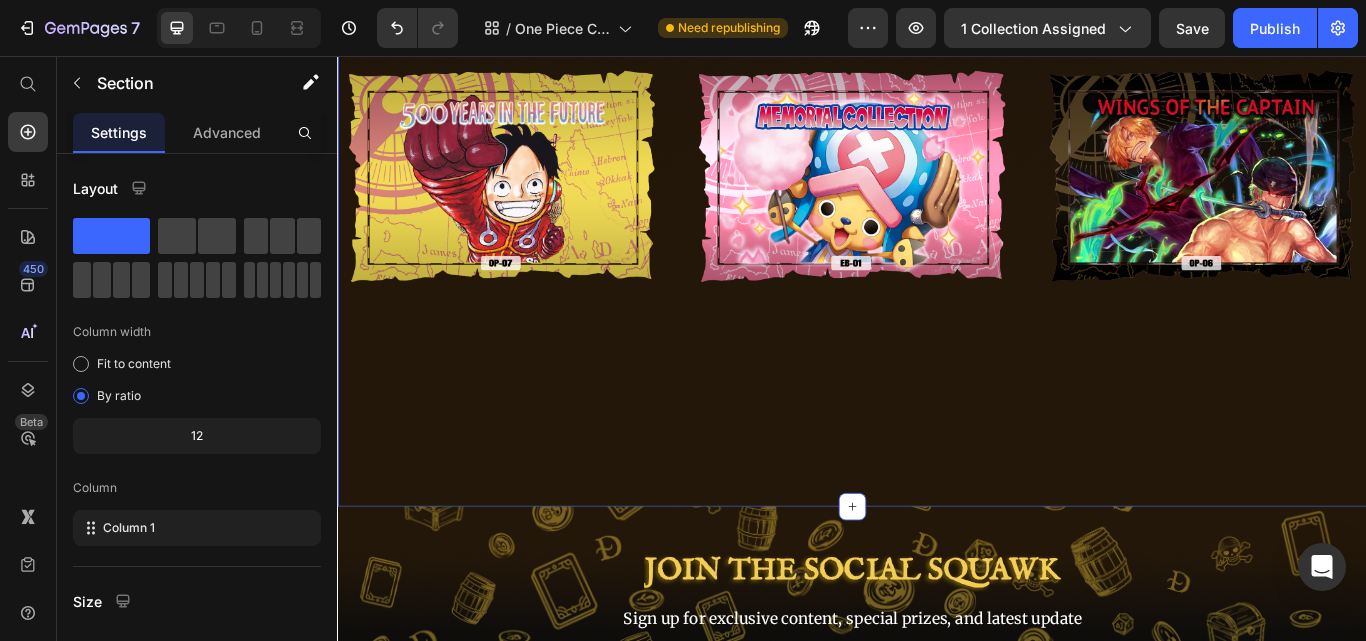 scroll, scrollTop: 1400, scrollLeft: 0, axis: vertical 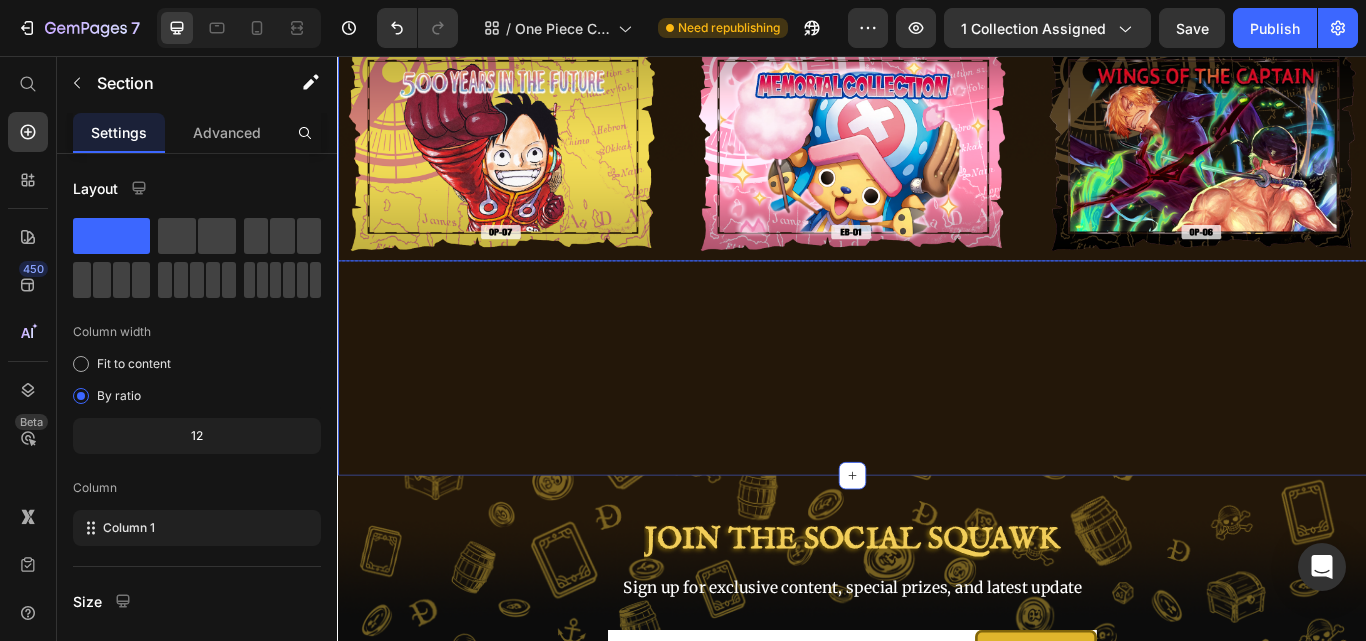 click on "Image Image Image Image Row Image Image Row Image Image Row Image Row" at bounding box center [937, 161] 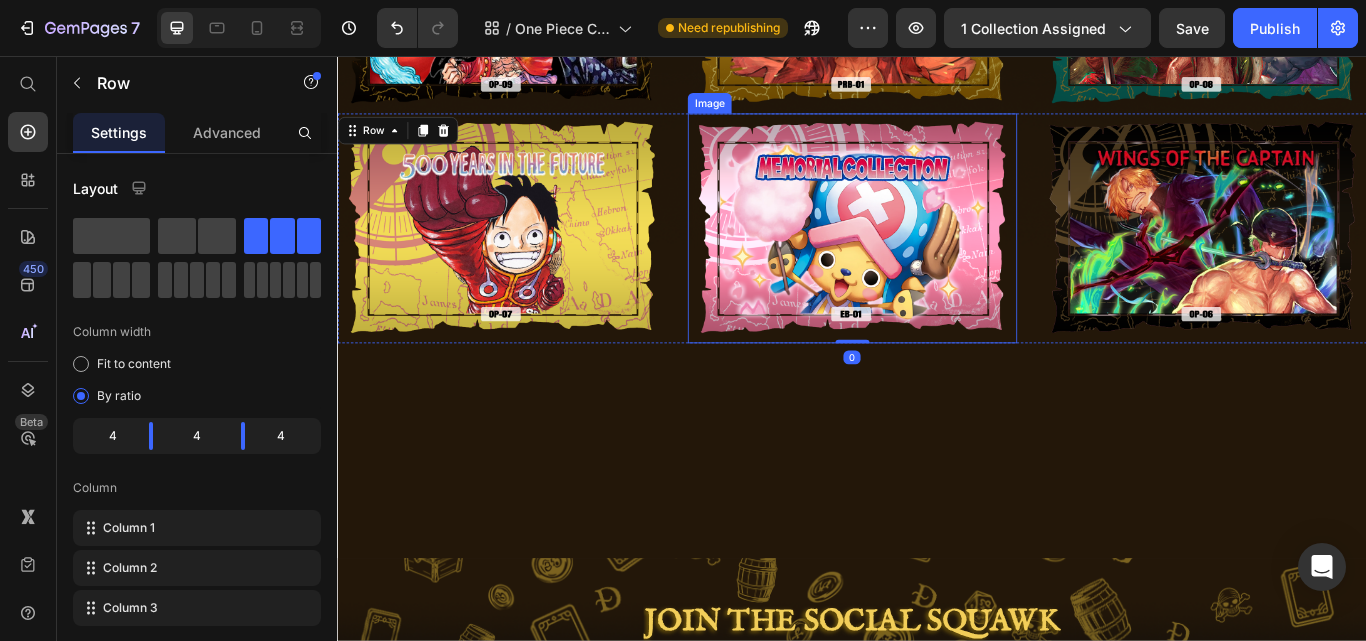 scroll, scrollTop: 1200, scrollLeft: 0, axis: vertical 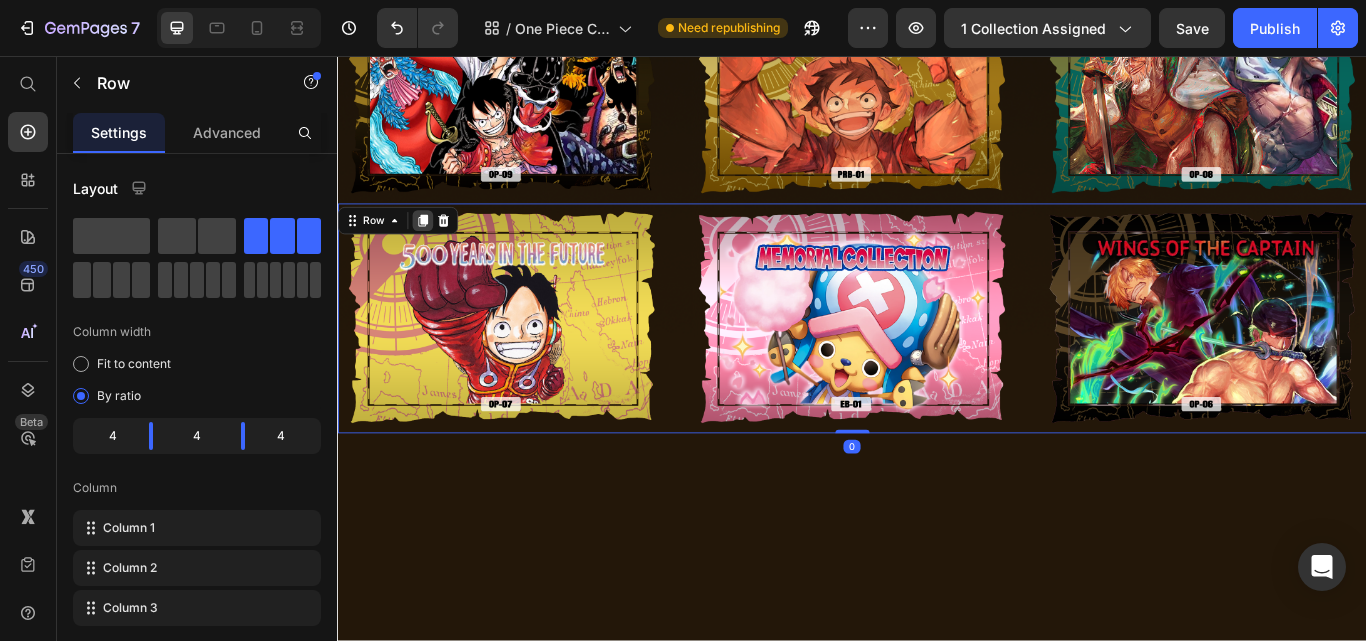 click 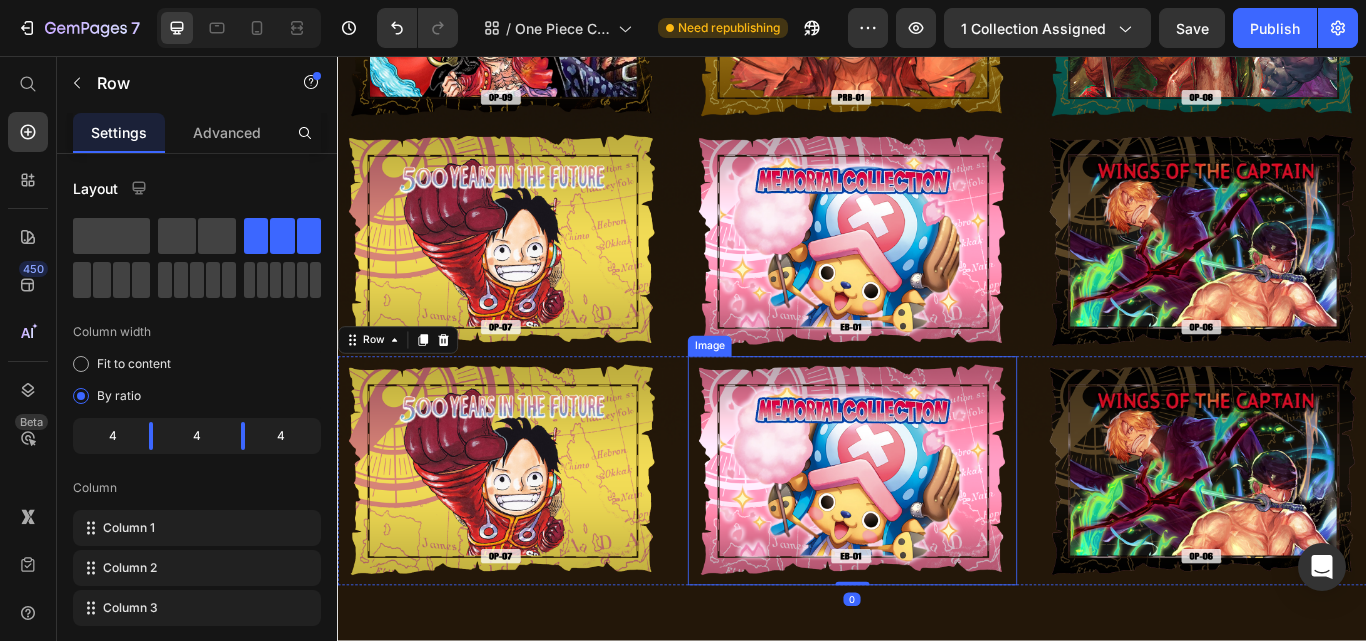 scroll, scrollTop: 1400, scrollLeft: 0, axis: vertical 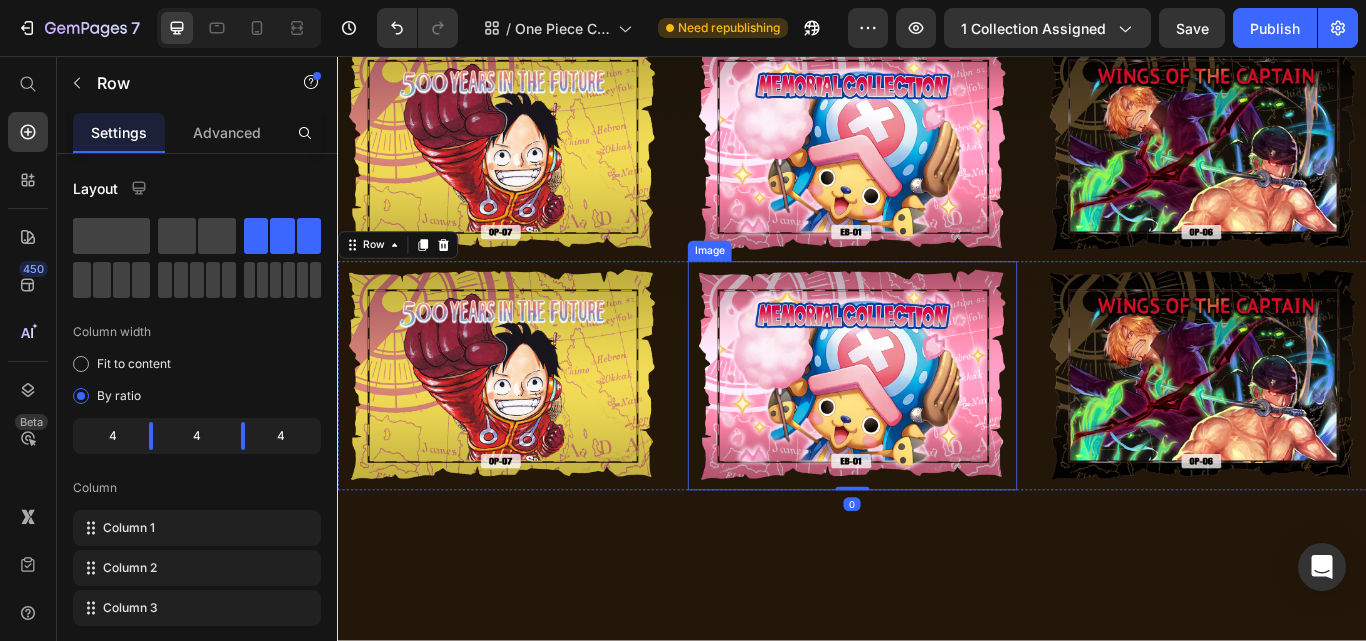 click at bounding box center (936, 429) 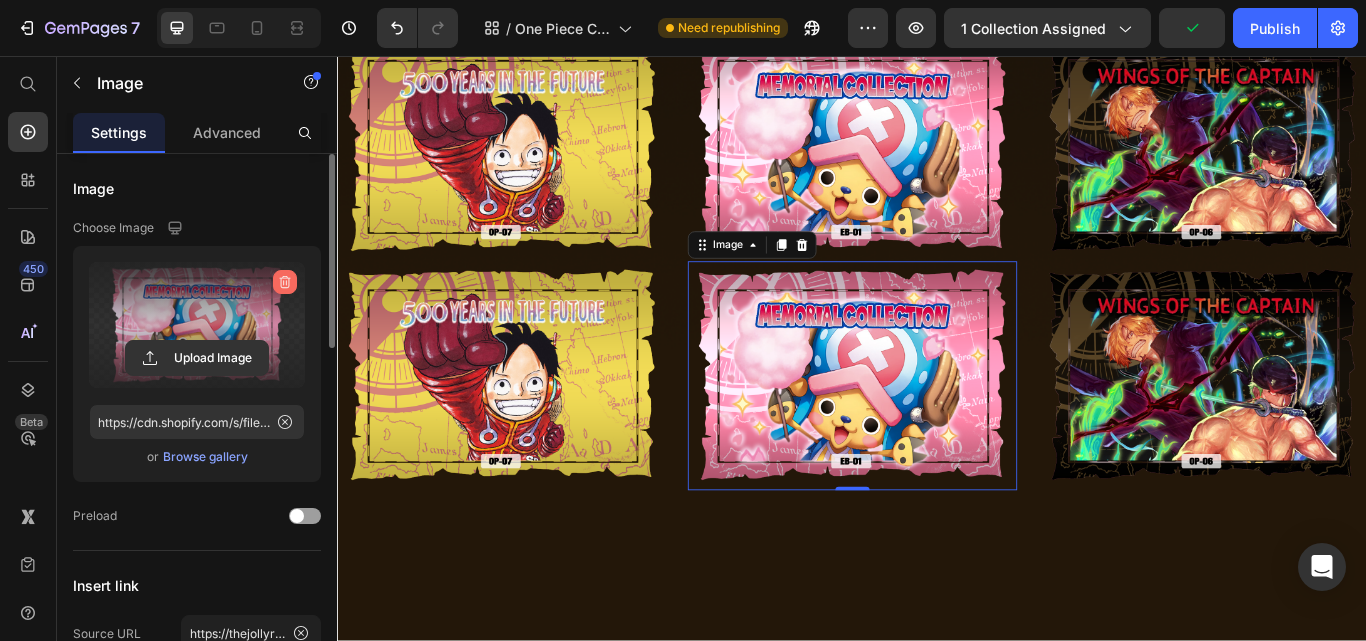 click 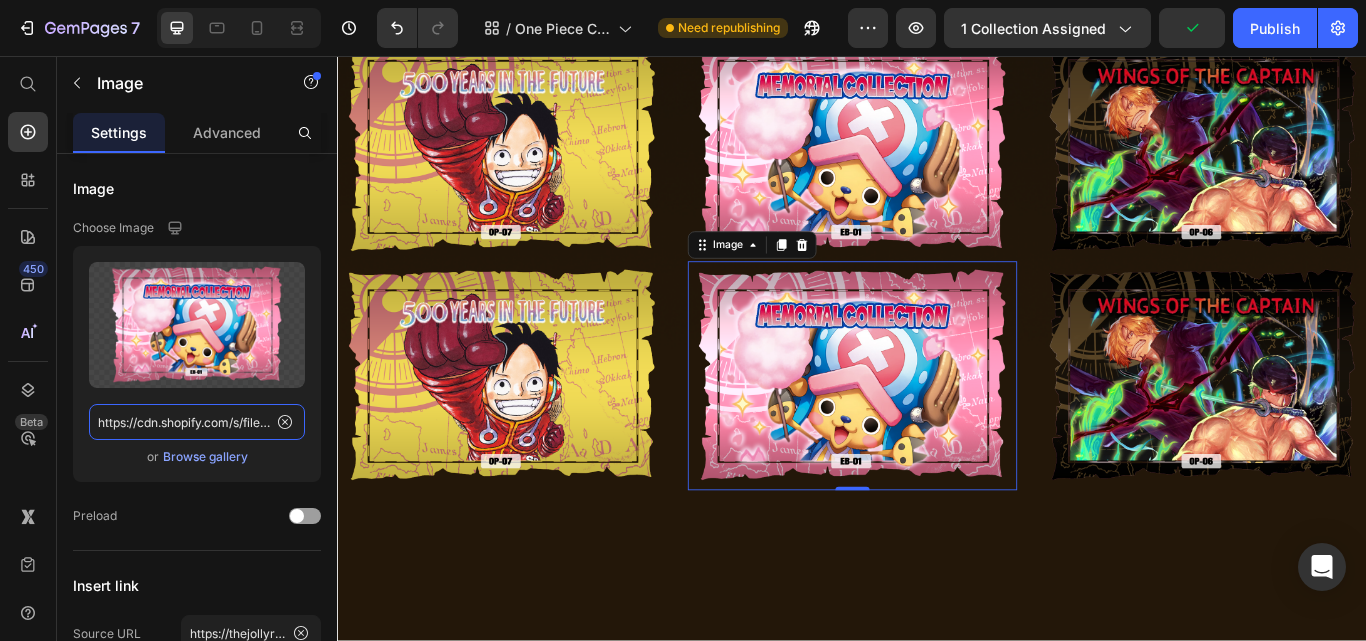 type 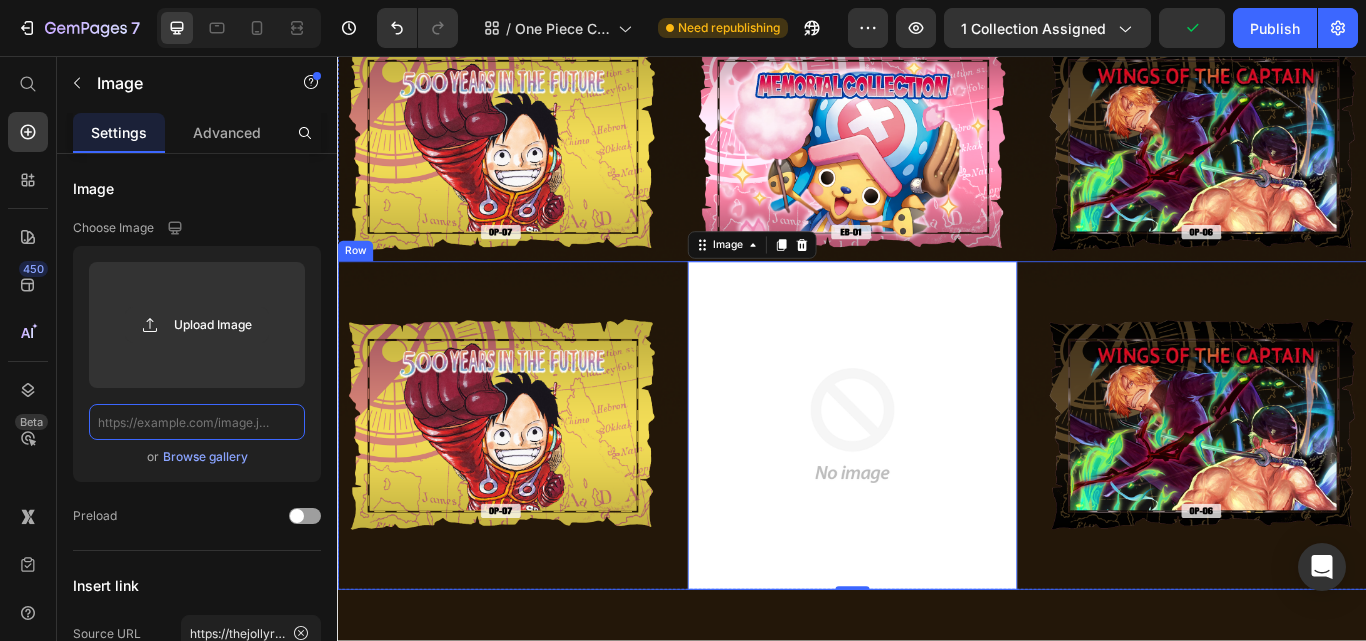 scroll, scrollTop: 0, scrollLeft: 0, axis: both 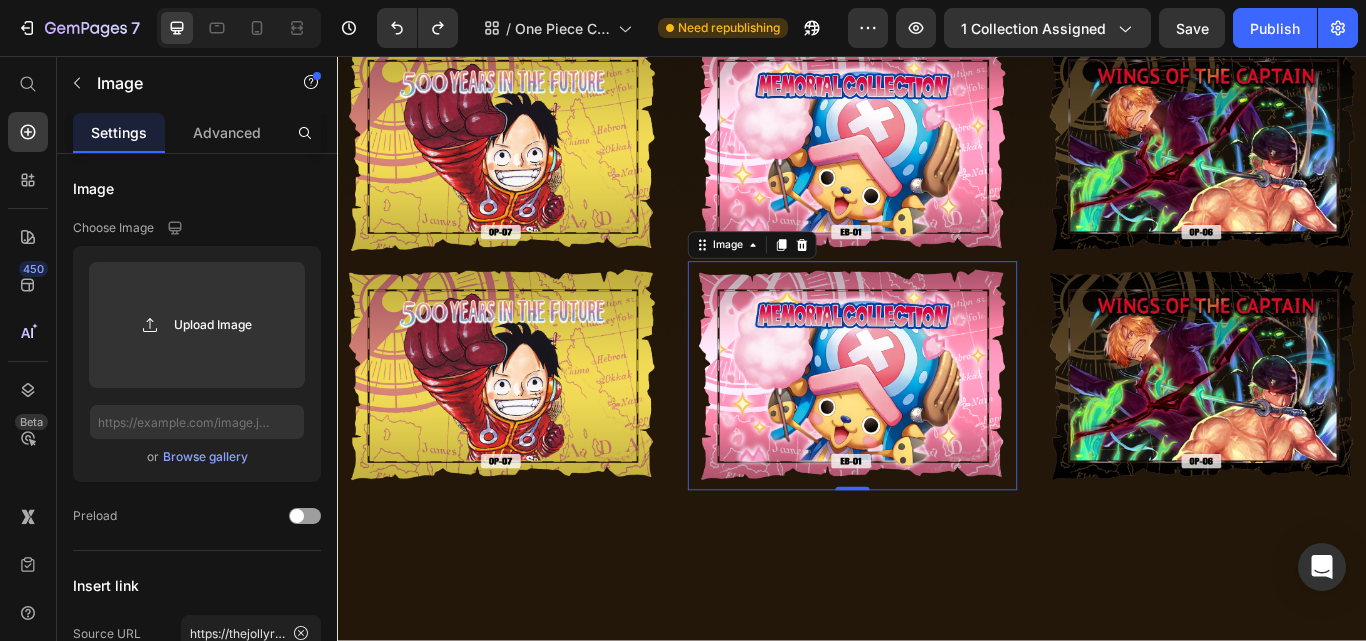 click at bounding box center [936, 429] 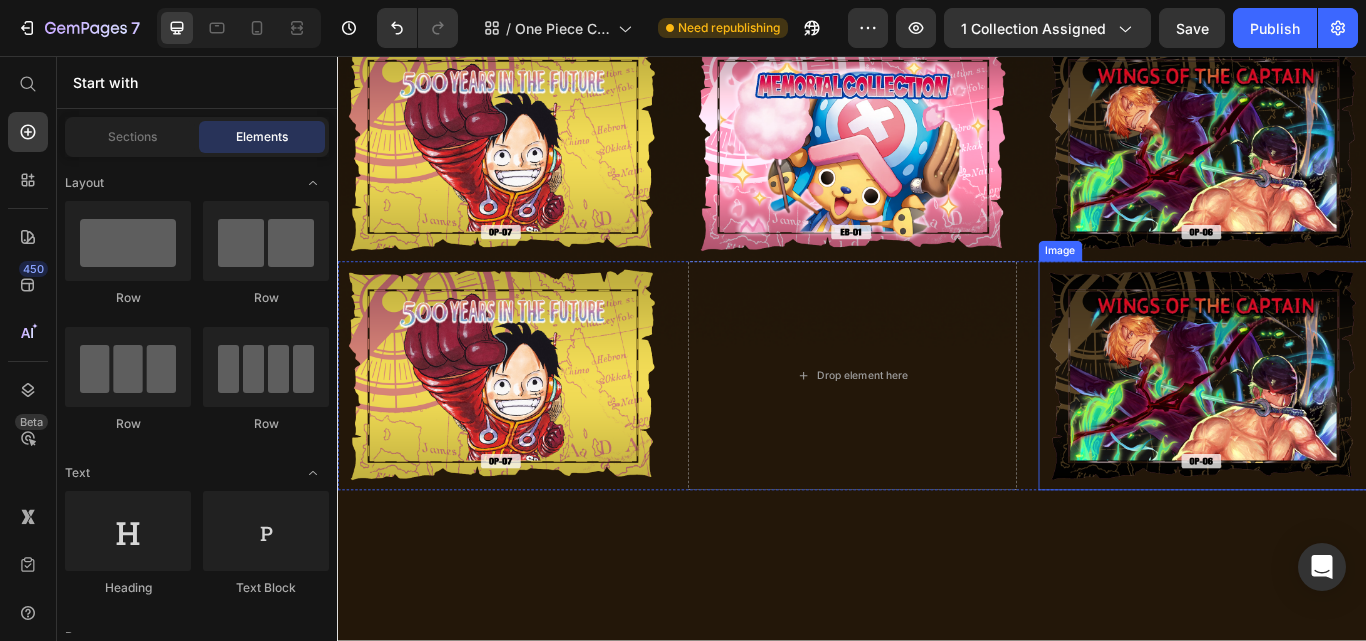 click at bounding box center (1345, 429) 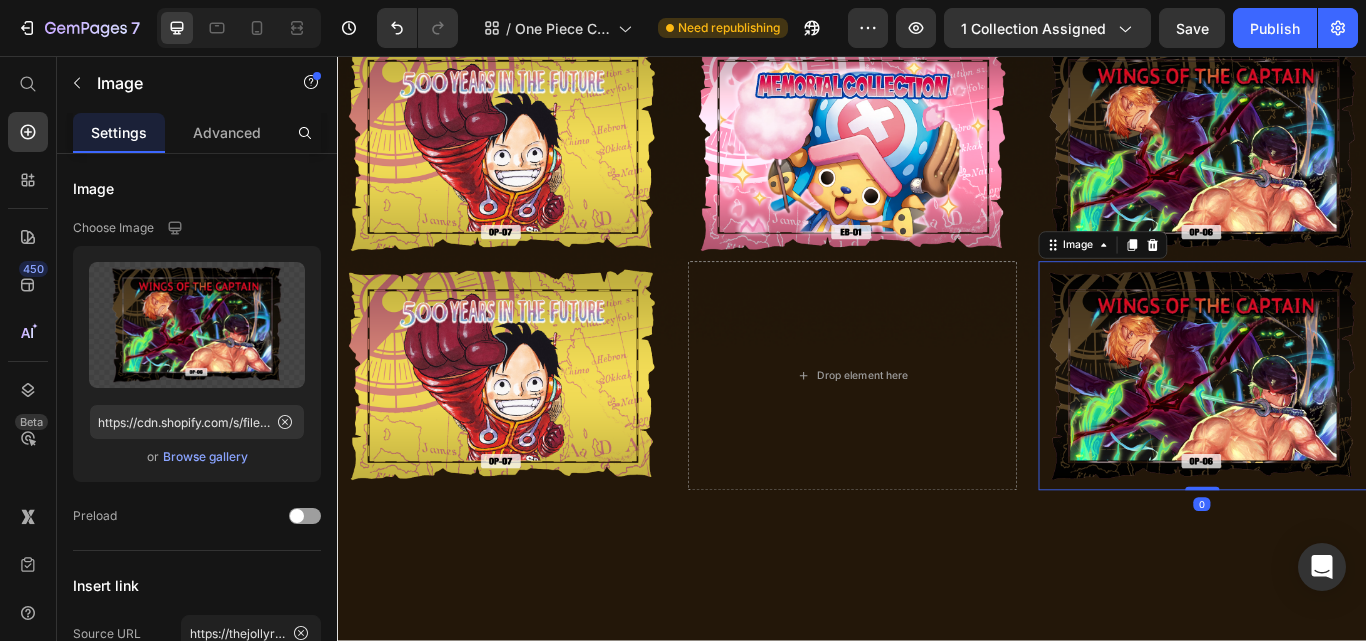 drag, startPoint x: 1276, startPoint y: 262, endPoint x: 1262, endPoint y: 276, distance: 19.79899 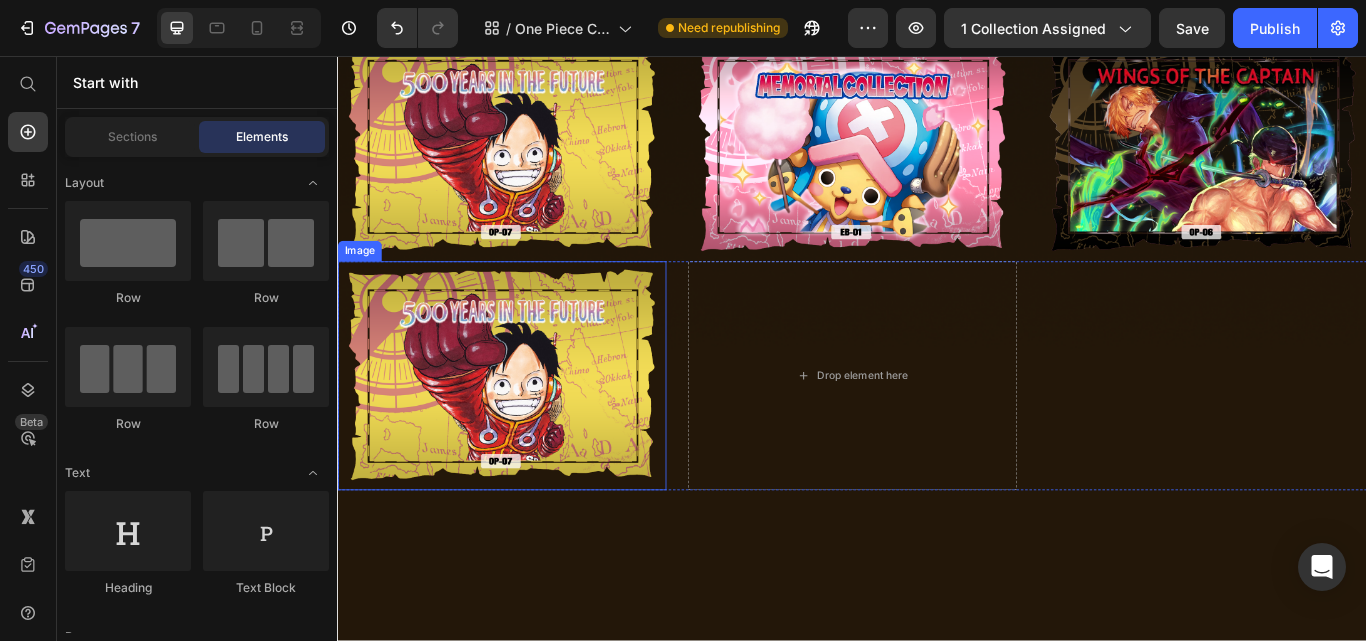 click at bounding box center [528, 429] 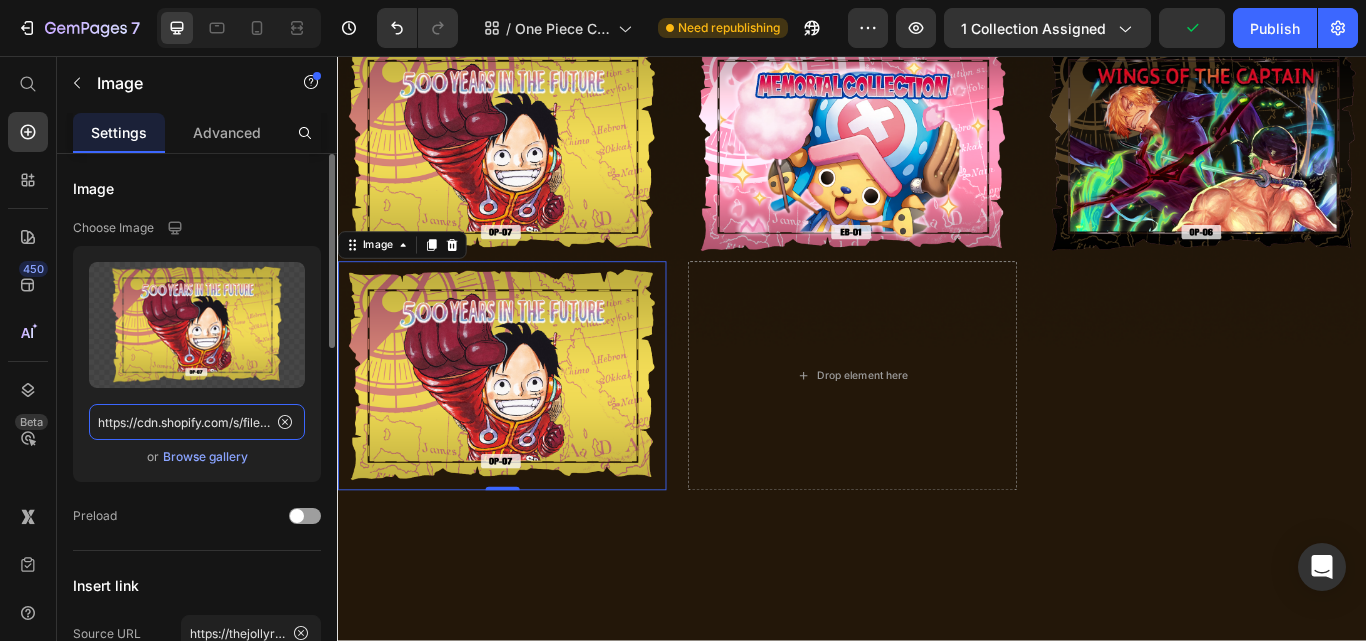 click on "https://cdn.shopify.com/s/files/1/0646/2328/0217/files/gempages_569051032747770901-ce30bea8-db29-4efc-b335-f2fdd8435eec.png" 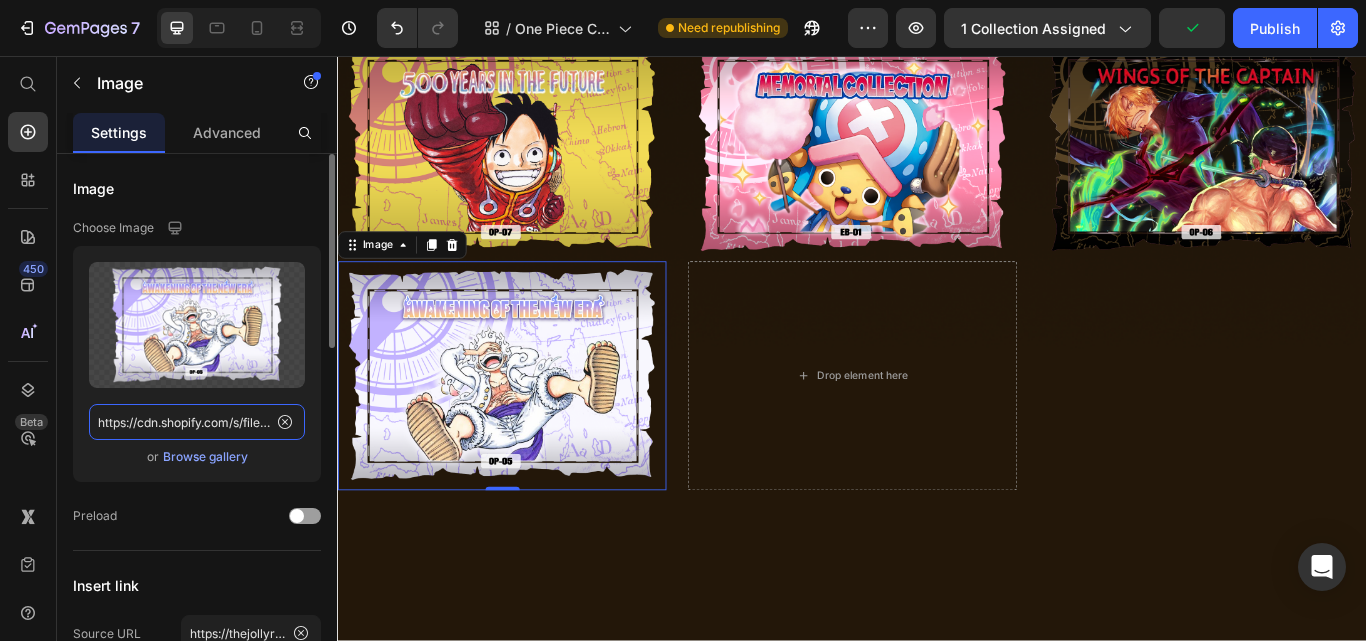 scroll, scrollTop: 0, scrollLeft: 600, axis: horizontal 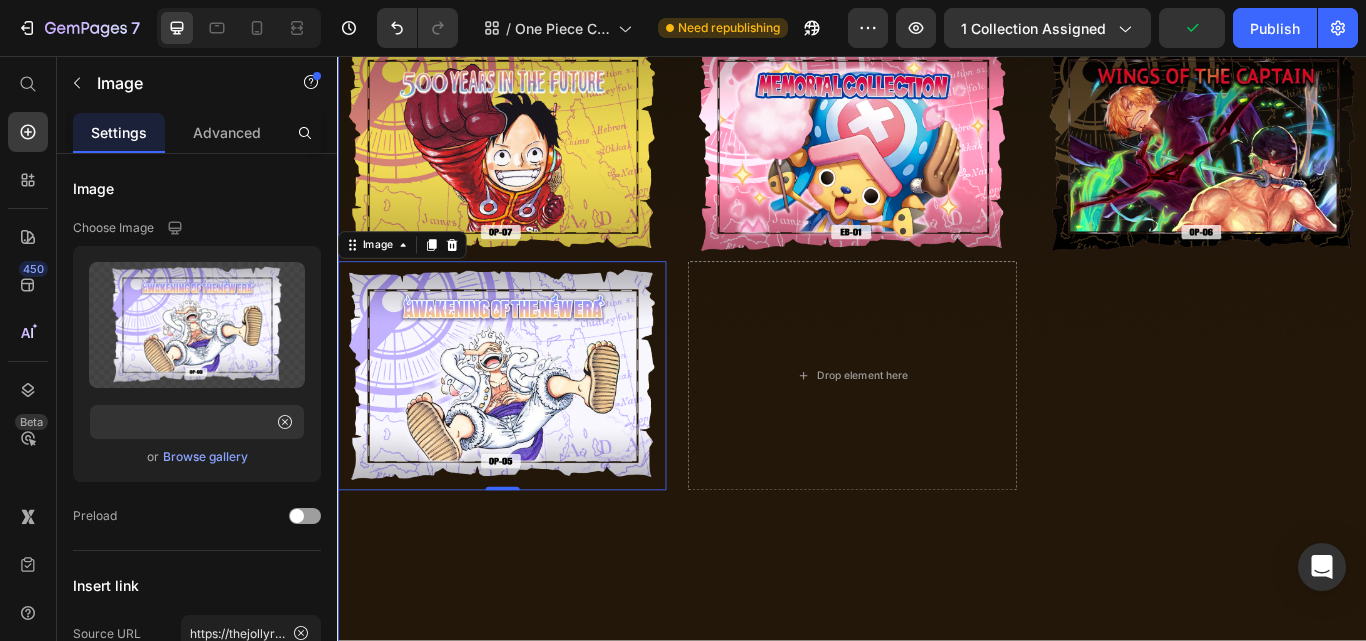 click on "Image
Image BOOSTER BOXES Button Image BOOSTER PACKS Button Image STARTER DECKS Button
Carousel Image BOOSTER BOXES Button Image BOOSTER PACKS Button Image STARTER DECKS Button Carousel                Title Line Image Image Row Image Image Row Image Image Row Image Image Row Image Image Row Image Image Row Image Image Image Row Image Image Image Image Row Image Image Row Image Image Row Image Row Image Image Image Image Row Image Image Row Image Image Row Image Row Image Image Image Image Row Image Image Row Image Image Row Image Row Image   0
Drop element here Image Image Row Image Image Row Image Image Row Row Row Section 1" at bounding box center [937, -245] 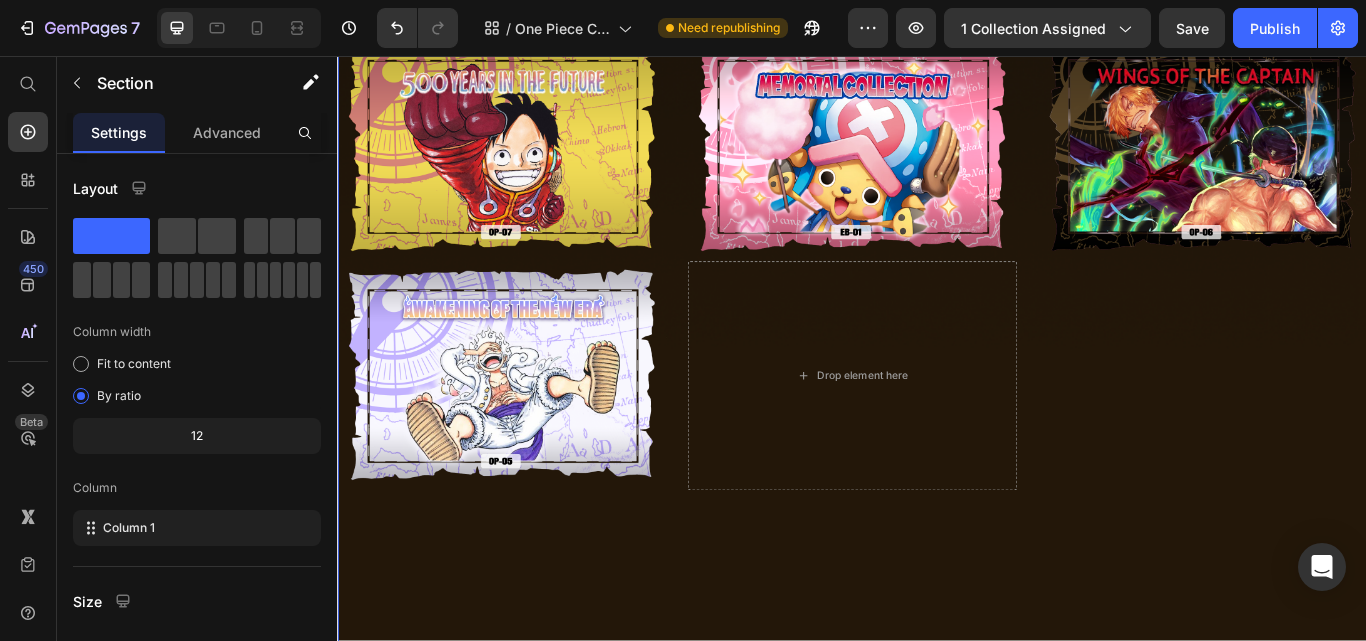 click on "Save" at bounding box center [1192, 28] 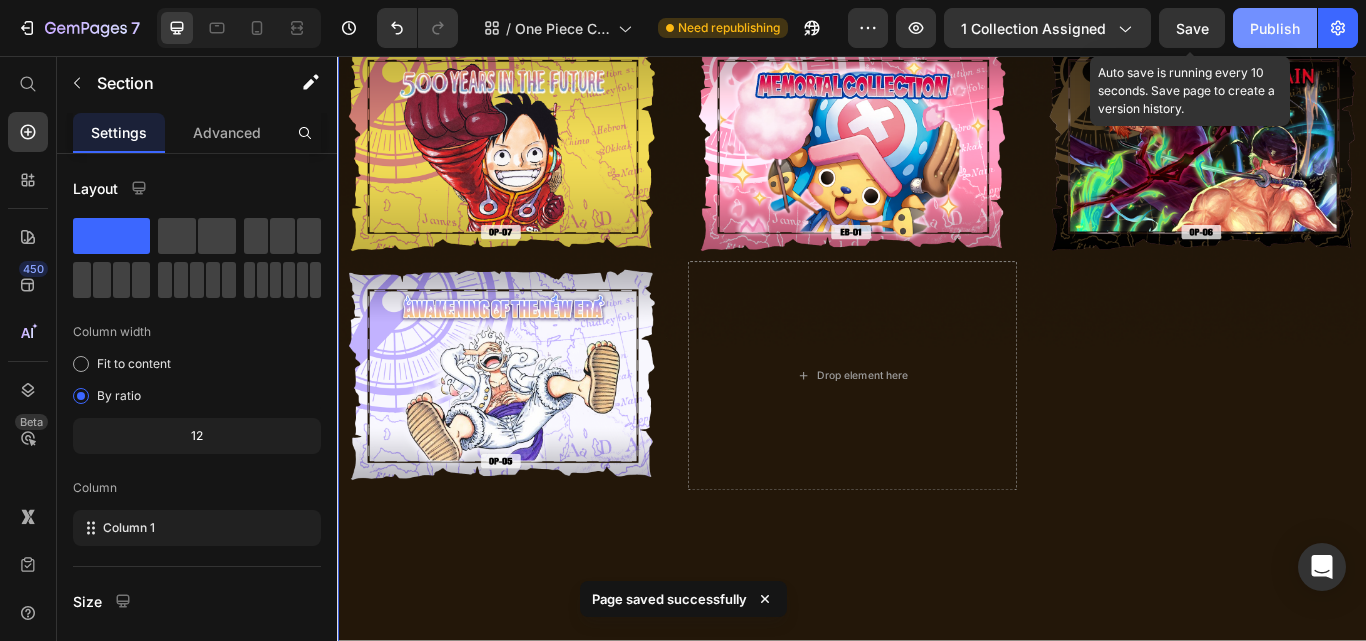 click on "Publish" at bounding box center (1275, 28) 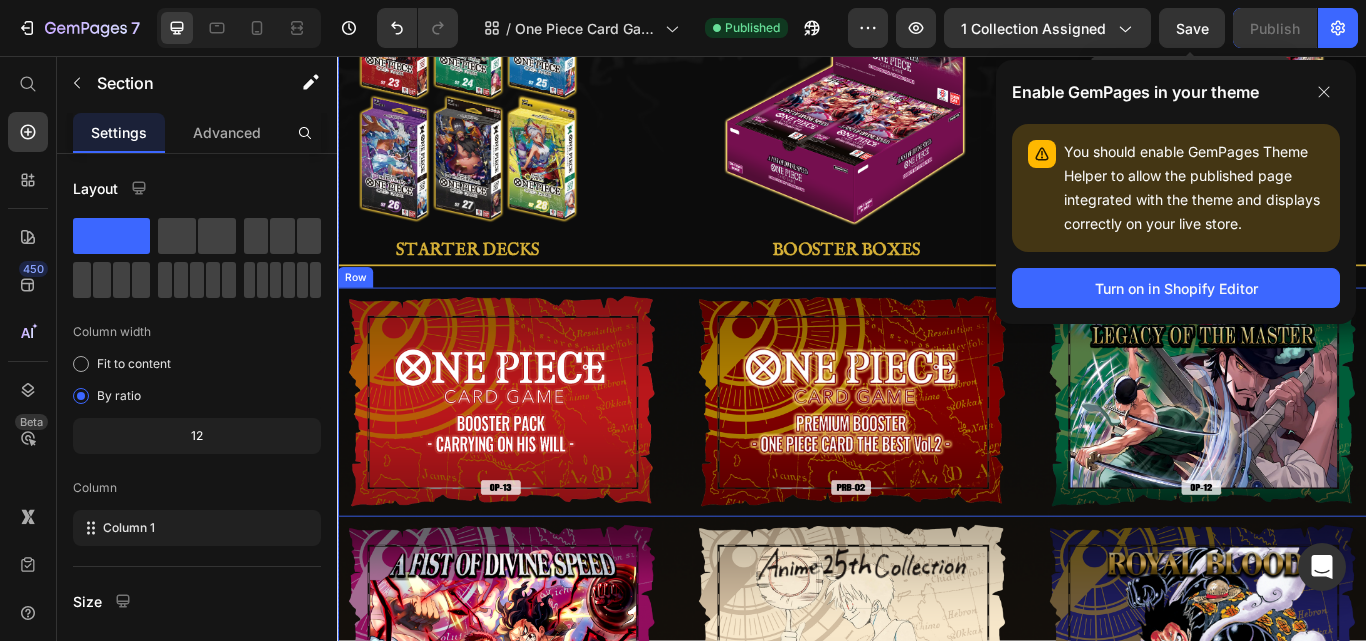 scroll, scrollTop: 100, scrollLeft: 0, axis: vertical 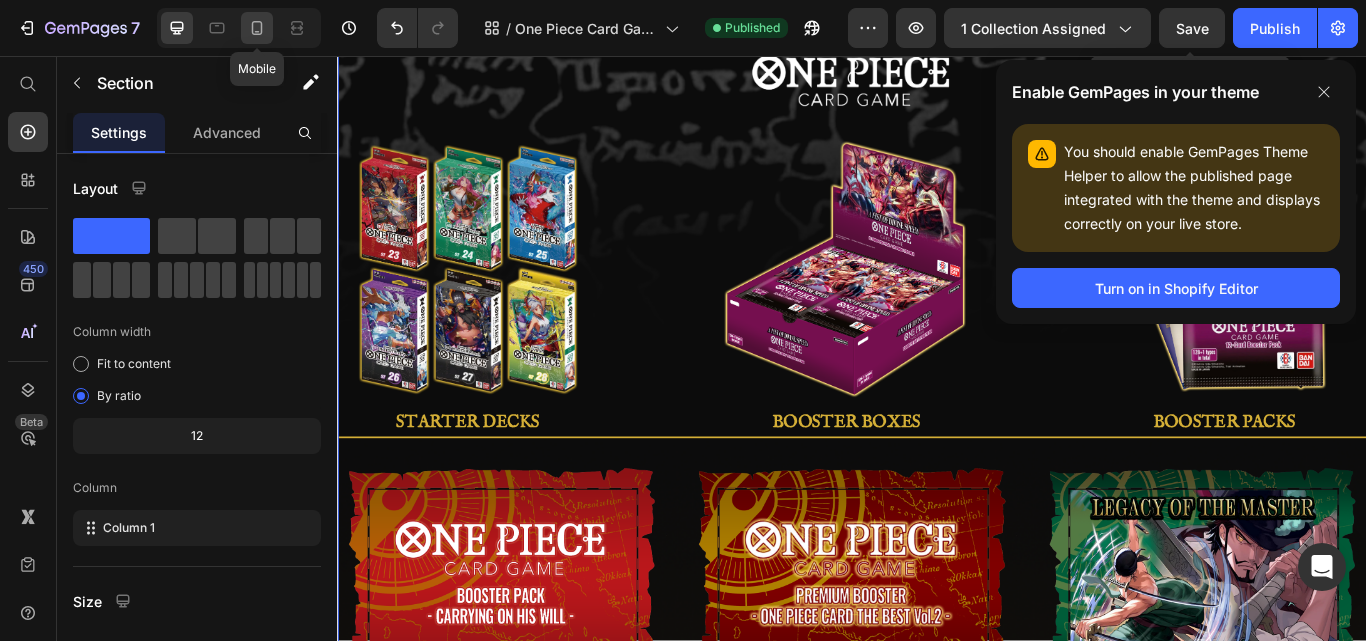 click 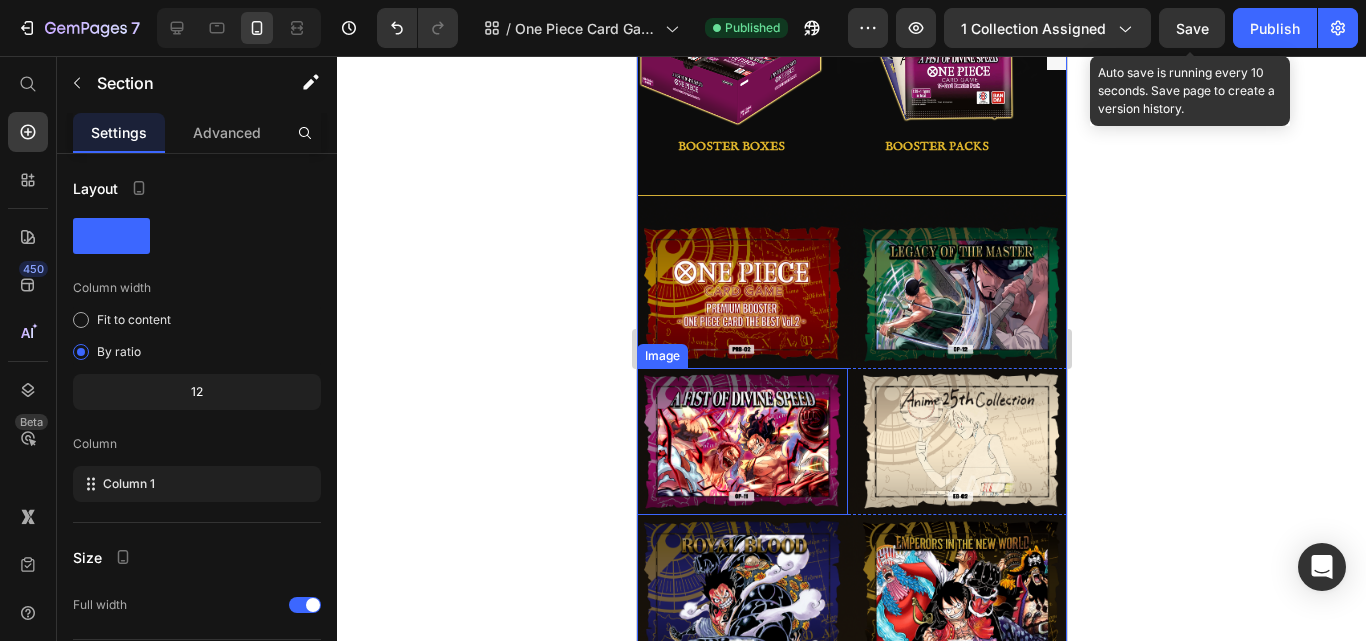 scroll, scrollTop: 400, scrollLeft: 0, axis: vertical 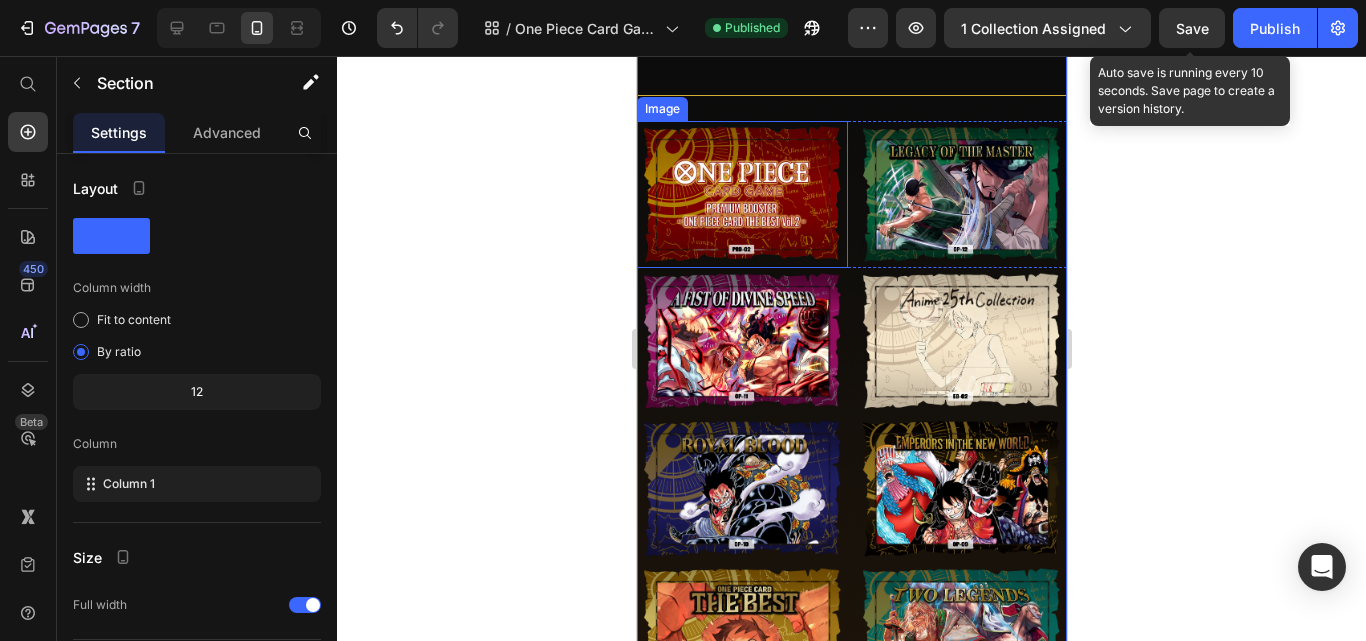 click at bounding box center [741, 194] 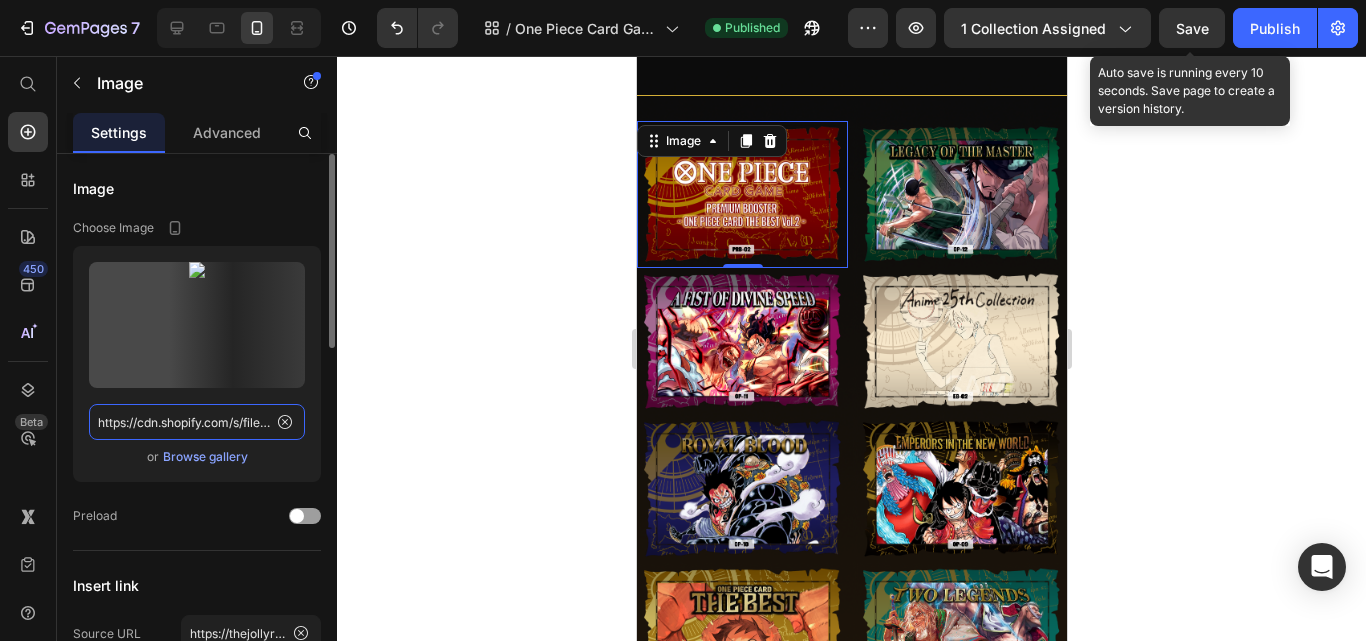 click on "https://cdn.shopify.com/s/files/1/0646/2328/0217/files/gempages_569051032747770901-e333a406-aa31-4ad1-9ee0-26c66b4f6cc7.png" 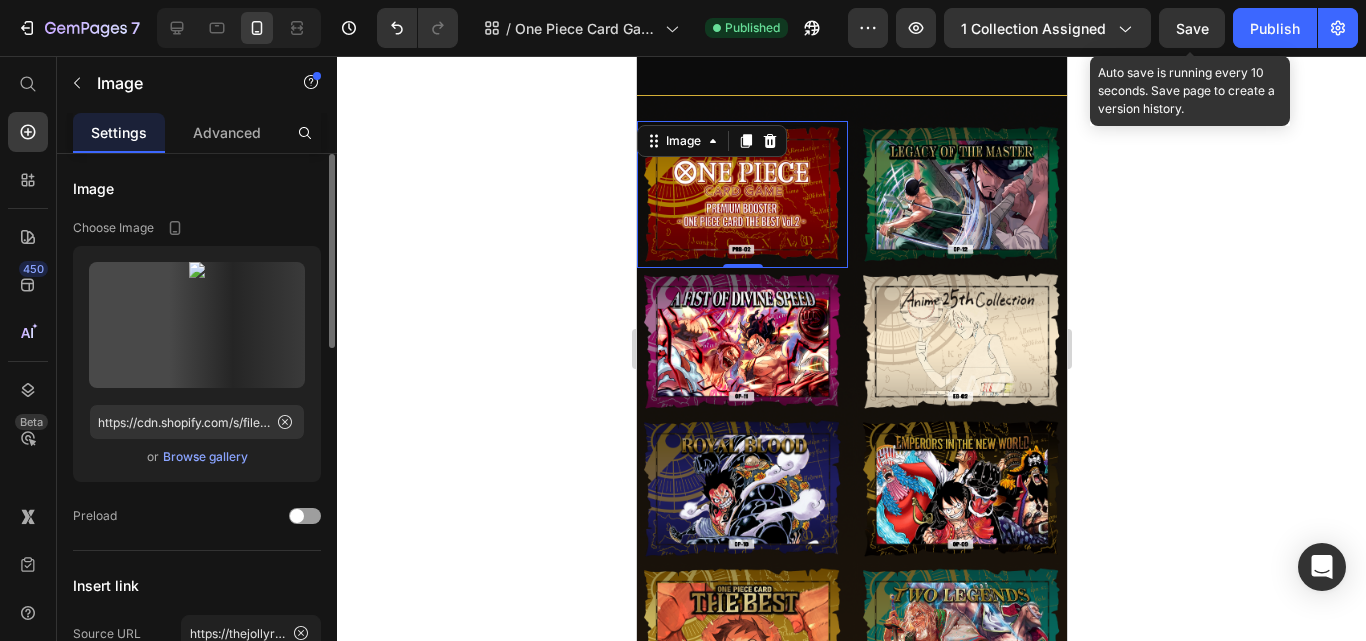 click on "Browse gallery" at bounding box center [205, 457] 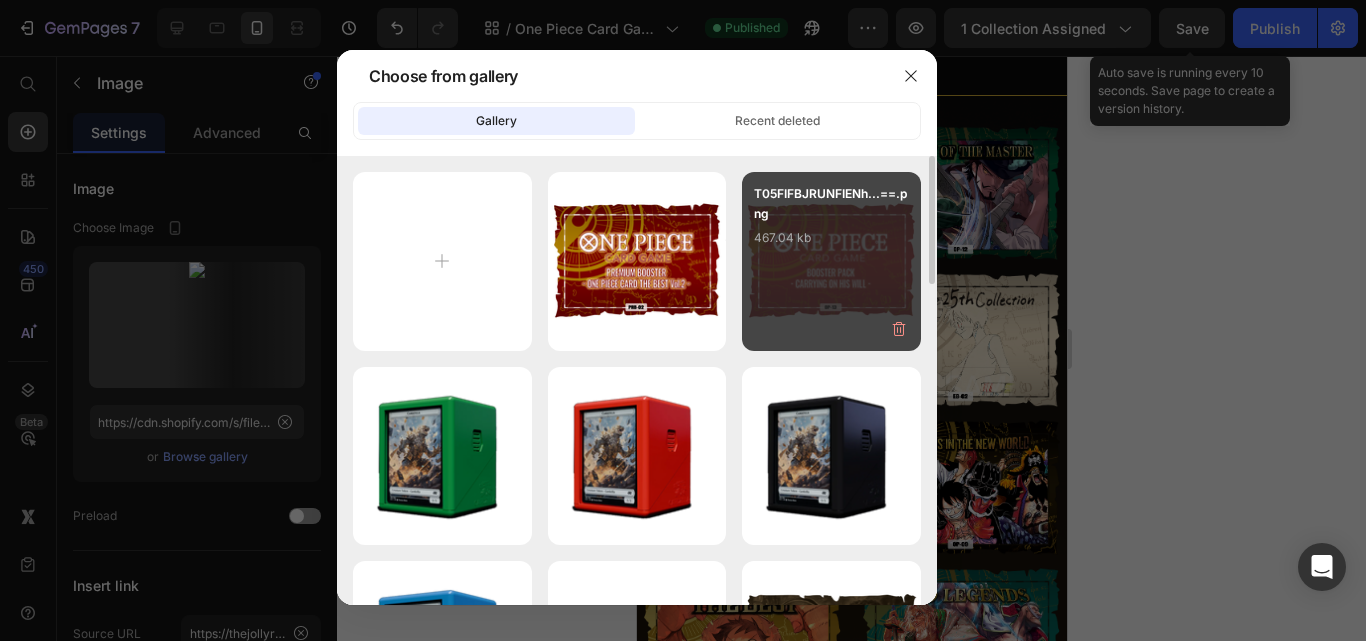 click on "467.04 kb" at bounding box center (831, 238) 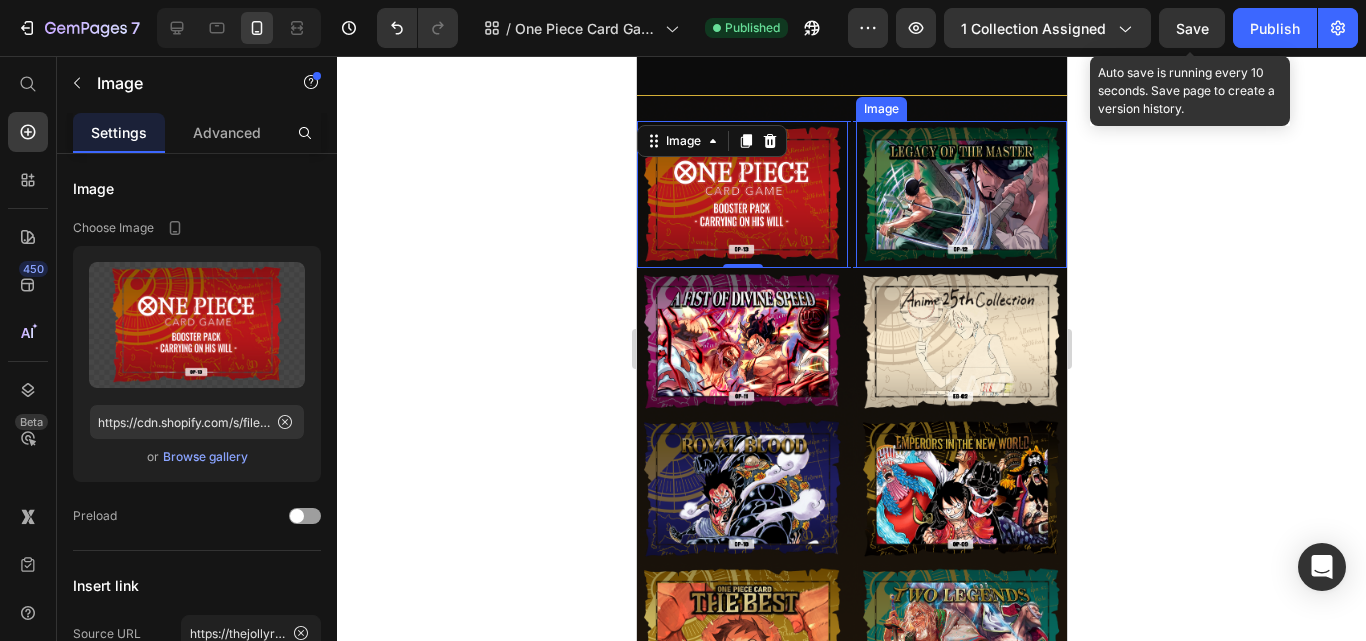 click at bounding box center [960, 194] 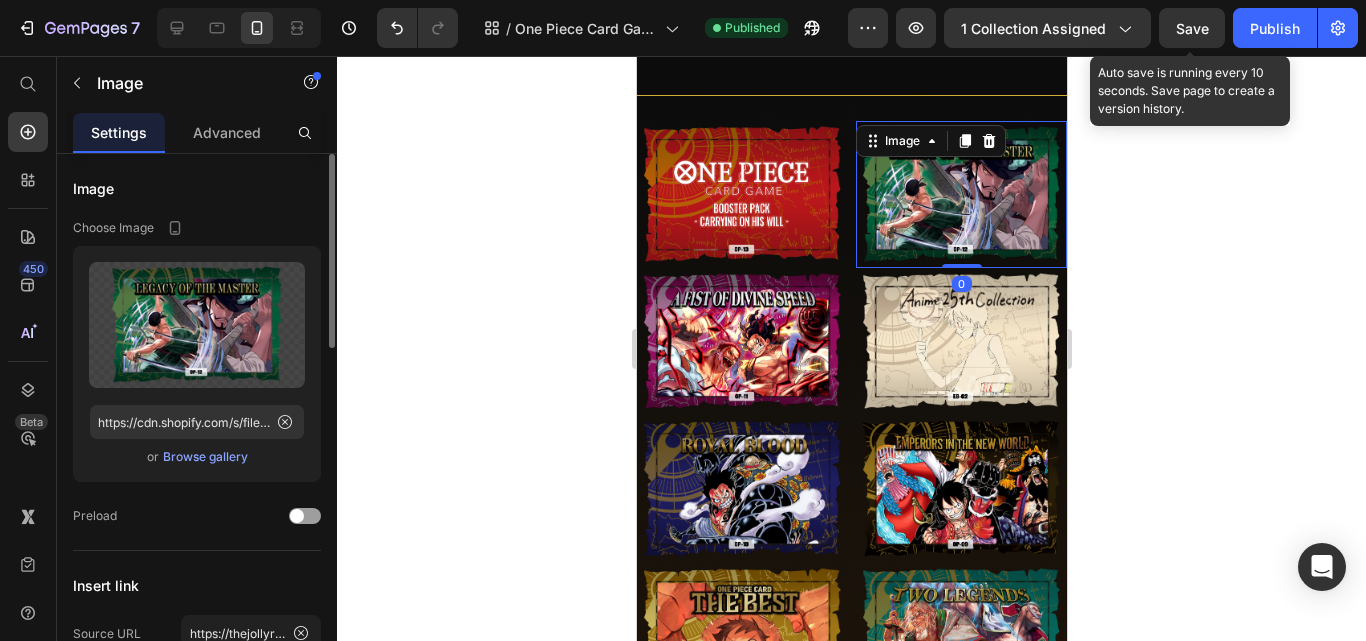 click on "Browse gallery" at bounding box center (205, 457) 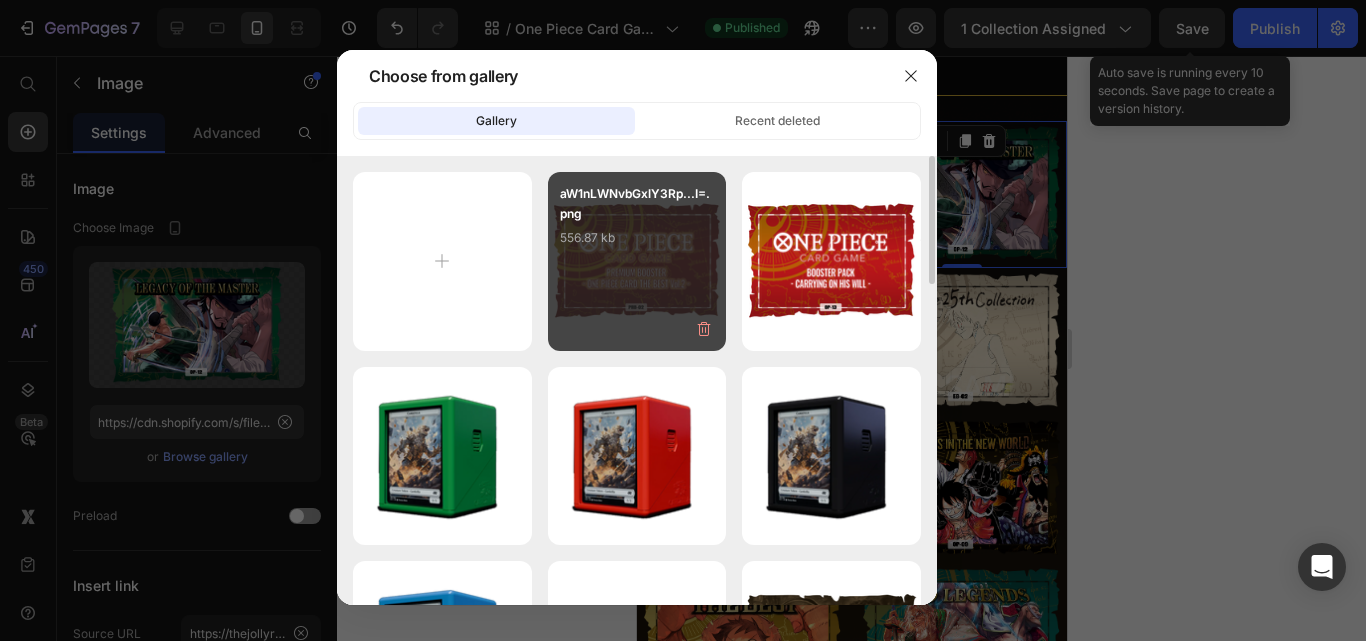 click on "[FILENAME].png 556.87 kb" at bounding box center [637, 224] 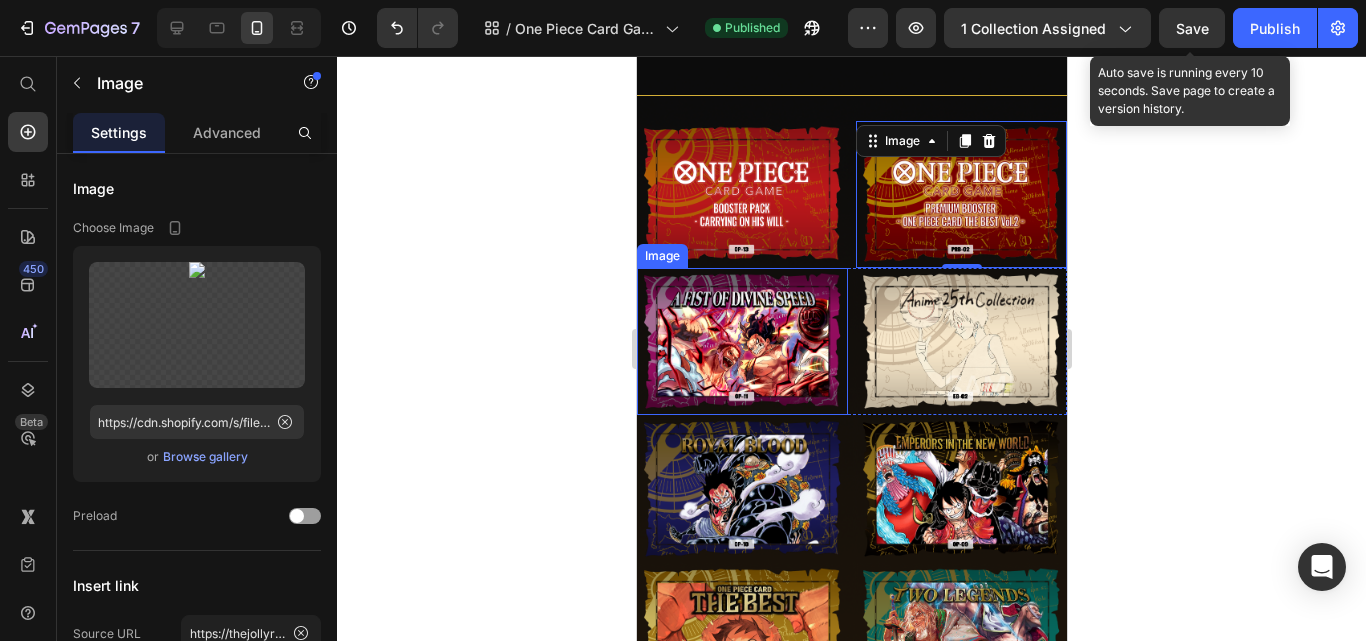 click at bounding box center (741, 341) 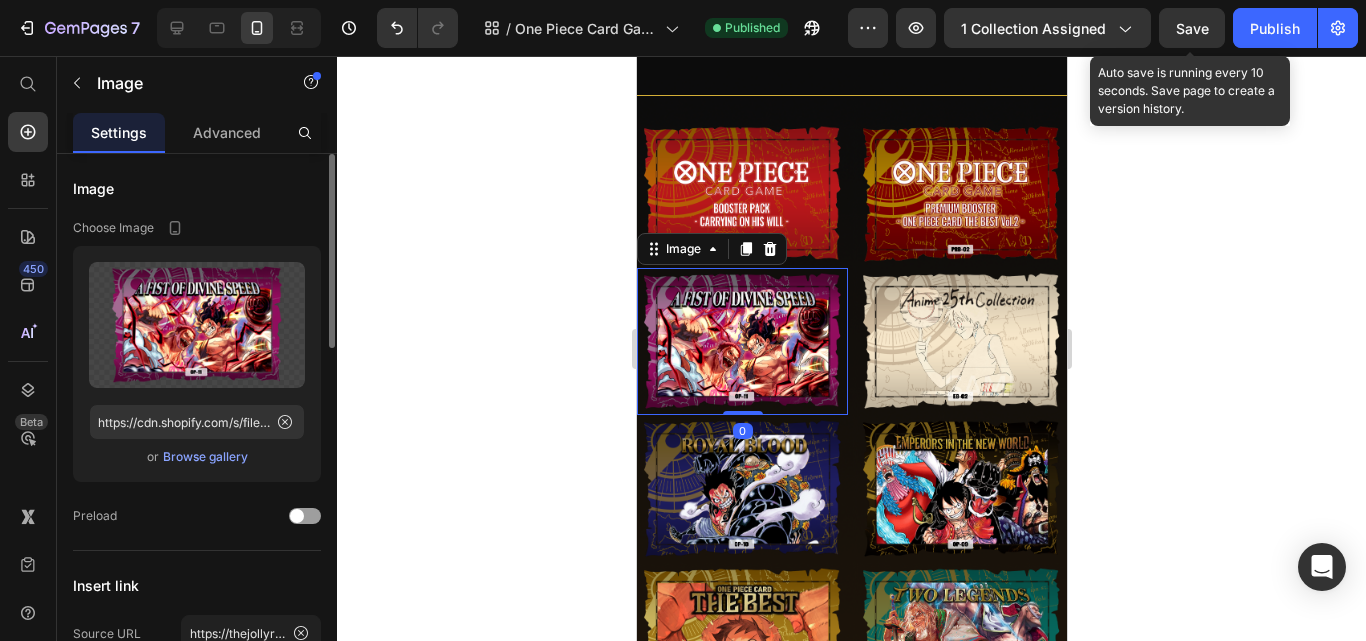 click on "Browse gallery" at bounding box center [205, 457] 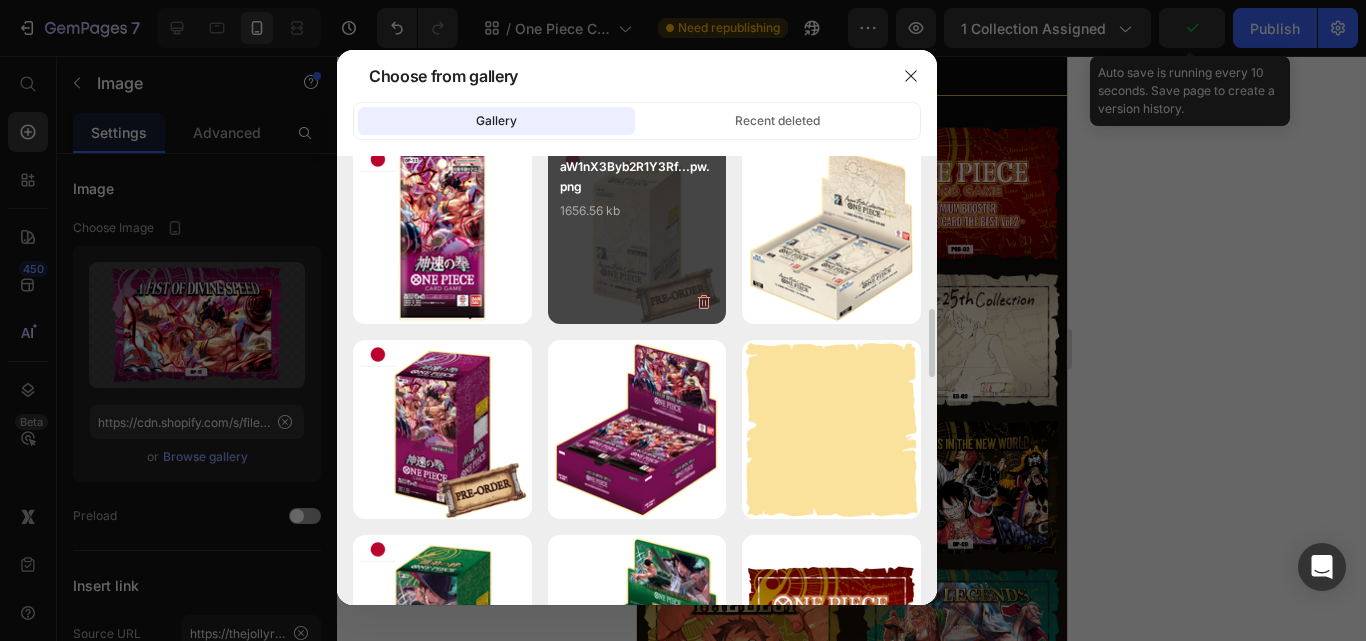 scroll, scrollTop: 900, scrollLeft: 0, axis: vertical 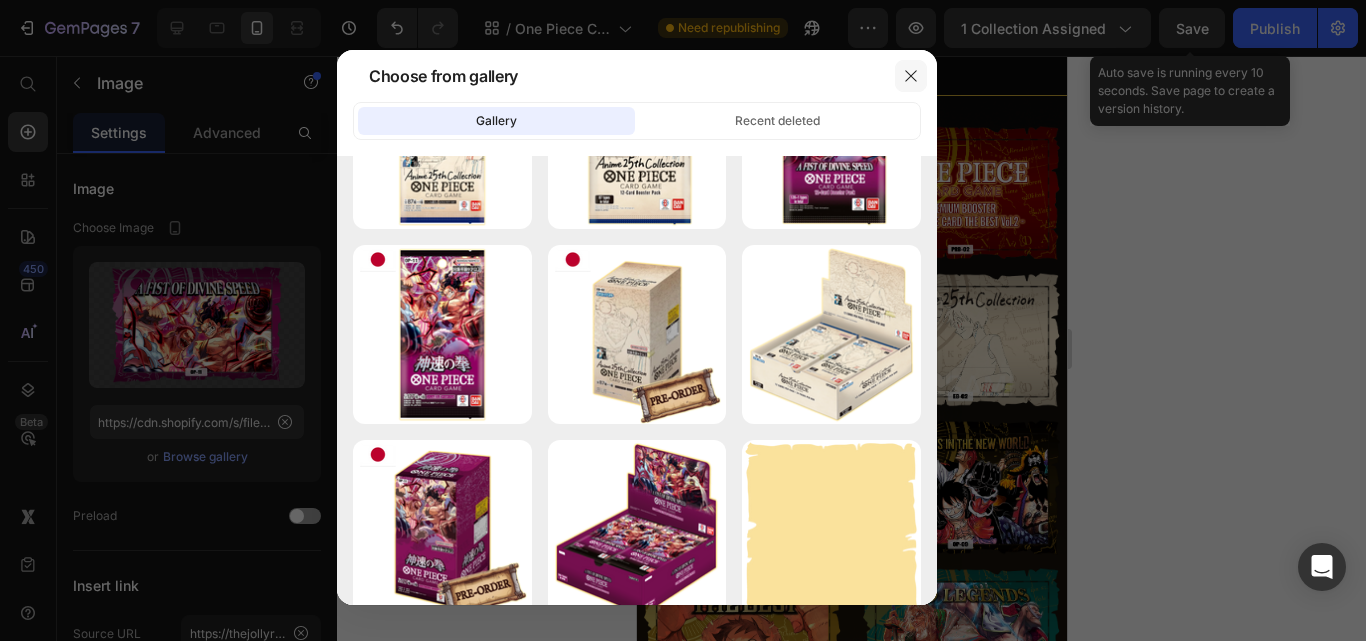 click 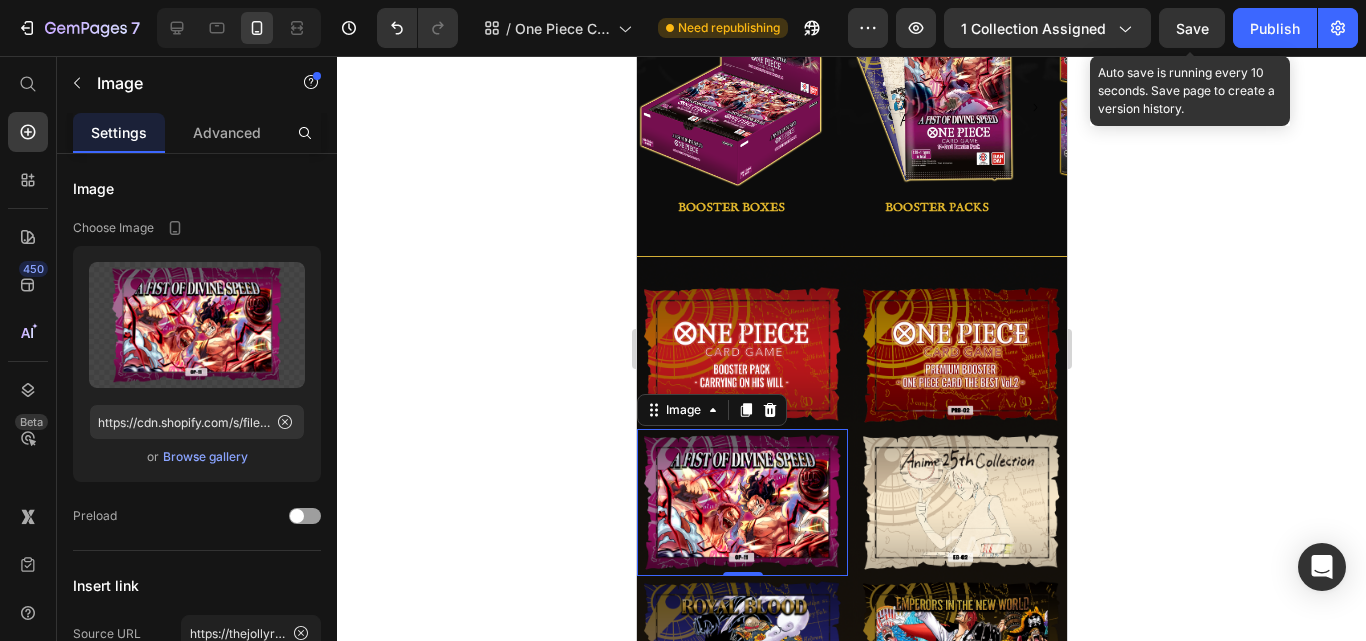 scroll, scrollTop: 300, scrollLeft: 0, axis: vertical 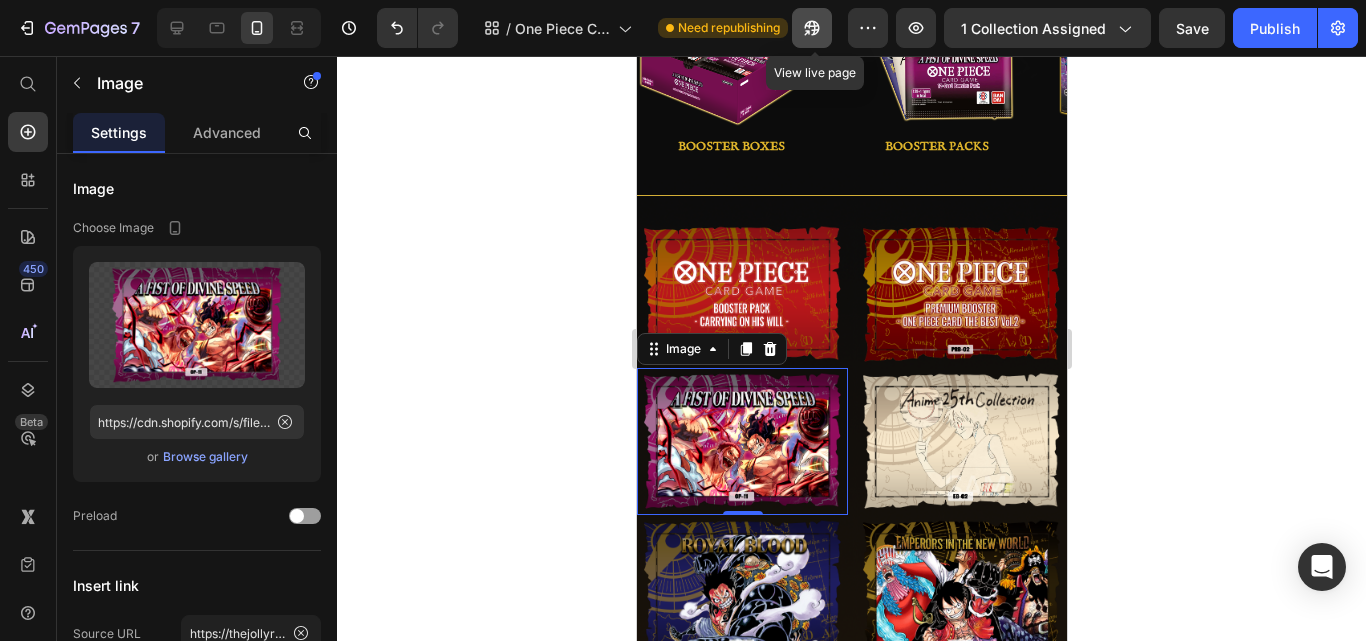 click 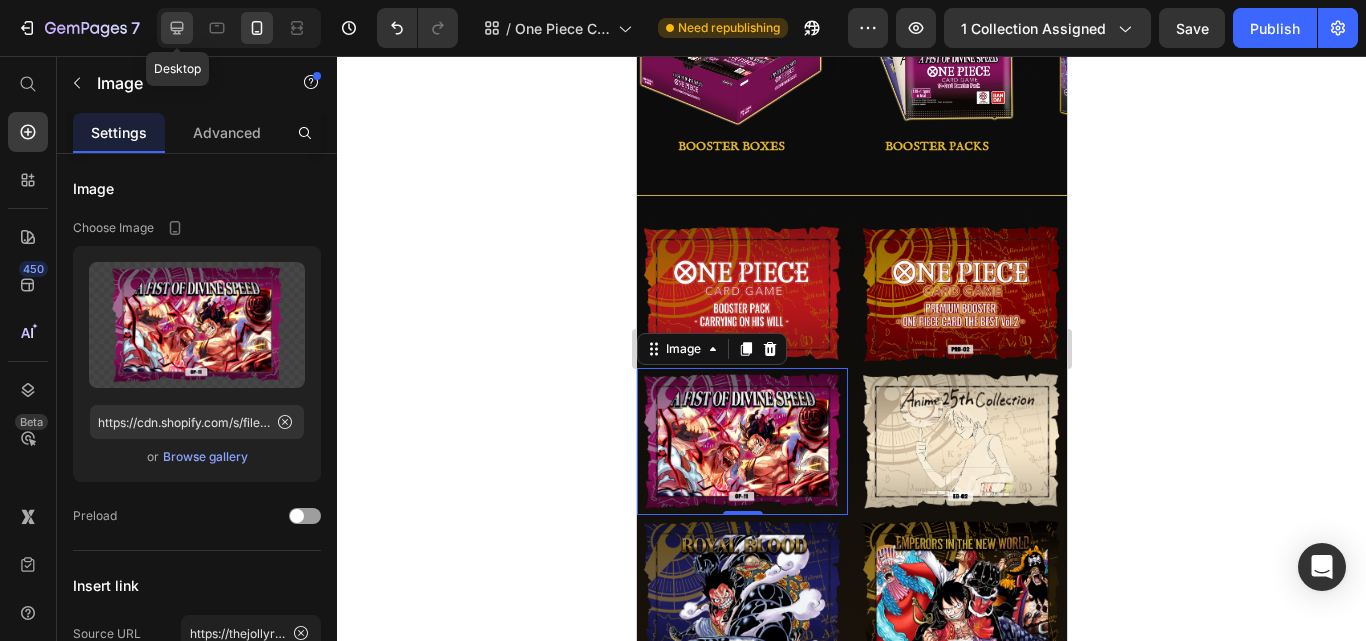 click 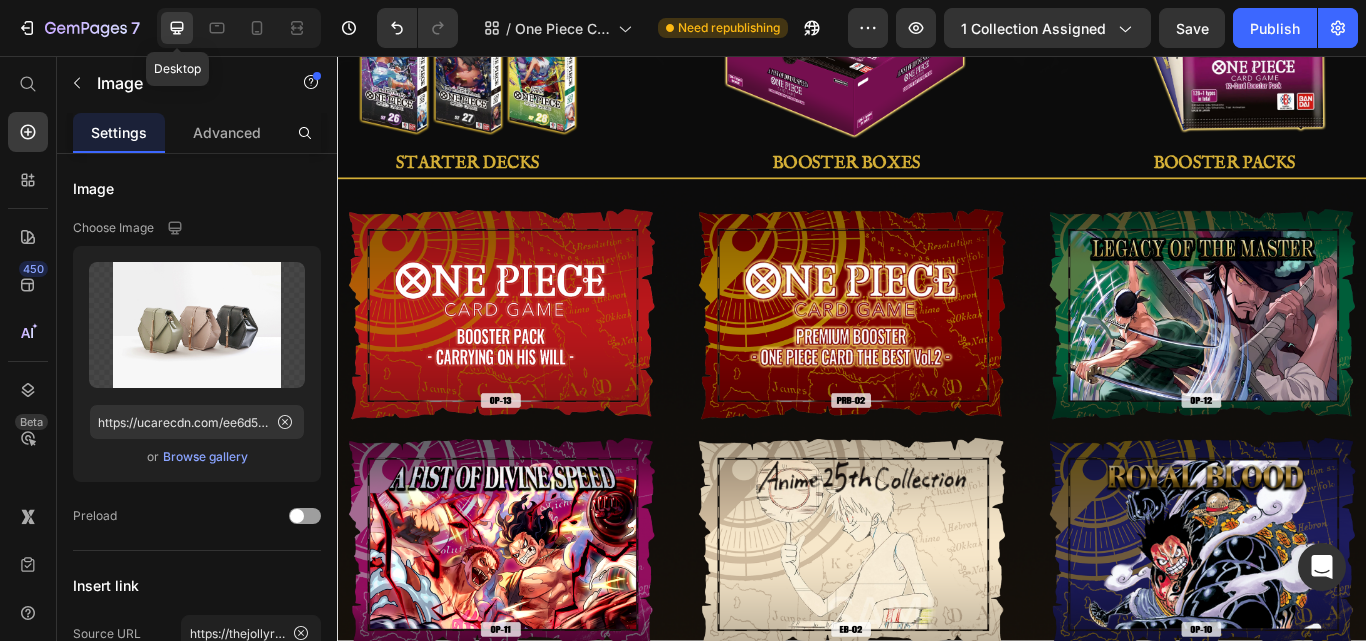 scroll, scrollTop: 332, scrollLeft: 0, axis: vertical 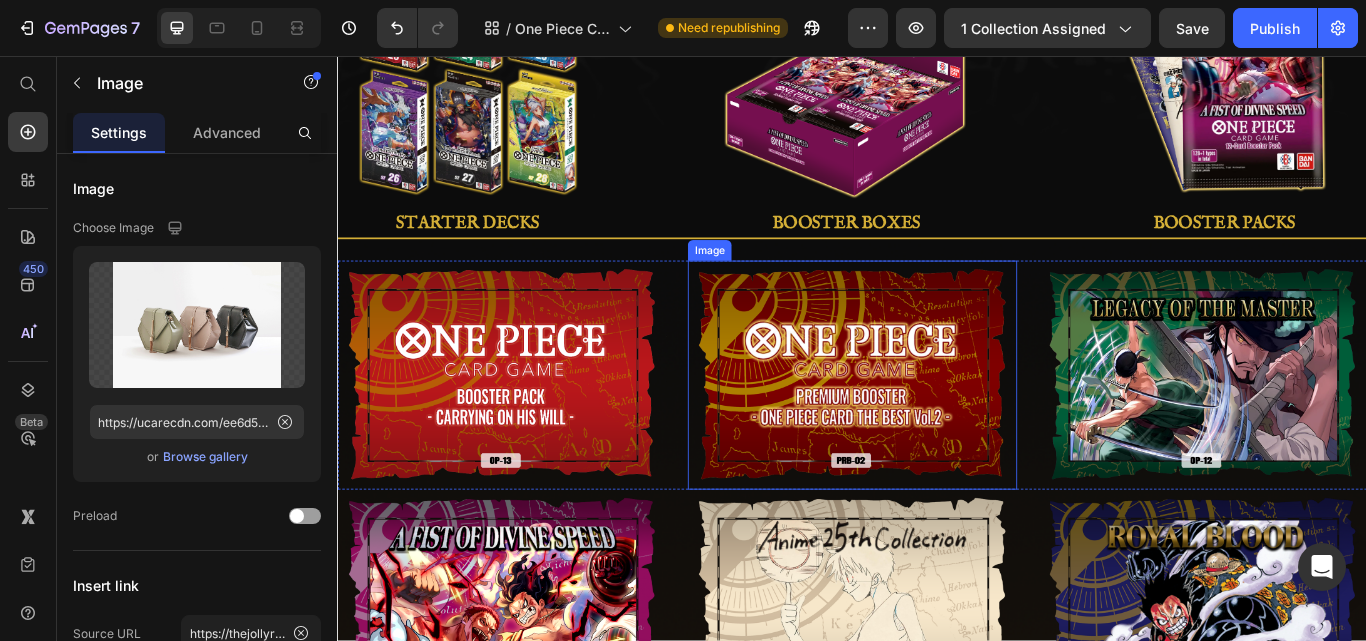 click at bounding box center [936, 428] 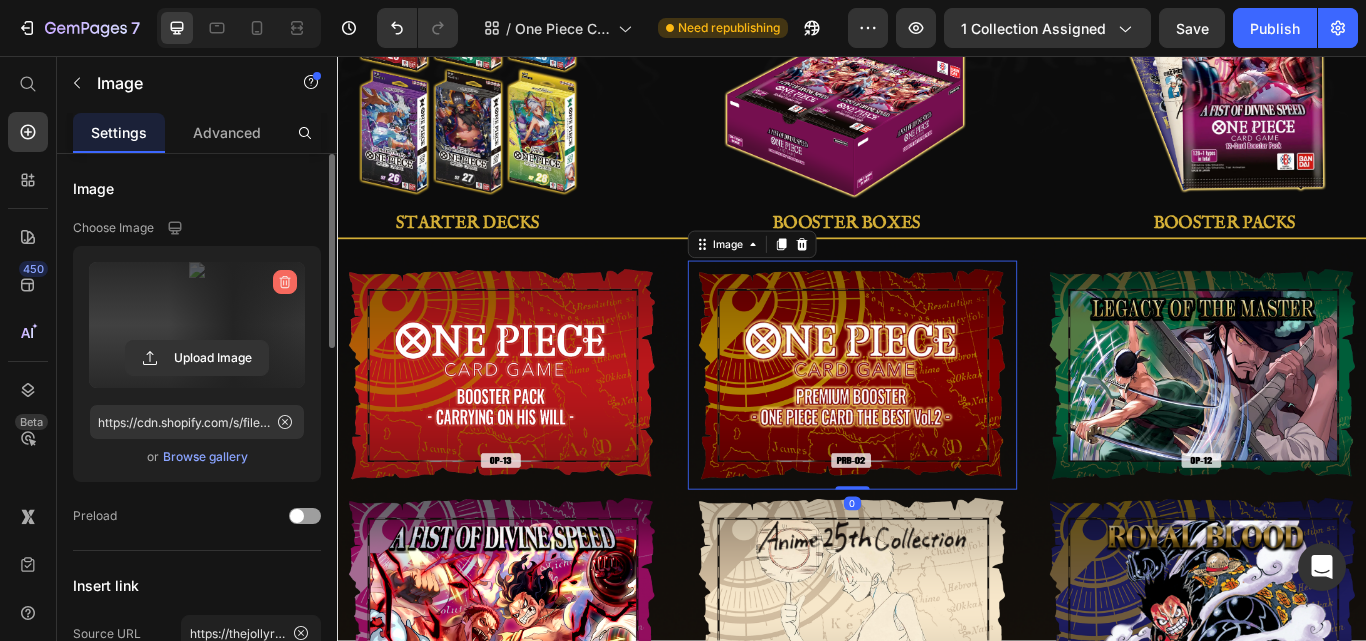 click 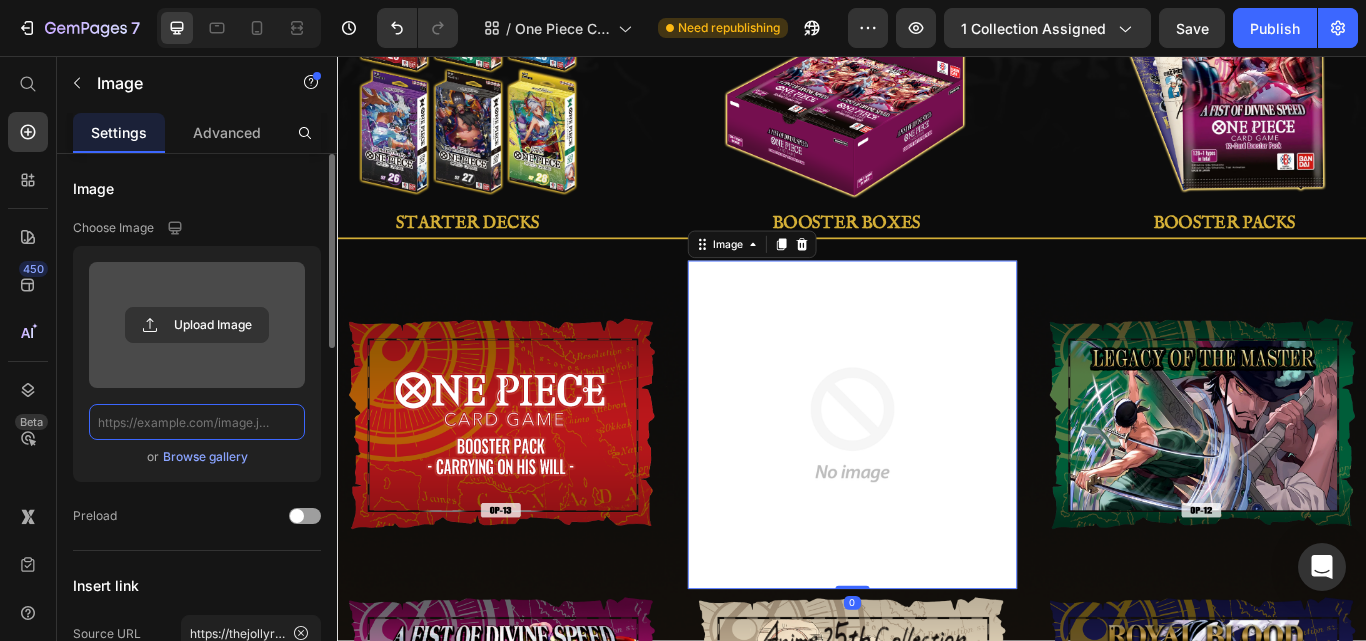 scroll, scrollTop: 0, scrollLeft: 0, axis: both 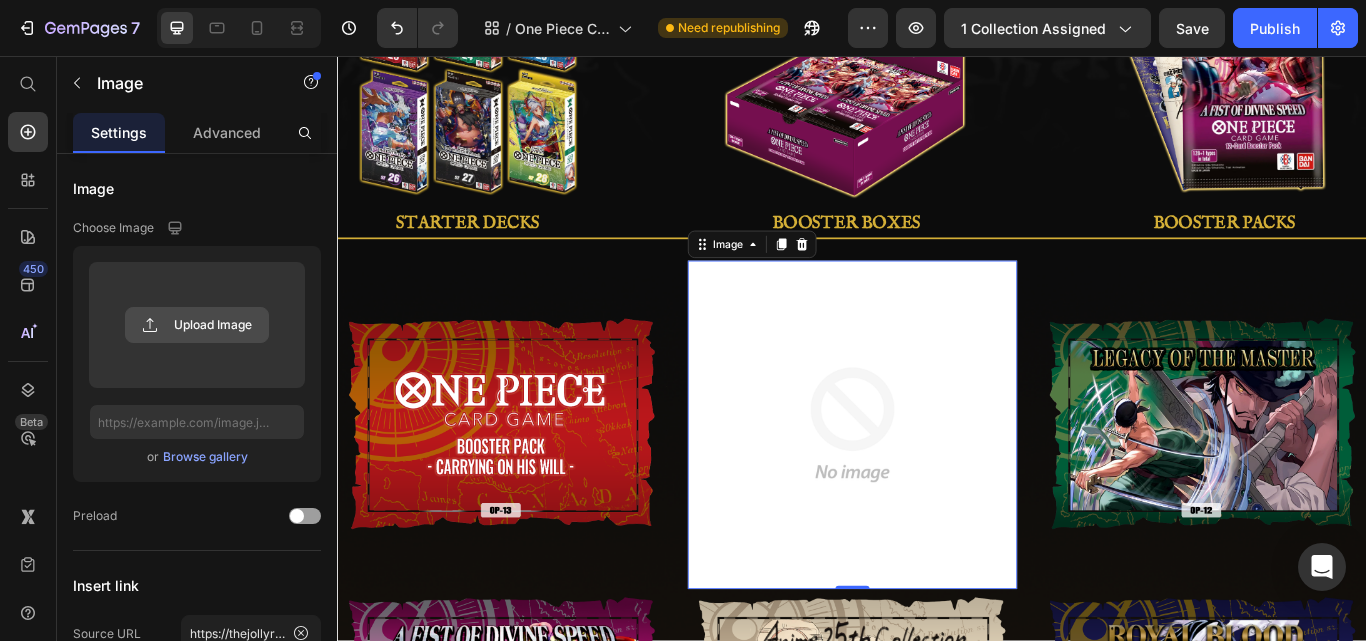 click 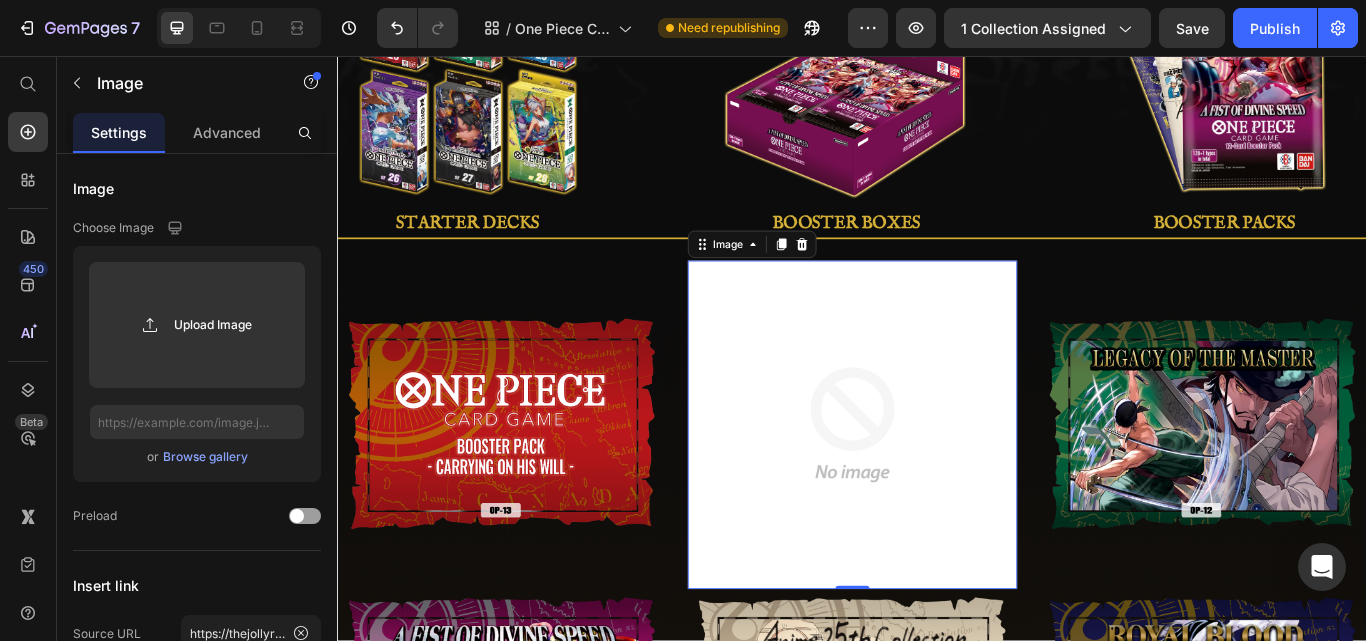 click on "Browse gallery" at bounding box center (205, 457) 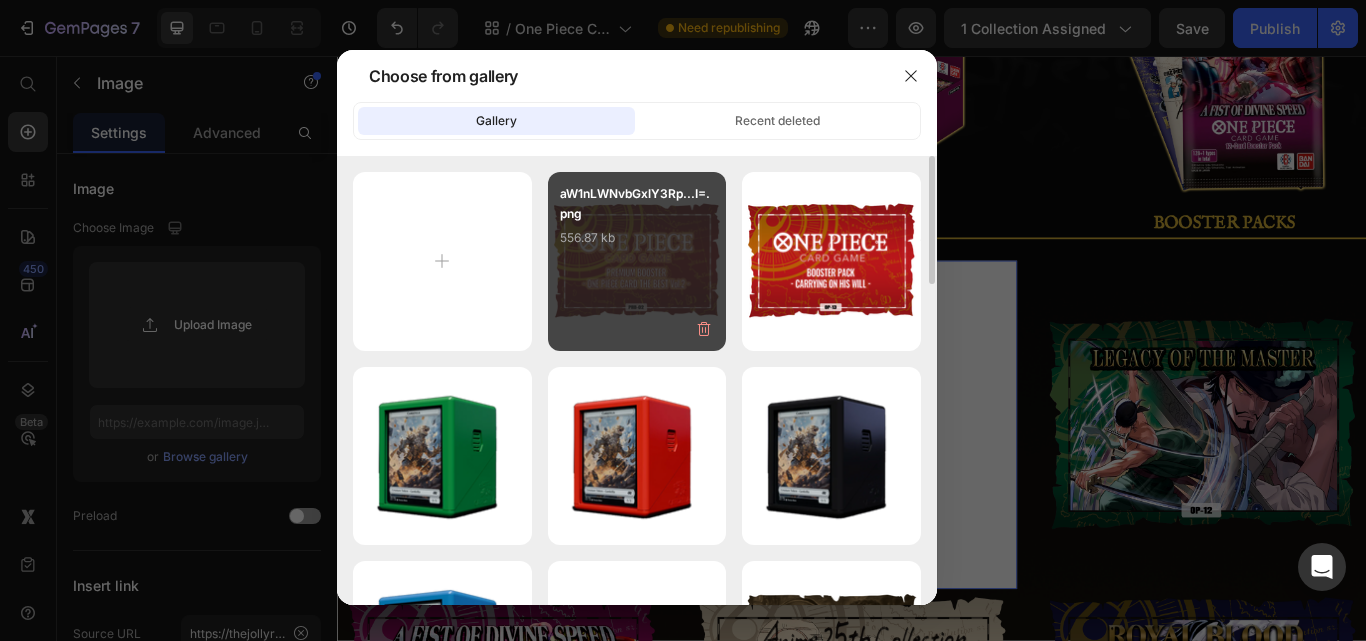 click on "556.87 kb" at bounding box center (637, 238) 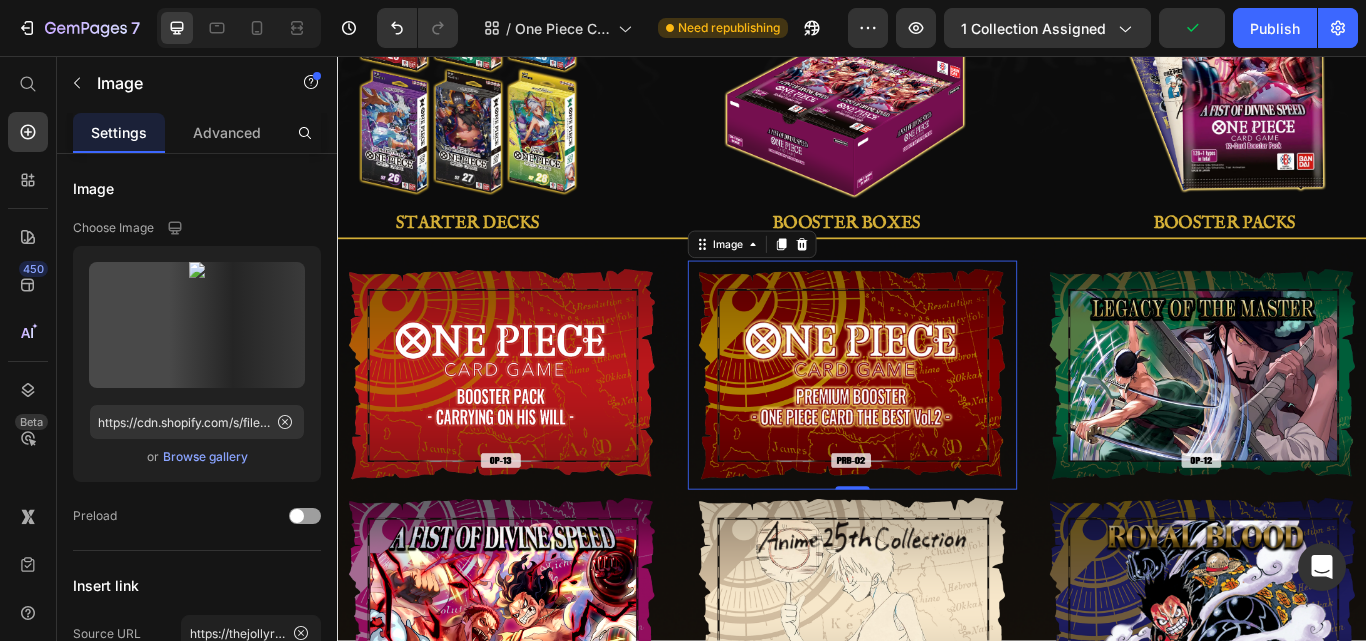 click 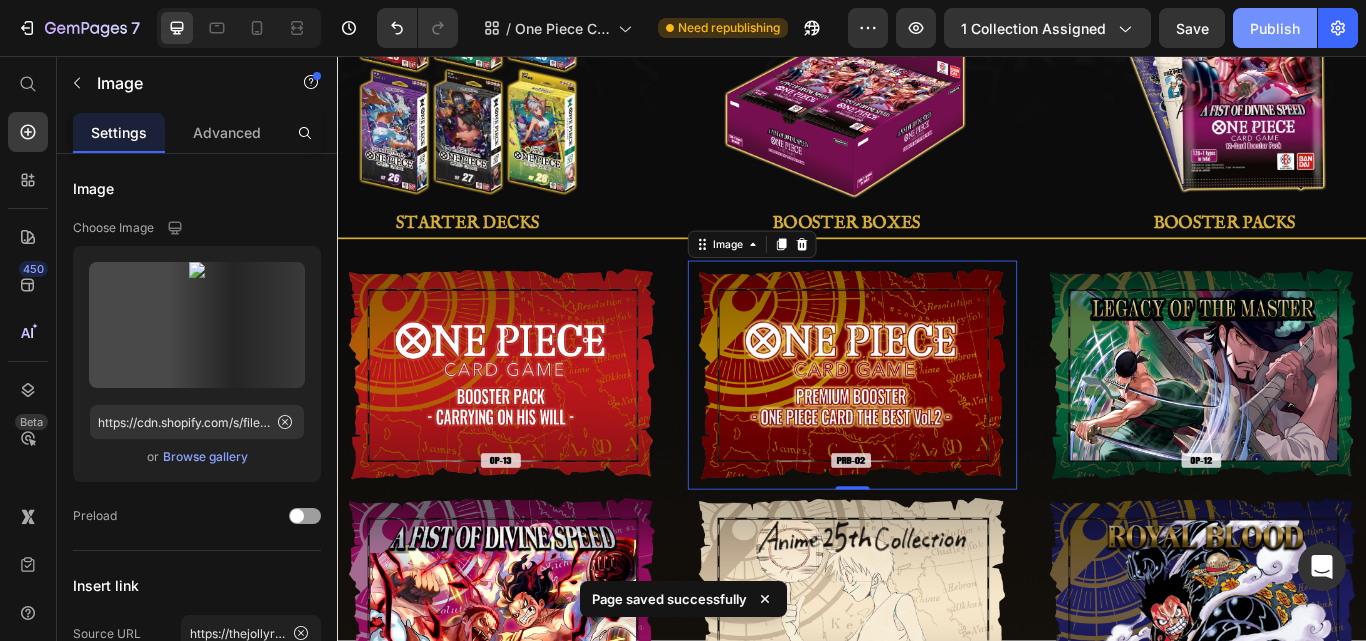 click on "Publish" at bounding box center [1275, 28] 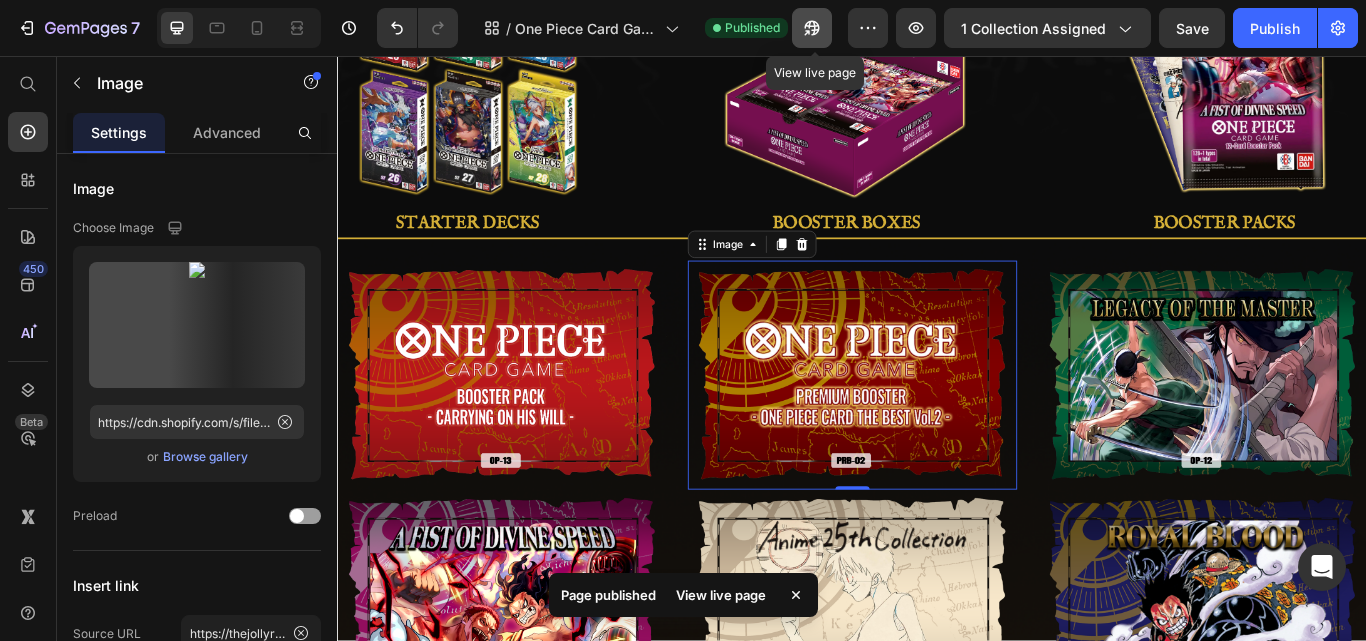 click 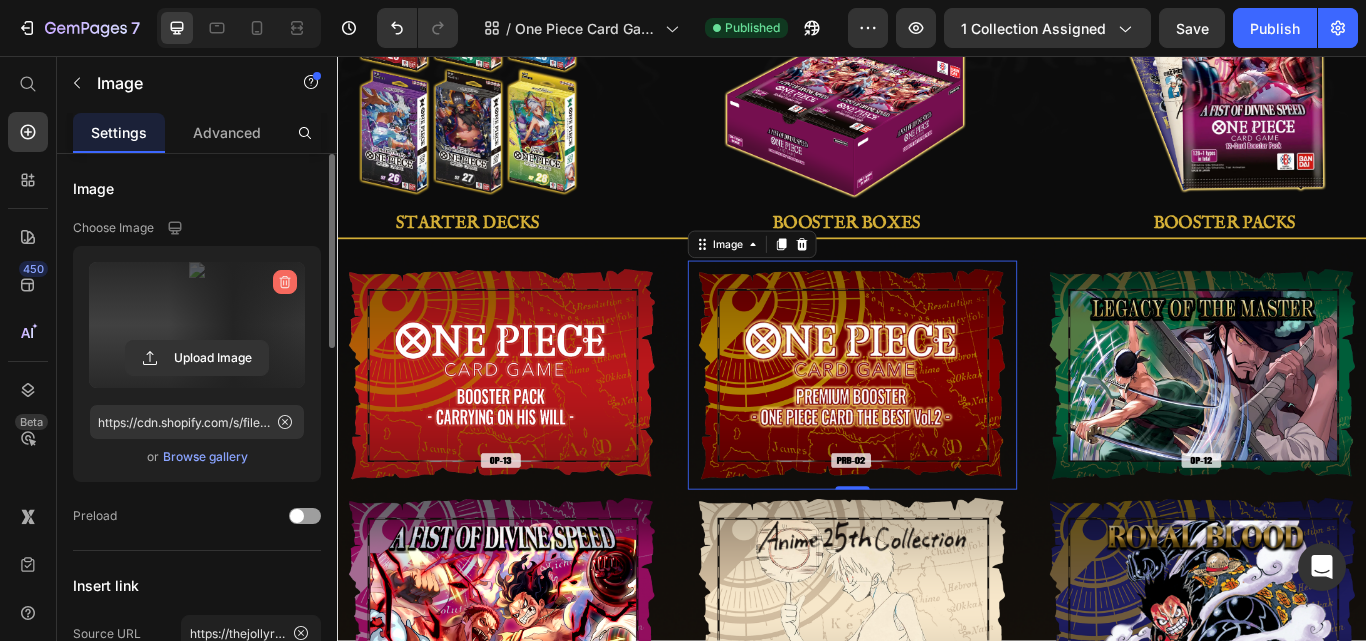 click 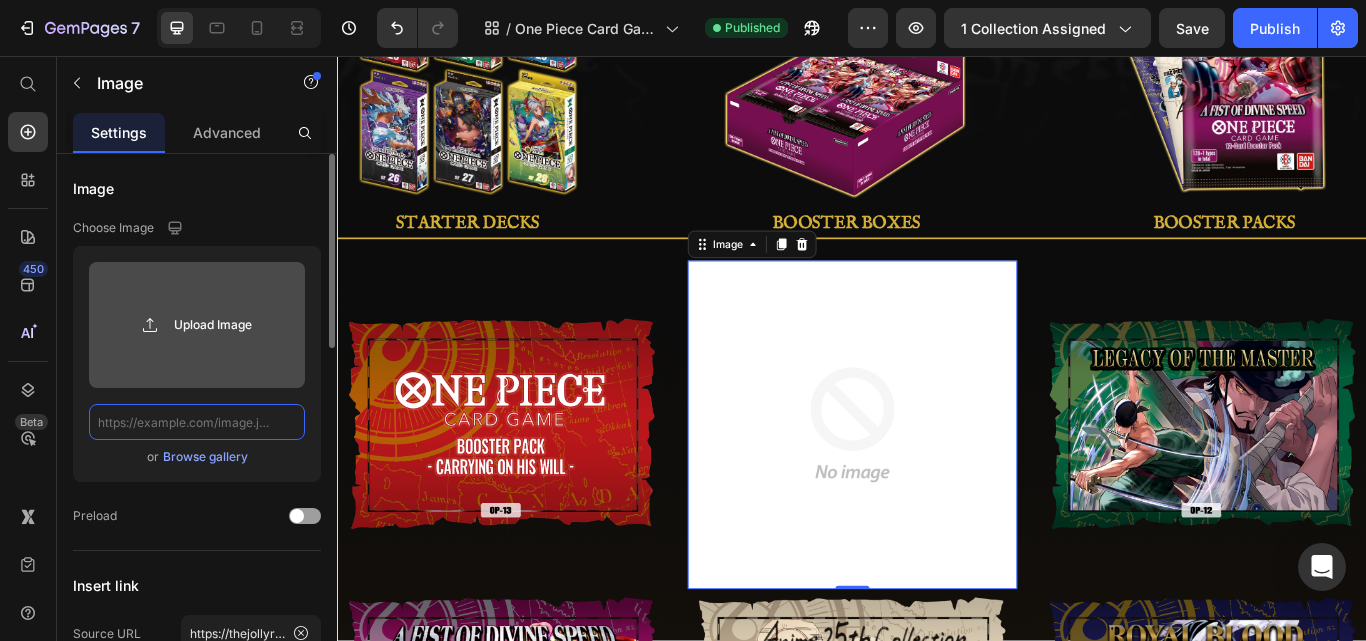 scroll, scrollTop: 0, scrollLeft: 0, axis: both 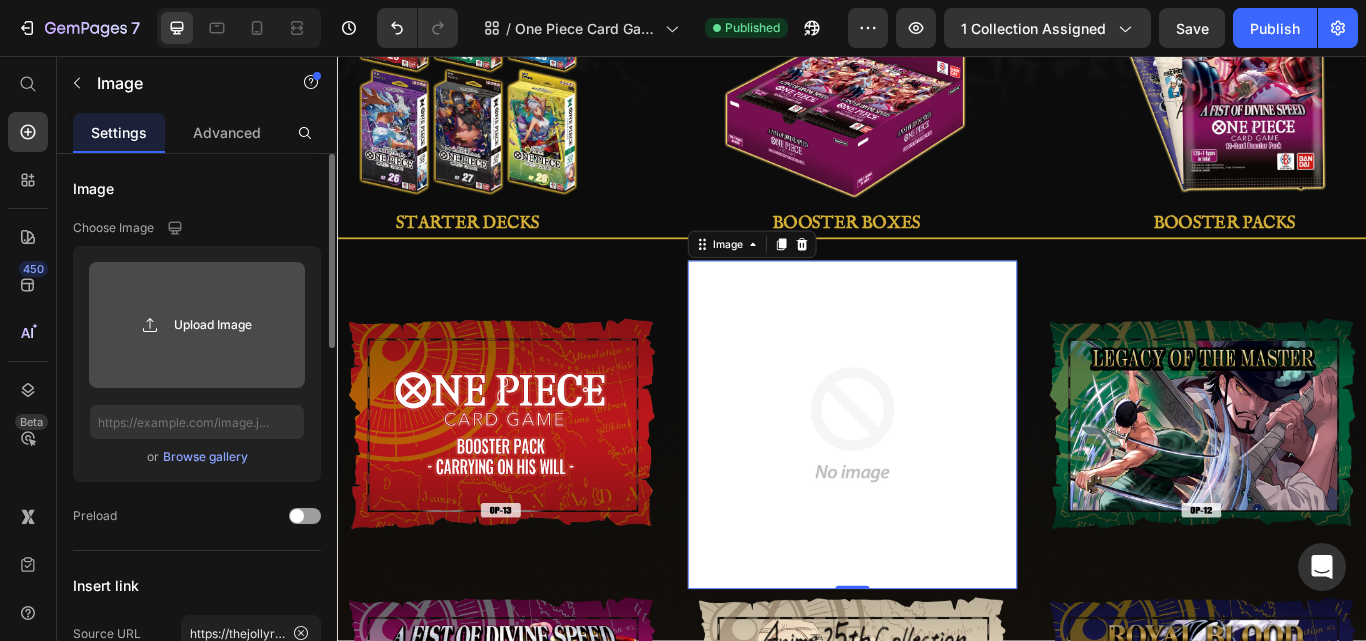 click 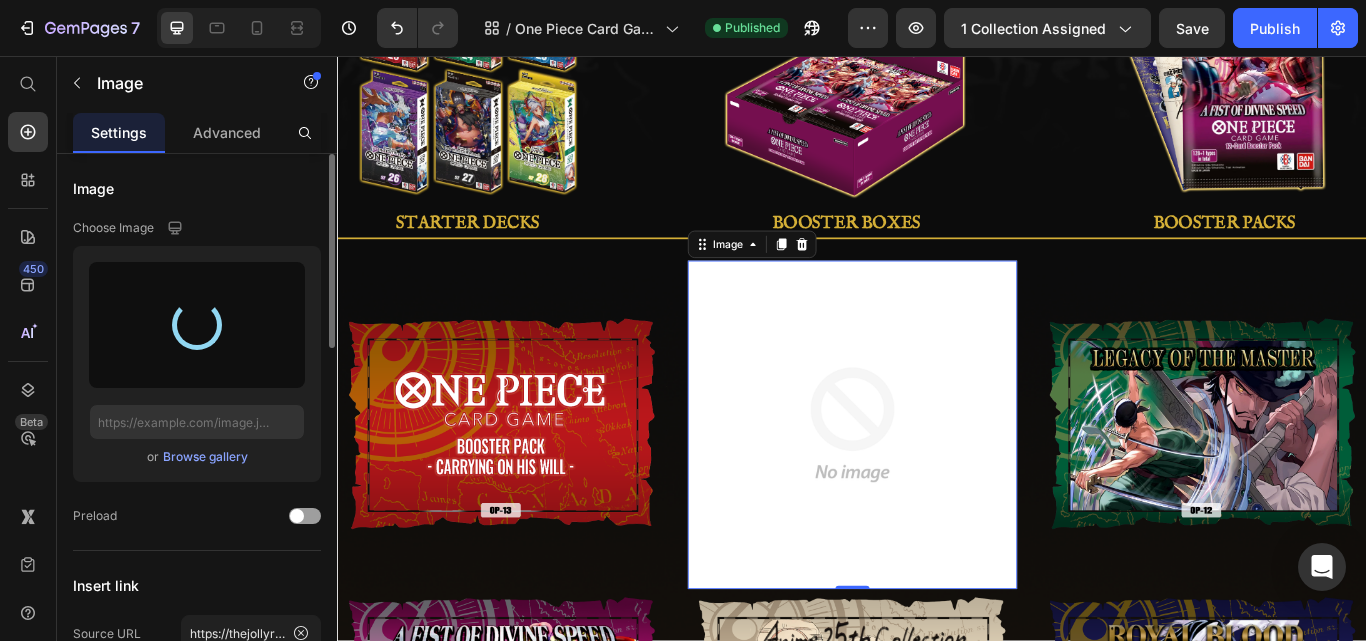 type on "https://cdn.shopify.com/s/files/1/0646/2328/0217/files/gempages_569051032747770901-e333a406-aa31-4ad1-9ee0-26c66b4f6cc7.png" 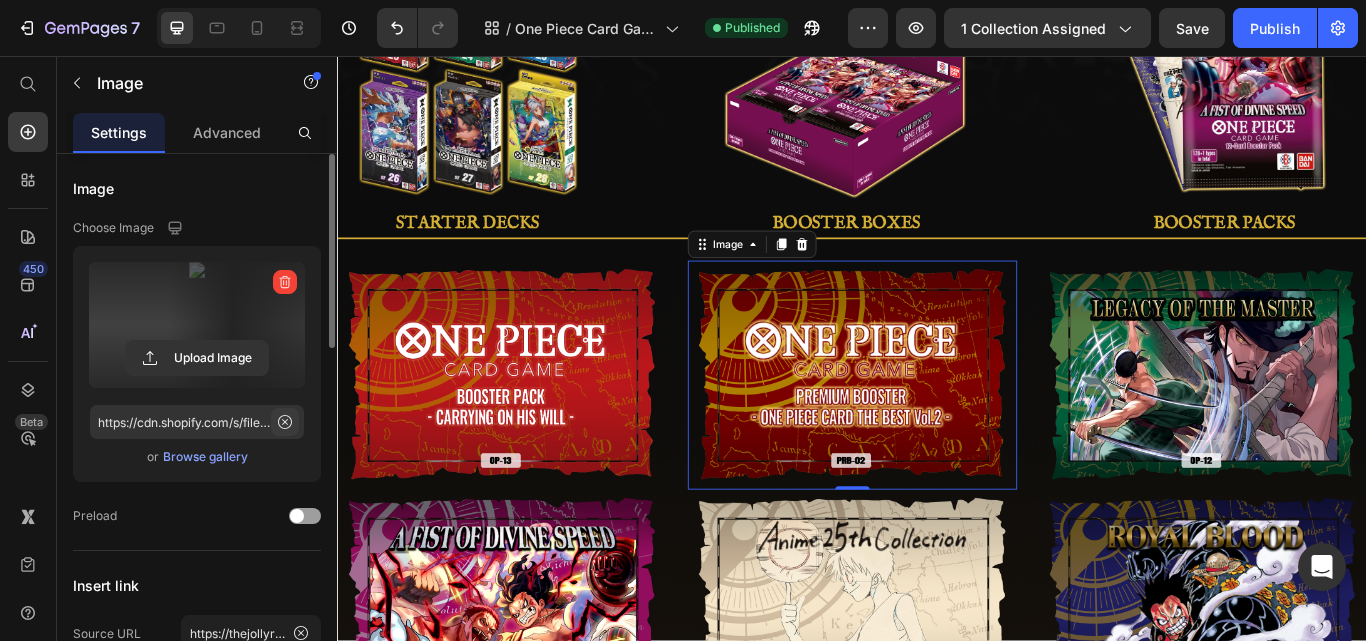 click 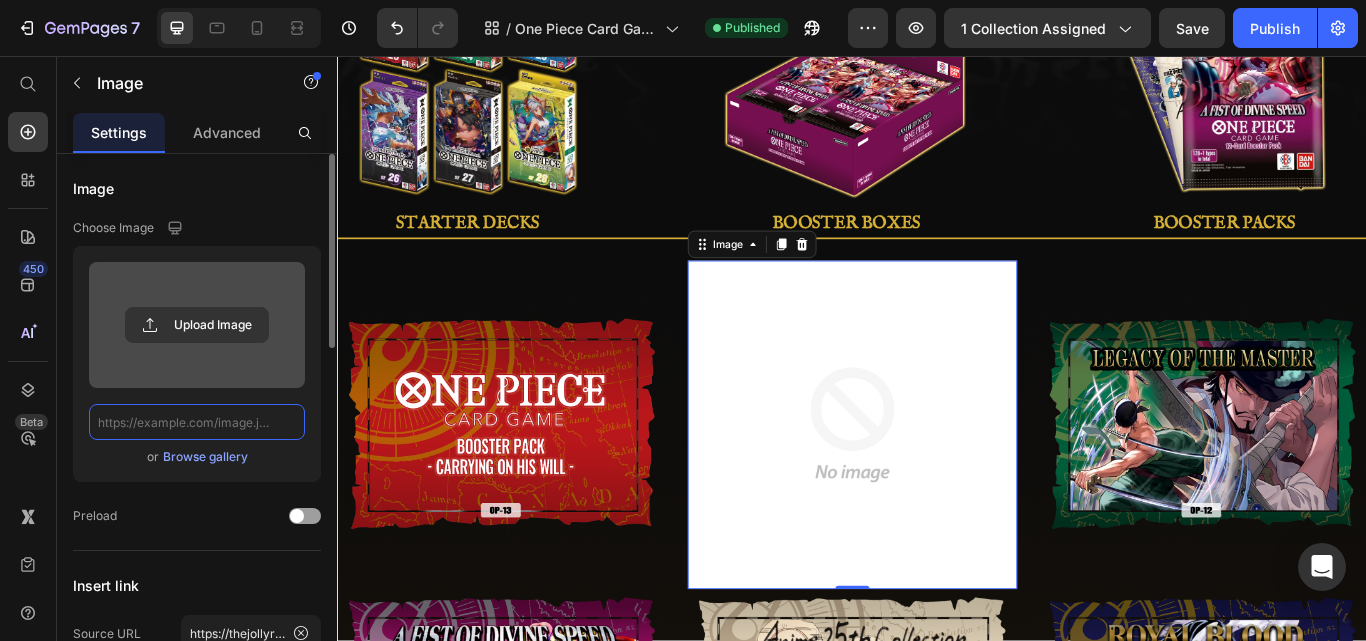 scroll, scrollTop: 0, scrollLeft: 0, axis: both 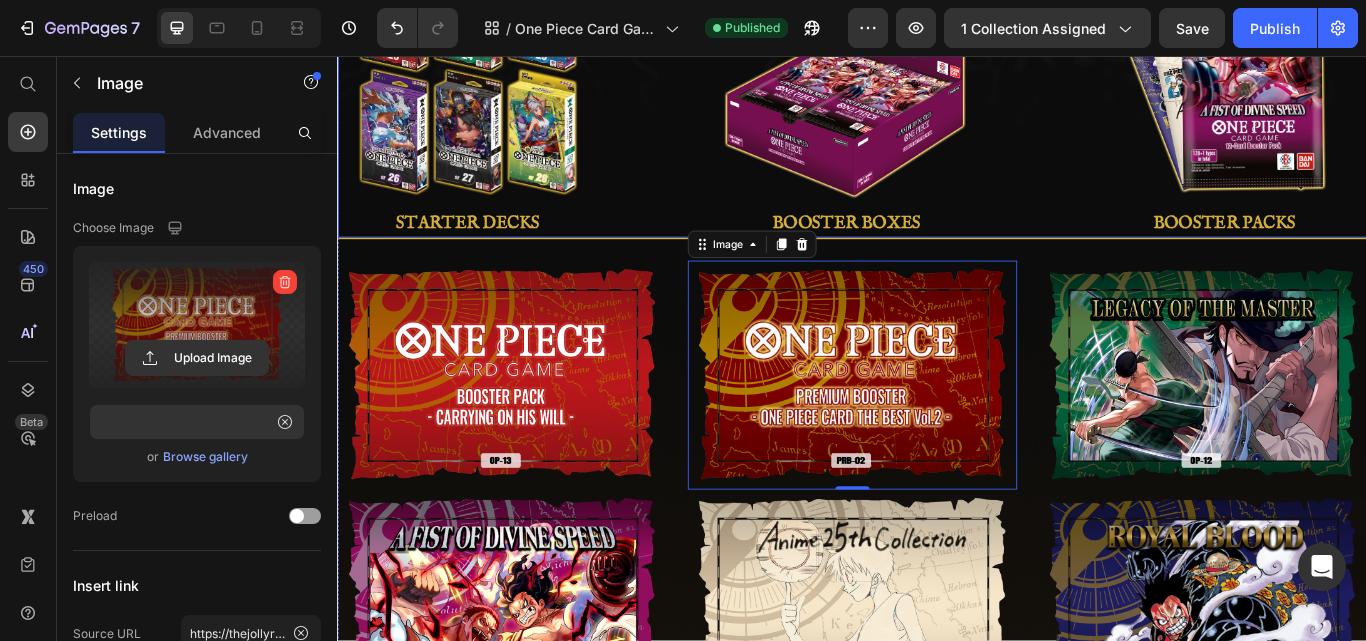 click on "Image BOOSTER BOXES Button Image BOOSTER PACKS Button Image STARTER DECKS Button" at bounding box center [937, 93] 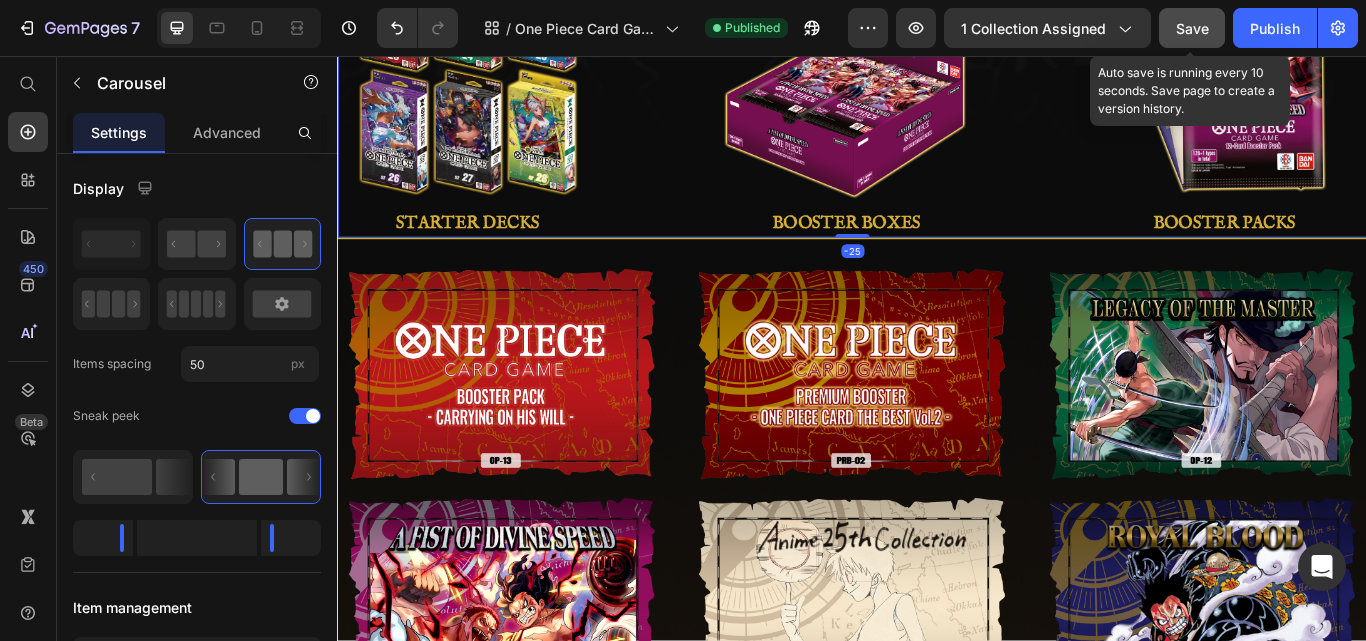 click on "Save" 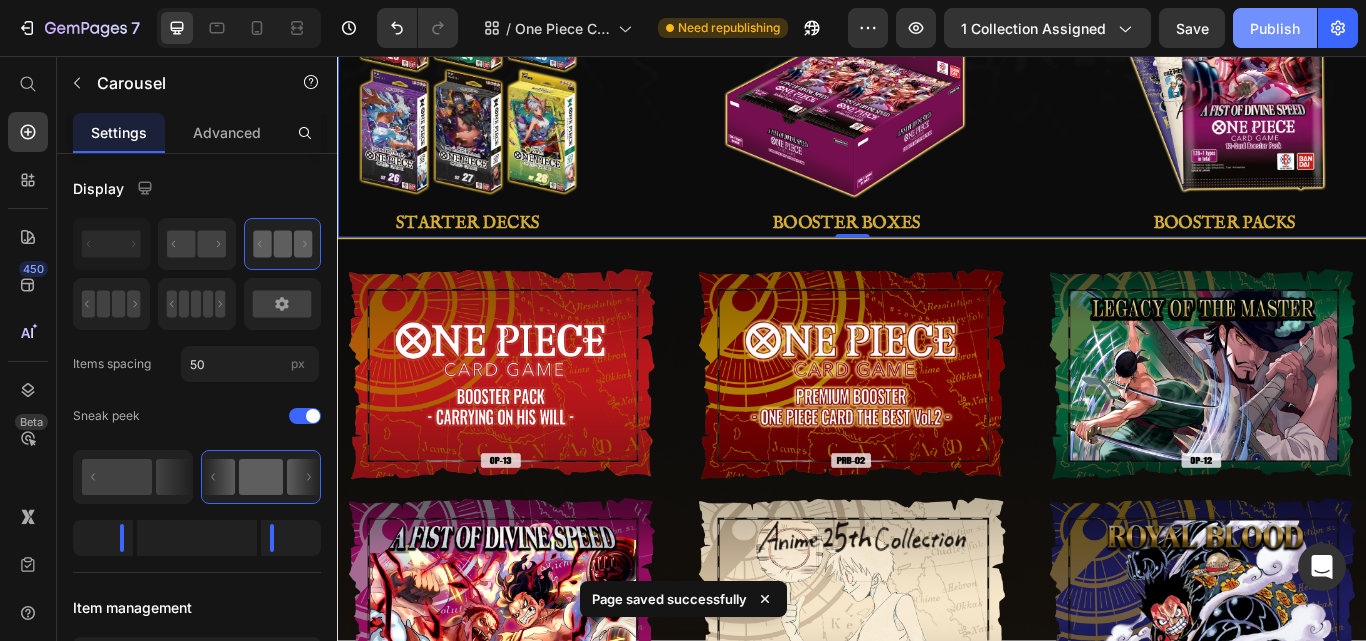 click on "Publish" at bounding box center [1275, 28] 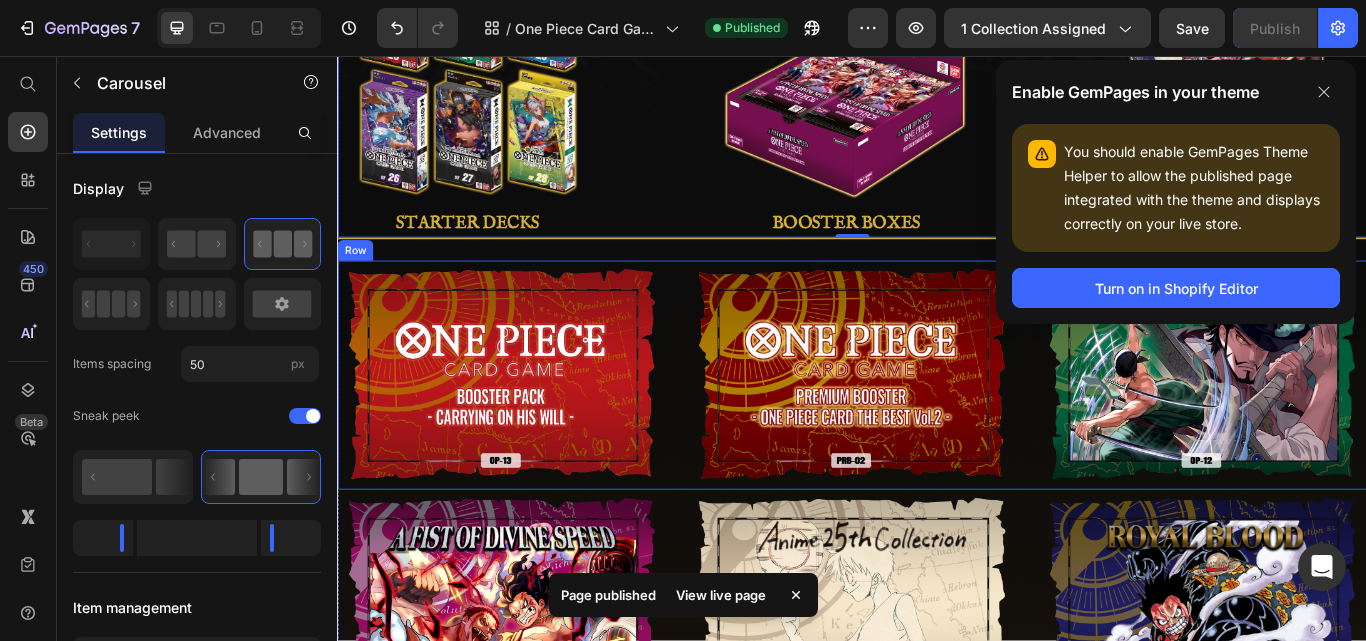 click on "Image Image Image Row" at bounding box center (937, 428) 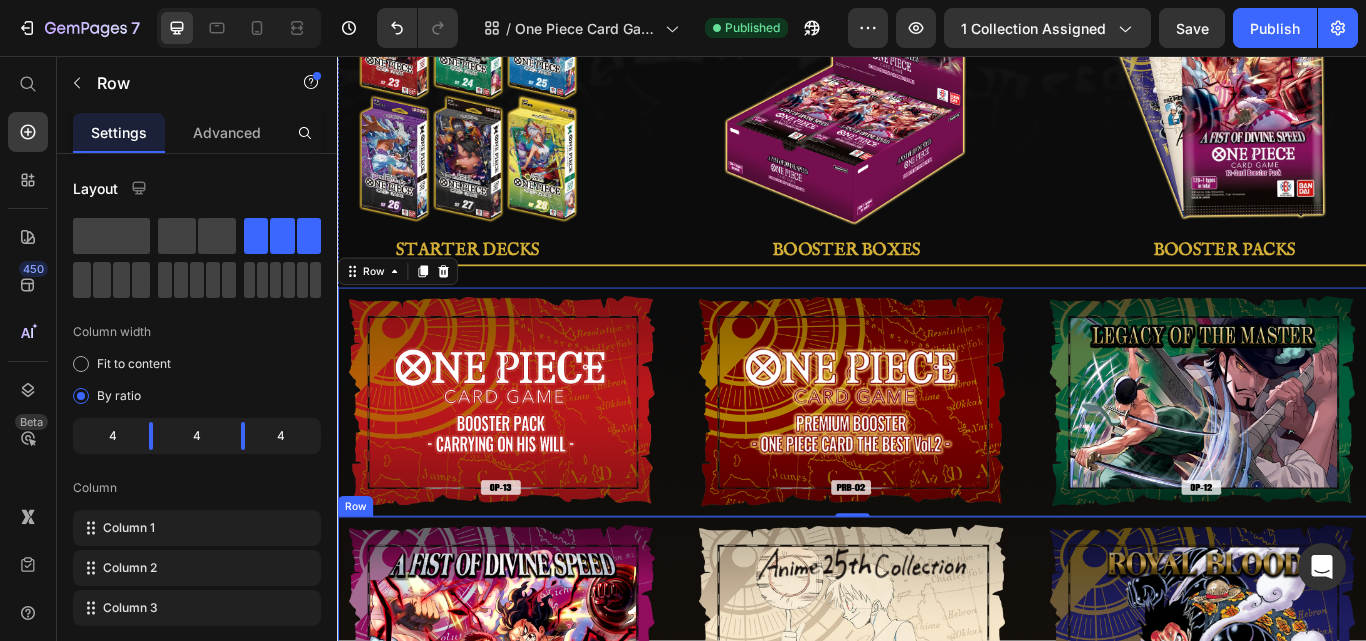 scroll, scrollTop: 0, scrollLeft: 0, axis: both 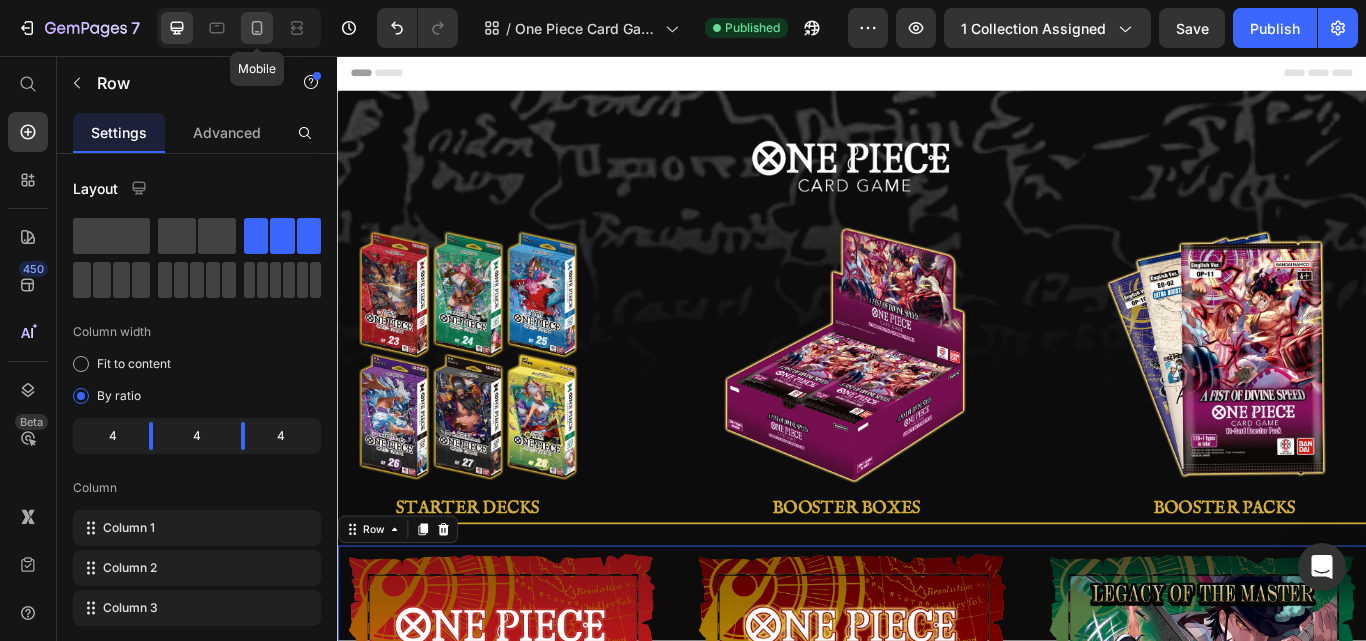 click 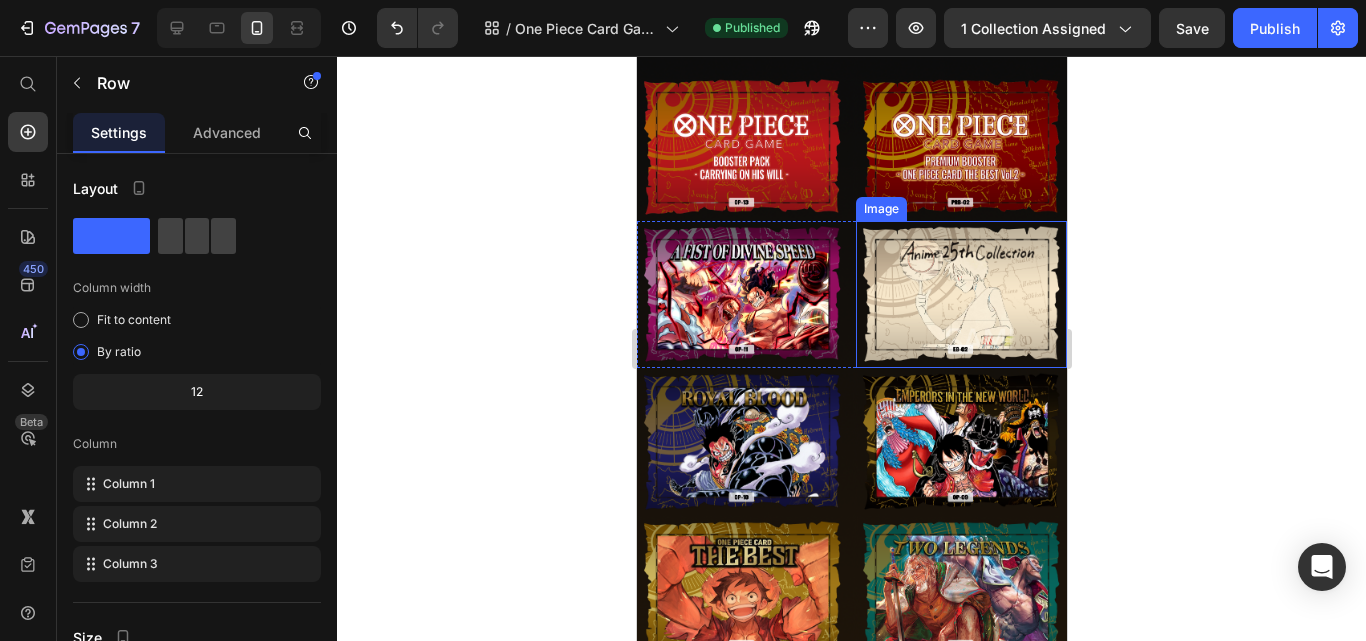 scroll, scrollTop: 500, scrollLeft: 0, axis: vertical 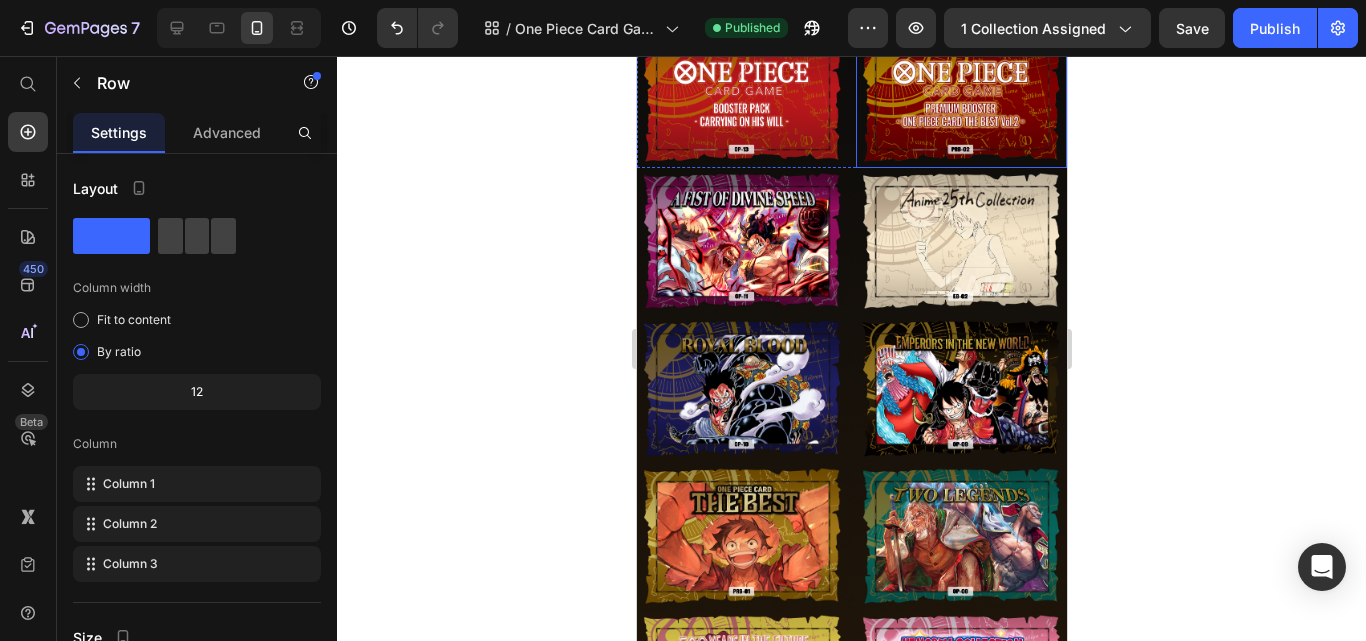 click at bounding box center (960, 94) 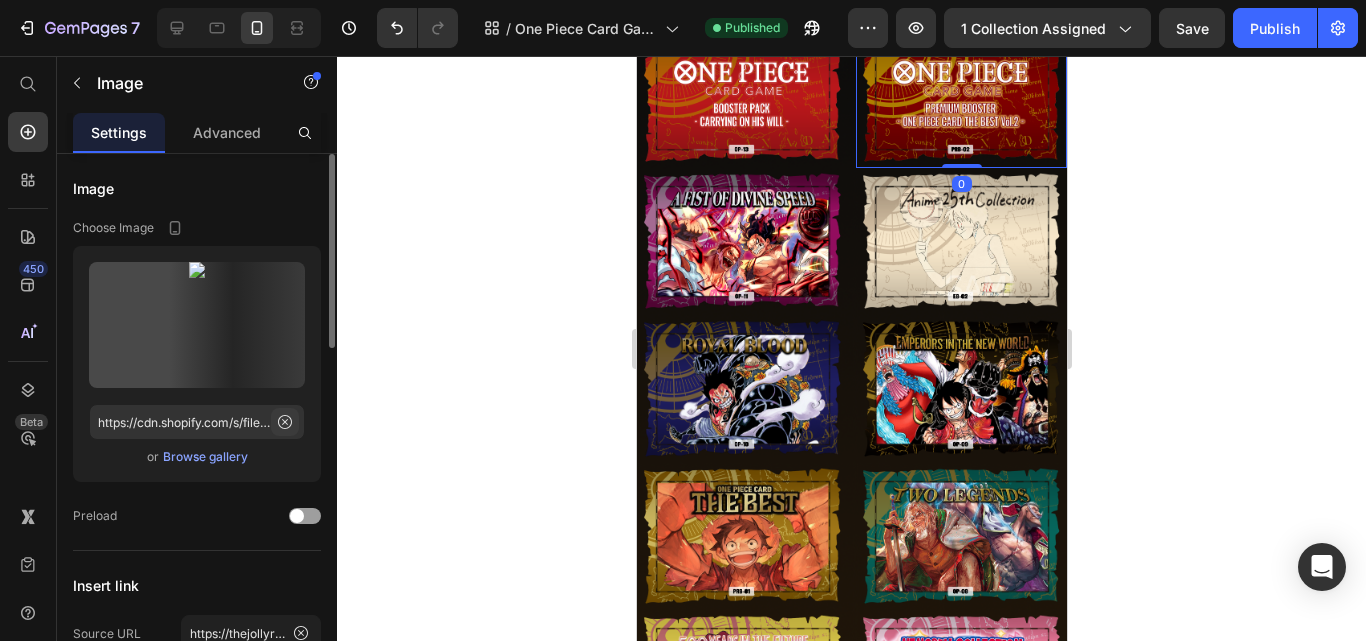 click 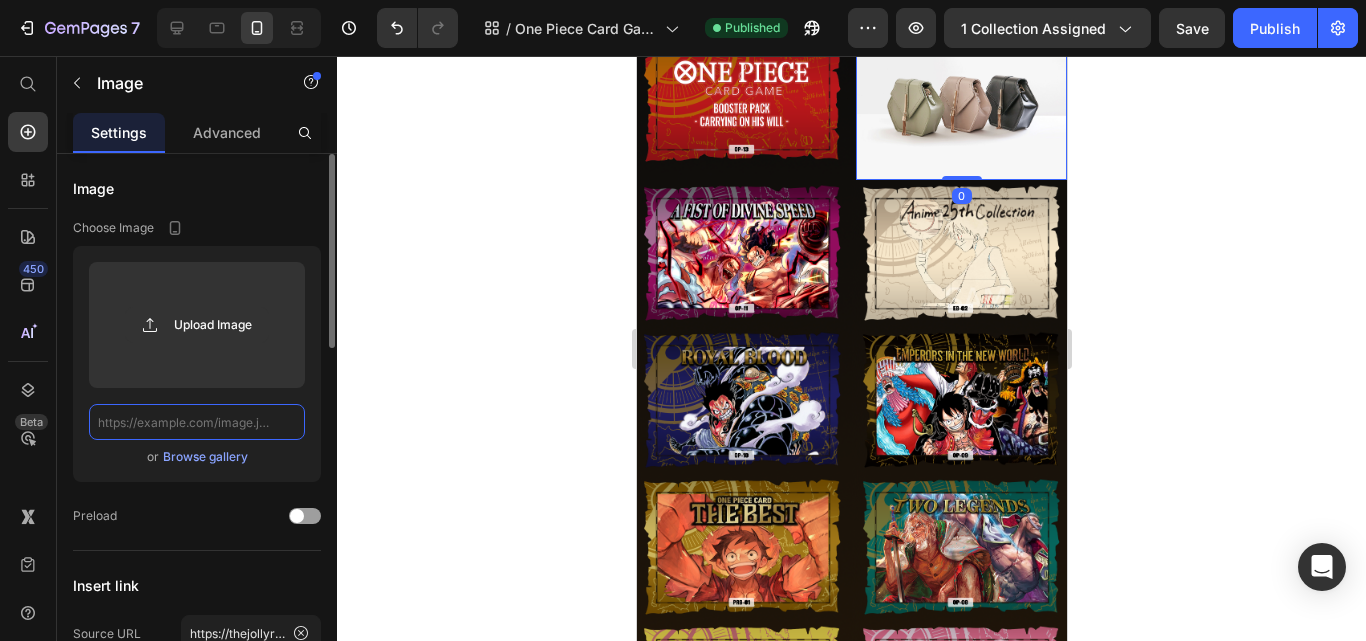 scroll, scrollTop: 0, scrollLeft: 0, axis: both 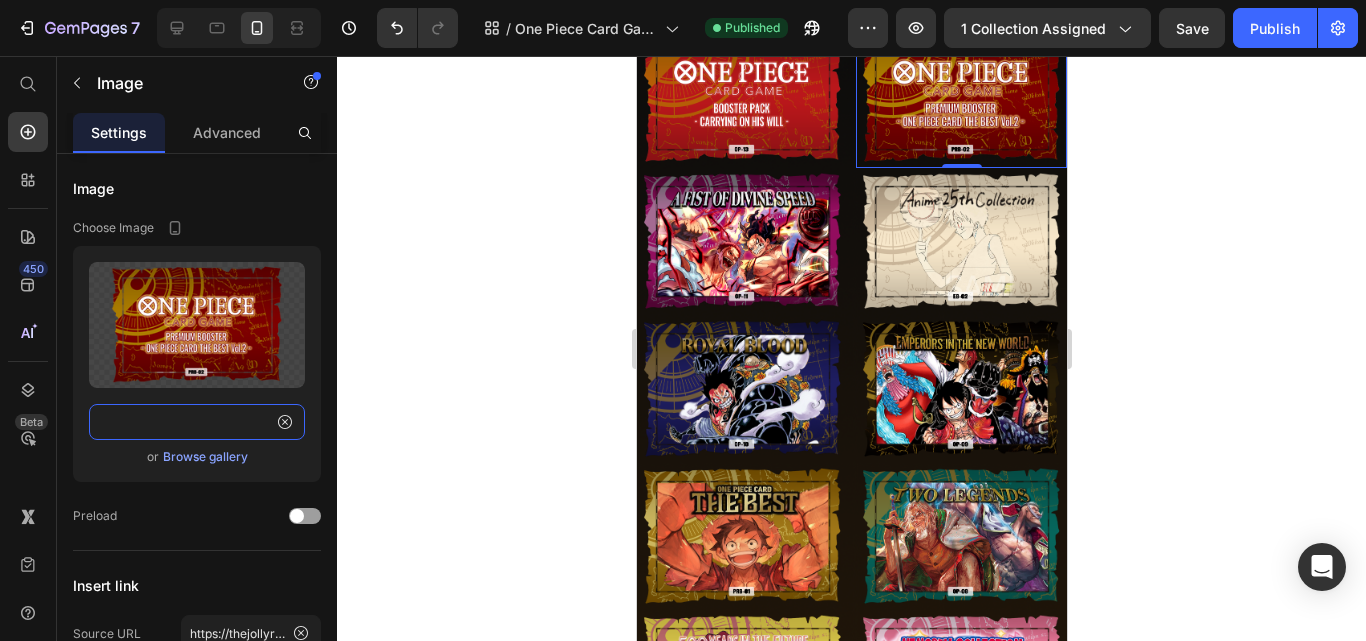 type on "https://cdn.shopify.com/s/files/1/0646/2328/0217/files/[FILENAME].png?v=1752464876" 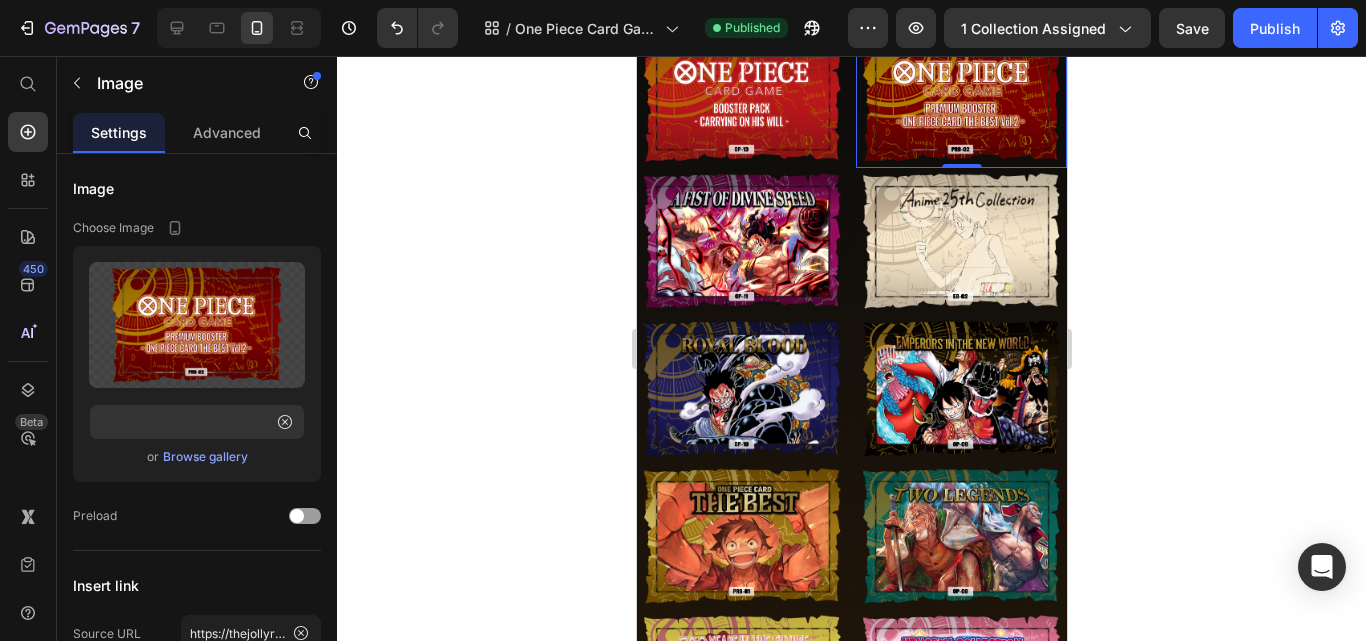 click 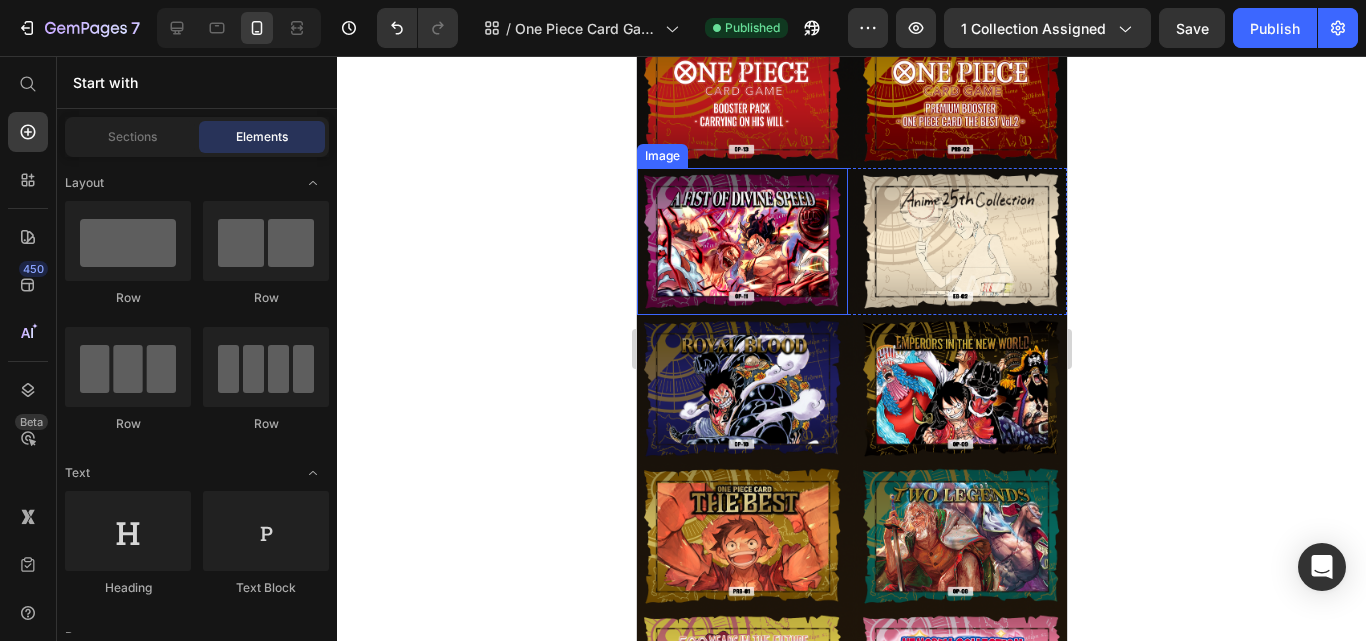 click at bounding box center (741, 241) 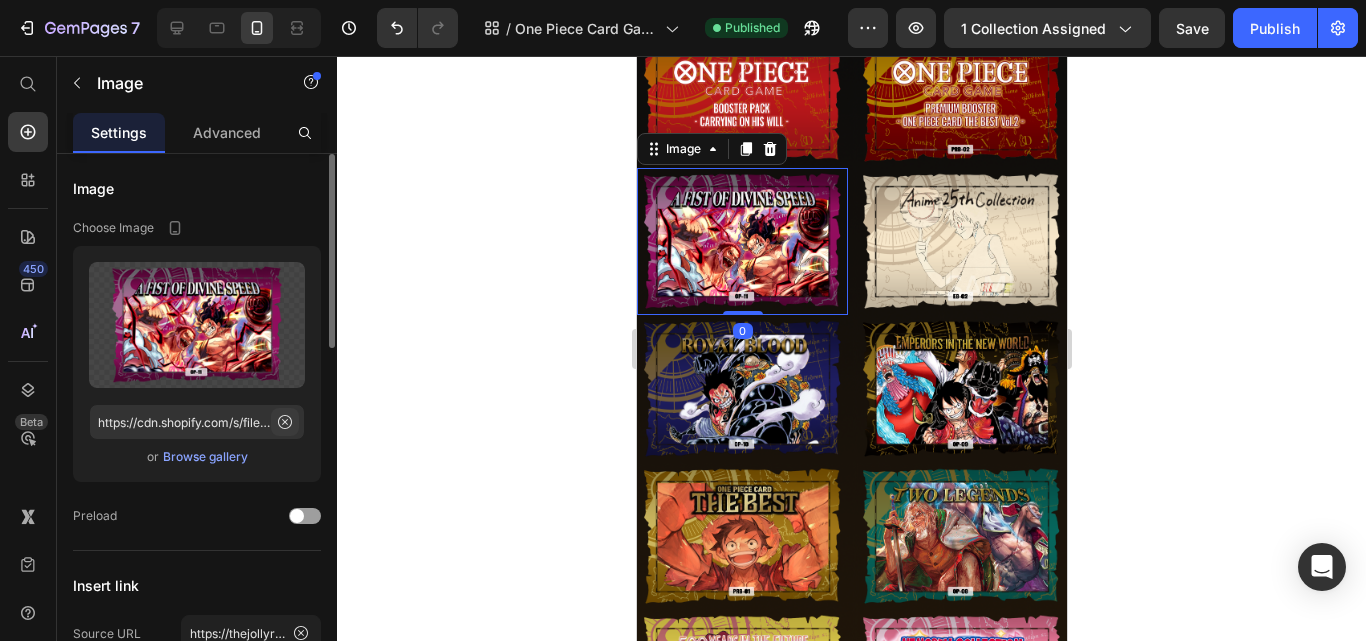 click 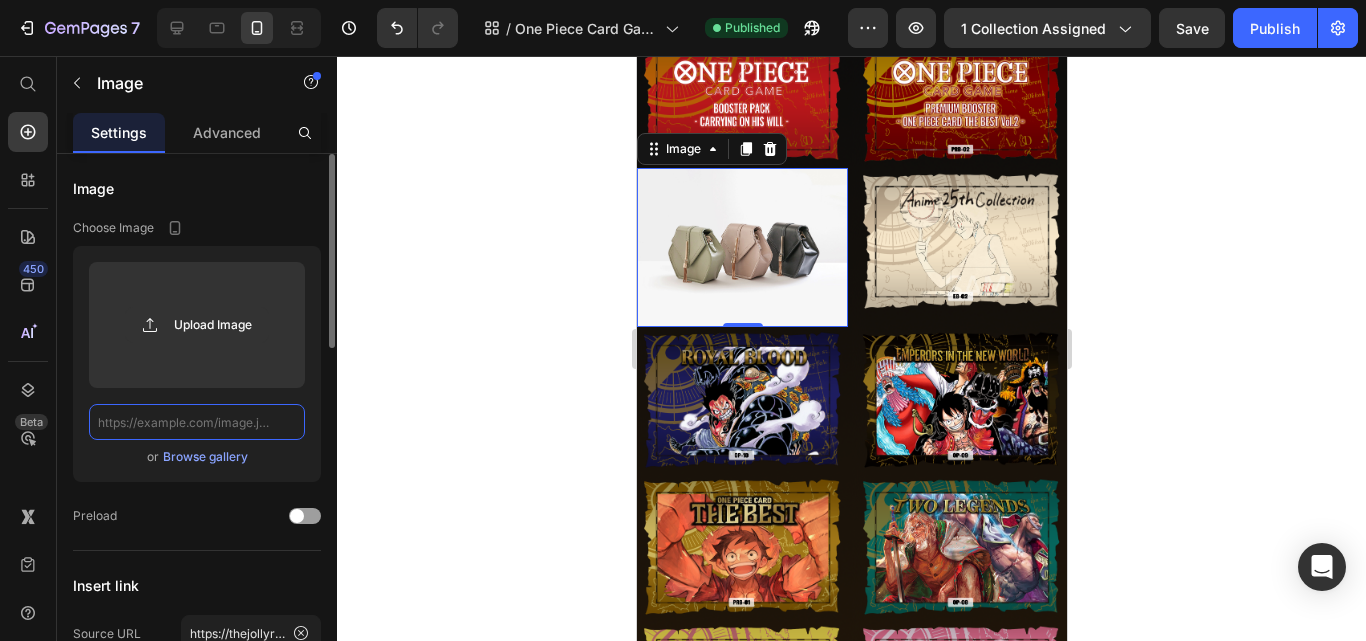 scroll, scrollTop: 0, scrollLeft: 0, axis: both 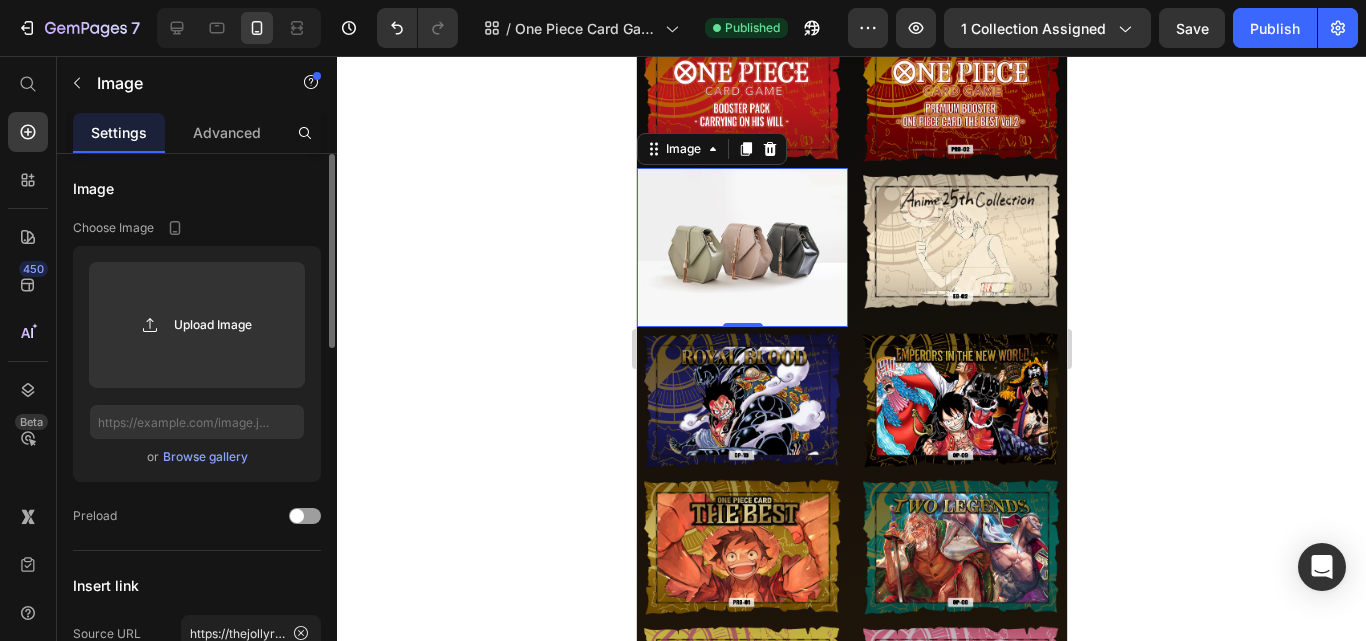 click on "Browse gallery" at bounding box center (205, 457) 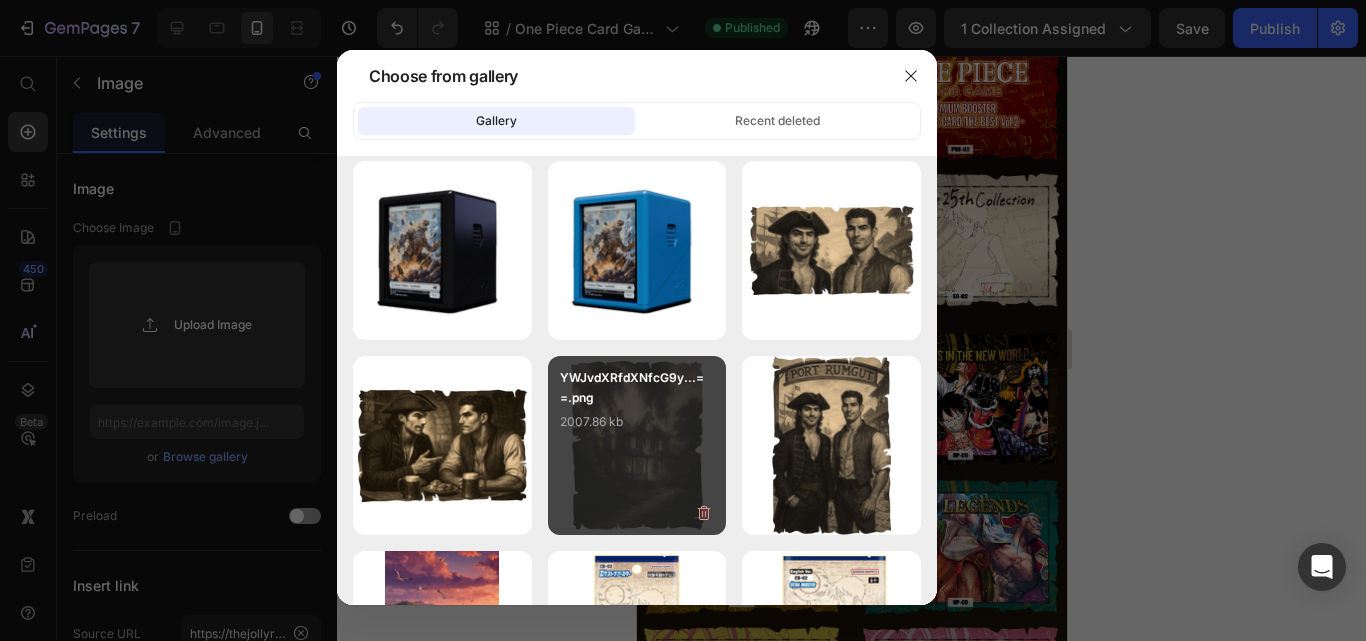 scroll, scrollTop: 0, scrollLeft: 0, axis: both 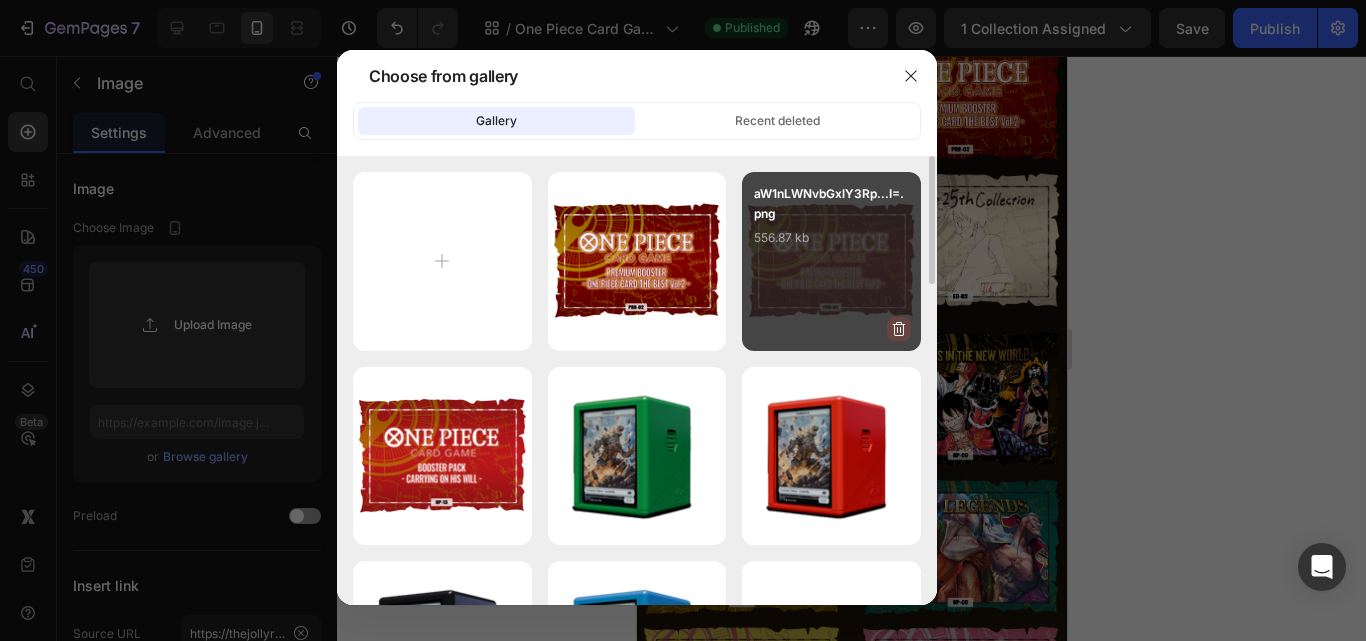 click 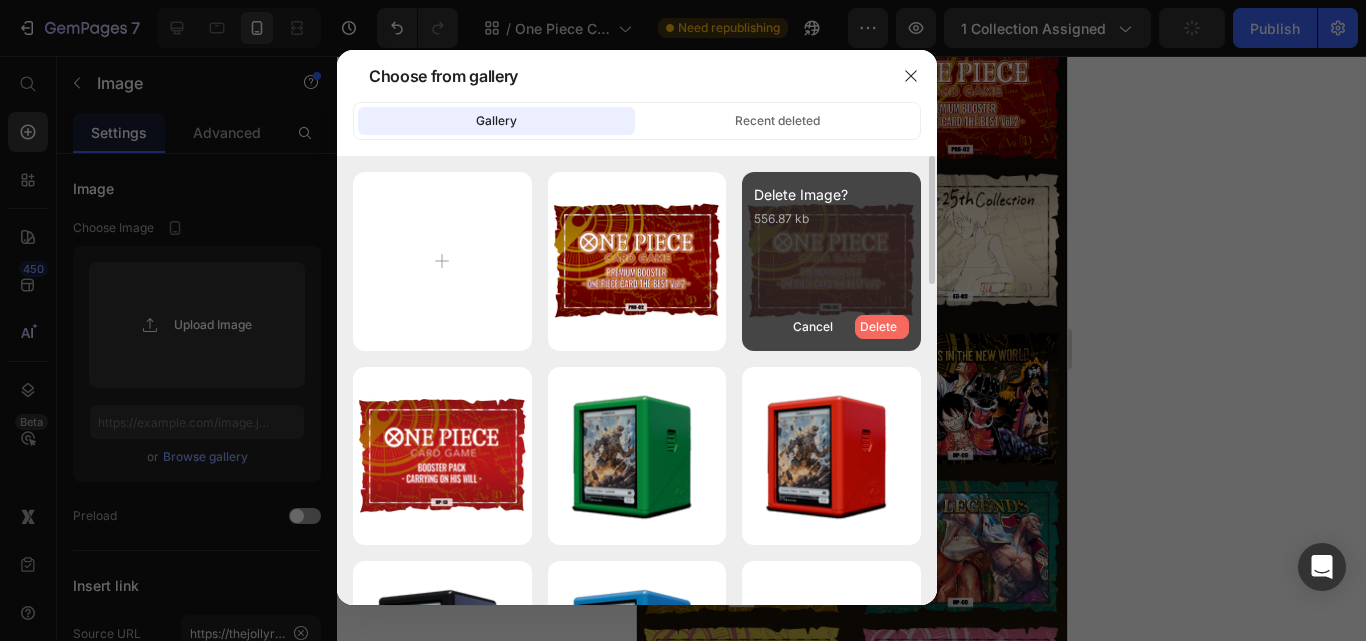 click on "Delete" at bounding box center [878, 327] 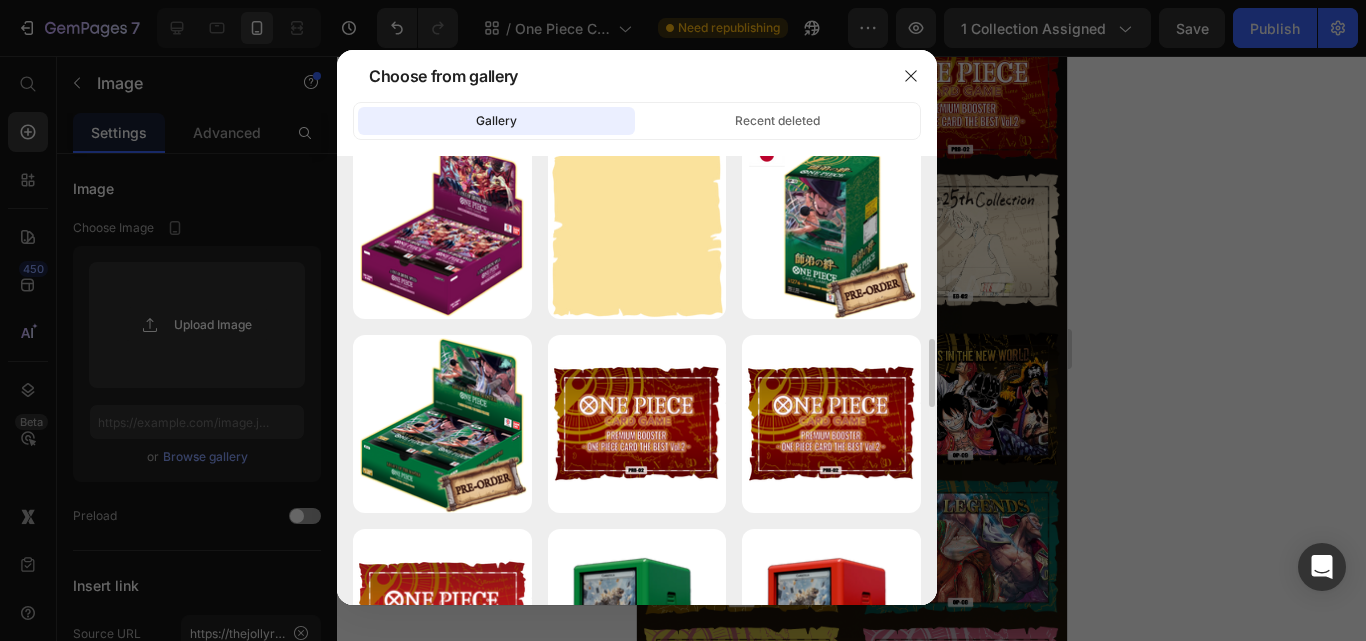 scroll, scrollTop: 800, scrollLeft: 0, axis: vertical 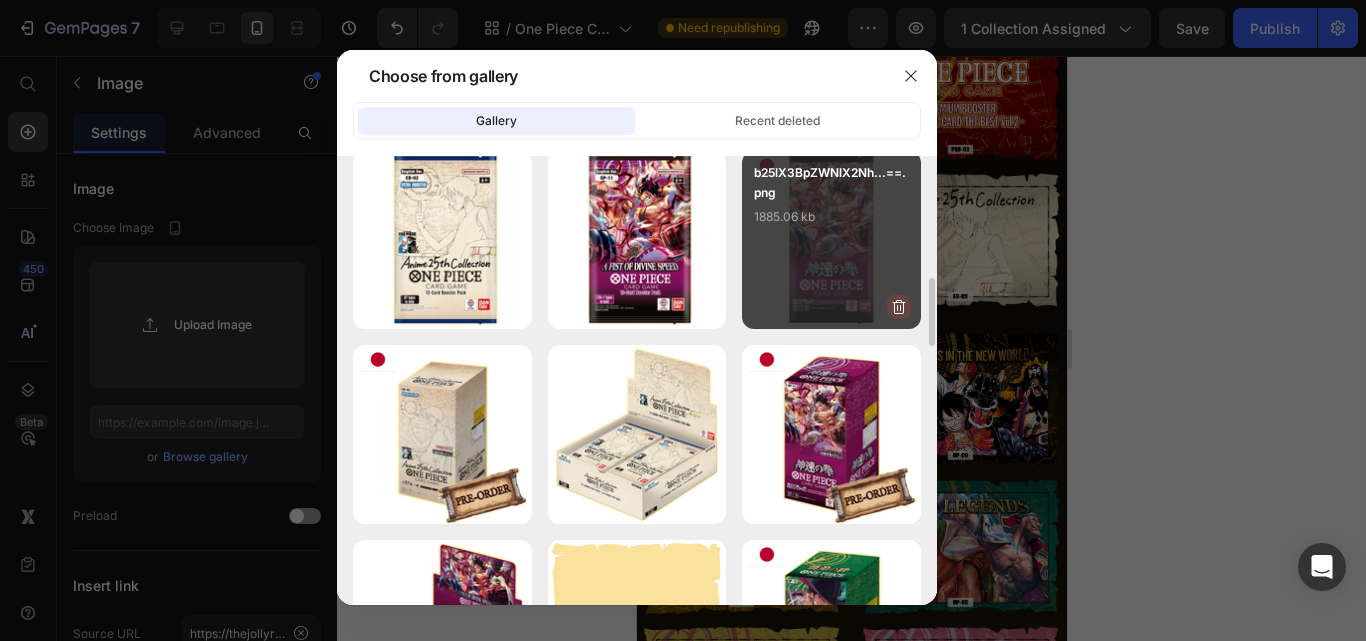click 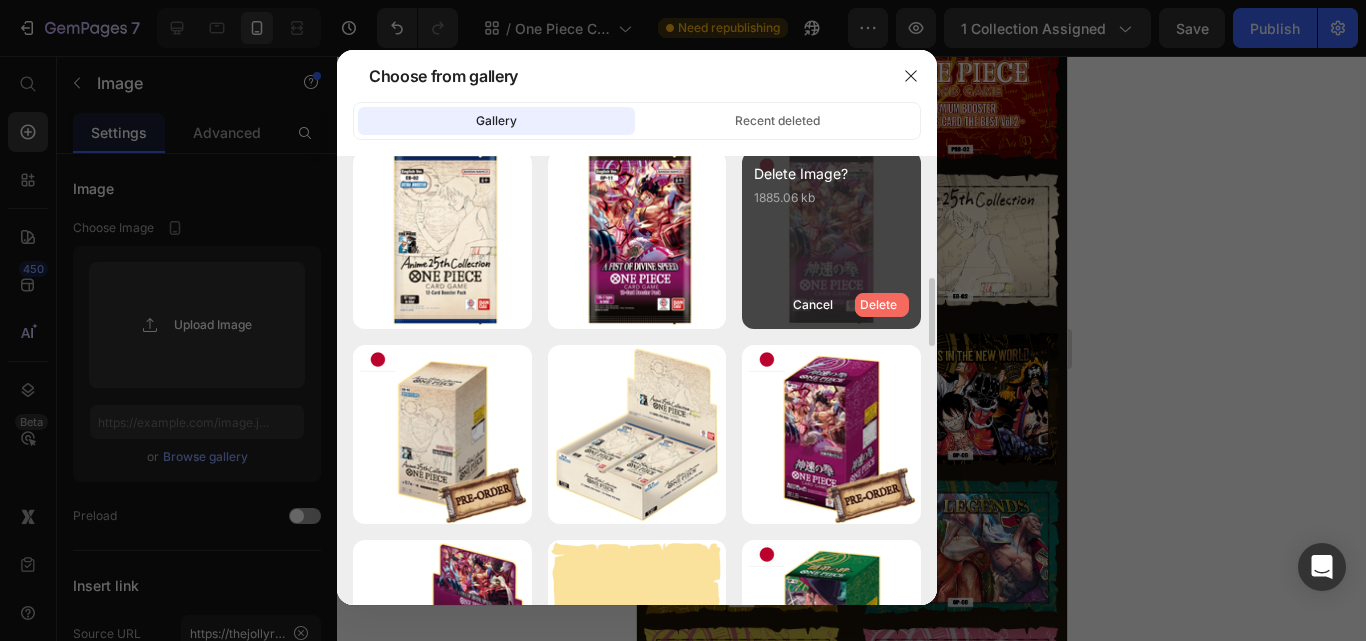 click on "Delete" at bounding box center (878, 305) 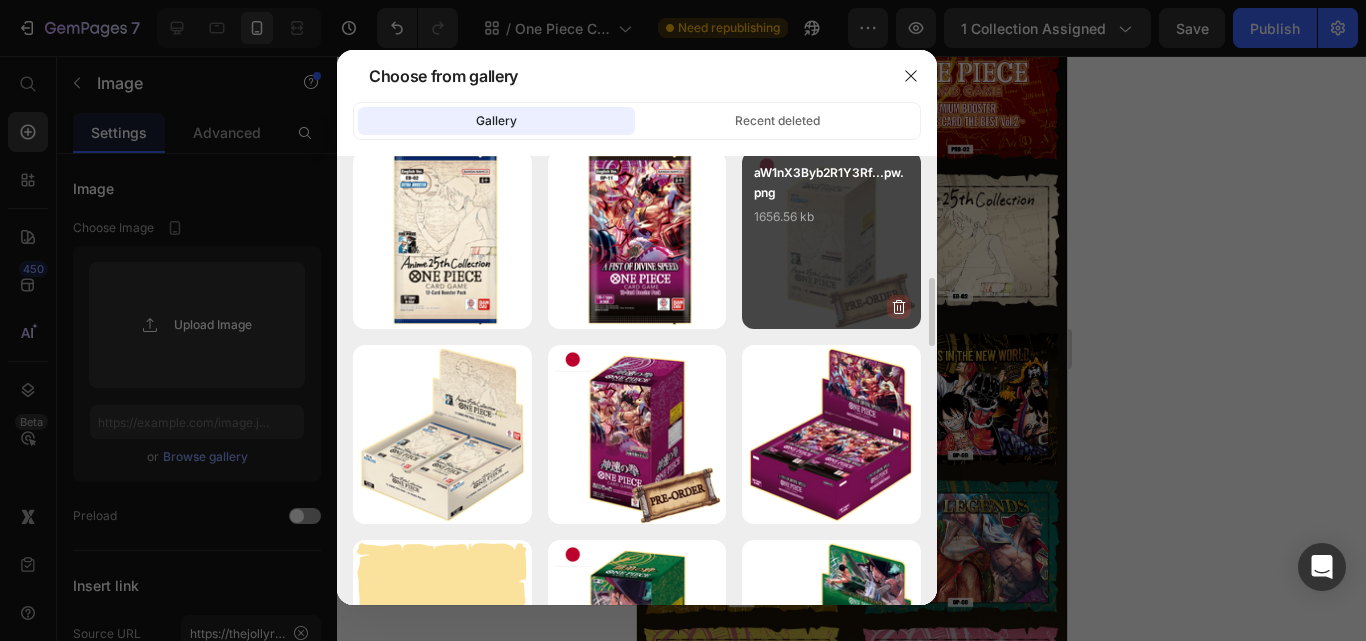 click 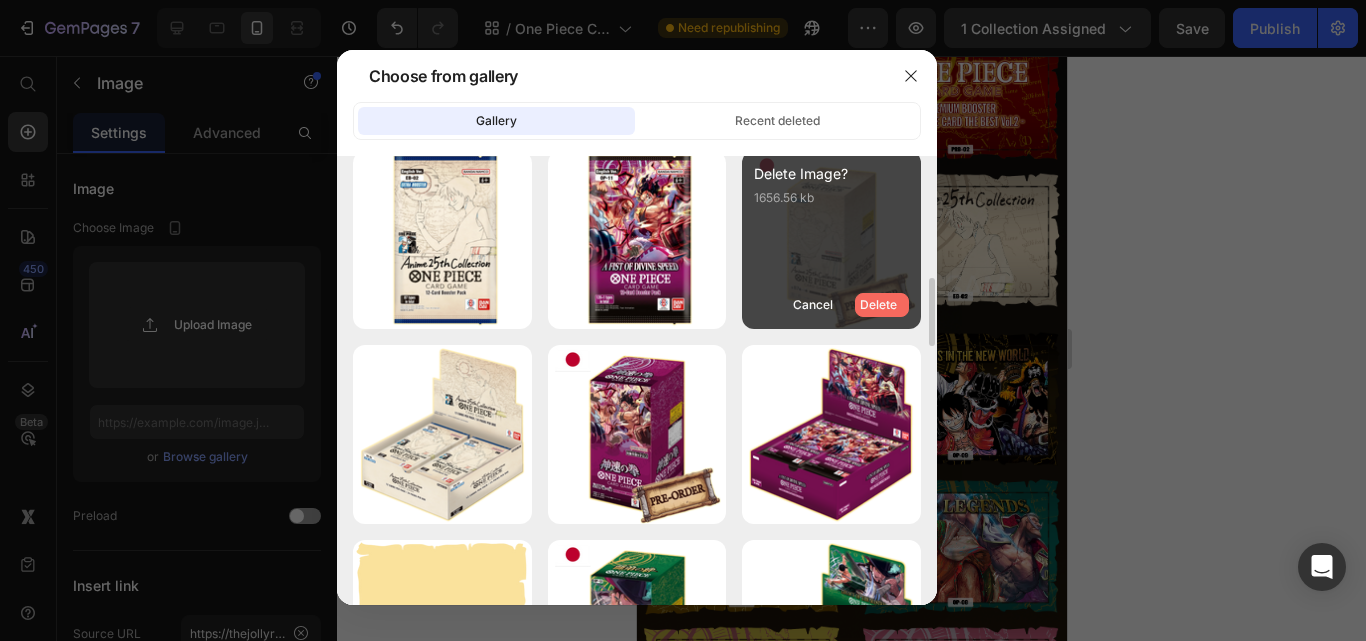 click on "Delete" at bounding box center (878, 305) 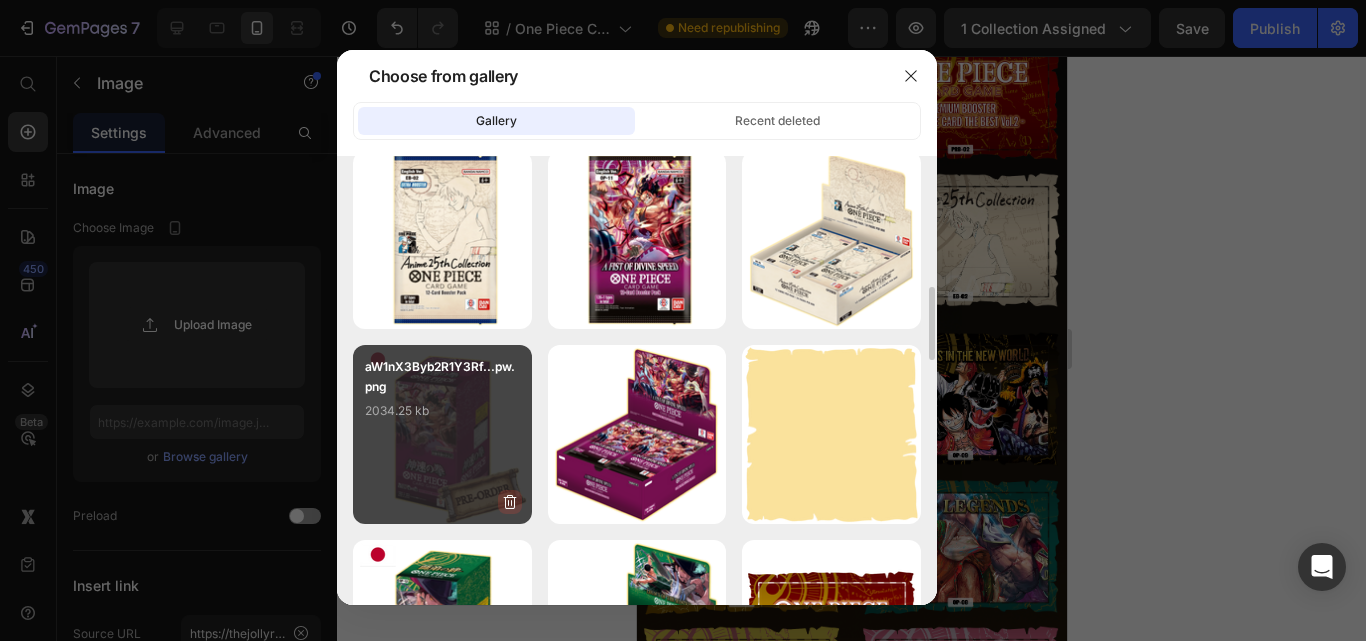 click 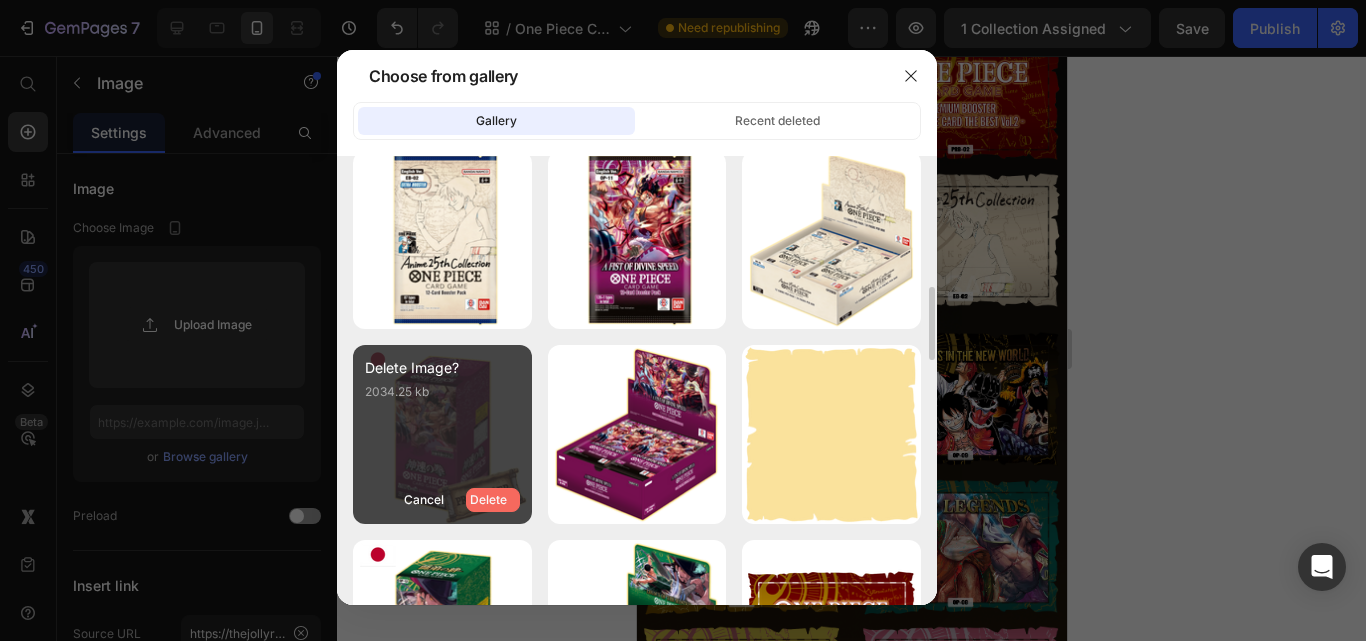 click on "Delete" at bounding box center [488, 500] 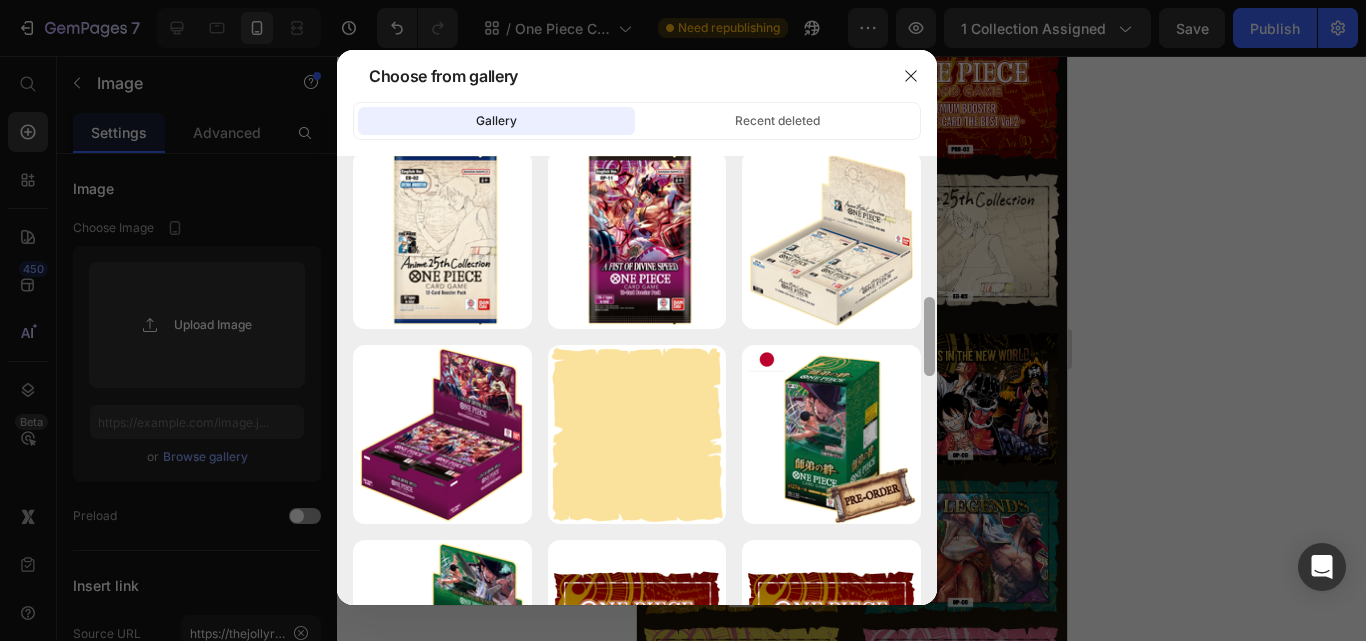 click at bounding box center [929, 380] 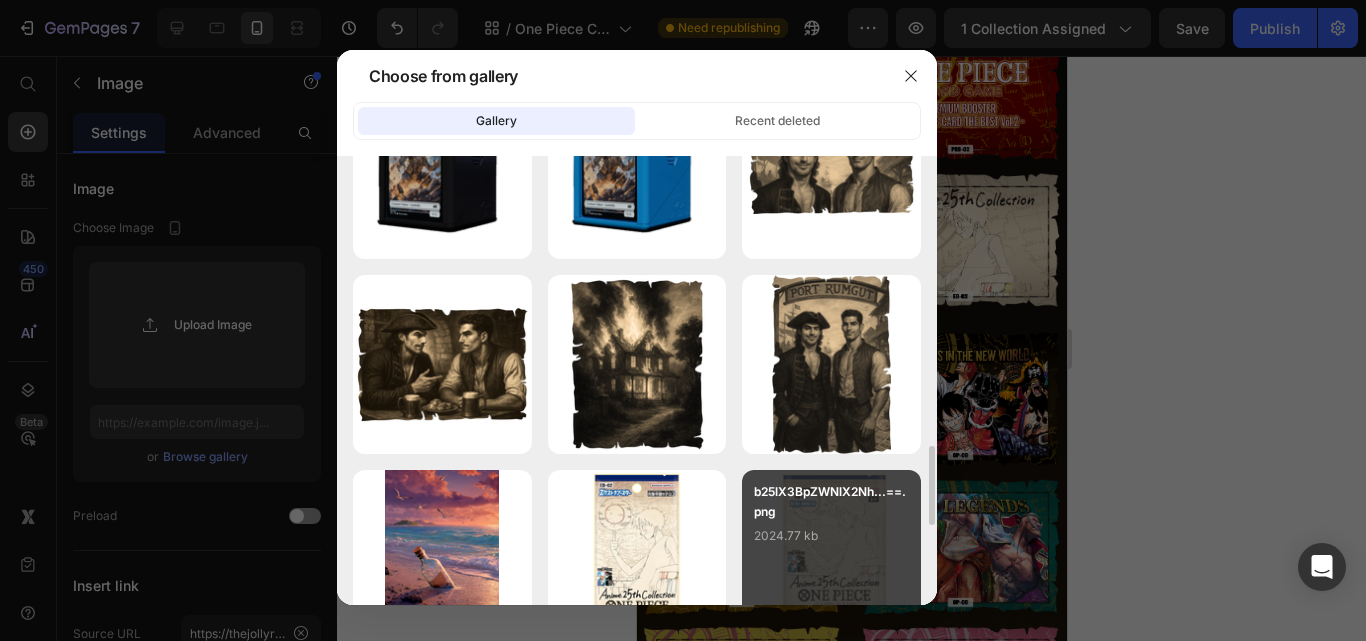 scroll, scrollTop: 1849, scrollLeft: 0, axis: vertical 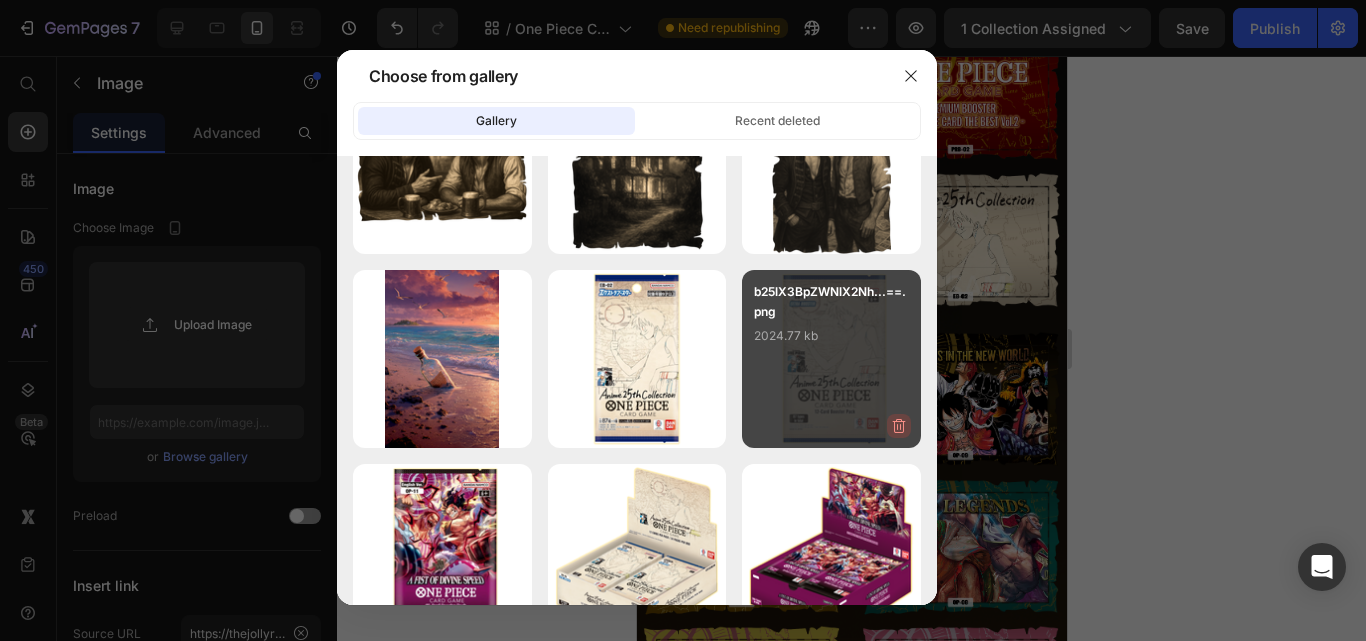 click at bounding box center [899, 426] 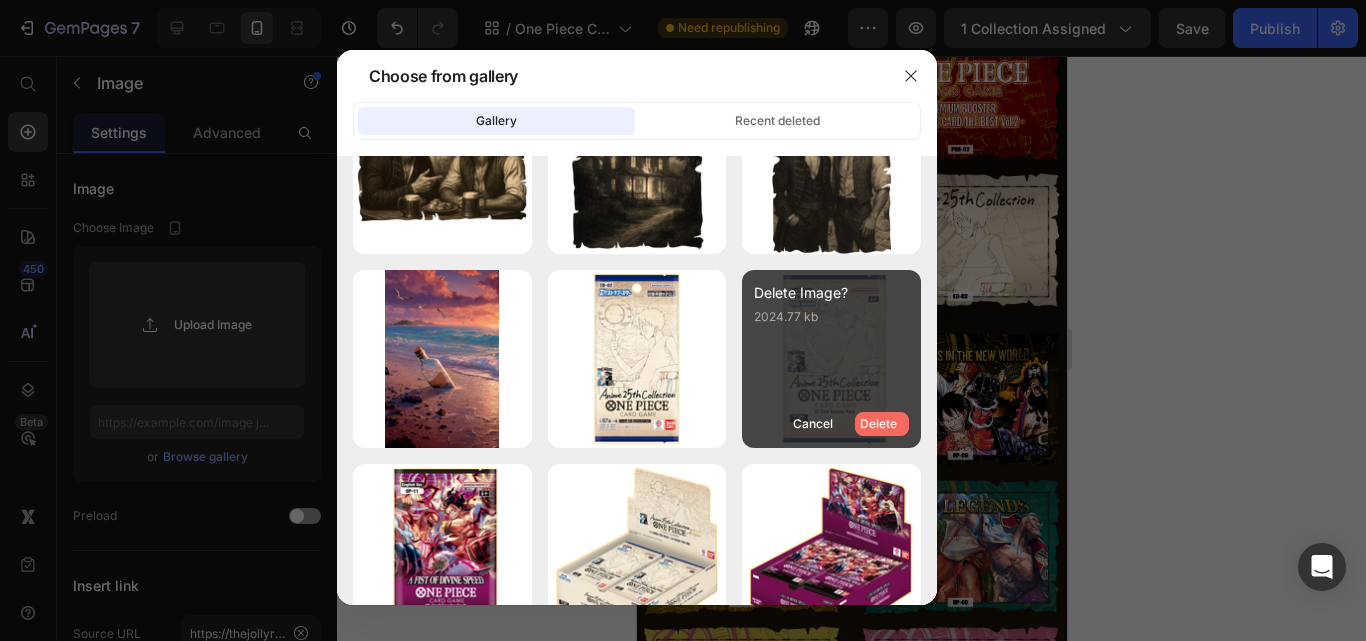 click on "Delete" at bounding box center (878, 424) 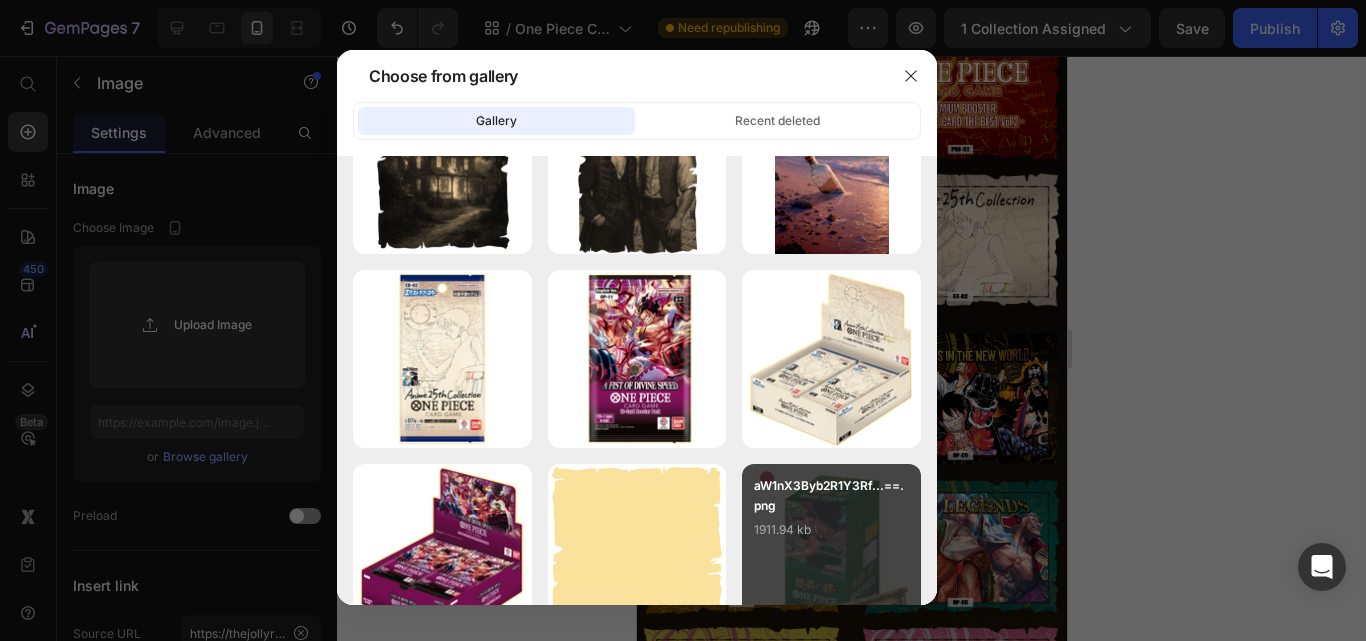 scroll, scrollTop: 1949, scrollLeft: 0, axis: vertical 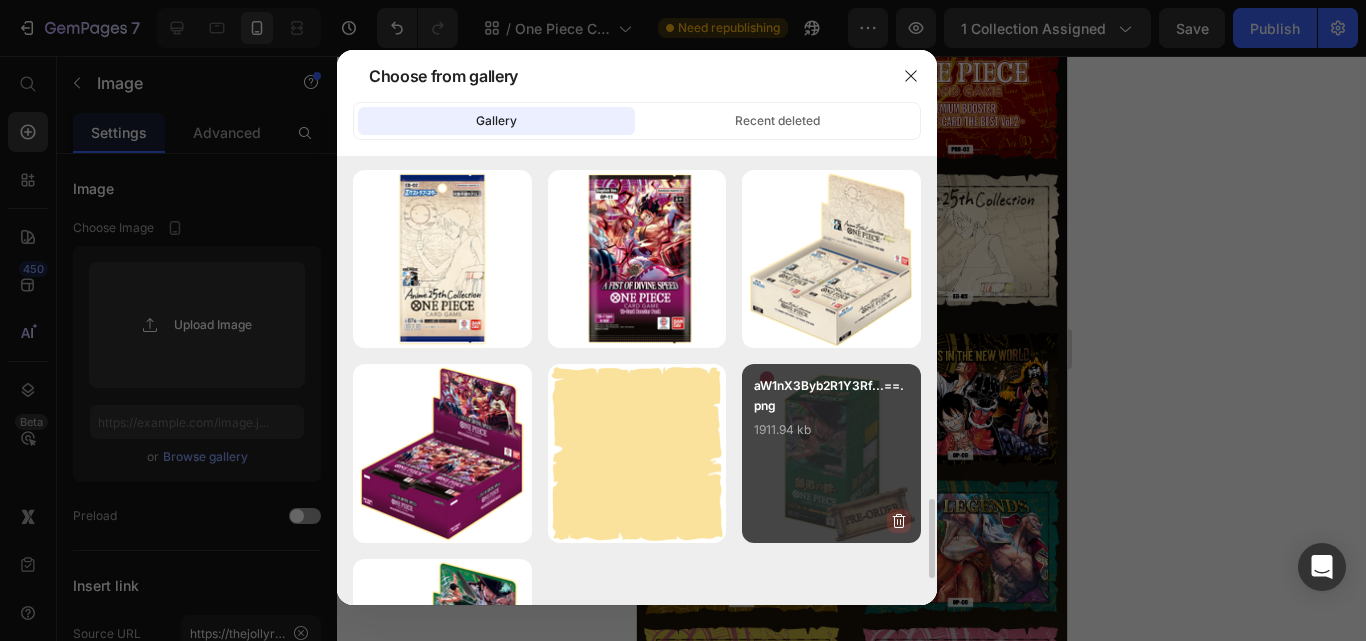 click 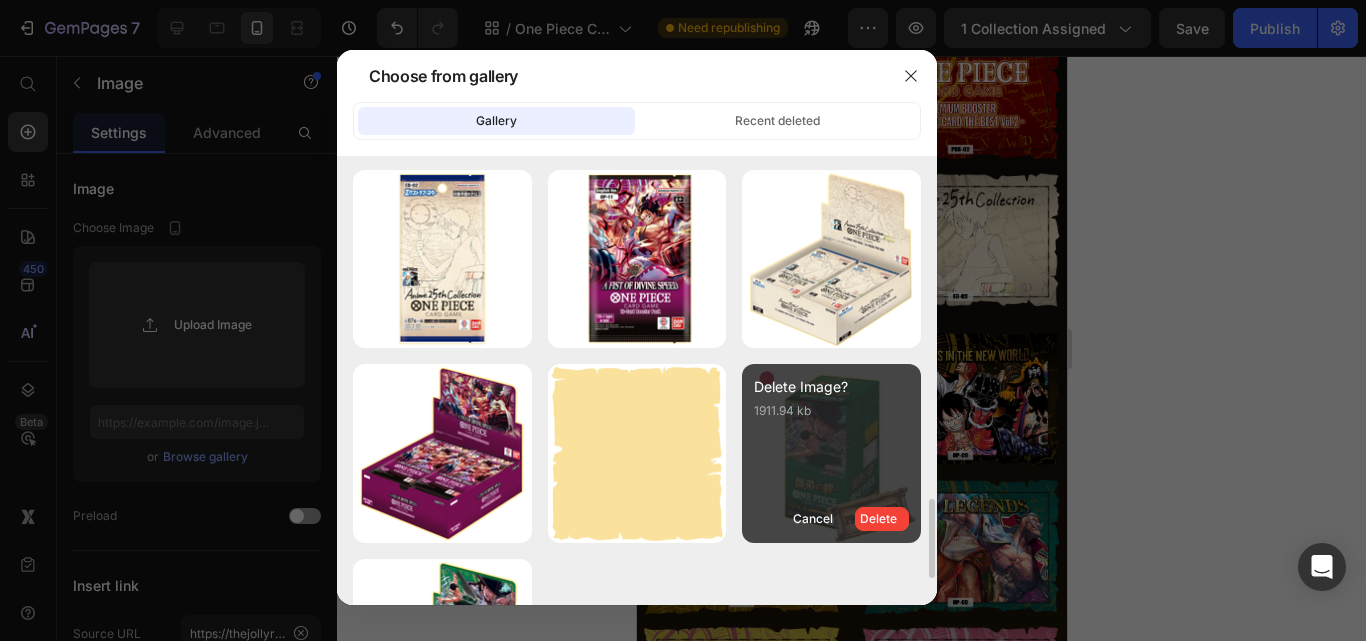click on "Delete" at bounding box center (878, 519) 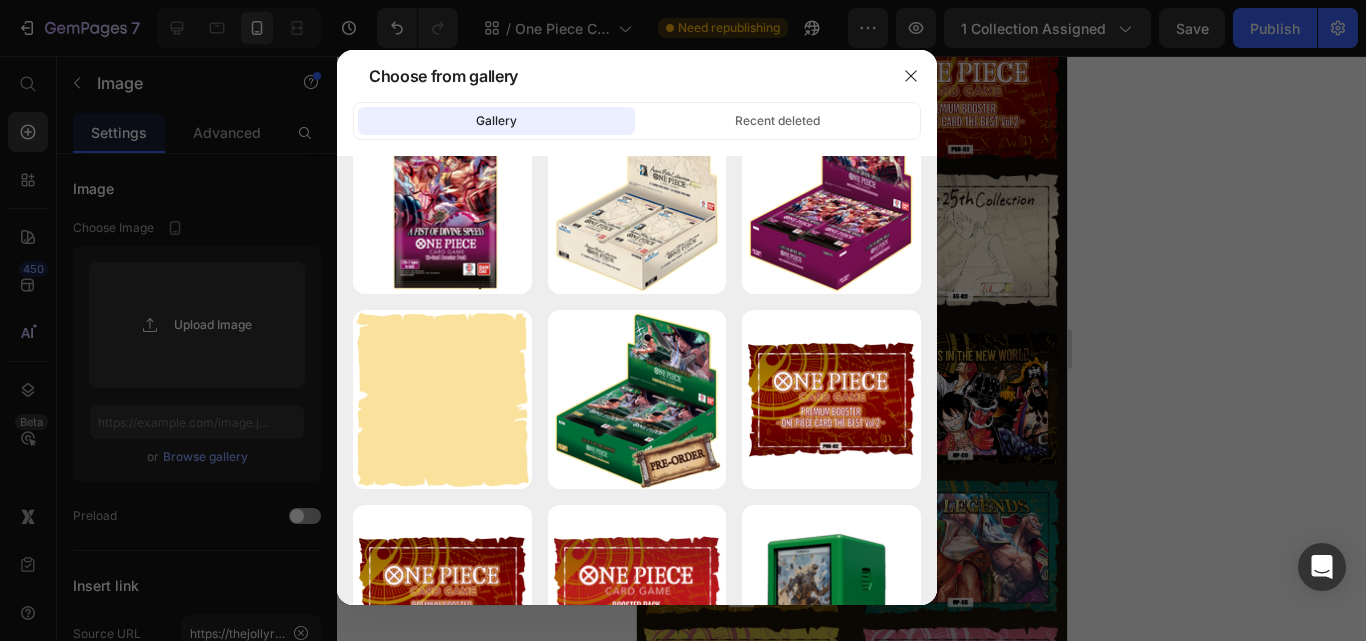 scroll, scrollTop: 2303, scrollLeft: 0, axis: vertical 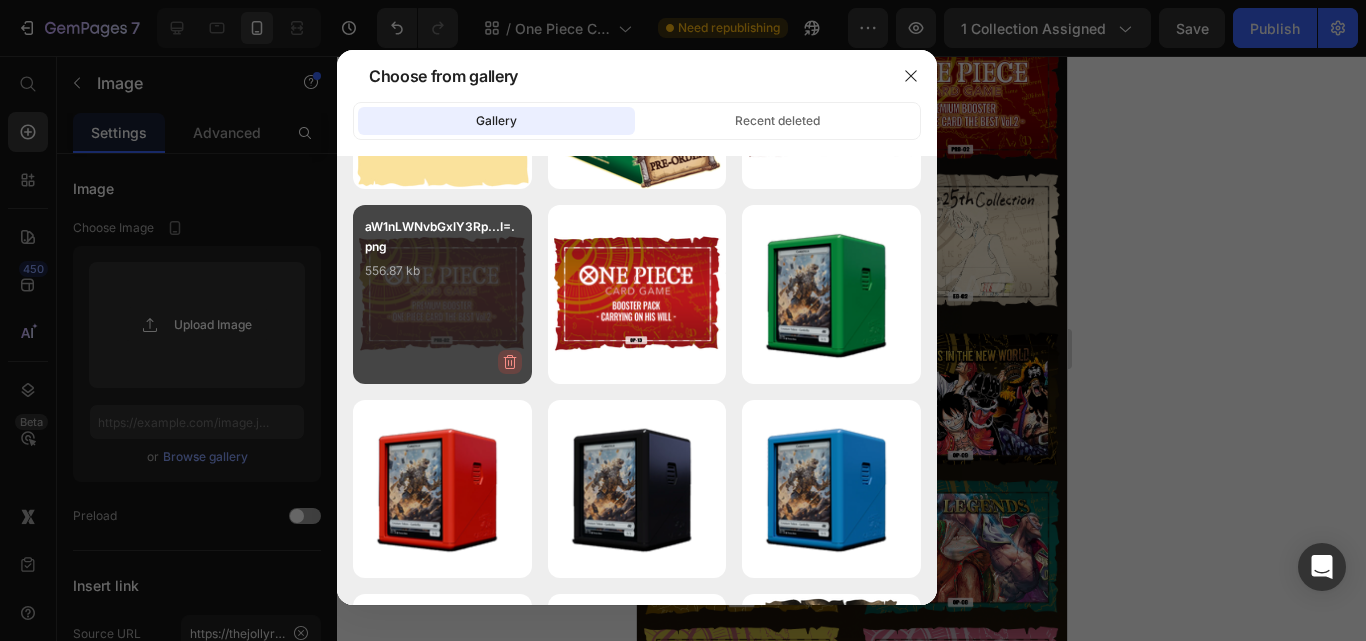 click at bounding box center (510, 362) 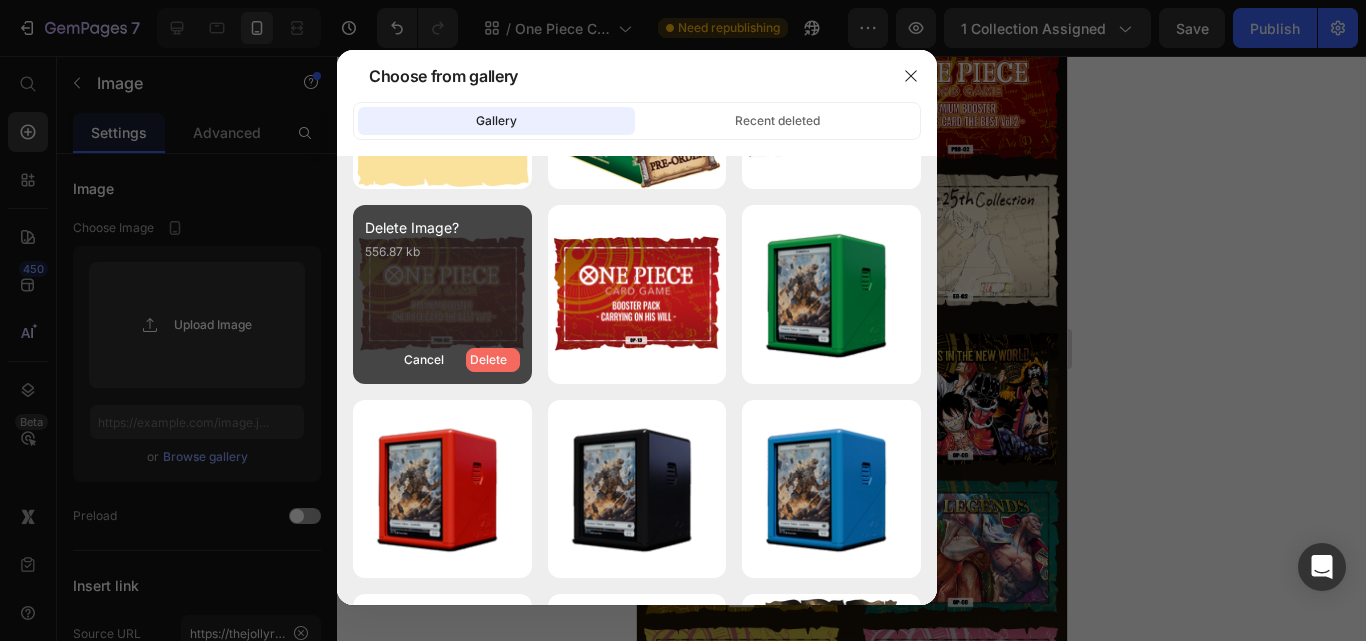 click on "Delete" at bounding box center (488, 360) 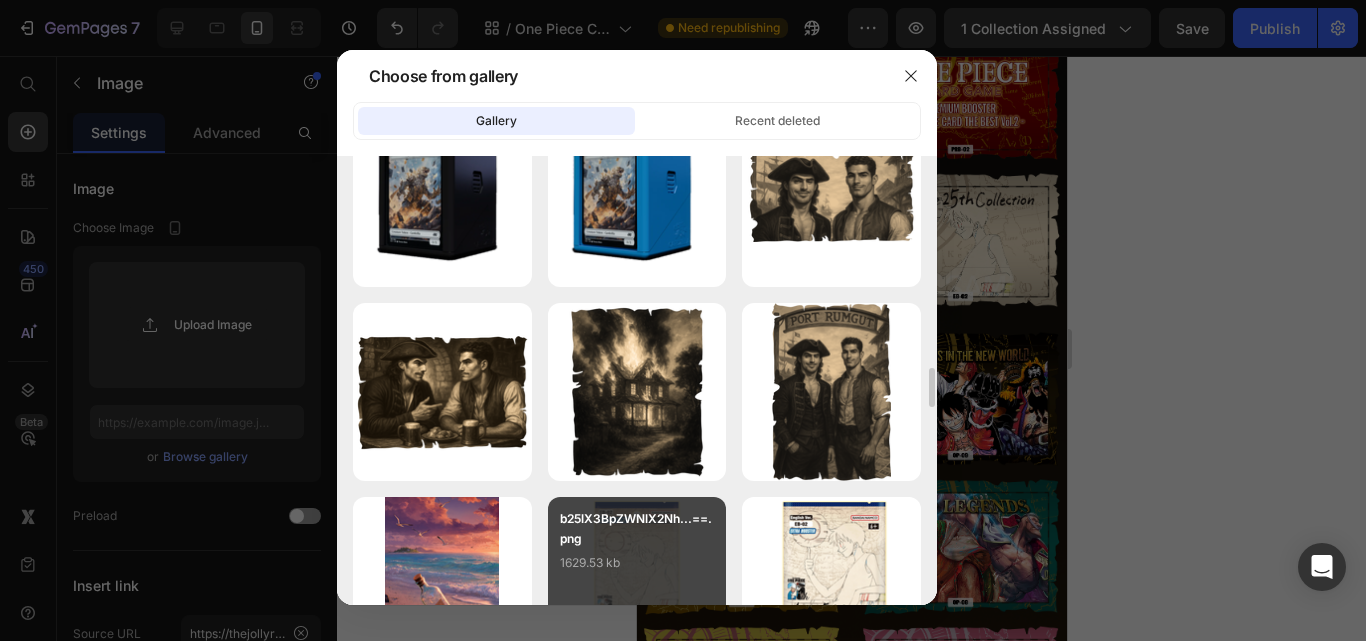 scroll, scrollTop: 2800, scrollLeft: 0, axis: vertical 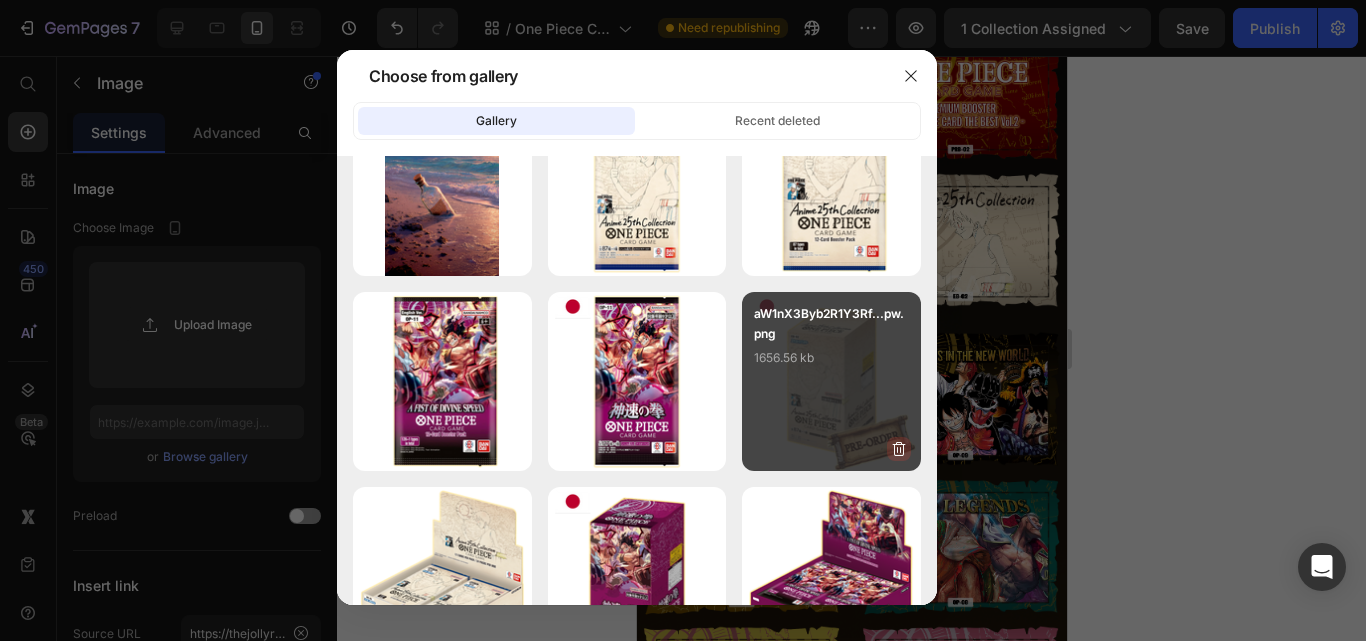 click 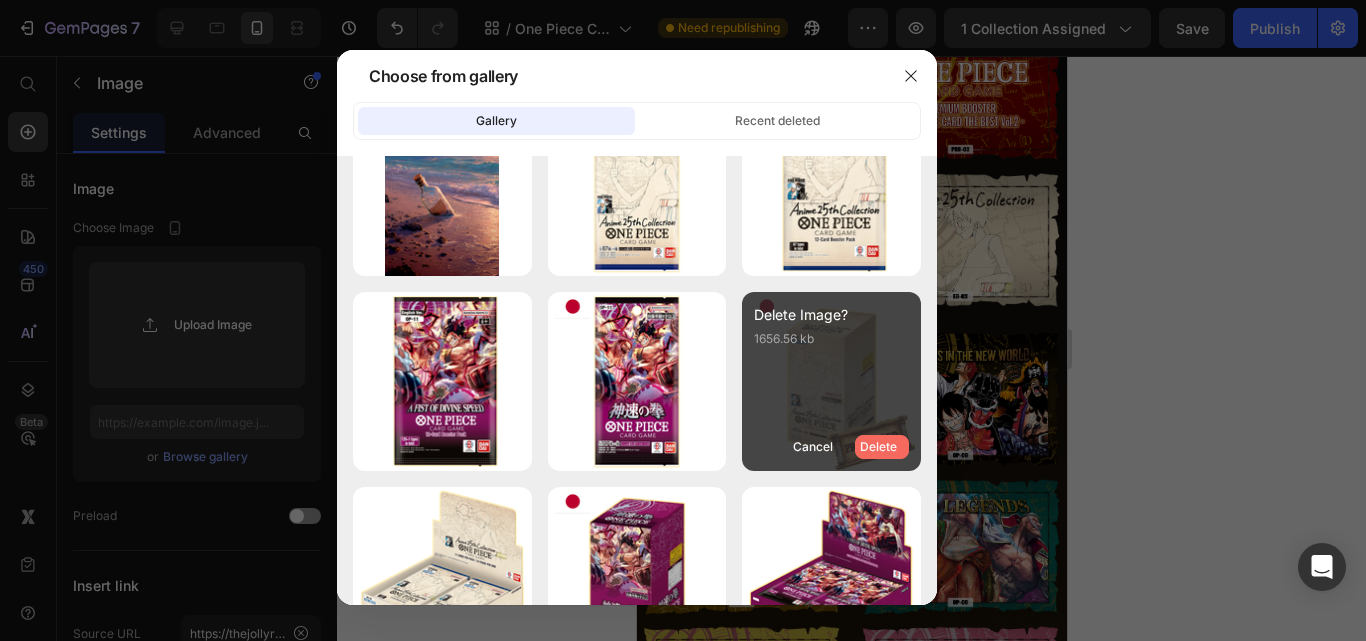 click on "Delete" at bounding box center [882, 447] 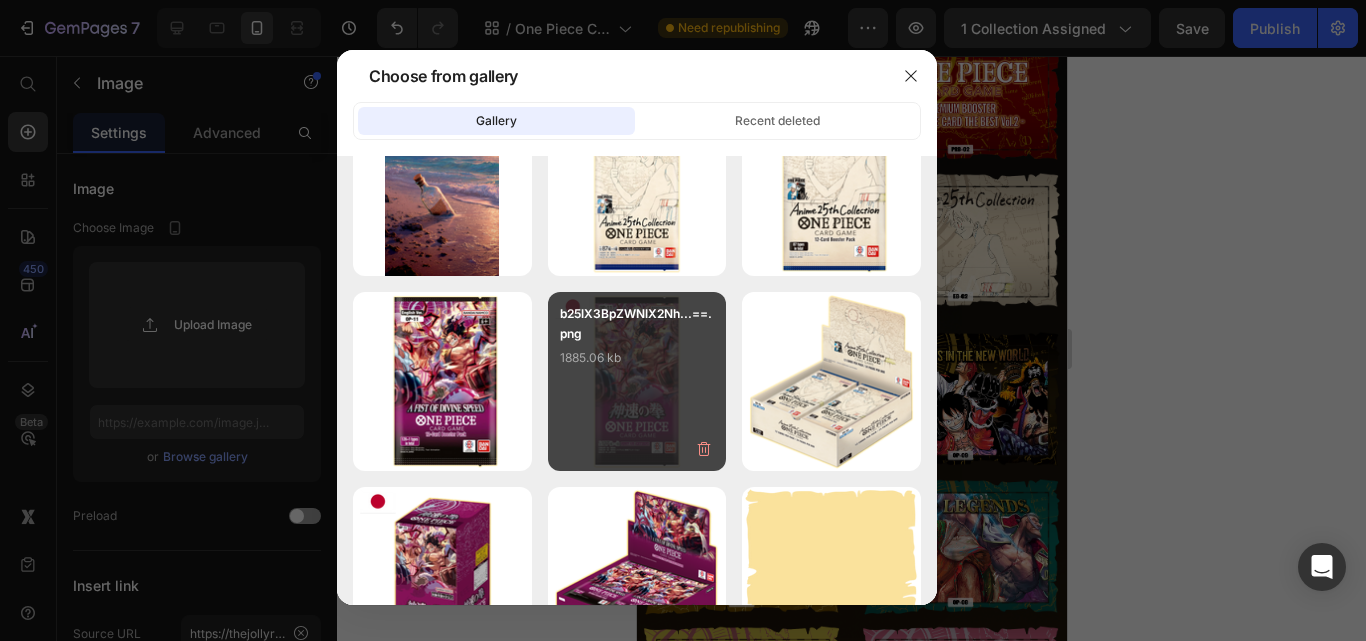 click on "b25lX3BpZWNlX2Nh...==.png 1885.06 kb" at bounding box center (637, 381) 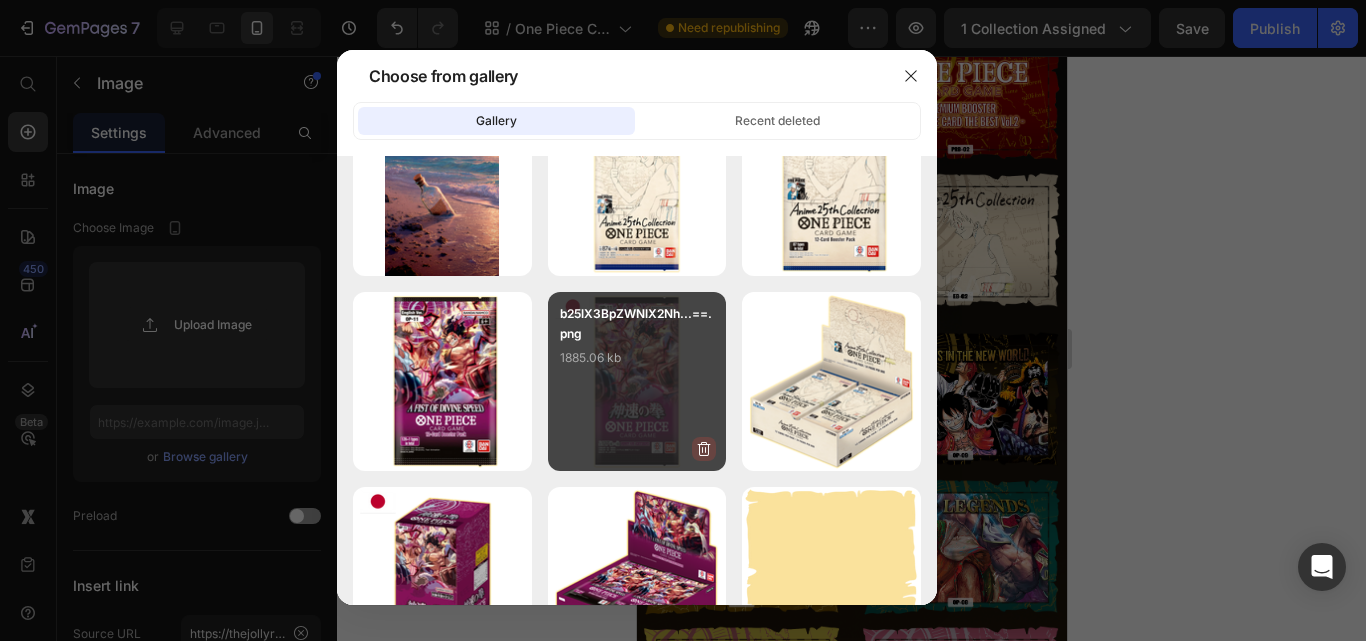 type on "https://cdn.shopify.com/s/files/1/0646/2328/0217/files/gempages_569051032747770901-43010bf6-4b7e-4d4c-ac9c-70d3c8f7cf10.png" 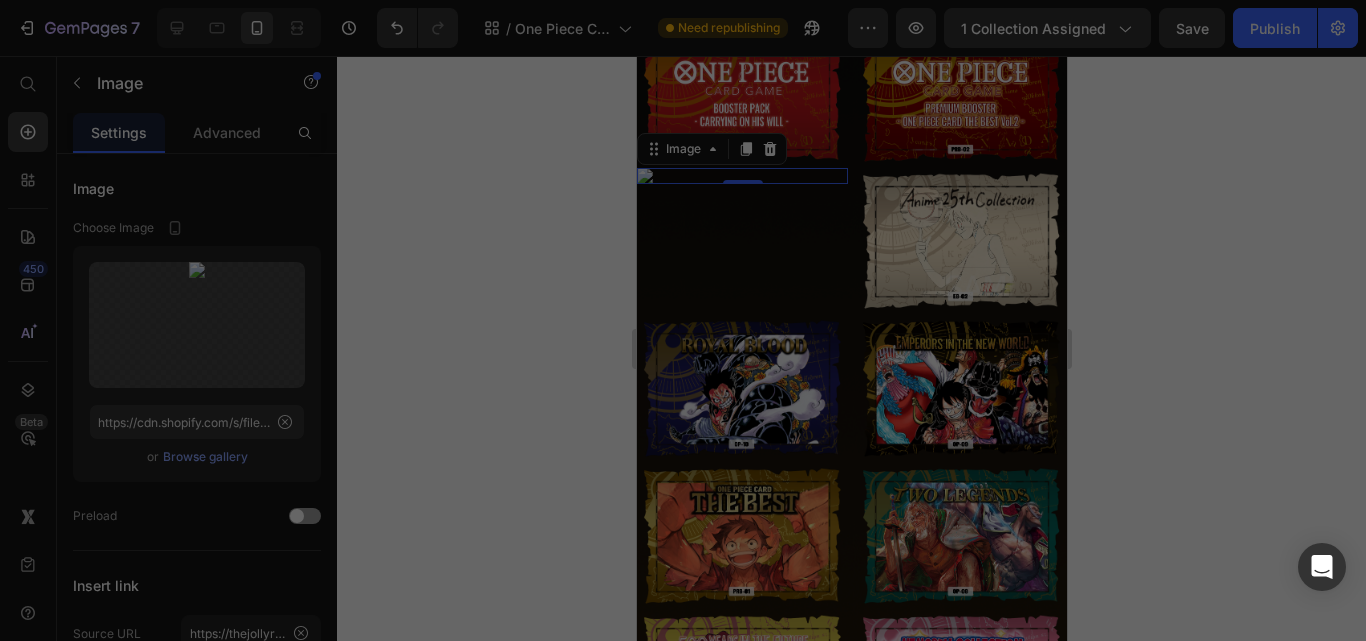 click 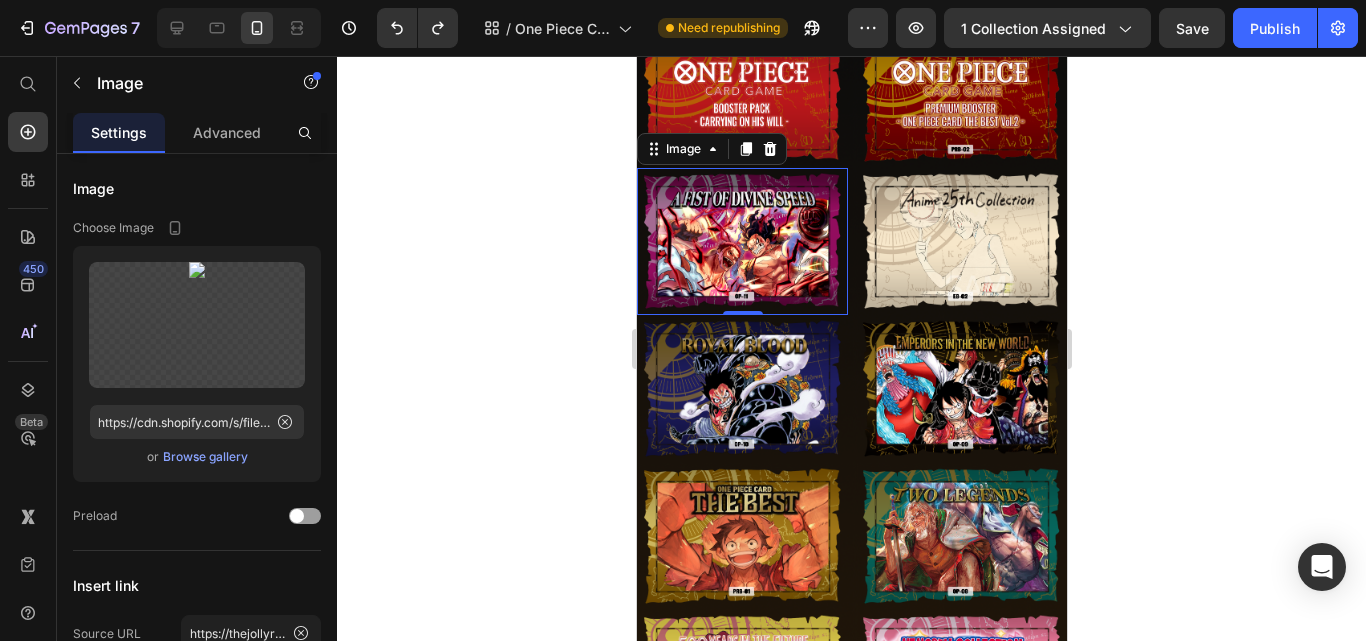 click 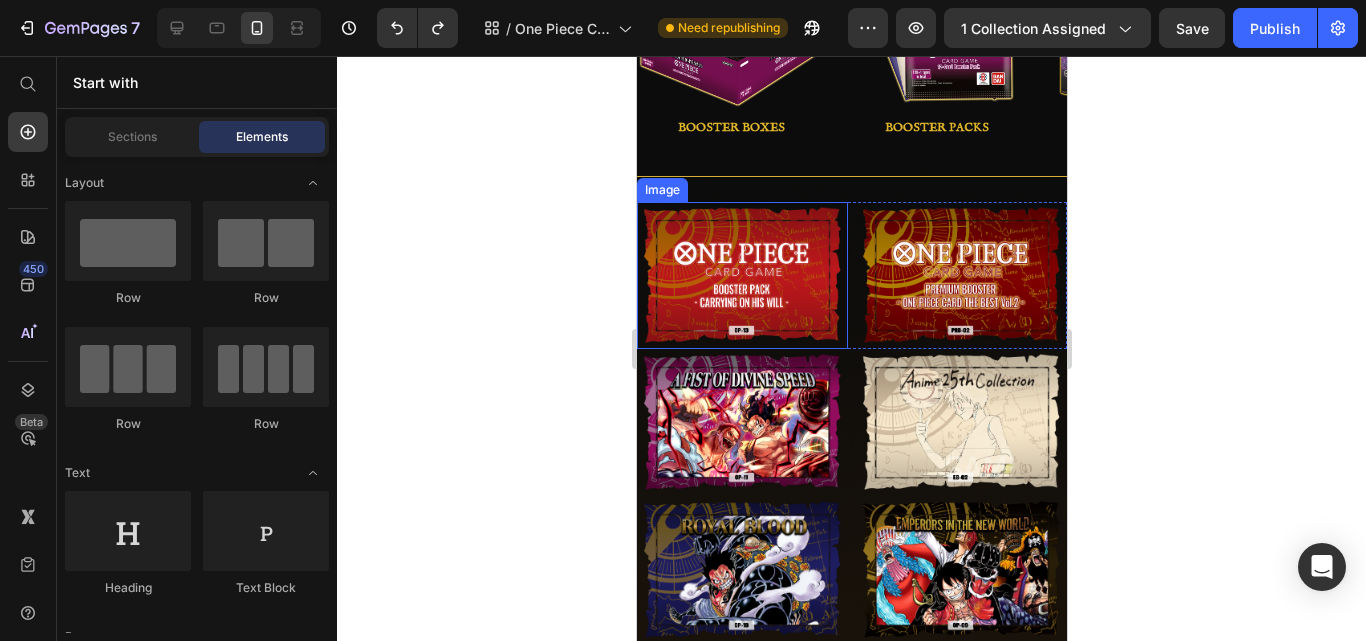 scroll, scrollTop: 300, scrollLeft: 0, axis: vertical 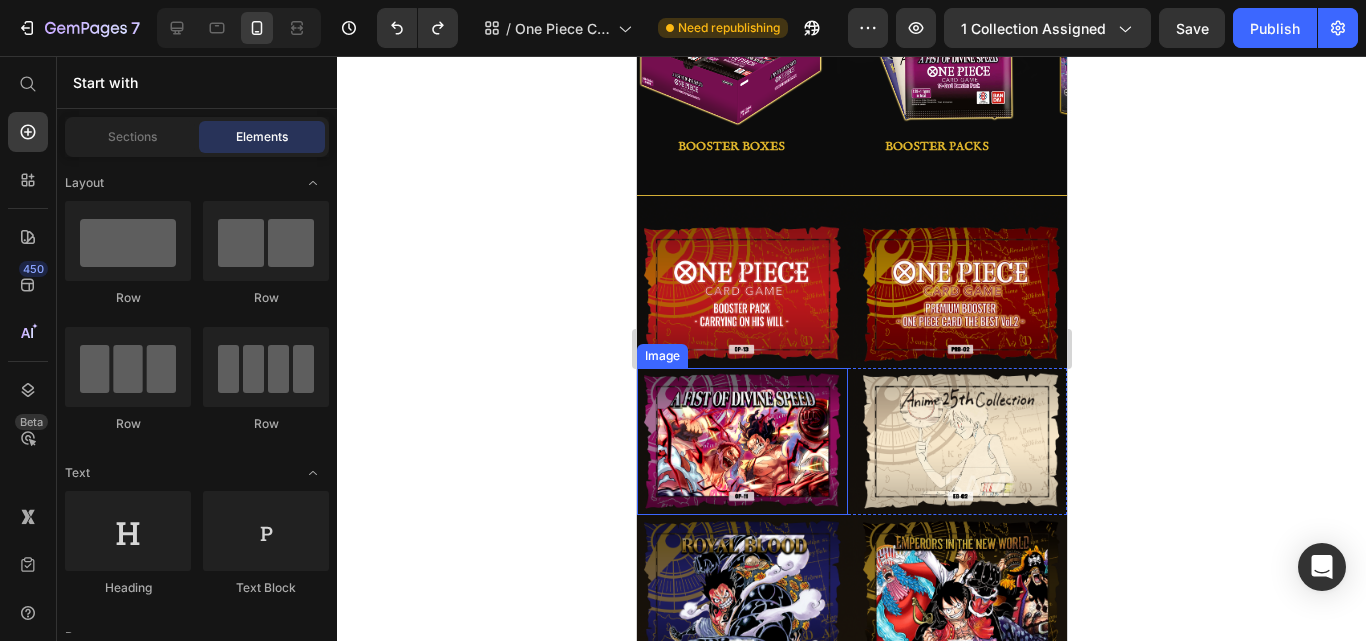 click at bounding box center (741, 441) 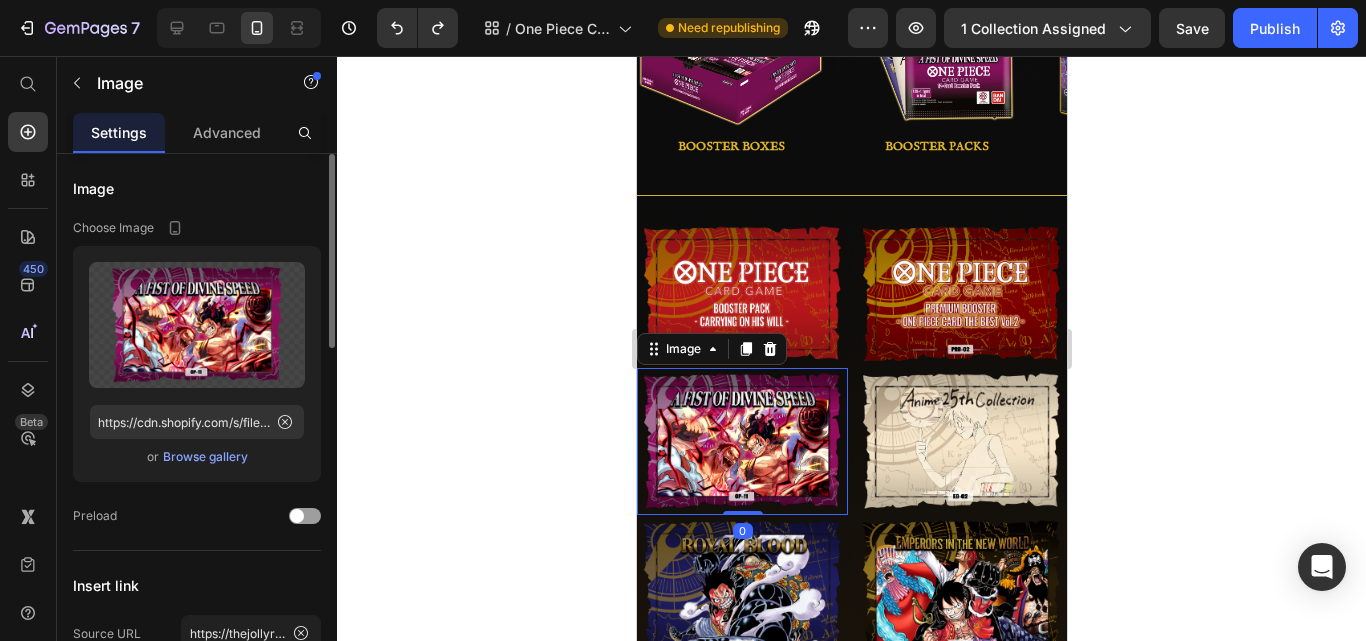 click on "Browse gallery" at bounding box center [205, 457] 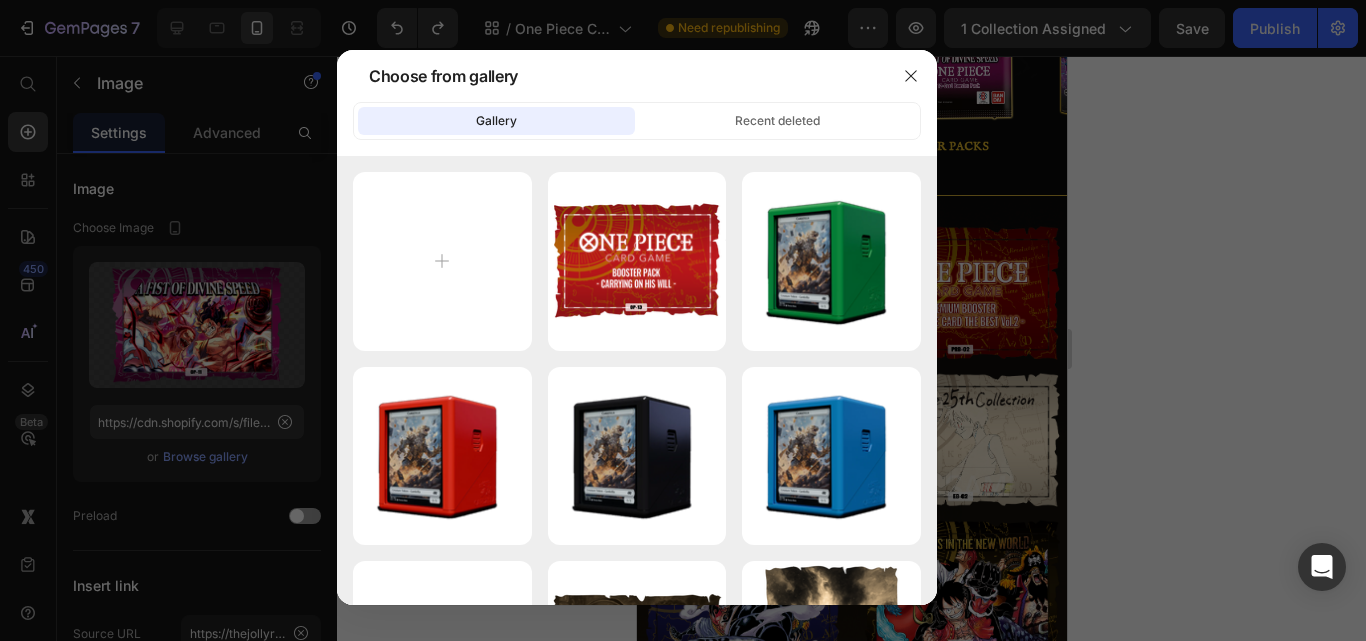 drag, startPoint x: 917, startPoint y: 74, endPoint x: 930, endPoint y: 71, distance: 13.341664 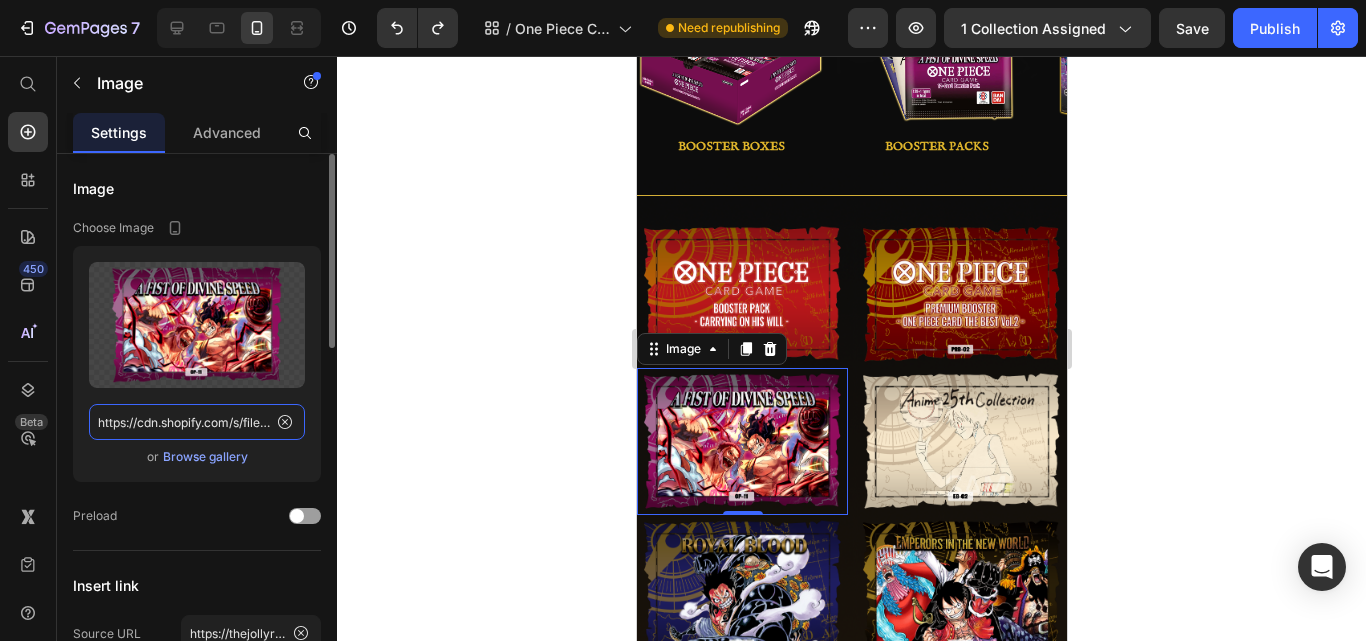 click on "https://cdn.shopify.com/s/files/1/0646/2328/0217/files/gempages_569051032747770901-cb8b3899-4431-4e1a-8daf-70a6ae4dedb3.png" 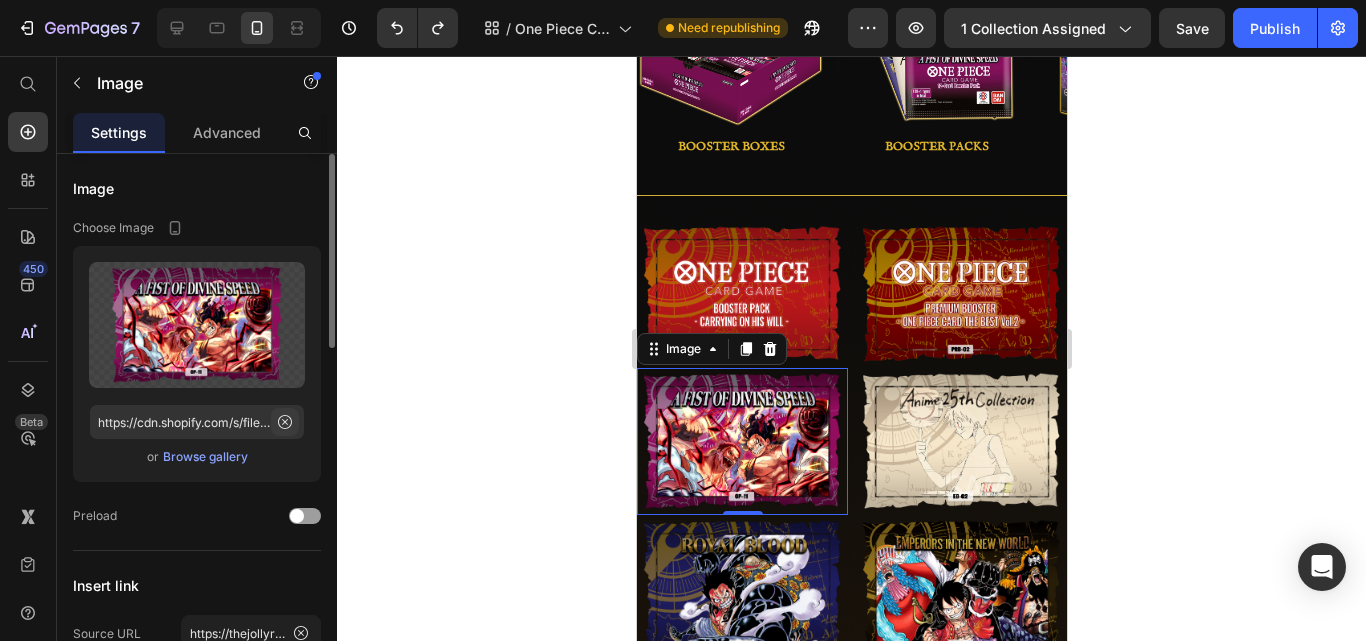 click 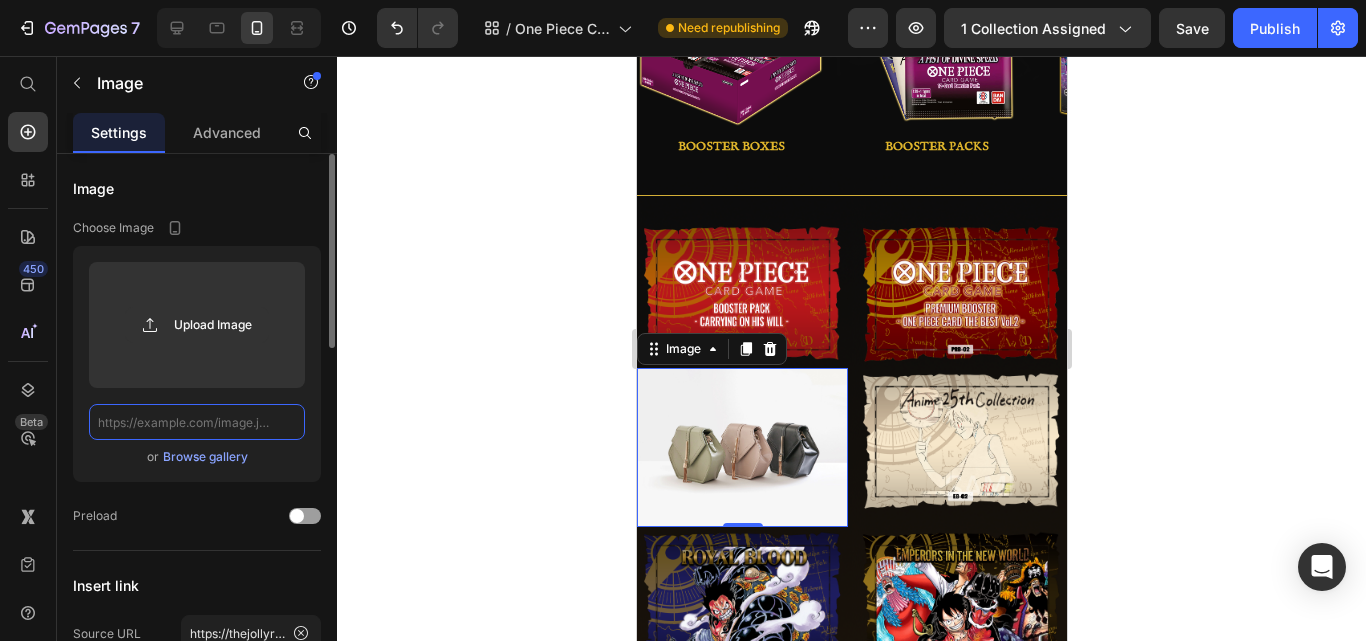 click 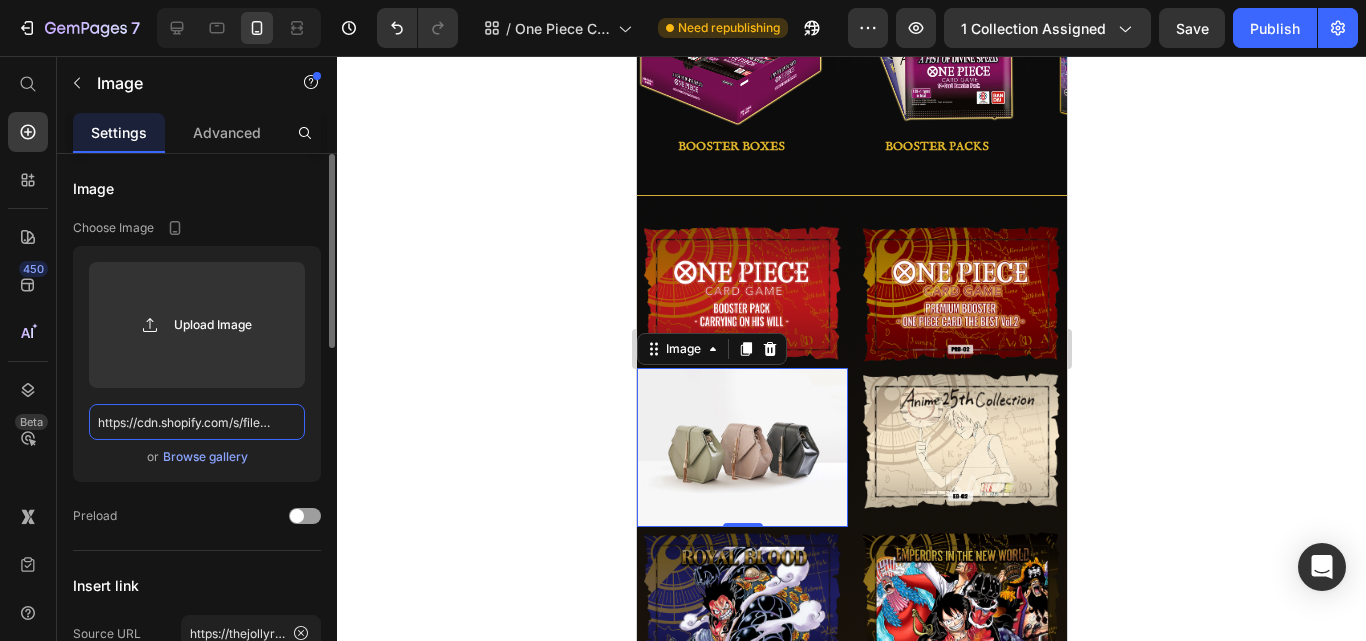 scroll, scrollTop: 0, scrollLeft: 684, axis: horizontal 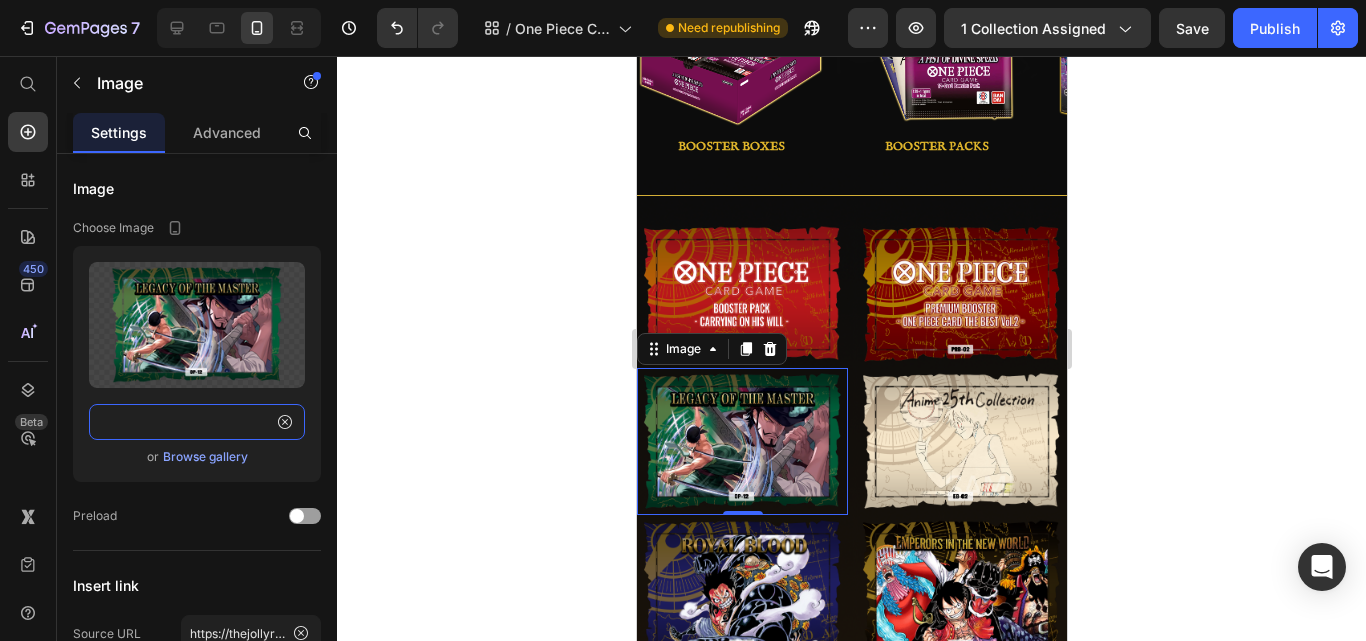type on "https://cdn.shopify.com/s/files/1/0646/2328/0217/files/gempages_569051032747770901-718ab90b-ac11-4f98-94c2-50bff7004f65.png?v=1751657499" 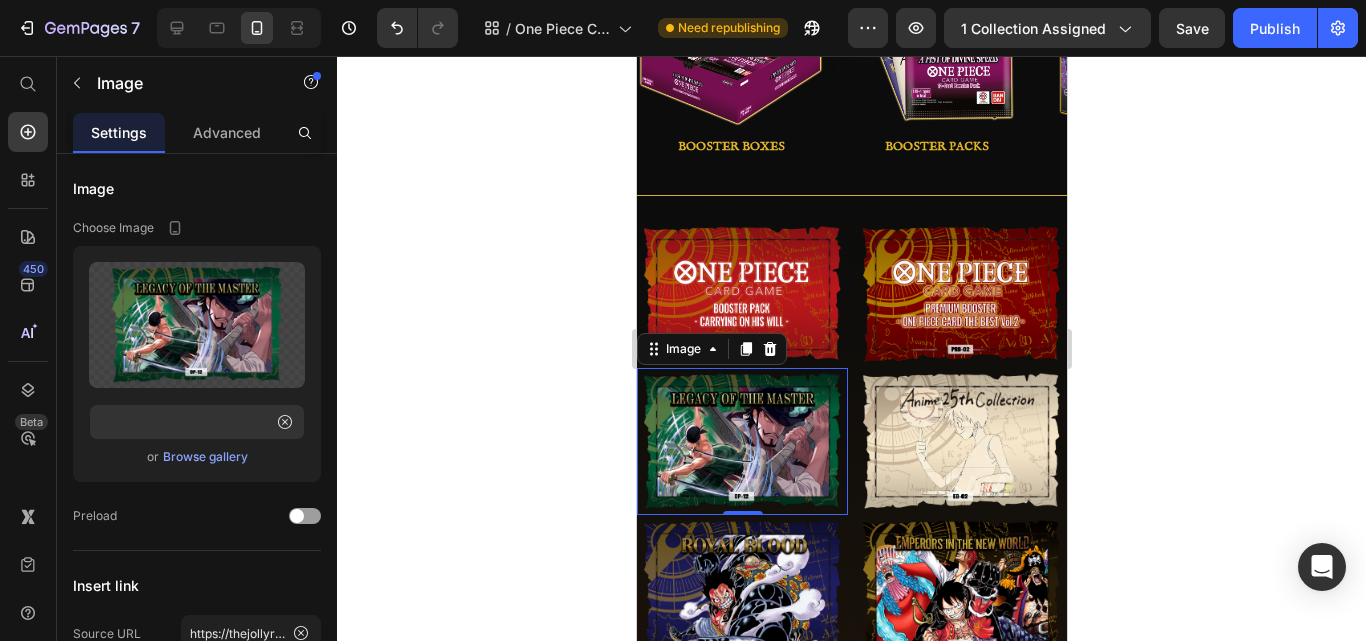click 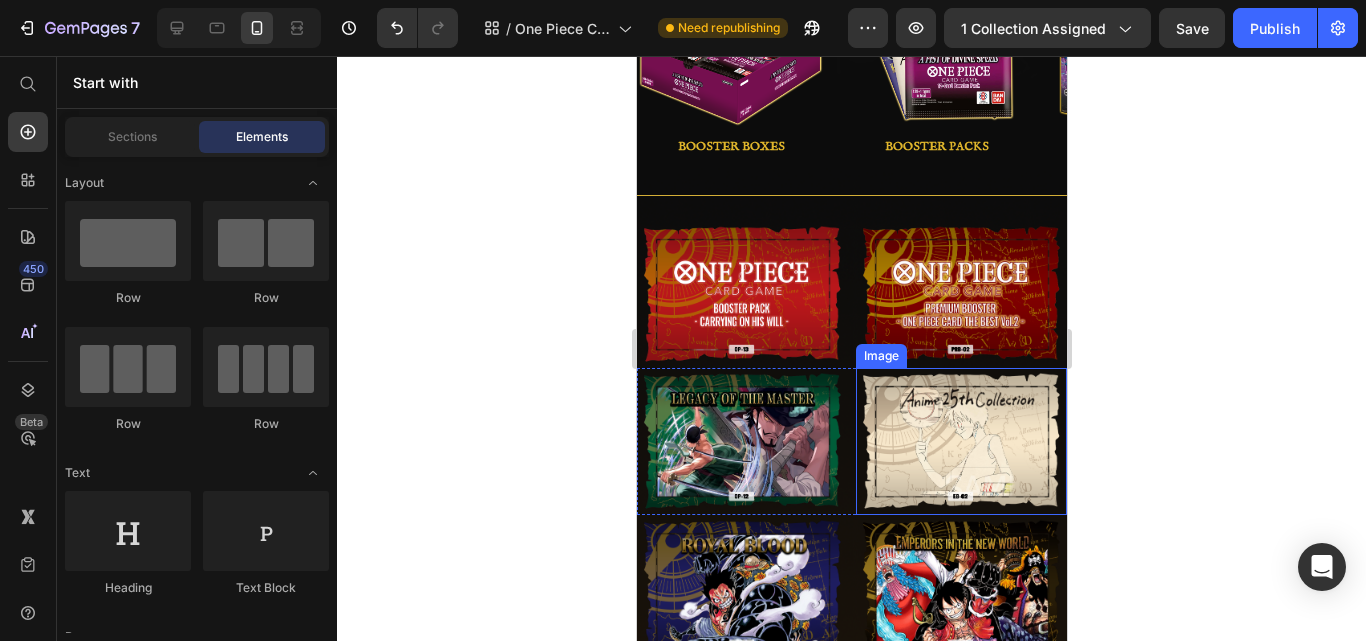 click at bounding box center [960, 441] 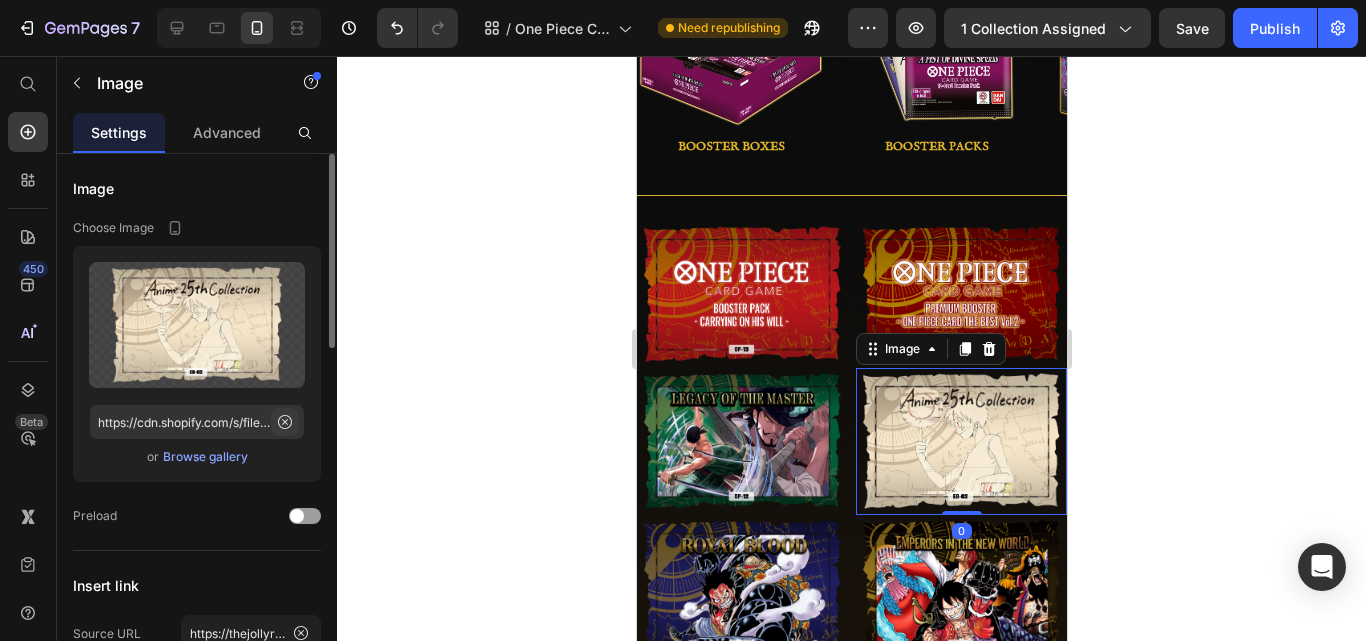 click 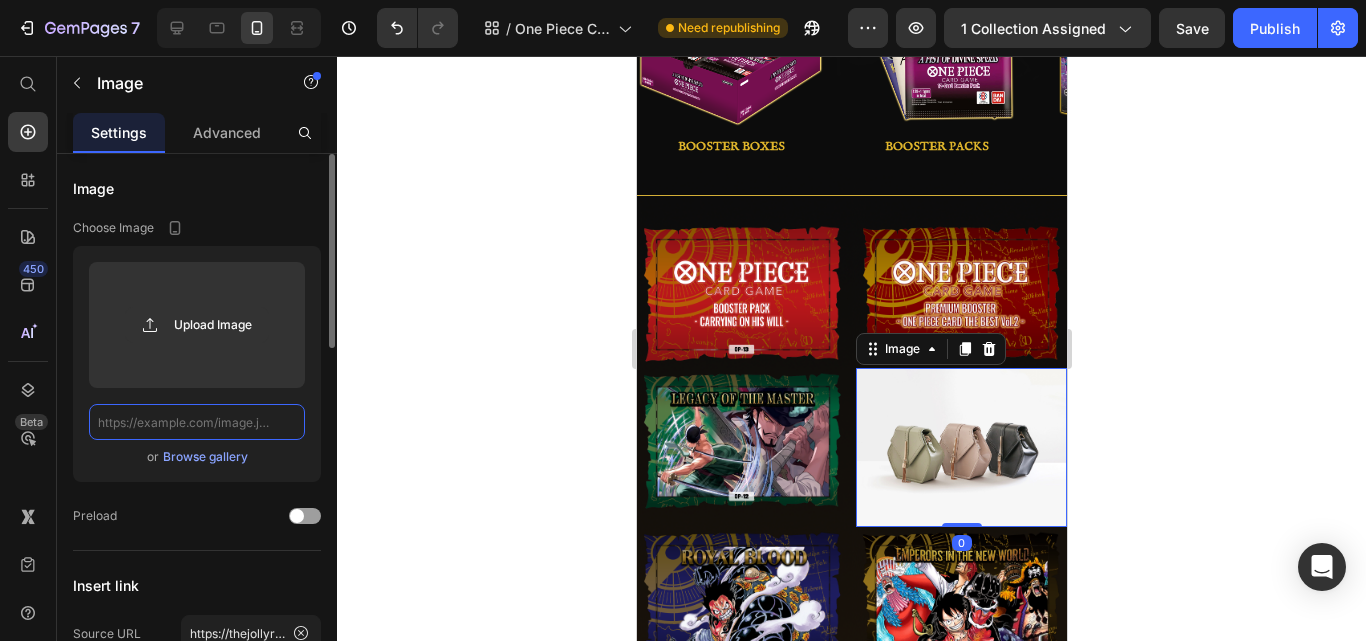 scroll, scrollTop: 0, scrollLeft: 0, axis: both 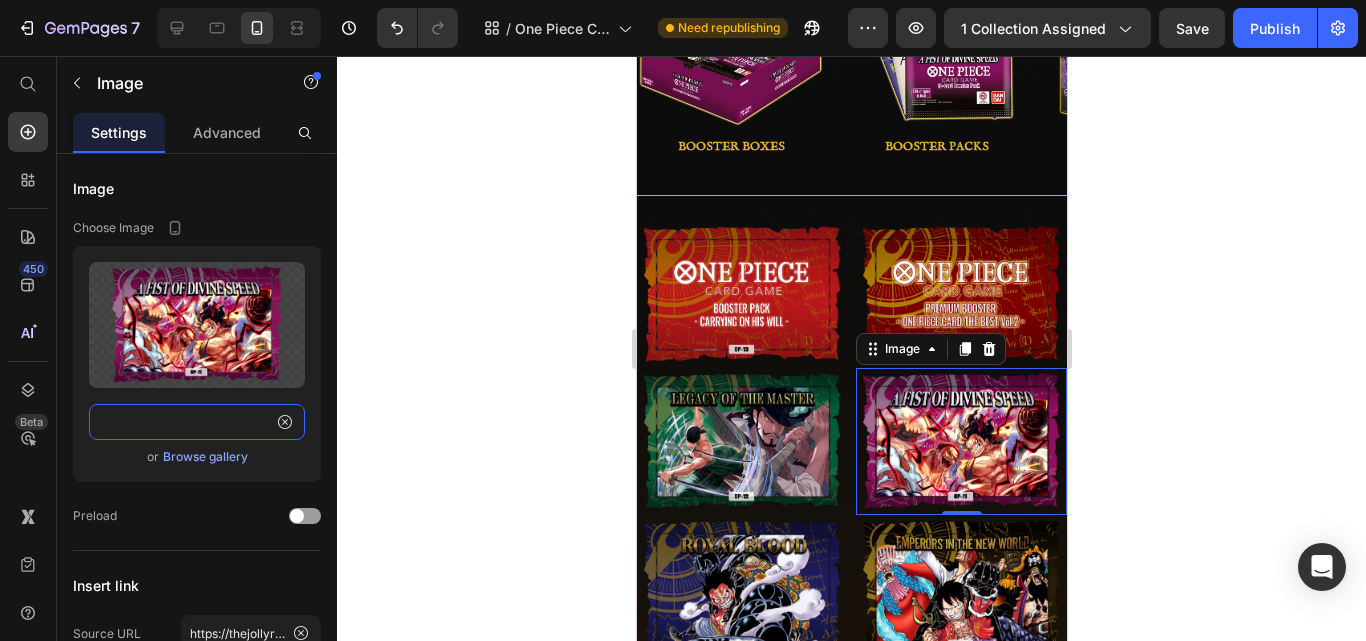 type on "https://cdn.shopify.com/s/files/1/0646/2328/0217/files/[FILENAME].png?v=1751657471" 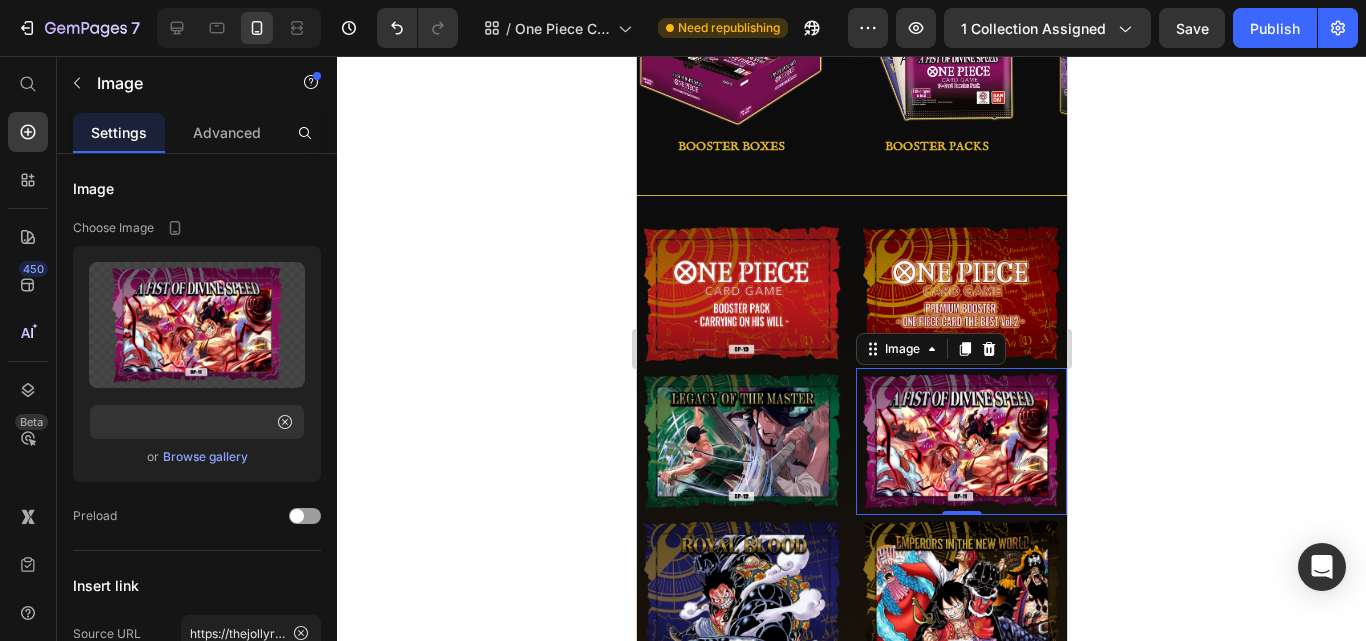 click 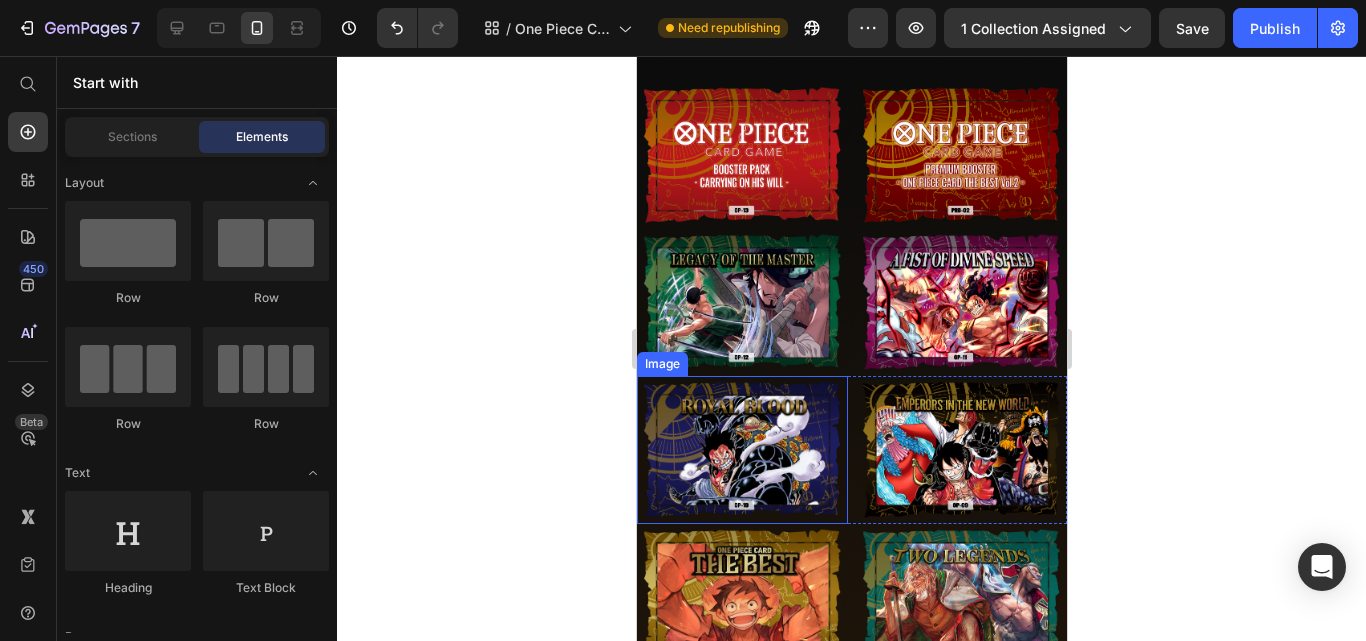 scroll, scrollTop: 500, scrollLeft: 0, axis: vertical 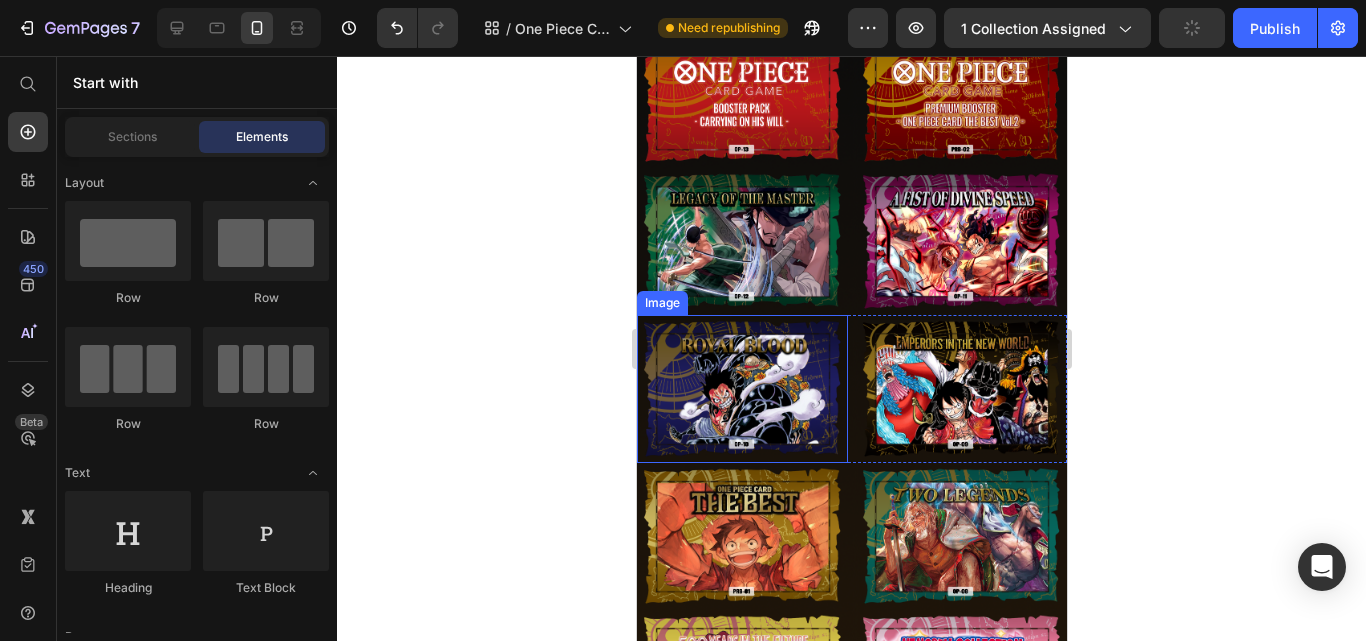 click at bounding box center [741, 388] 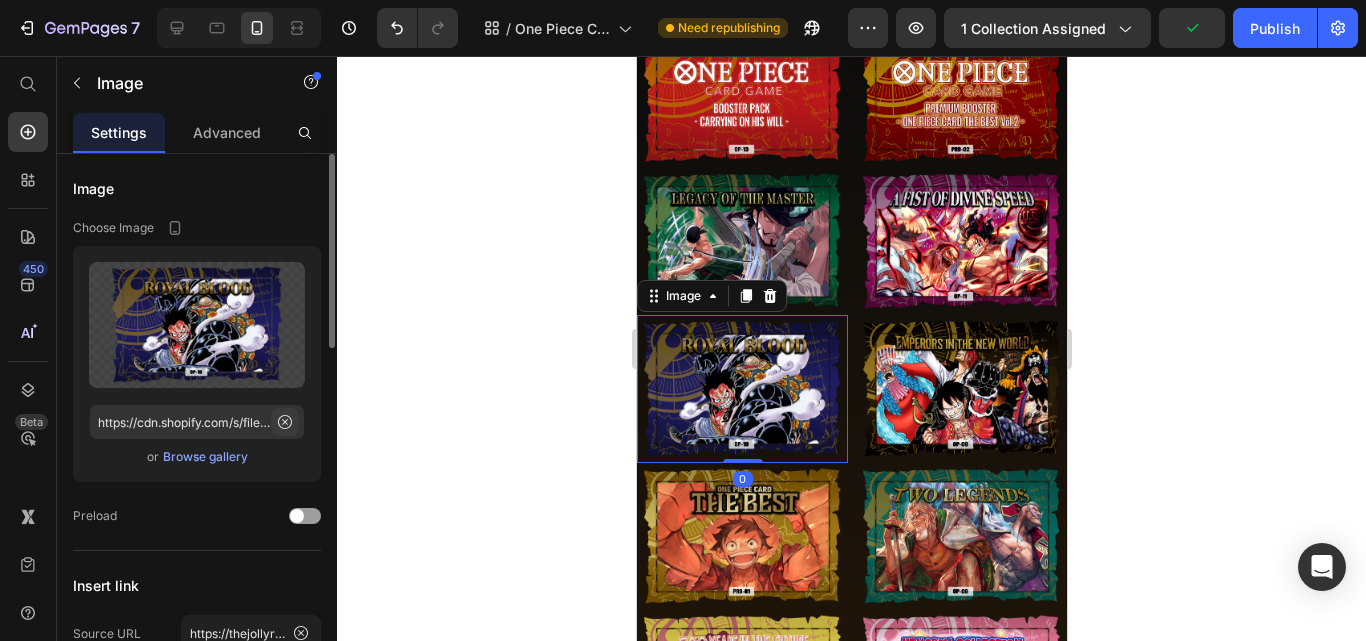 click 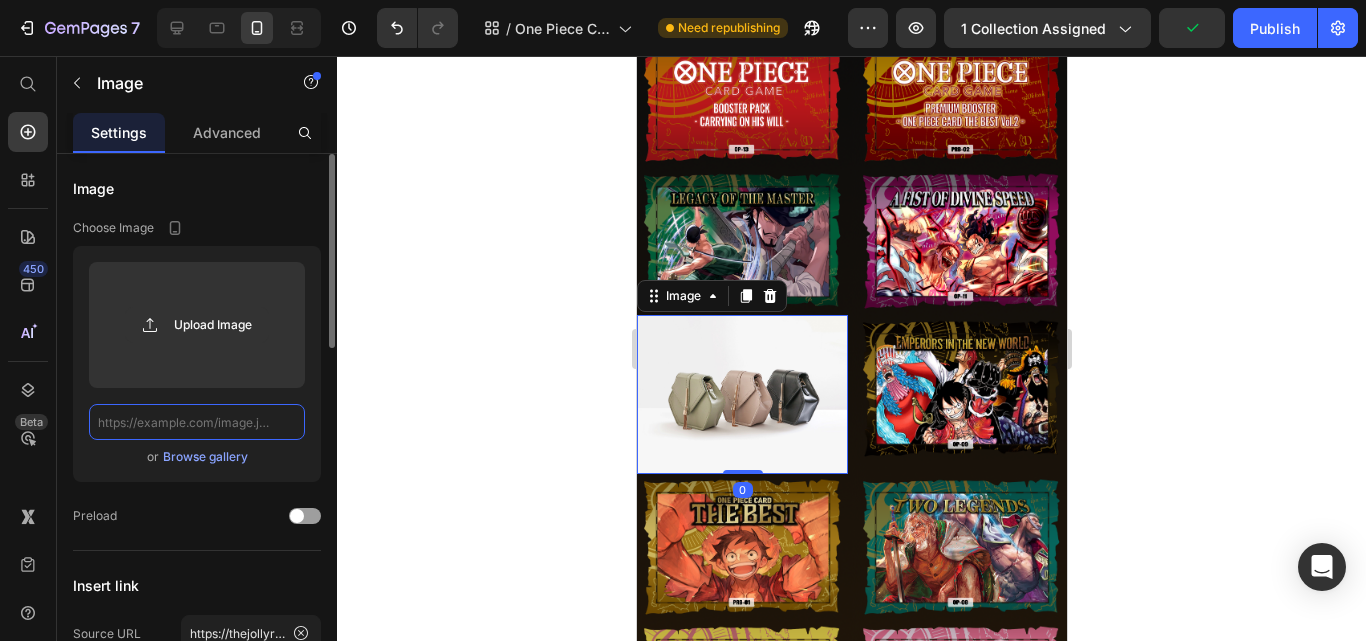scroll, scrollTop: 0, scrollLeft: 0, axis: both 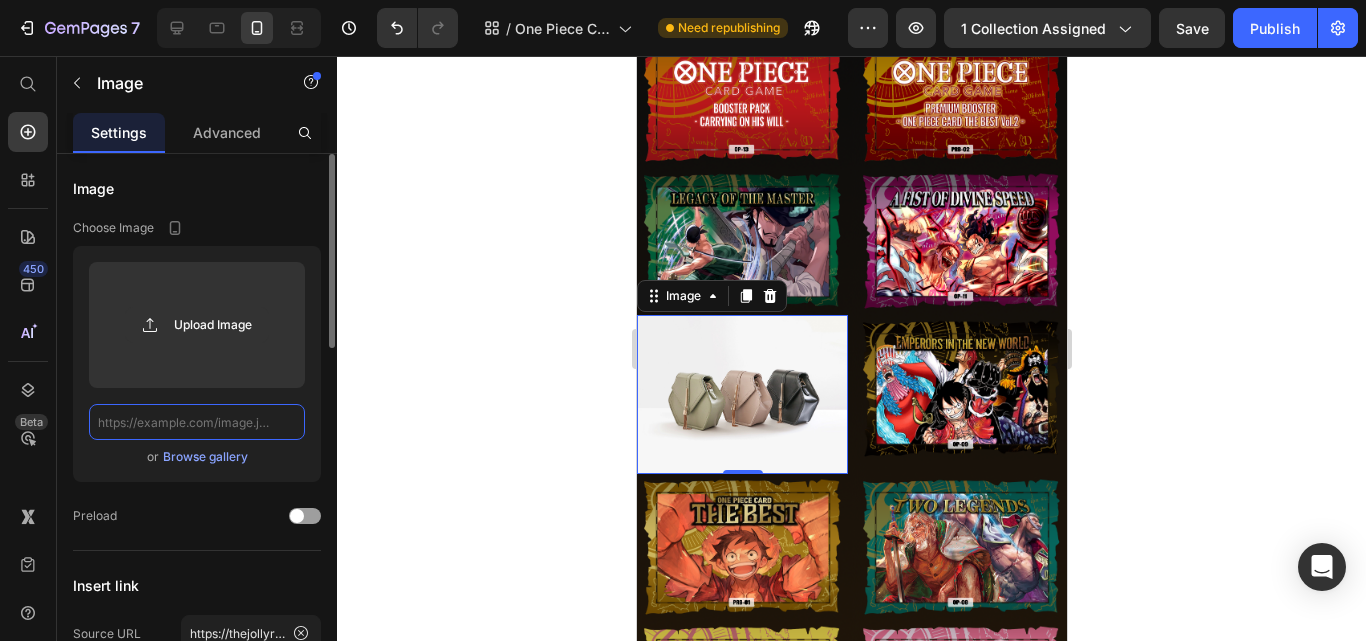 click 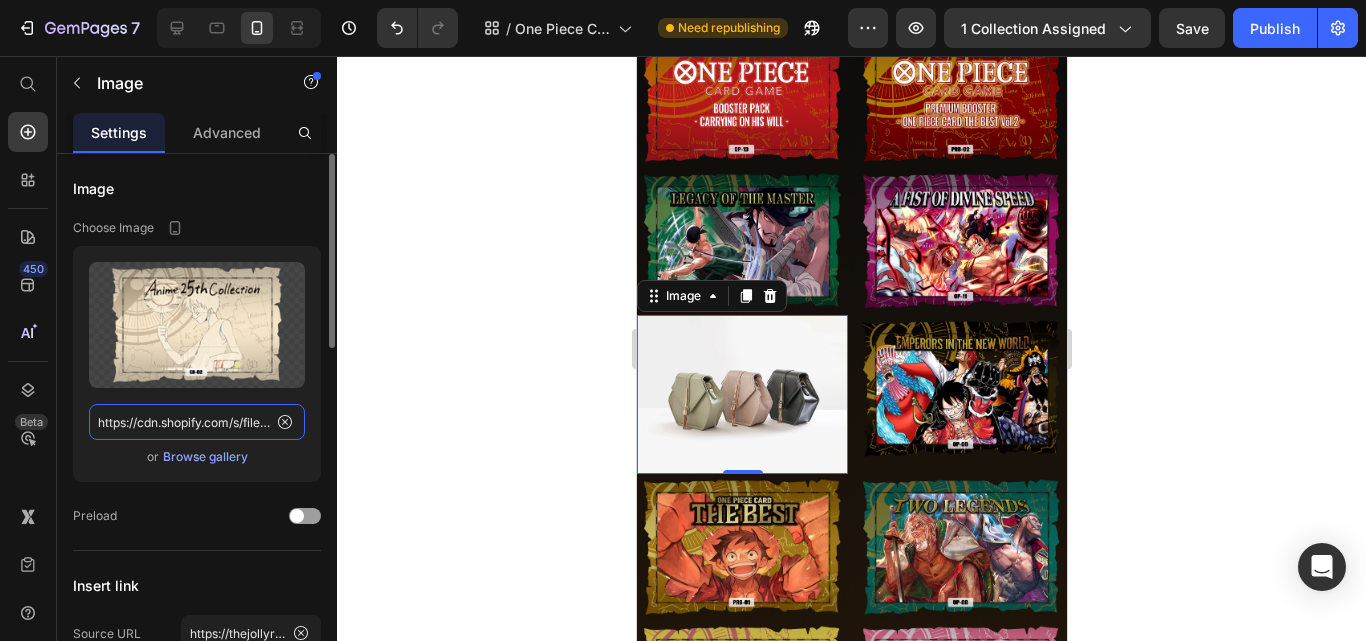 scroll, scrollTop: 0, scrollLeft: 681, axis: horizontal 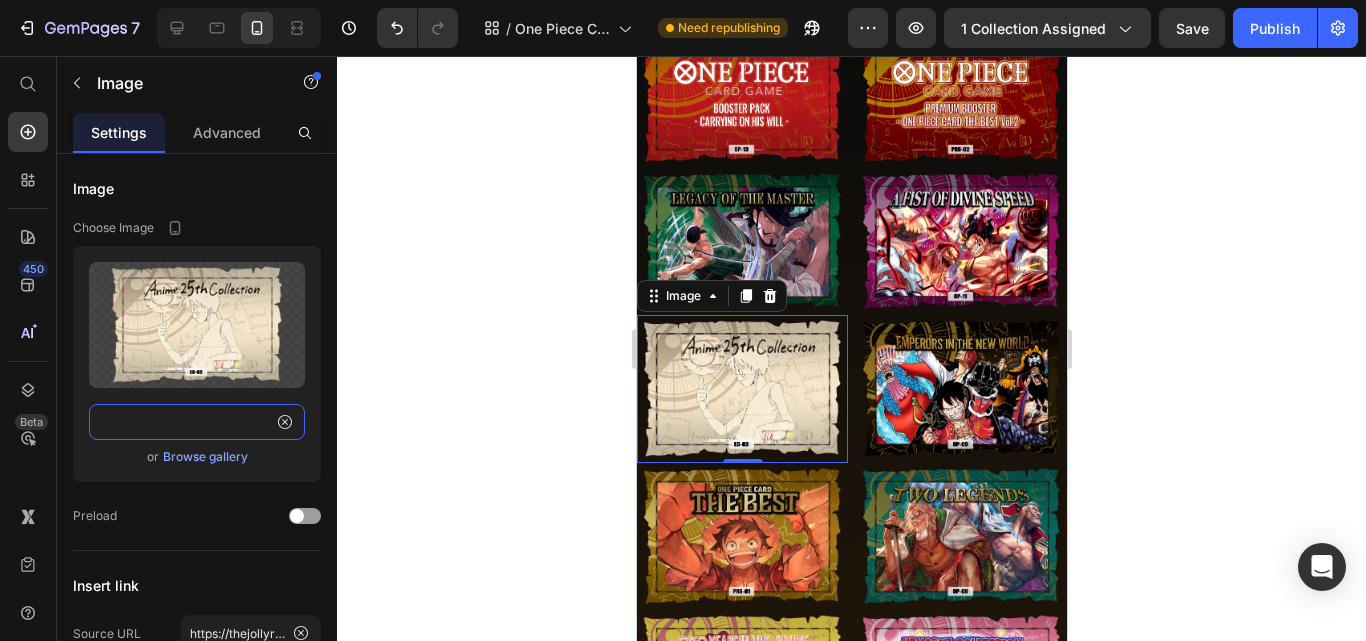 type on "https://cdn.shopify.com/s/files/1/0646/2328/0217/files/[FILENAME].png?v=1751657448" 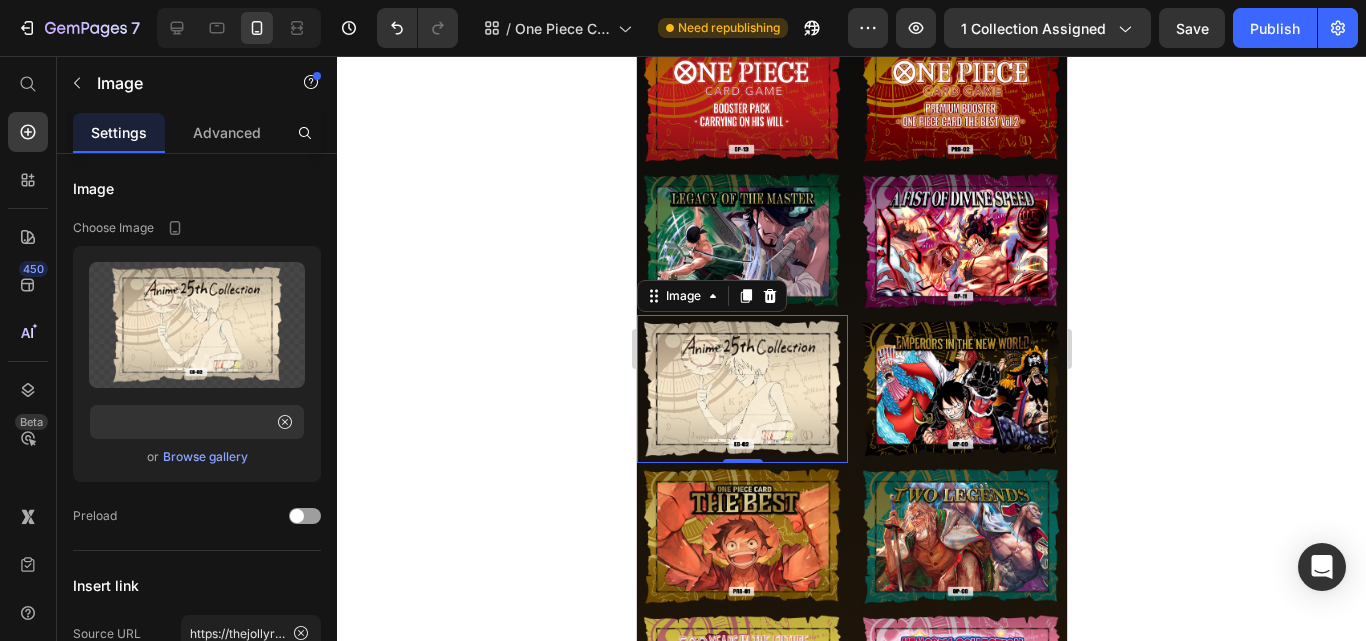 click 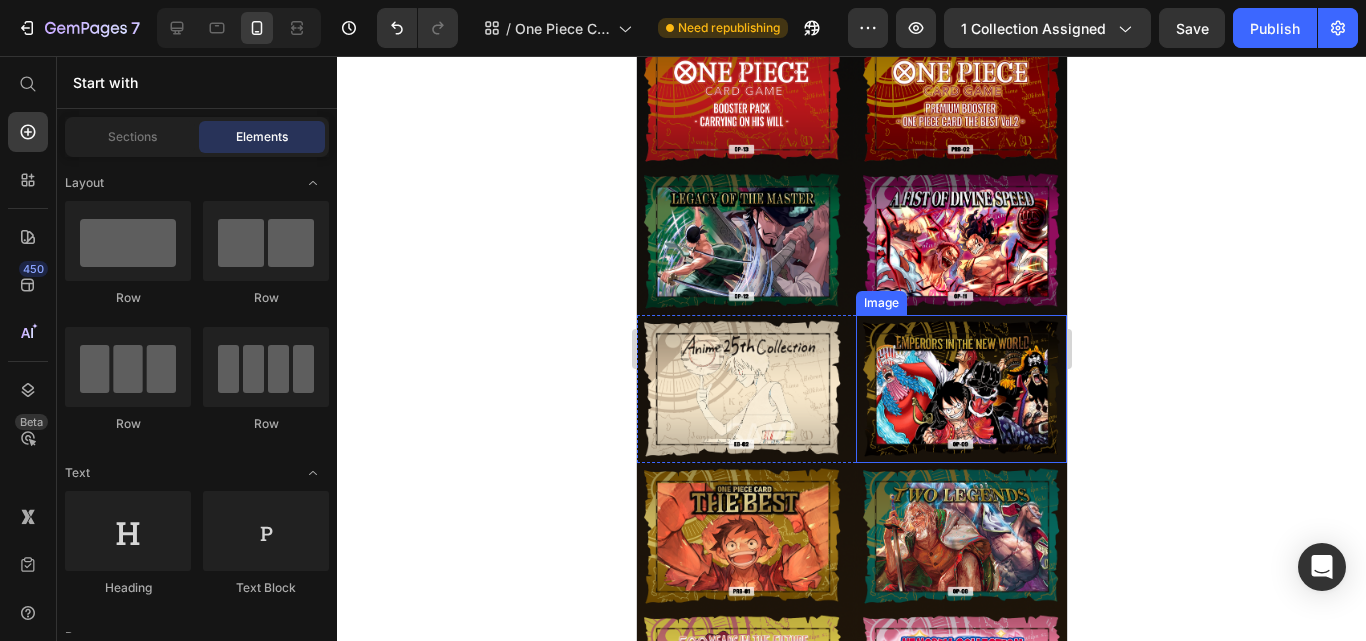 click at bounding box center [960, 388] 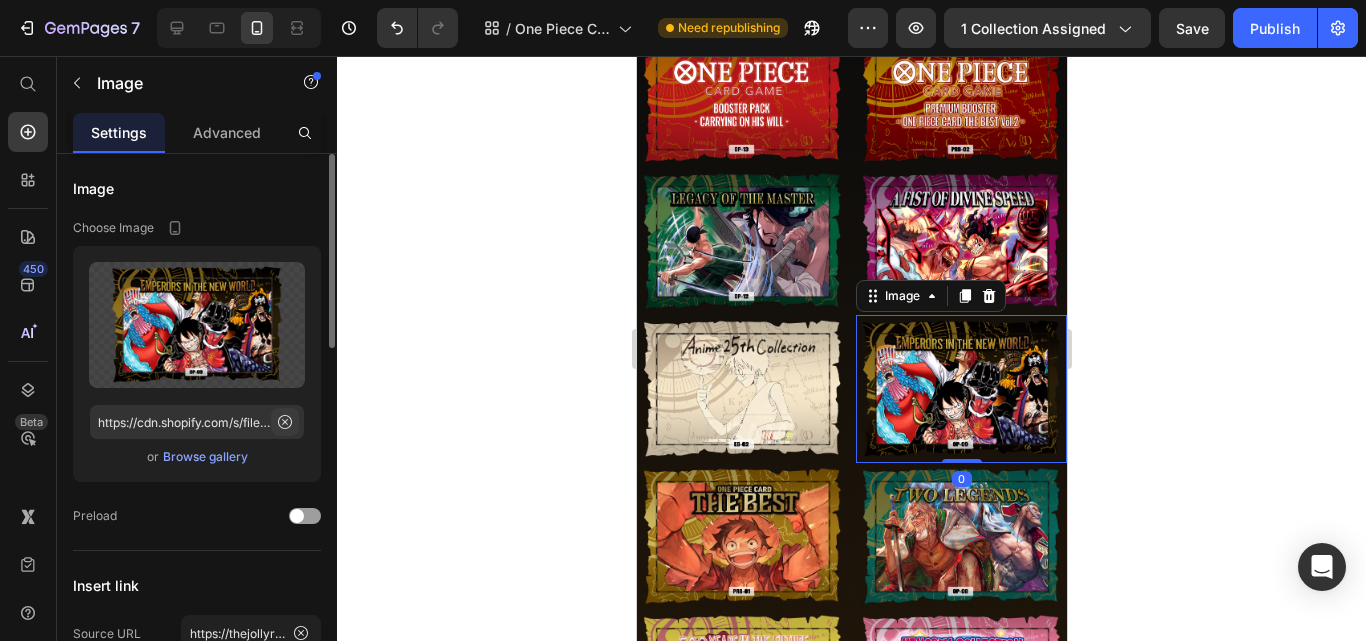 click 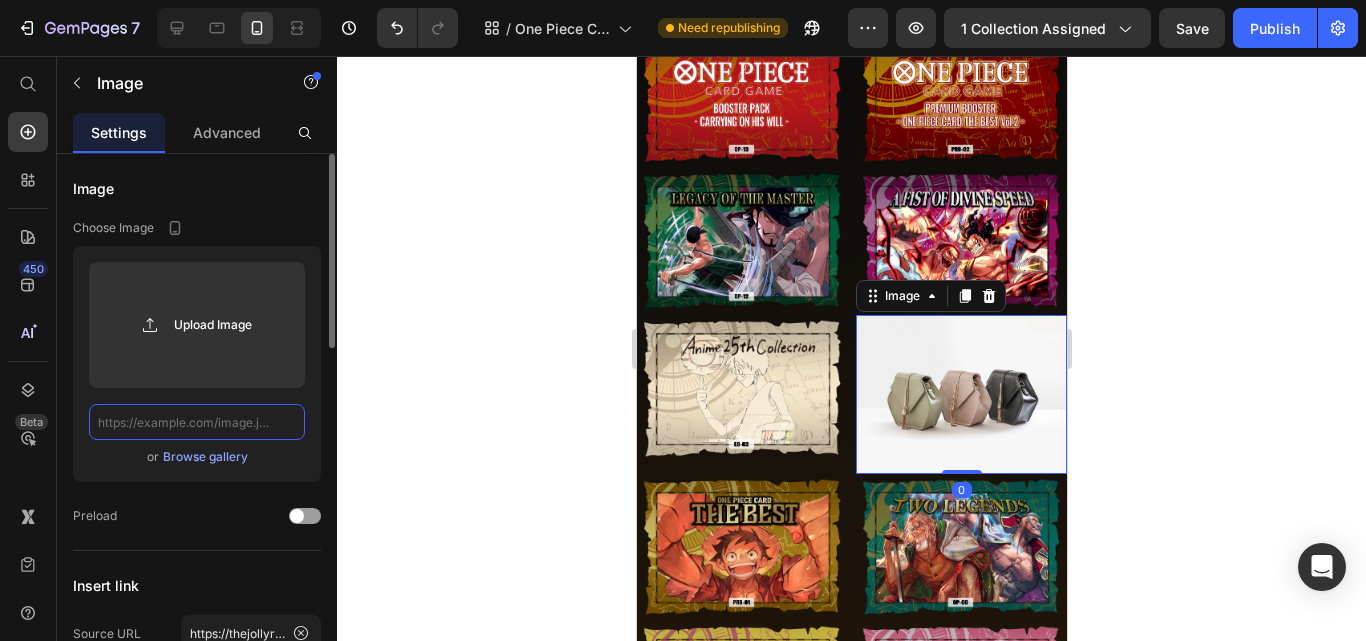 scroll, scrollTop: 0, scrollLeft: 0, axis: both 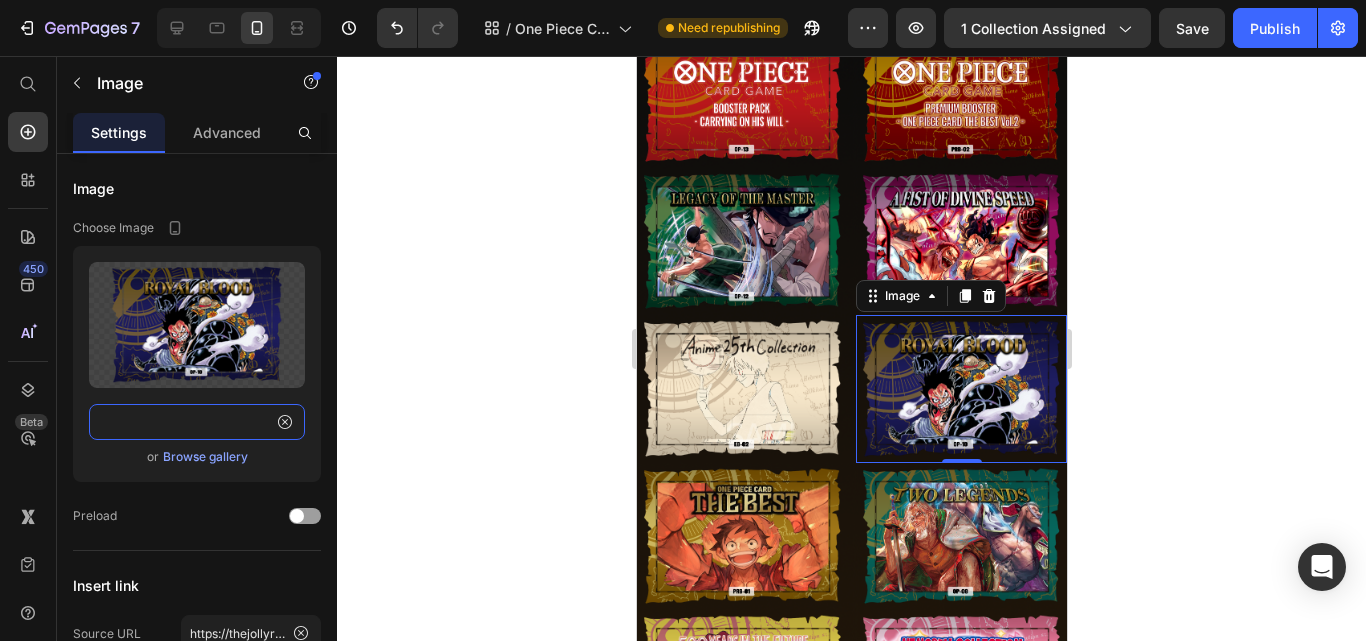 type on "https://cdn.shopify.com/s/files/1/0646/2328/0217/files/gempages_569051032747770901-9a815b93-f673-478d-8d2c-142abf6e3449.png?v=1751659344" 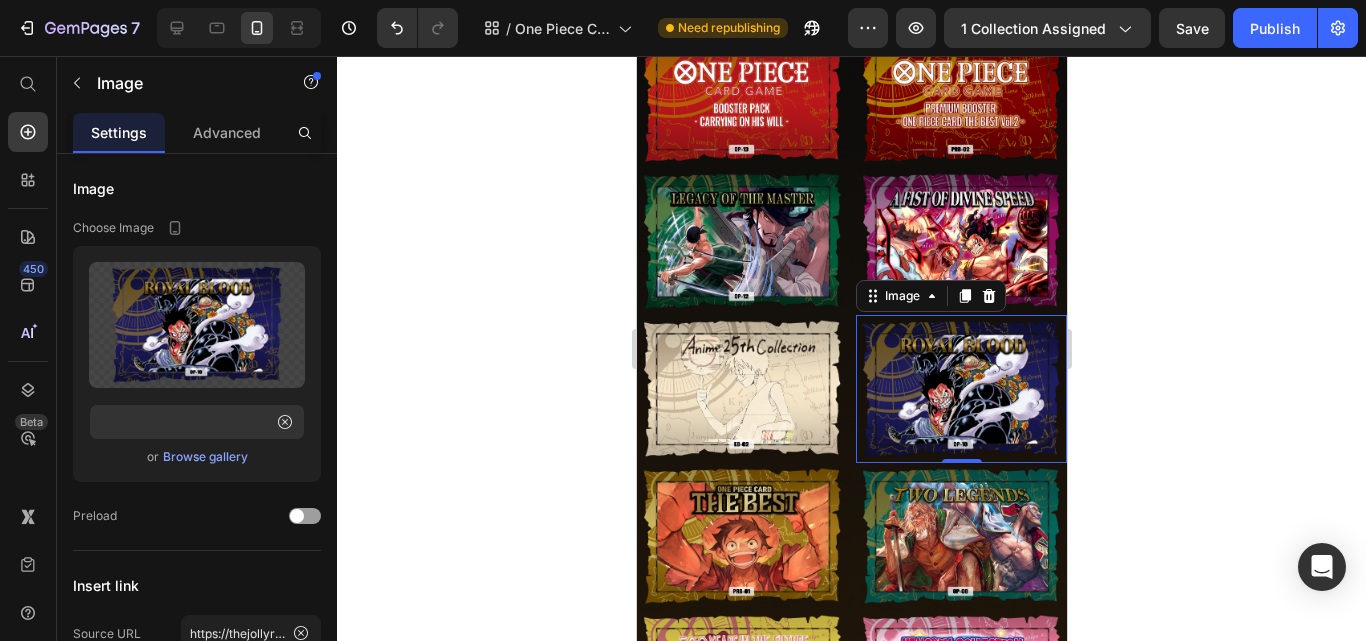 click 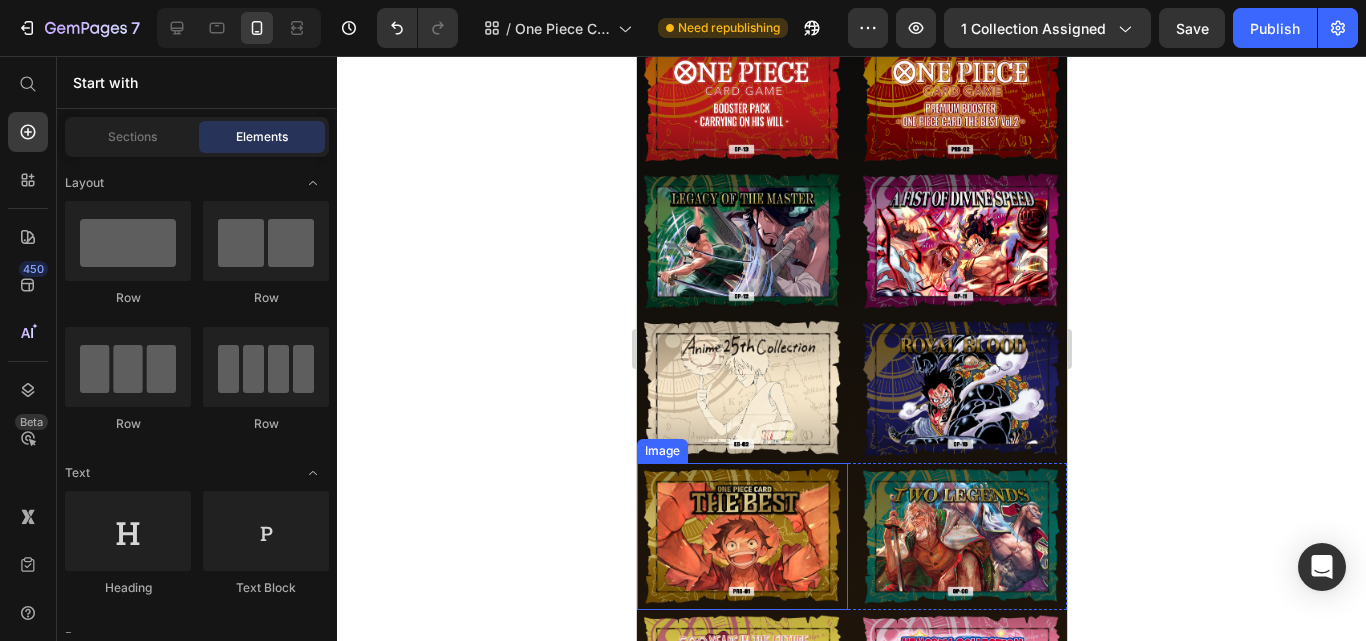 click at bounding box center (741, 536) 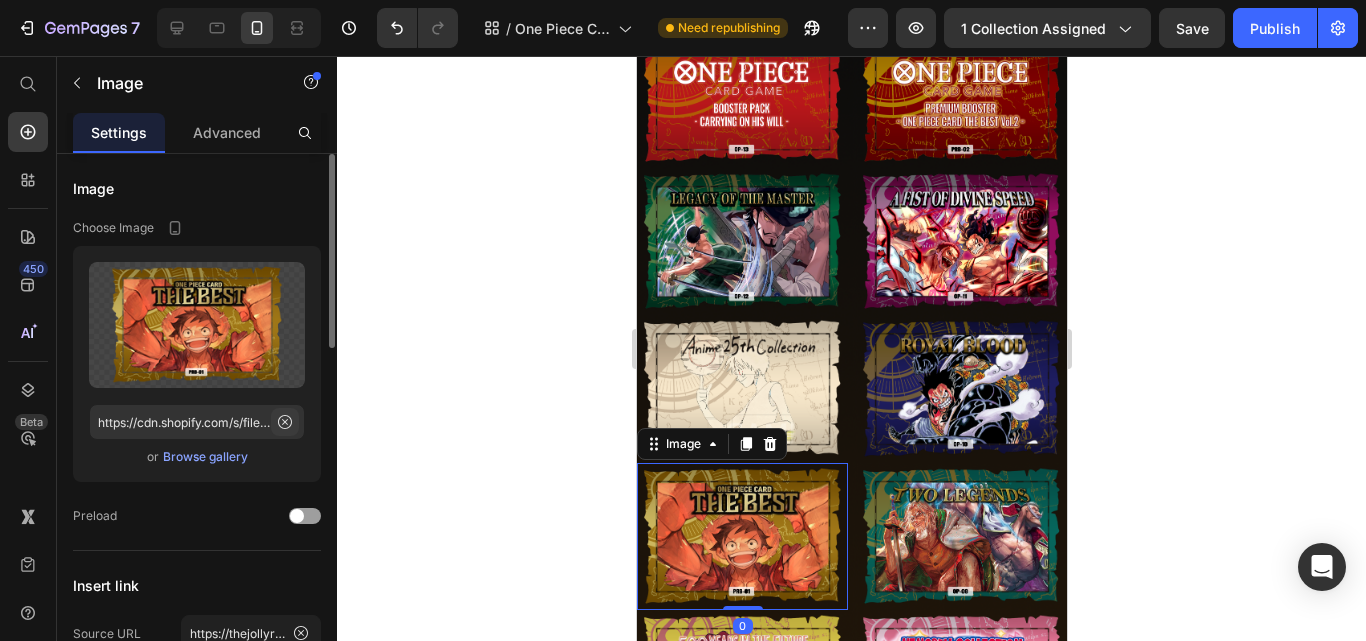 click 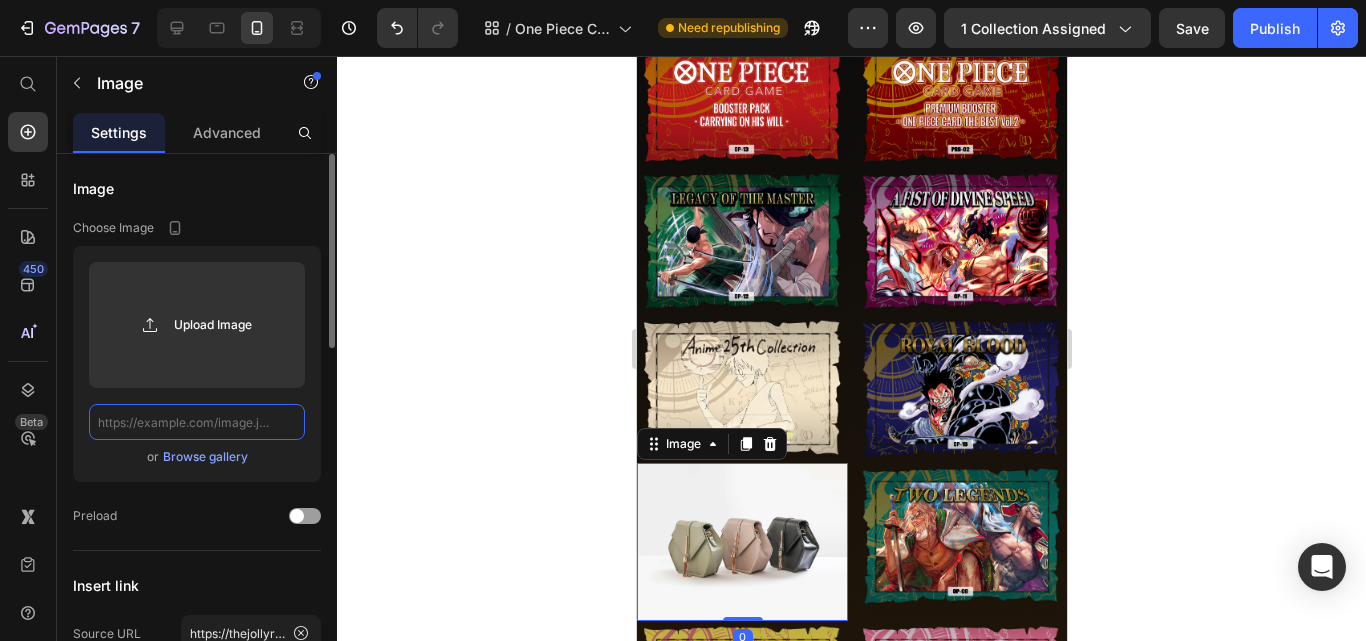 scroll, scrollTop: 0, scrollLeft: 0, axis: both 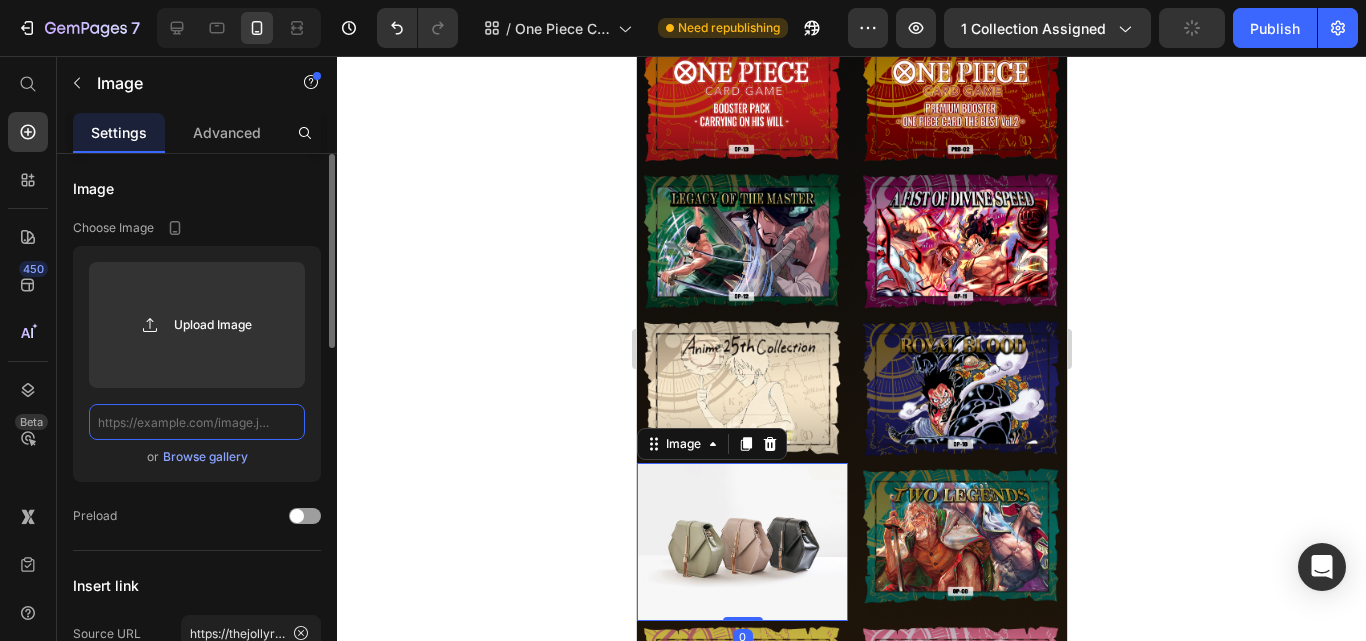 paste on "https://cdn.shopify.com/s/files/1/0646/2328/0217/files/[FILENAME].png?v=1751721575" 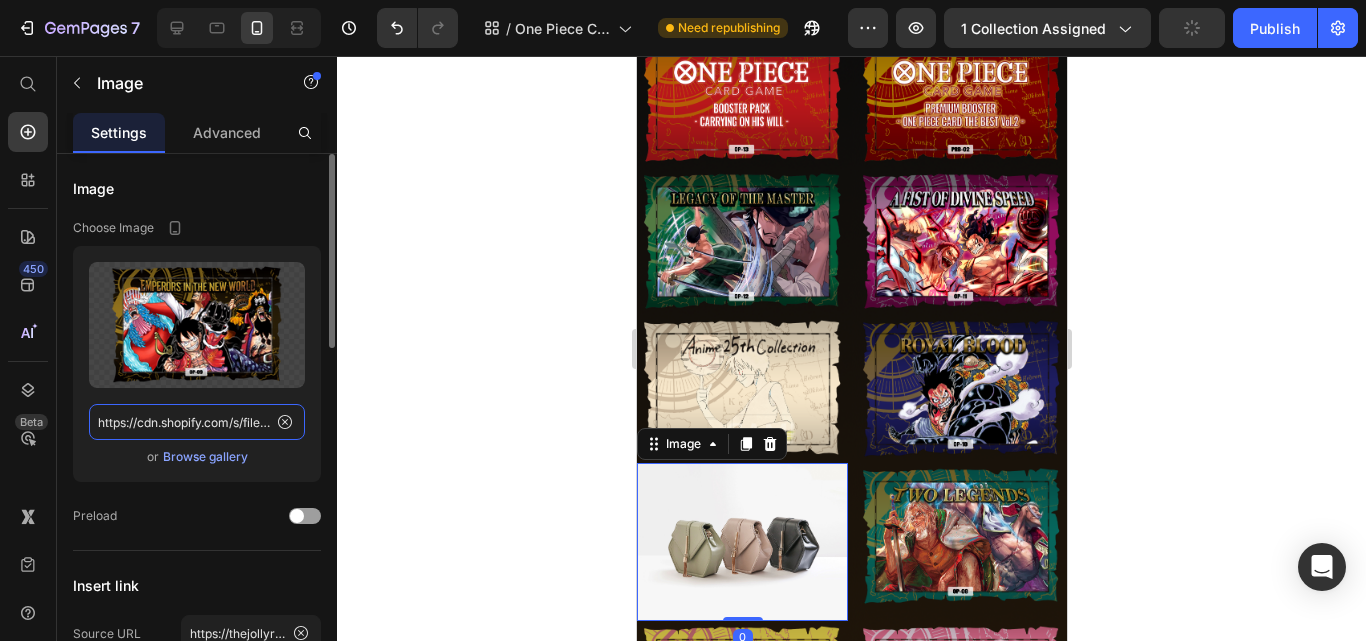 scroll, scrollTop: 0, scrollLeft: 680, axis: horizontal 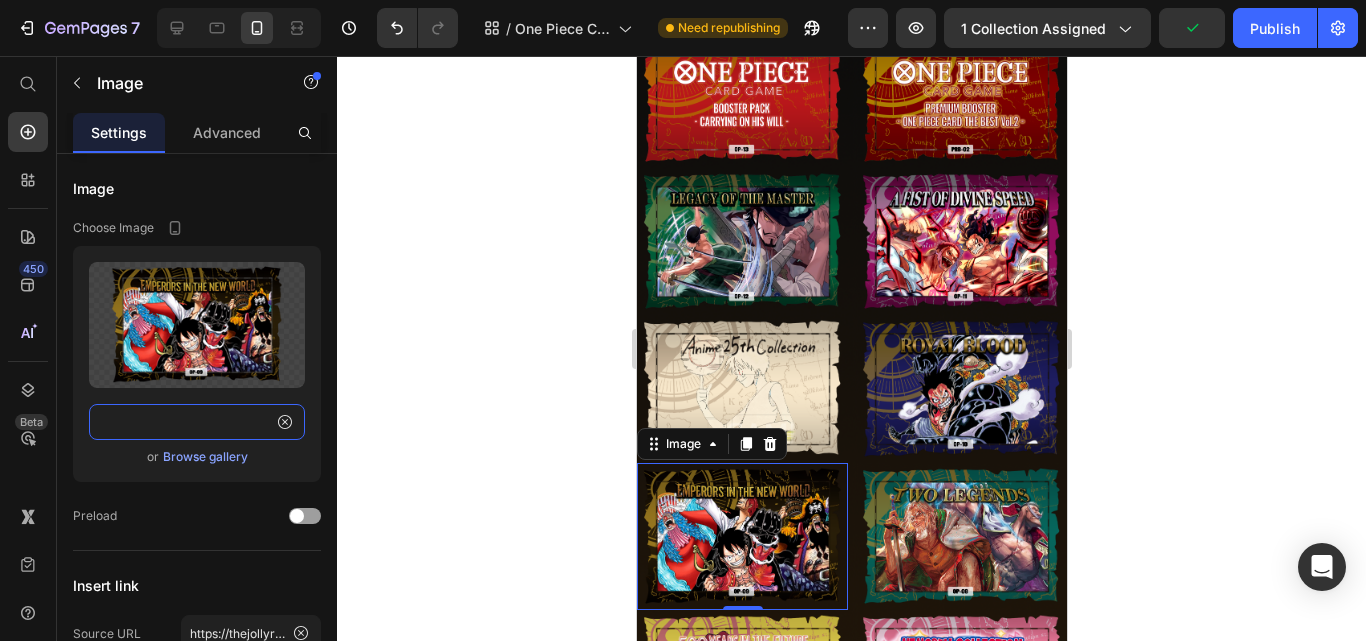 type on "https://cdn.shopify.com/s/files/1/0646/2328/0217/files/[FILENAME].png?v=1751721575" 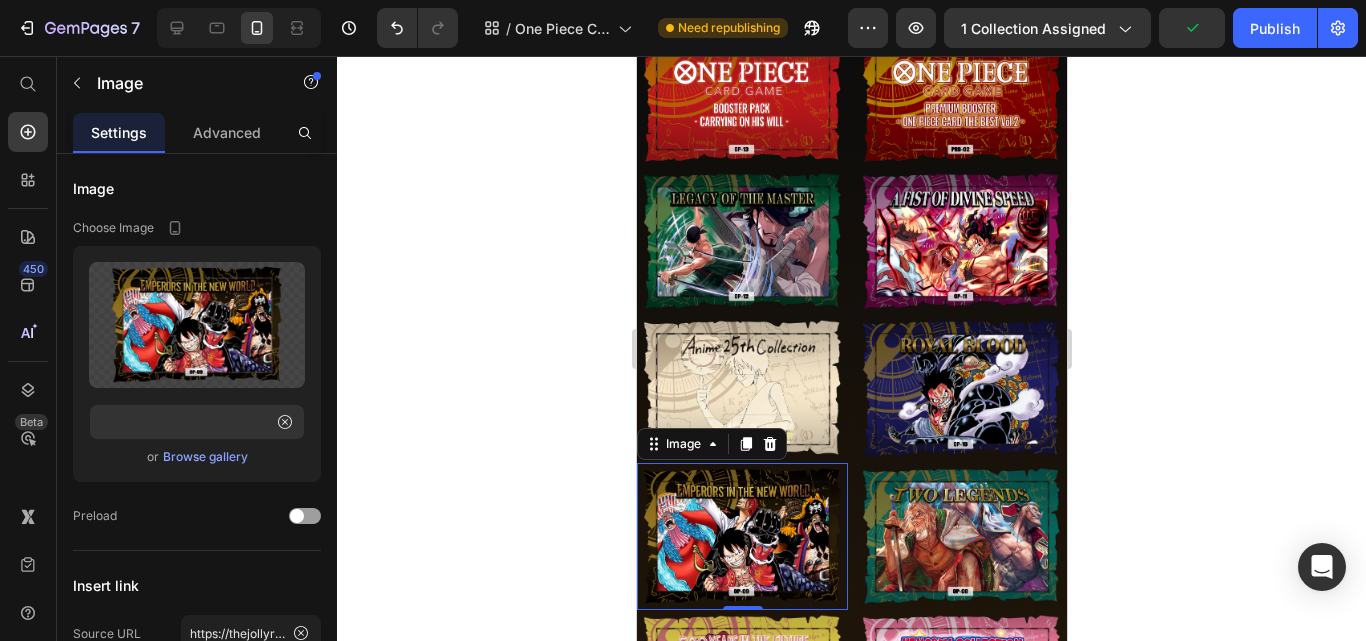 click 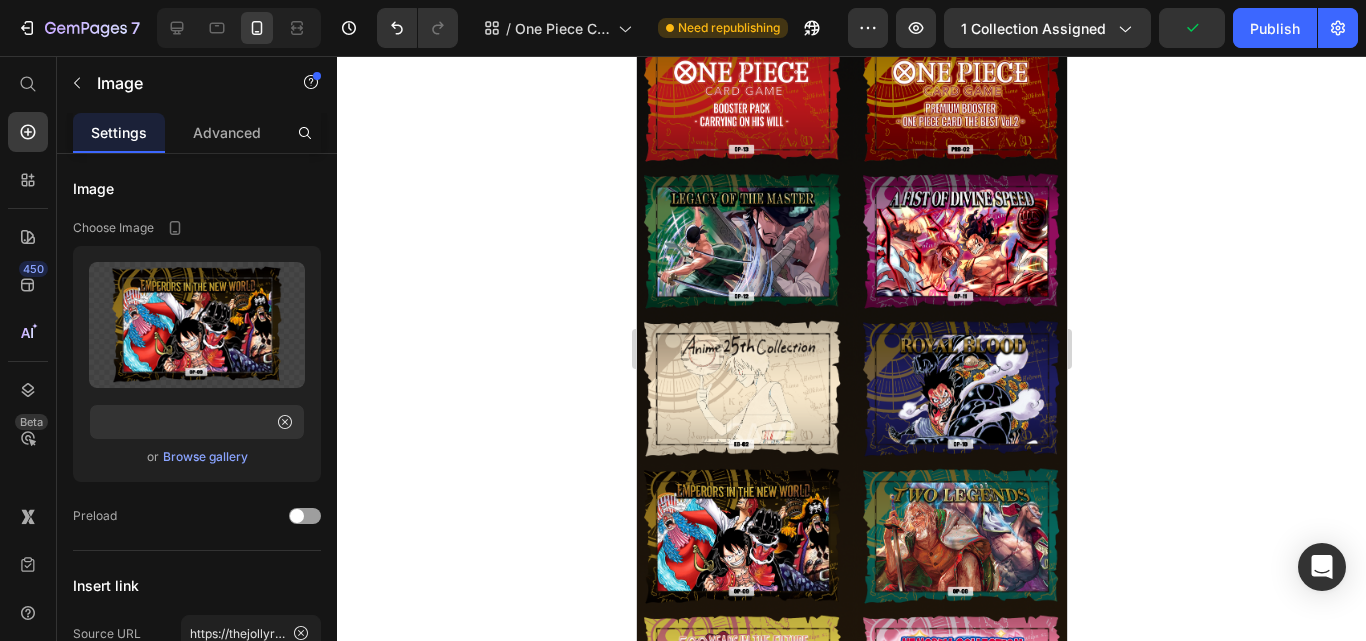 scroll, scrollTop: 0, scrollLeft: 0, axis: both 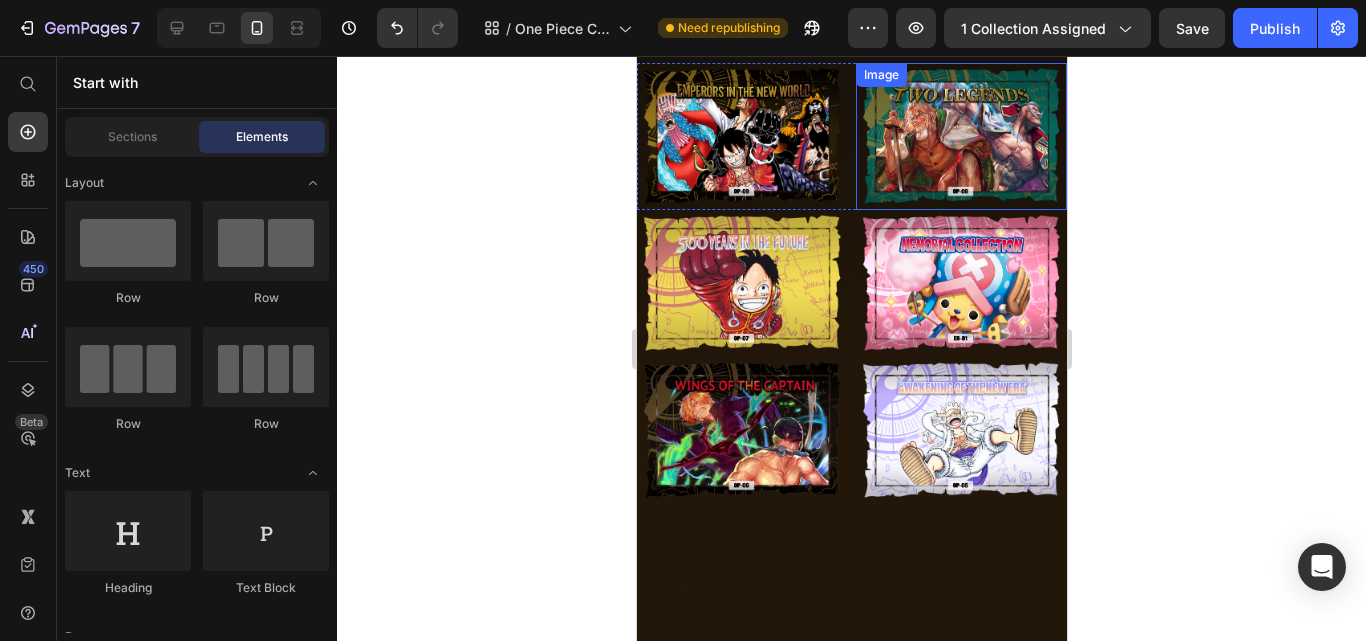 click at bounding box center [960, 136] 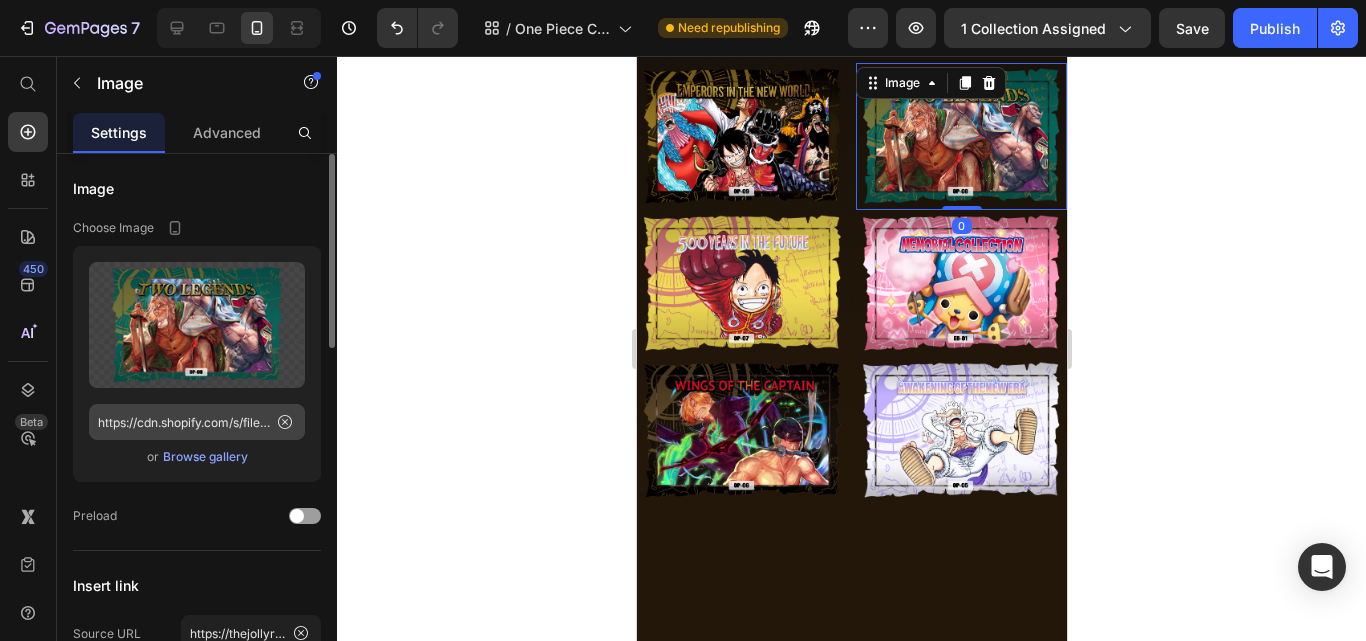 drag, startPoint x: 288, startPoint y: 423, endPoint x: 215, endPoint y: 426, distance: 73.061615 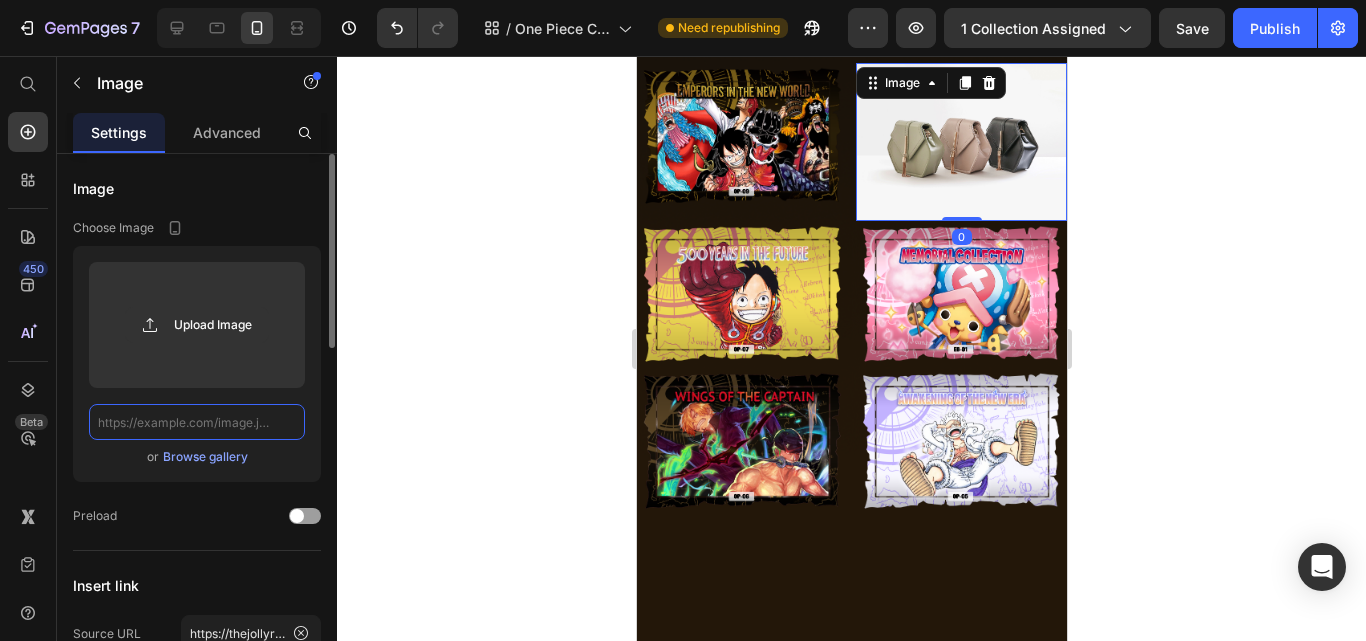 scroll, scrollTop: 0, scrollLeft: 0, axis: both 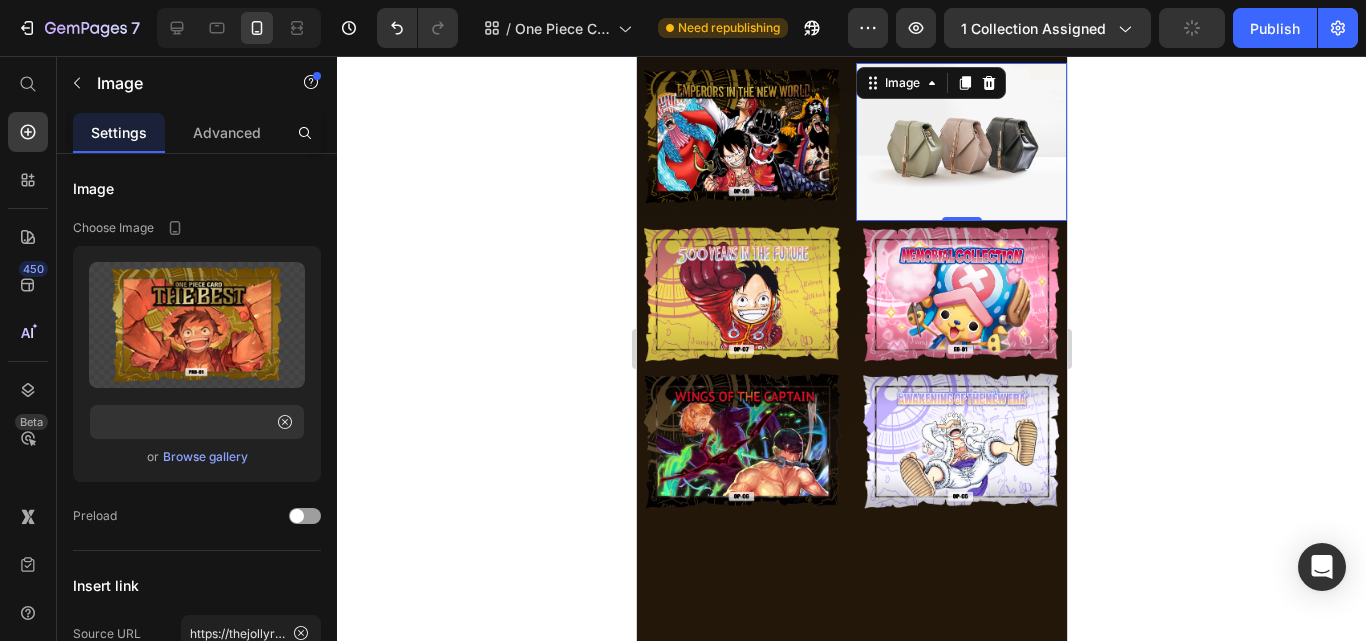 click 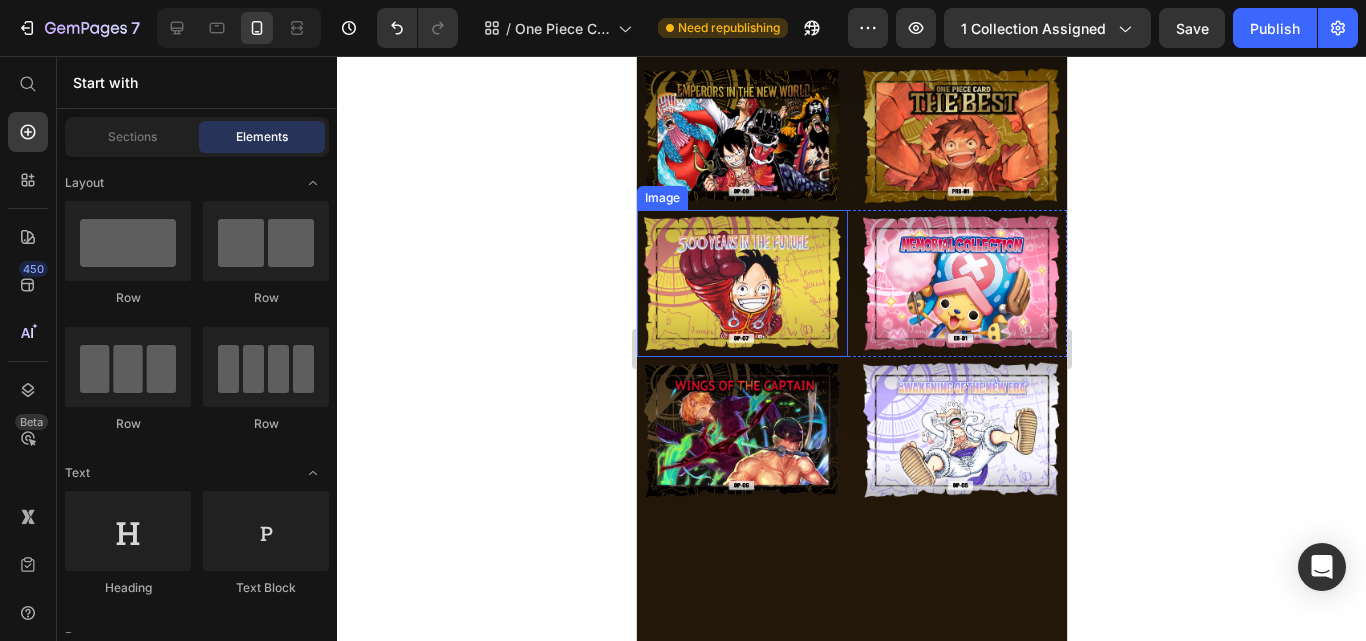 click at bounding box center [741, 283] 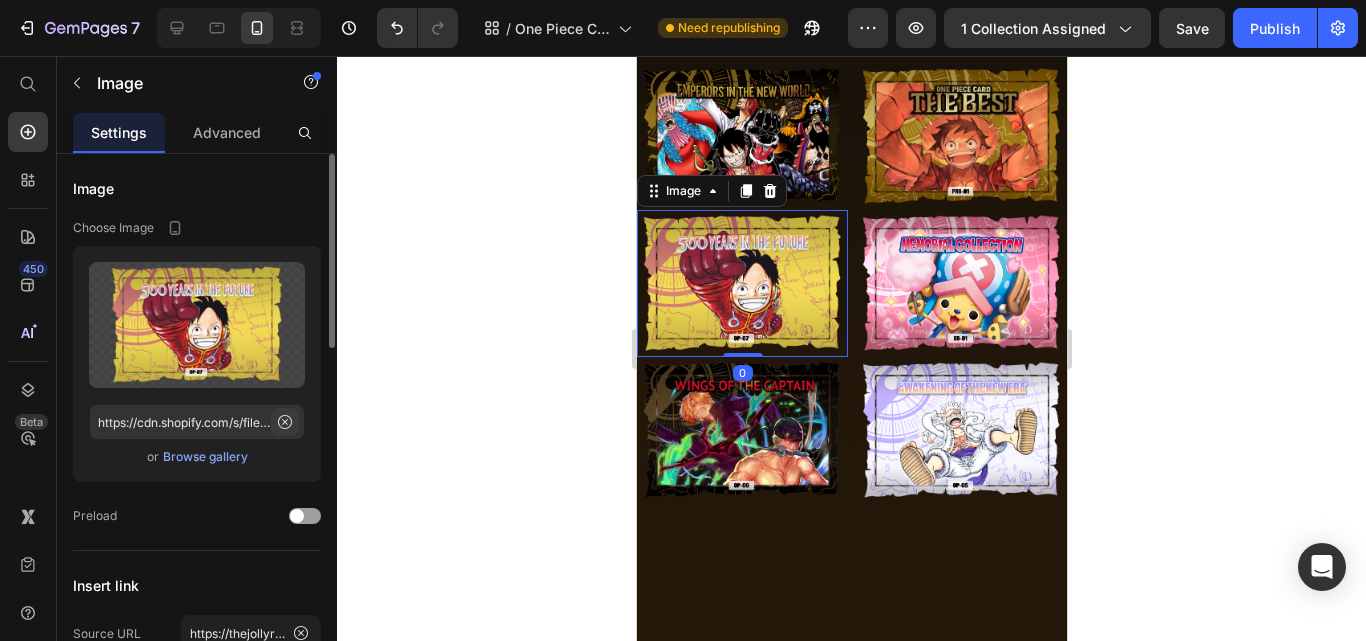 click 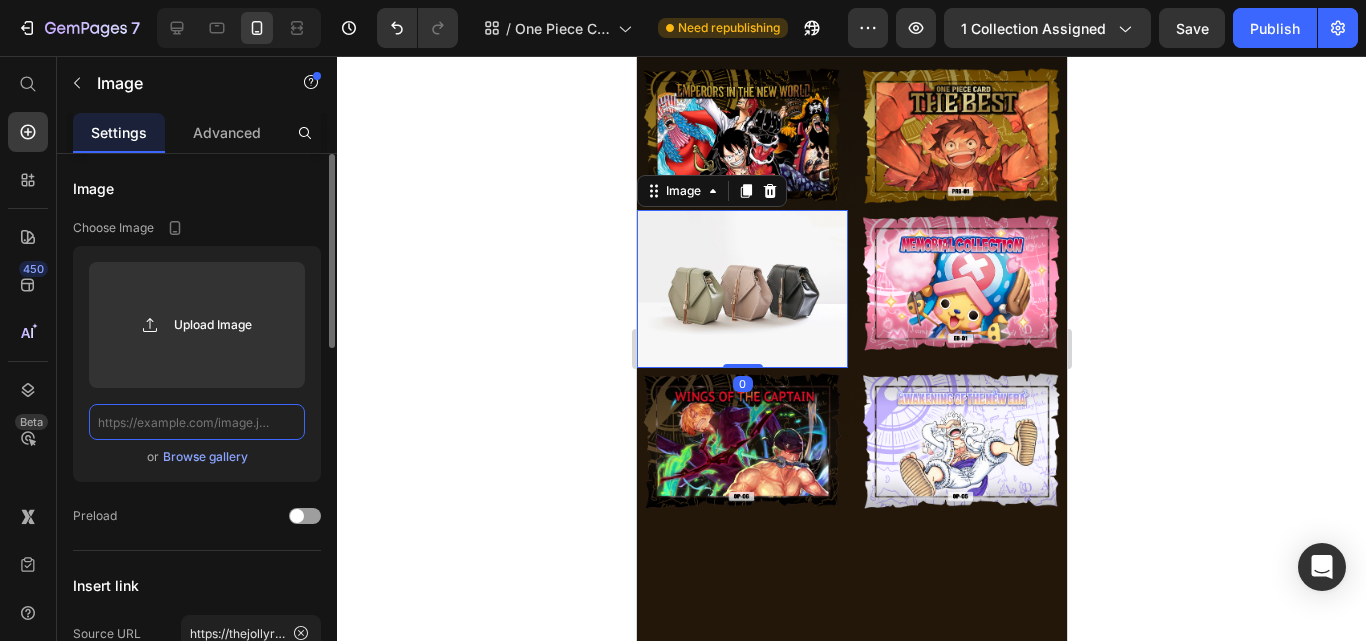 scroll, scrollTop: 0, scrollLeft: 0, axis: both 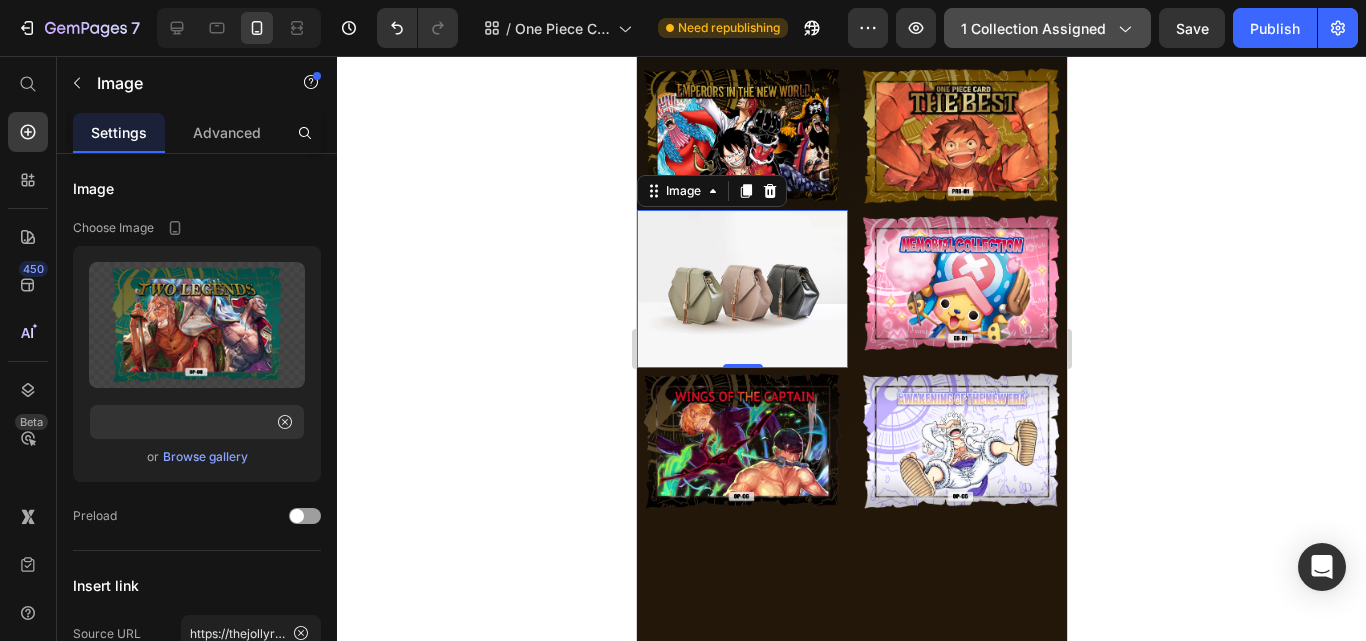 click 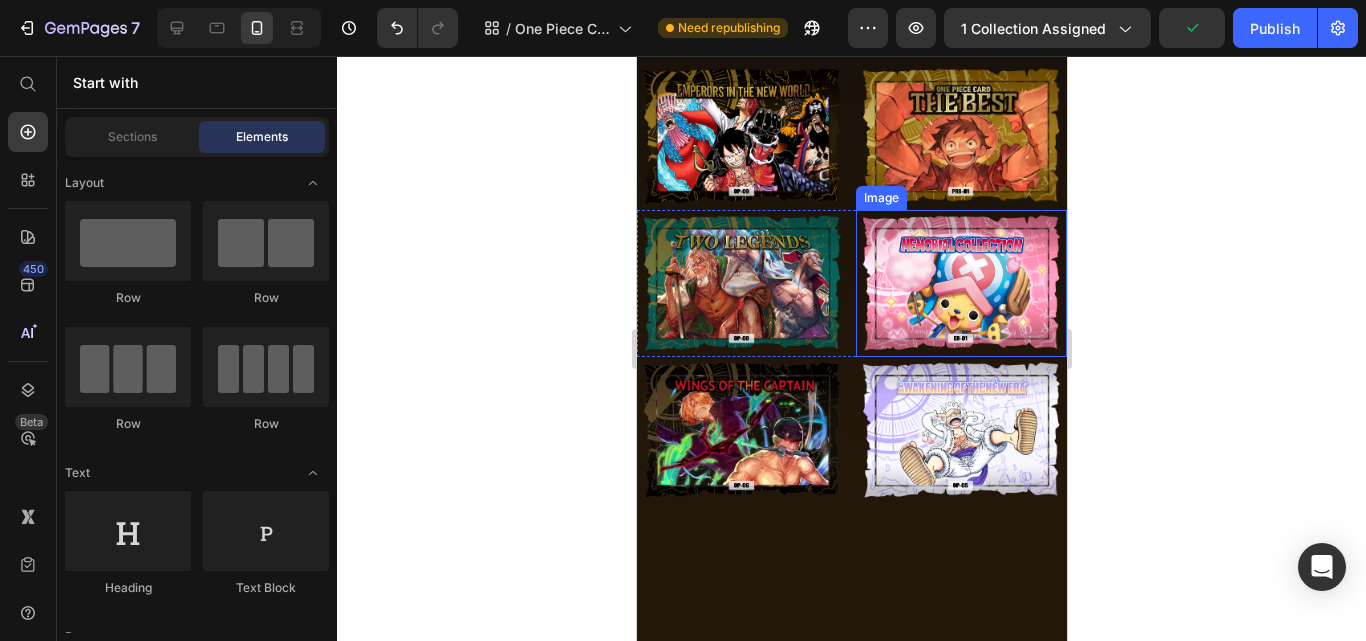 click at bounding box center [960, 283] 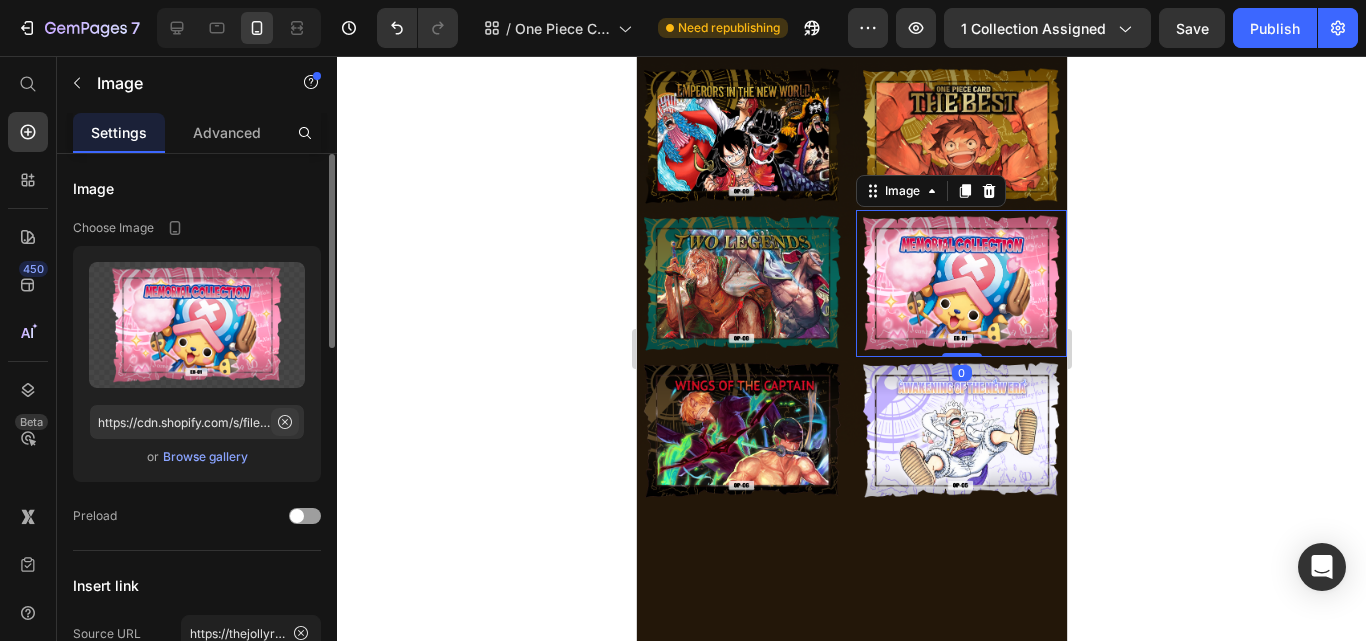 click 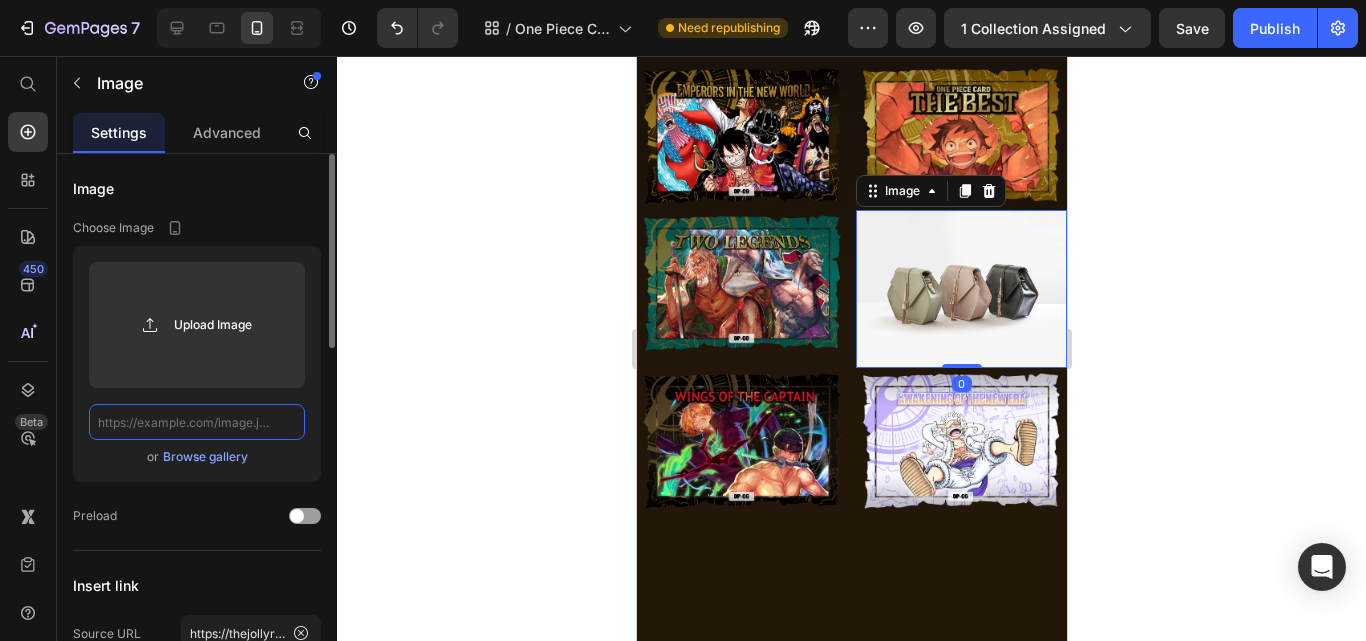 scroll, scrollTop: 0, scrollLeft: 0, axis: both 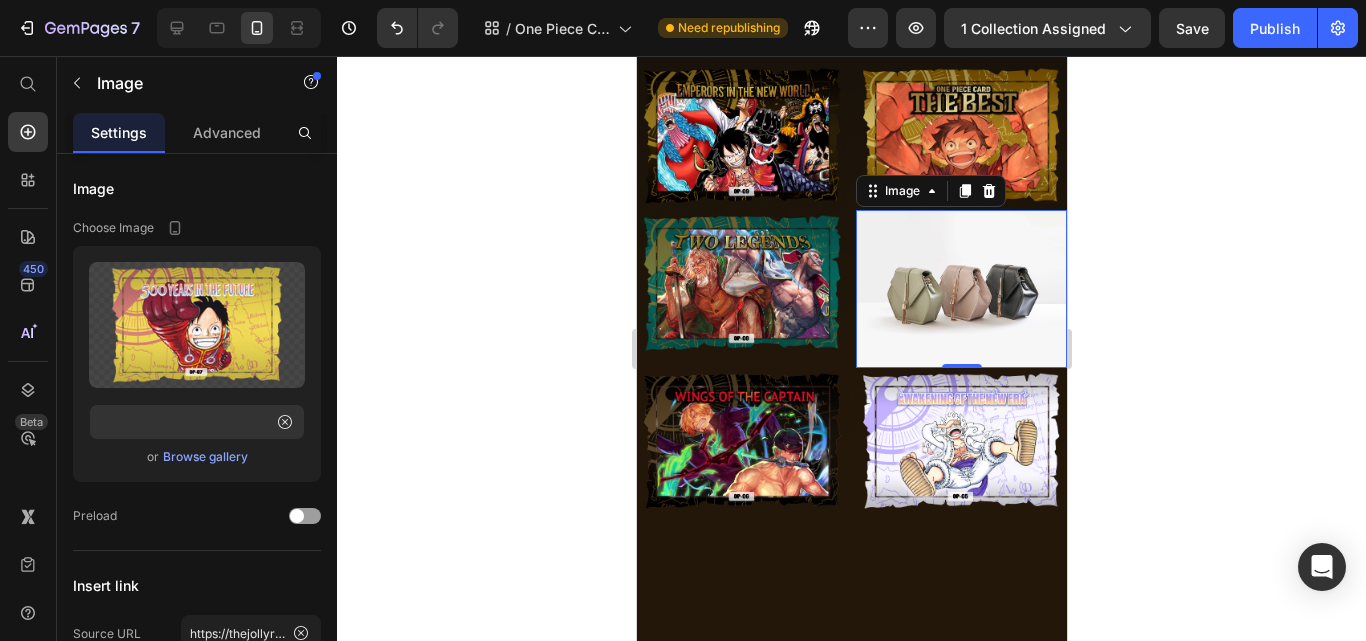 click 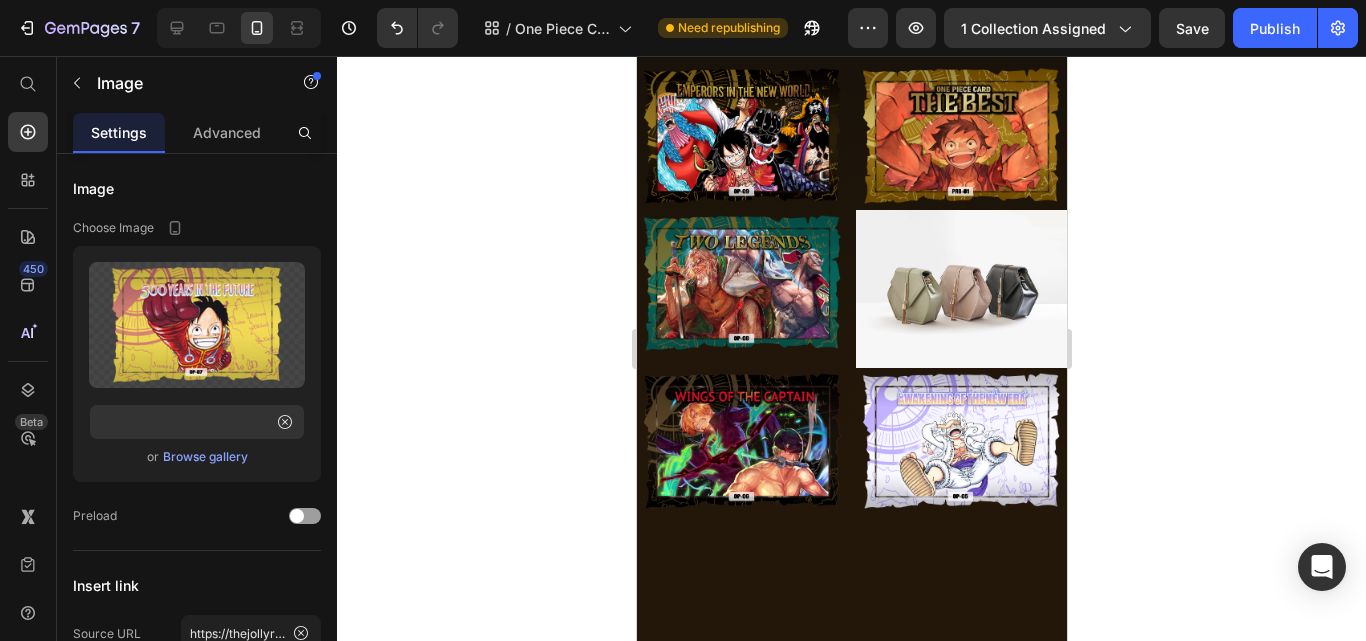 scroll, scrollTop: 0, scrollLeft: 0, axis: both 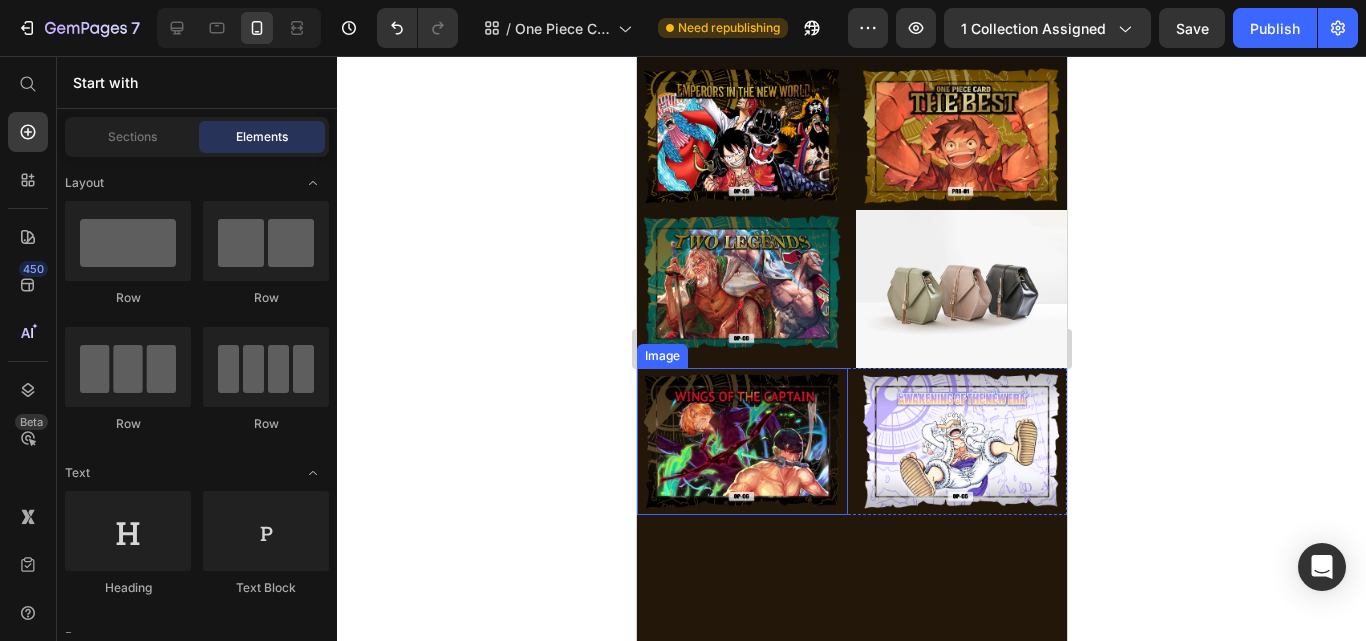 click at bounding box center [741, 441] 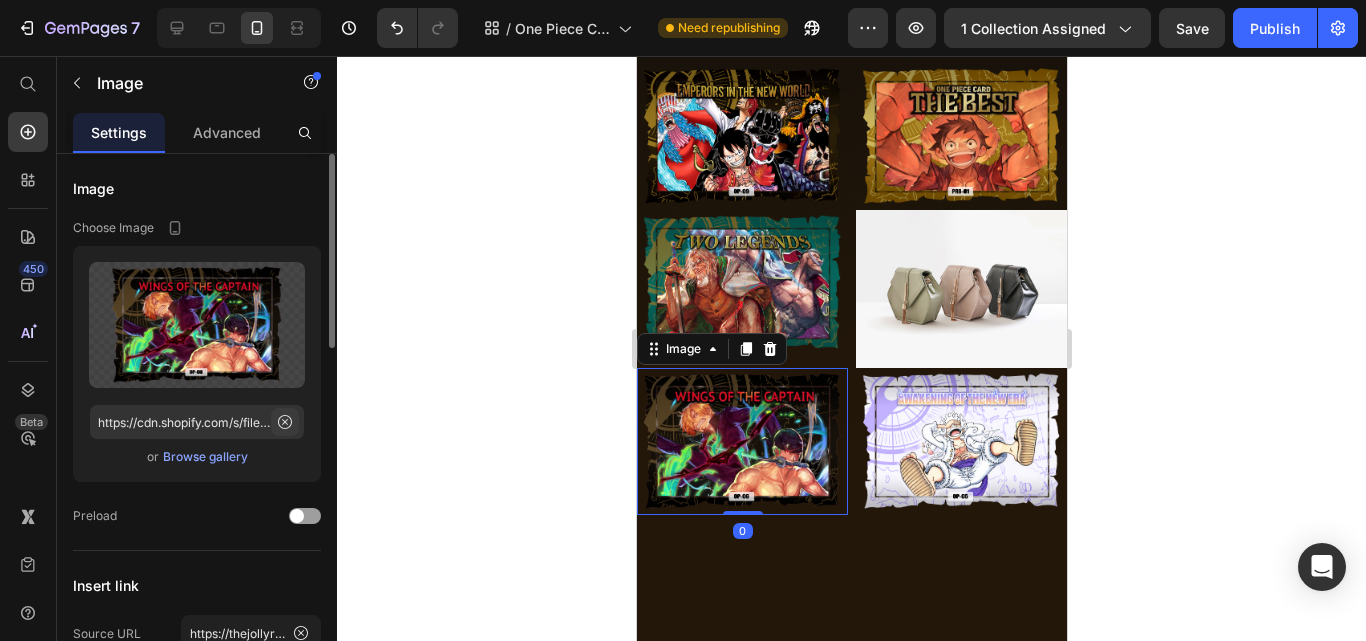 click 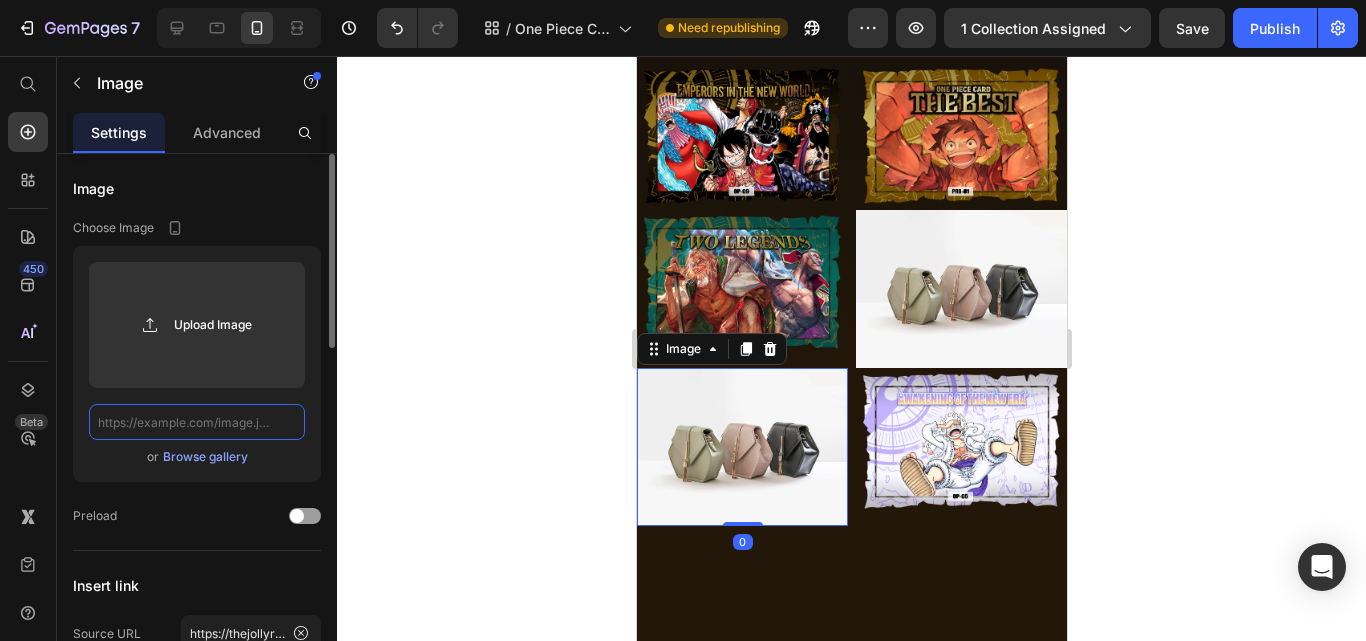 scroll, scrollTop: 0, scrollLeft: 0, axis: both 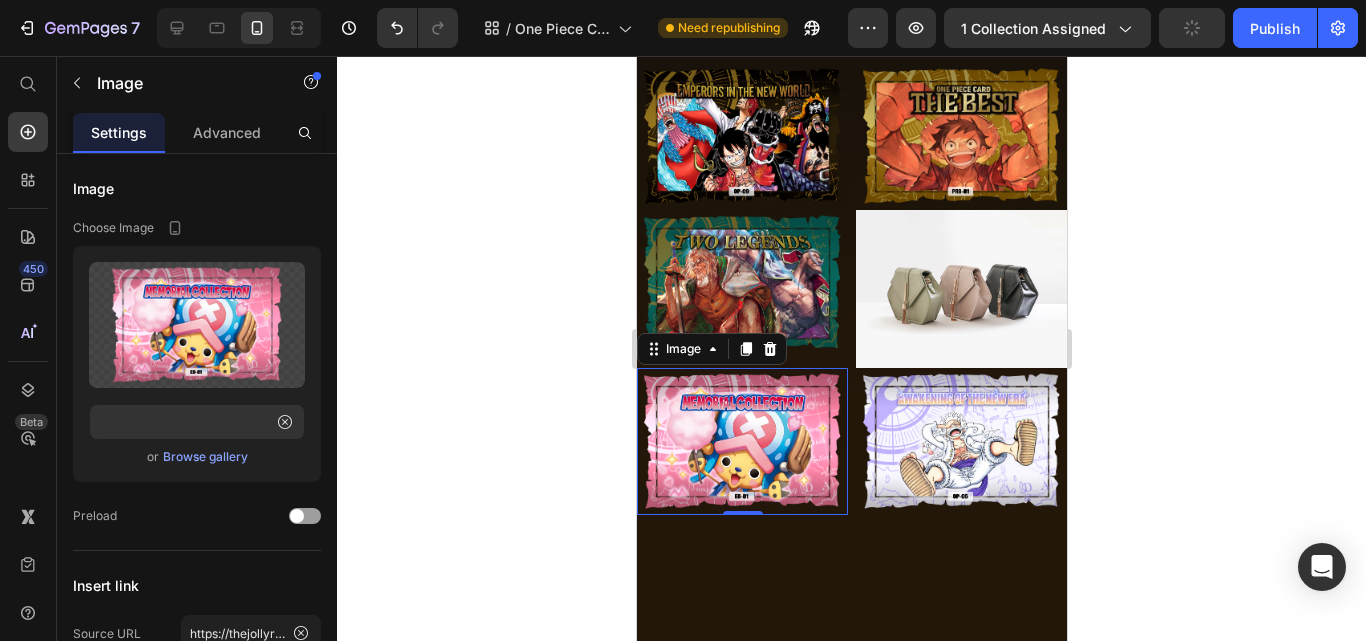 click 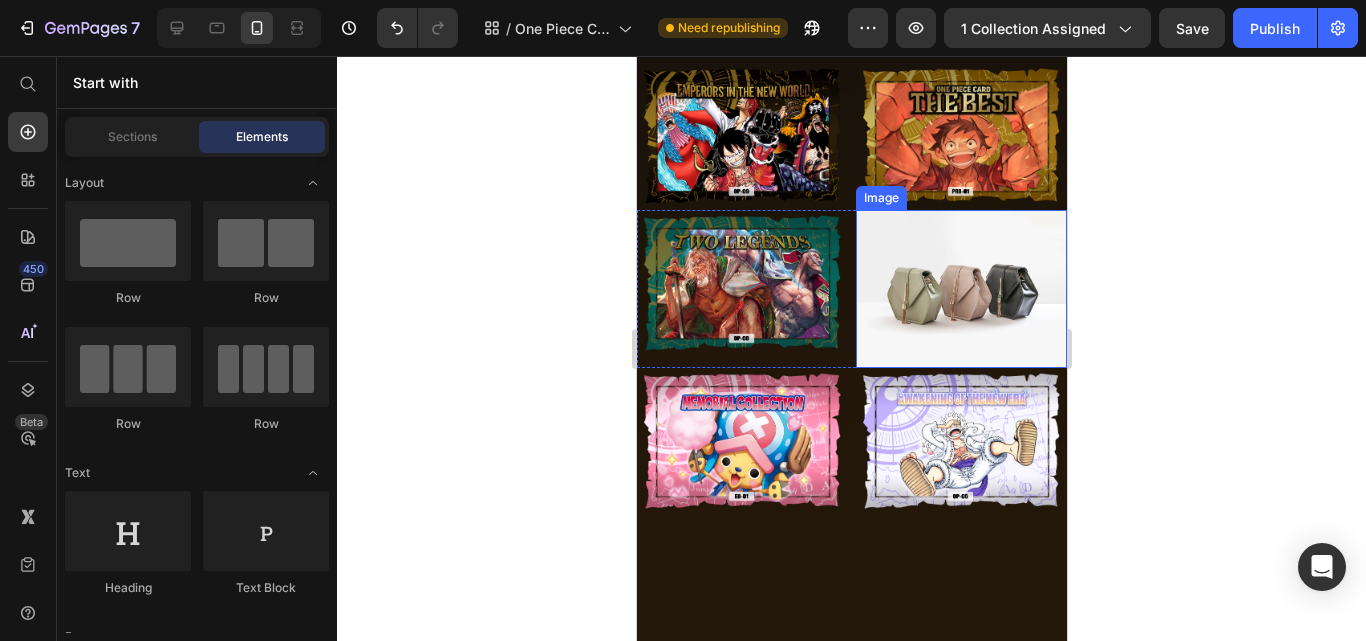 drag, startPoint x: 959, startPoint y: 281, endPoint x: 792, endPoint y: 292, distance: 167.36188 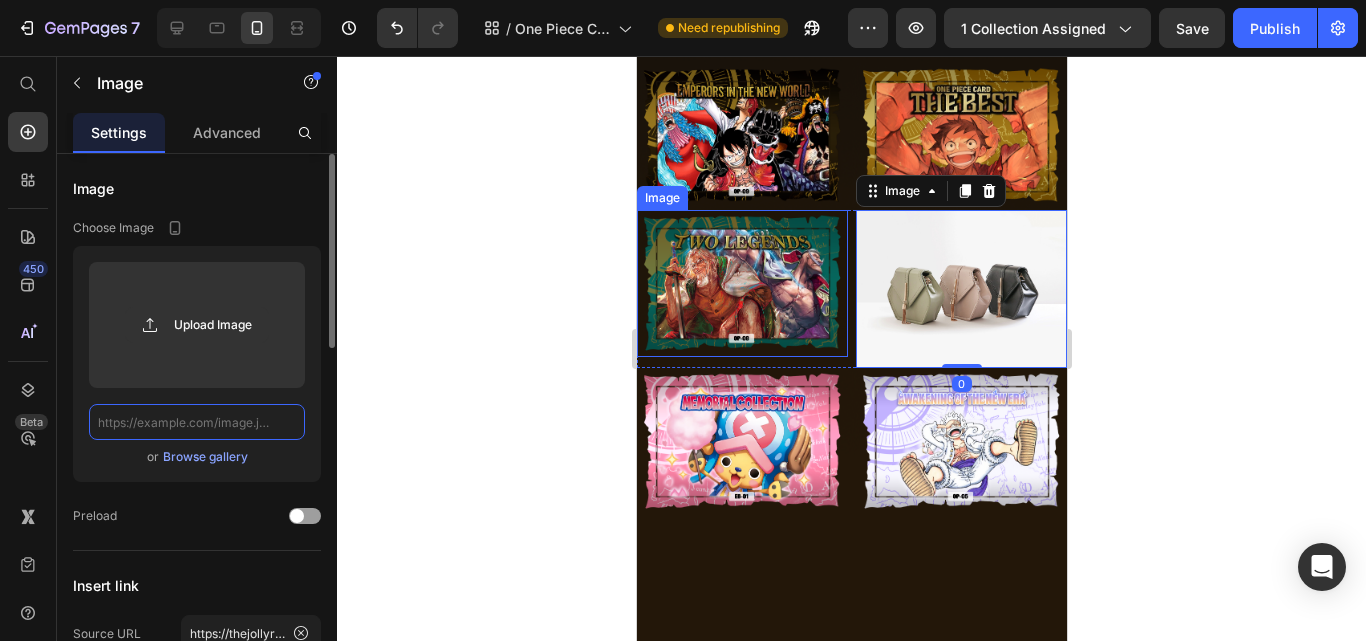 click 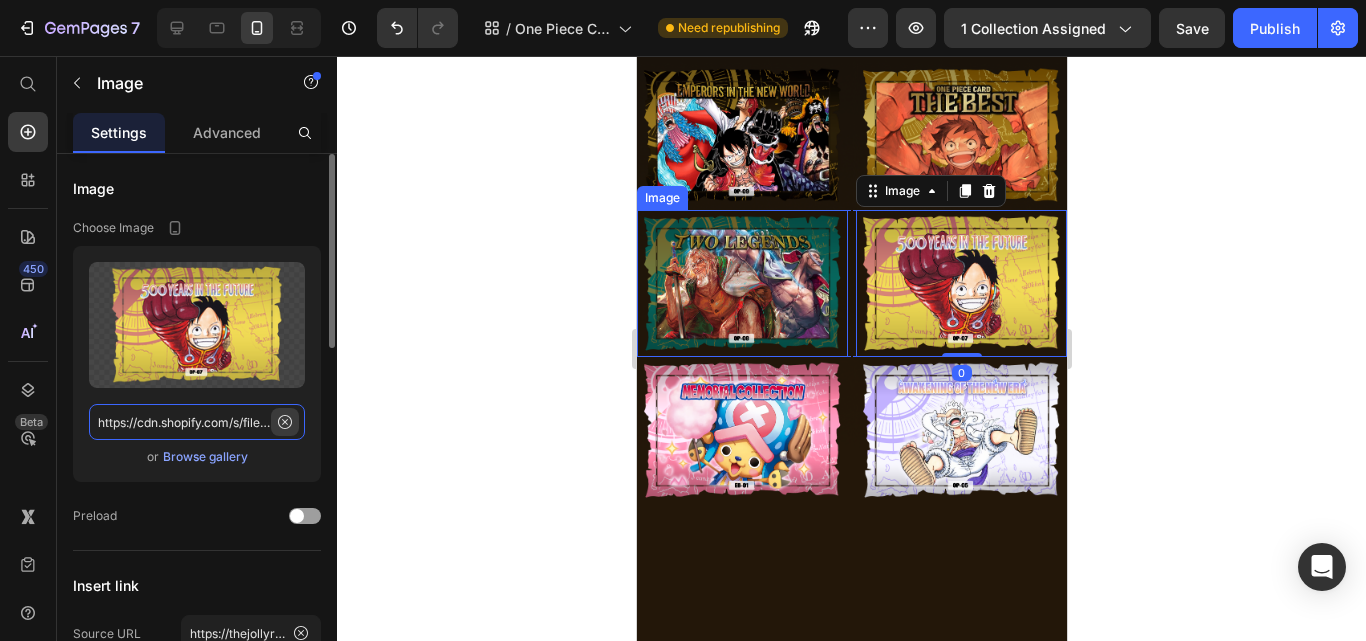 scroll, scrollTop: 0, scrollLeft: 689, axis: horizontal 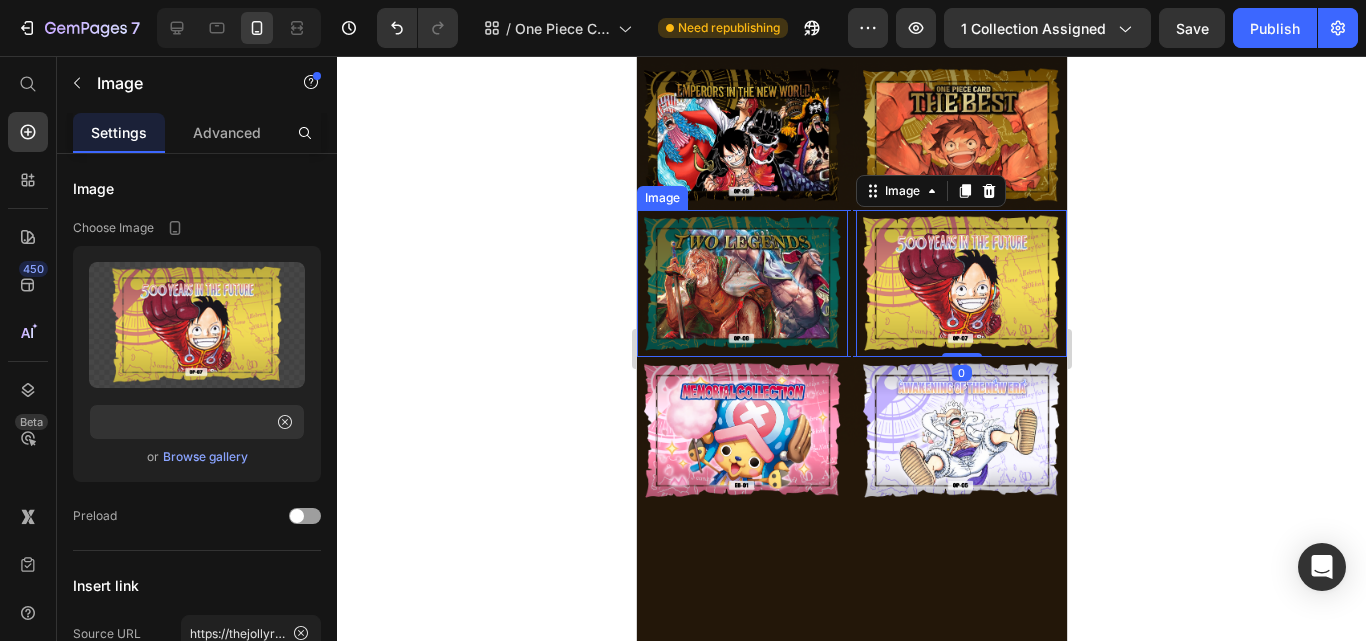 click 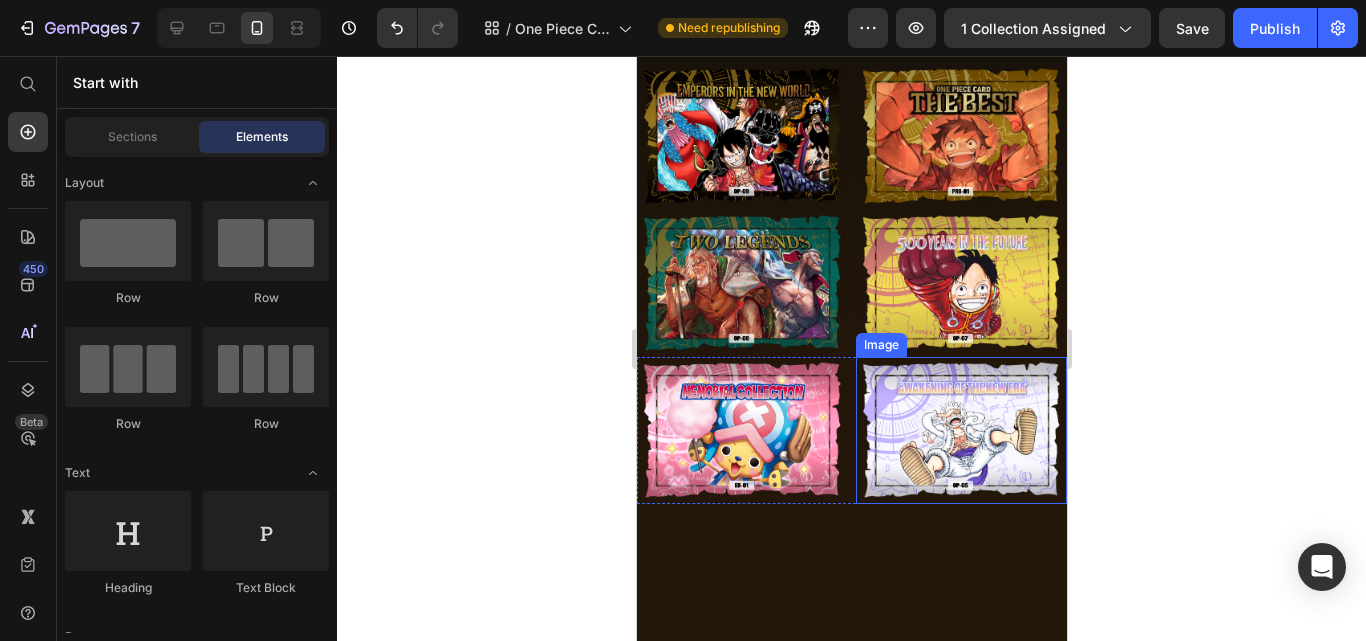click at bounding box center [960, 430] 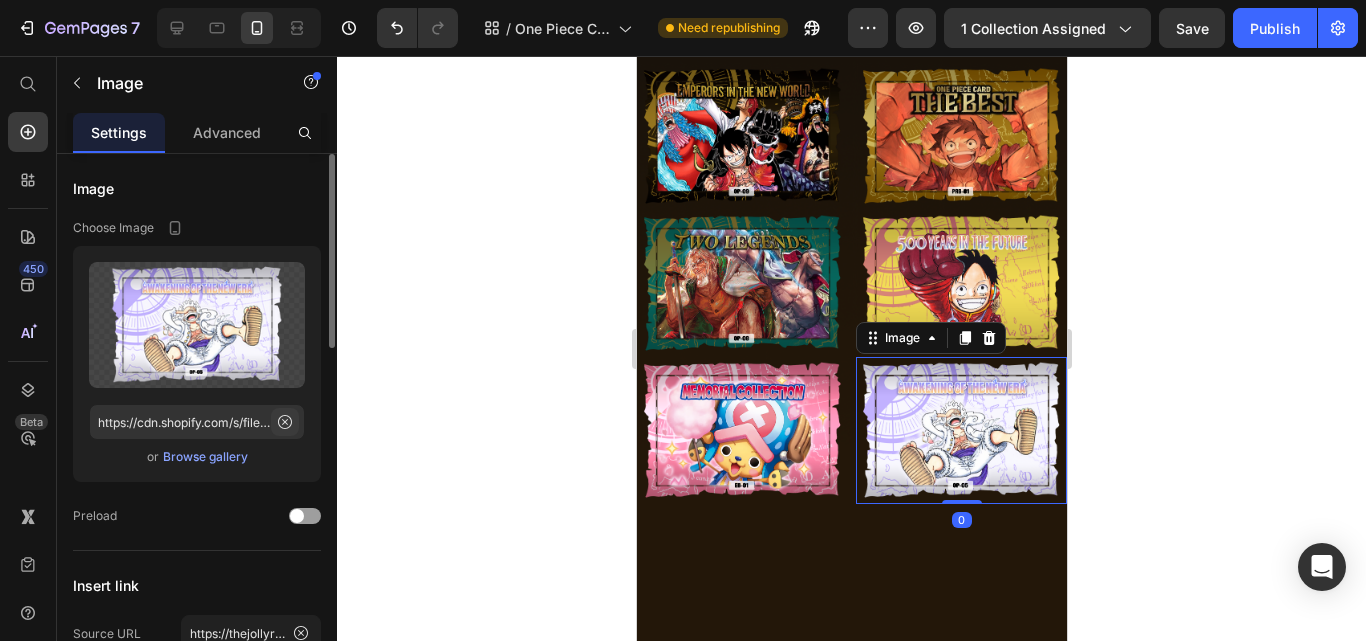 click 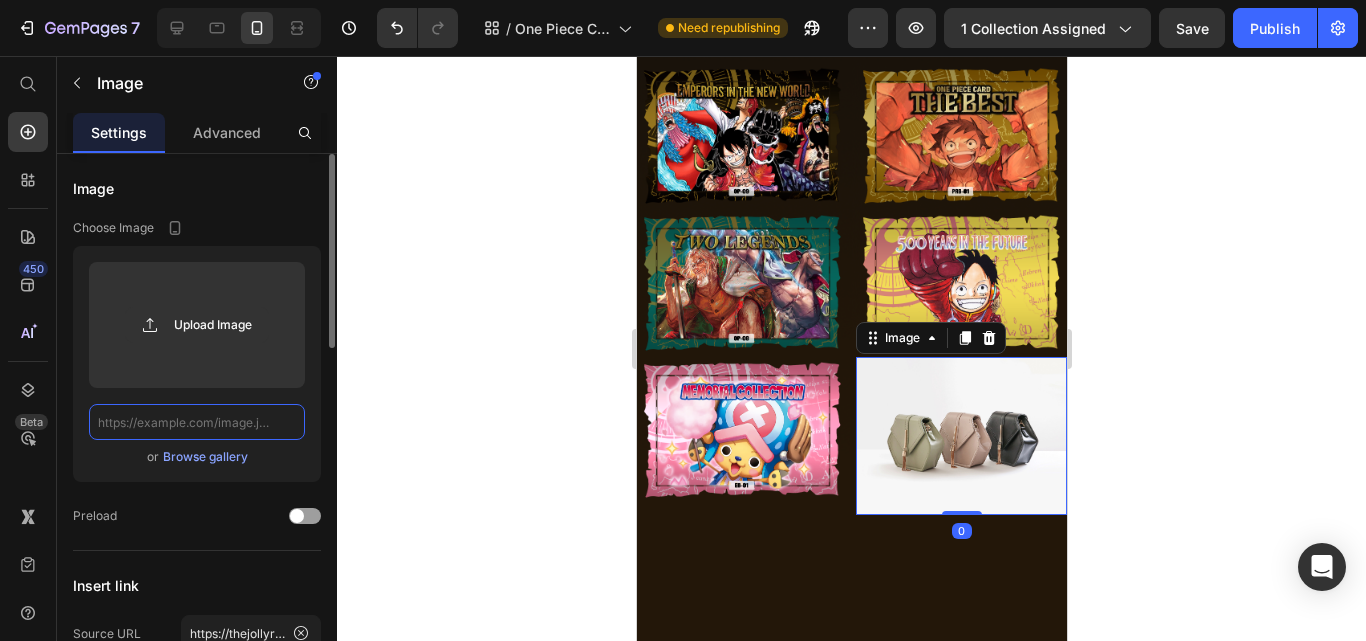 scroll, scrollTop: 0, scrollLeft: 0, axis: both 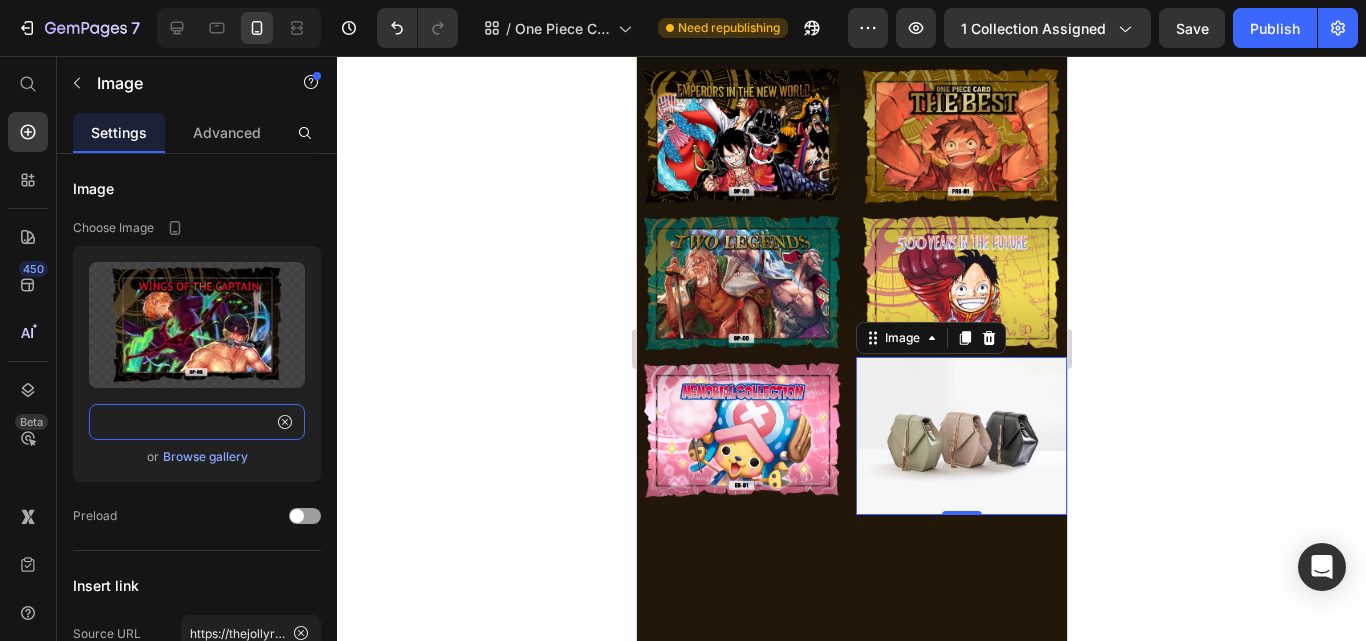 type on "https://cdn.shopify.com/s/files/1/0646/2328/0217/files/gempages_569051032747770901-f469b74e-689c-46a6-8bee-0b9b3fe82a3e.png?v=1751914666" 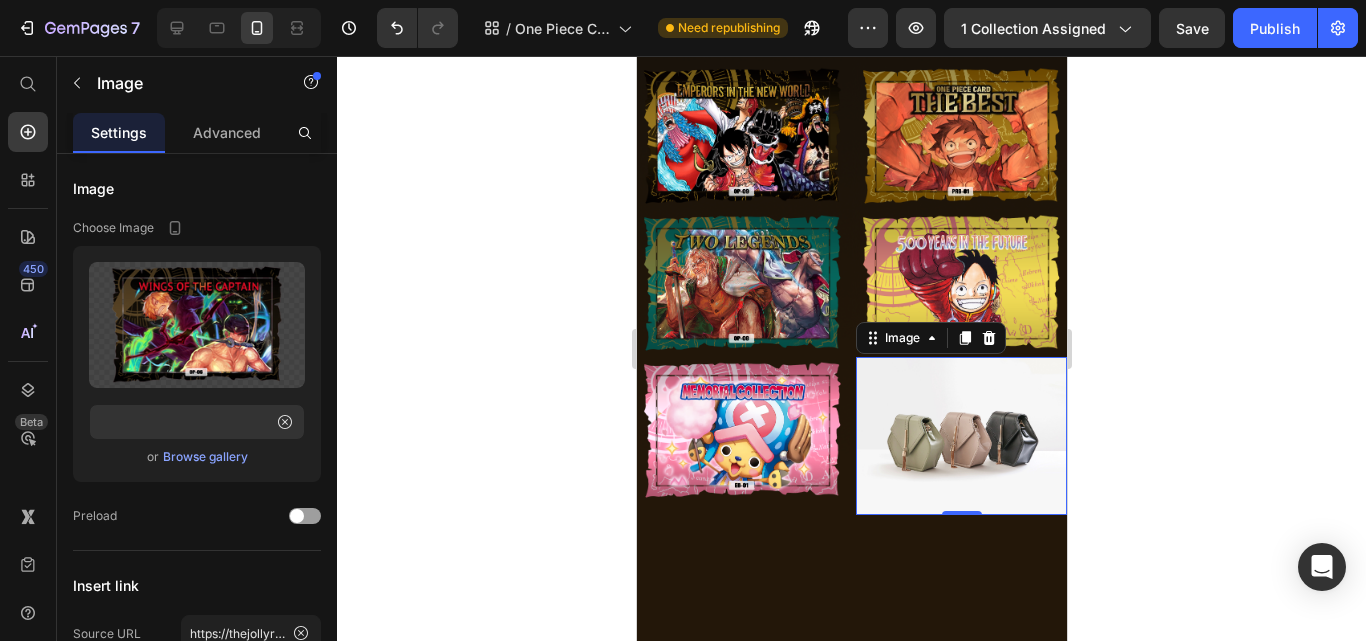 click 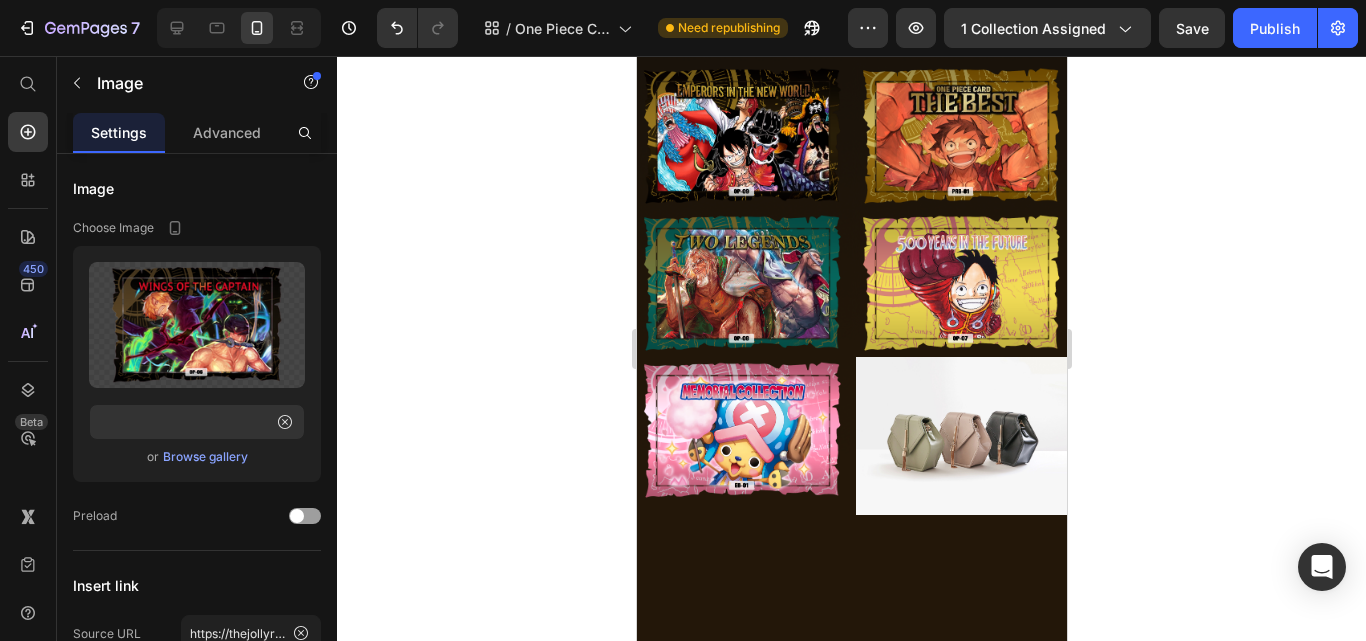 scroll, scrollTop: 0, scrollLeft: 0, axis: both 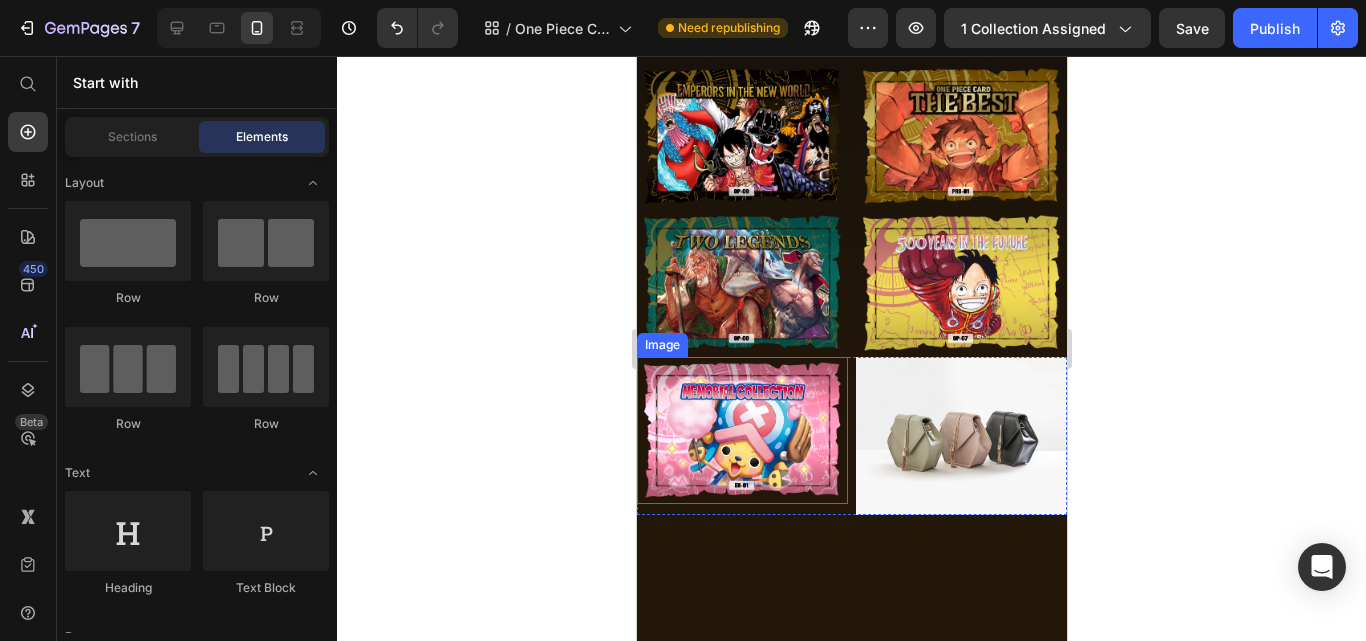 click at bounding box center [960, 436] 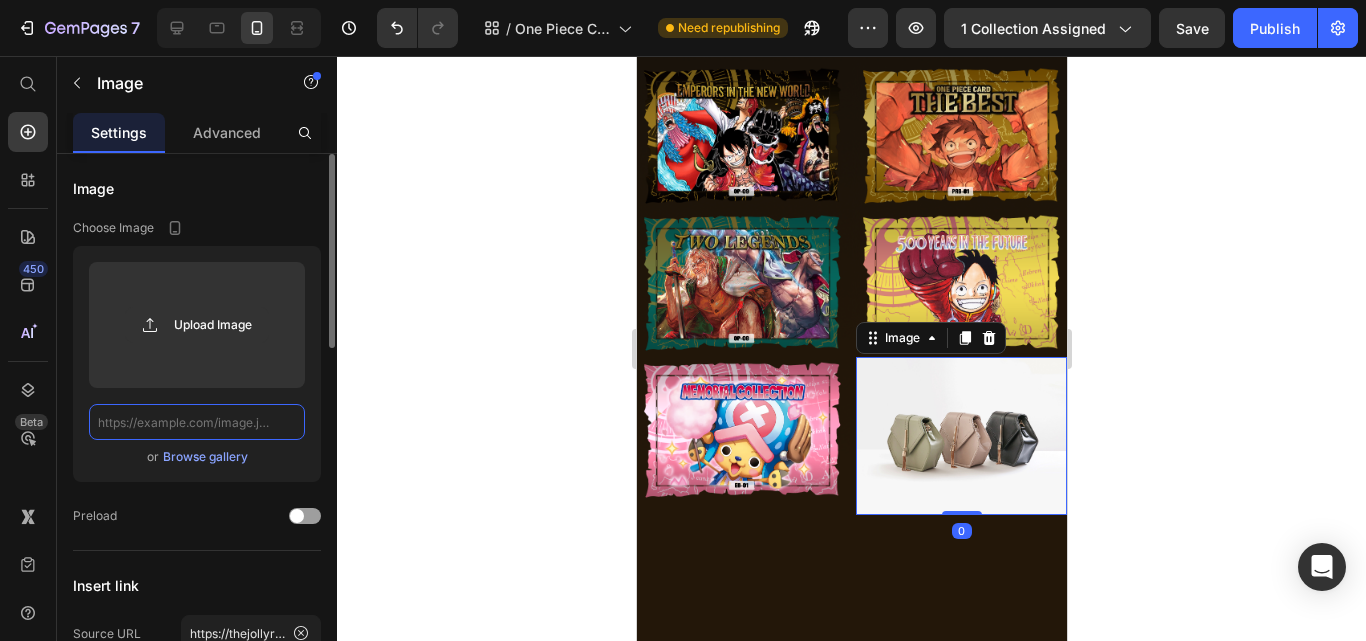 click 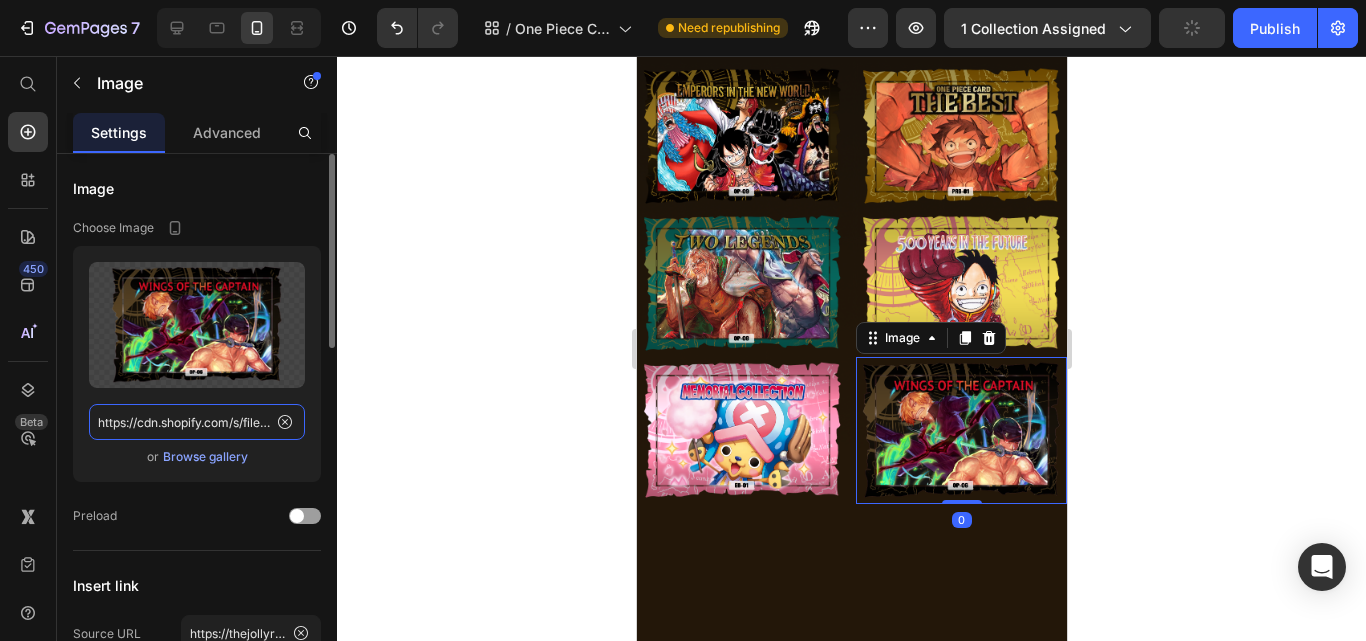 scroll, scrollTop: 0, scrollLeft: 695, axis: horizontal 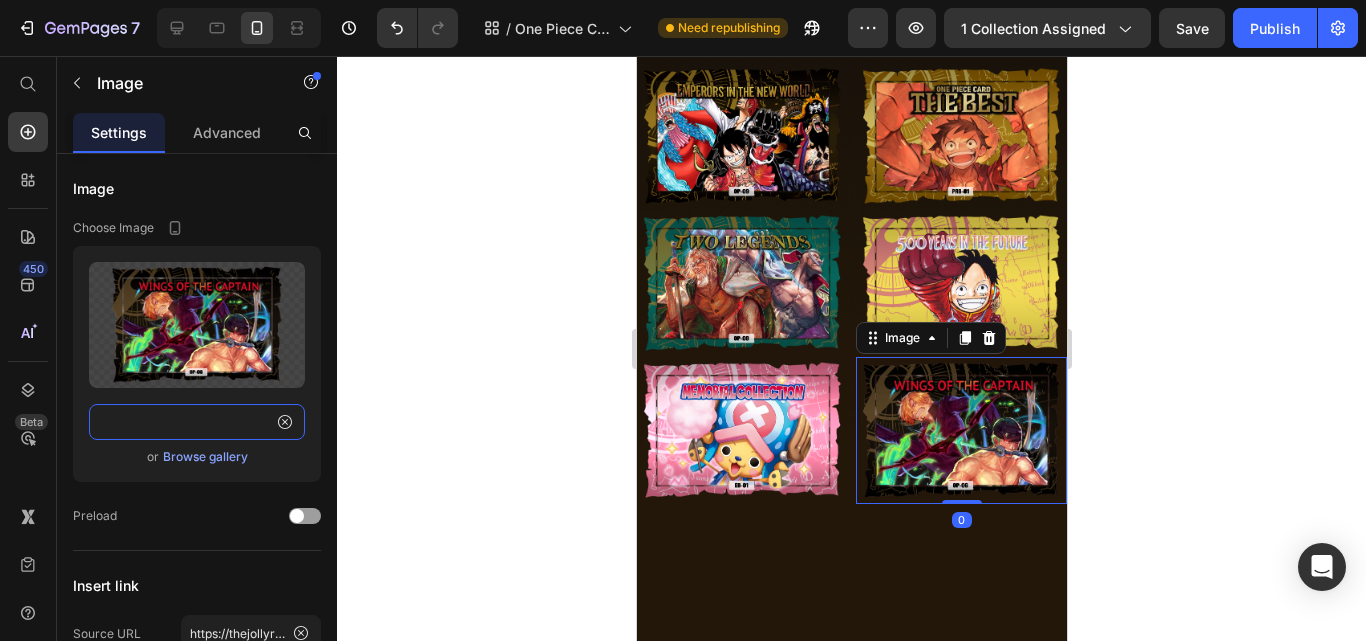 type on "https://cdn.shopify.com/s/files/1/0646/2328/0217/files/gempages_569051032747770901-f469b74e-689c-46a6-8bee-0b9b3fe82a3e.png?v=1751914666" 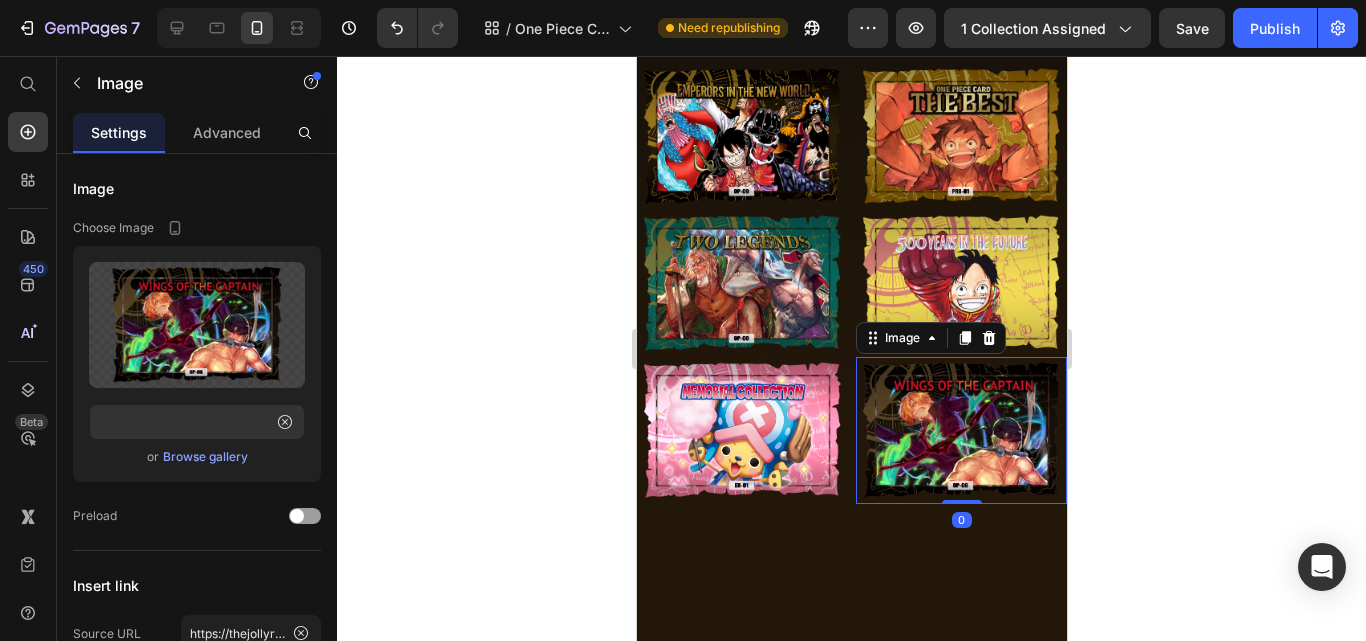 click 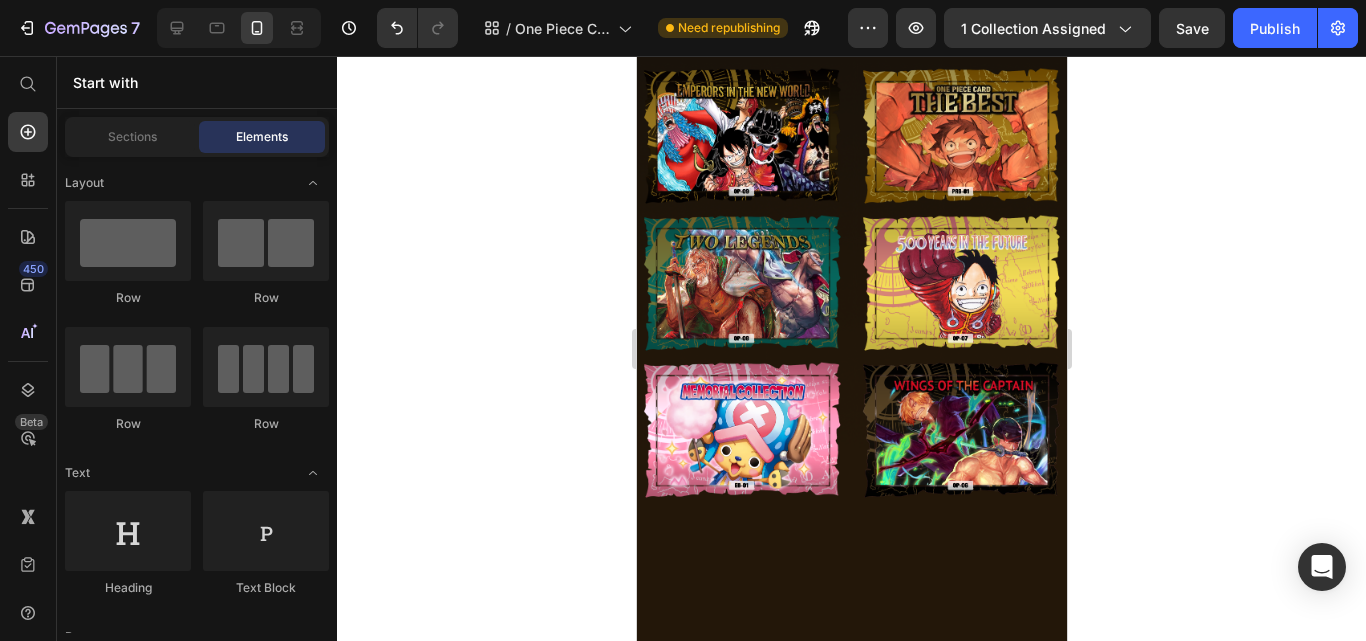 click 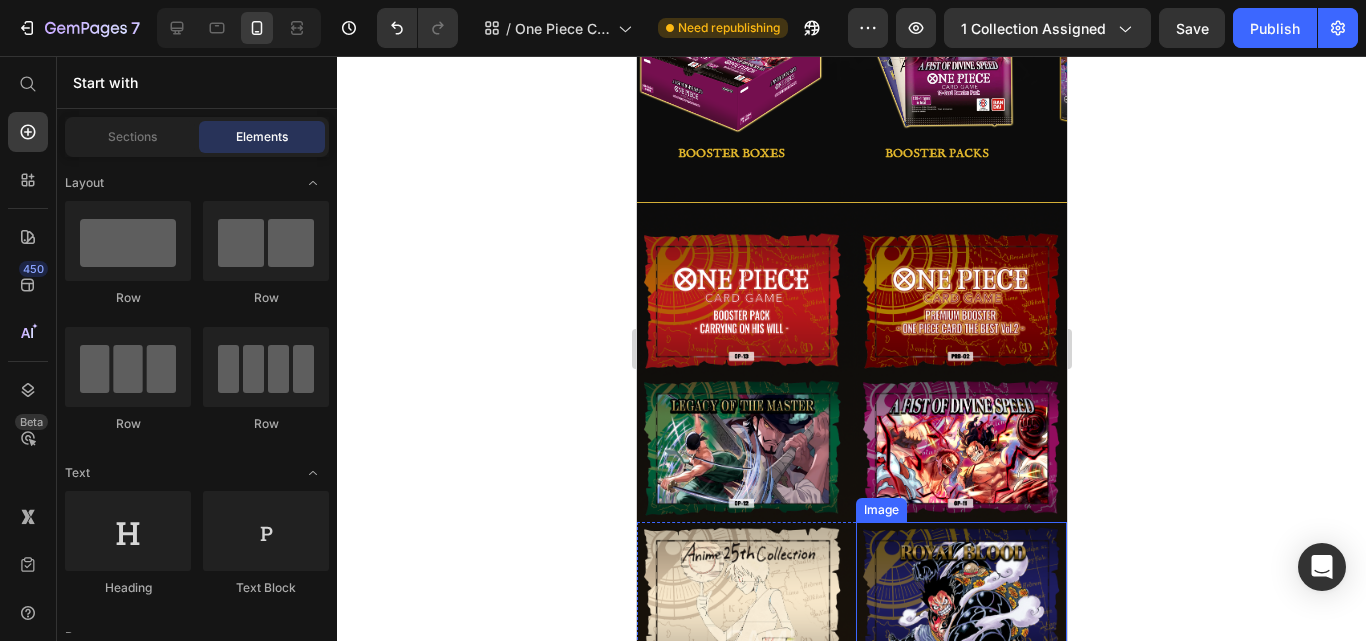 scroll, scrollTop: 900, scrollLeft: 0, axis: vertical 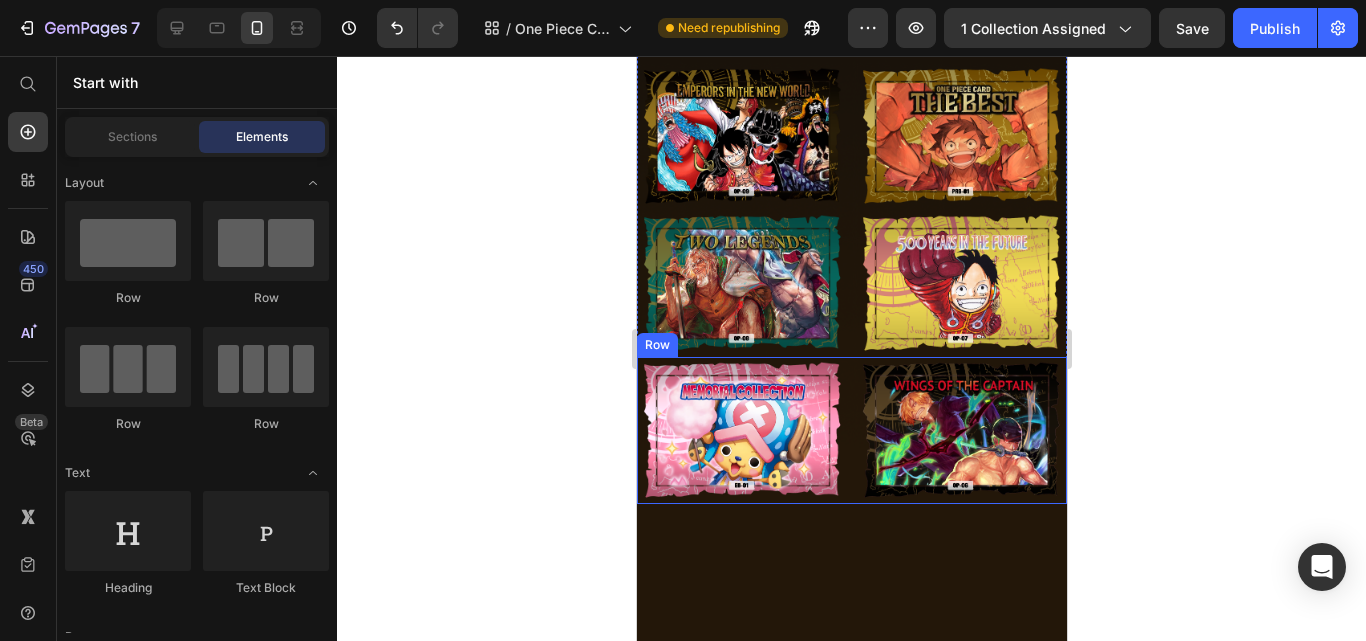click on "Image Image Row" at bounding box center [851, 430] 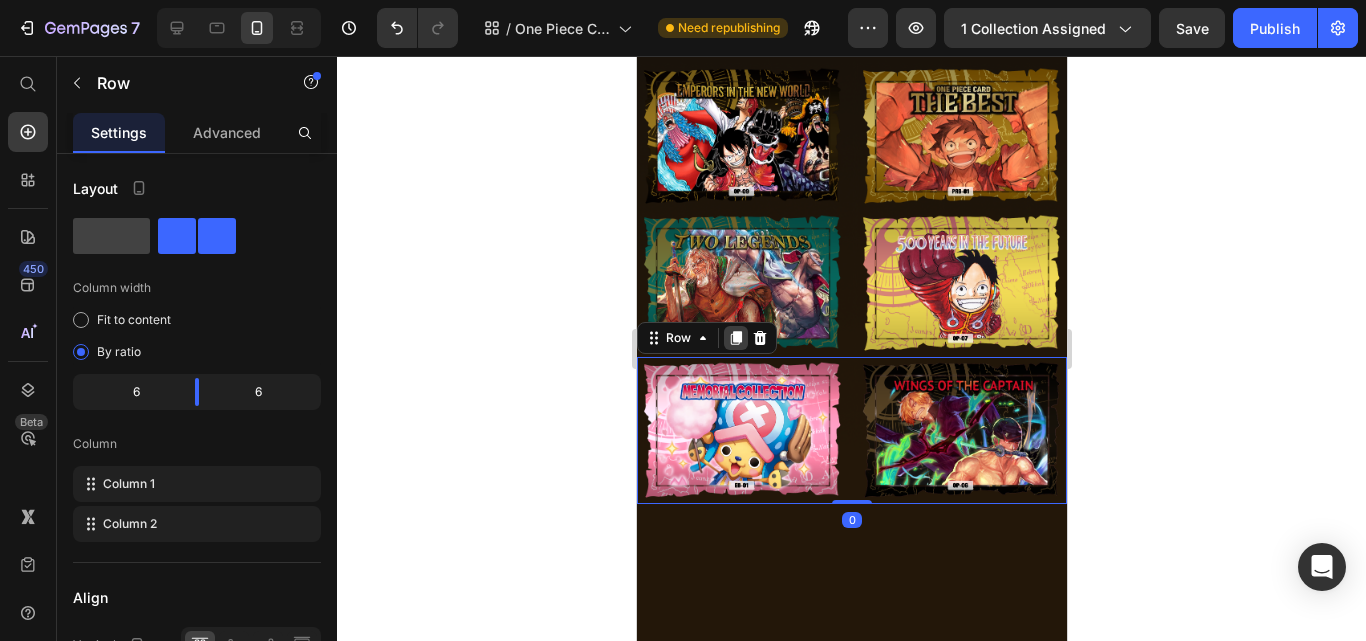click 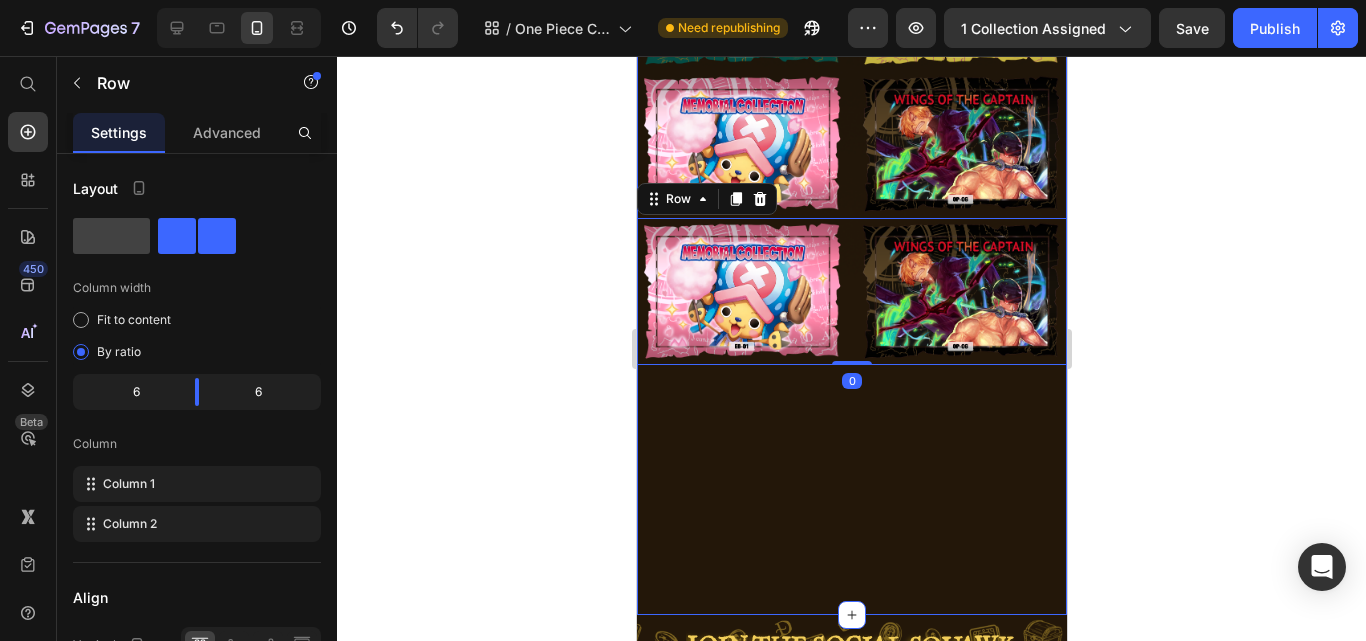 scroll, scrollTop: 1200, scrollLeft: 0, axis: vertical 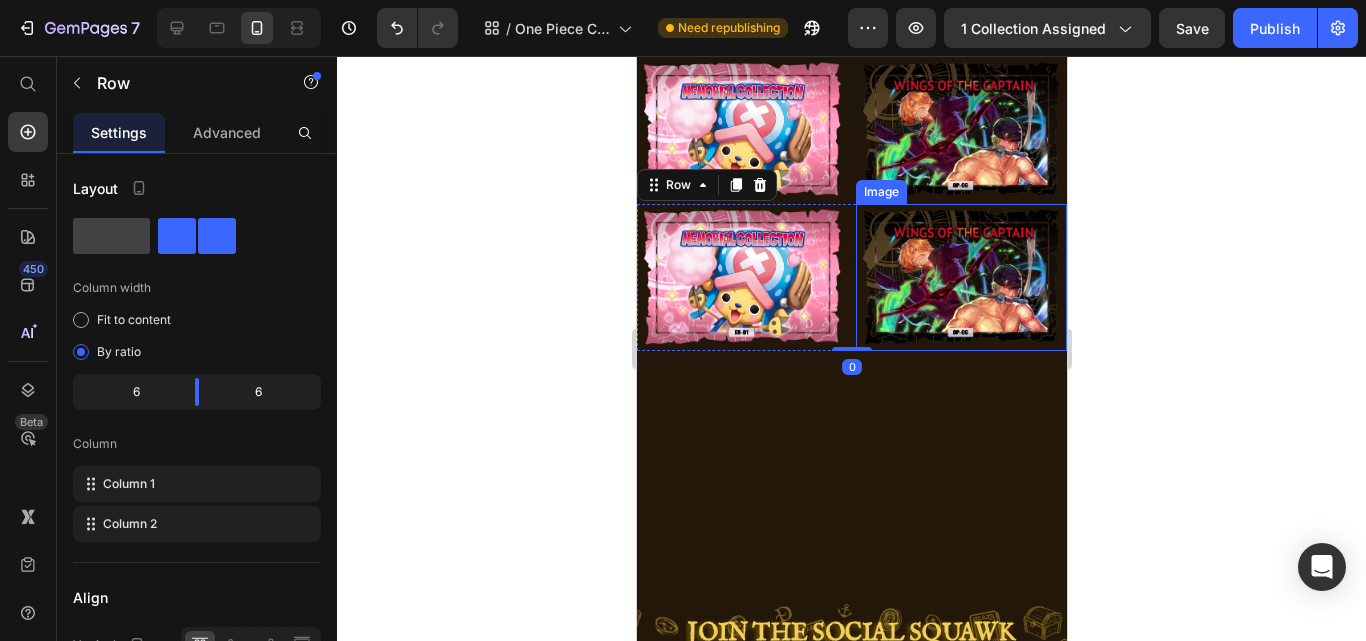 click at bounding box center [960, 277] 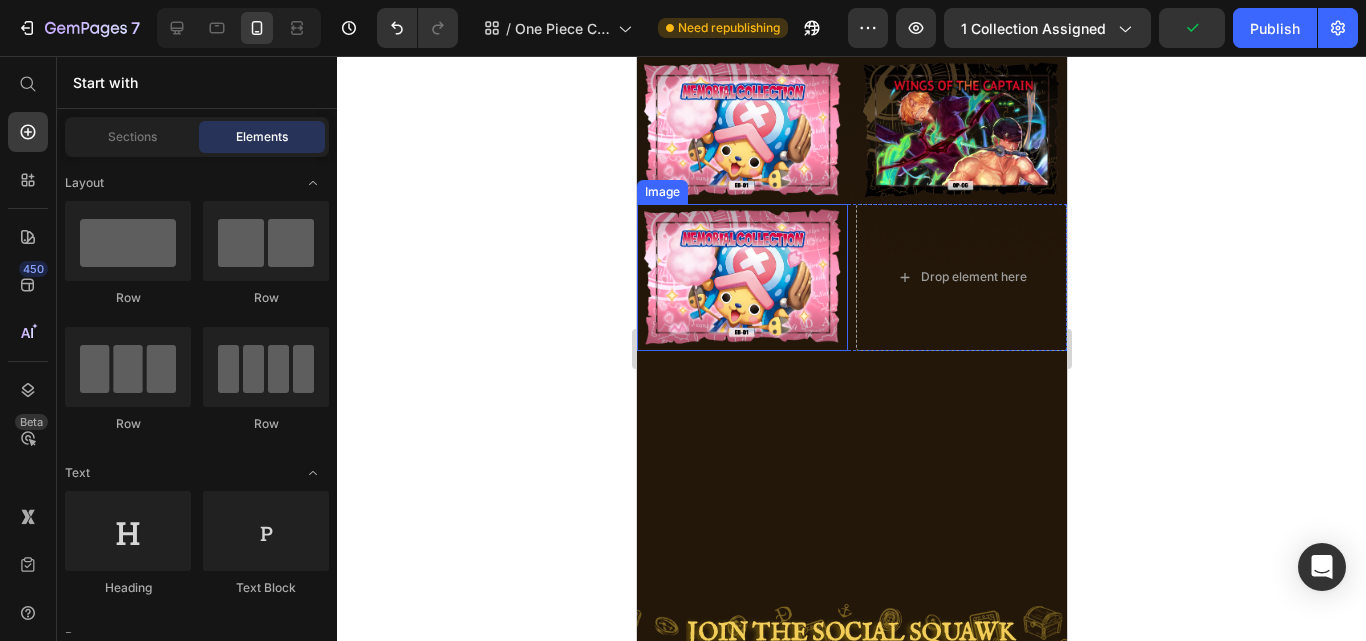 click at bounding box center [741, 277] 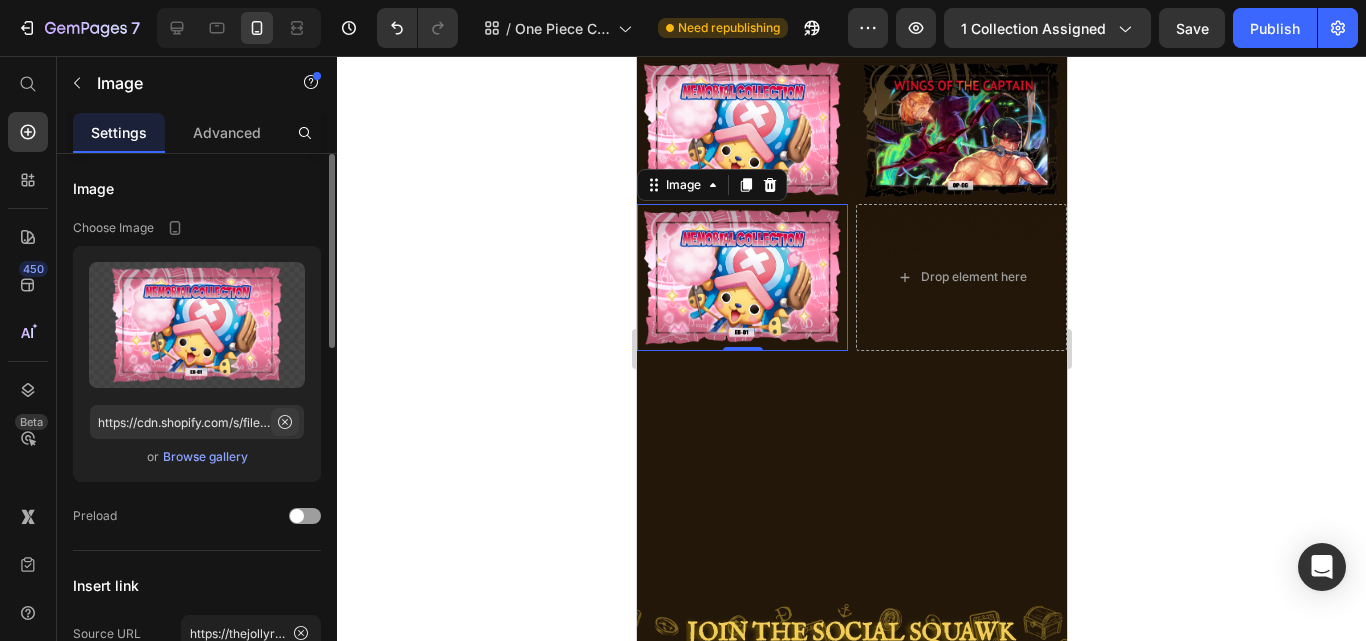 click 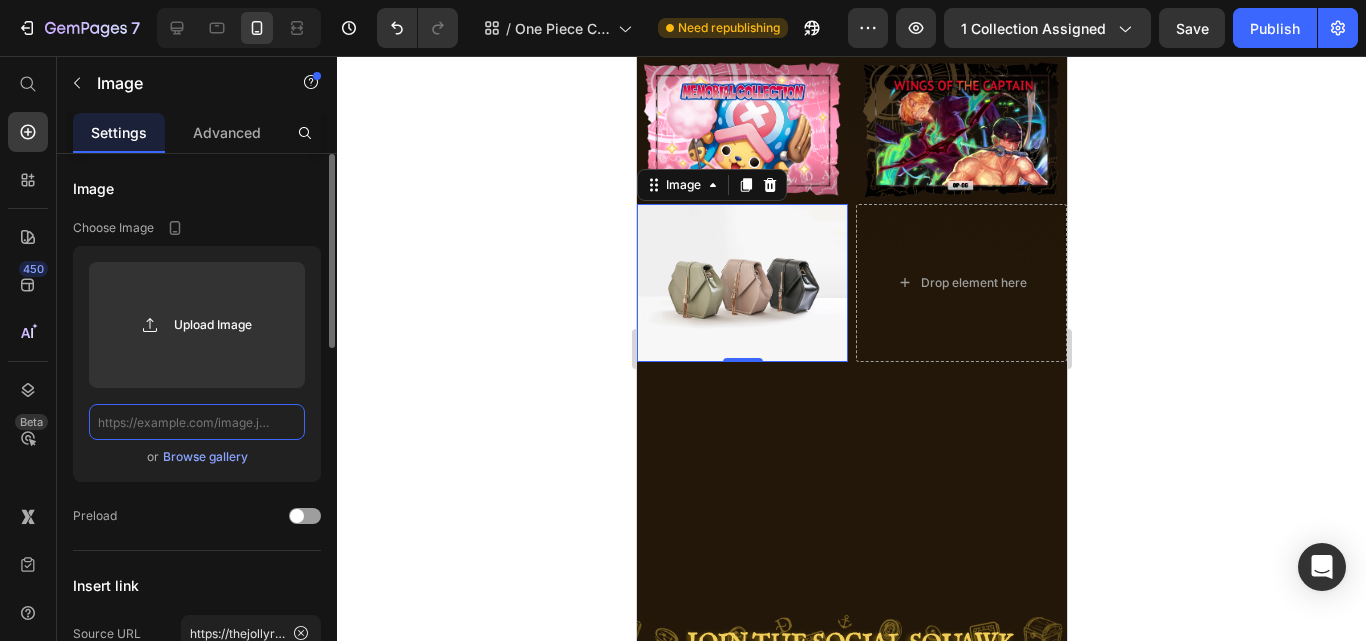 scroll, scrollTop: 0, scrollLeft: 0, axis: both 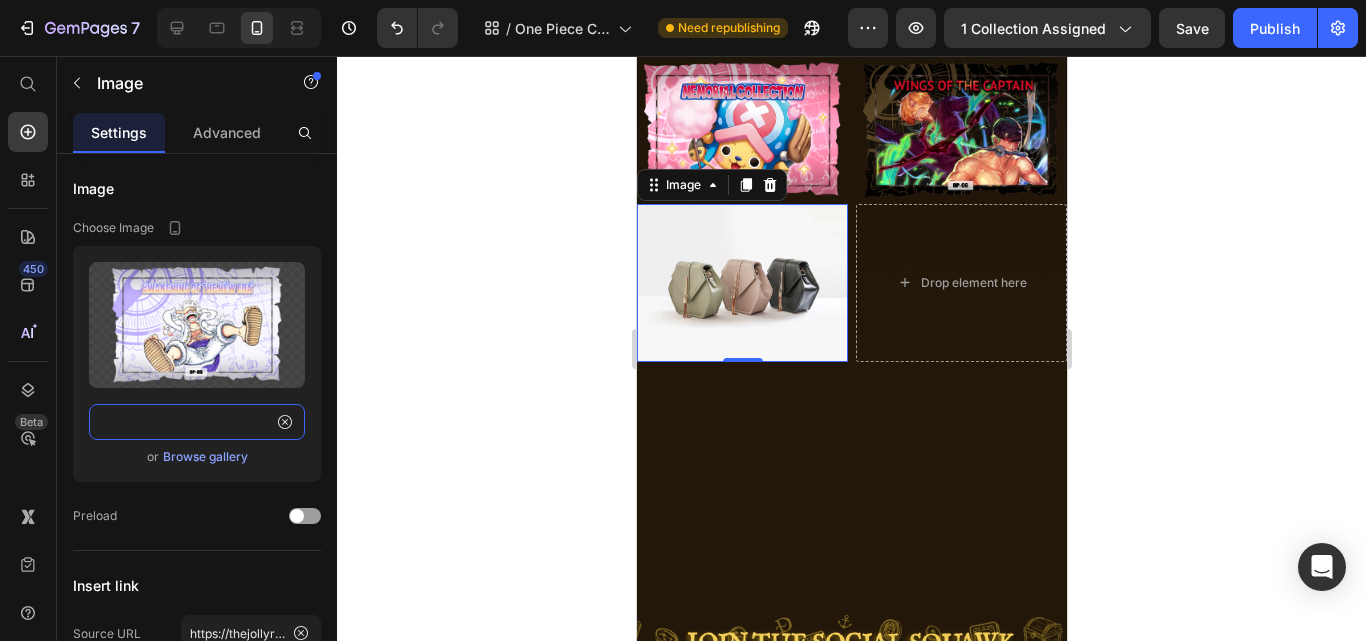 type on "https://cdn.shopify.com/s/files/1/0646/2328/0217/files/gempages_569051032747770901-4cee6c29-8610-4541-a124-dd264741fdbf.png?v=1751915337" 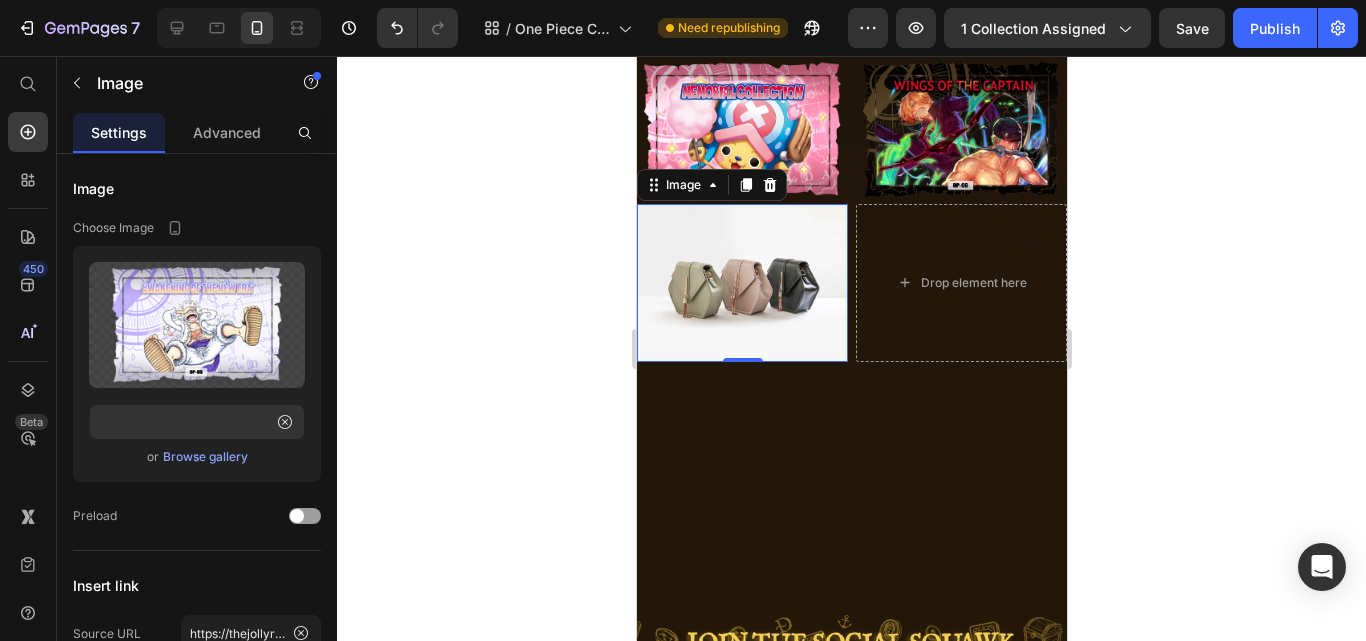 click 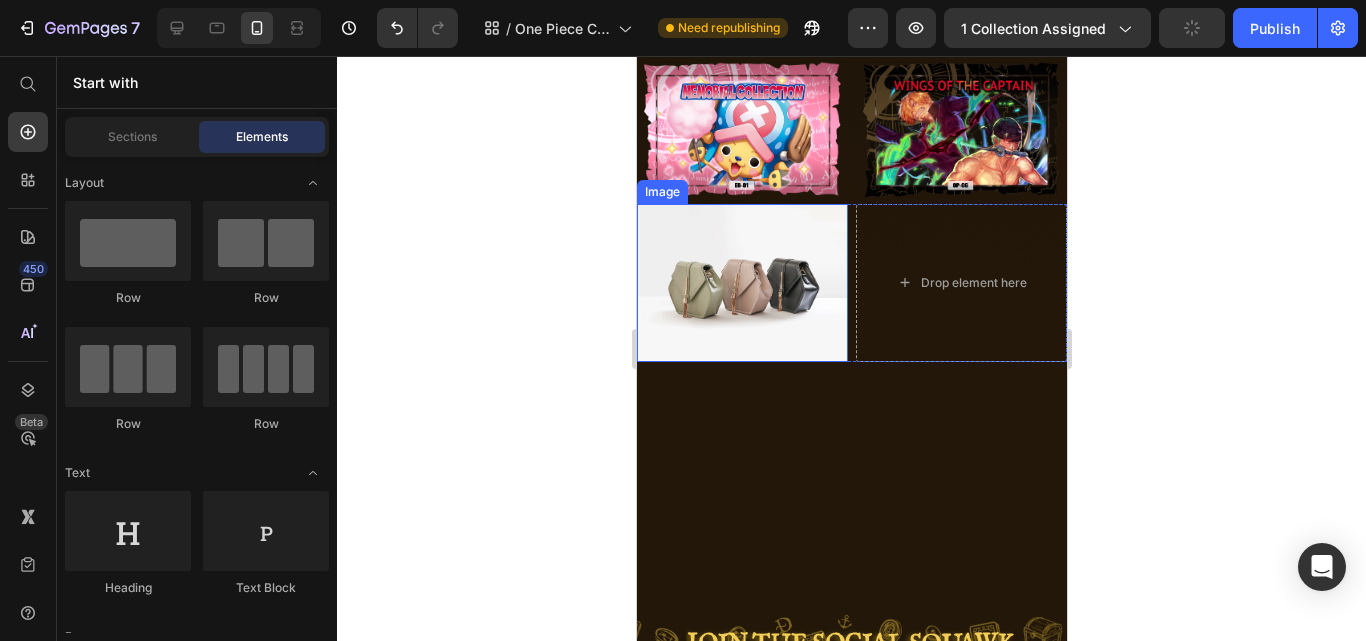 click at bounding box center [741, 283] 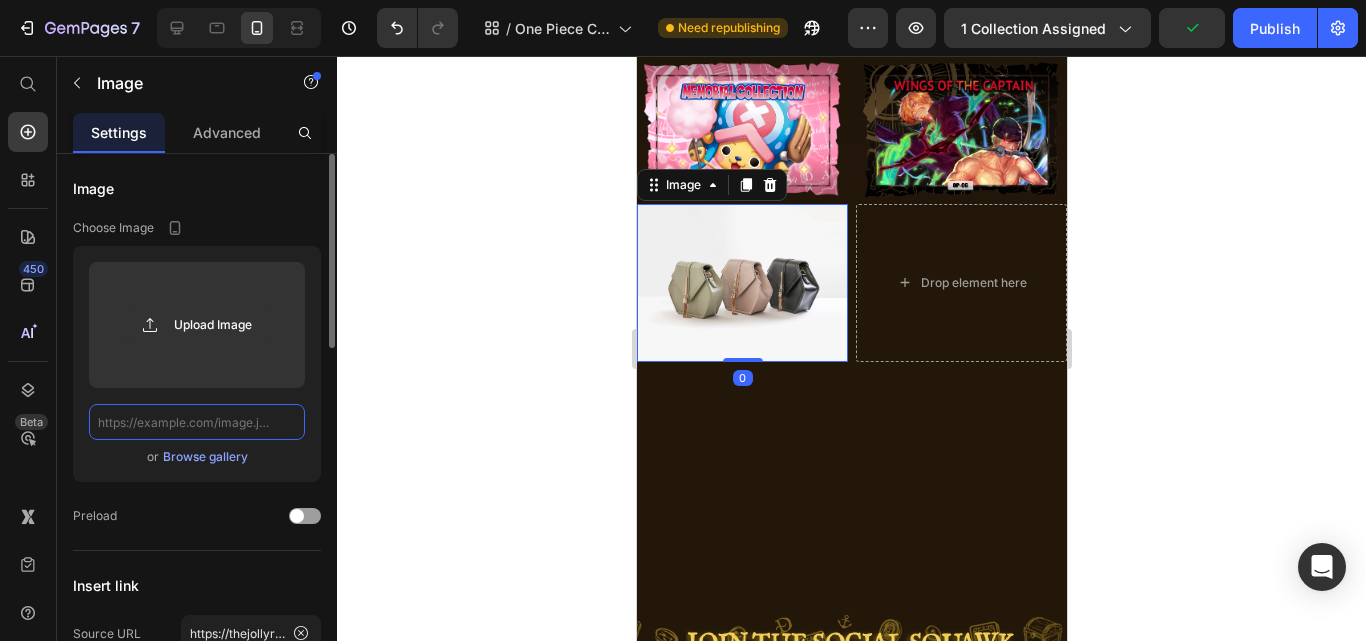 click 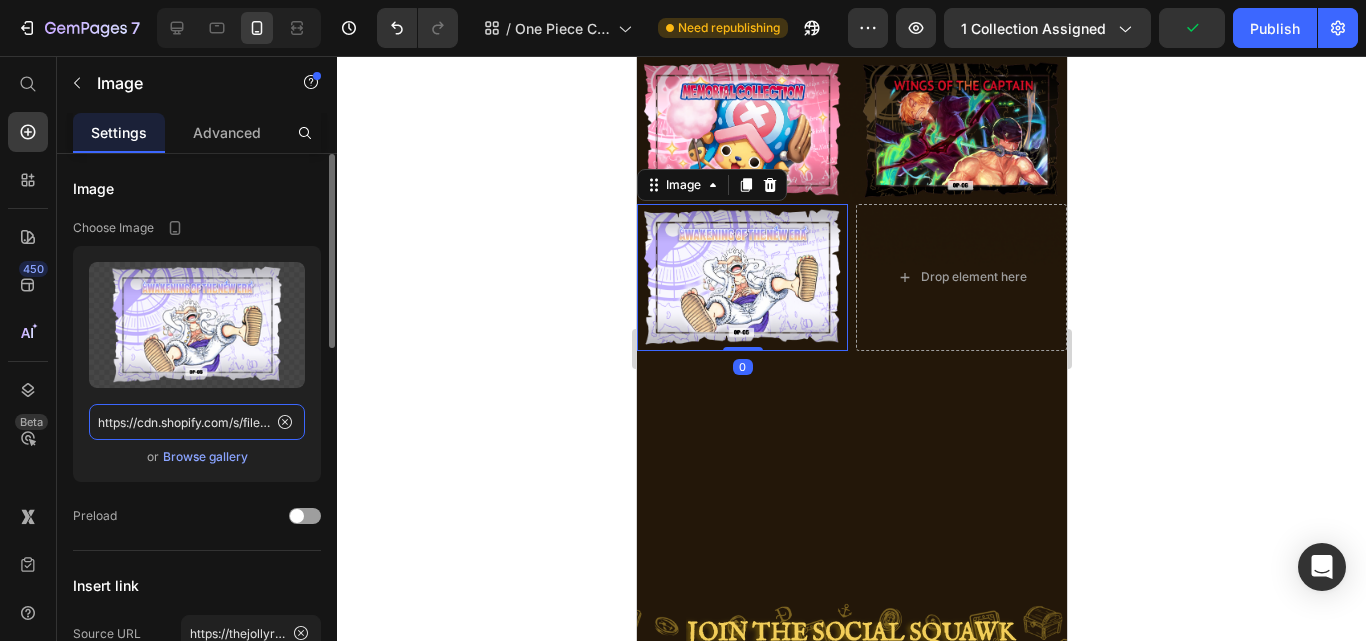 scroll, scrollTop: 0, scrollLeft: 685, axis: horizontal 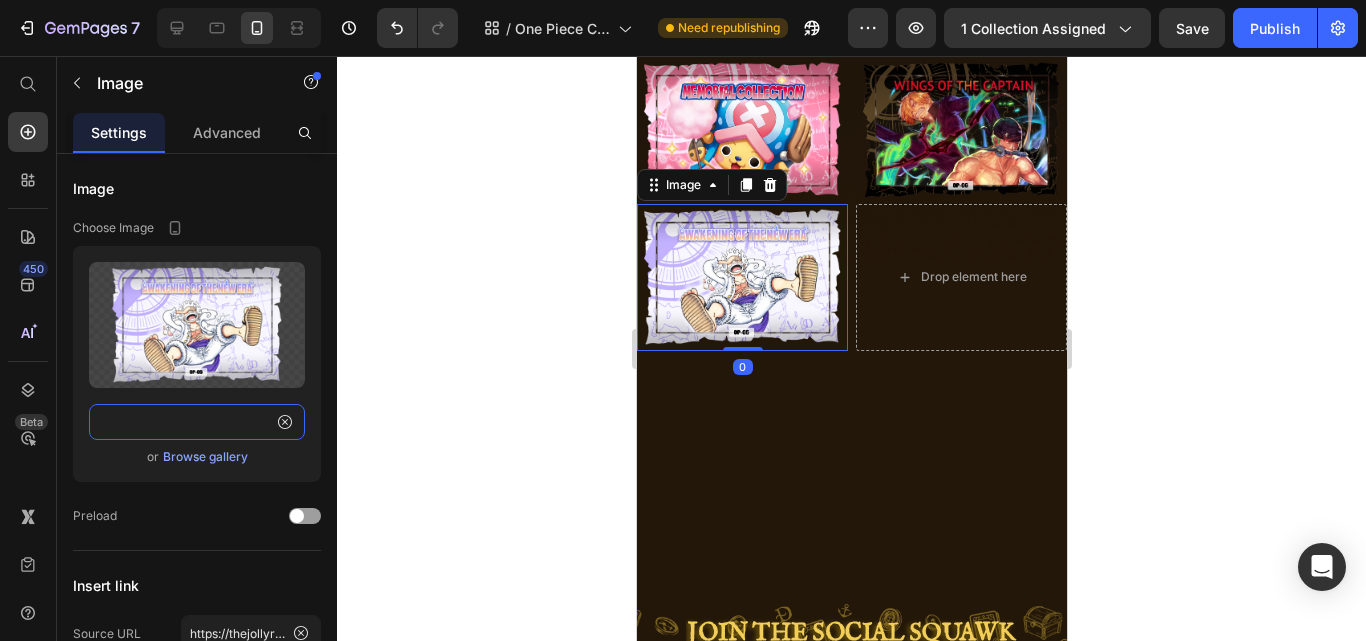 type on "https://cdn.shopify.com/s/files/1/0646/2328/0217/files/gempages_569051032747770901-4cee6c29-8610-4541-a124-dd264741fdbf.png?v=1751915337" 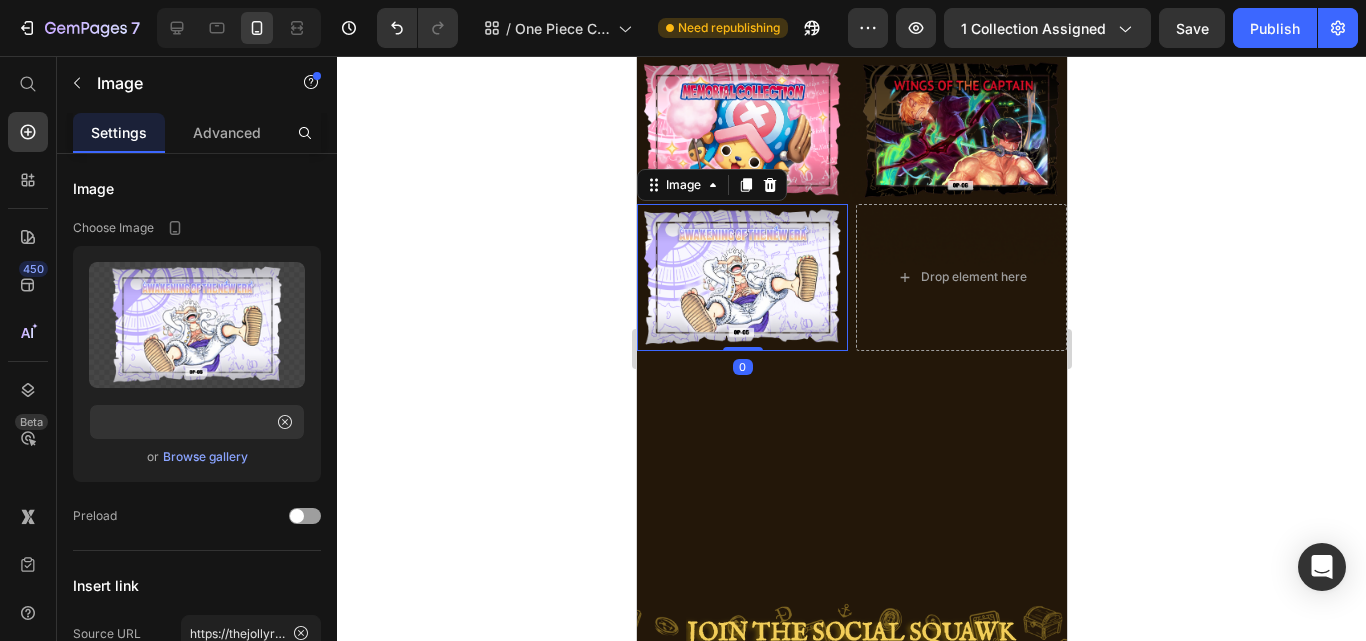 click 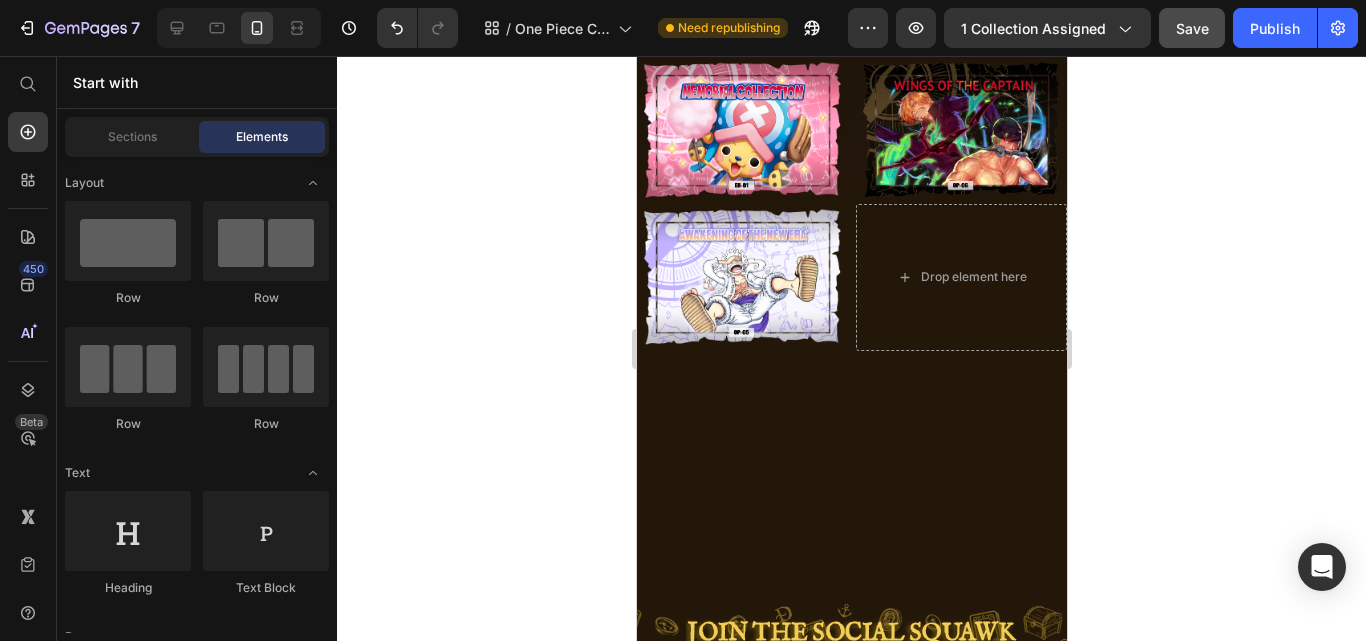 click on "Save" 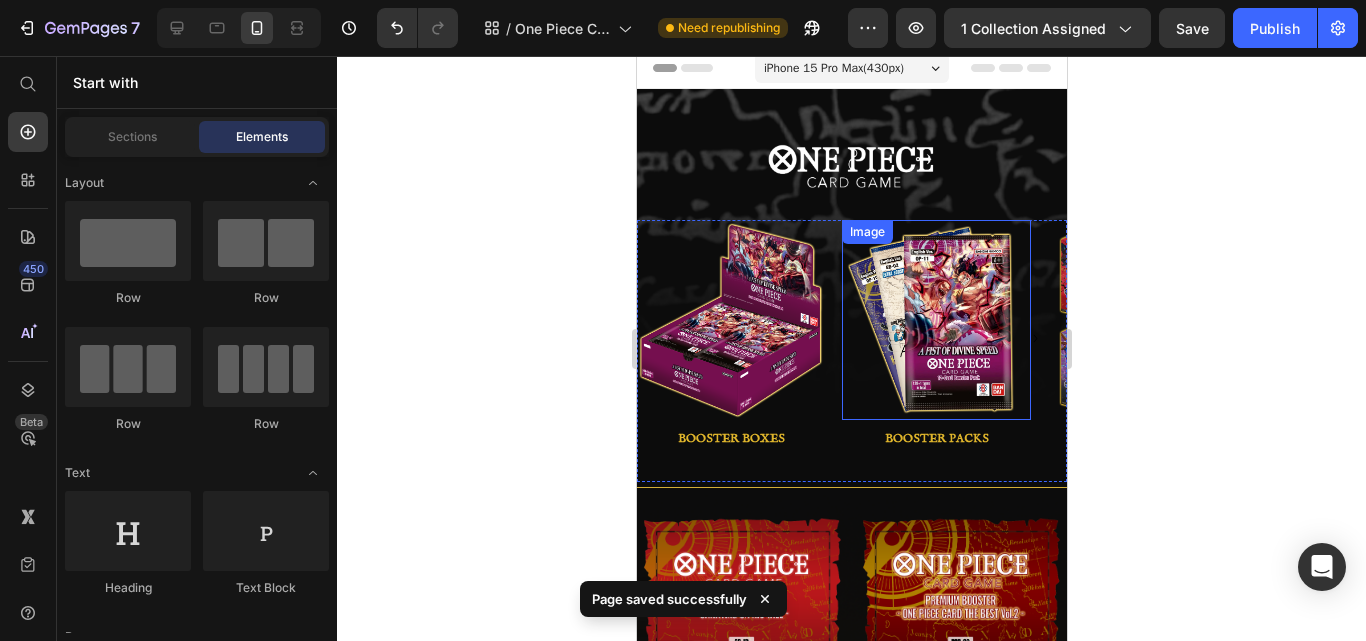 scroll, scrollTop: 0, scrollLeft: 0, axis: both 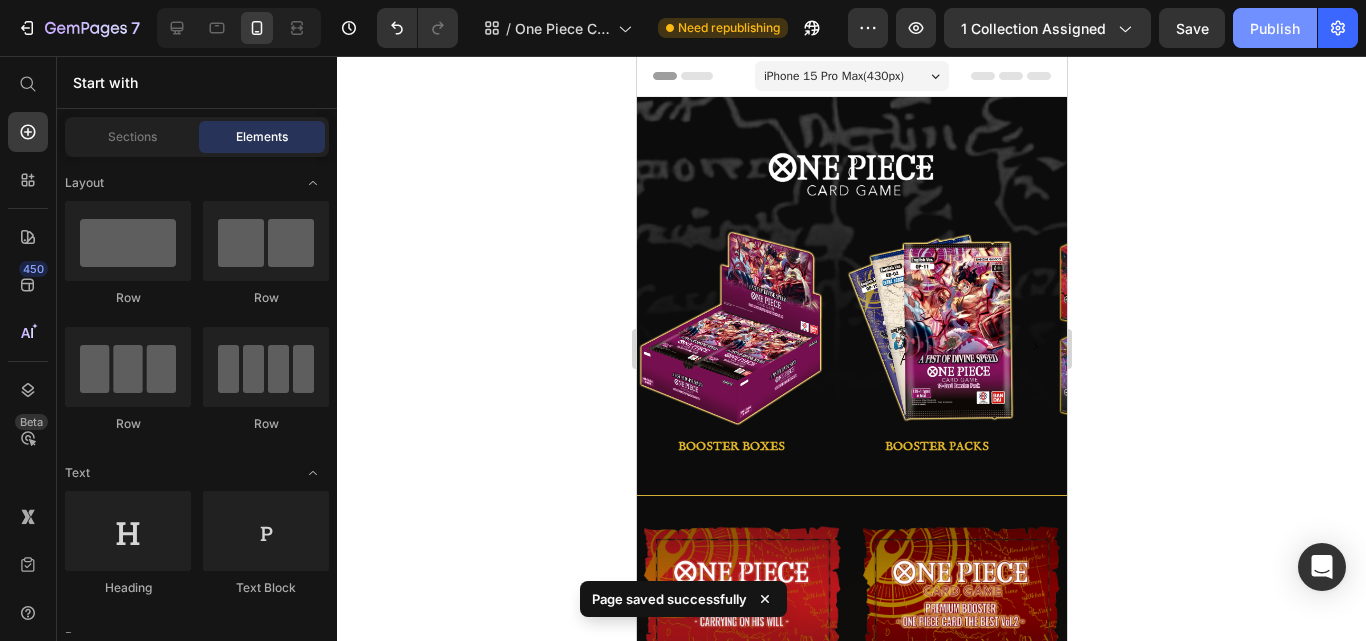 click on "Publish" at bounding box center (1275, 28) 